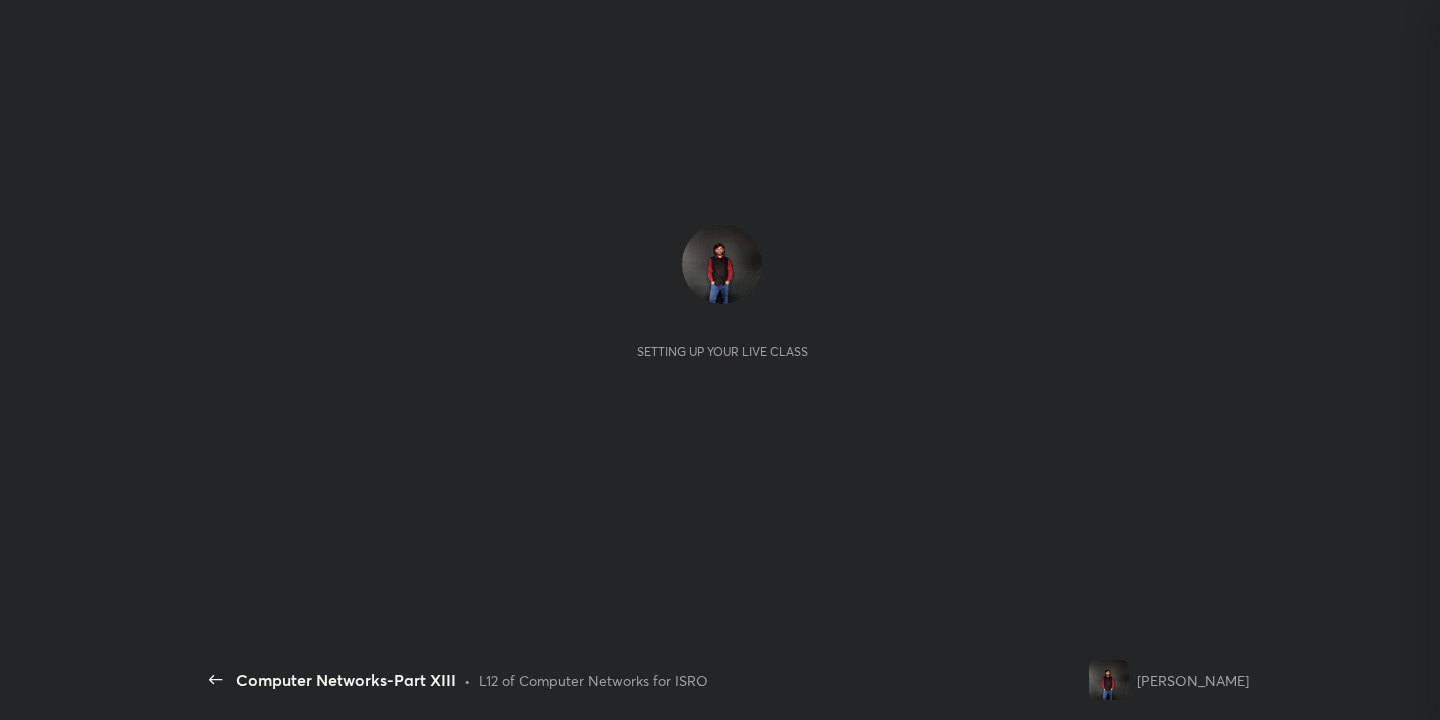 scroll, scrollTop: 0, scrollLeft: 0, axis: both 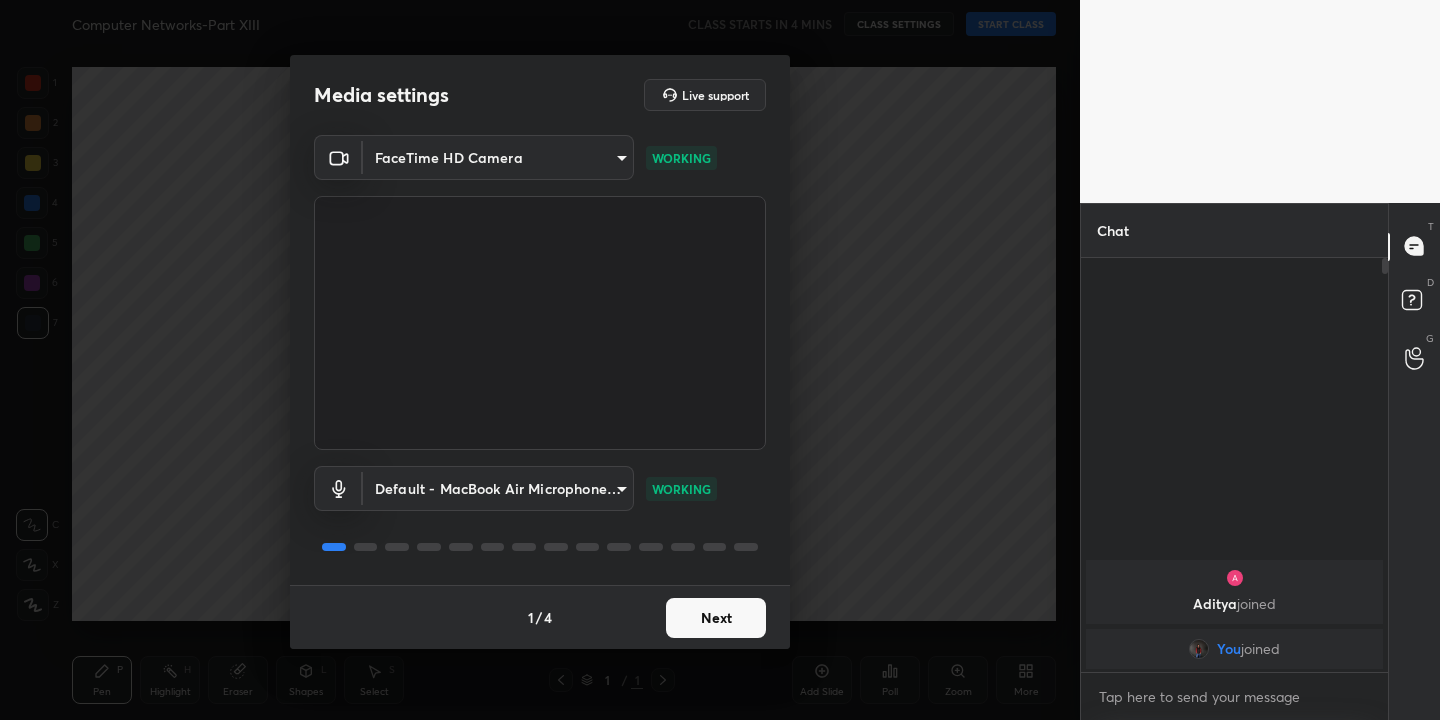click on "Next" at bounding box center (716, 618) 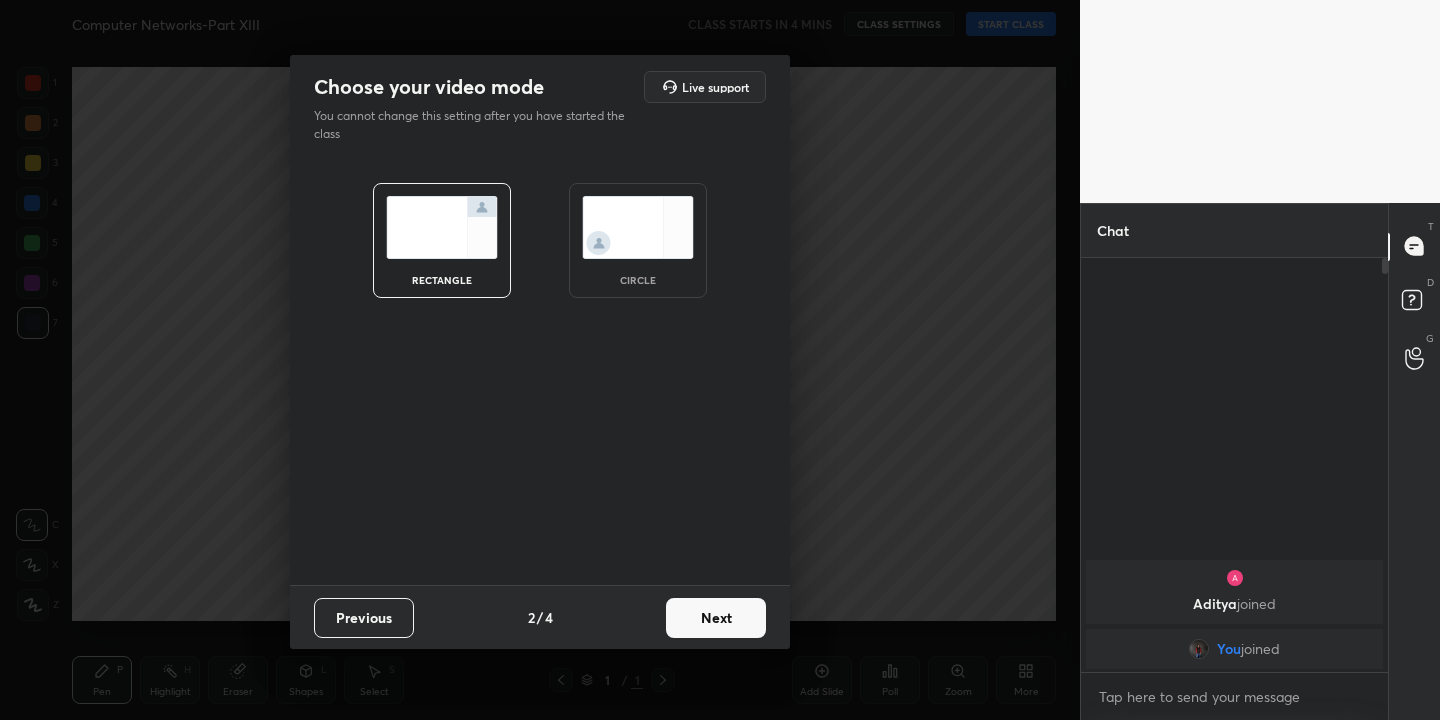 click on "Next" at bounding box center [716, 618] 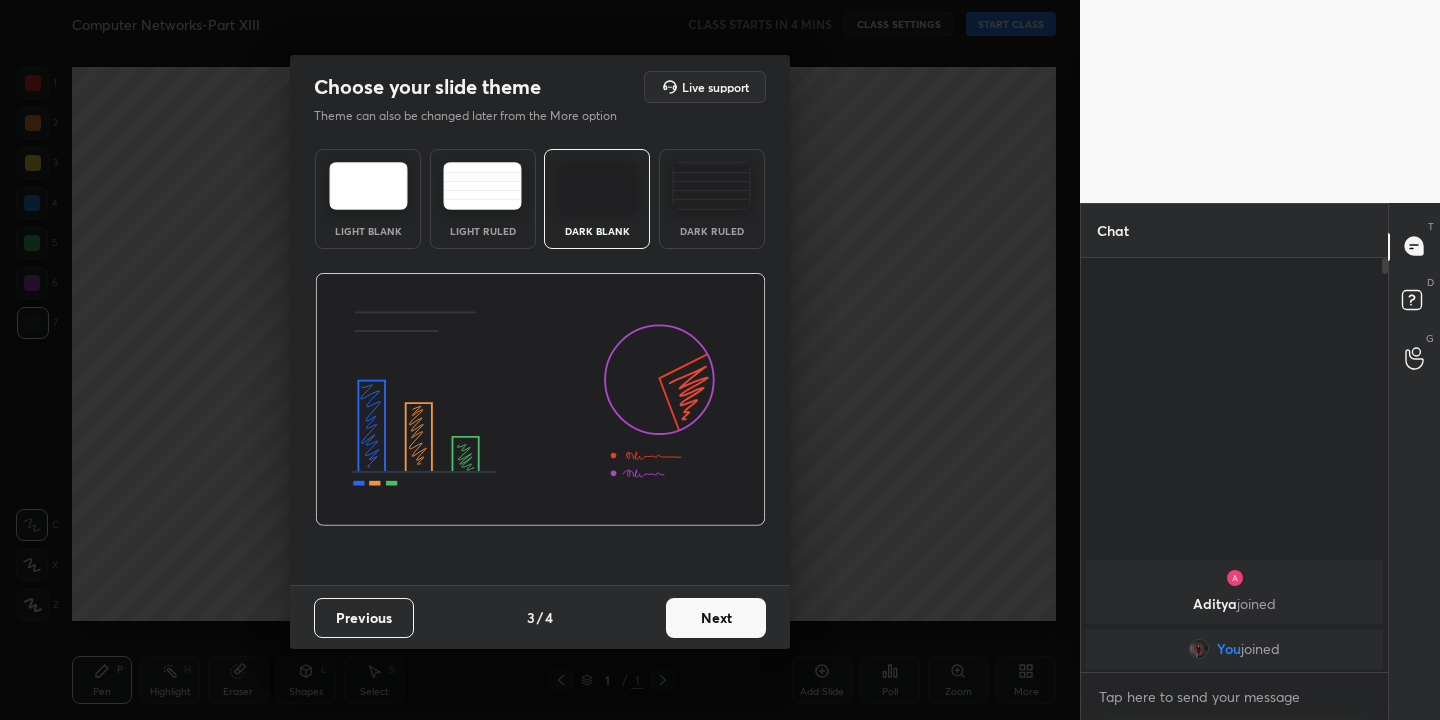 click on "Next" at bounding box center [716, 618] 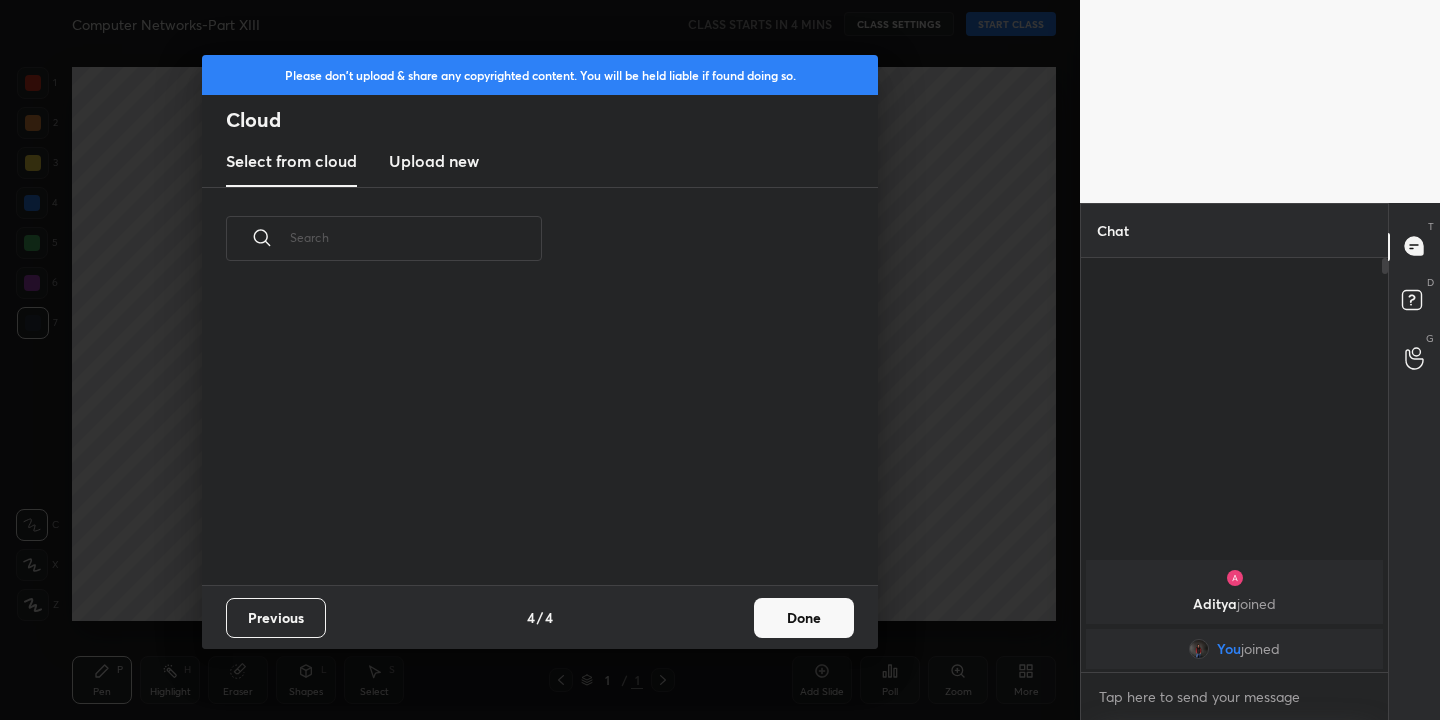 scroll, scrollTop: 7, scrollLeft: 11, axis: both 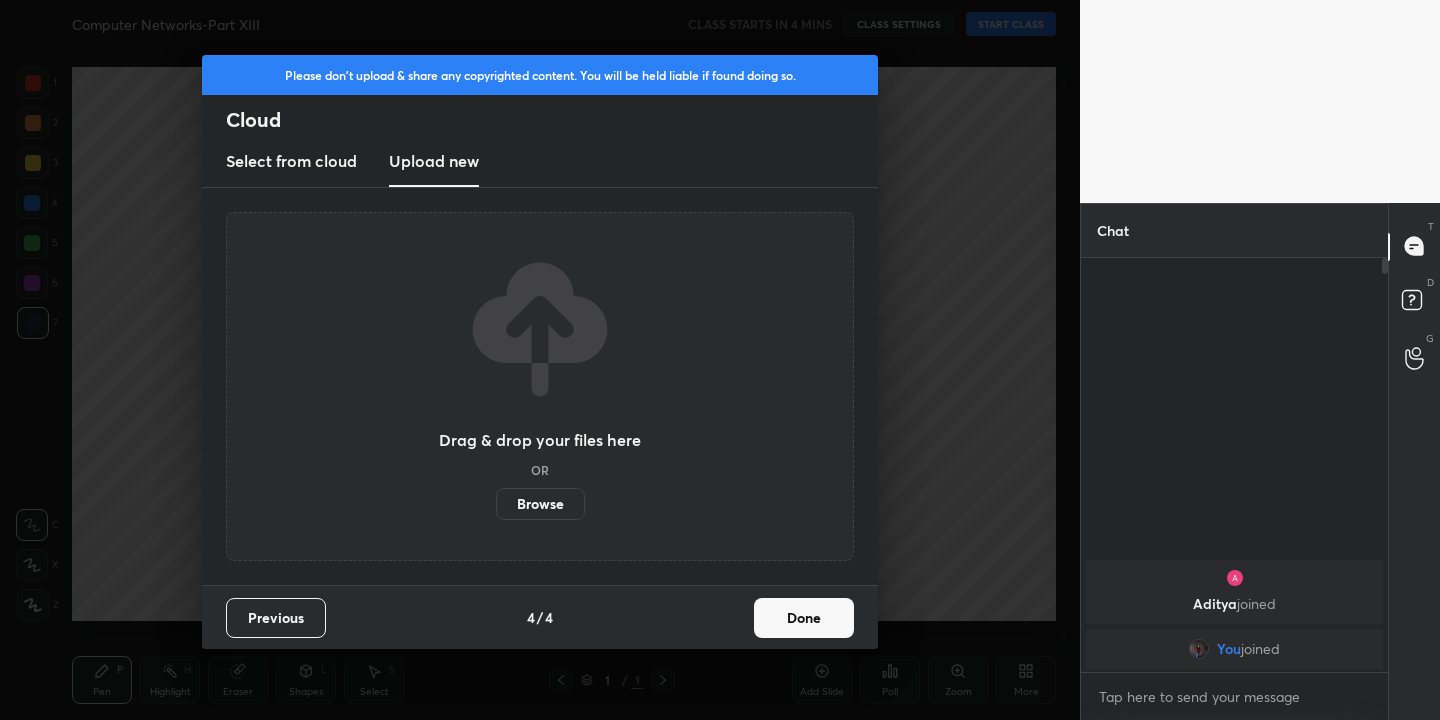 click on "Browse" at bounding box center [540, 504] 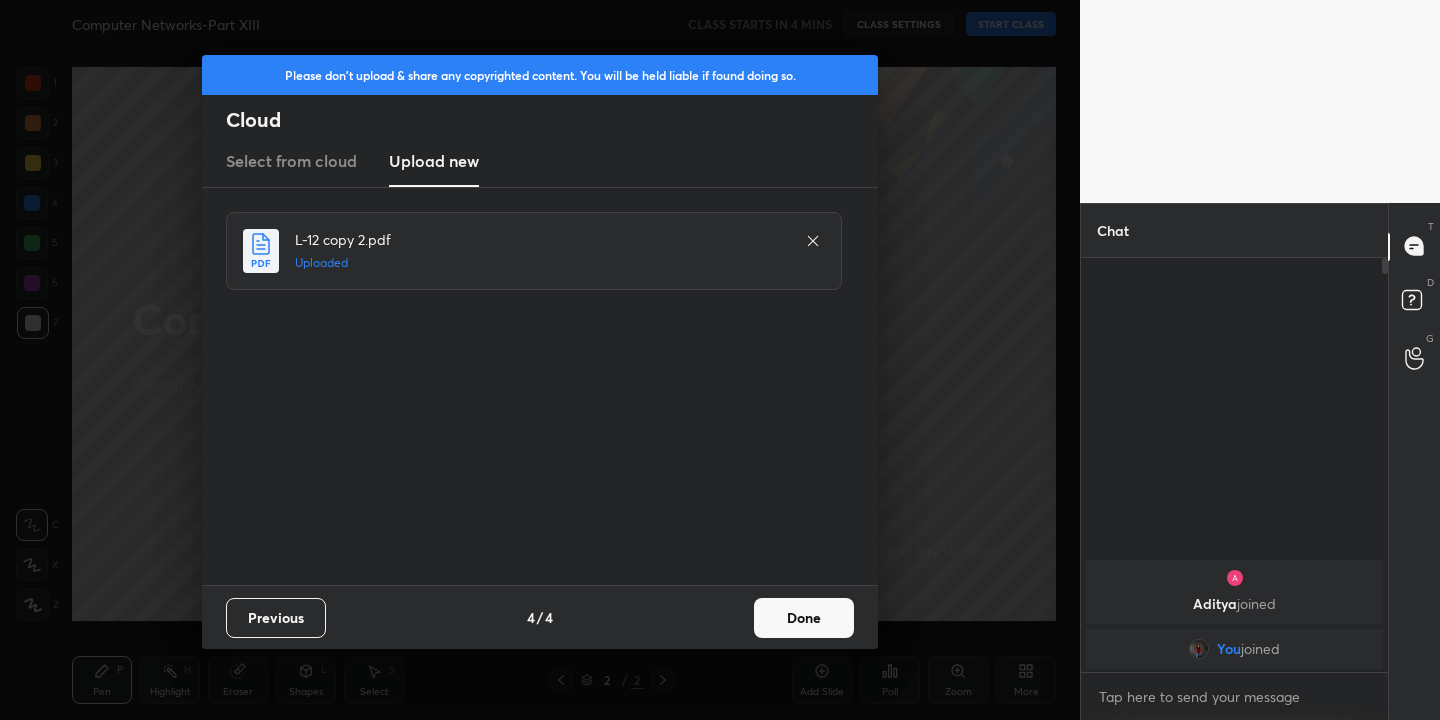 click on "Done" at bounding box center (804, 618) 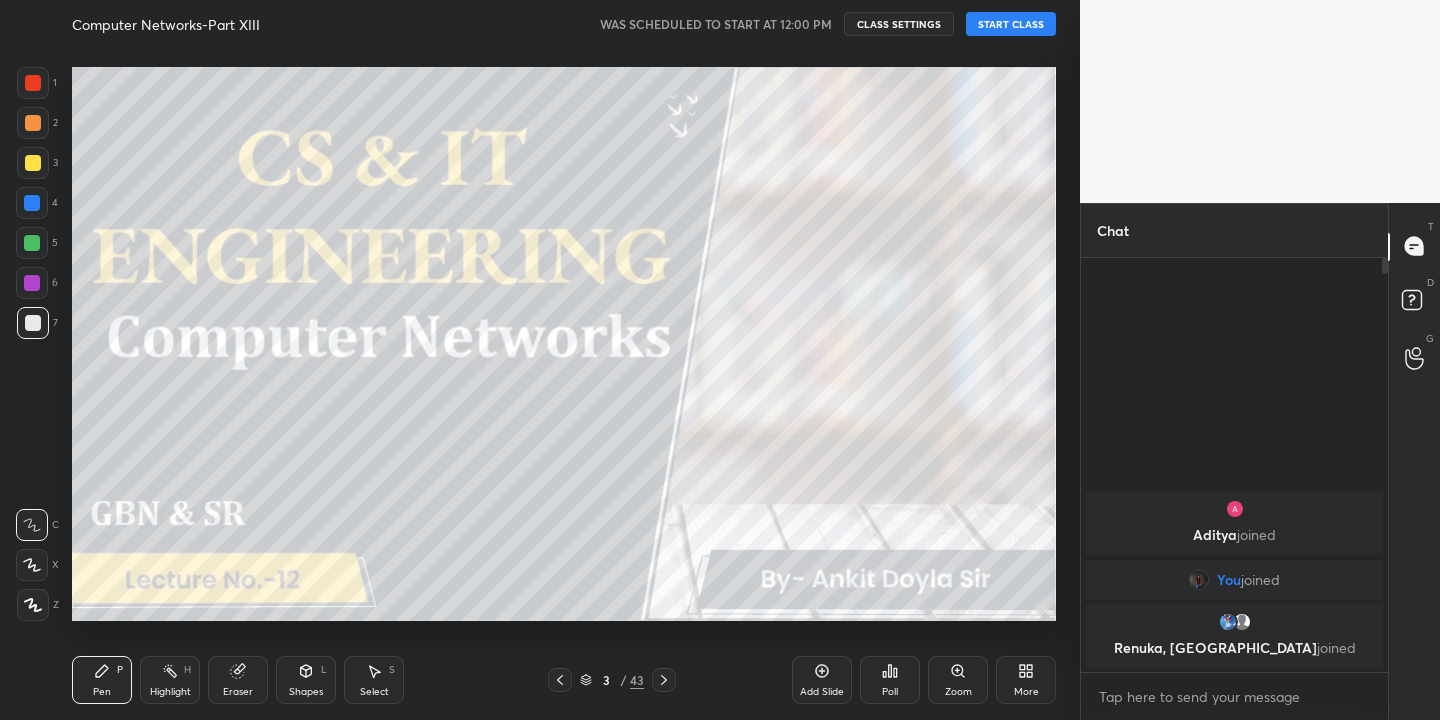 click on "START CLASS" at bounding box center [1011, 24] 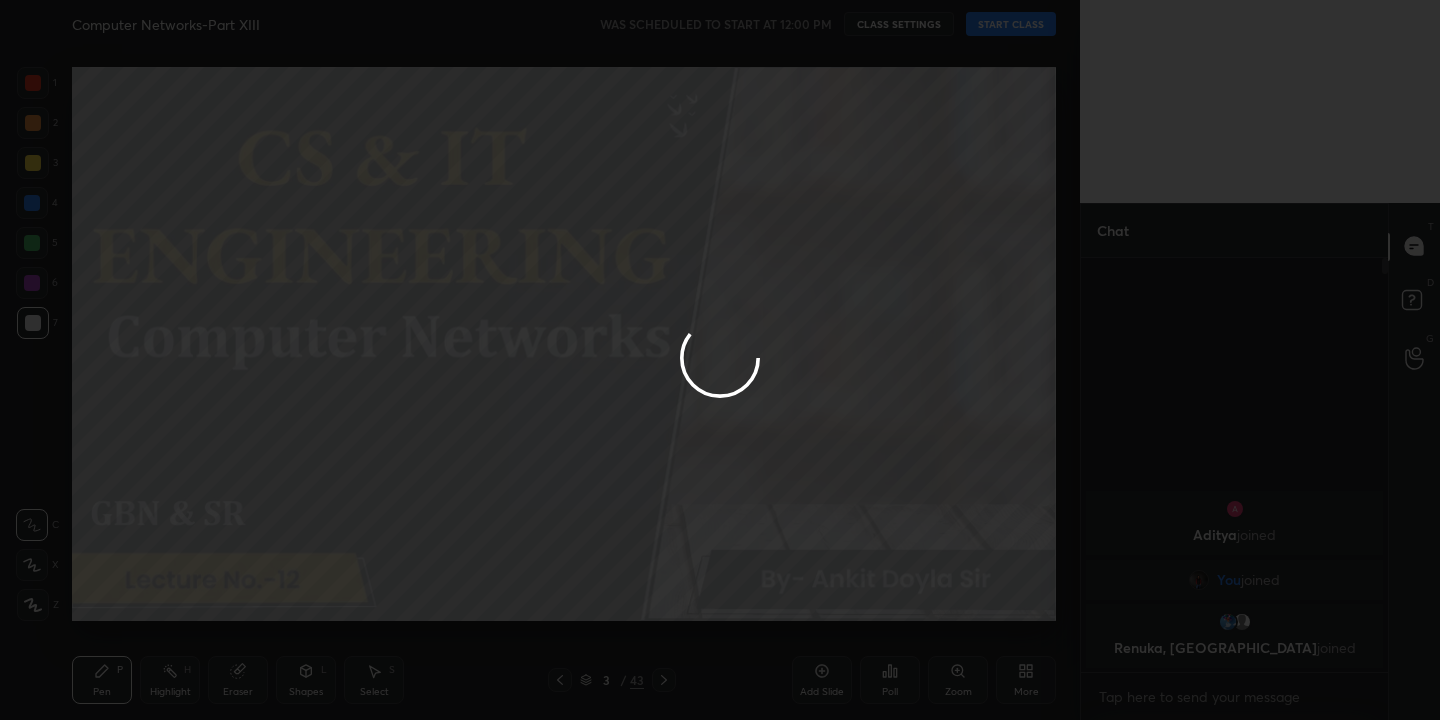 type on "x" 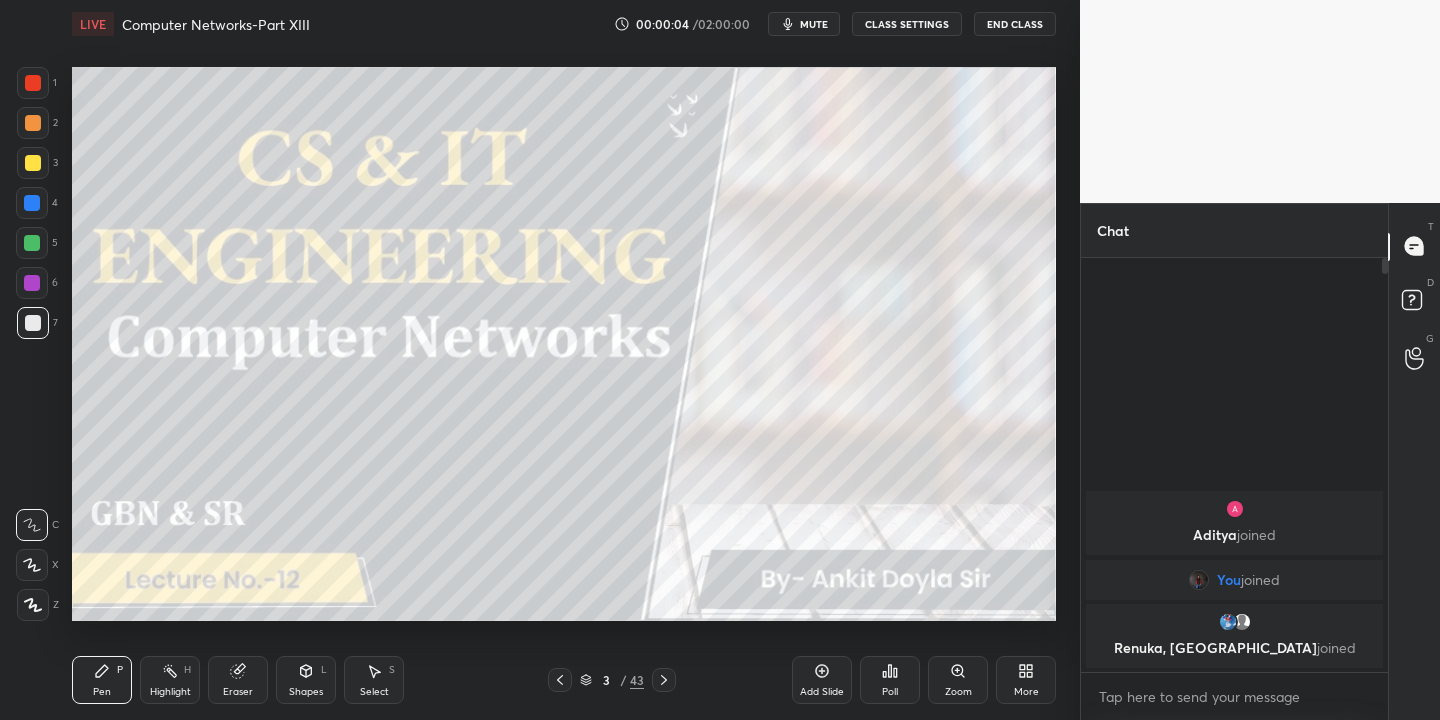 click at bounding box center (32, 243) 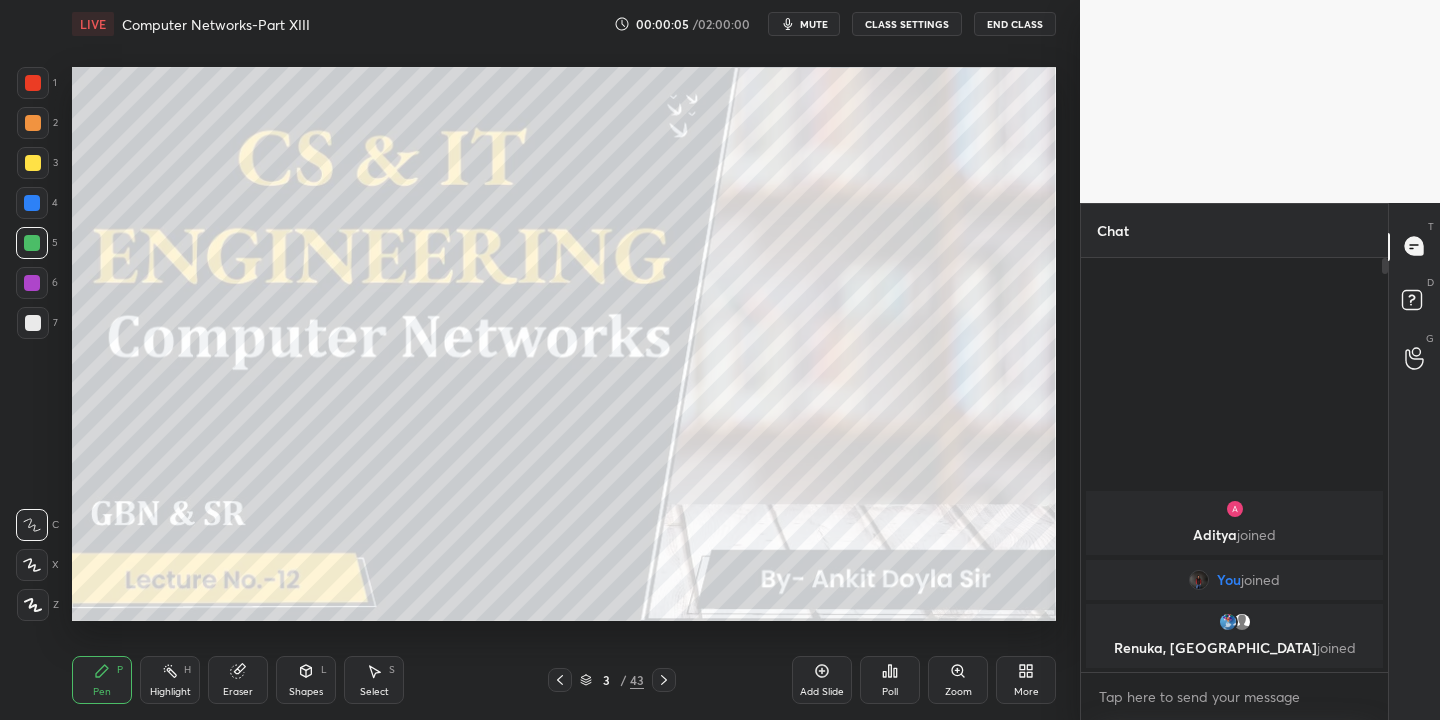 click on "Pen P" at bounding box center [102, 680] 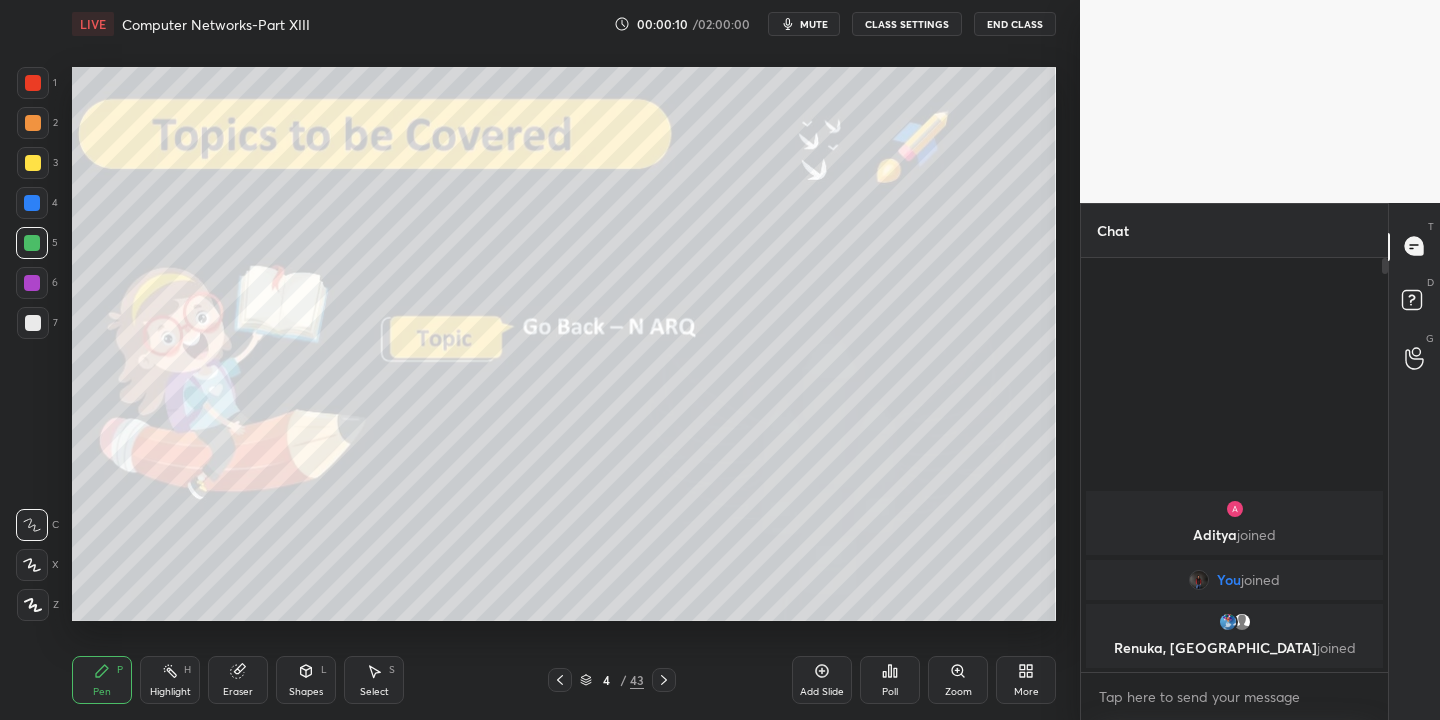 click at bounding box center [33, 163] 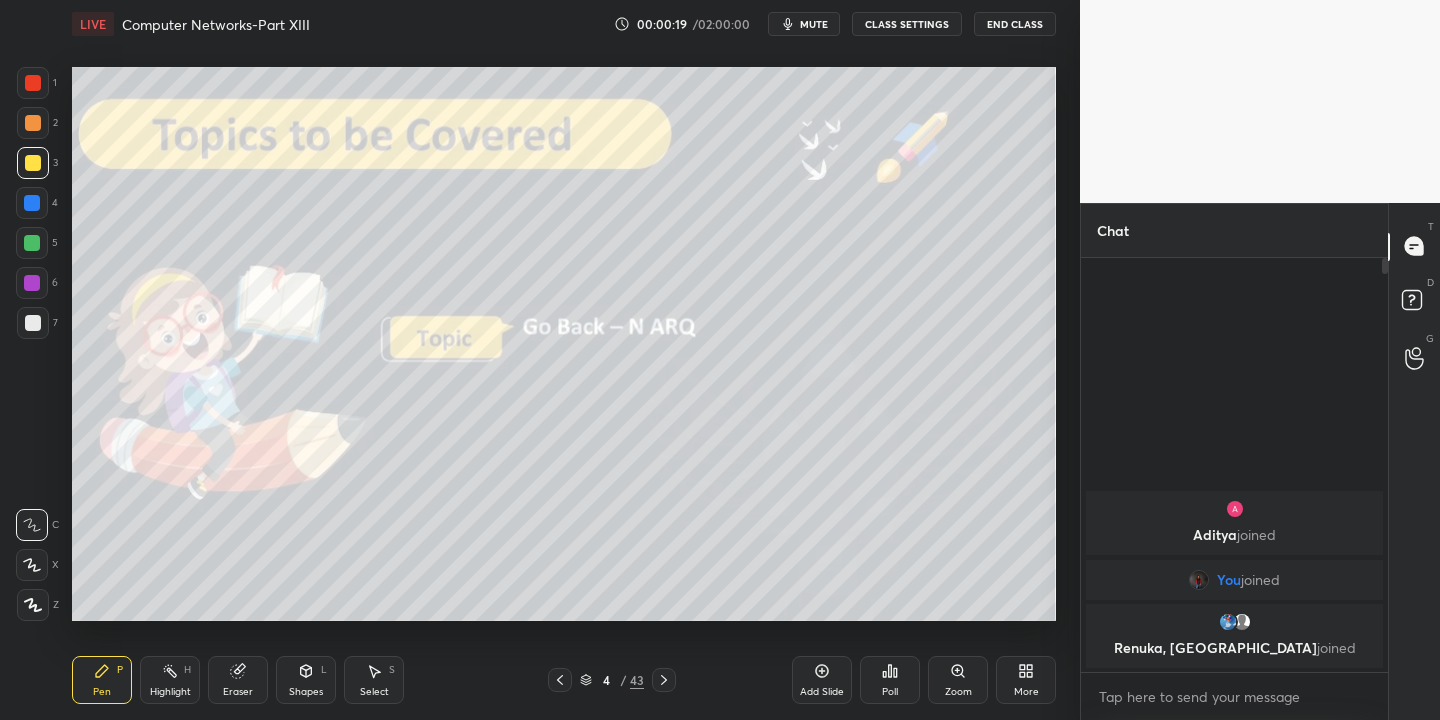 click on "mute" at bounding box center (814, 24) 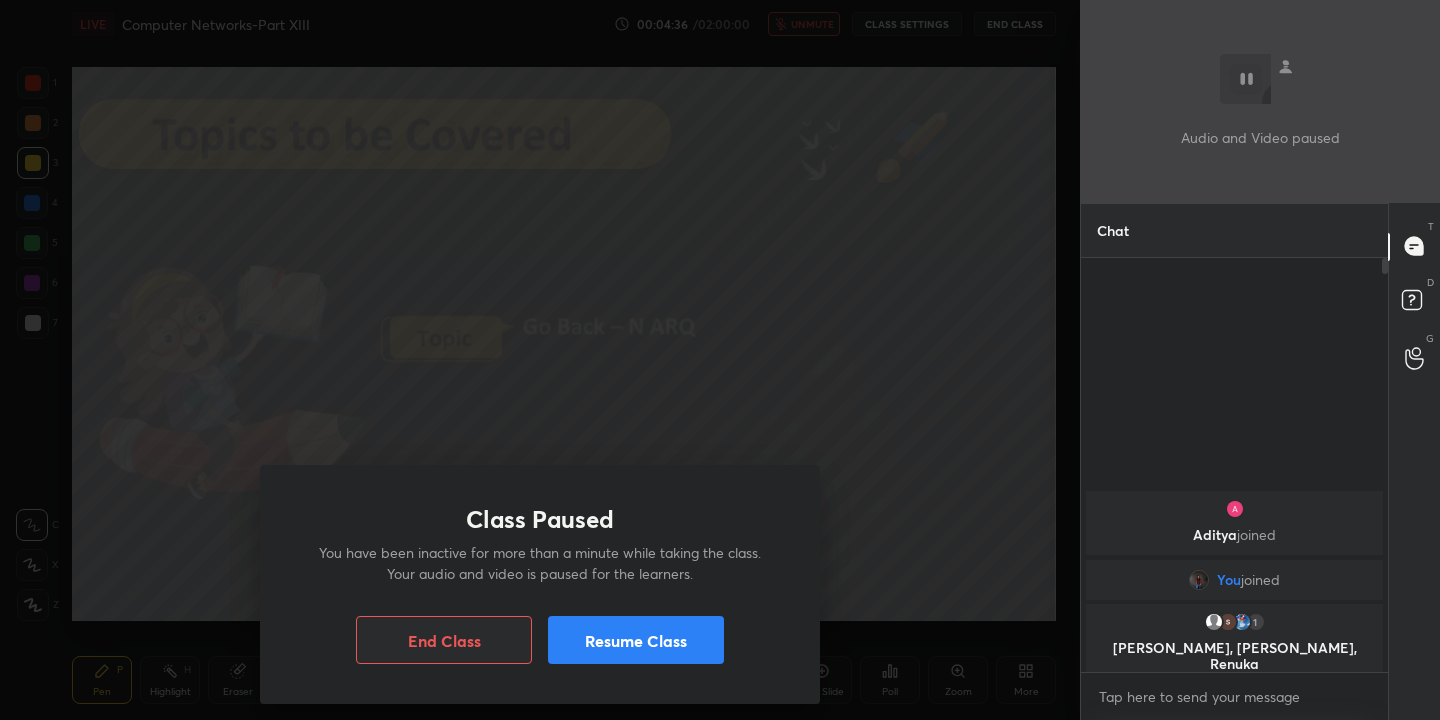 click on "Resume Class" at bounding box center [636, 640] 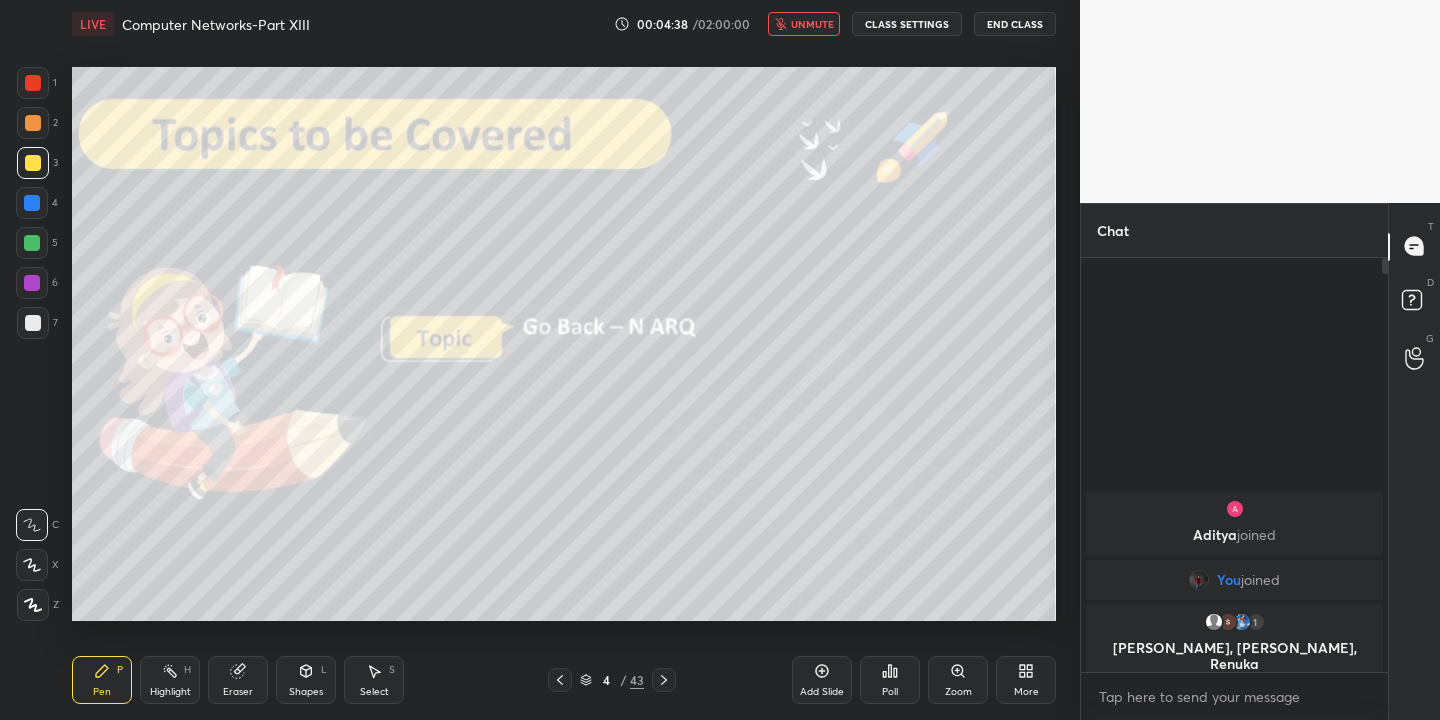 click on "unmute" at bounding box center (812, 24) 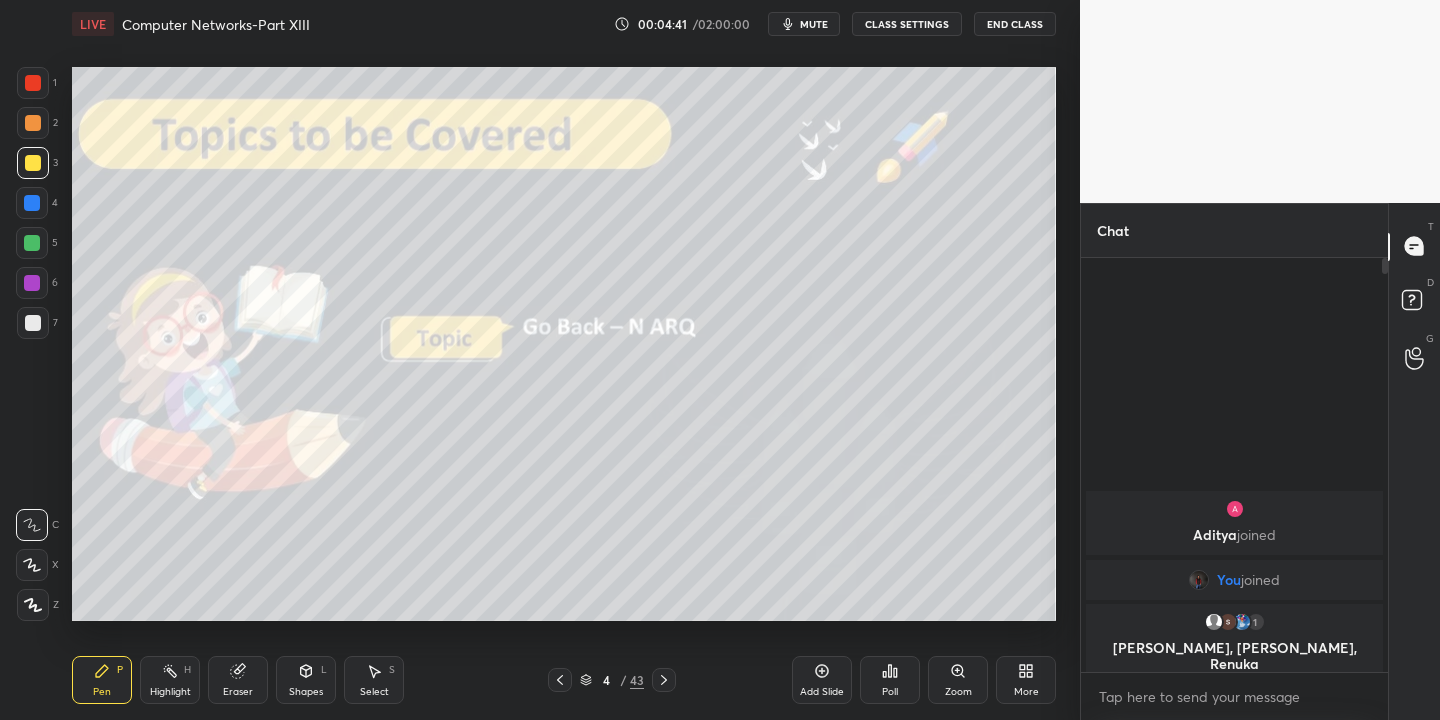 click on "Eraser" at bounding box center [238, 692] 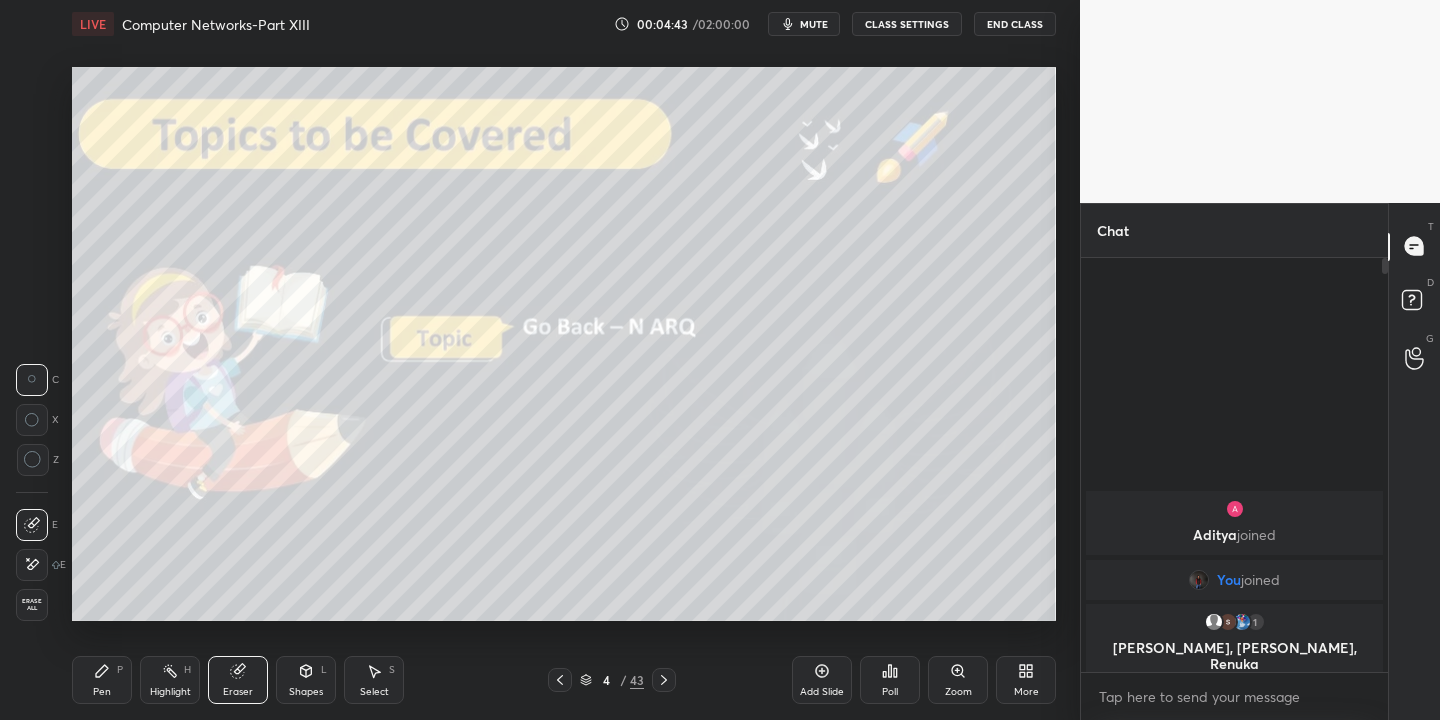 click on "Select S" at bounding box center (374, 680) 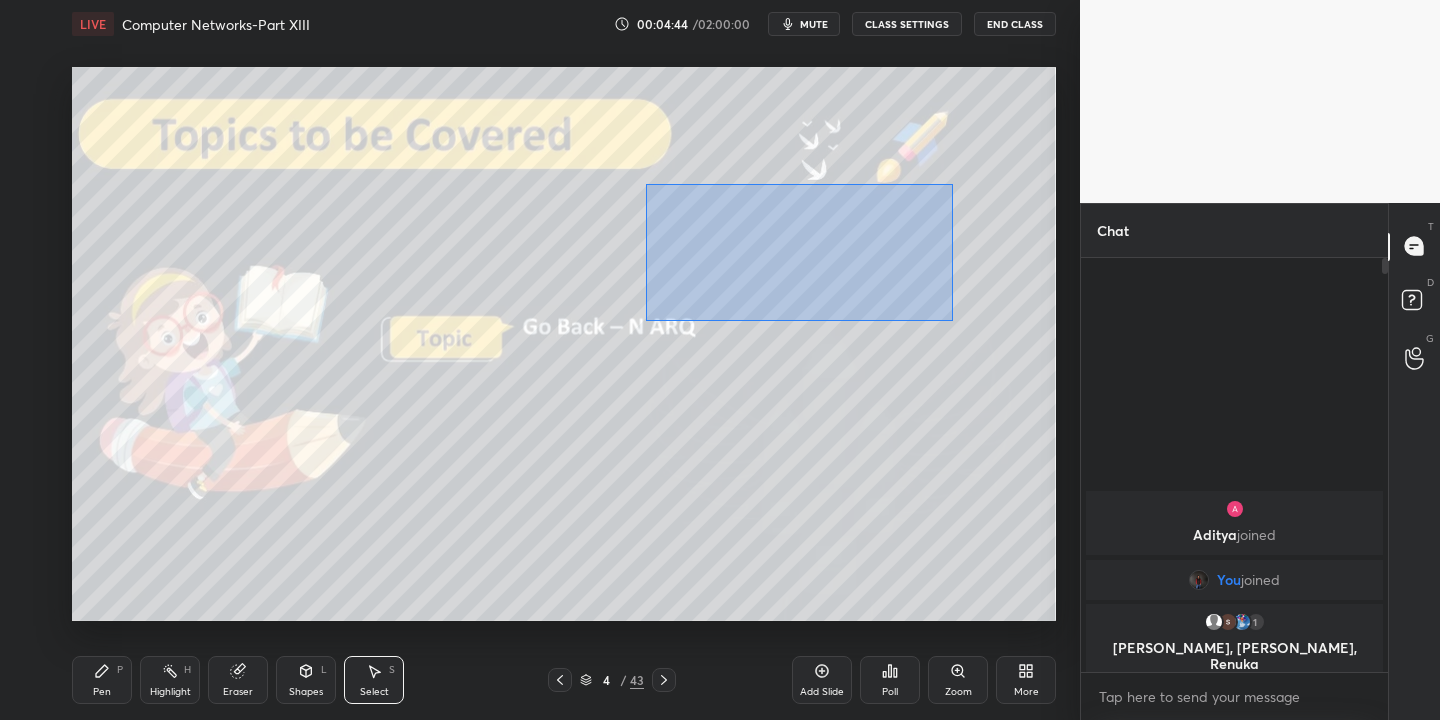 drag, startPoint x: 681, startPoint y: 190, endPoint x: 947, endPoint y: 313, distance: 293.06143 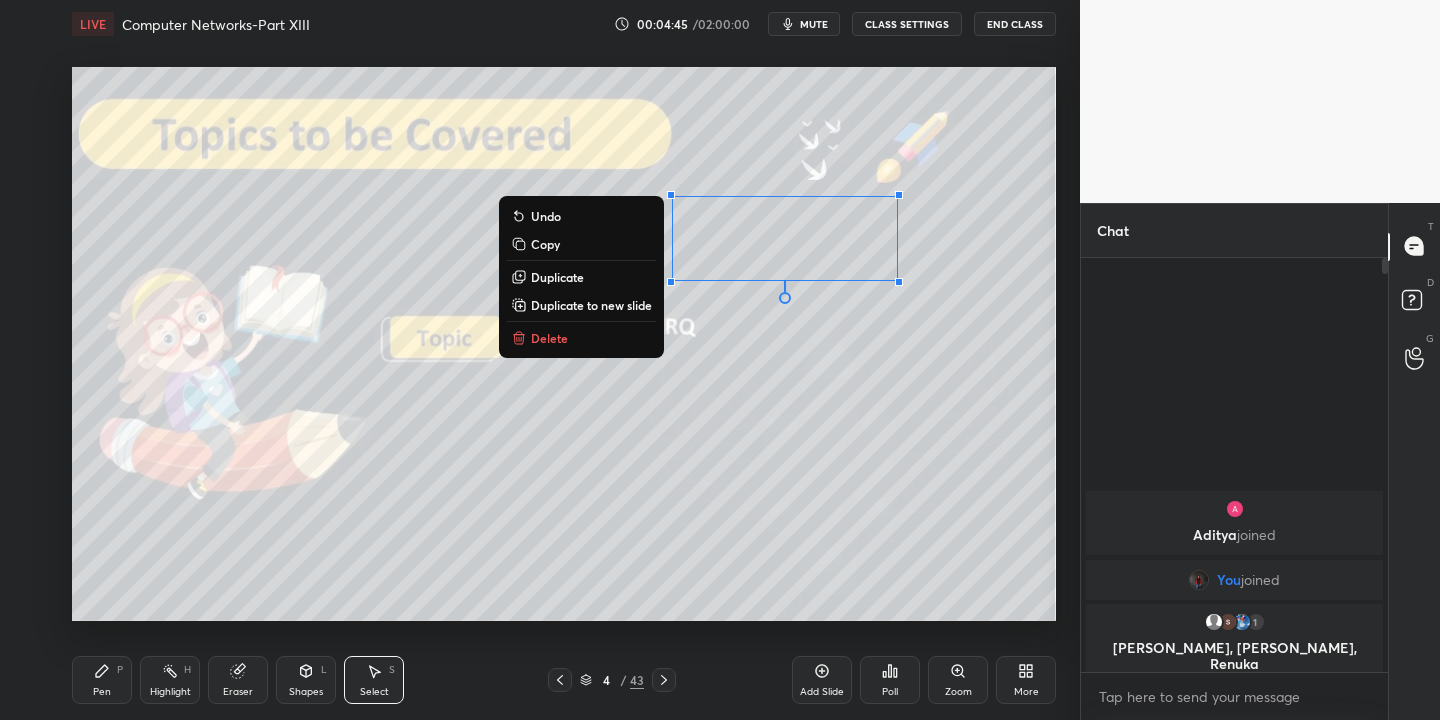 click on "Delete" at bounding box center [549, 338] 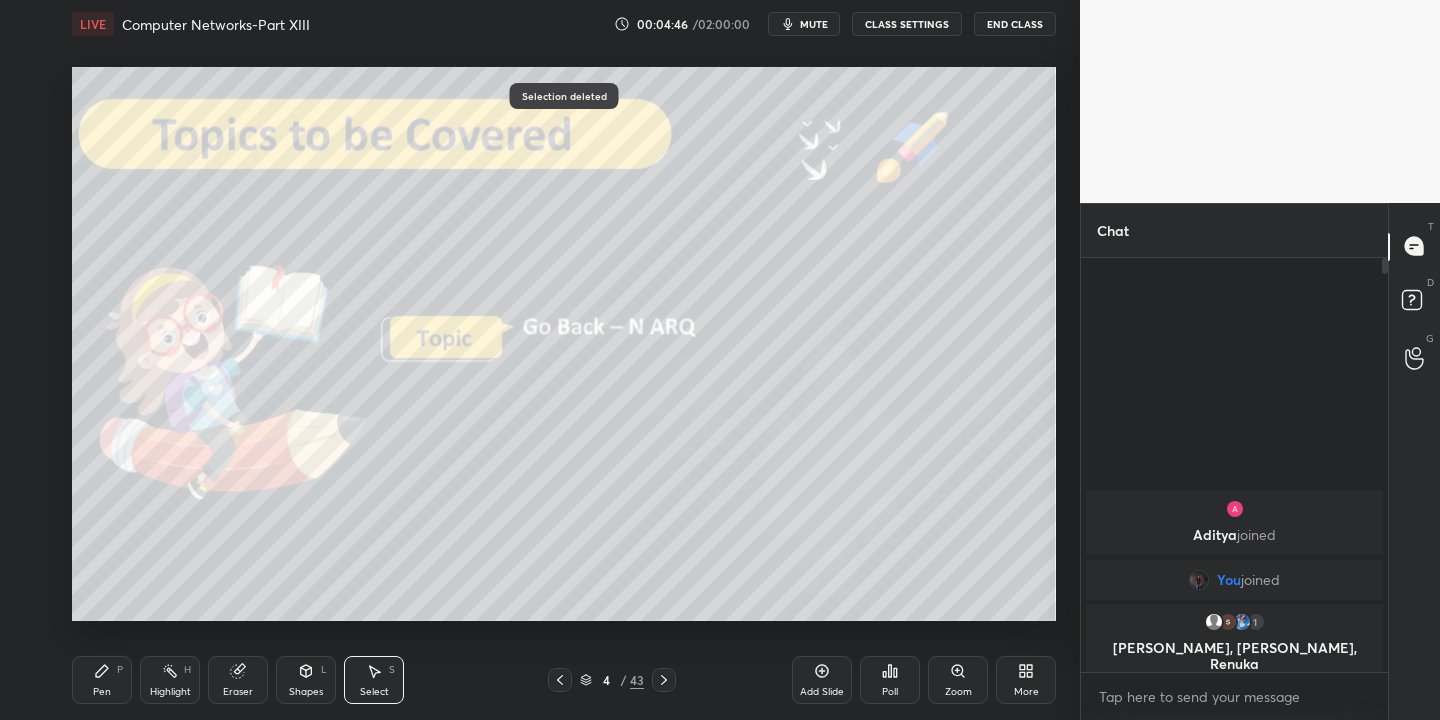 drag, startPoint x: 106, startPoint y: 680, endPoint x: 116, endPoint y: 684, distance: 10.770329 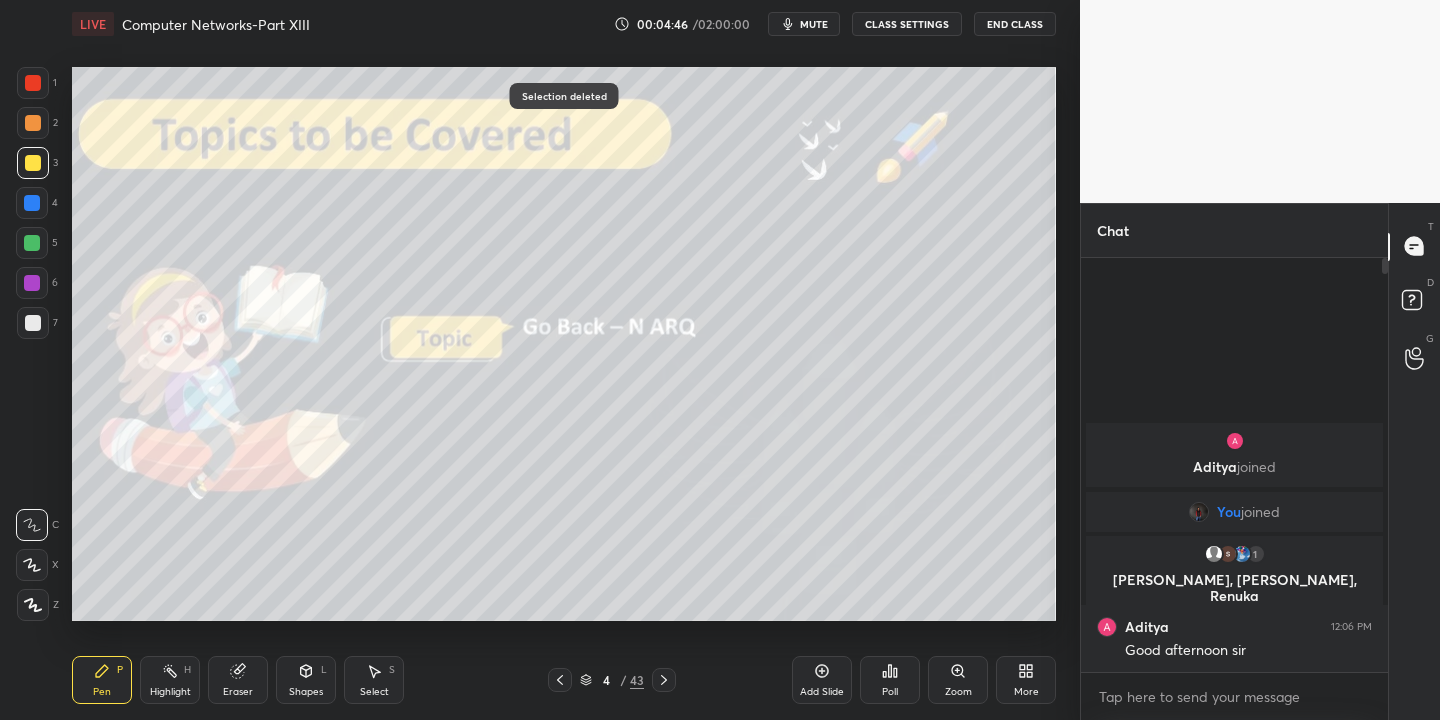 drag, startPoint x: 309, startPoint y: 676, endPoint x: 312, endPoint y: 662, distance: 14.3178215 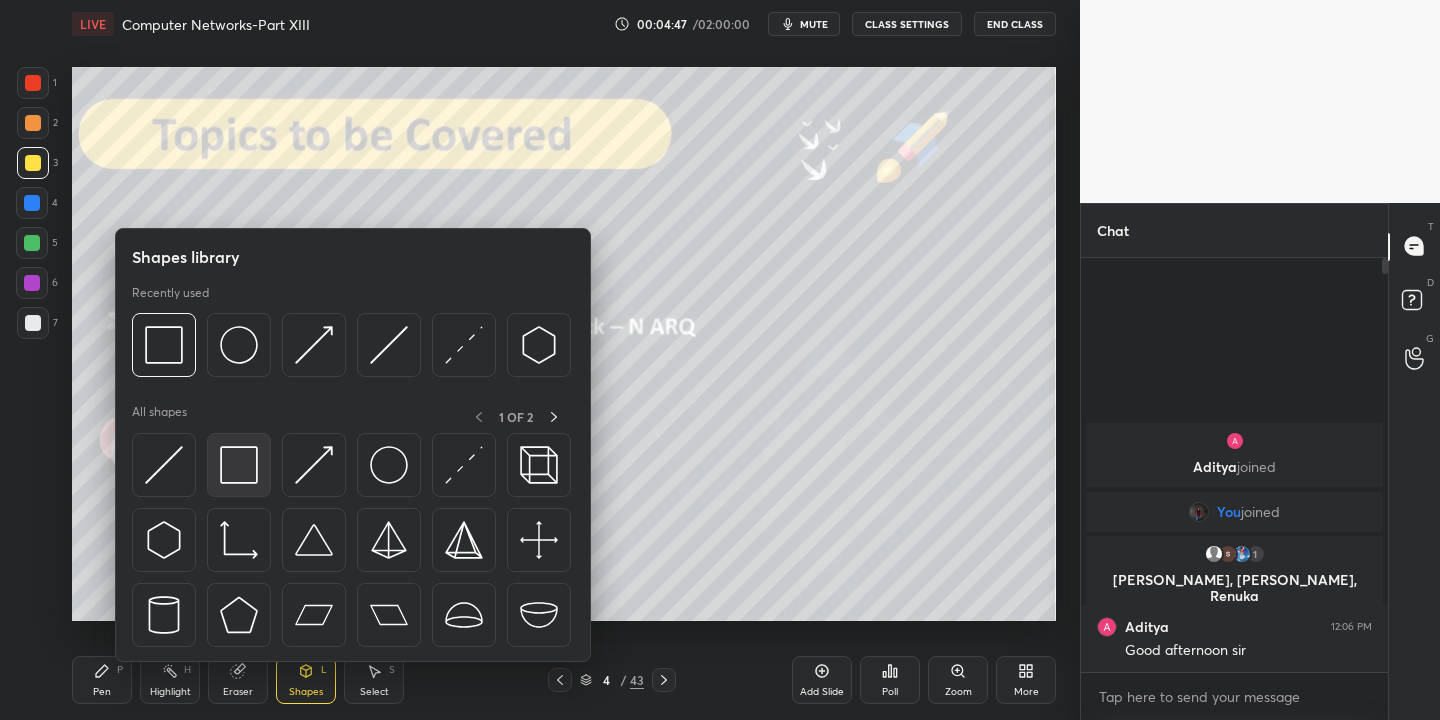 click at bounding box center (239, 465) 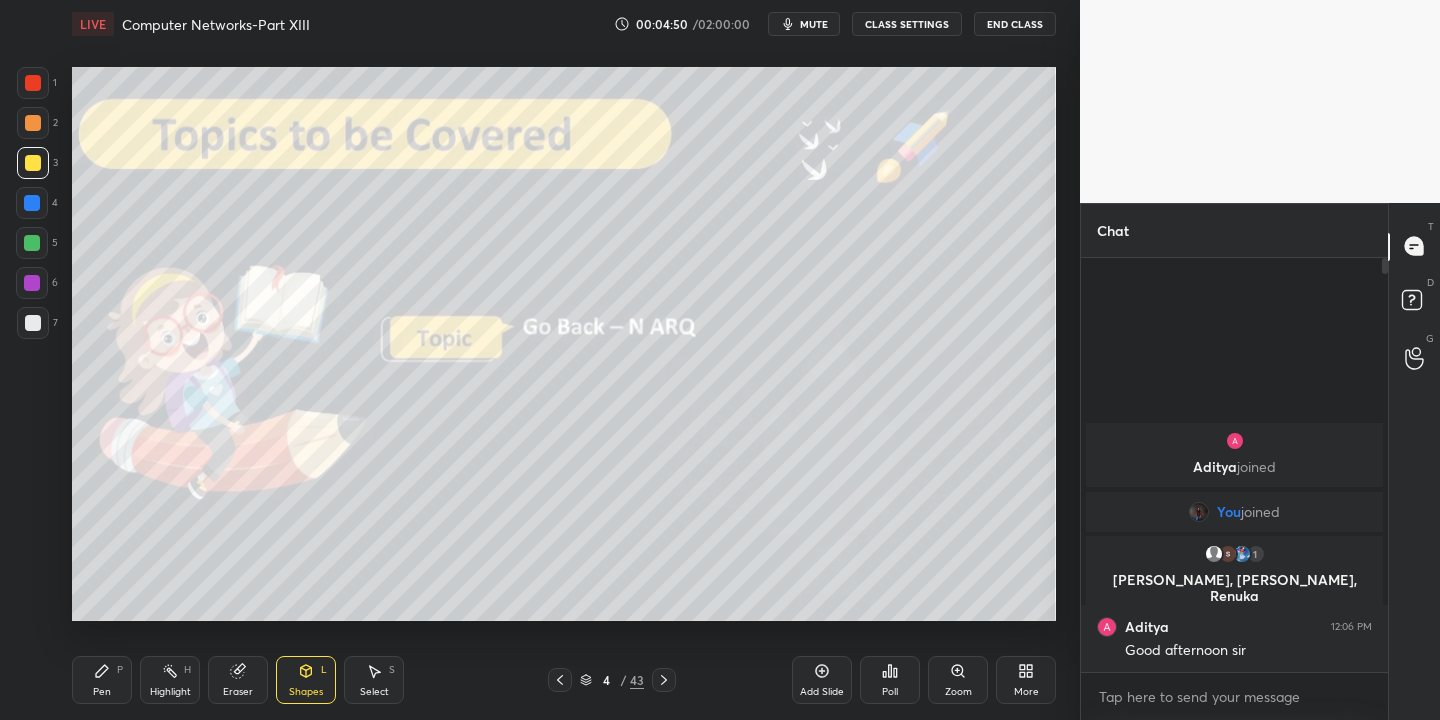 drag, startPoint x: 117, startPoint y: 683, endPoint x: 131, endPoint y: 685, distance: 14.142136 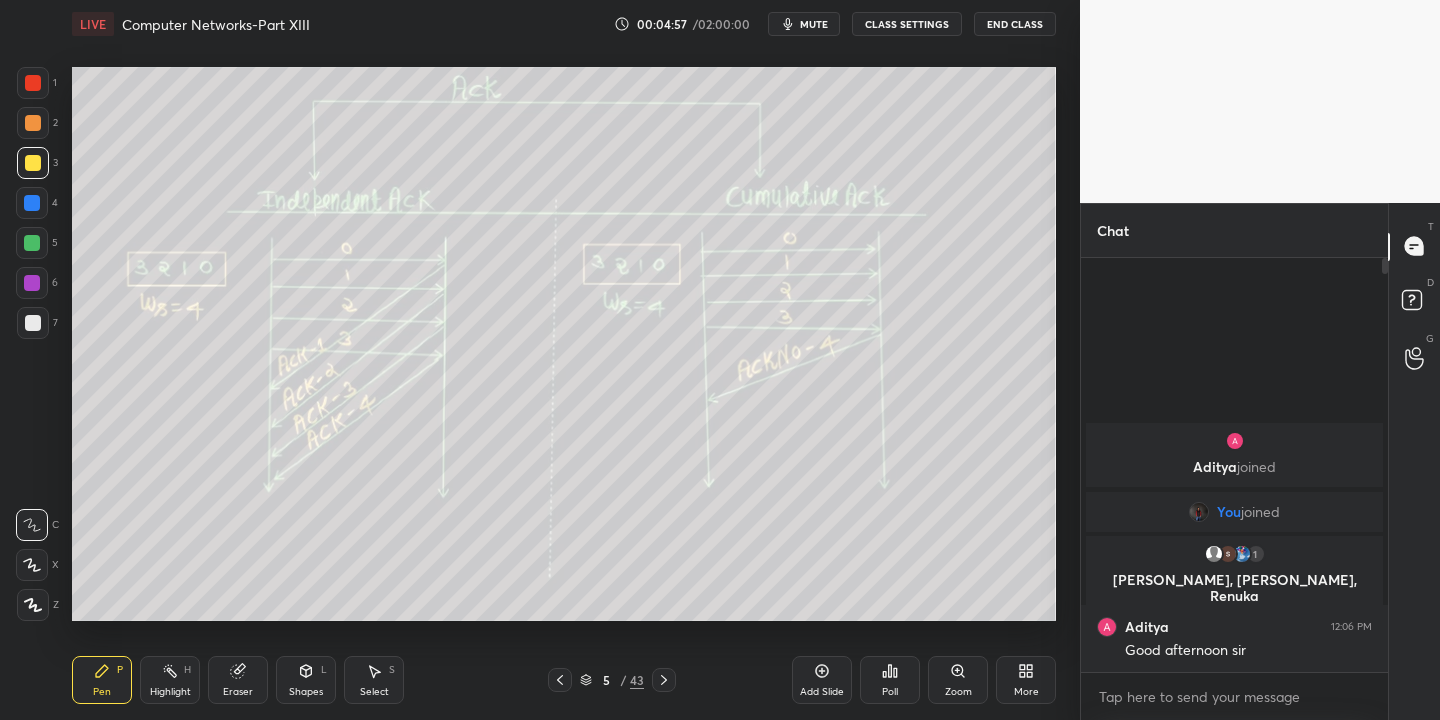 drag, startPoint x: 167, startPoint y: 686, endPoint x: 179, endPoint y: 645, distance: 42.72002 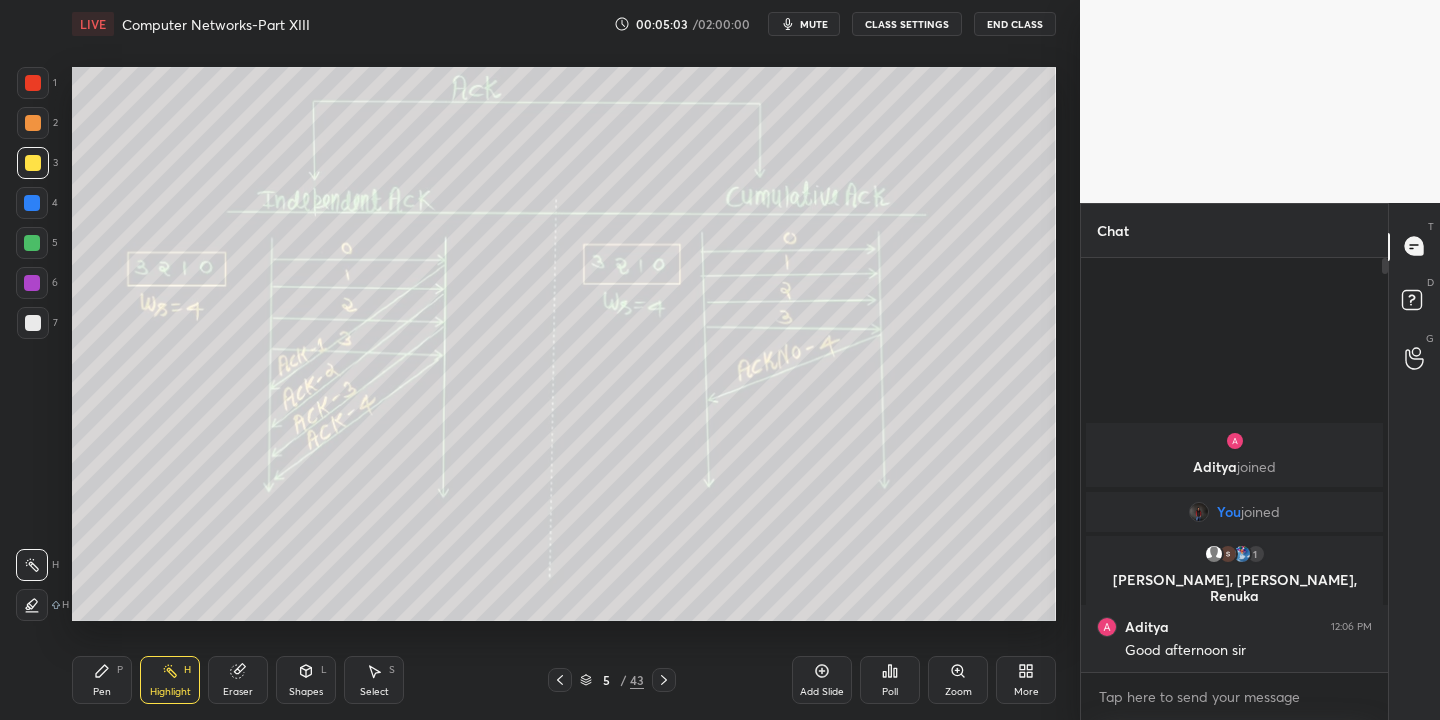 click 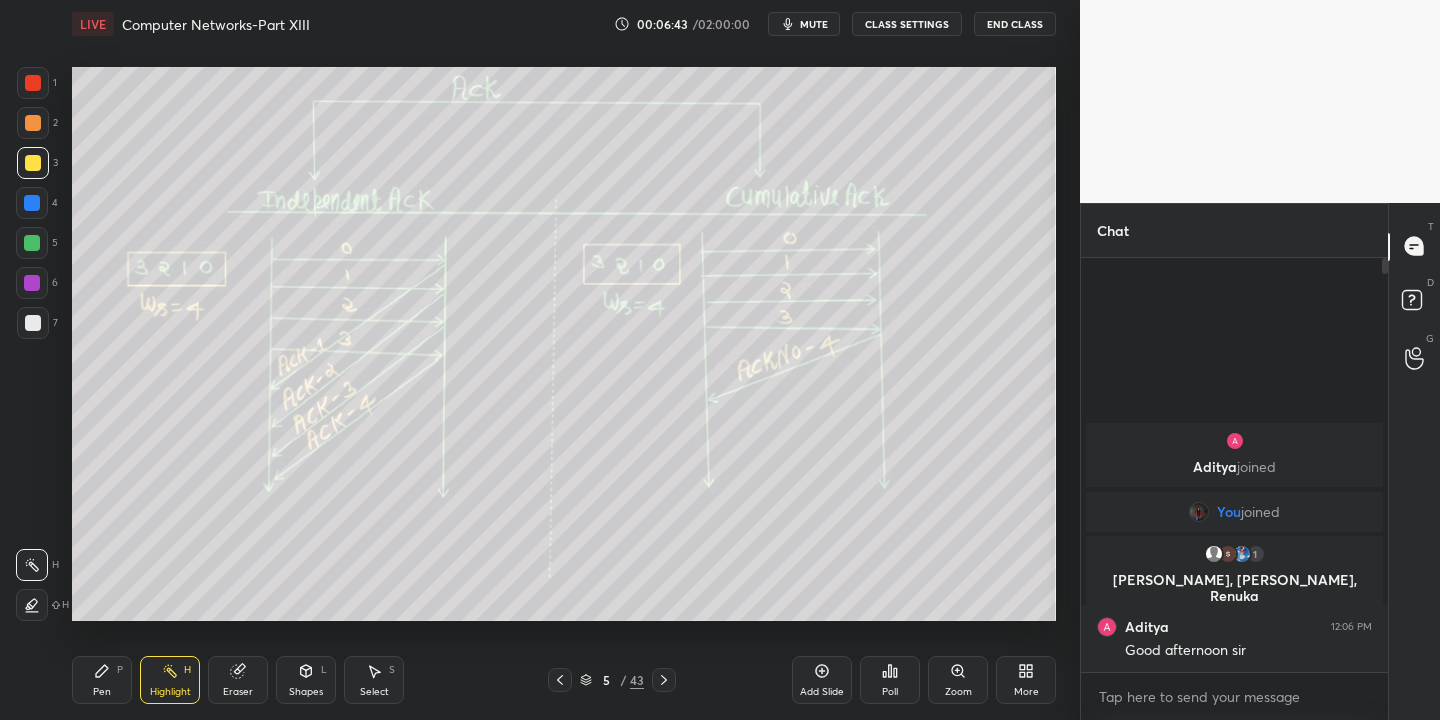 drag, startPoint x: 105, startPoint y: 665, endPoint x: 117, endPoint y: 660, distance: 13 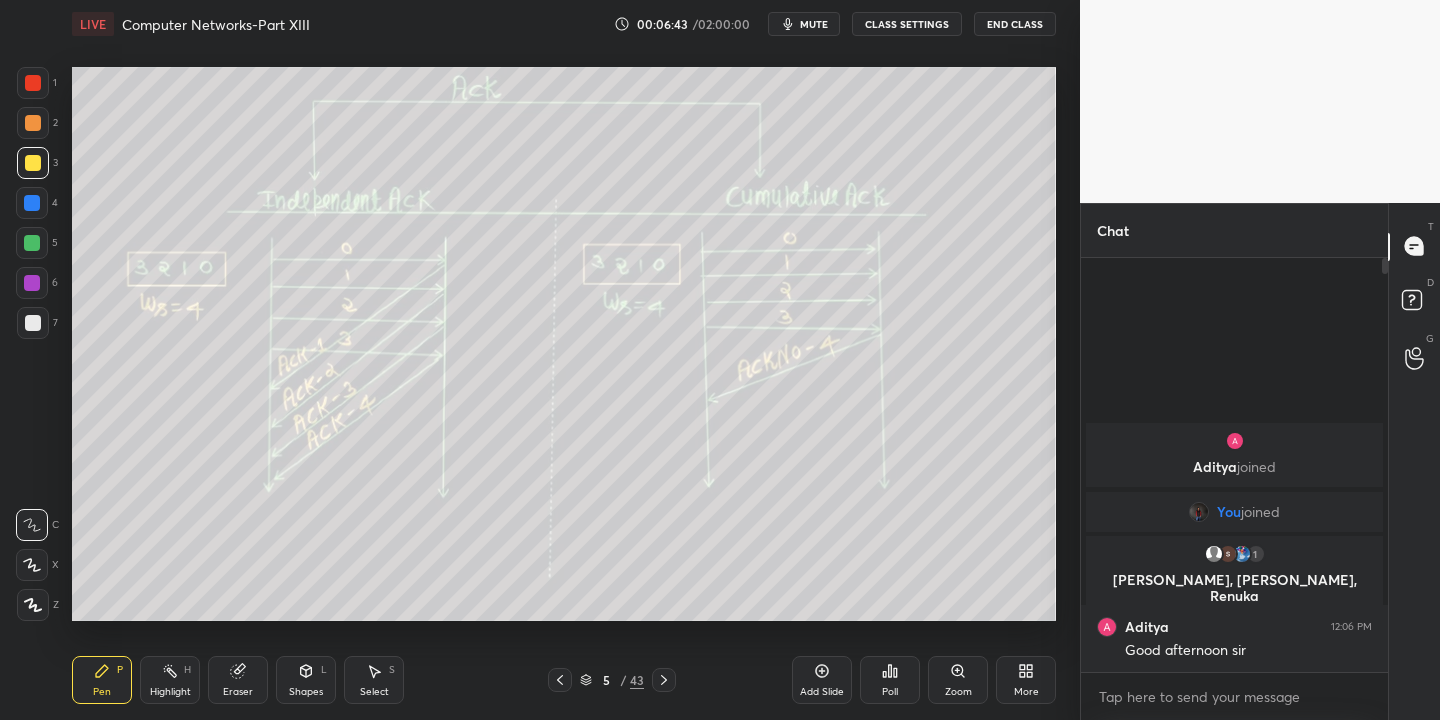 click 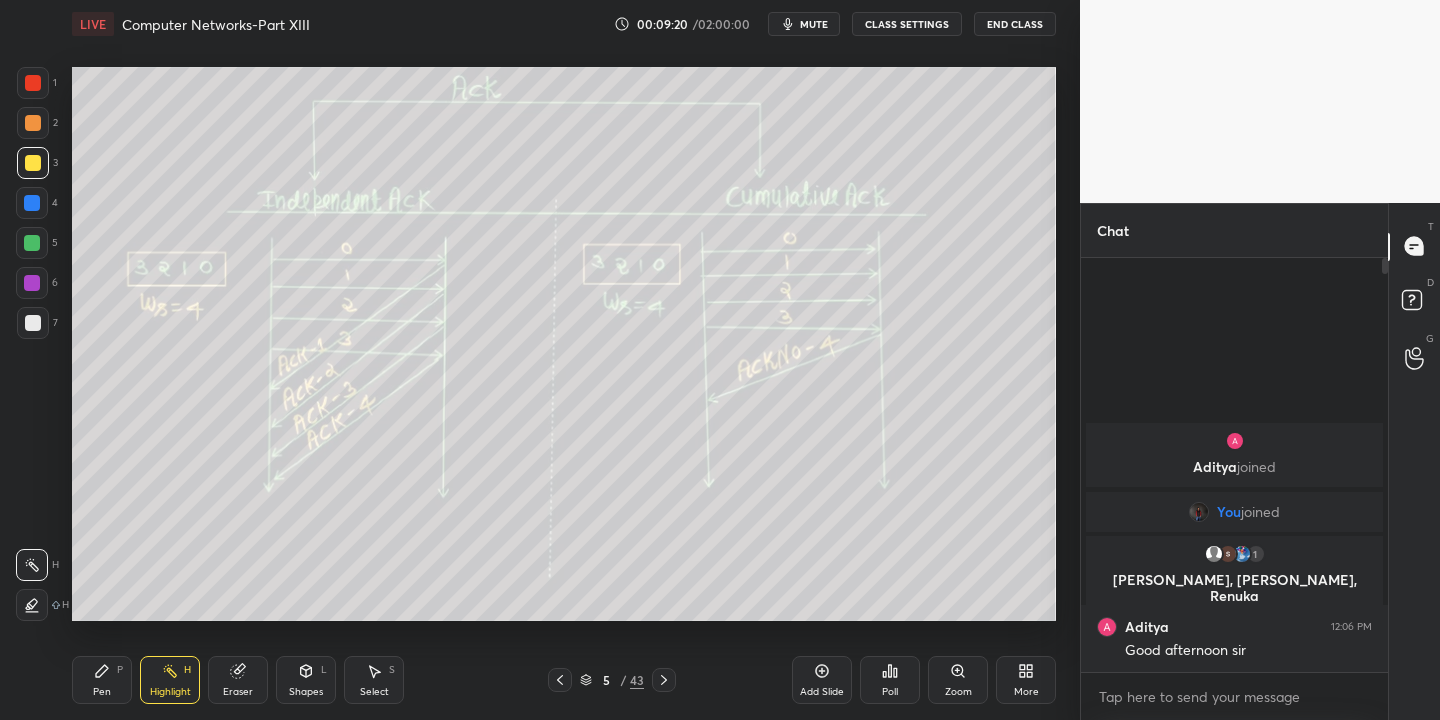 click on "mute" at bounding box center [814, 24] 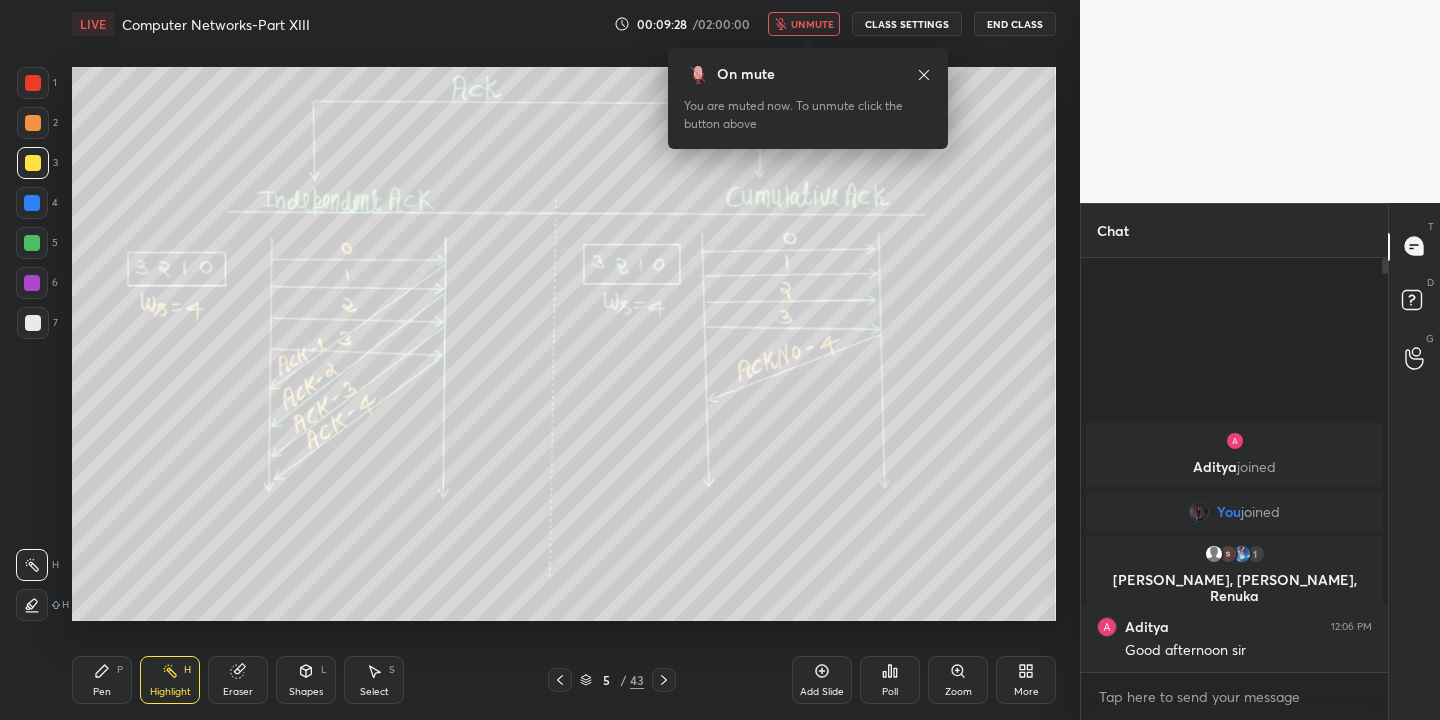 click on "unmute" at bounding box center [812, 24] 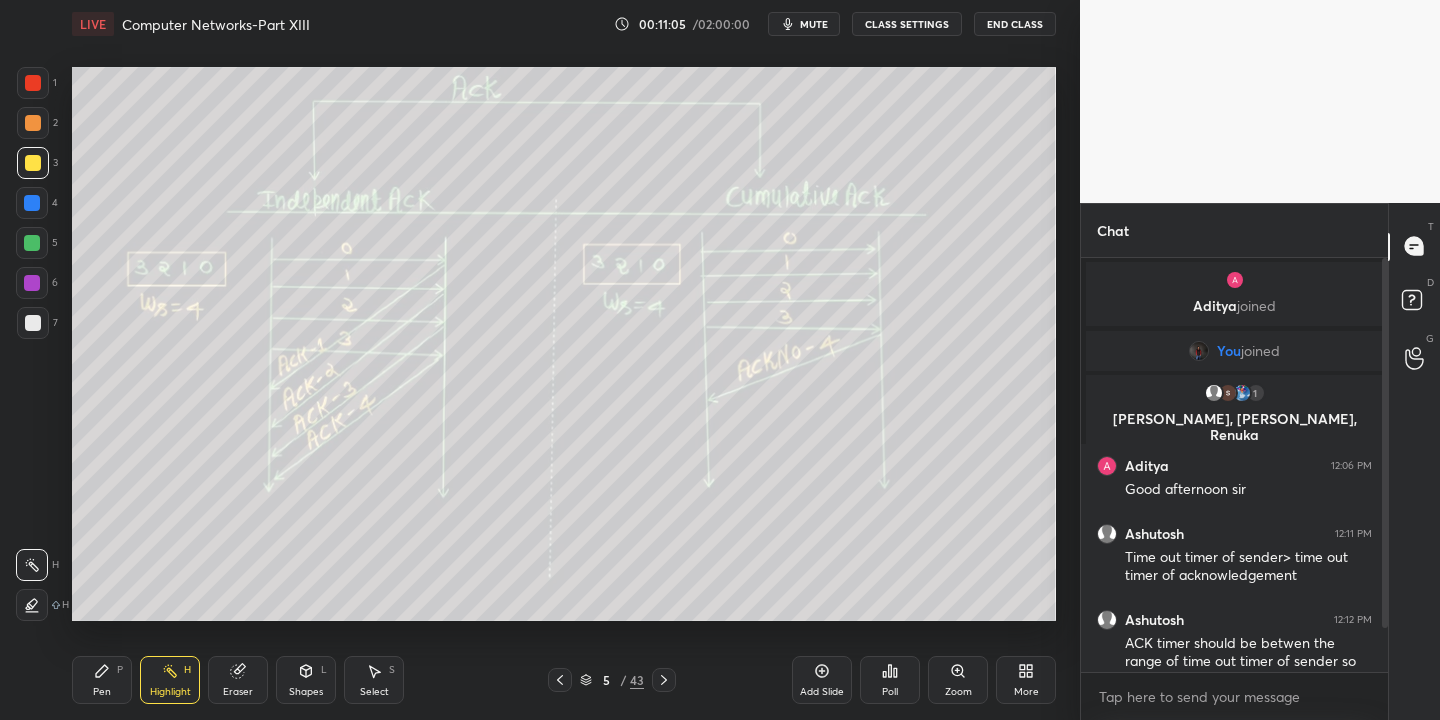 scroll, scrollTop: 69, scrollLeft: 0, axis: vertical 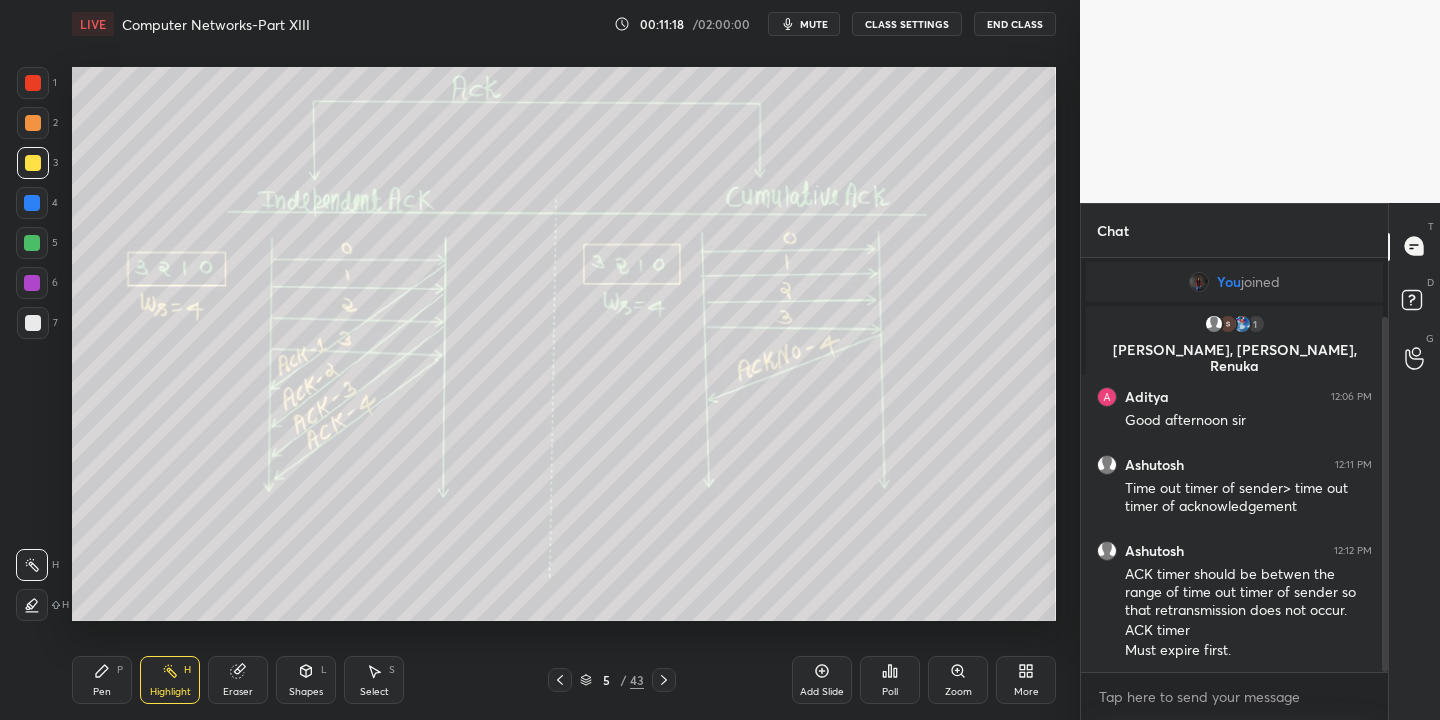 type 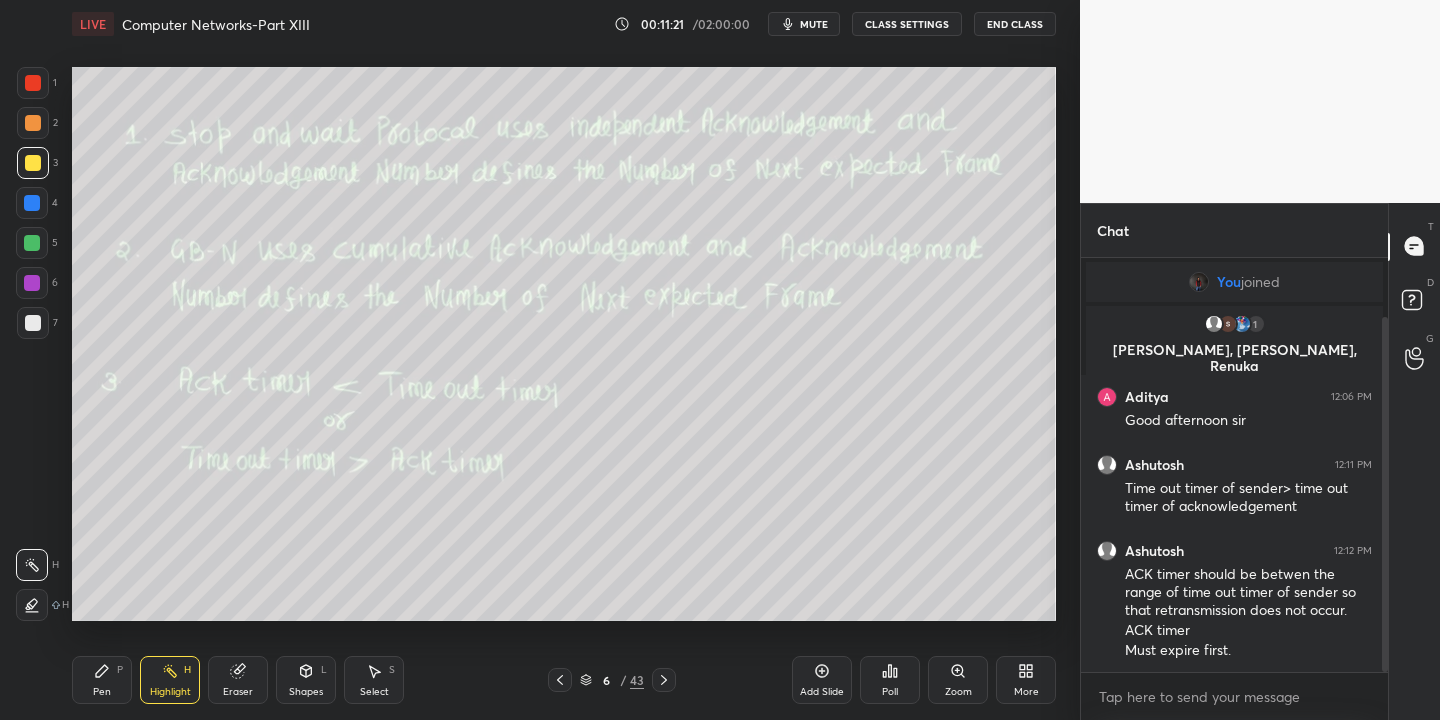 click on "Highlight" at bounding box center (170, 692) 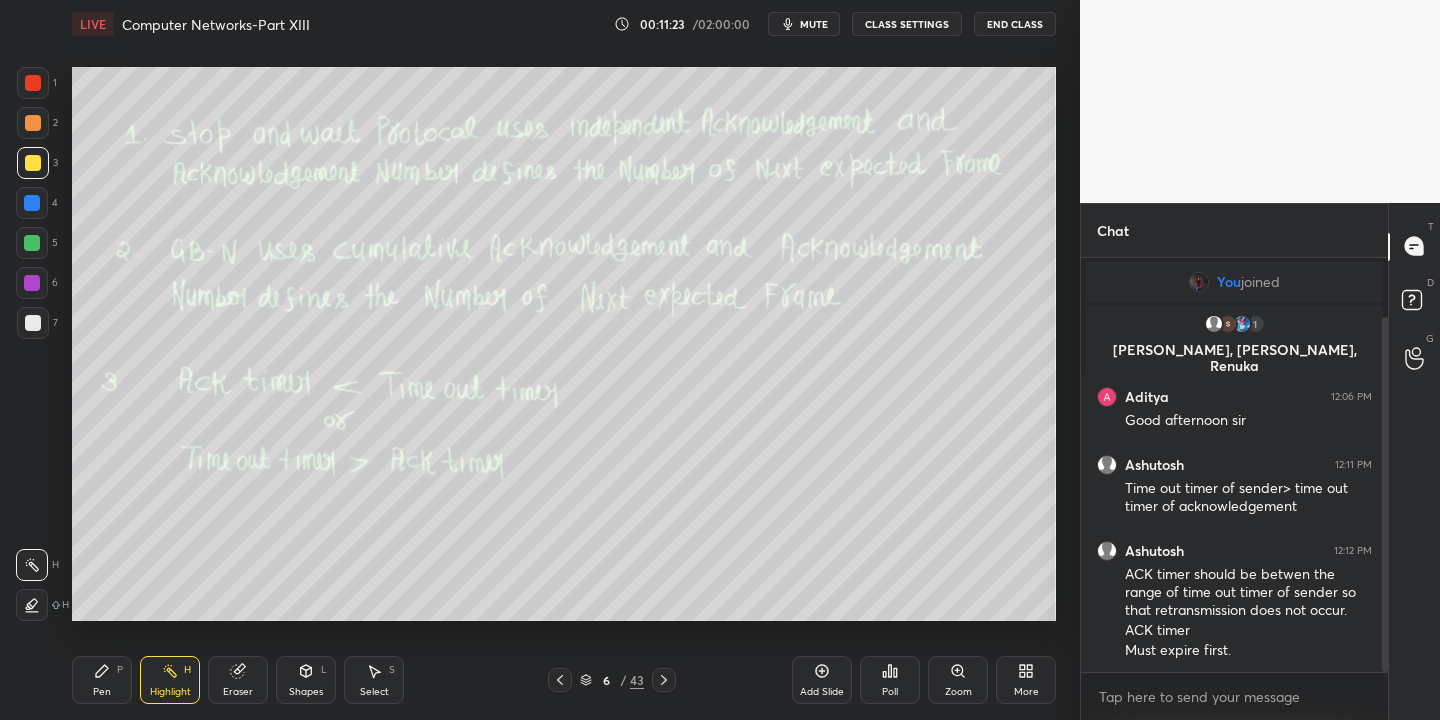 drag, startPoint x: 171, startPoint y: 681, endPoint x: 167, endPoint y: 663, distance: 18.439089 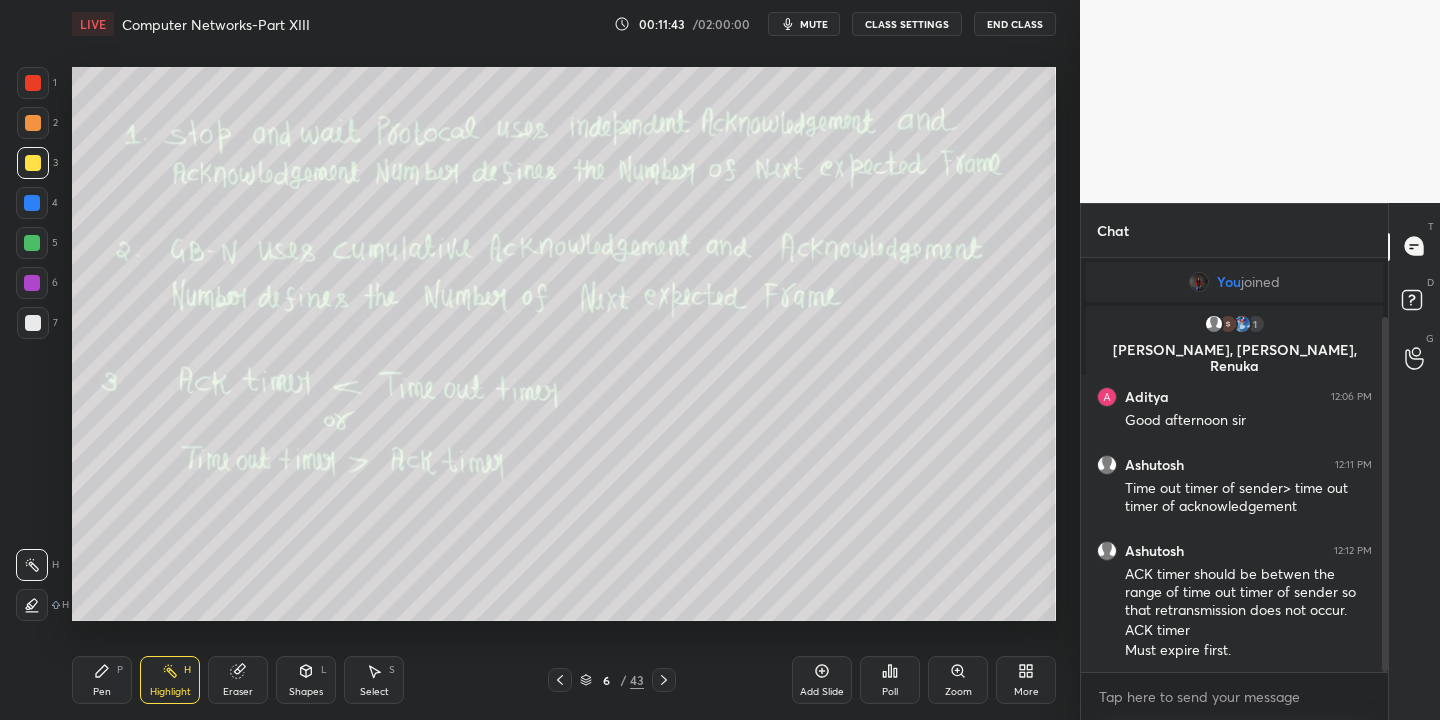 drag, startPoint x: 179, startPoint y: 684, endPoint x: 165, endPoint y: 633, distance: 52.886673 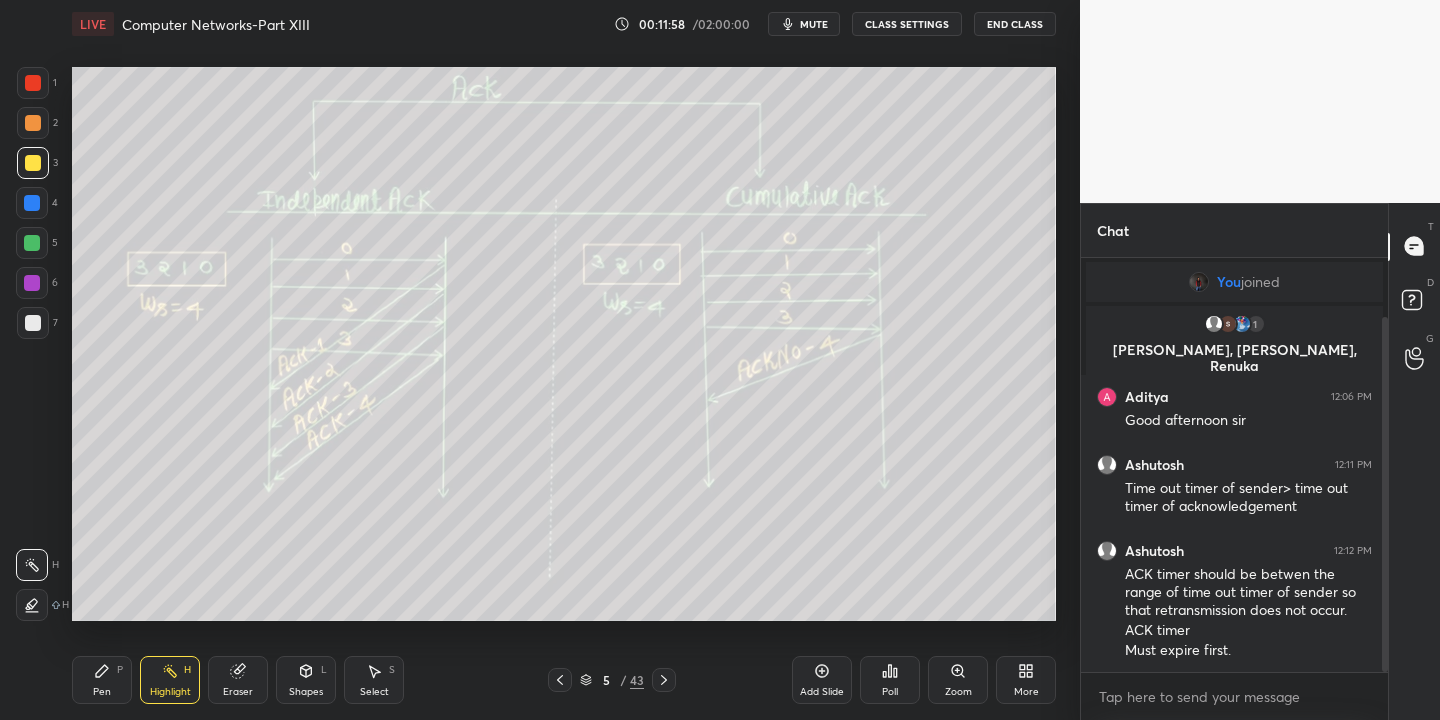 click on "Highlight" at bounding box center [170, 692] 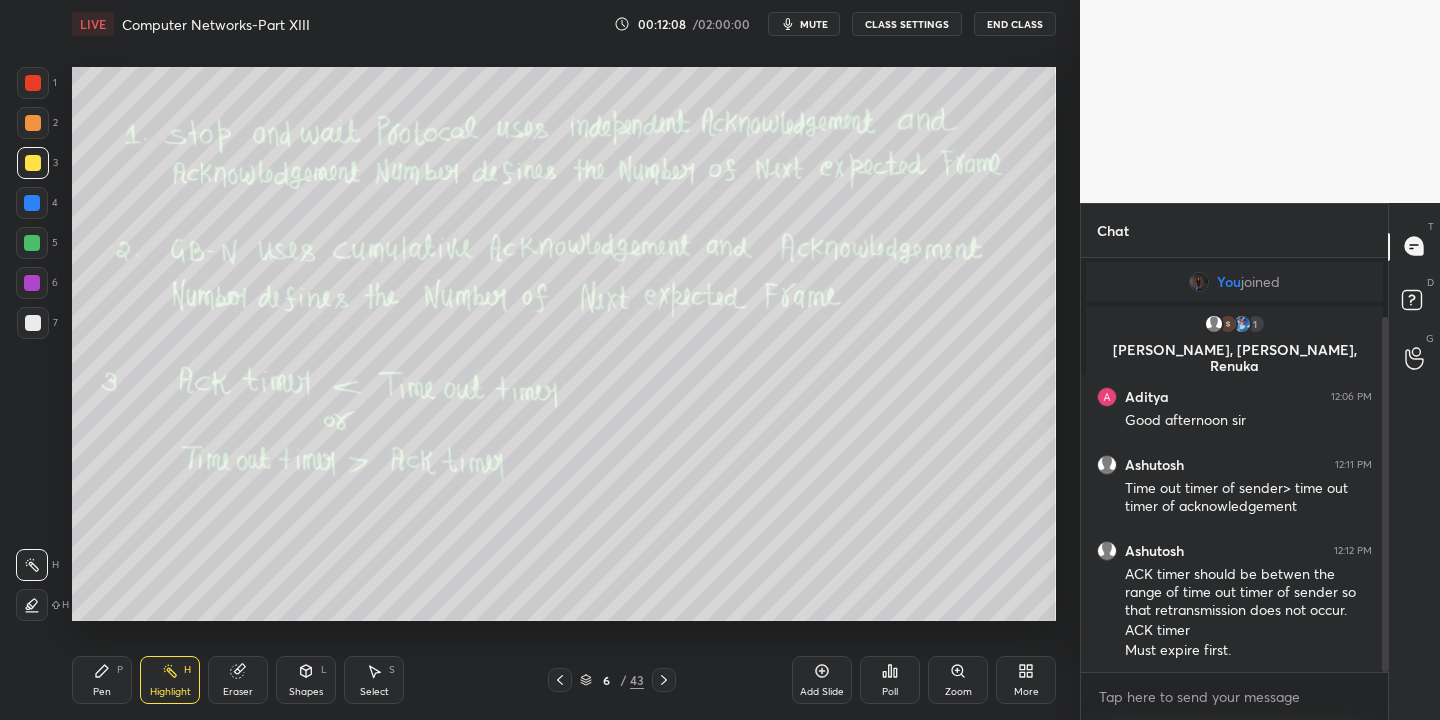 drag, startPoint x: 100, startPoint y: 684, endPoint x: 71, endPoint y: 572, distance: 115.69356 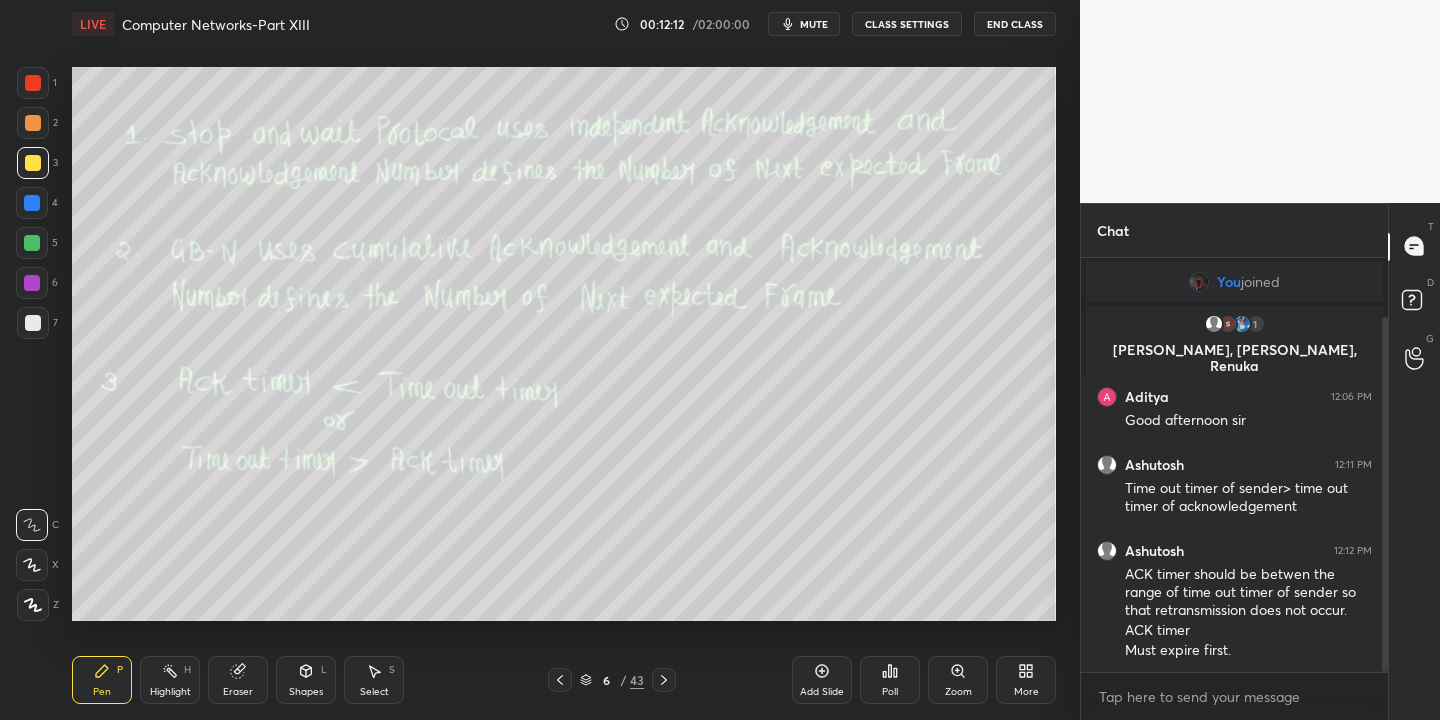 drag, startPoint x: 304, startPoint y: 676, endPoint x: 303, endPoint y: 665, distance: 11.045361 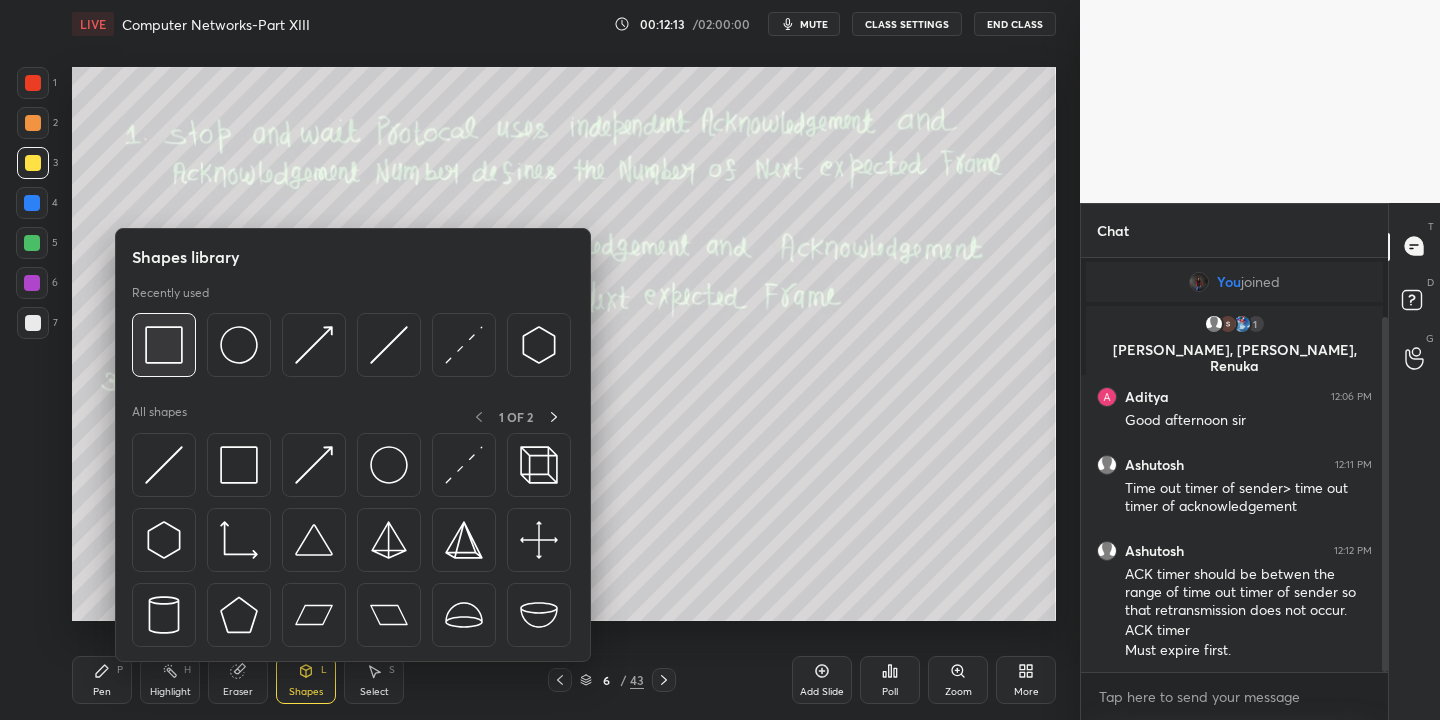 click at bounding box center [239, 465] 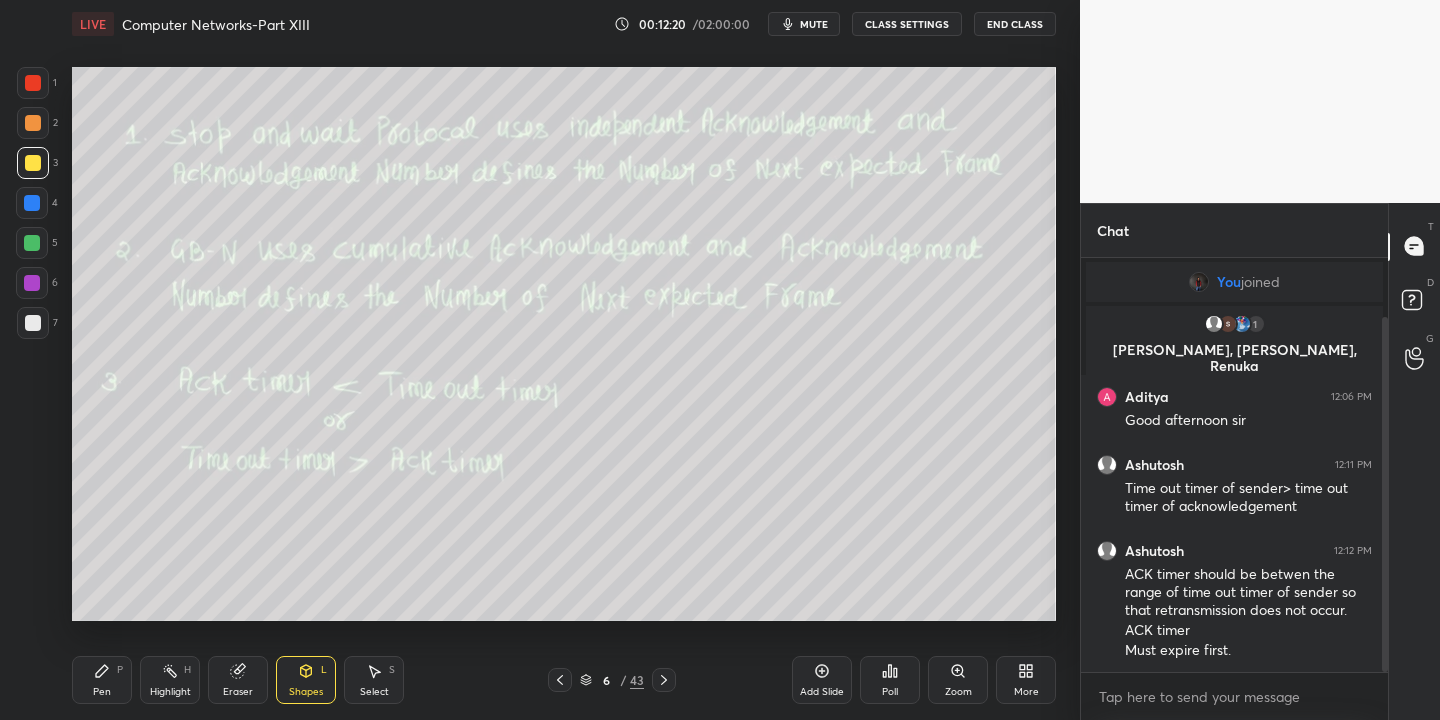 click on "Pen P" at bounding box center (102, 680) 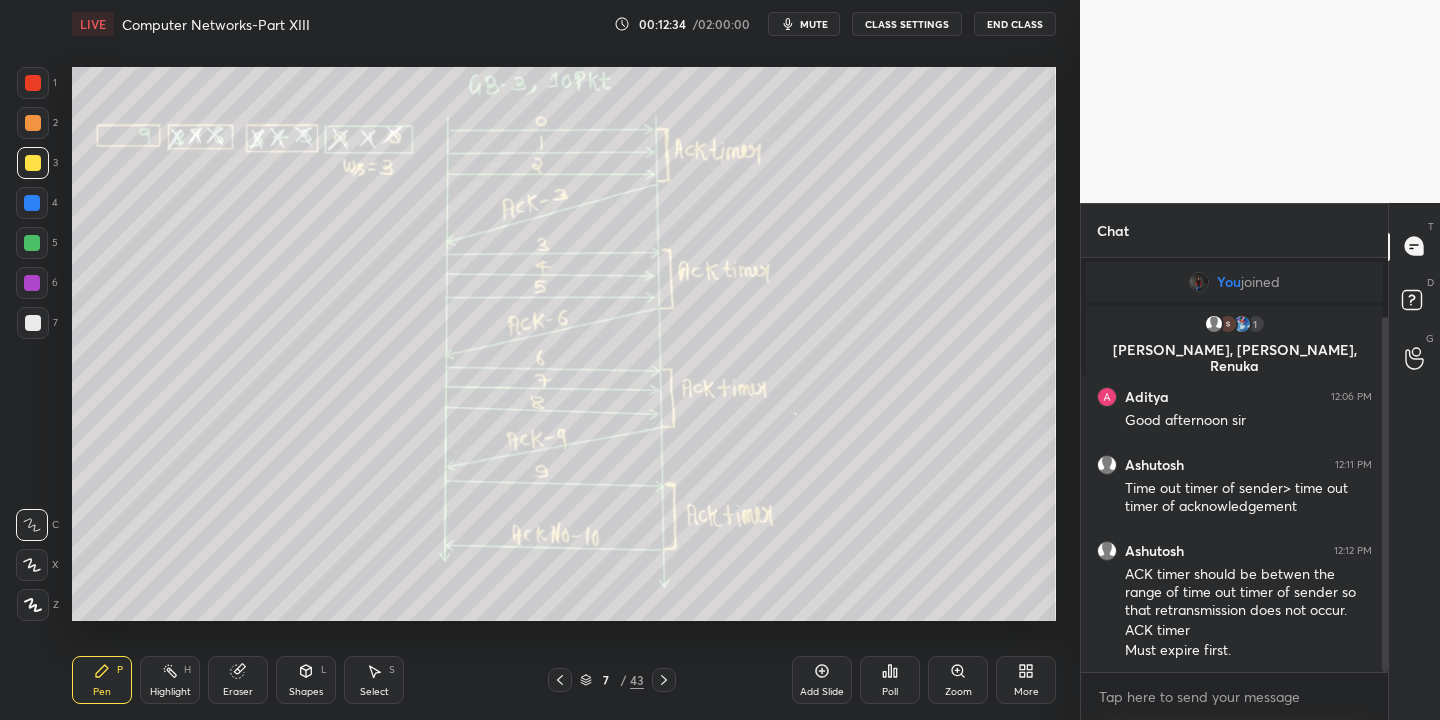 drag, startPoint x: 172, startPoint y: 685, endPoint x: 176, endPoint y: 675, distance: 10.770329 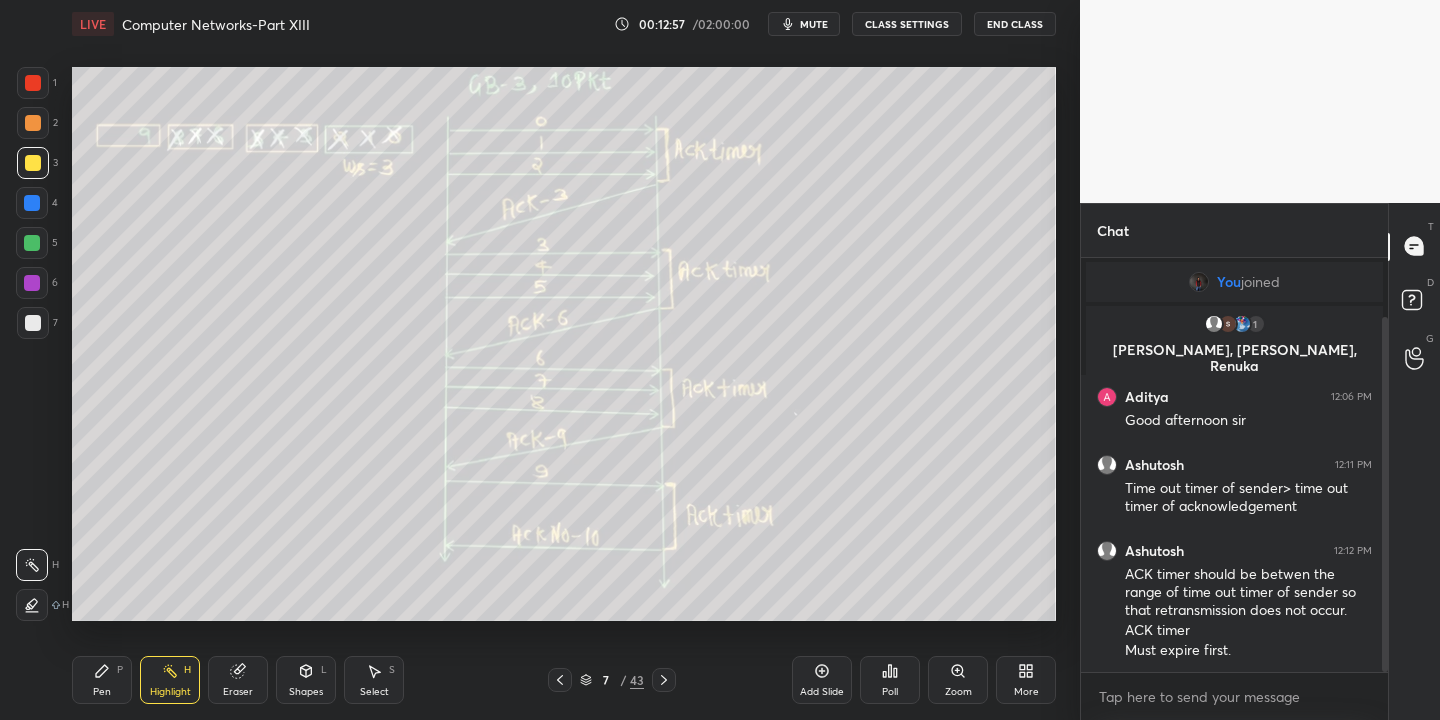 drag, startPoint x: 106, startPoint y: 677, endPoint x: 130, endPoint y: 674, distance: 24.186773 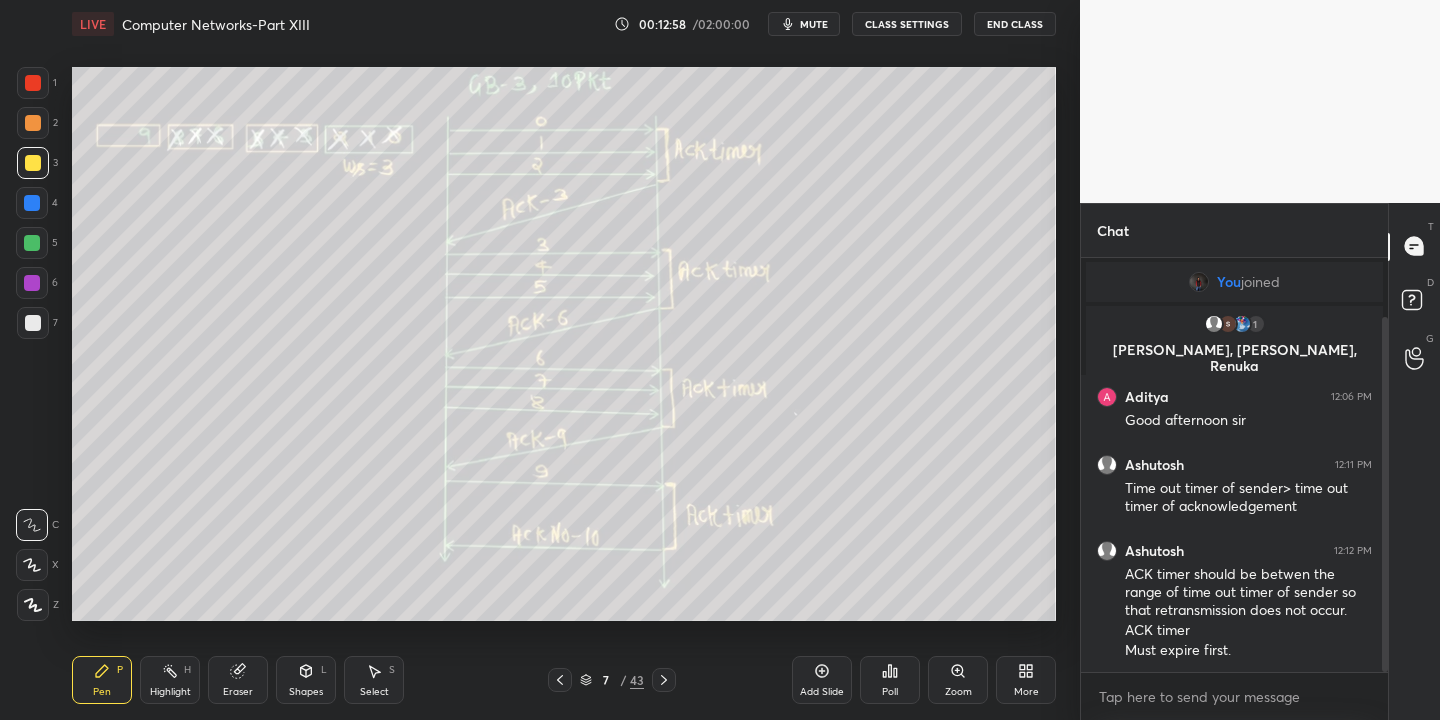 click on "Highlight H" at bounding box center (170, 680) 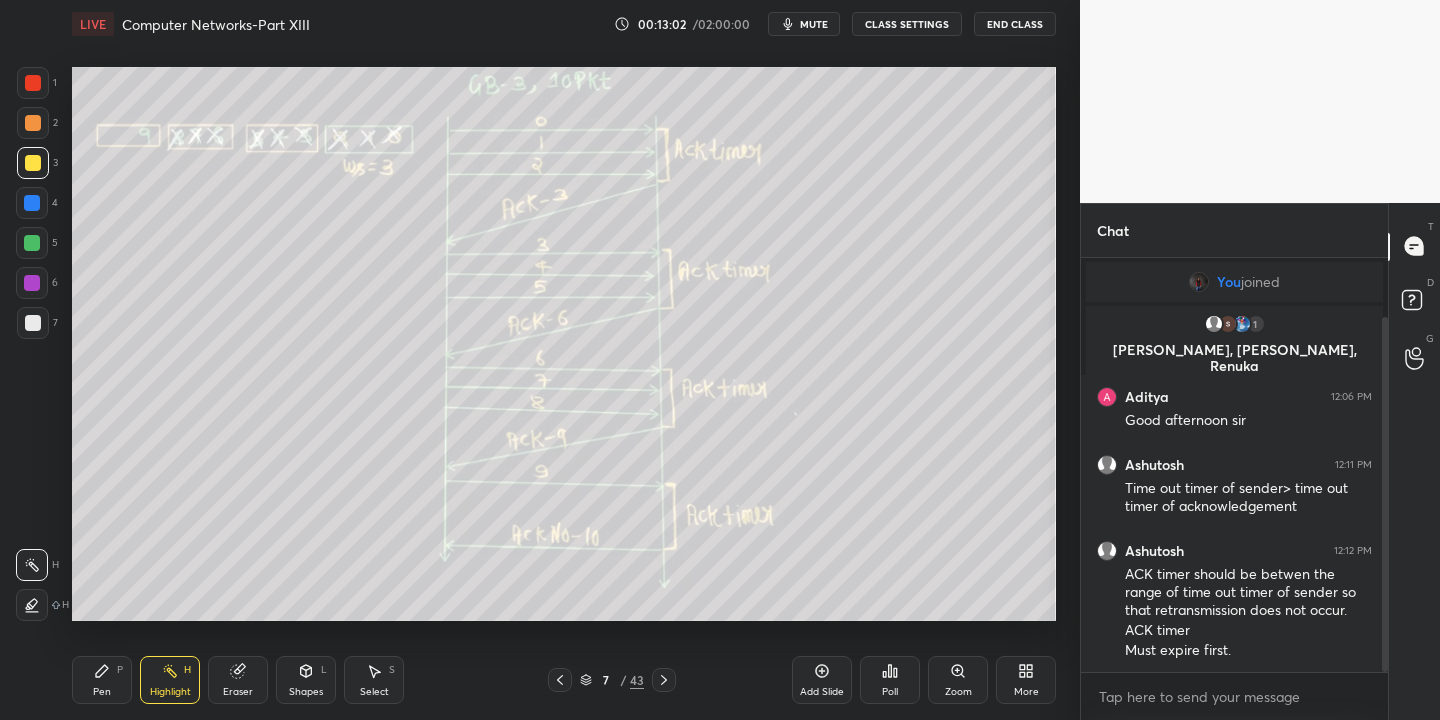 drag, startPoint x: 35, startPoint y: 243, endPoint x: 50, endPoint y: 265, distance: 26.627054 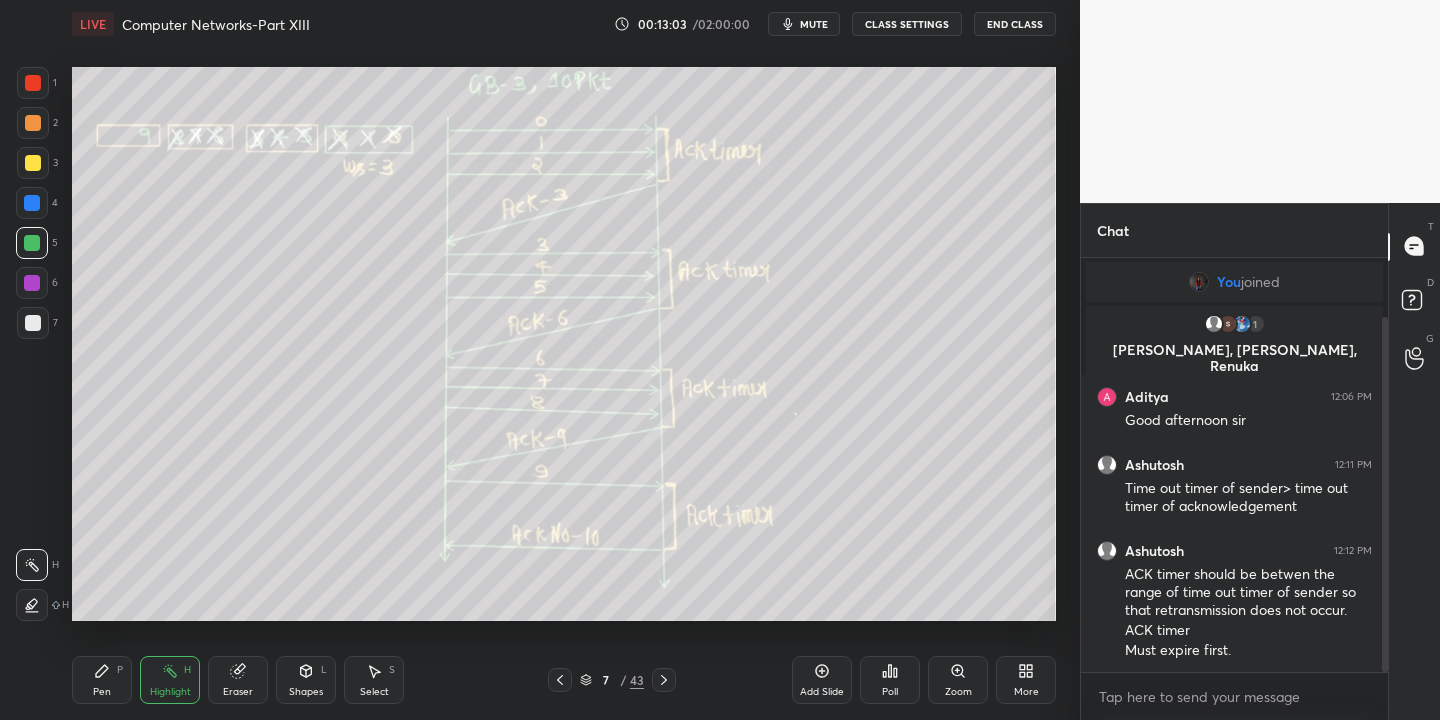 drag, startPoint x: 170, startPoint y: 684, endPoint x: 182, endPoint y: 644, distance: 41.761227 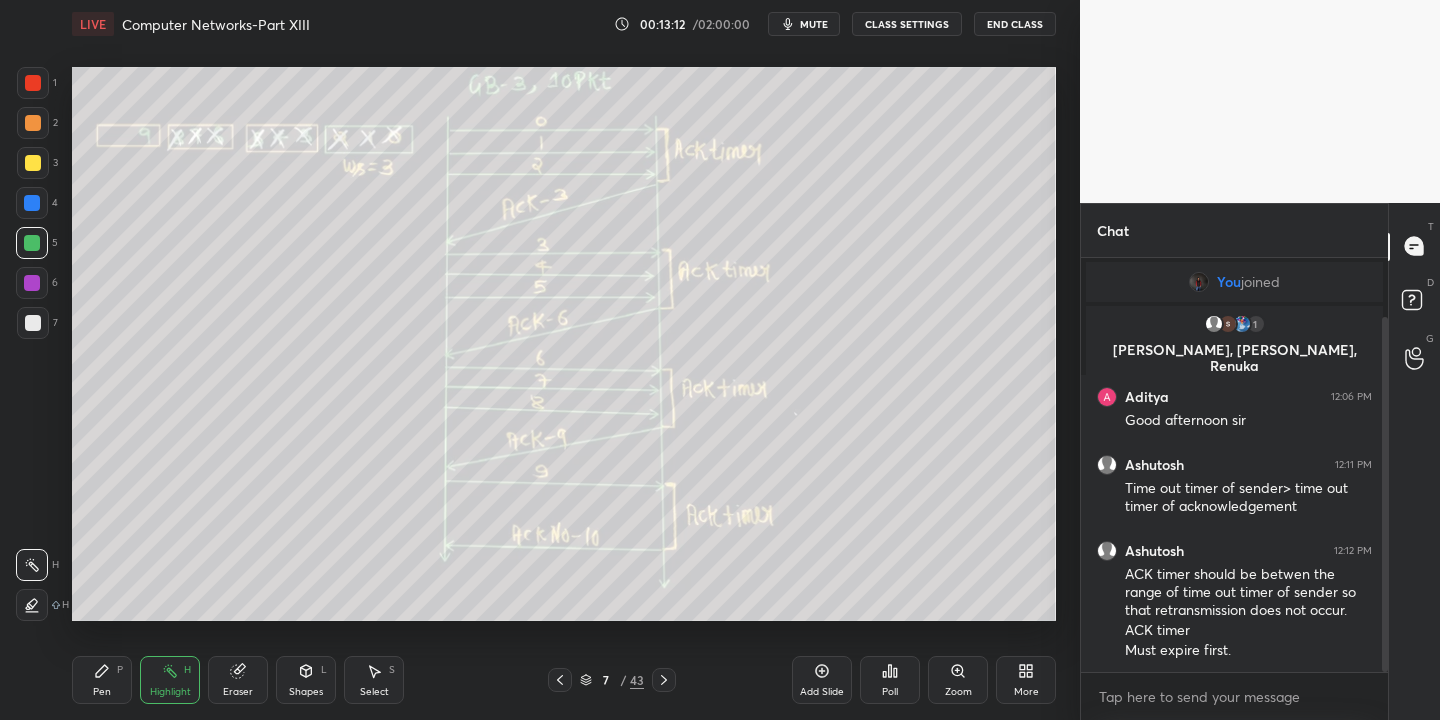 click 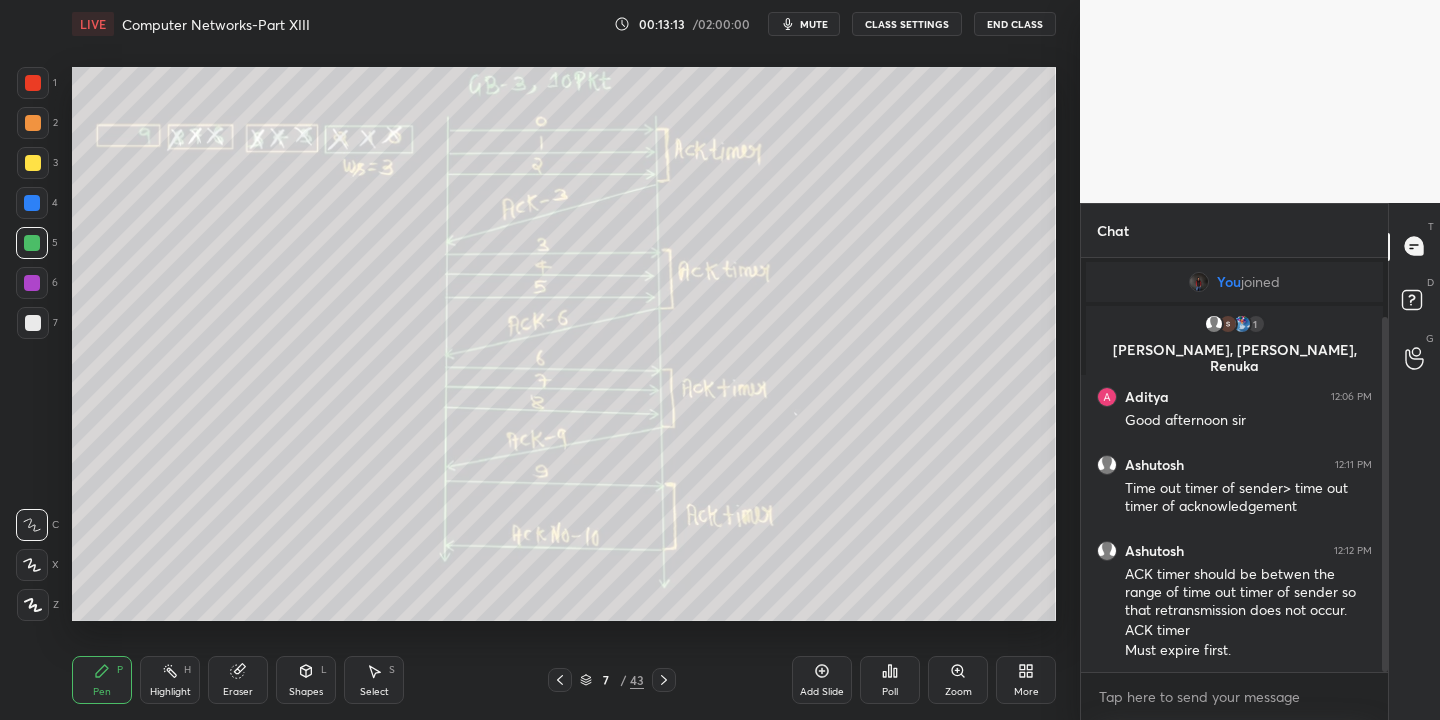 drag, startPoint x: 30, startPoint y: 245, endPoint x: 24, endPoint y: 223, distance: 22.803509 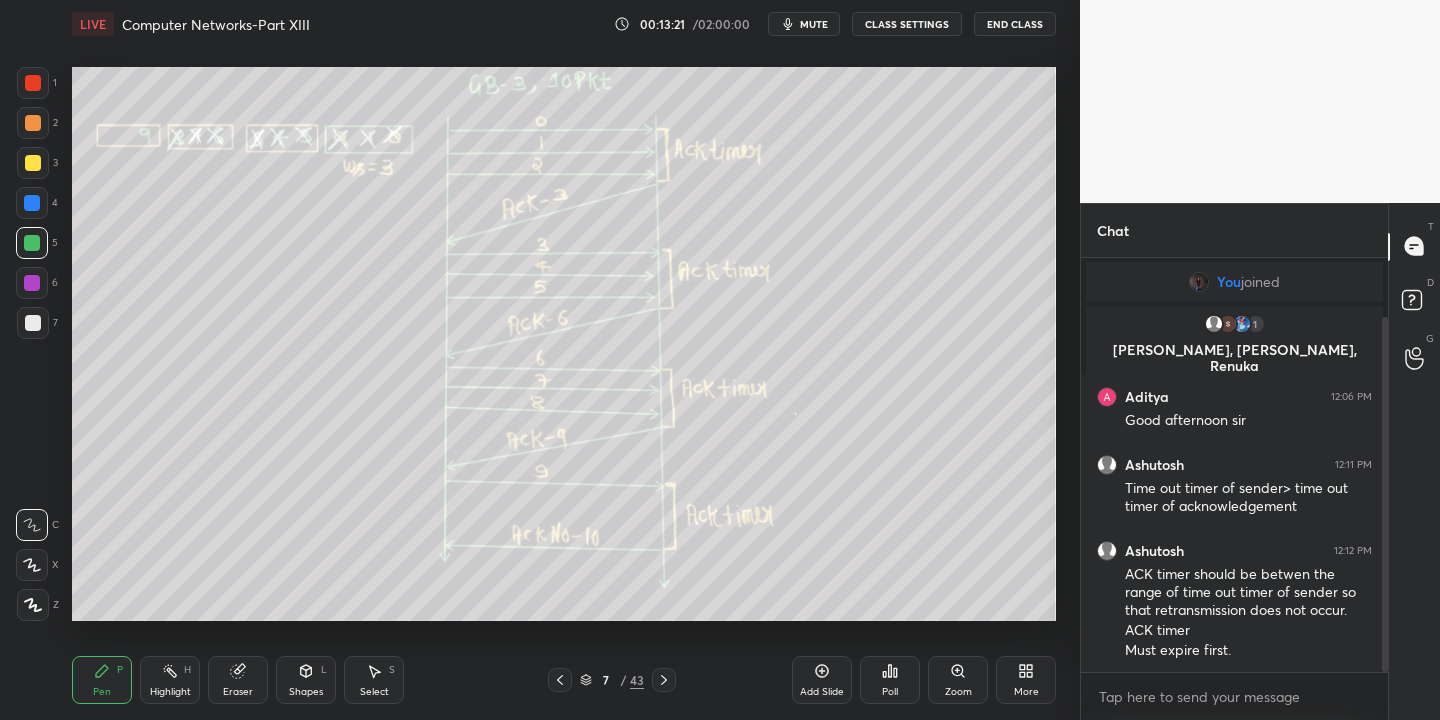 click 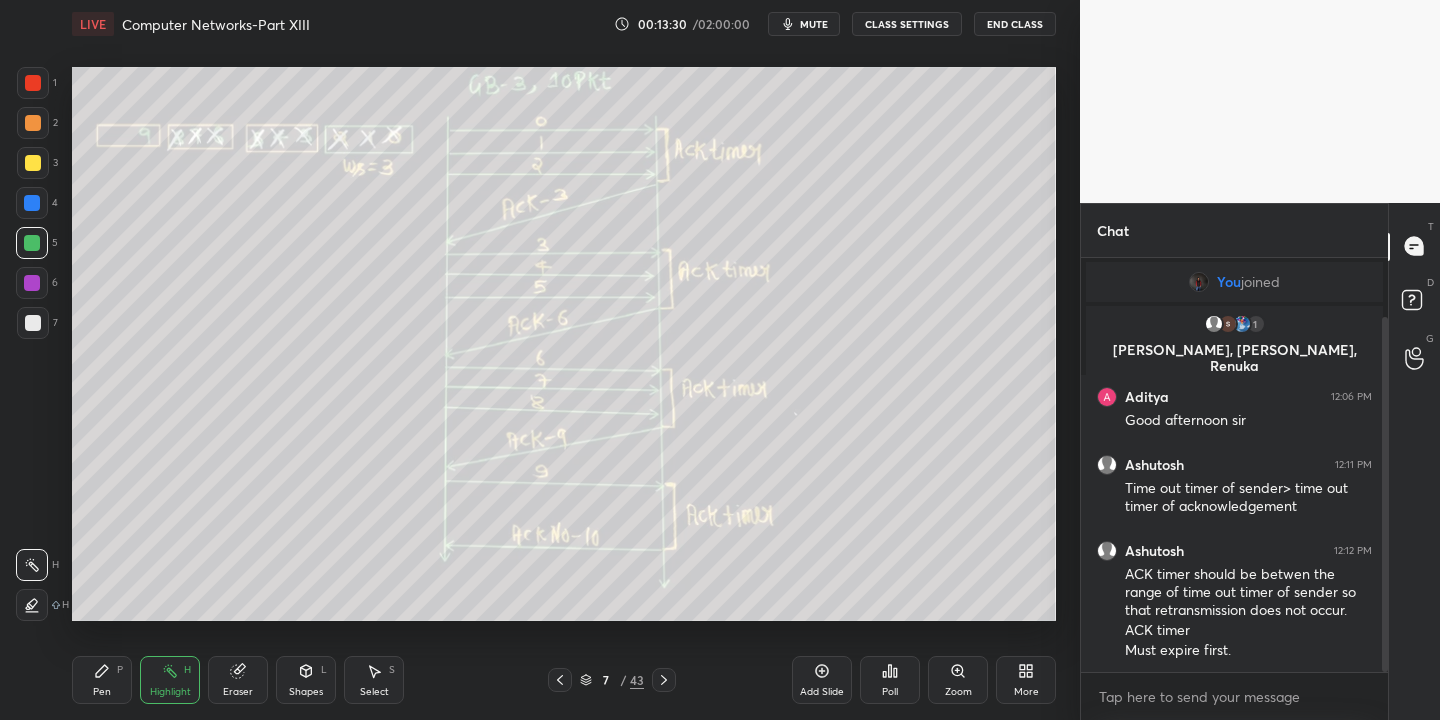 click on "Pen" at bounding box center (102, 692) 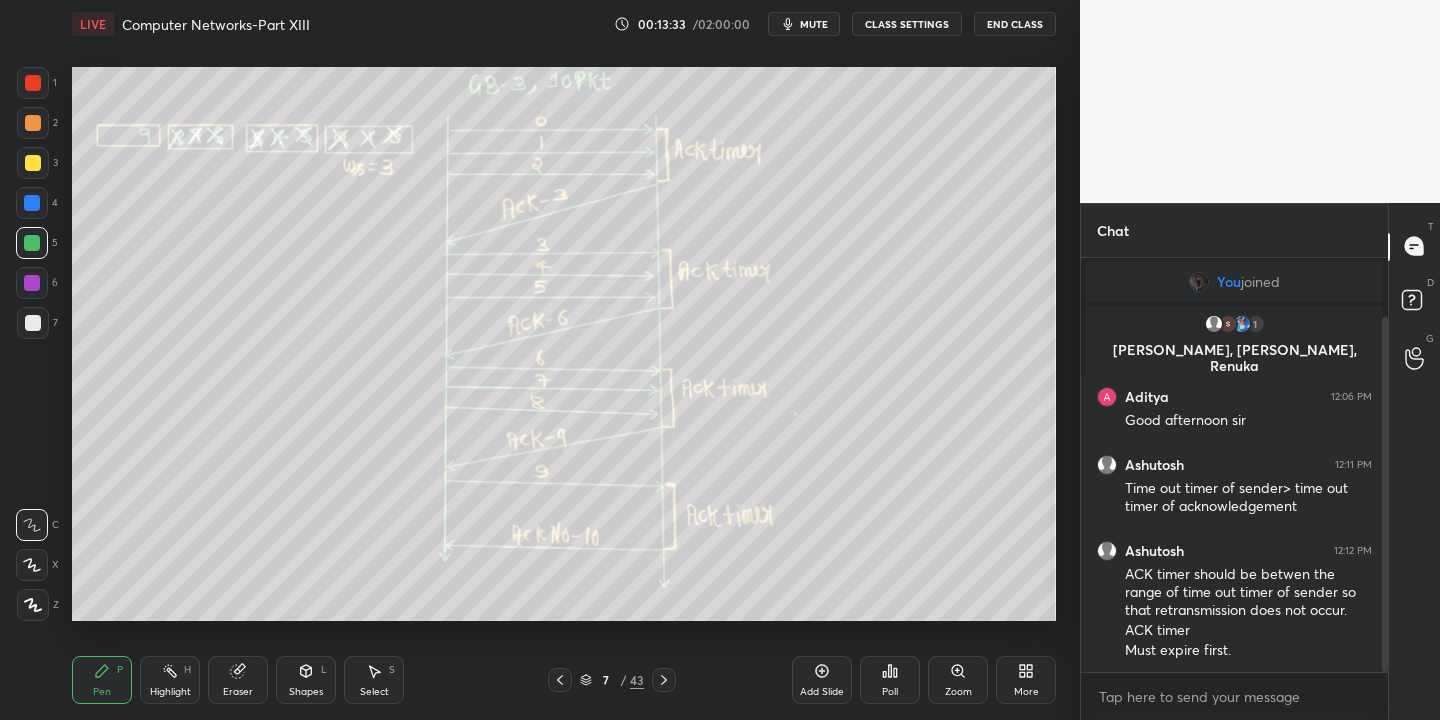 scroll, scrollTop: 157, scrollLeft: 0, axis: vertical 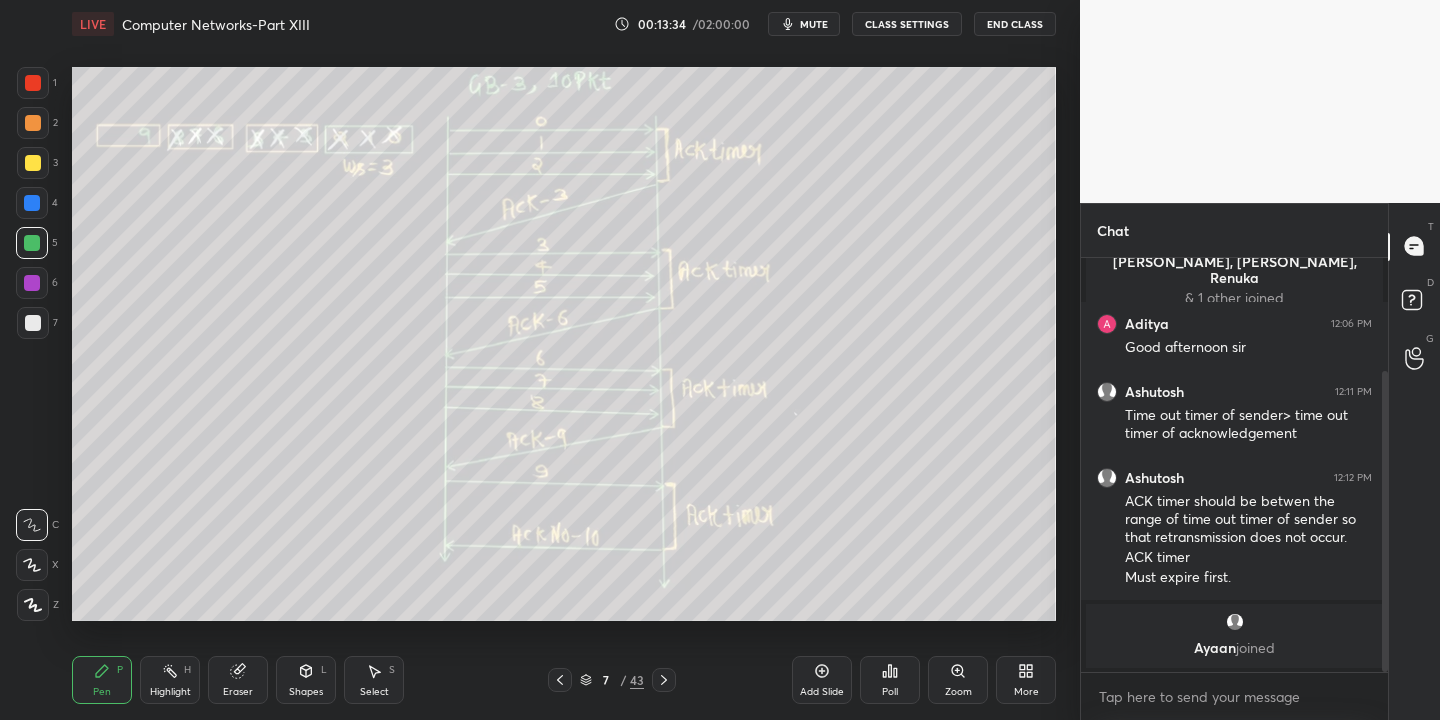 drag, startPoint x: 163, startPoint y: 678, endPoint x: 179, endPoint y: 657, distance: 26.400757 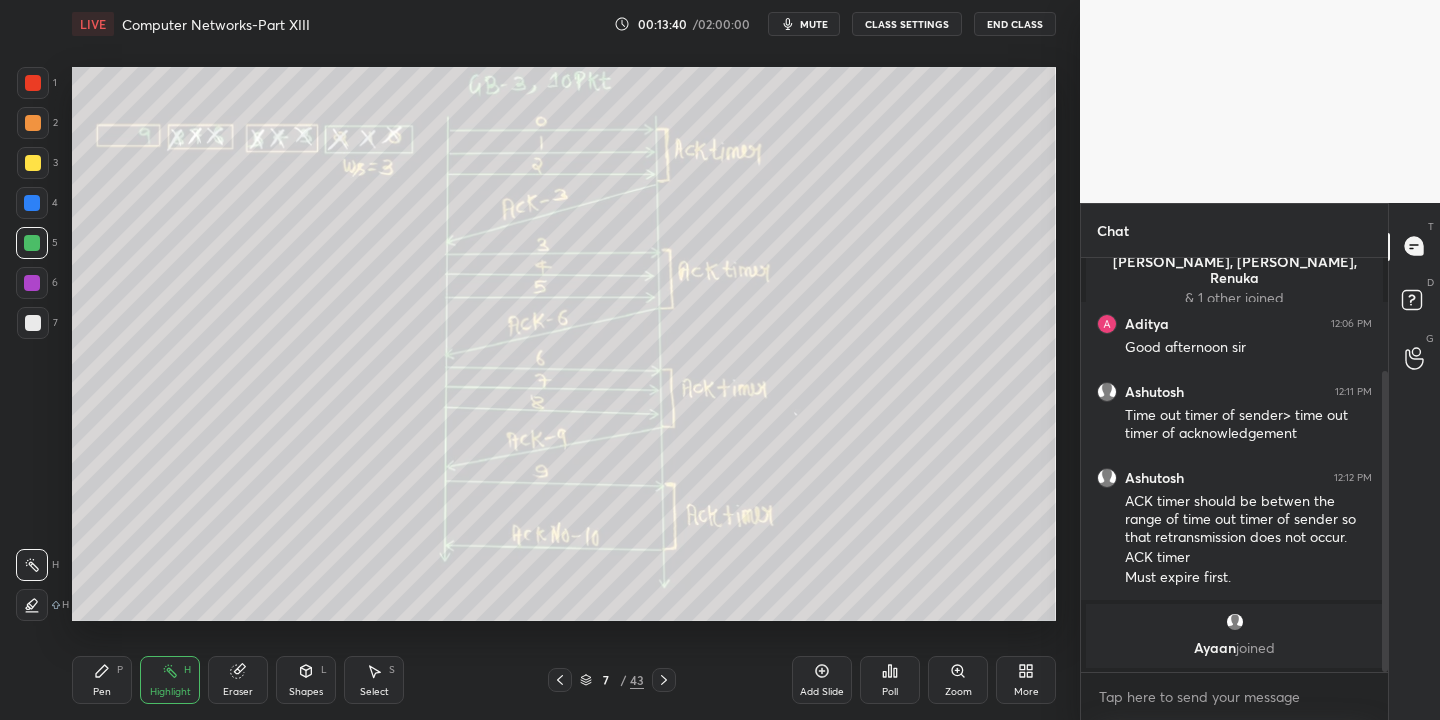 click on "Pen" at bounding box center (102, 692) 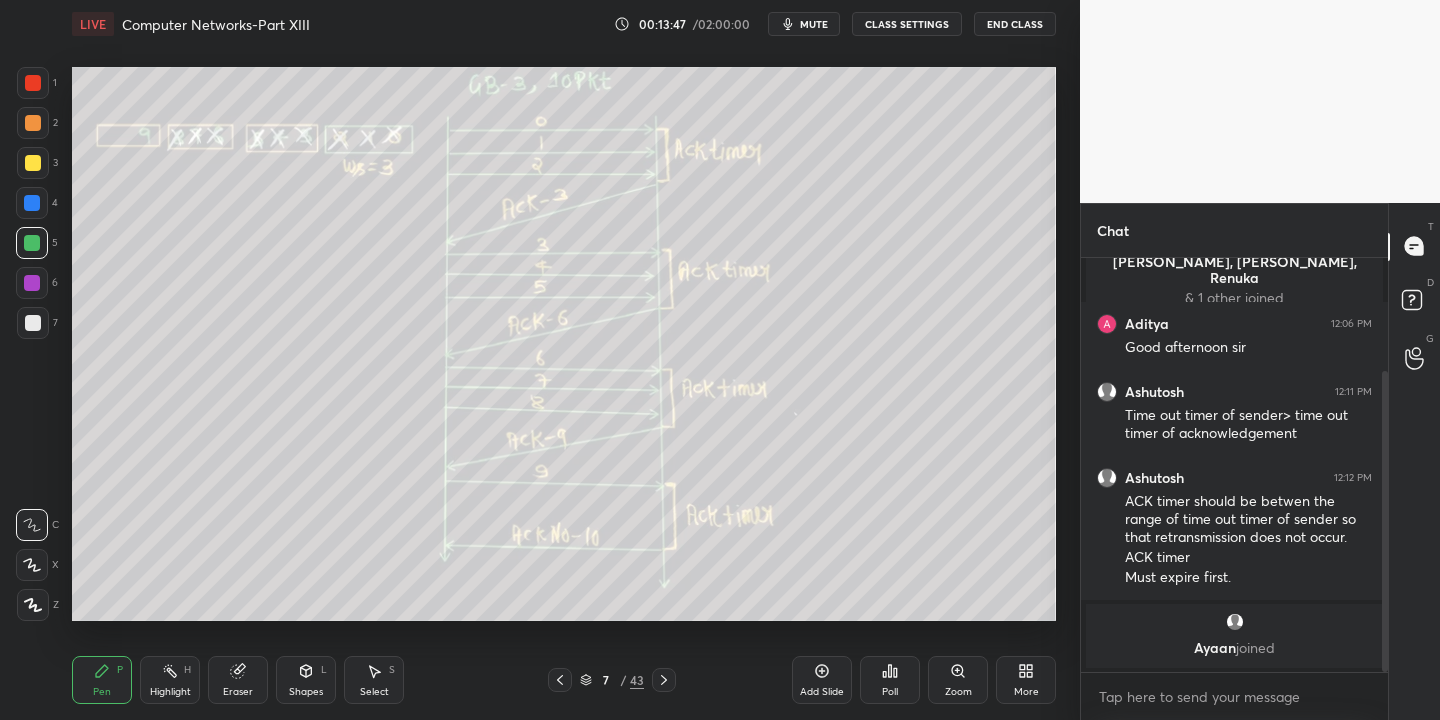 drag, startPoint x: 165, startPoint y: 677, endPoint x: 190, endPoint y: 660, distance: 30.232433 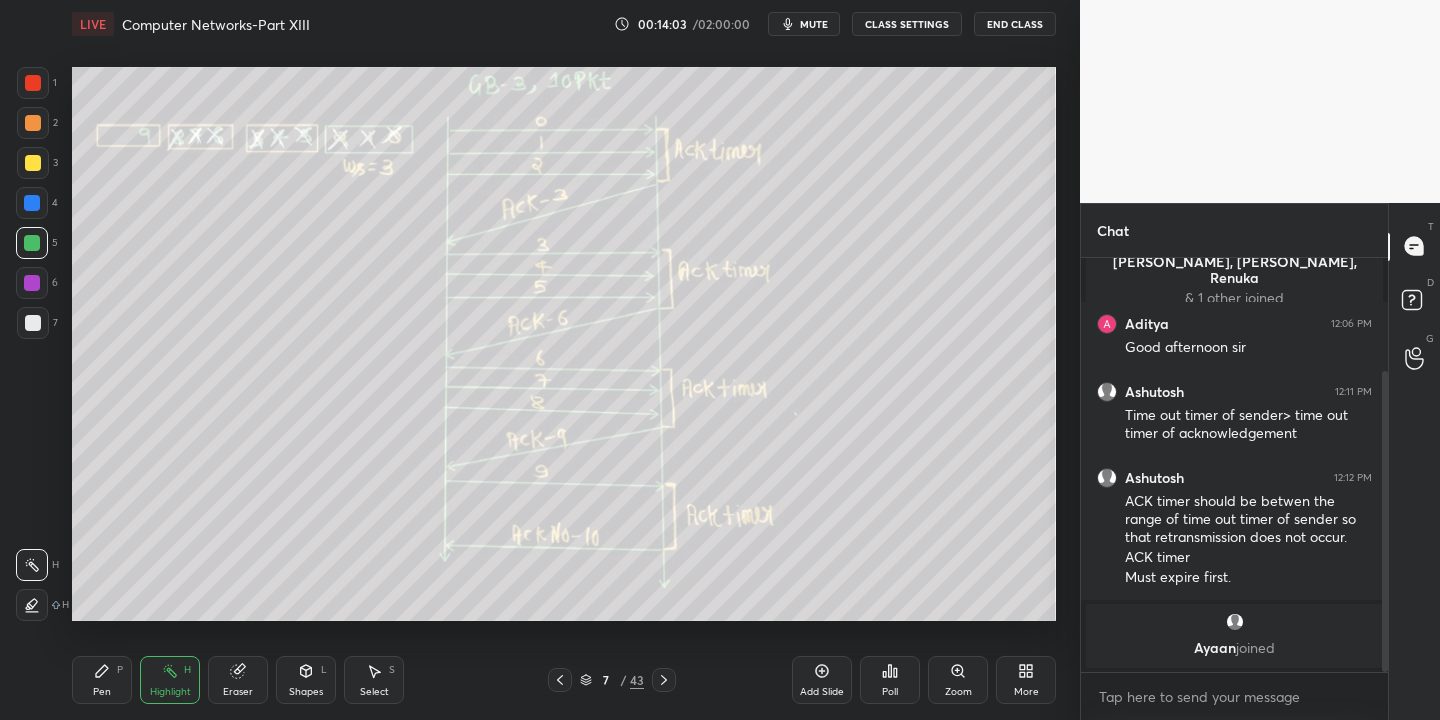 click on "Pen P" at bounding box center [102, 680] 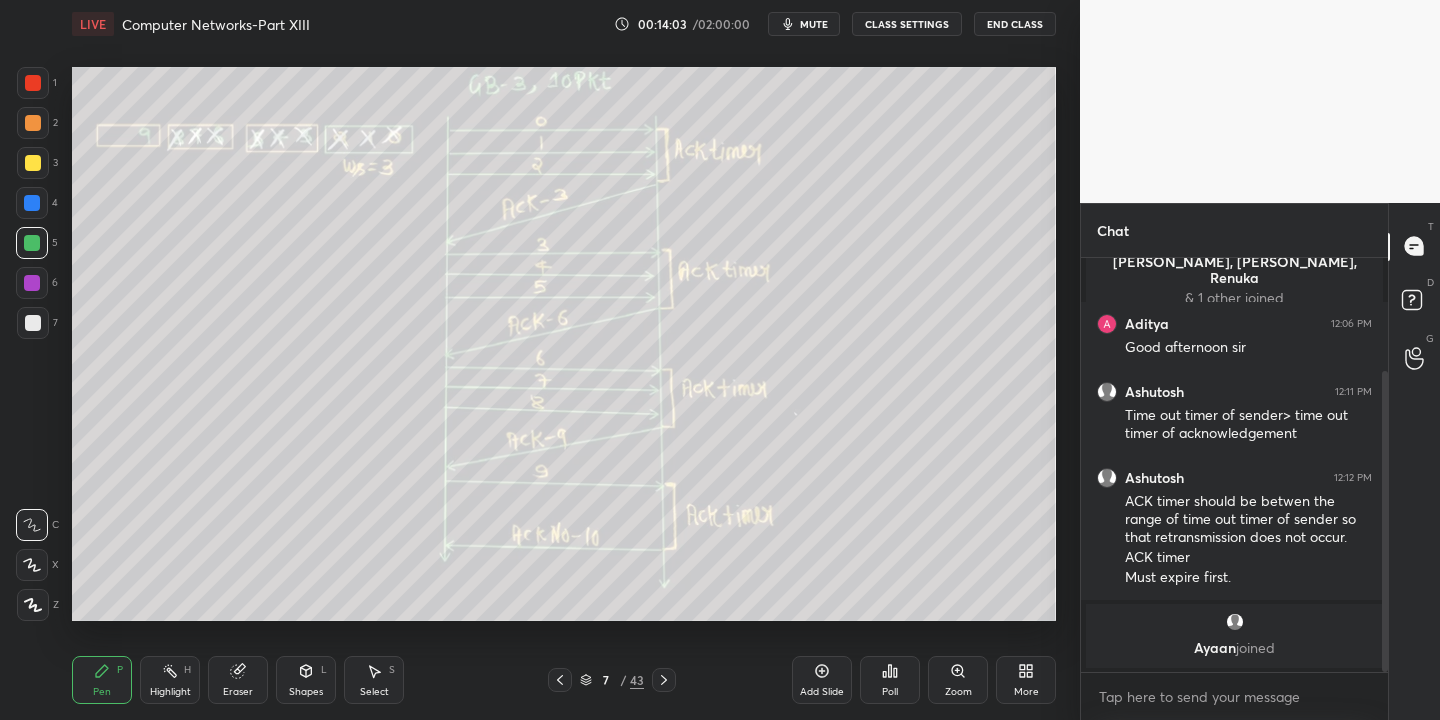 click on "Highlight H" at bounding box center [170, 680] 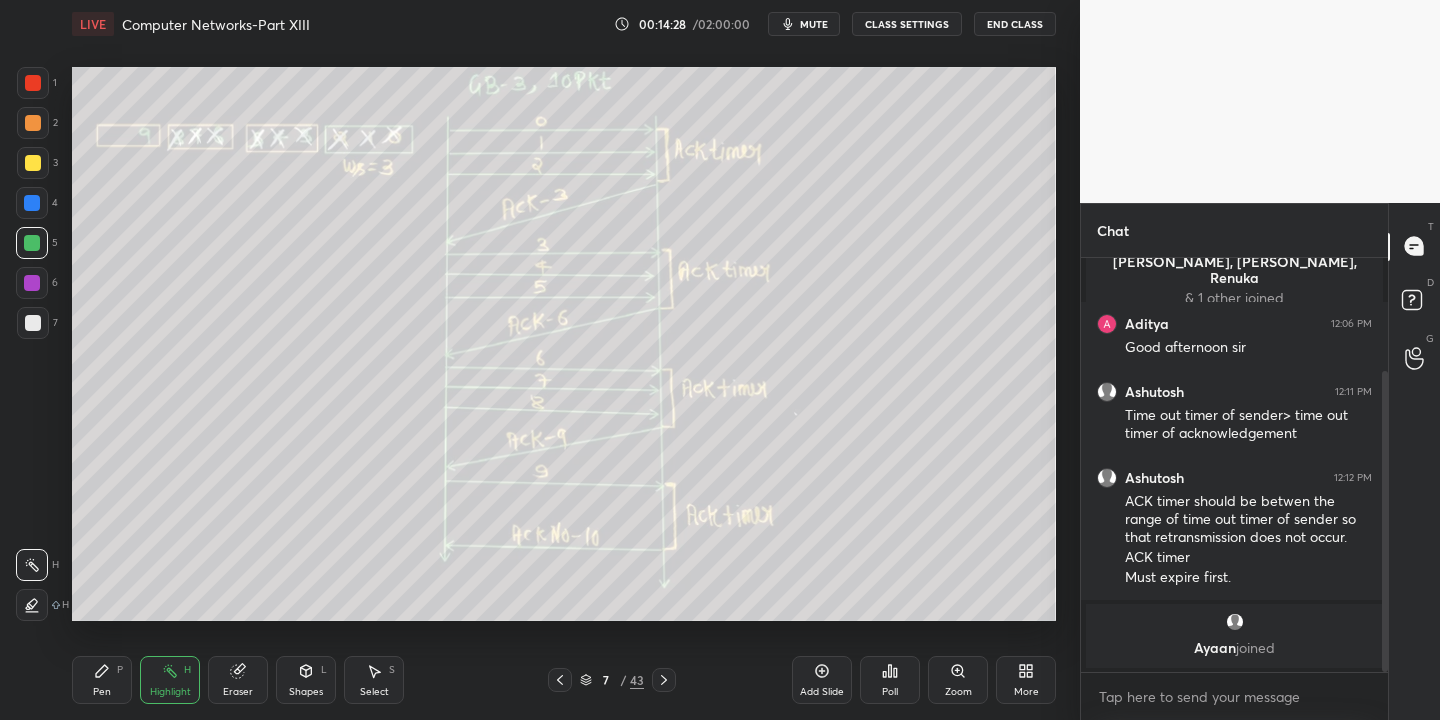 click on "Pen P" at bounding box center [102, 680] 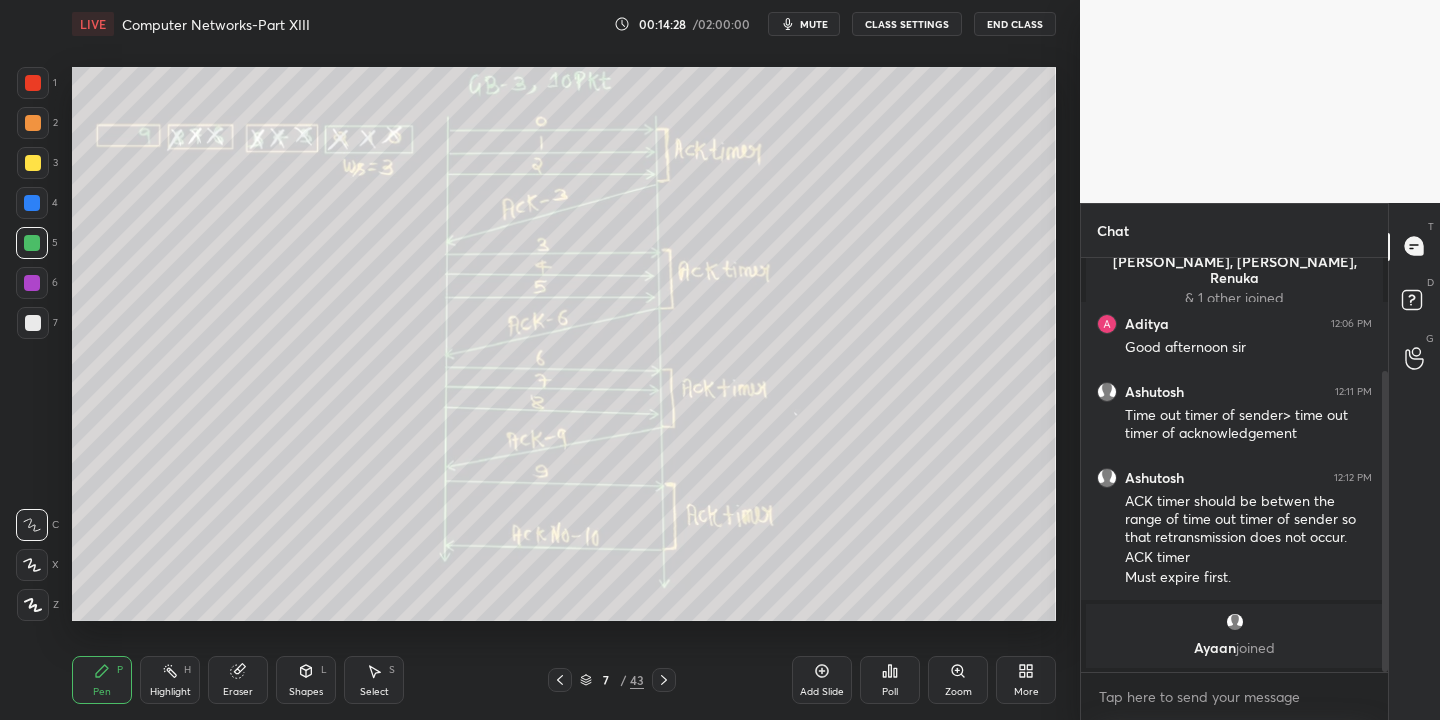 click 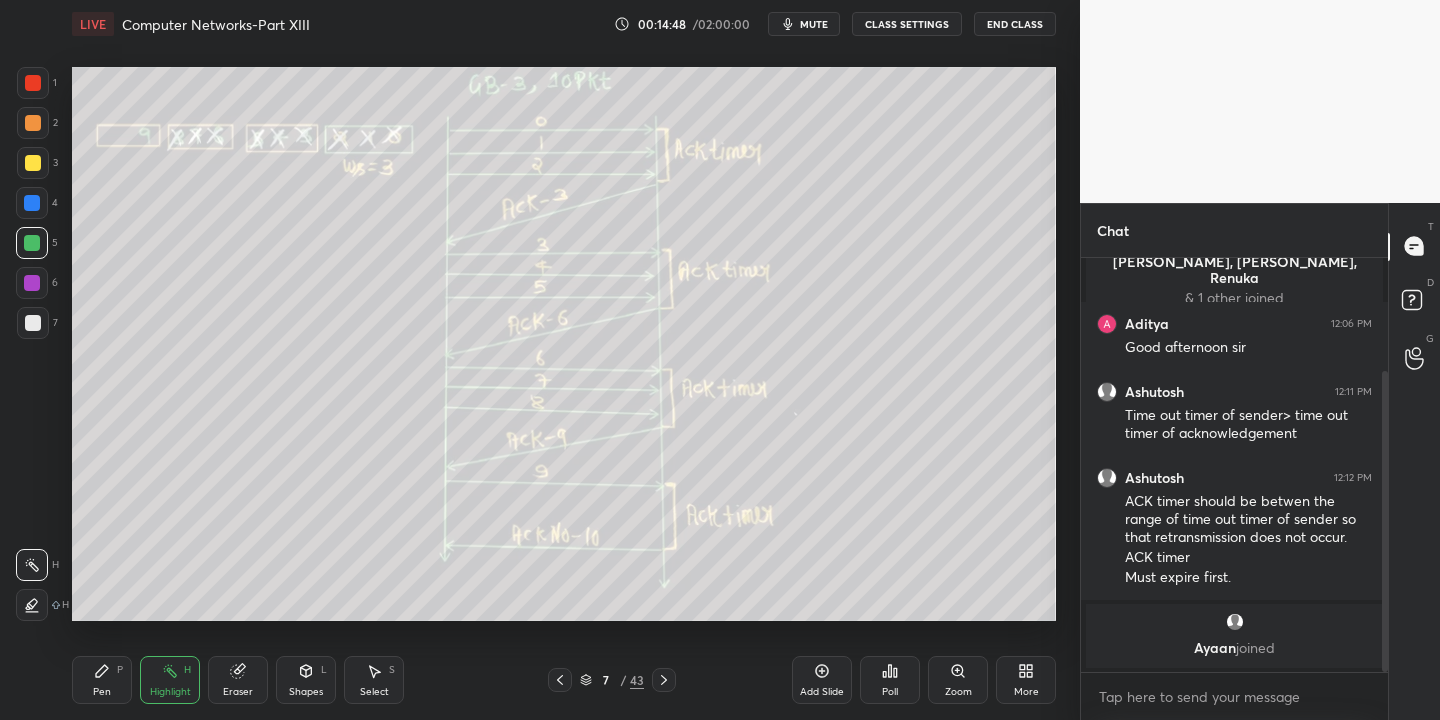 click on "mute" at bounding box center [804, 24] 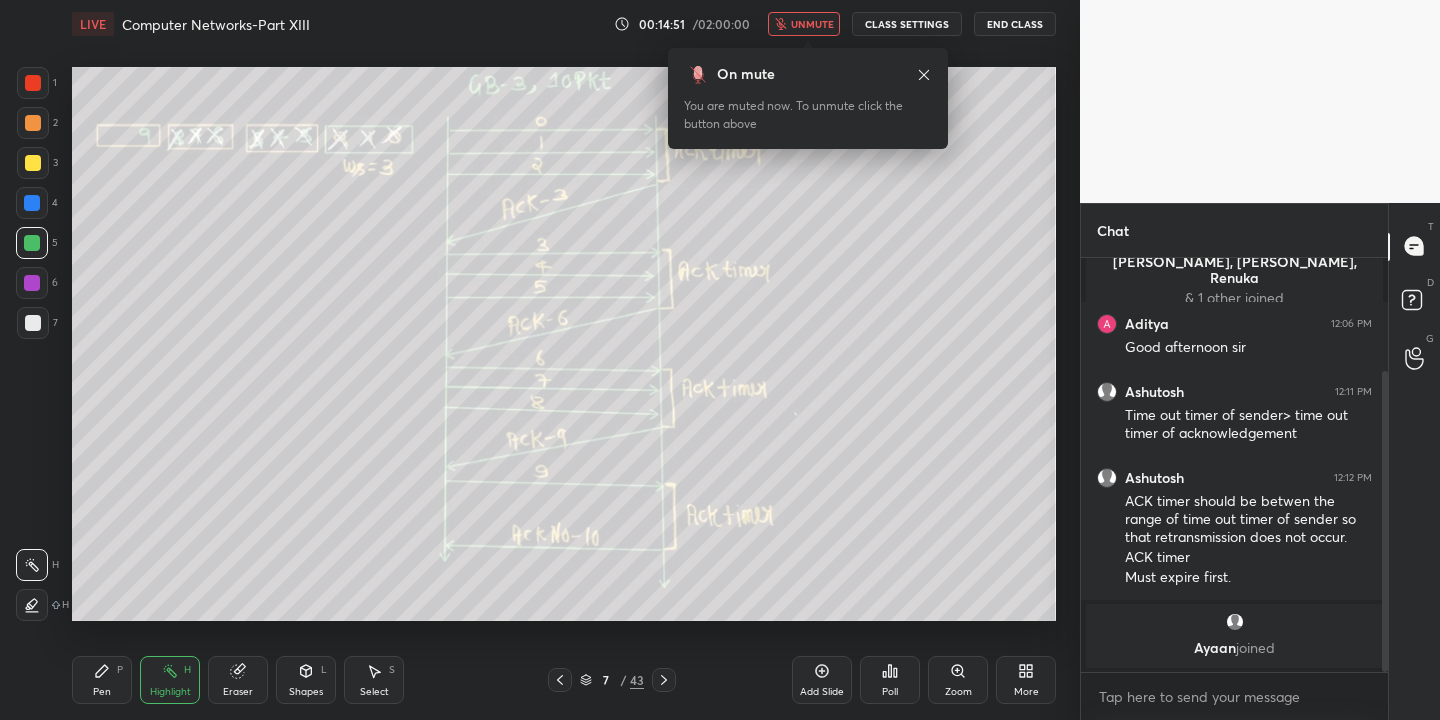 click on "unmute" at bounding box center (804, 24) 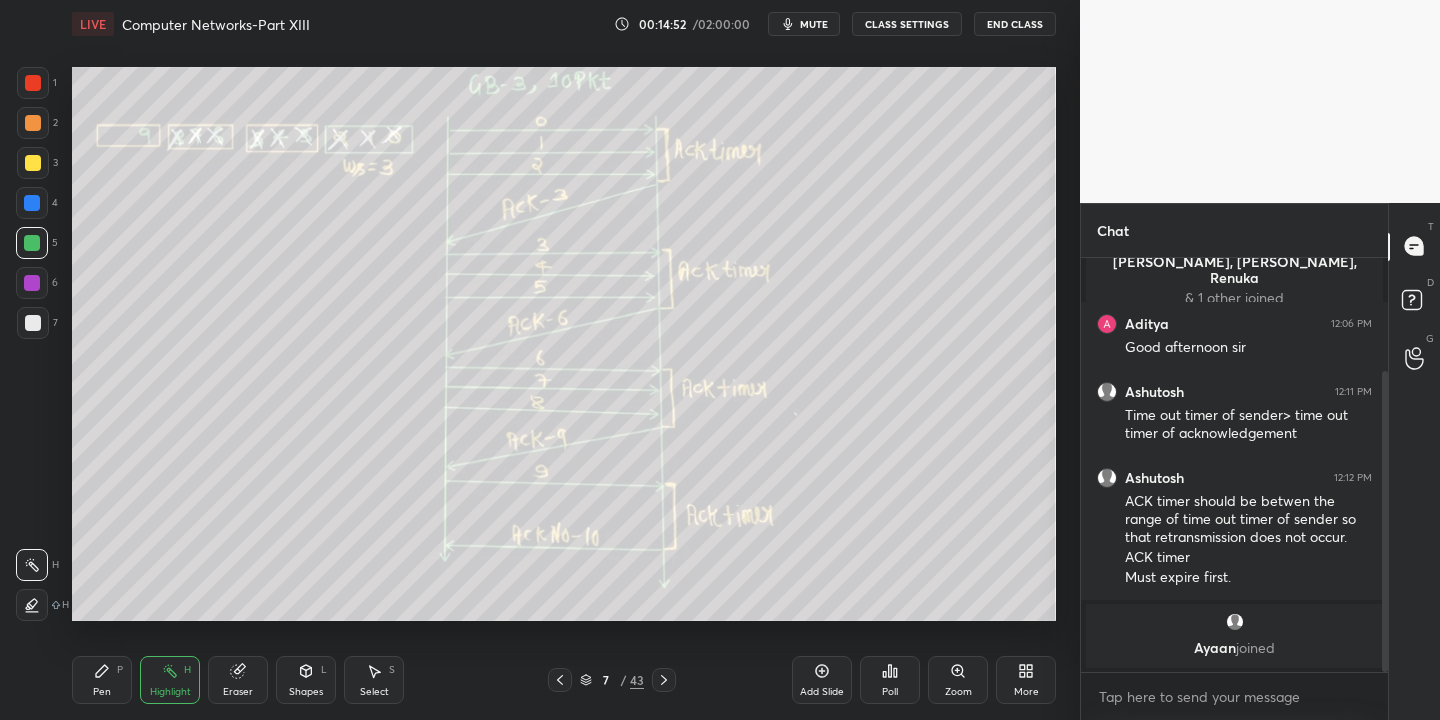 scroll, scrollTop: 225, scrollLeft: 0, axis: vertical 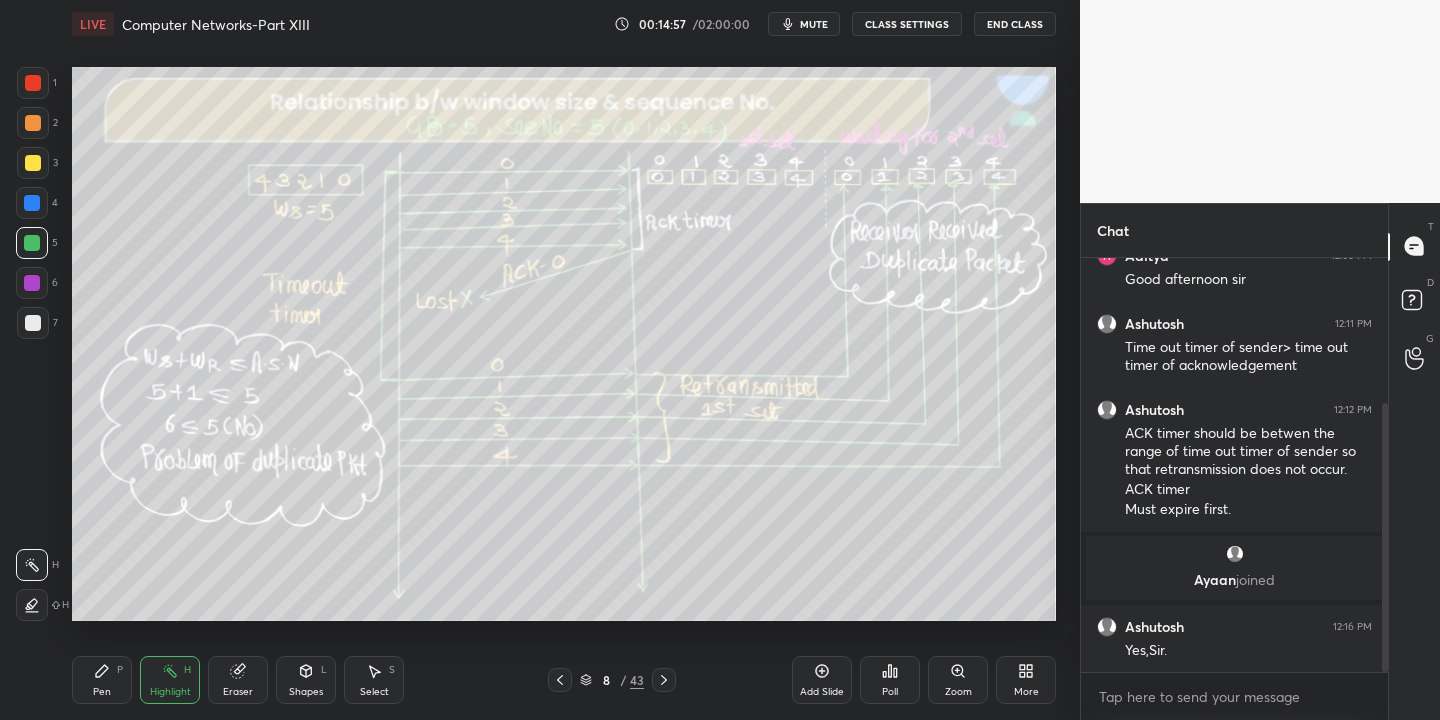 drag, startPoint x: 97, startPoint y: 670, endPoint x: 111, endPoint y: 675, distance: 14.866069 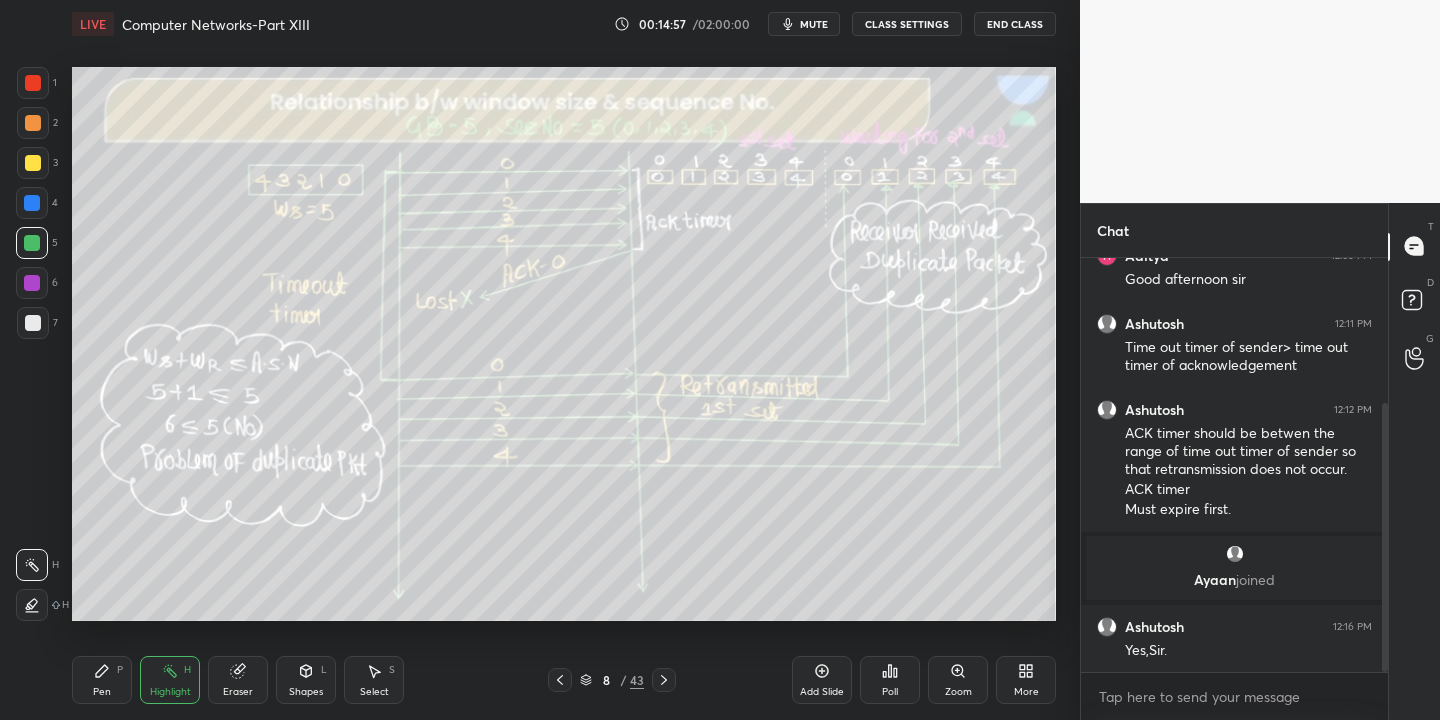 click 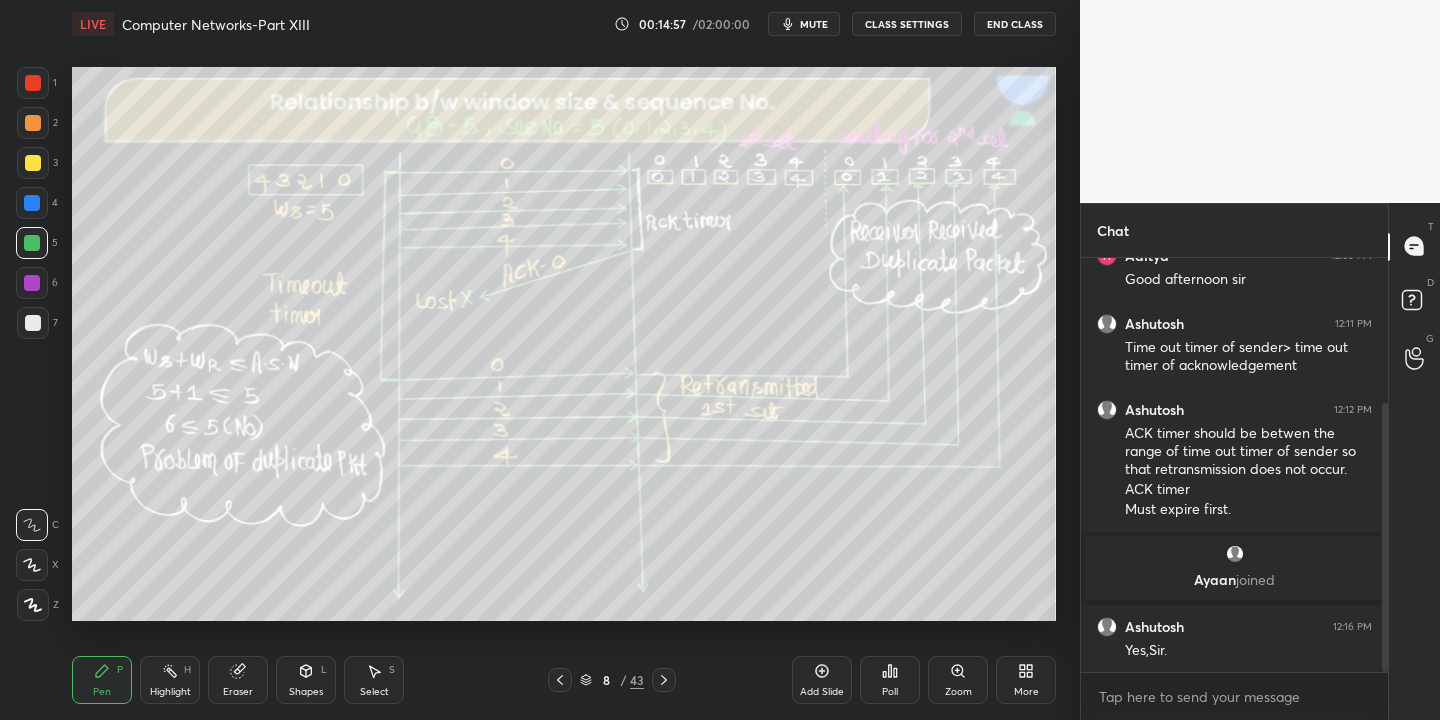 click on "Highlight H" at bounding box center (170, 680) 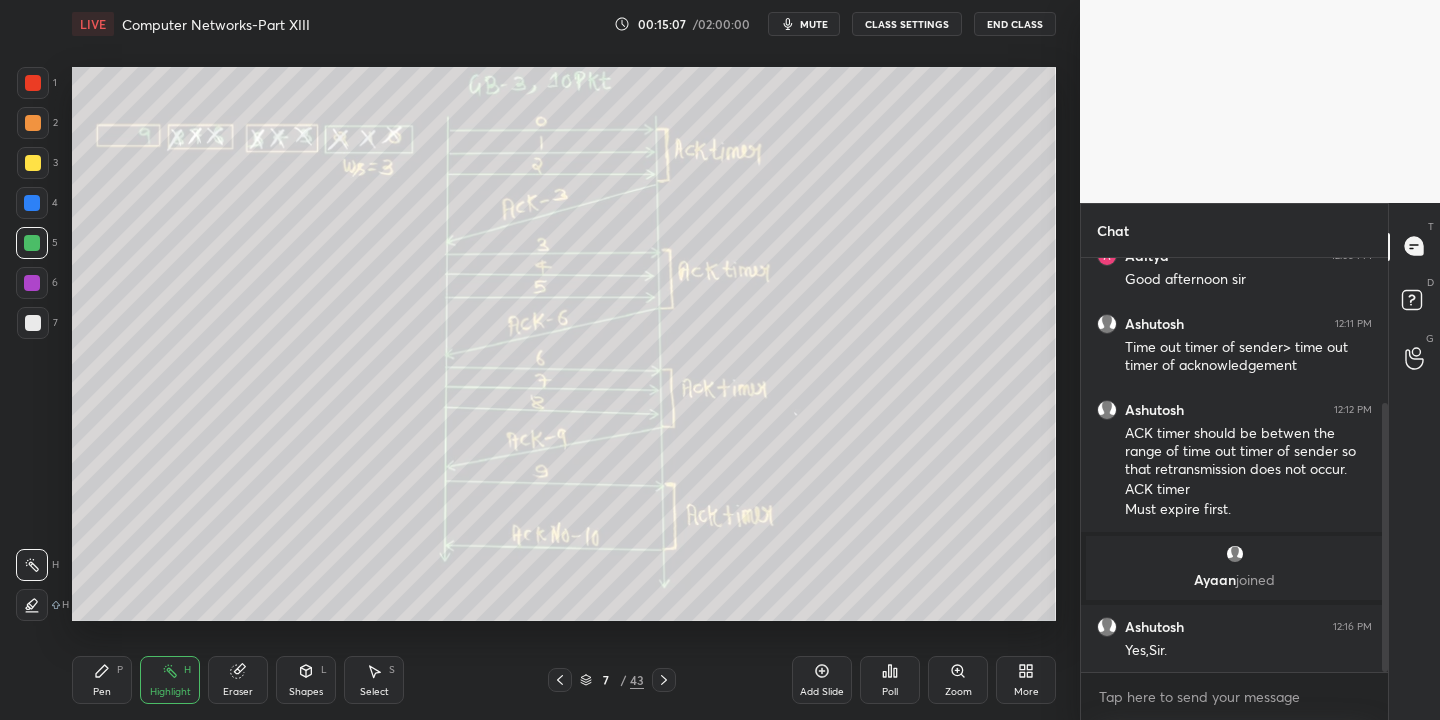 click on "Pen P" at bounding box center (102, 680) 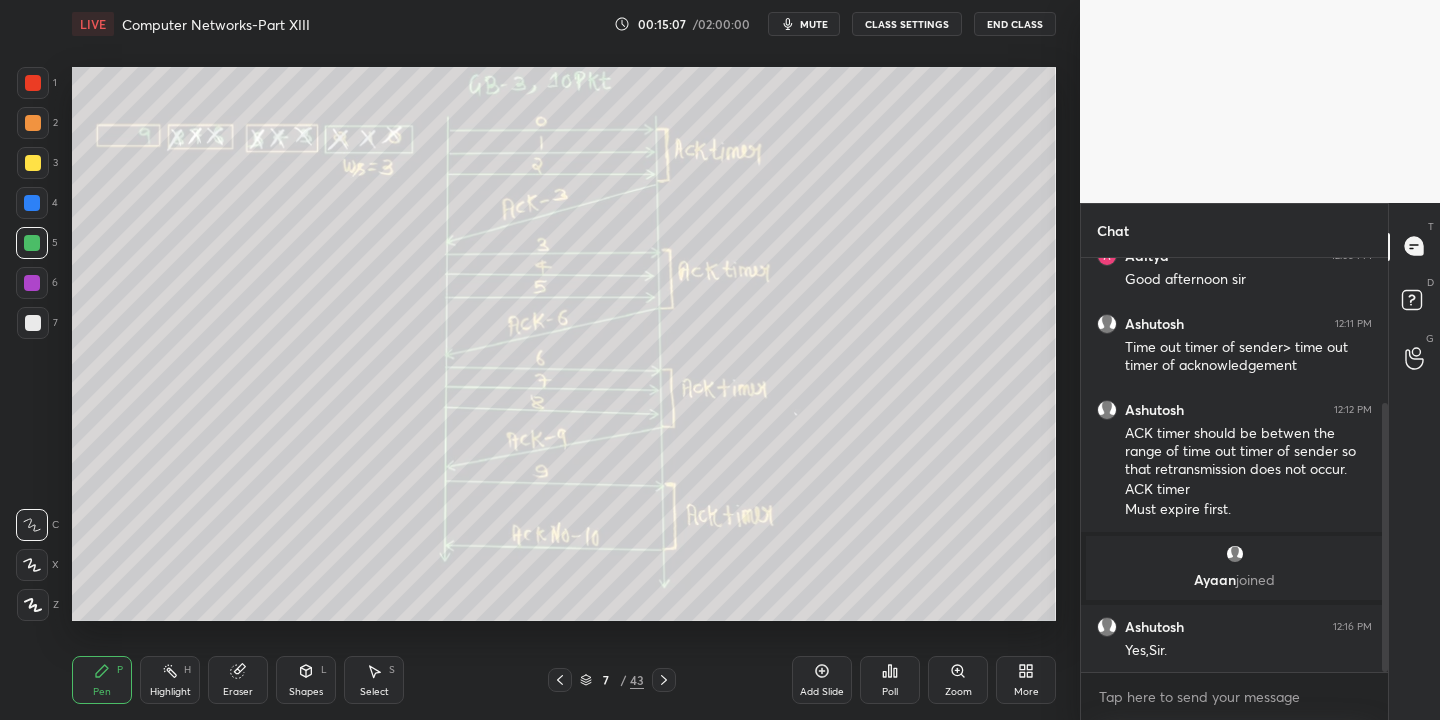 drag, startPoint x: 172, startPoint y: 682, endPoint x: 175, endPoint y: 625, distance: 57.07889 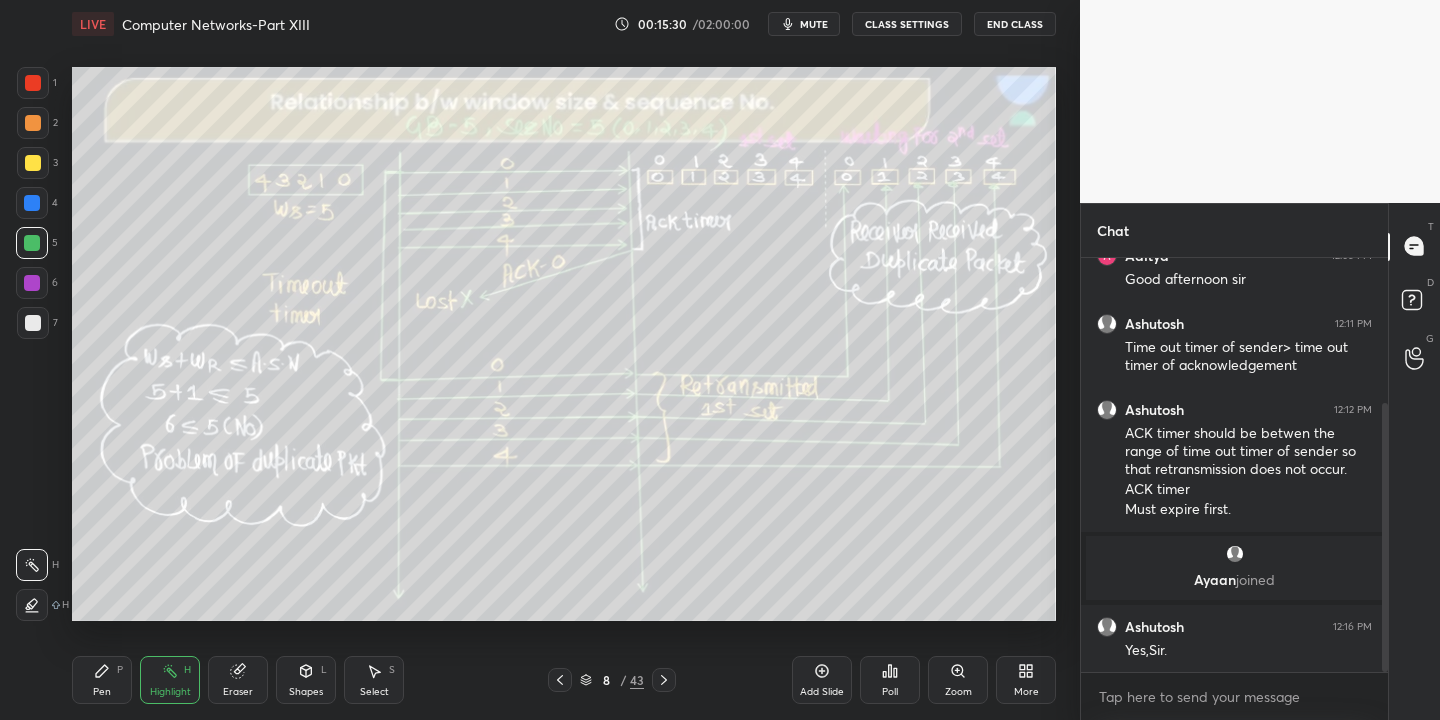drag, startPoint x: 96, startPoint y: 671, endPoint x: 141, endPoint y: 656, distance: 47.434166 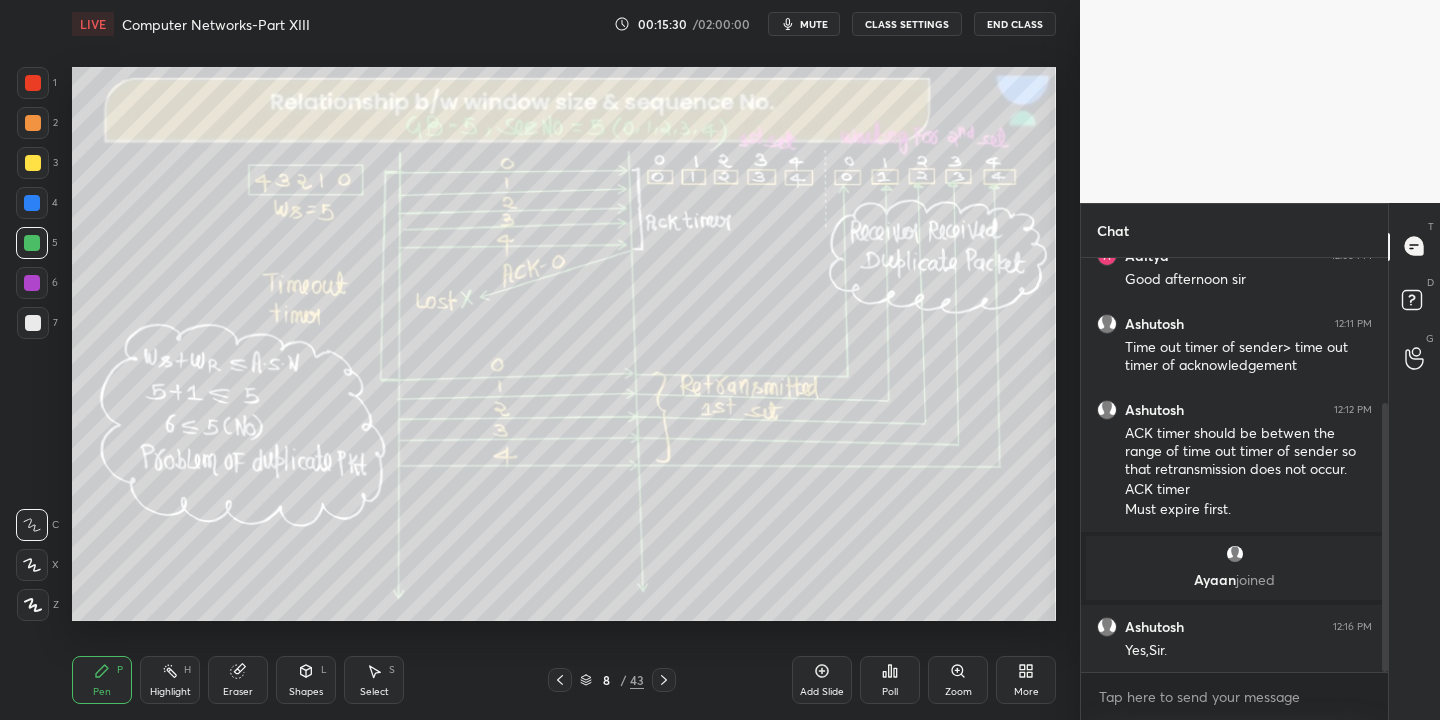click 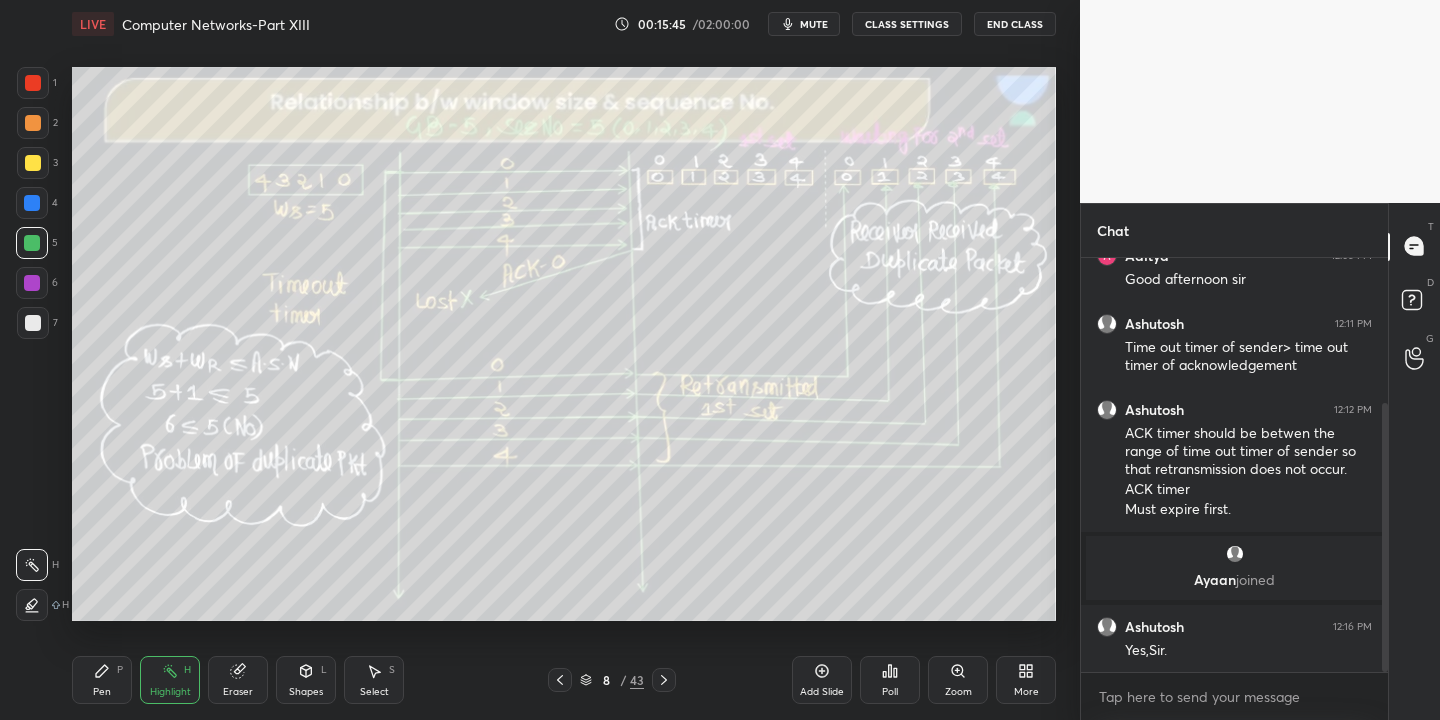 drag, startPoint x: 108, startPoint y: 666, endPoint x: 123, endPoint y: 665, distance: 15.033297 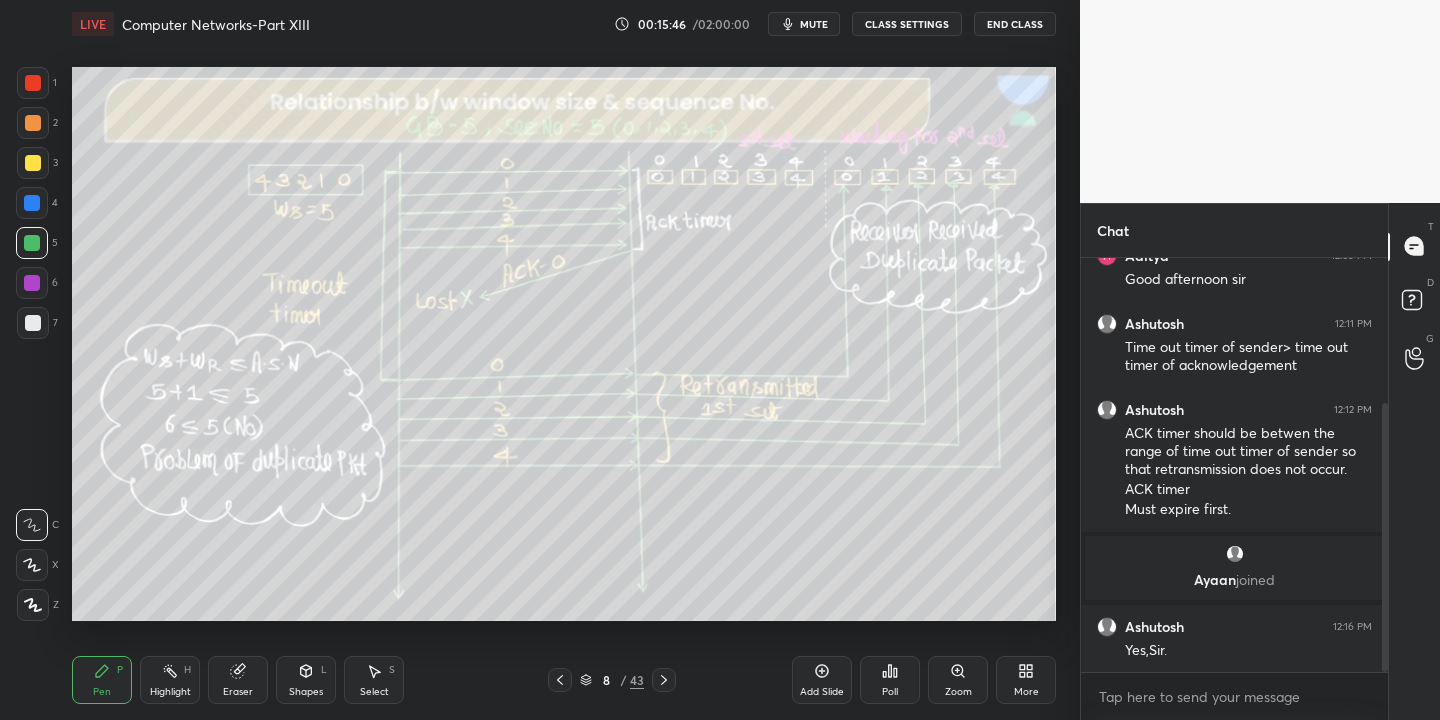 drag, startPoint x: 175, startPoint y: 684, endPoint x: 183, endPoint y: 657, distance: 28.160255 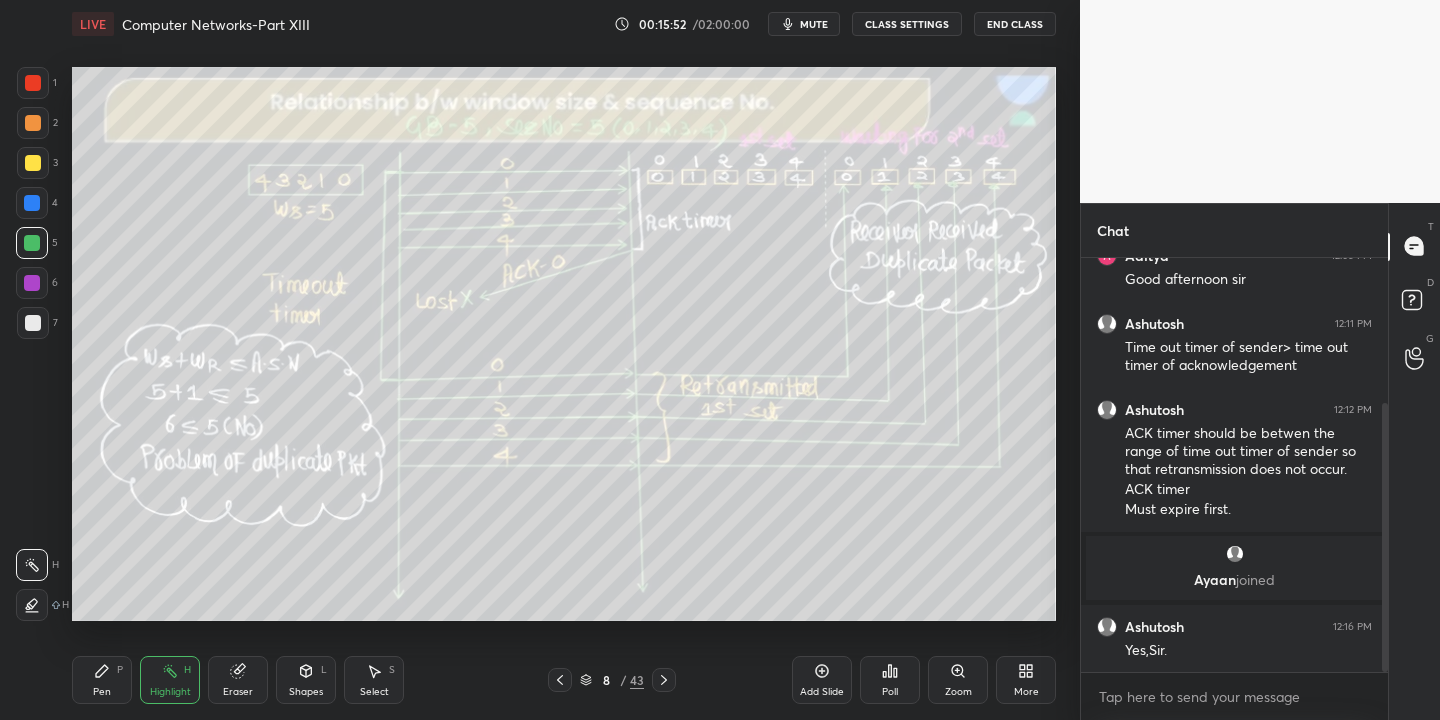 drag, startPoint x: 114, startPoint y: 673, endPoint x: 192, endPoint y: 659, distance: 79.24645 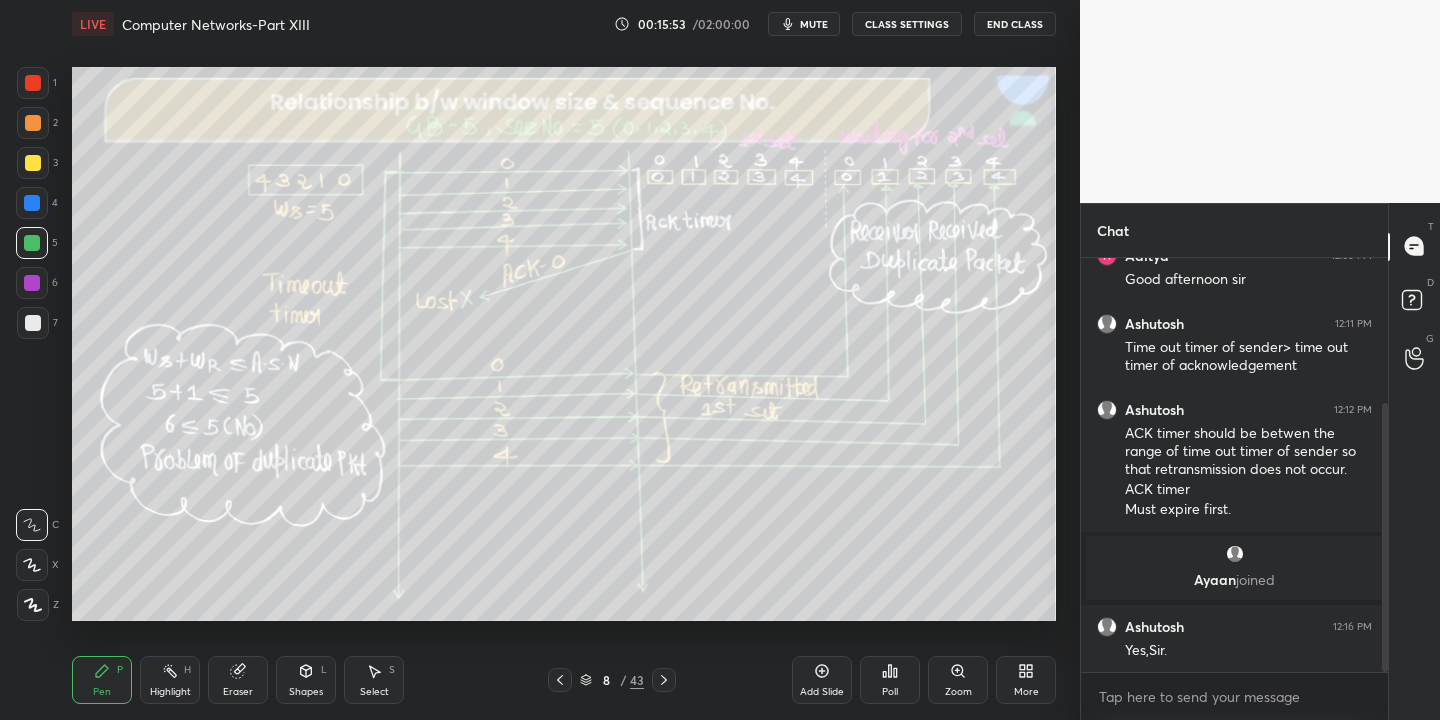 drag, startPoint x: 178, startPoint y: 680, endPoint x: 201, endPoint y: 639, distance: 47.010635 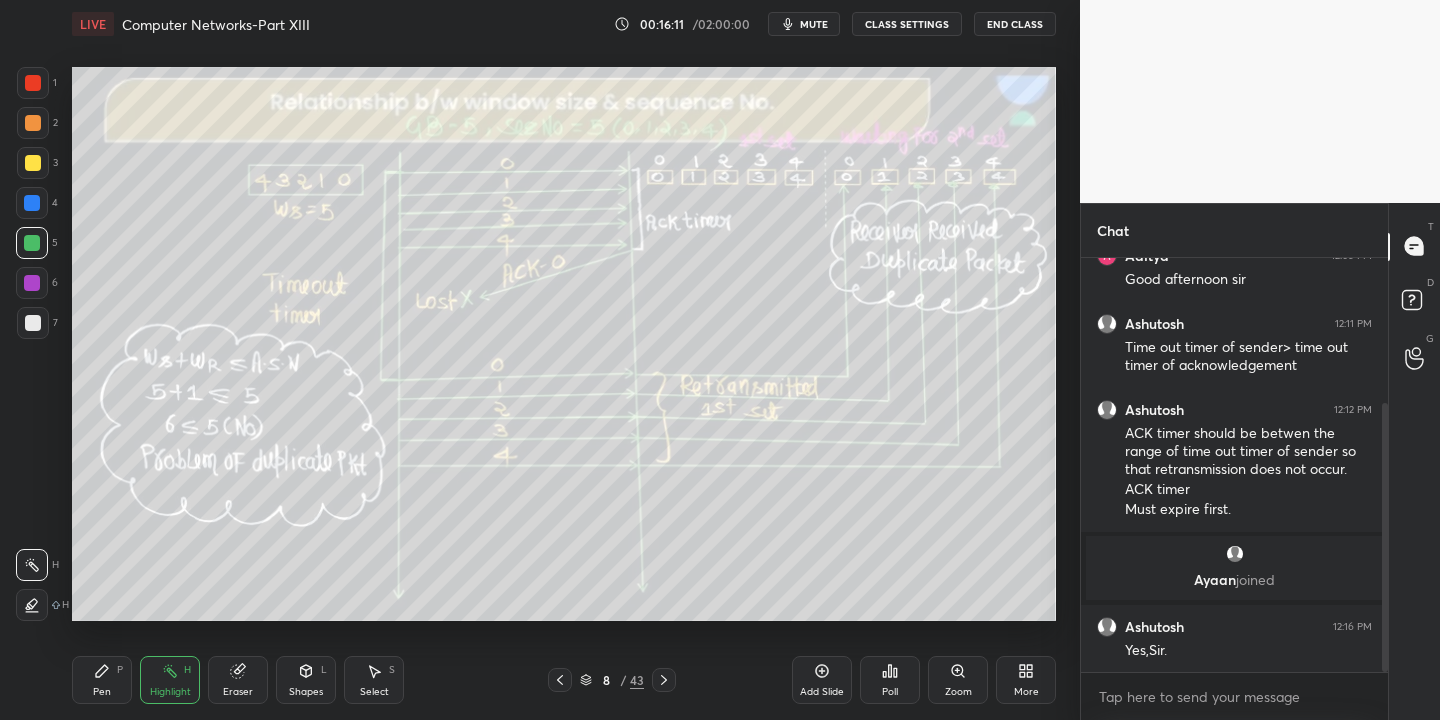 click on "Pen P" at bounding box center [102, 680] 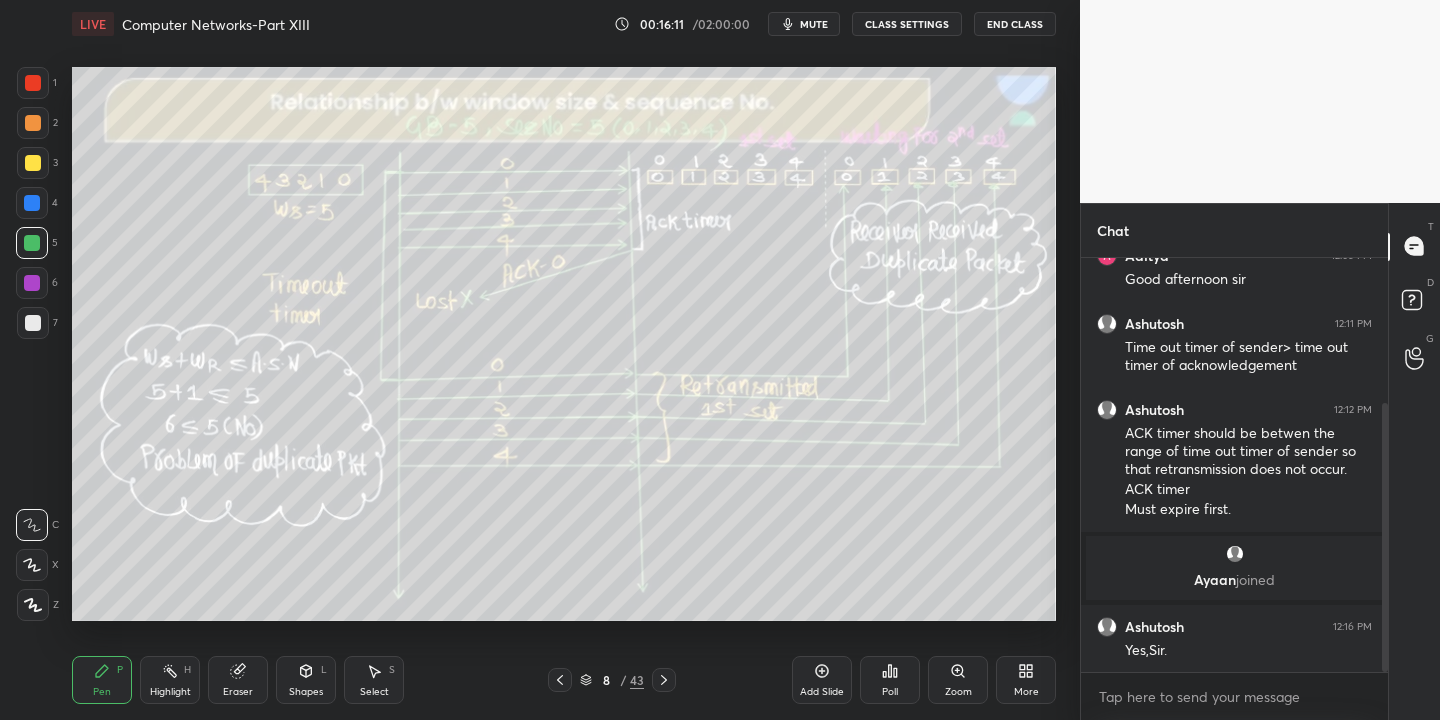 drag, startPoint x: 162, startPoint y: 676, endPoint x: 173, endPoint y: 663, distance: 17.029387 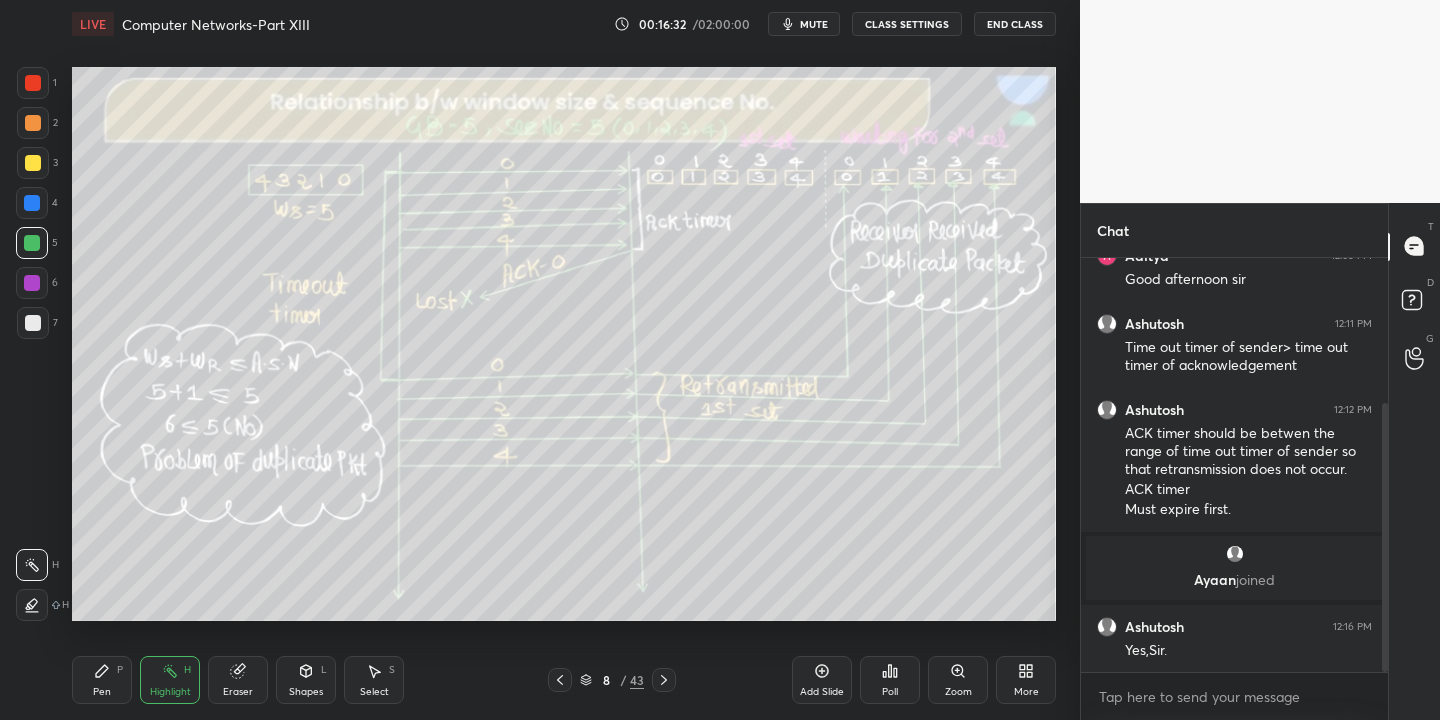 click 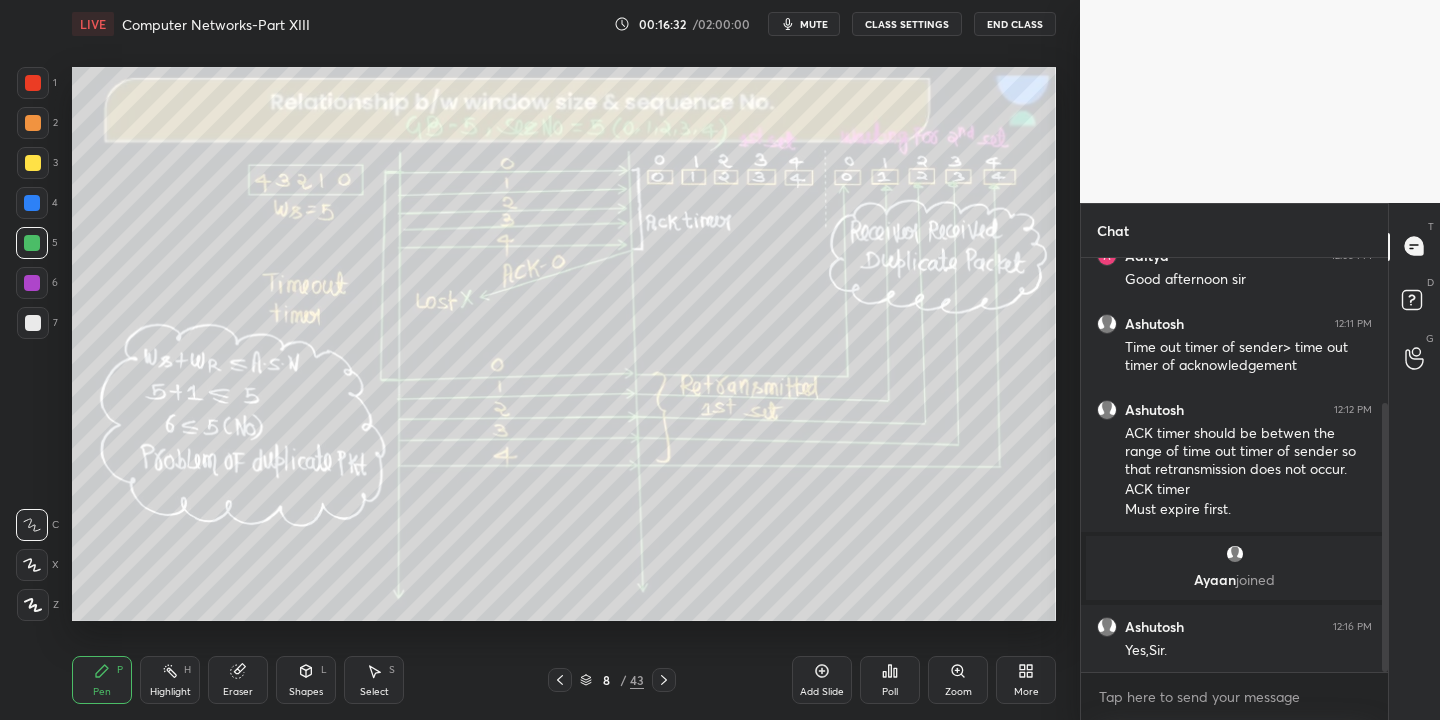 drag, startPoint x: 165, startPoint y: 674, endPoint x: 176, endPoint y: 660, distance: 17.804493 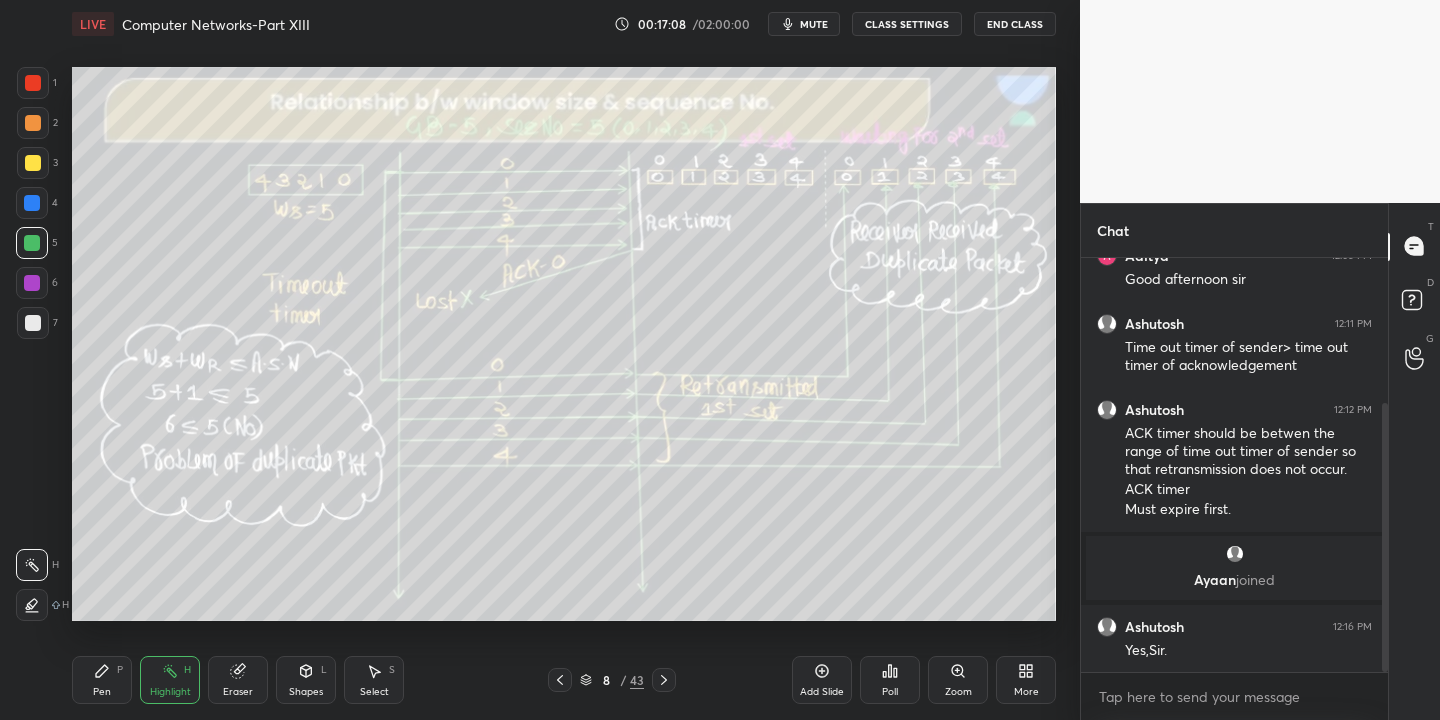click on "Pen P Highlight H Eraser Shapes L Select S" at bounding box center [252, 680] 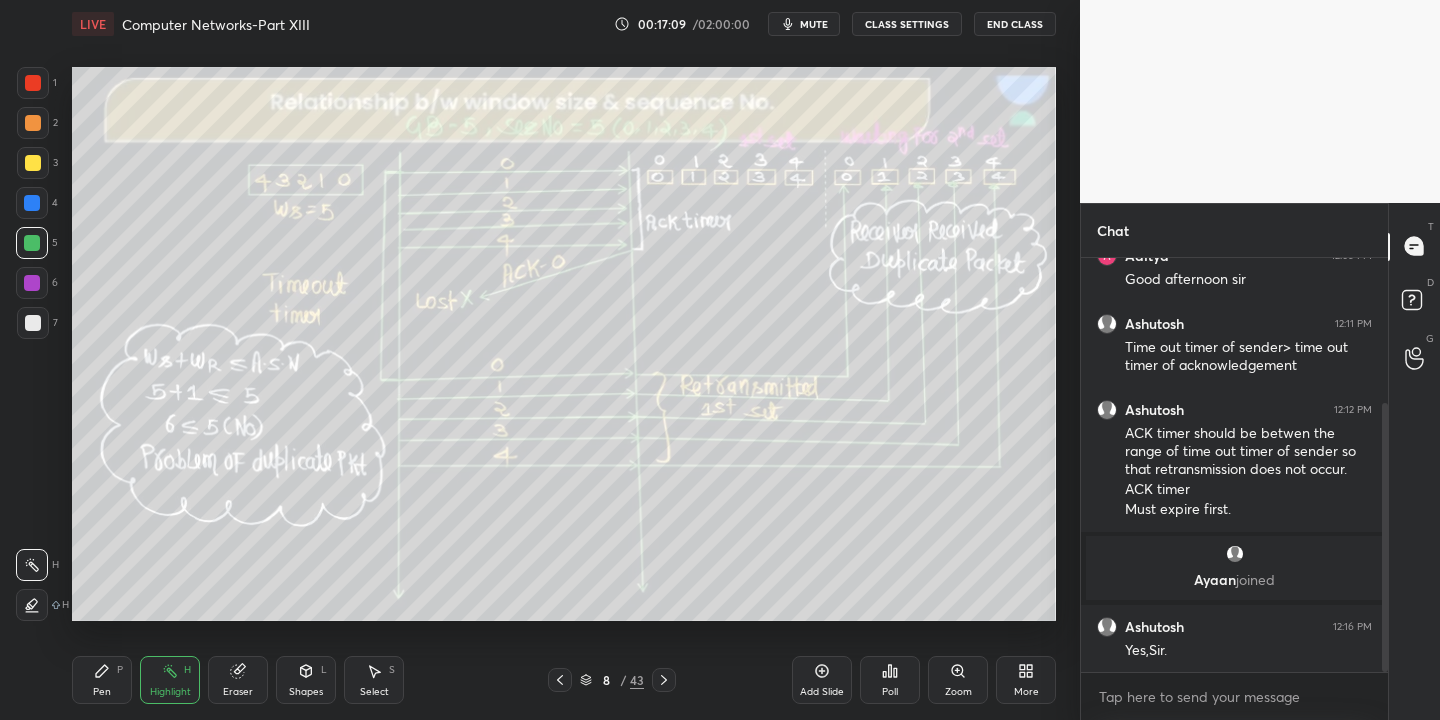 drag, startPoint x: 165, startPoint y: 678, endPoint x: 170, endPoint y: 667, distance: 12.083046 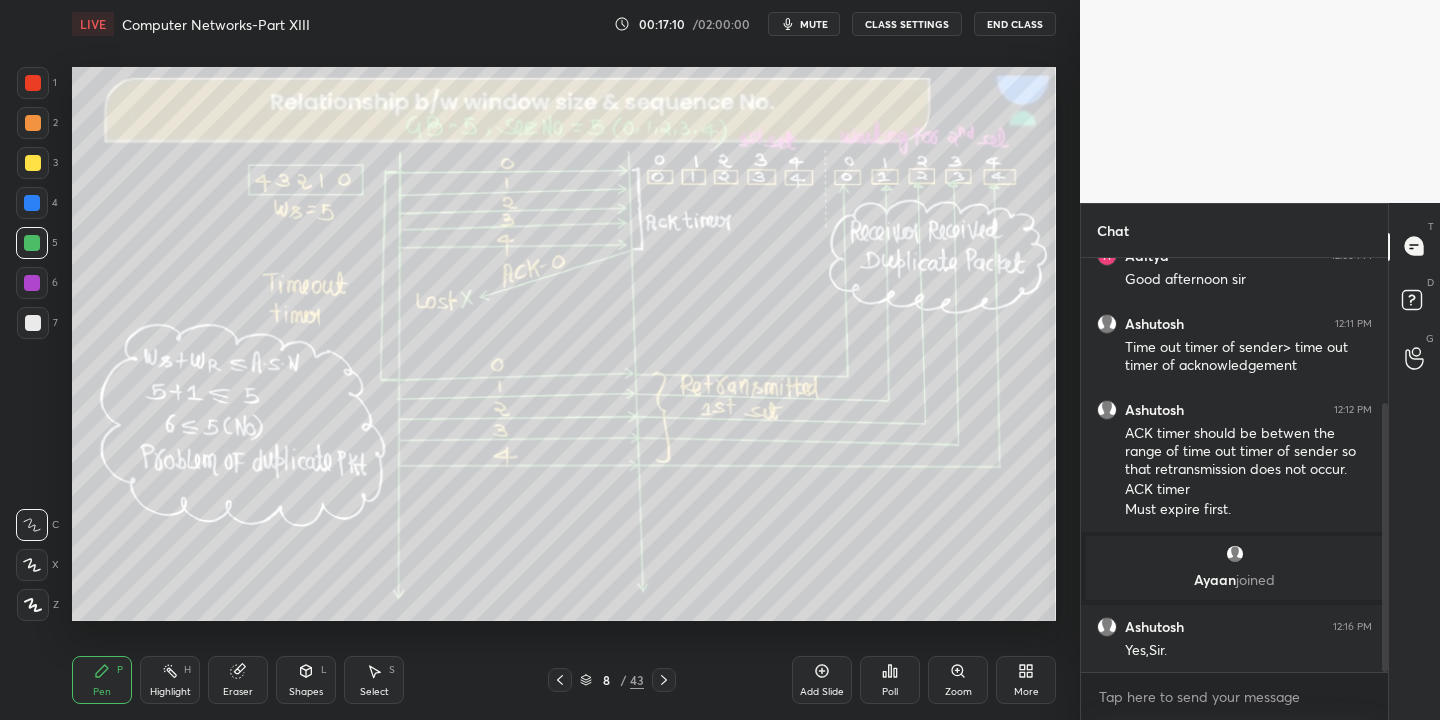 click on "Highlight H" at bounding box center (170, 680) 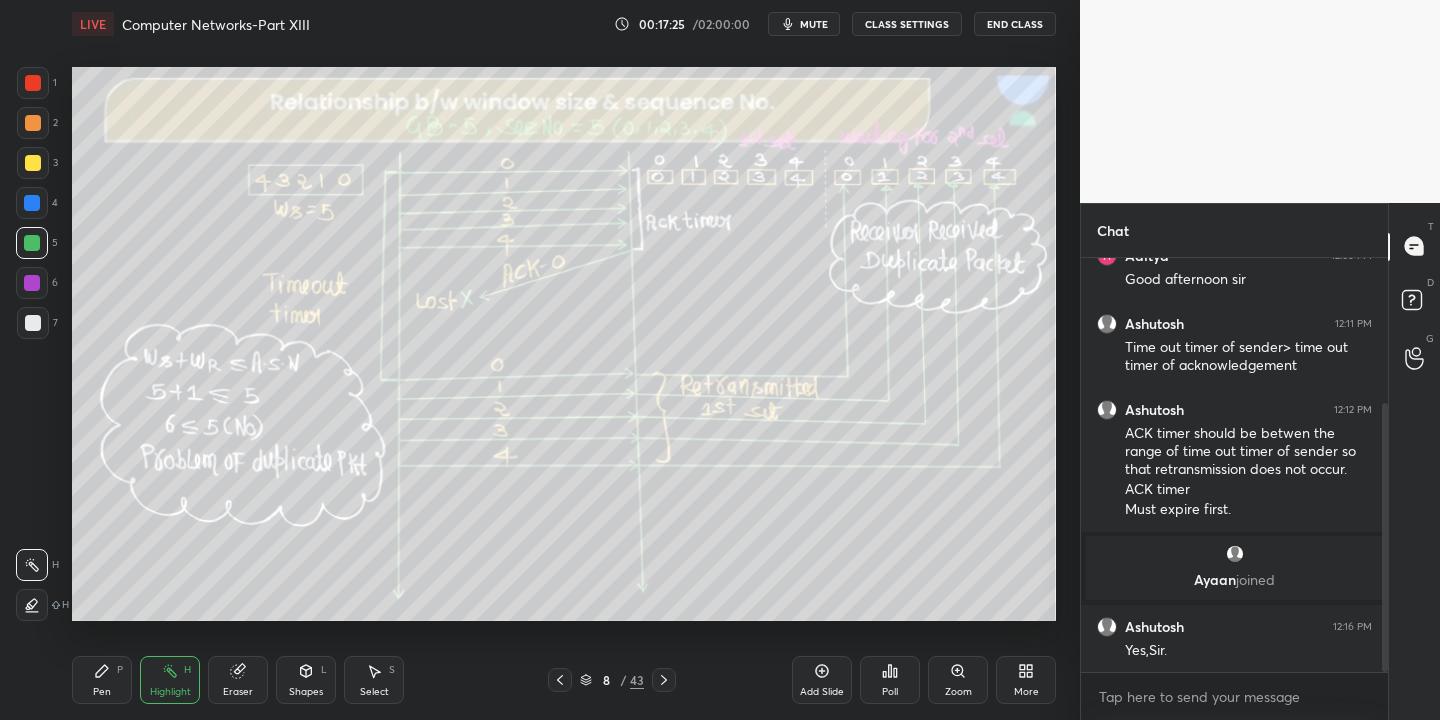 click on "Pen P" at bounding box center [102, 680] 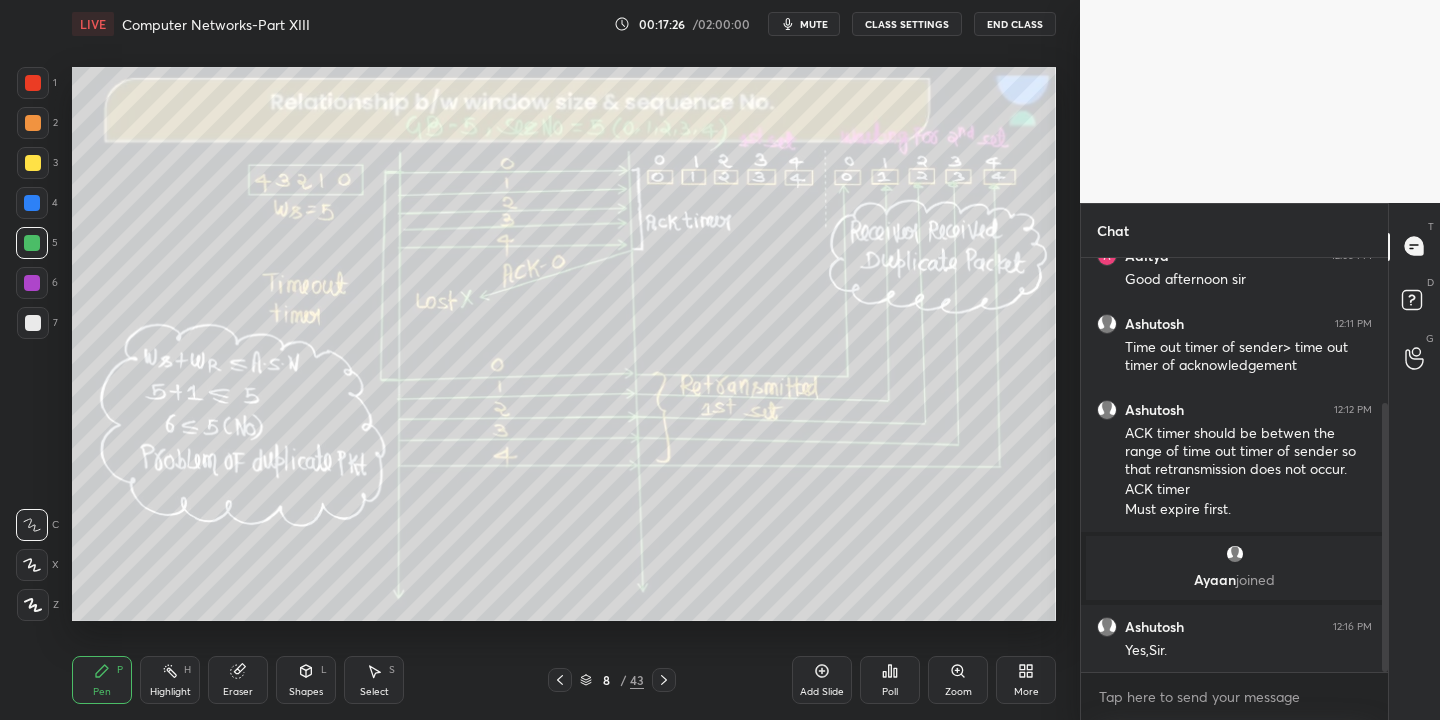 drag, startPoint x: 171, startPoint y: 672, endPoint x: 179, endPoint y: 662, distance: 12.806249 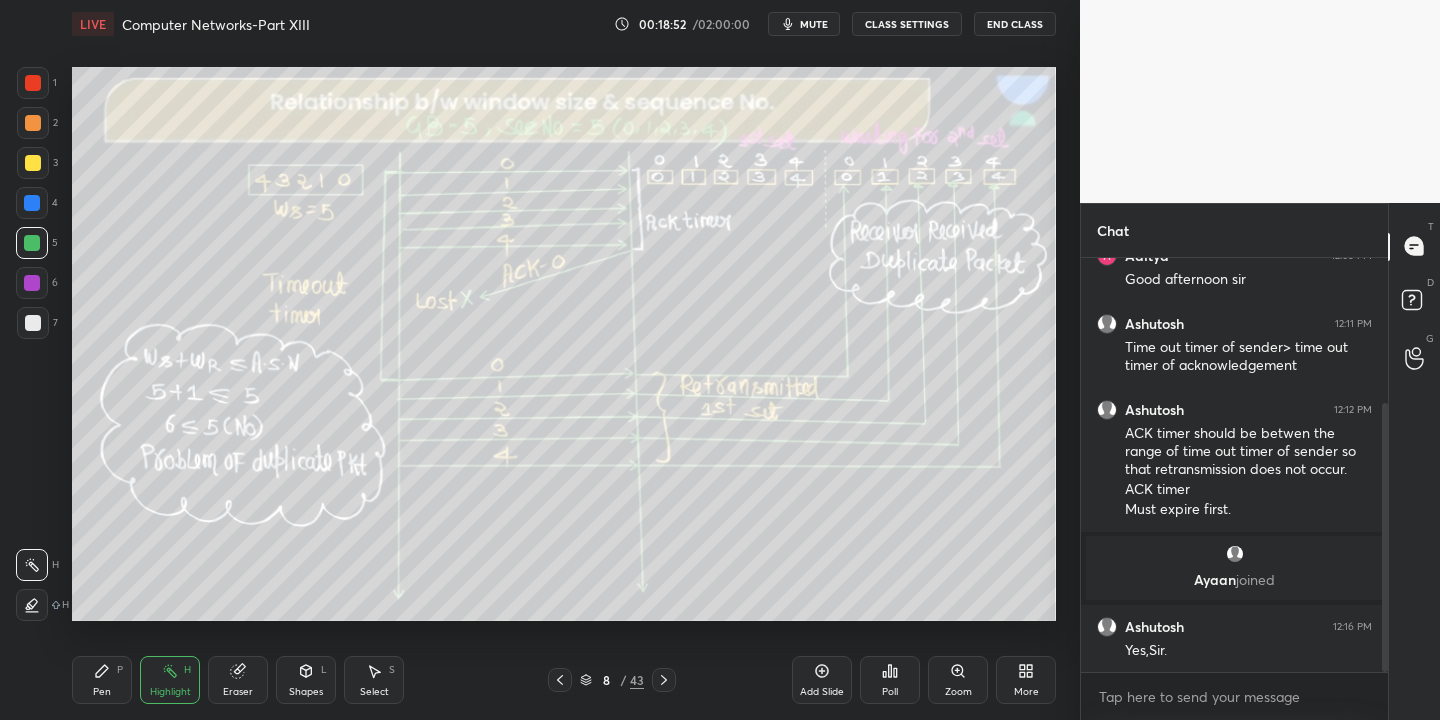 drag, startPoint x: 100, startPoint y: 667, endPoint x: 142, endPoint y: 671, distance: 42.190044 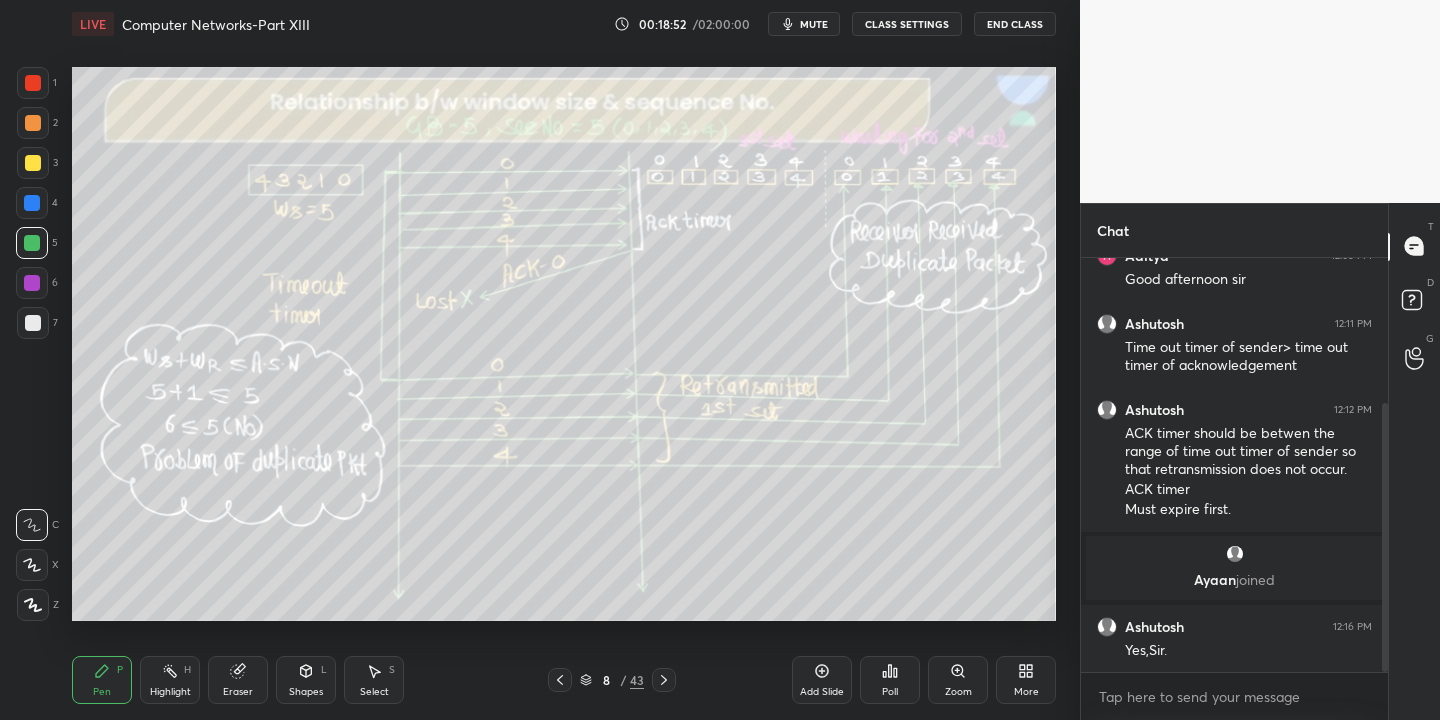 click on "Highlight H" at bounding box center (170, 680) 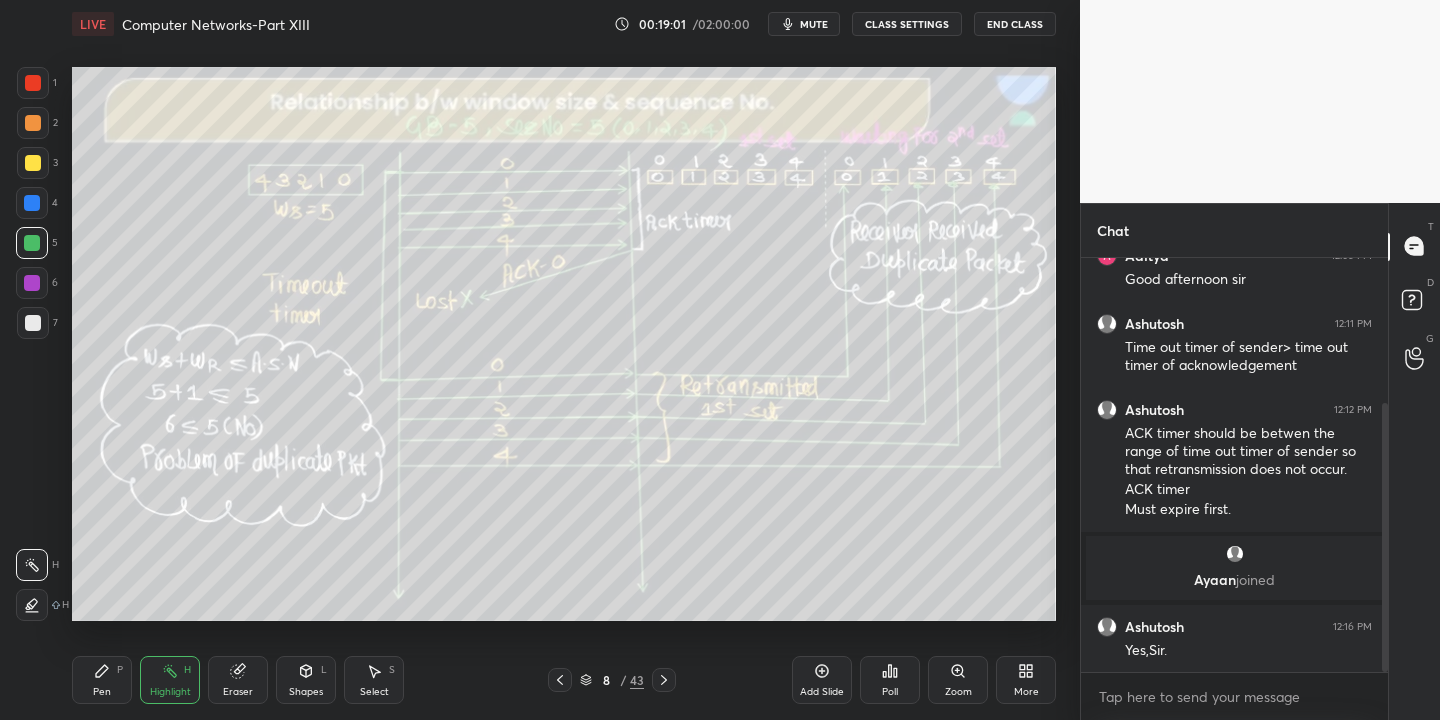 click on "Pen P" at bounding box center (102, 680) 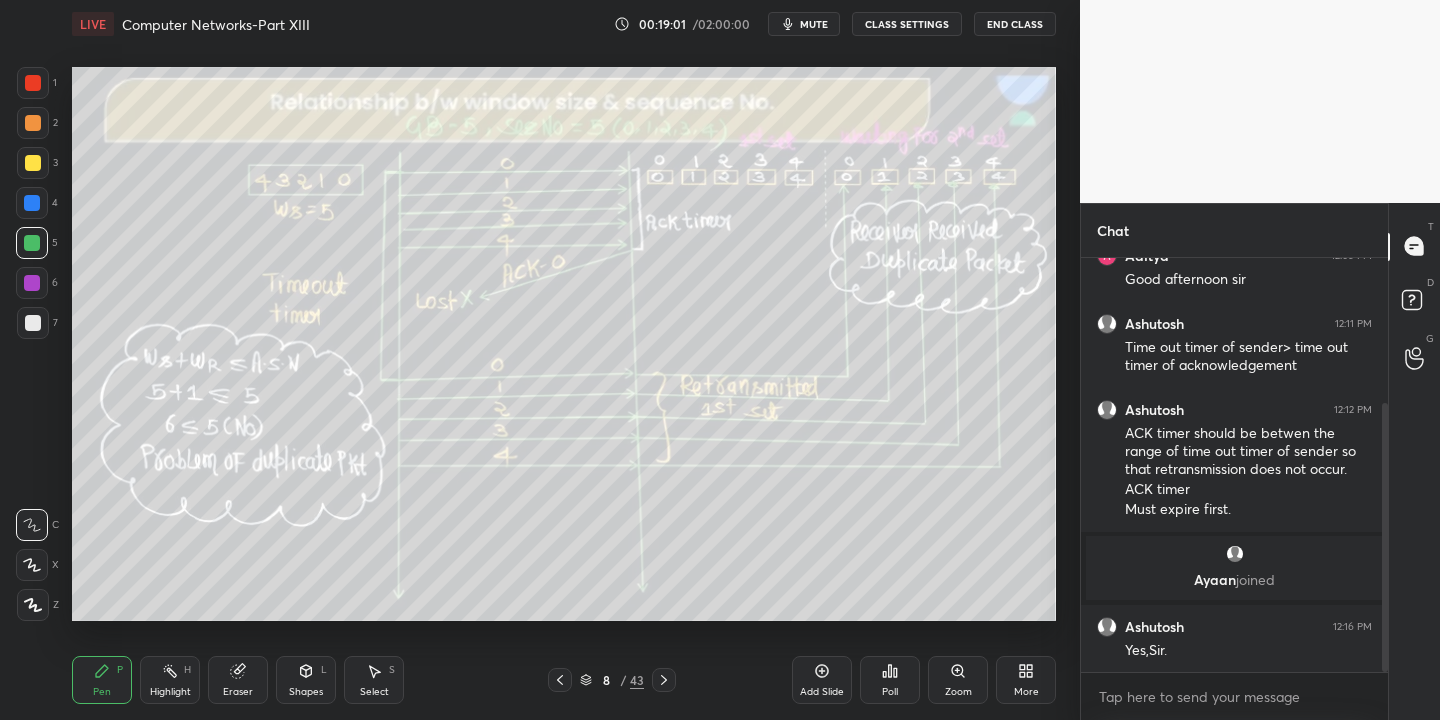 drag, startPoint x: 166, startPoint y: 683, endPoint x: 175, endPoint y: 674, distance: 12.727922 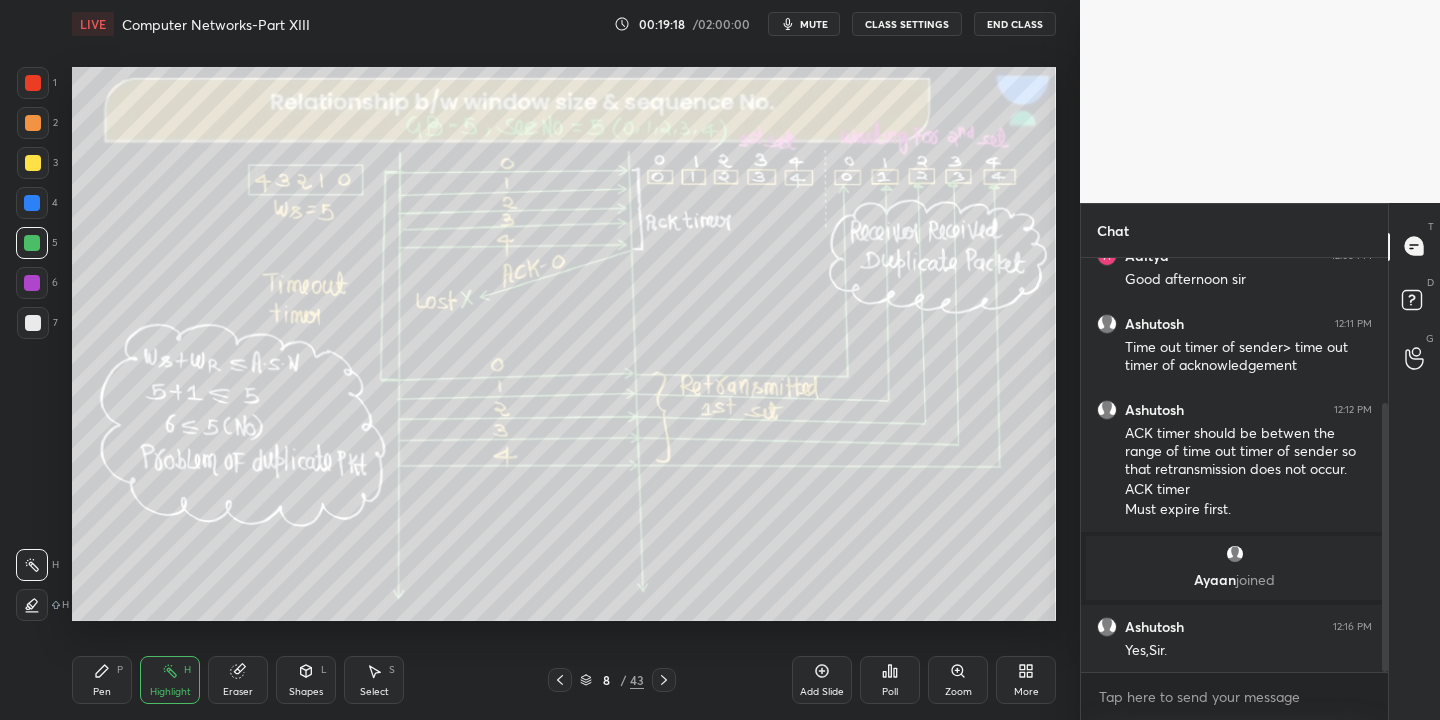 click on "Pen P" at bounding box center (102, 680) 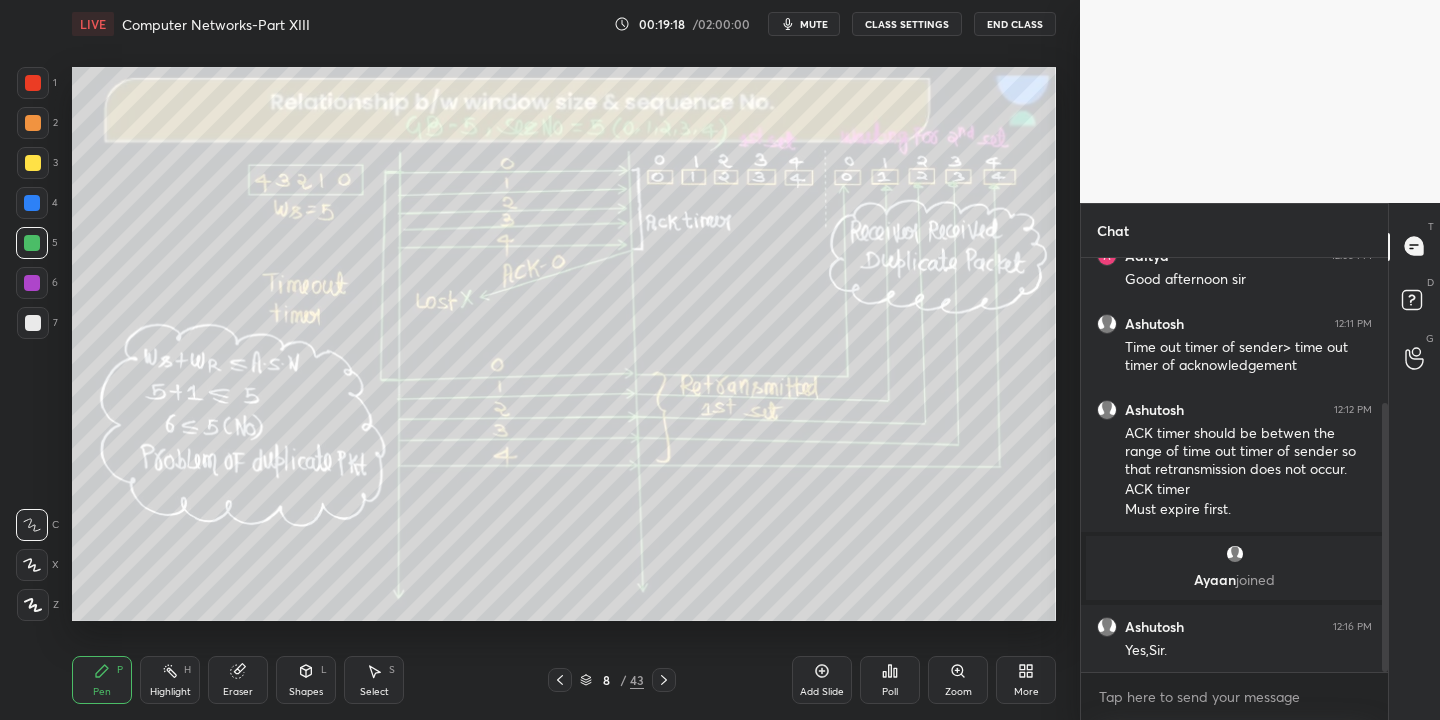drag, startPoint x: 176, startPoint y: 673, endPoint x: 176, endPoint y: 659, distance: 14 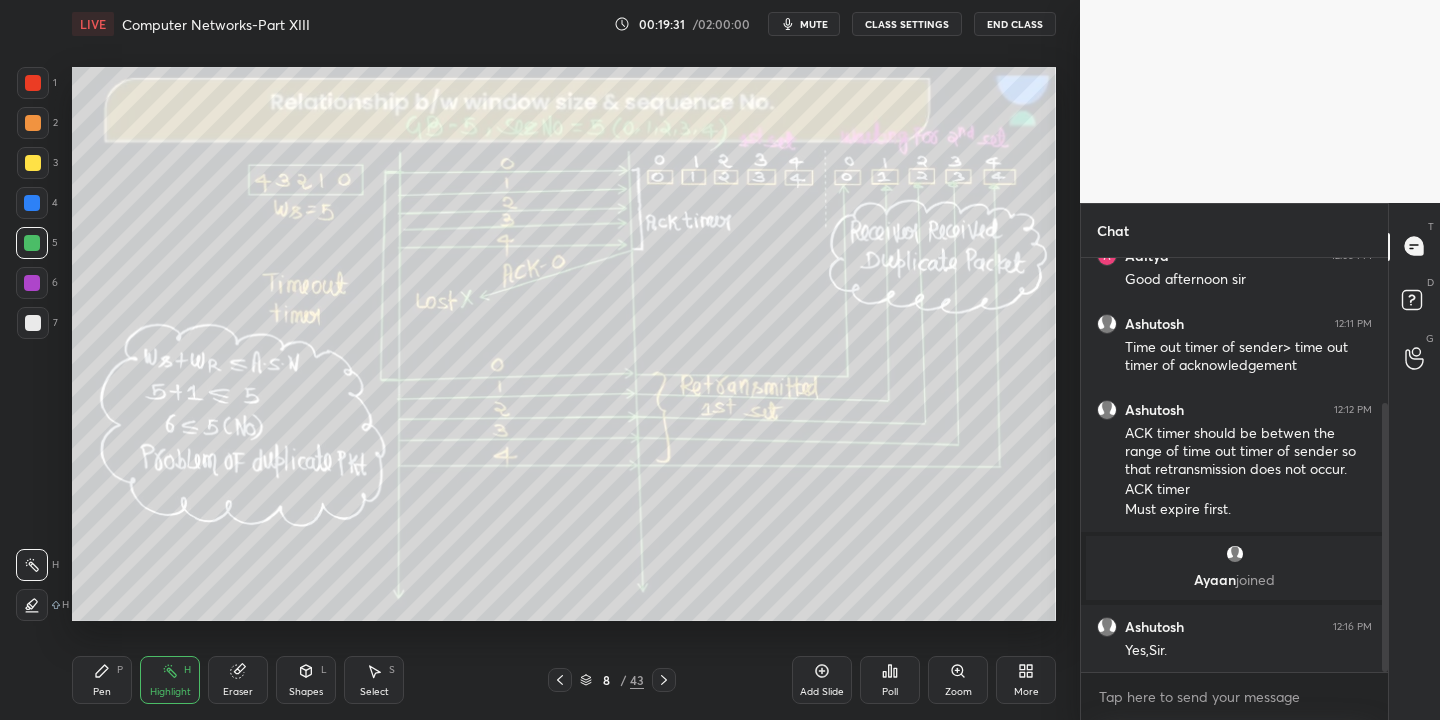 click on "Pen P" at bounding box center (102, 680) 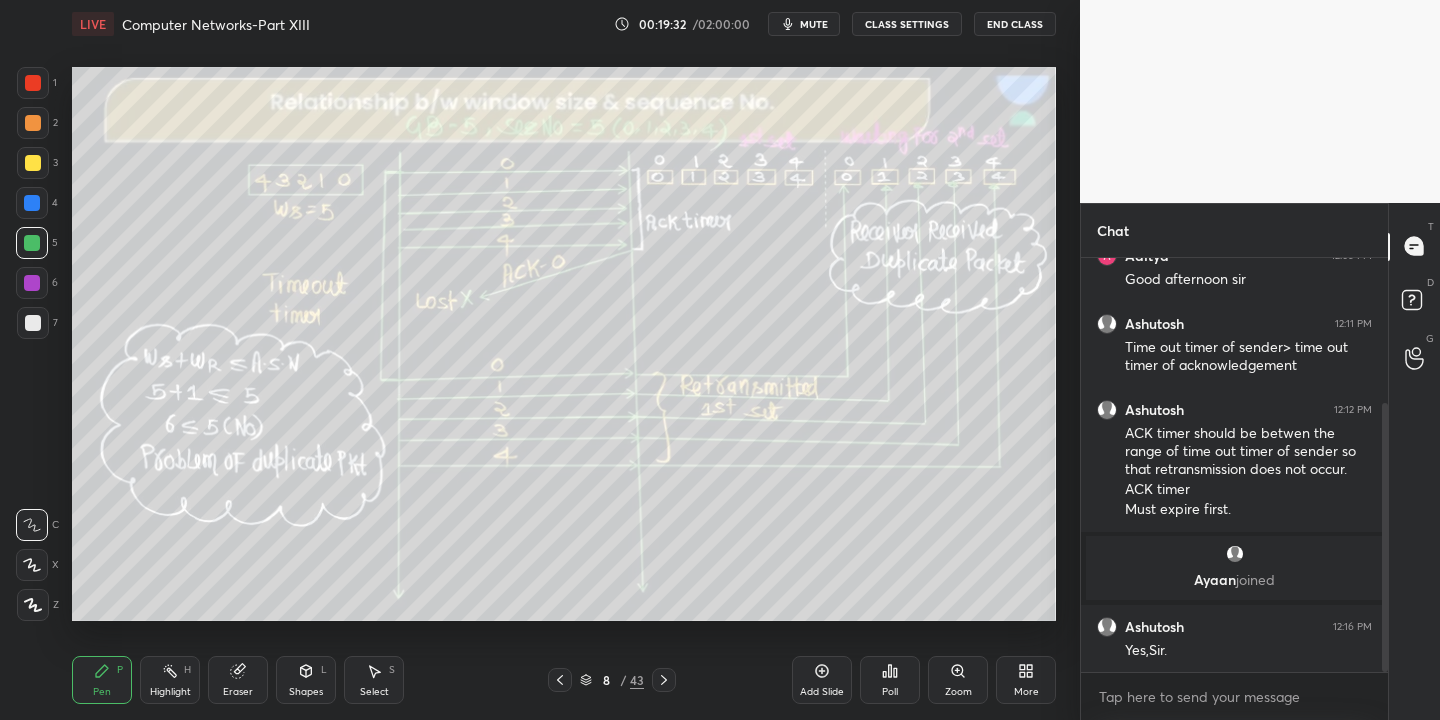click on "Highlight H" at bounding box center [170, 680] 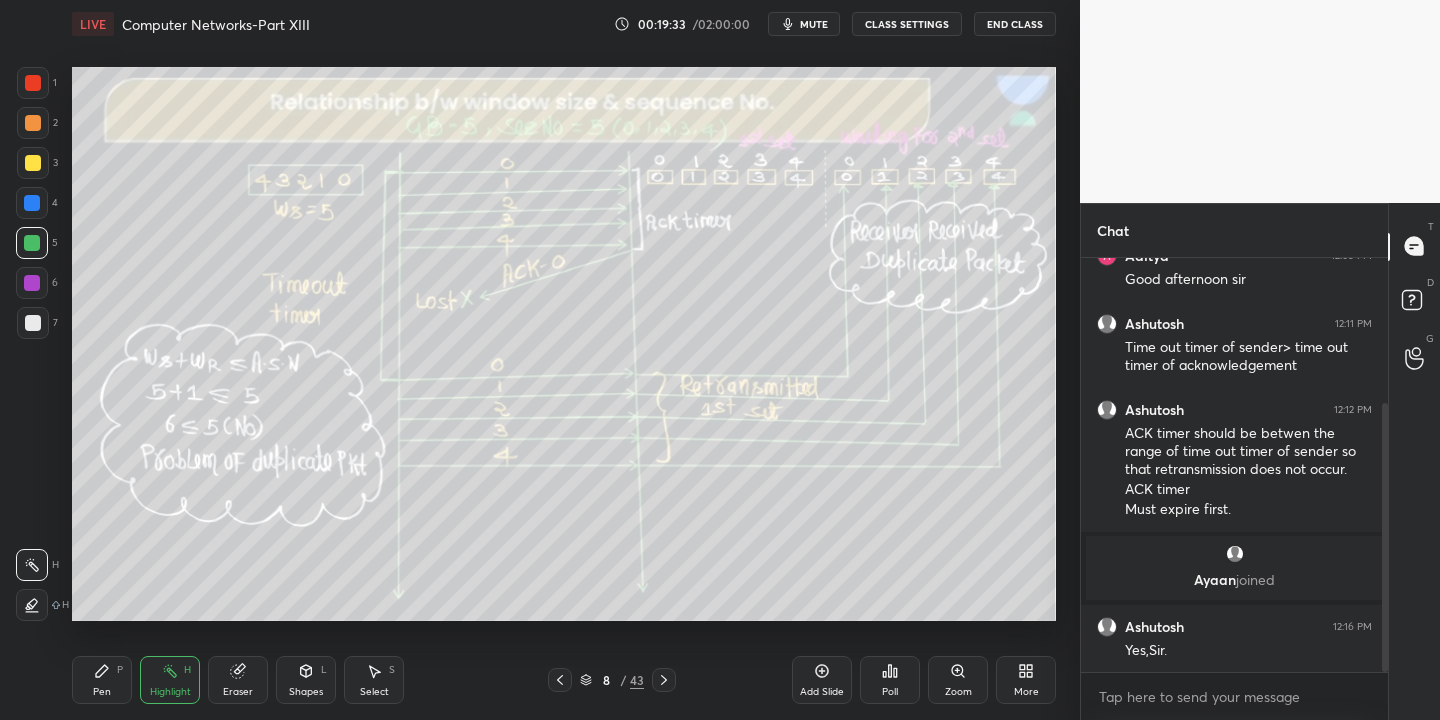 drag, startPoint x: 32, startPoint y: 160, endPoint x: 39, endPoint y: 121, distance: 39.623226 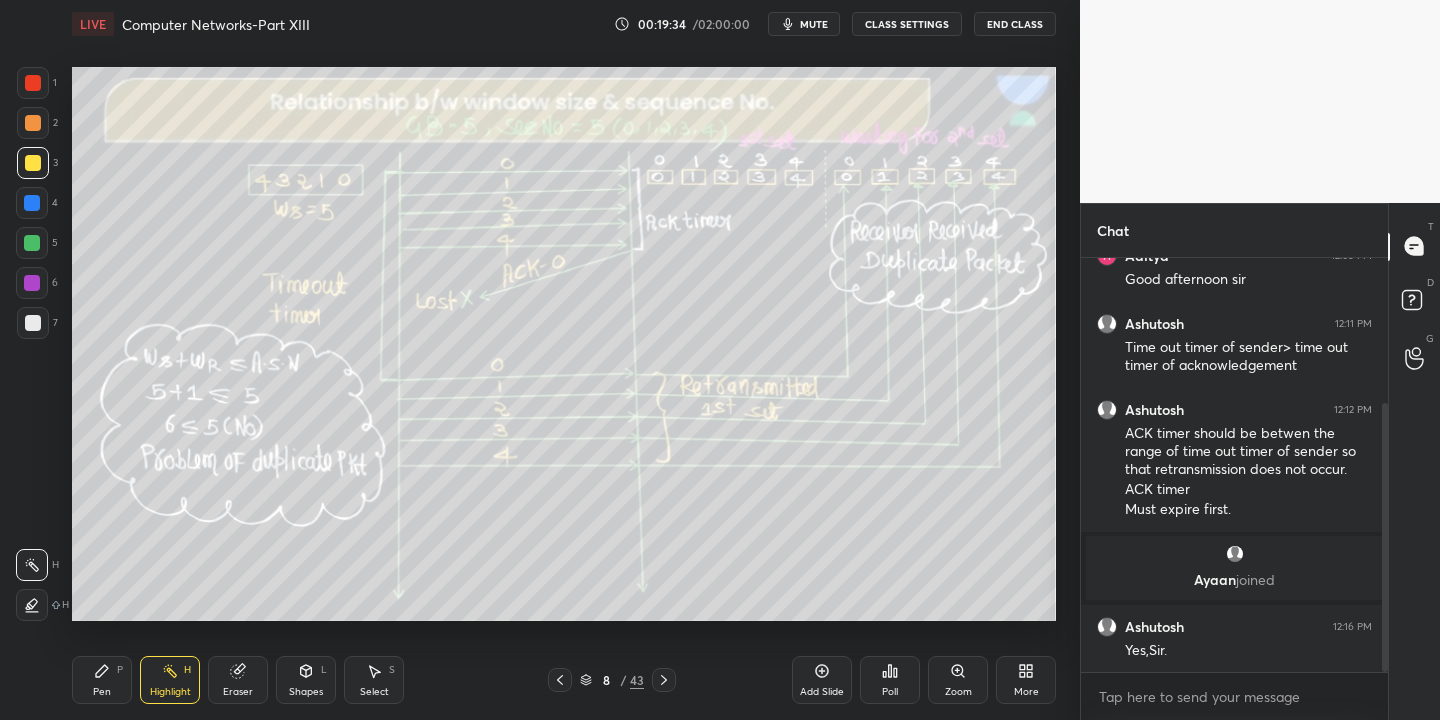 click at bounding box center (33, 83) 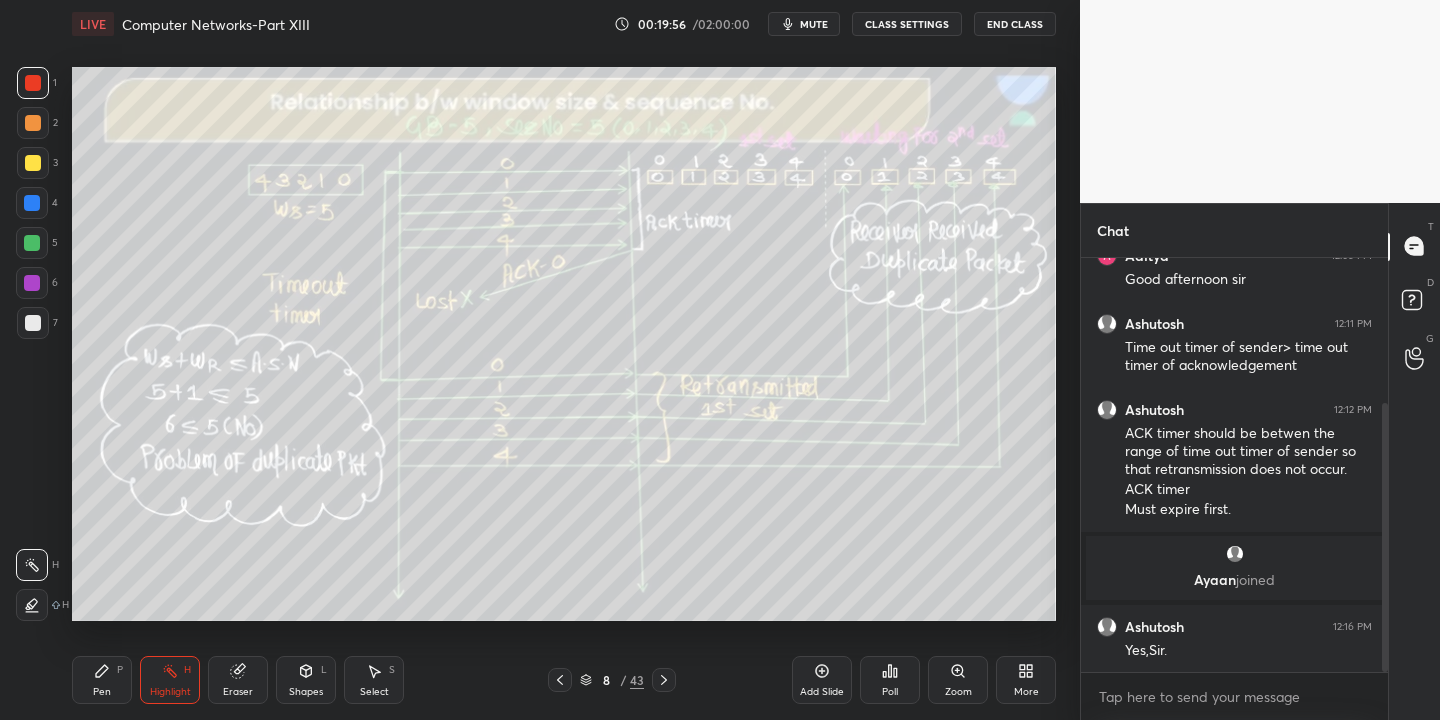 click on "Pen" at bounding box center (102, 692) 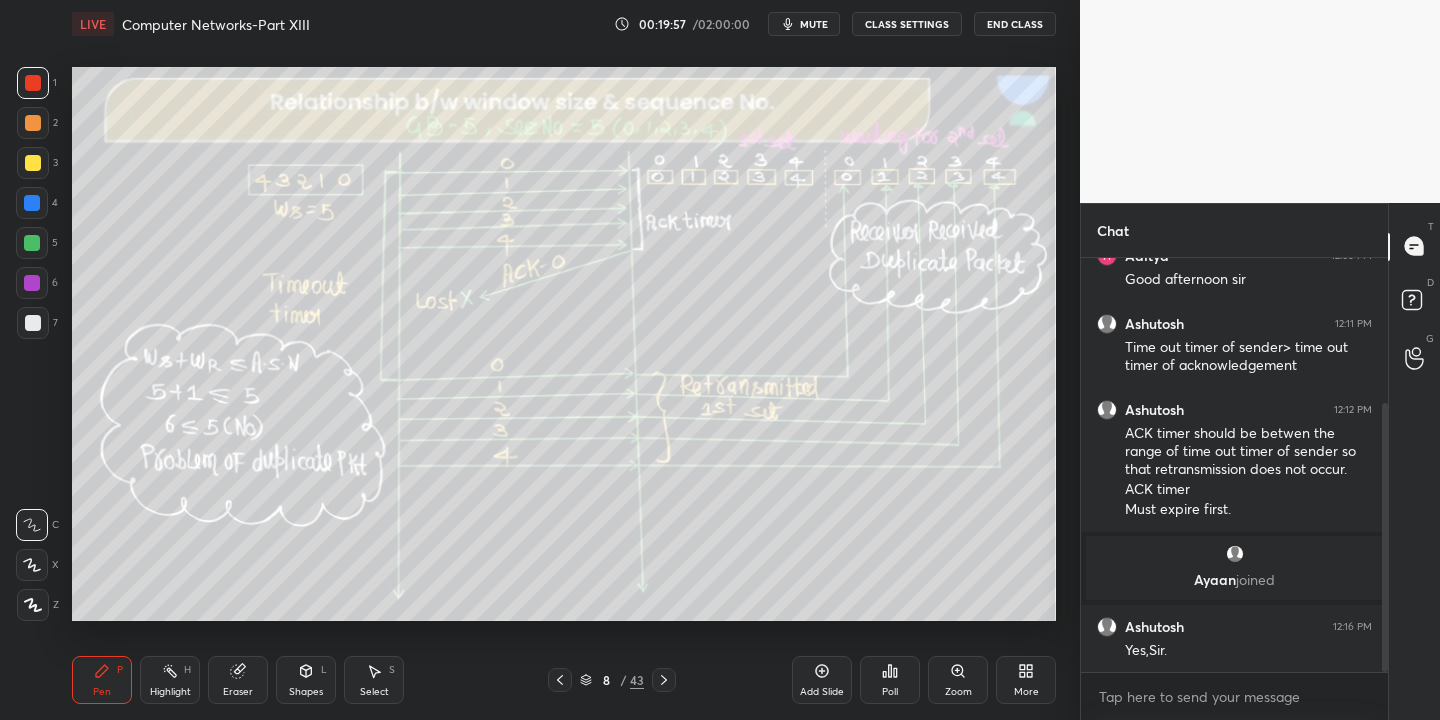 drag, startPoint x: 157, startPoint y: 680, endPoint x: 218, endPoint y: 639, distance: 73.4983 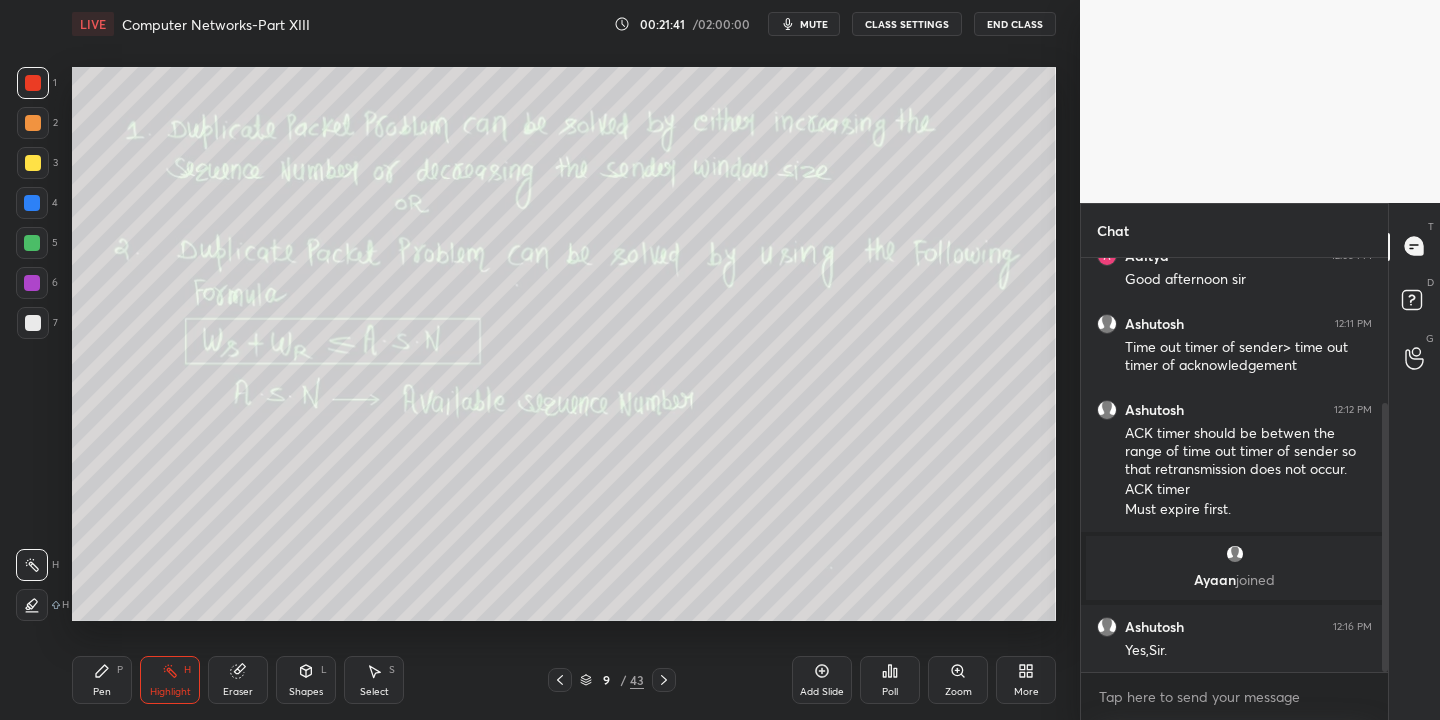 drag, startPoint x: 115, startPoint y: 691, endPoint x: 135, endPoint y: 685, distance: 20.880613 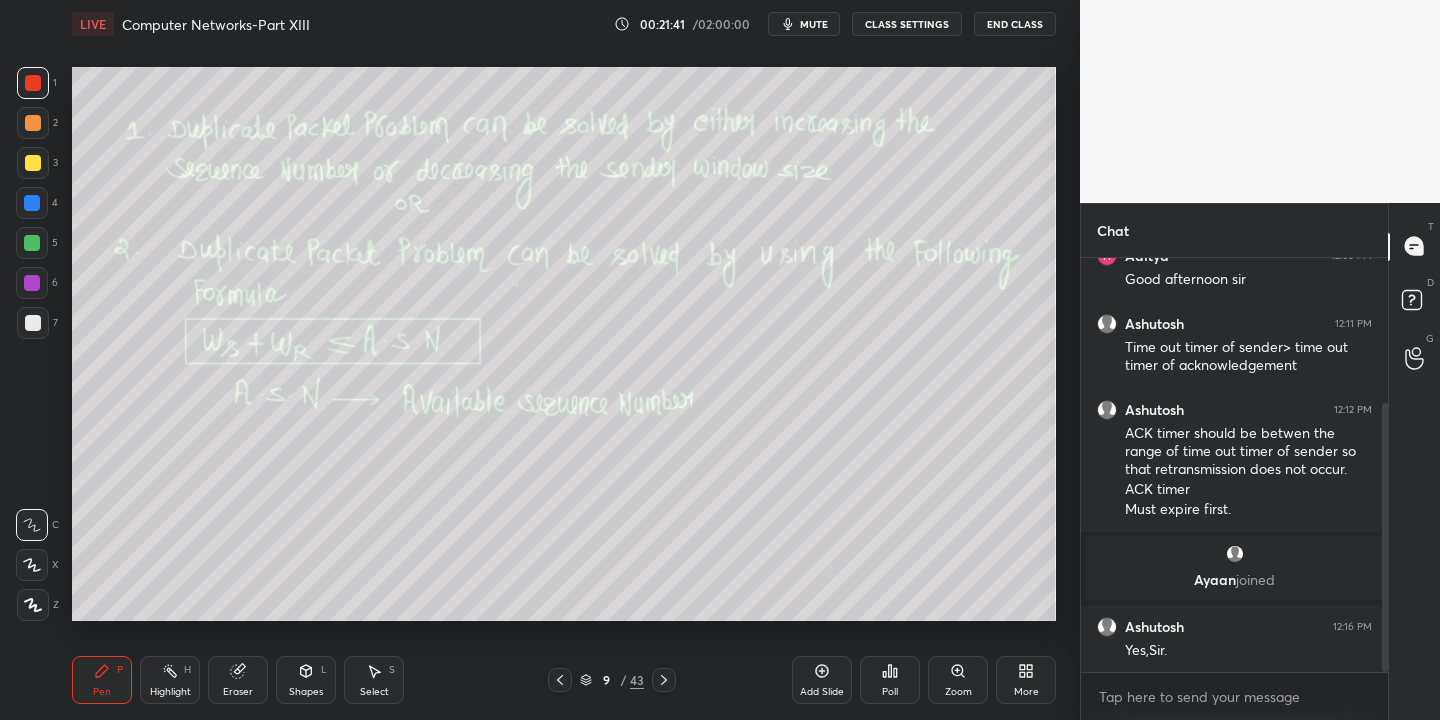 click on "Highlight H" at bounding box center (170, 680) 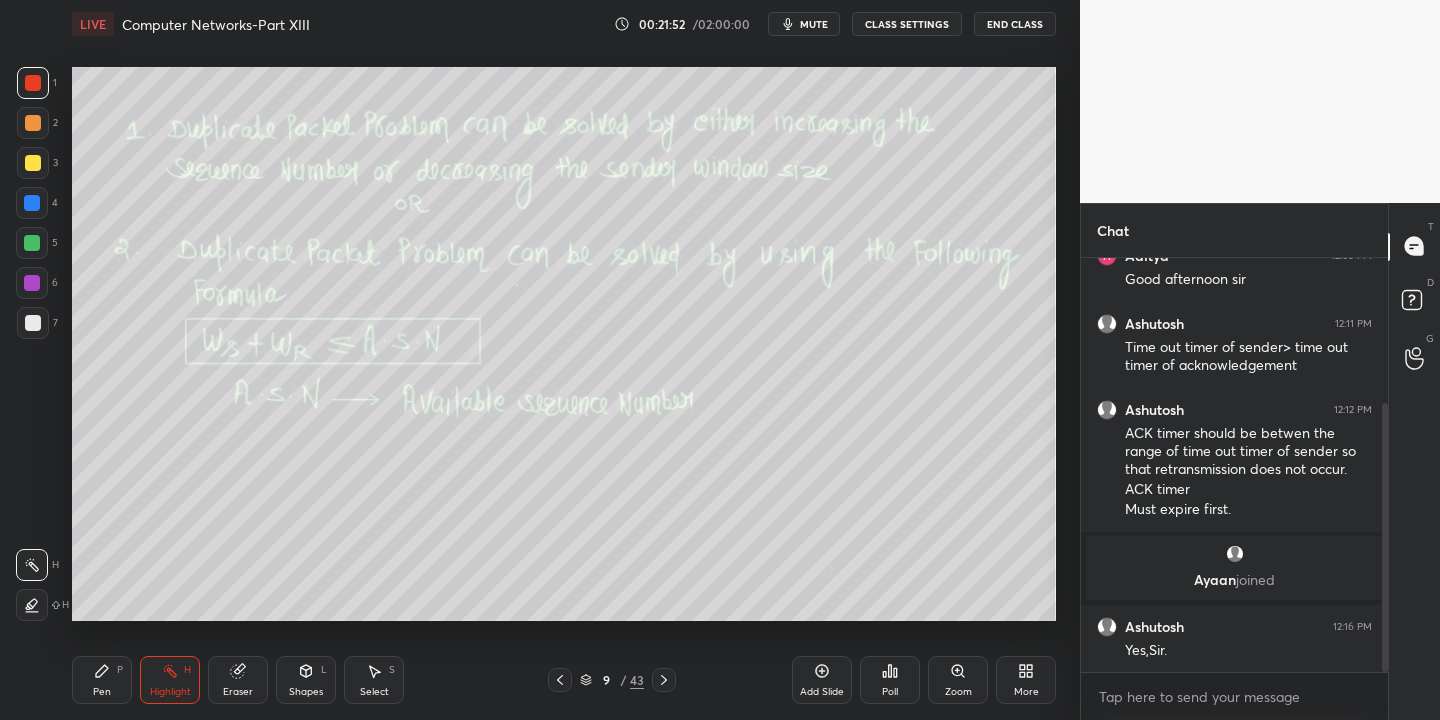 drag, startPoint x: 110, startPoint y: 679, endPoint x: 114, endPoint y: 657, distance: 22.36068 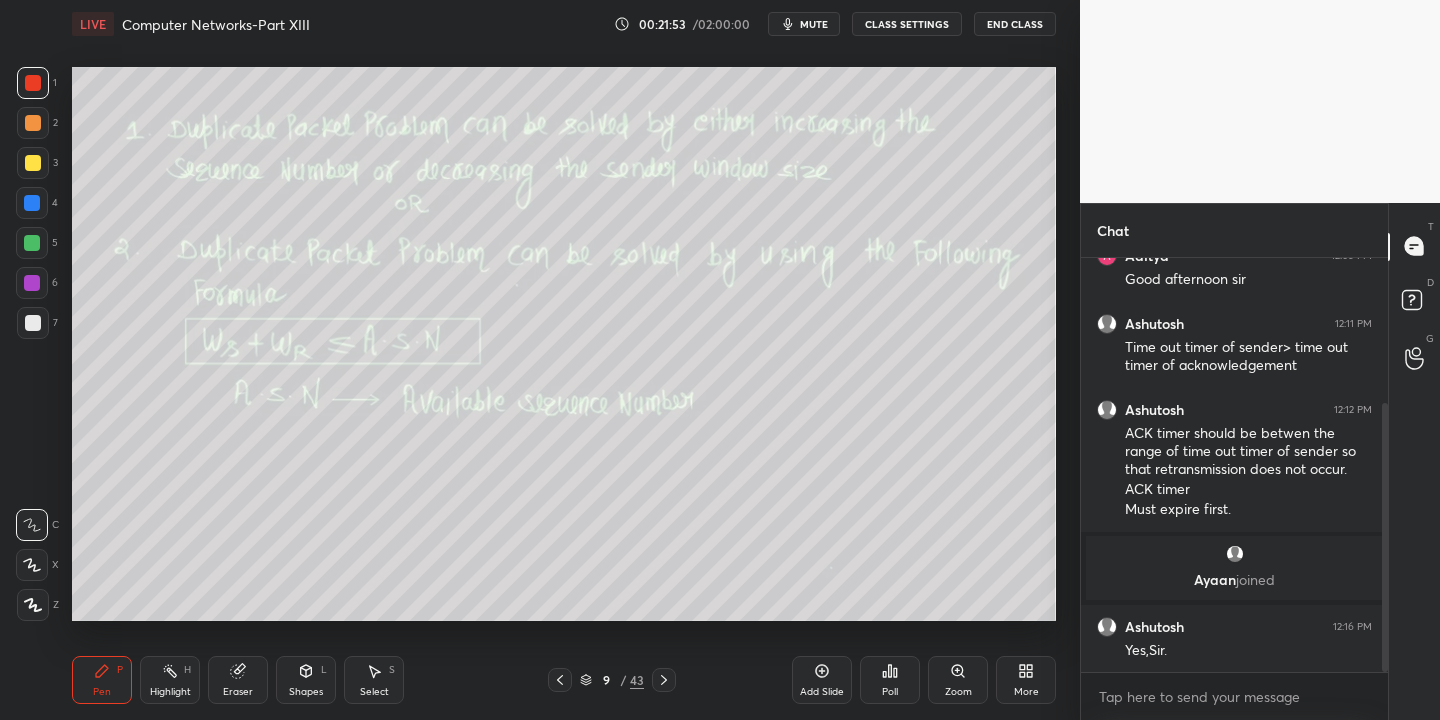 click at bounding box center [33, 163] 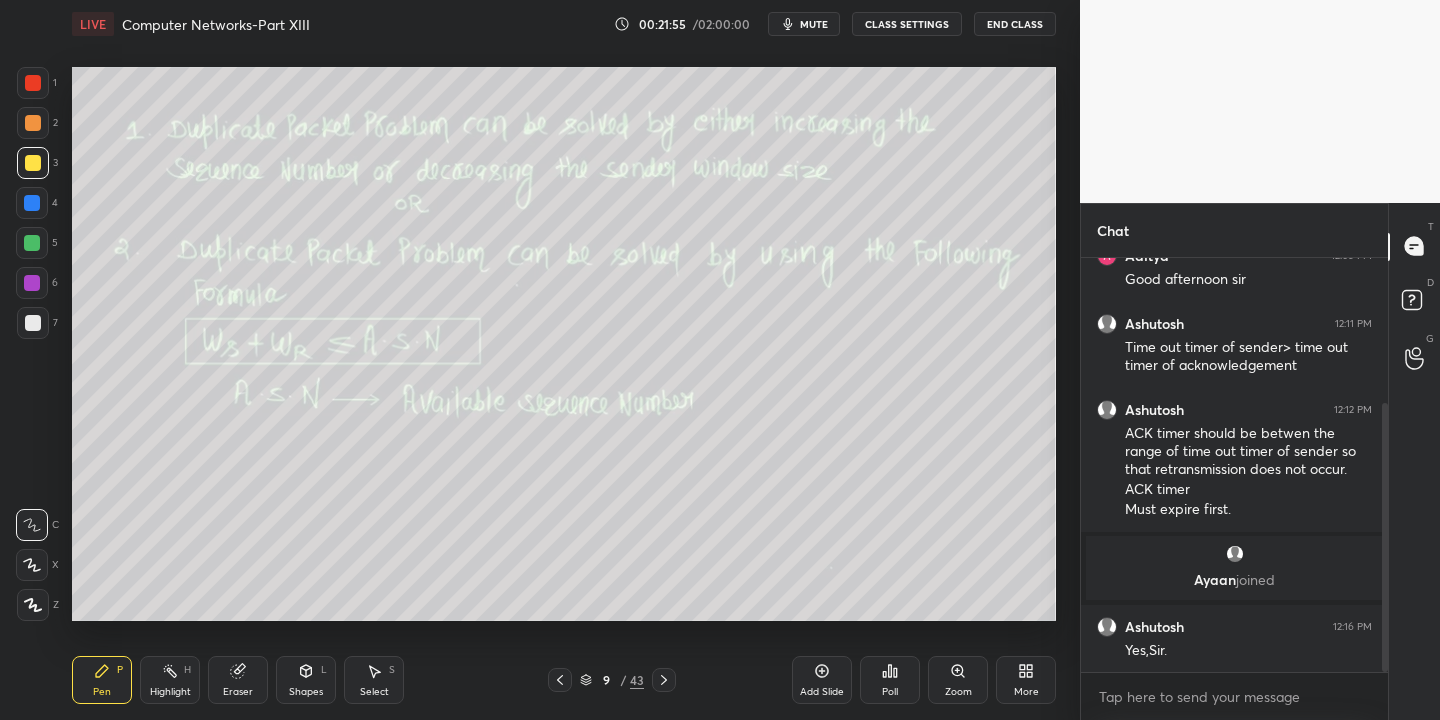 drag, startPoint x: 158, startPoint y: 699, endPoint x: 162, endPoint y: 689, distance: 10.770329 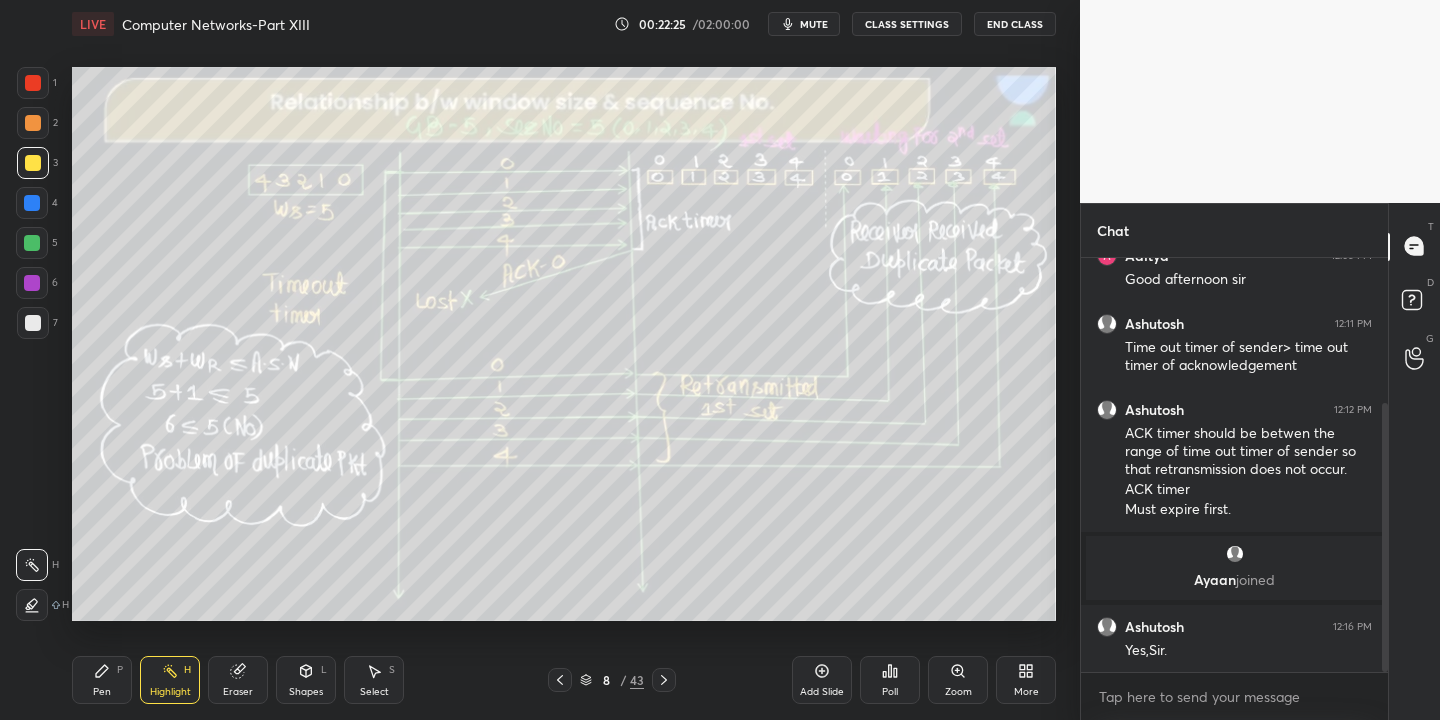 drag, startPoint x: 166, startPoint y: 678, endPoint x: 182, endPoint y: 622, distance: 58.24088 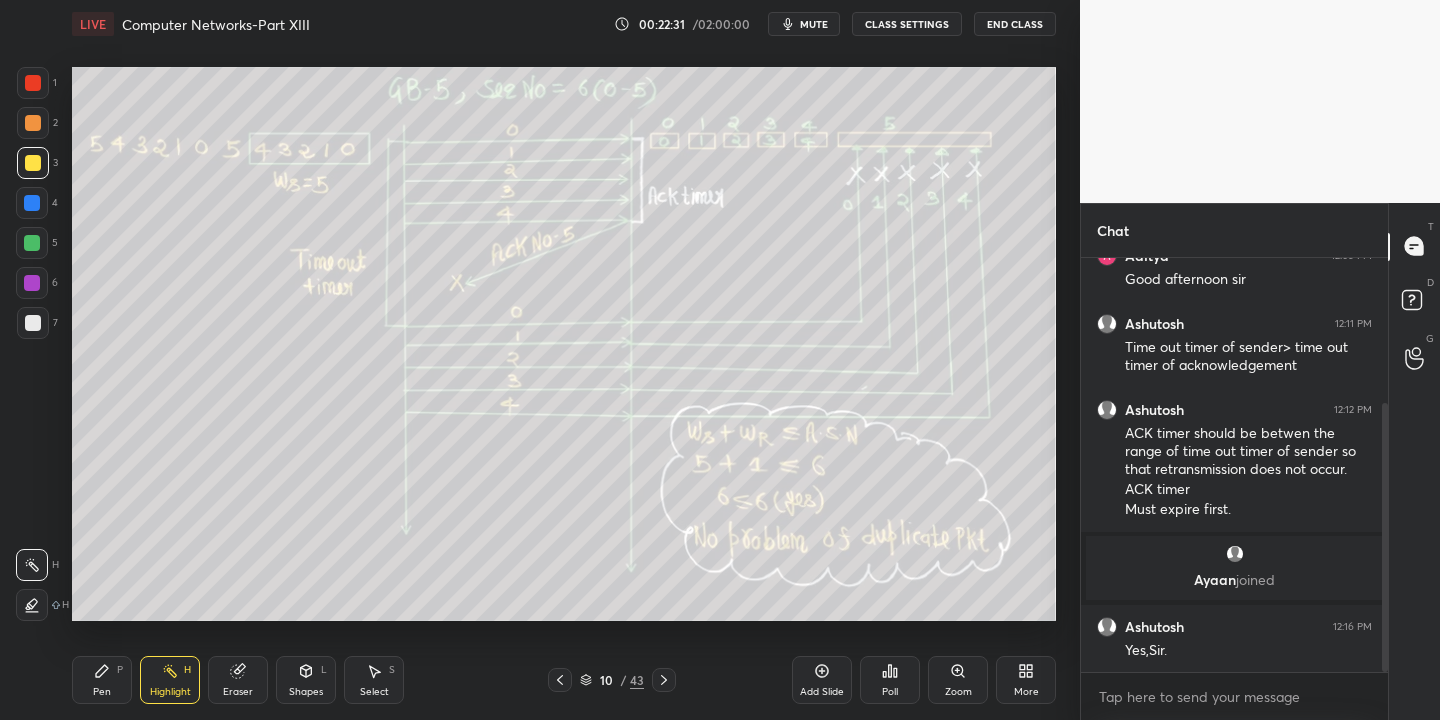 click on "Pen P" at bounding box center (102, 680) 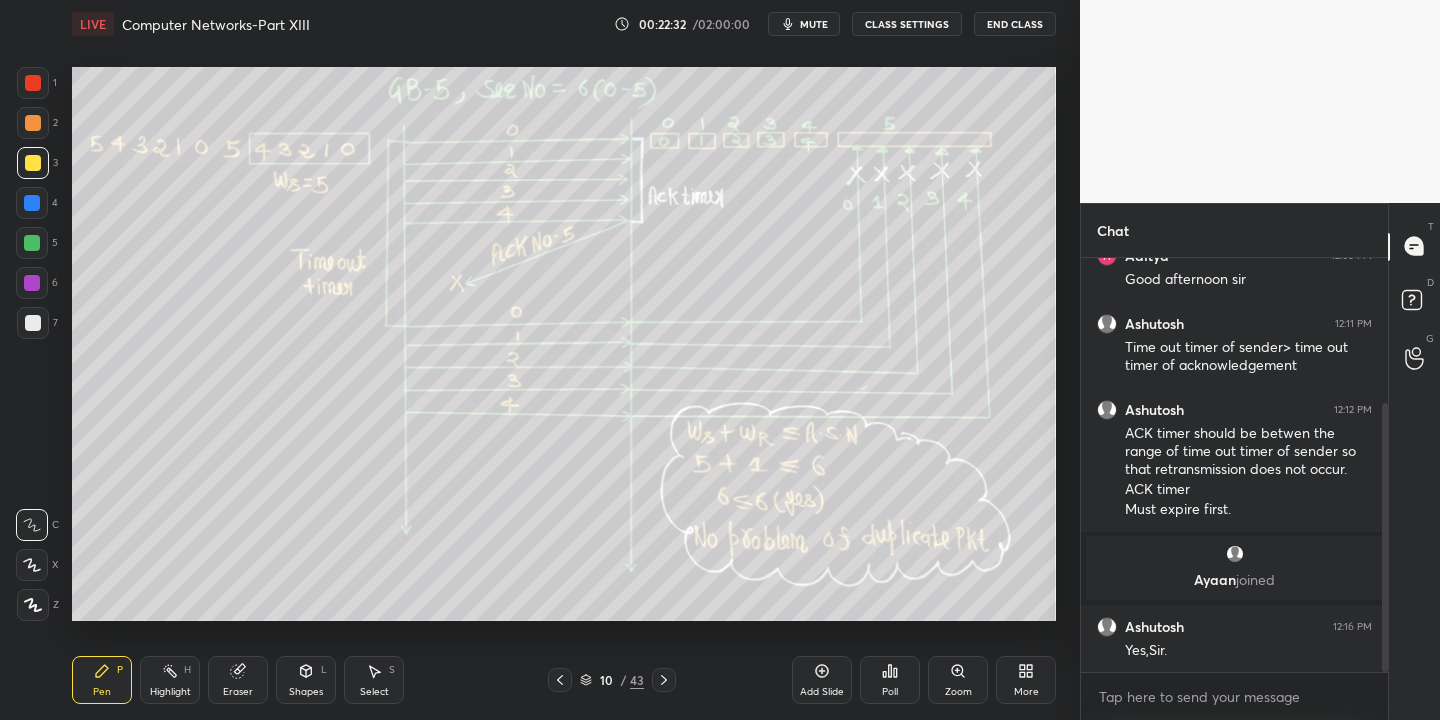 click on "Highlight H" at bounding box center [170, 680] 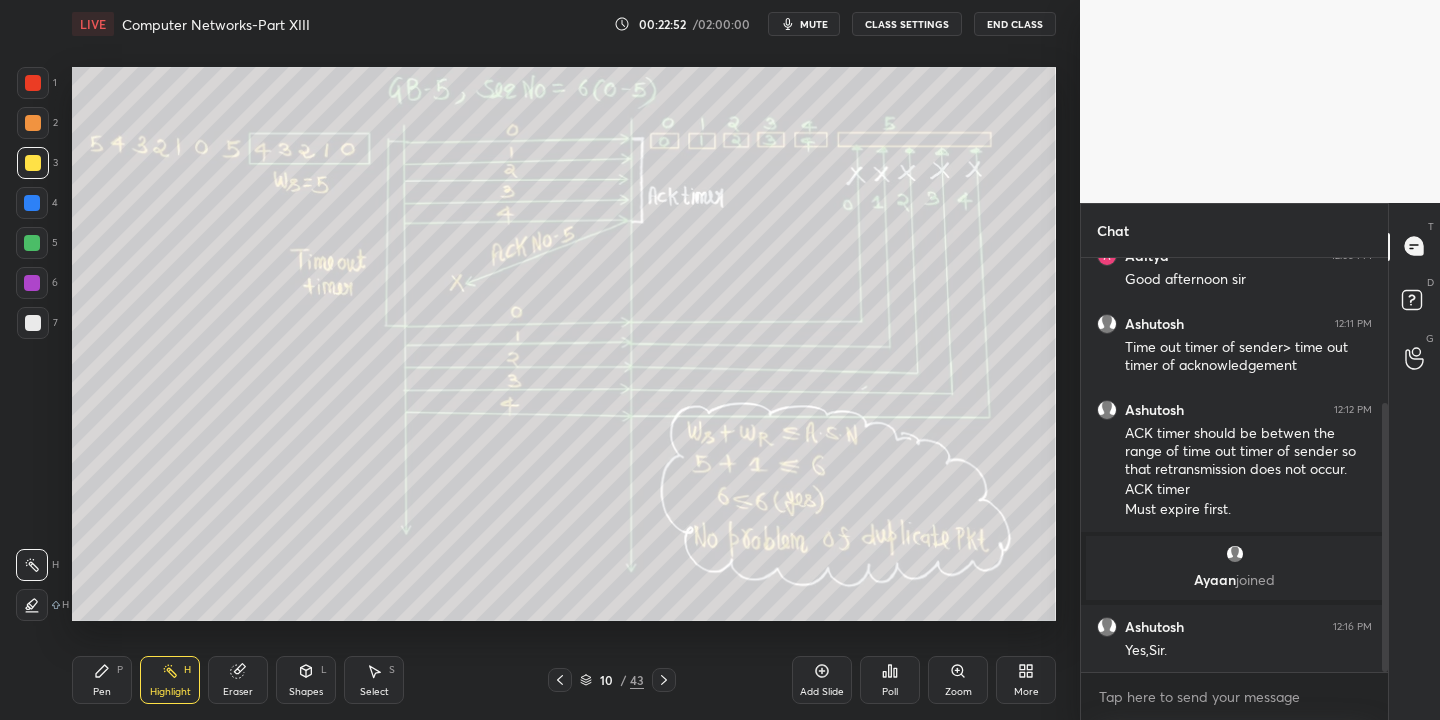 drag, startPoint x: 103, startPoint y: 675, endPoint x: 131, endPoint y: 674, distance: 28.01785 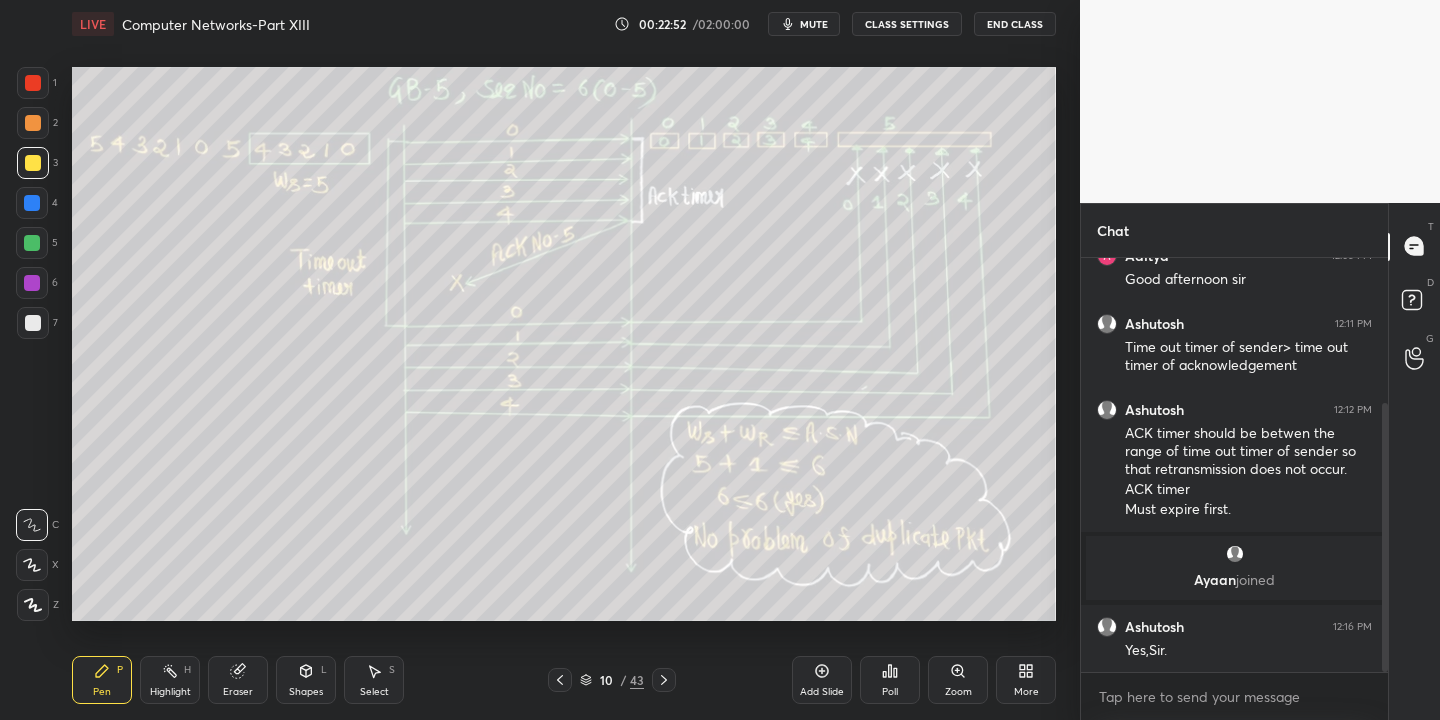 drag, startPoint x: 170, startPoint y: 683, endPoint x: 164, endPoint y: 667, distance: 17.088007 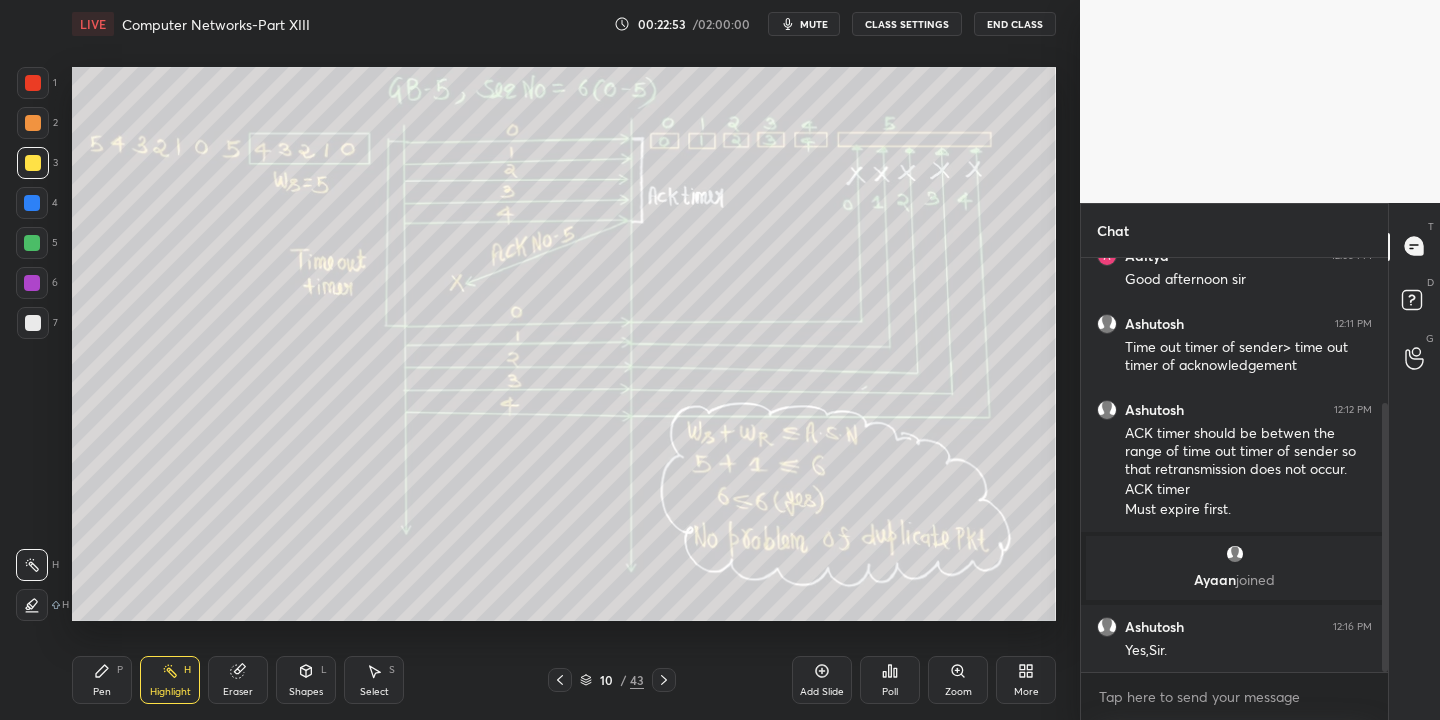 click at bounding box center [33, 323] 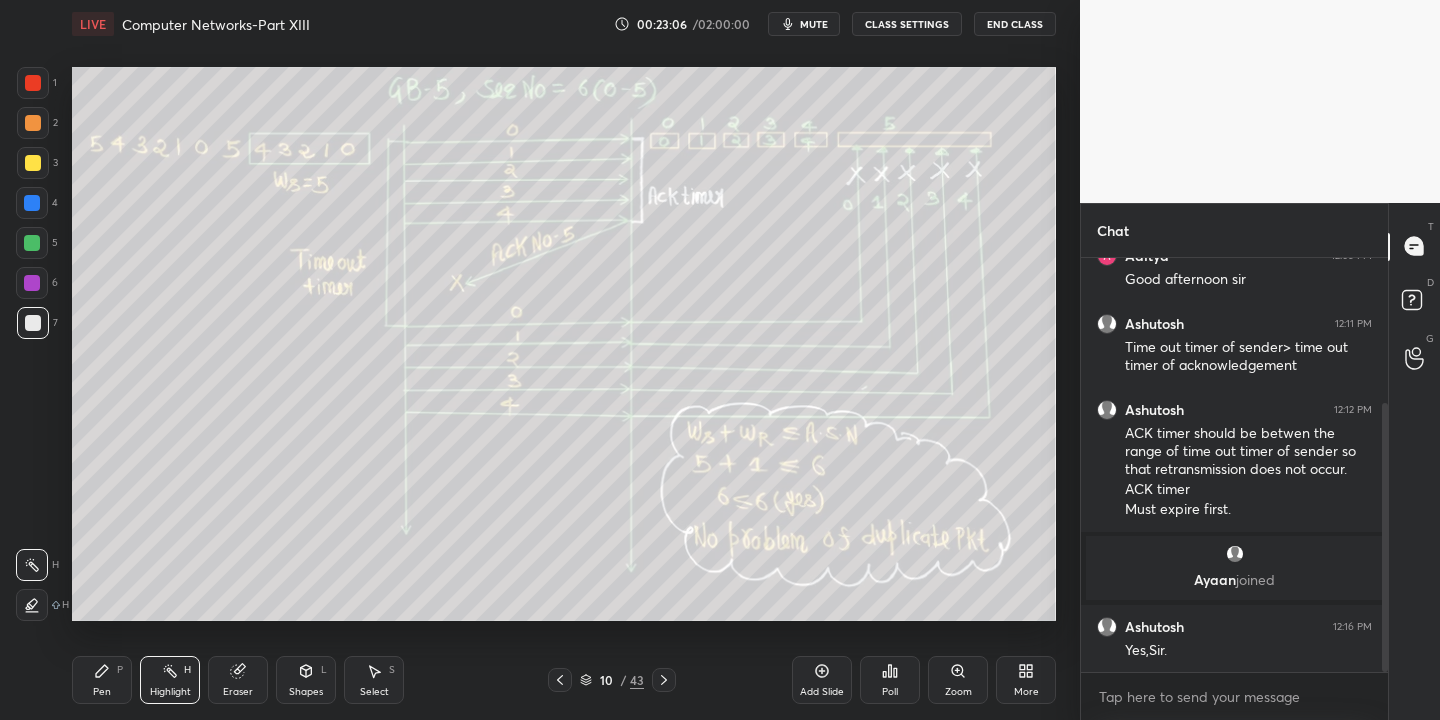 drag, startPoint x: 106, startPoint y: 688, endPoint x: 141, endPoint y: 685, distance: 35.128338 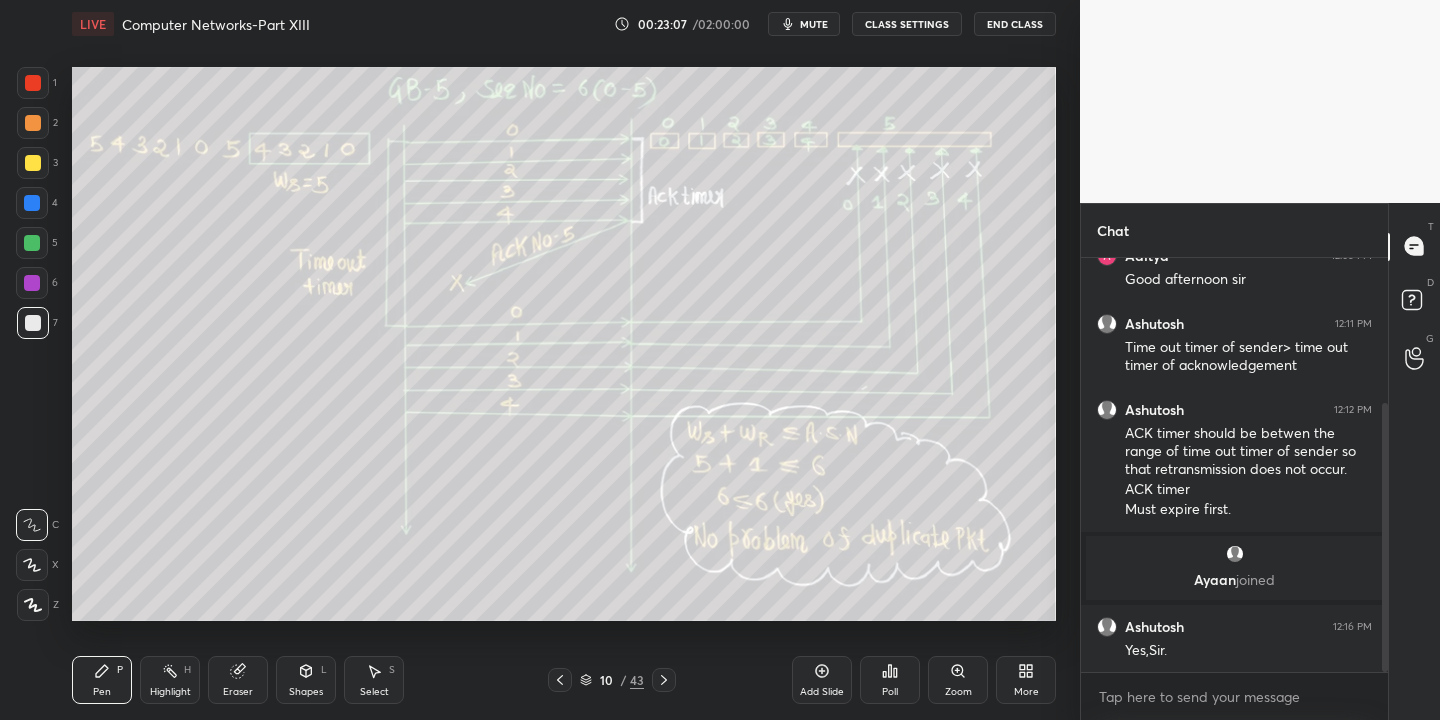 click on "Highlight" at bounding box center [170, 692] 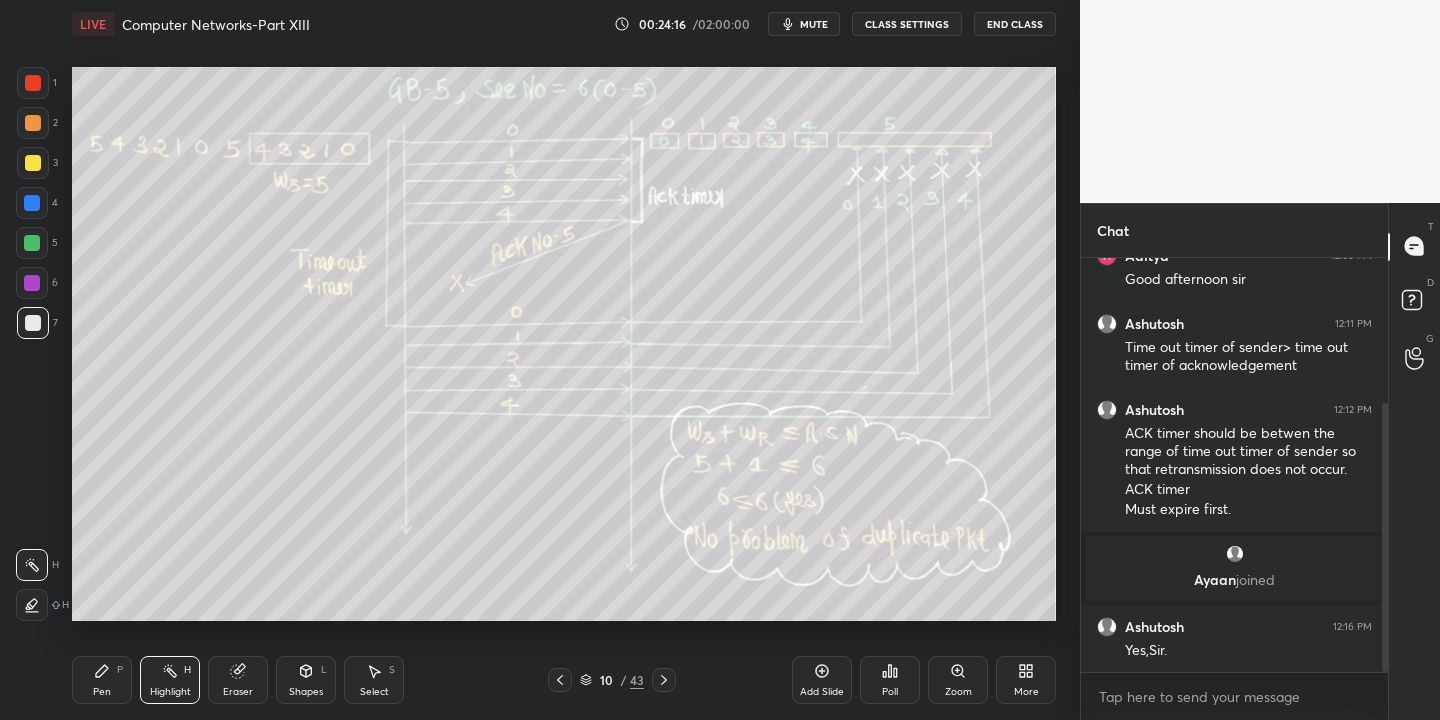 click 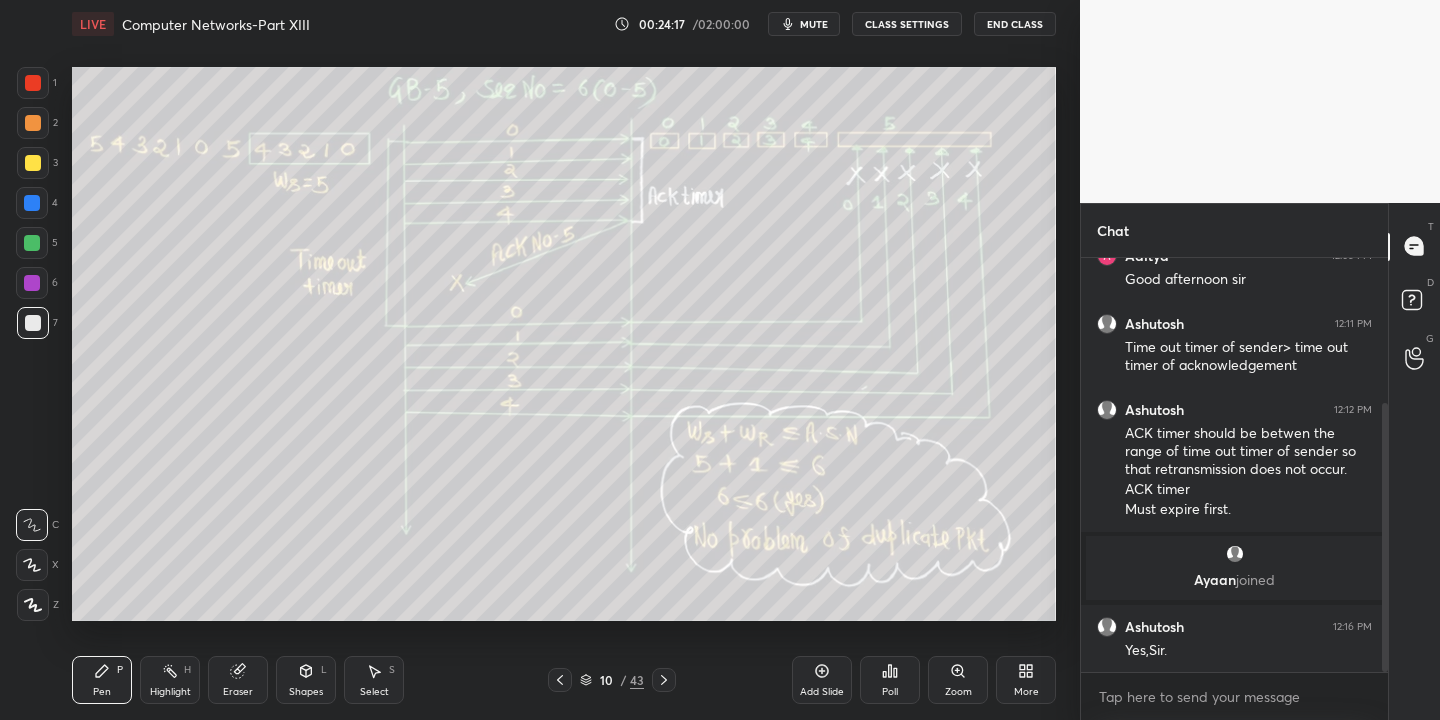 click at bounding box center (33, 323) 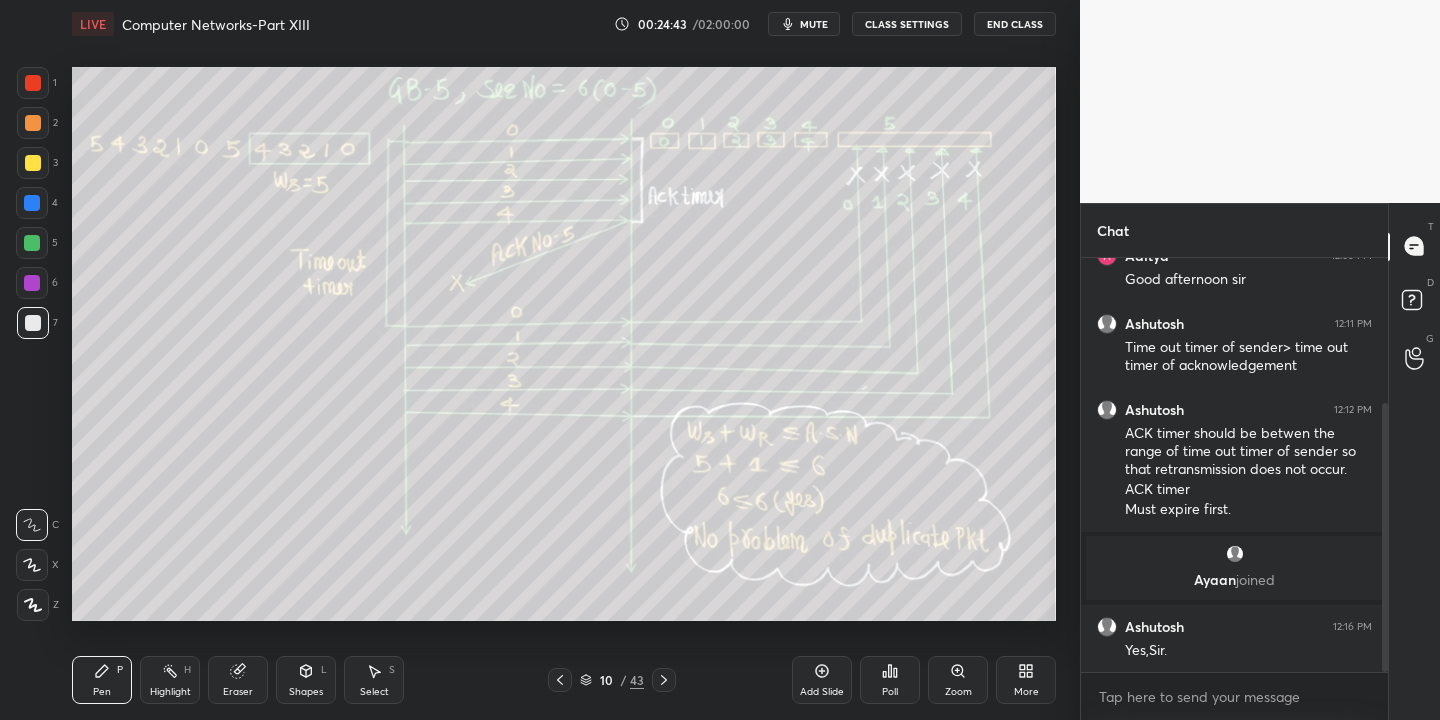 click on "Pen P" at bounding box center (102, 680) 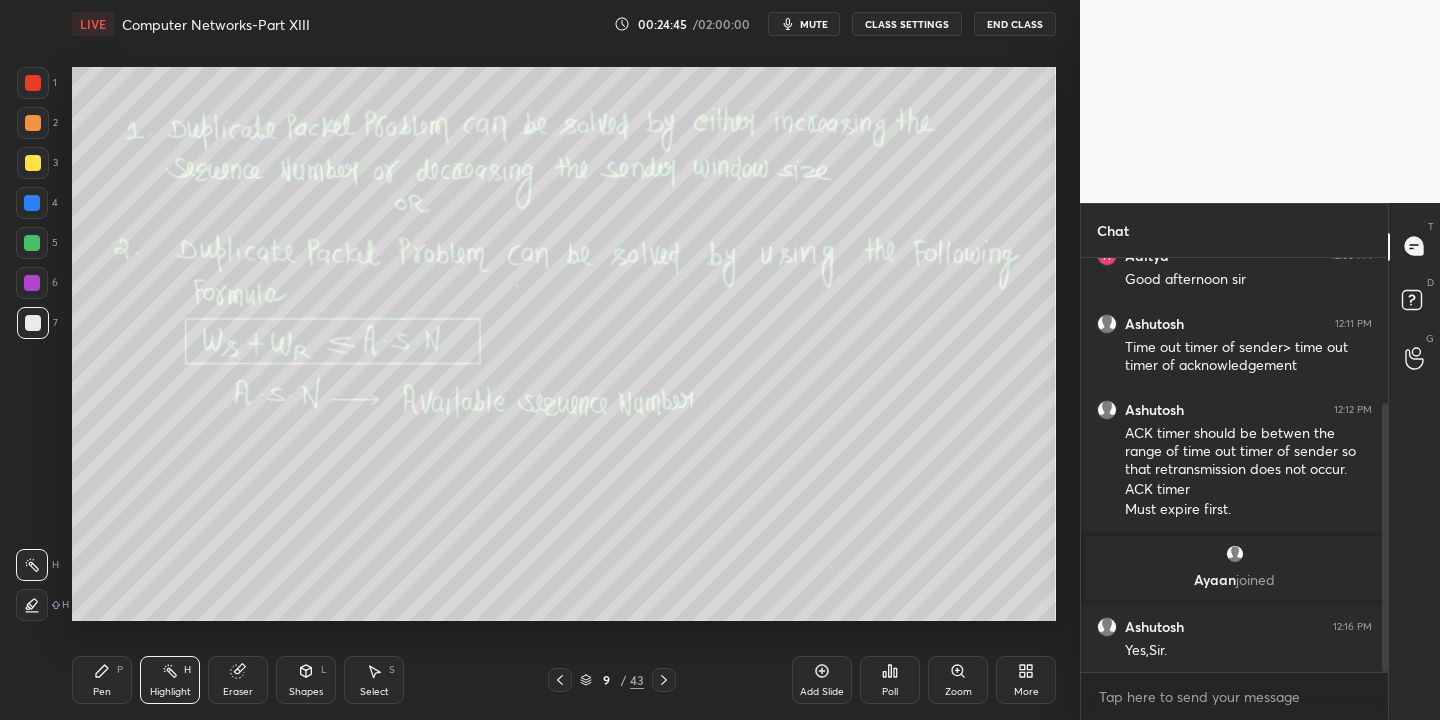 click on "Highlight H" at bounding box center [170, 680] 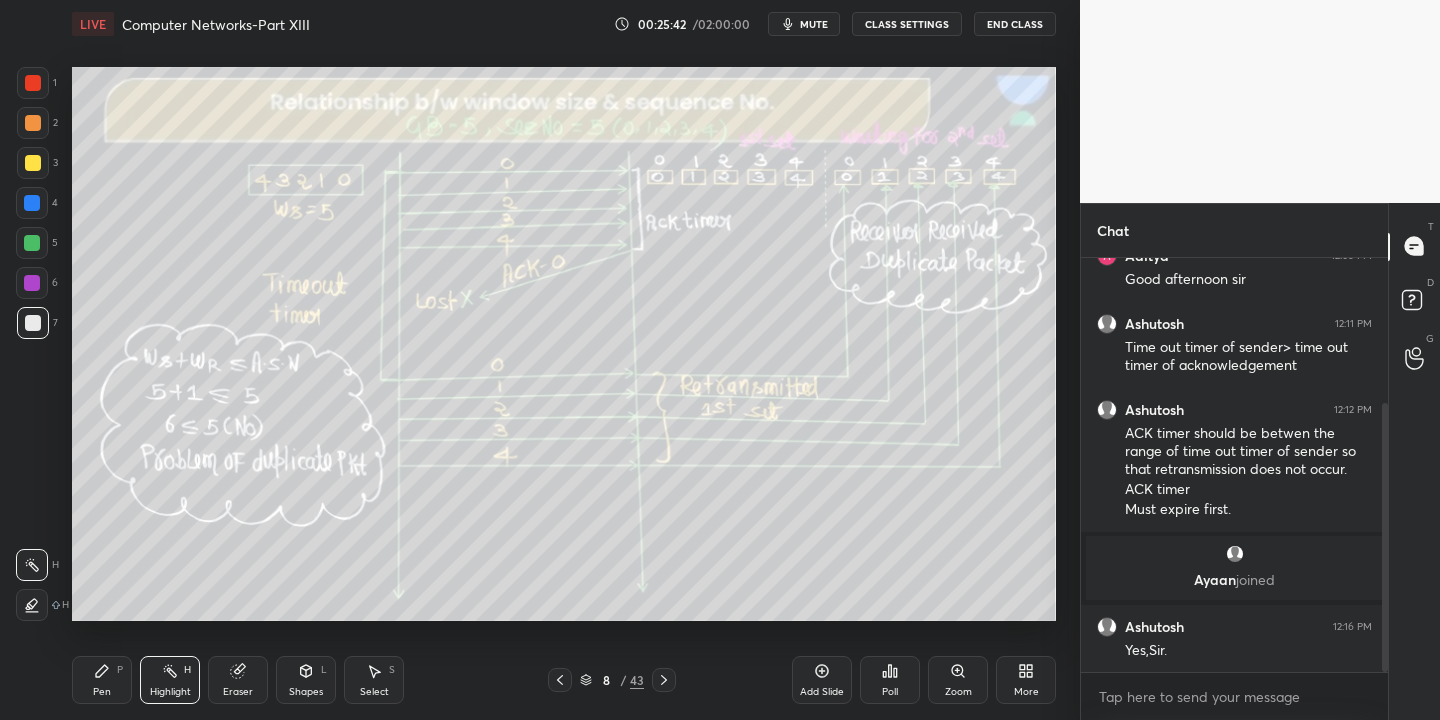 click on "Highlight H" at bounding box center [170, 680] 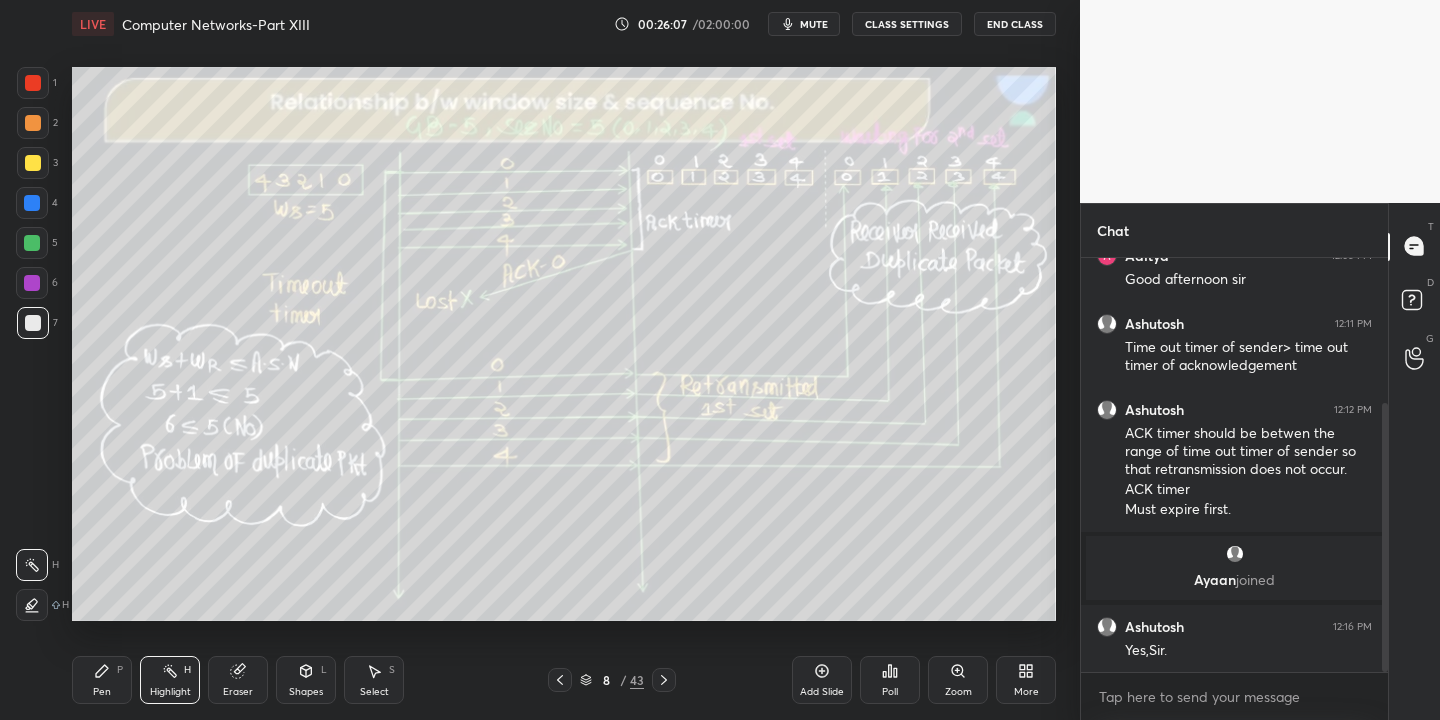 click on "mute" at bounding box center [814, 24] 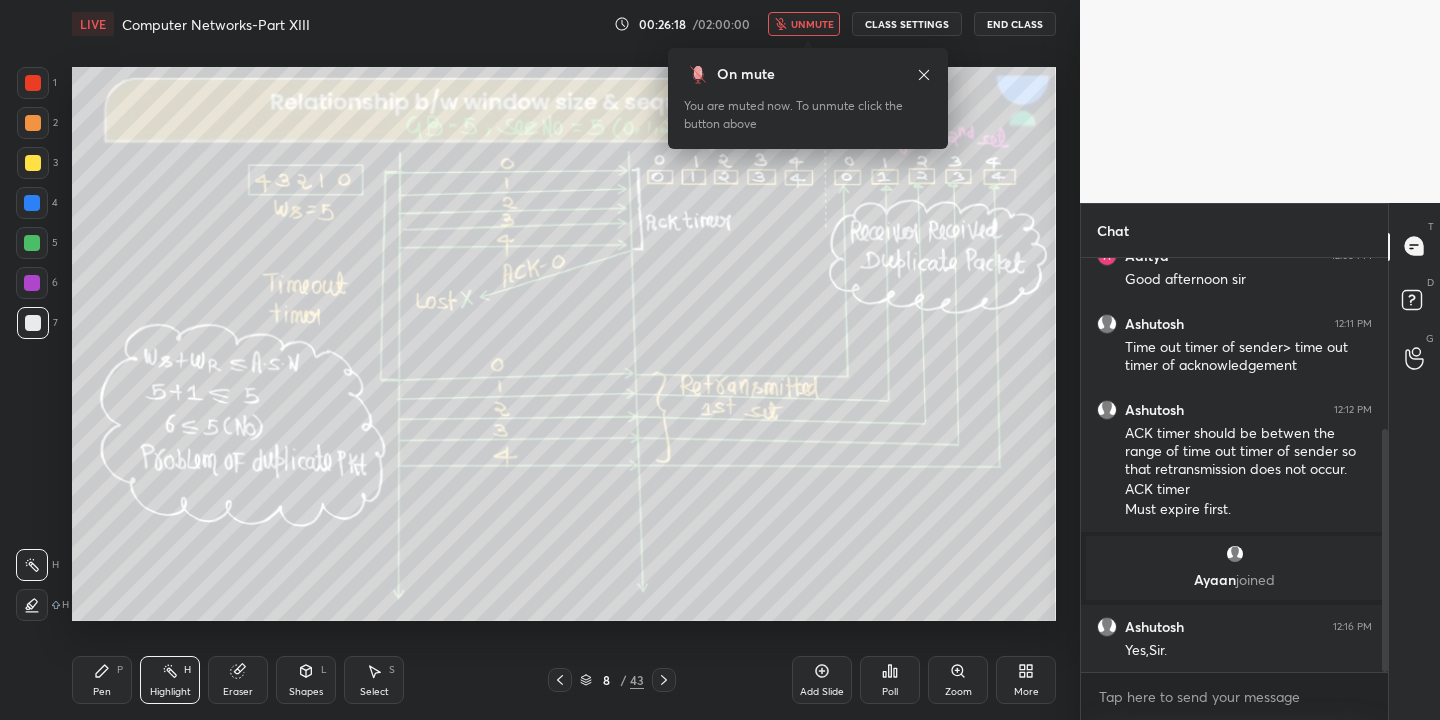 scroll, scrollTop: 293, scrollLeft: 0, axis: vertical 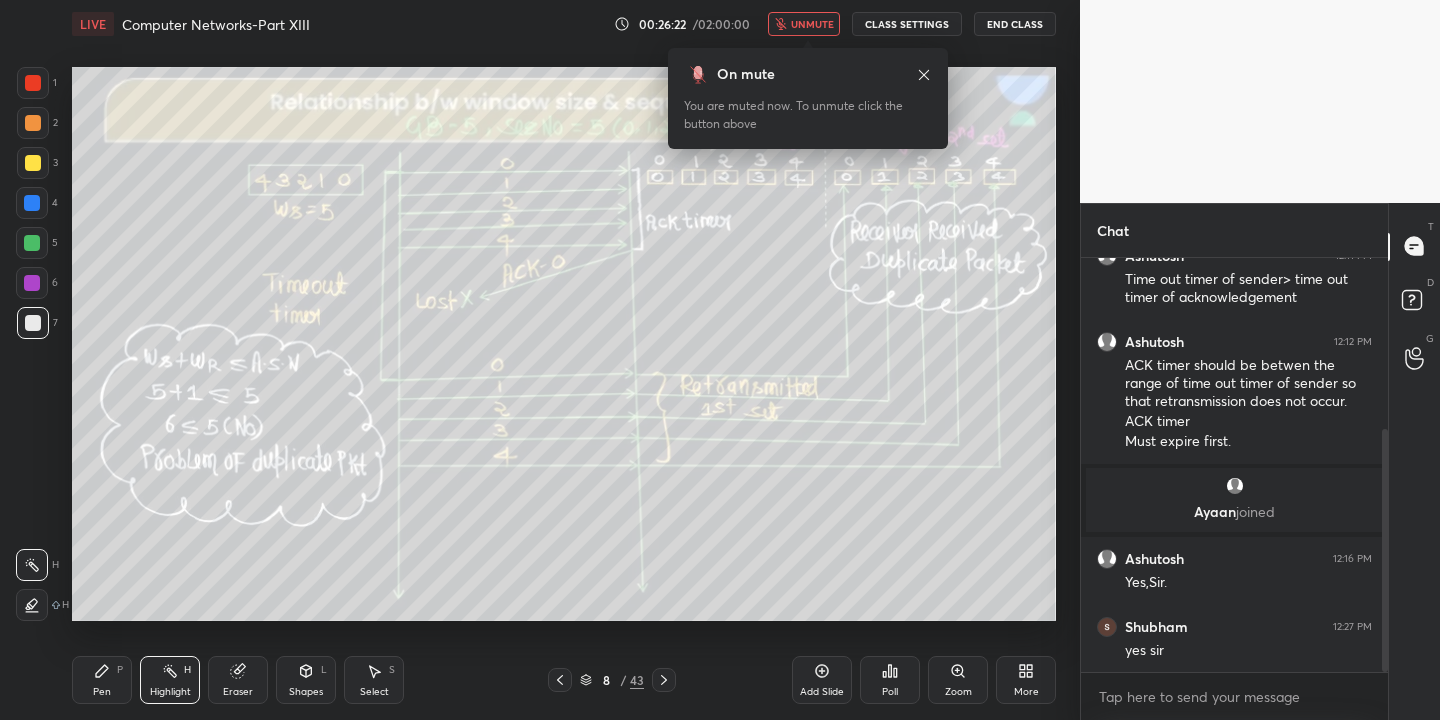 click on "unmute" at bounding box center [812, 24] 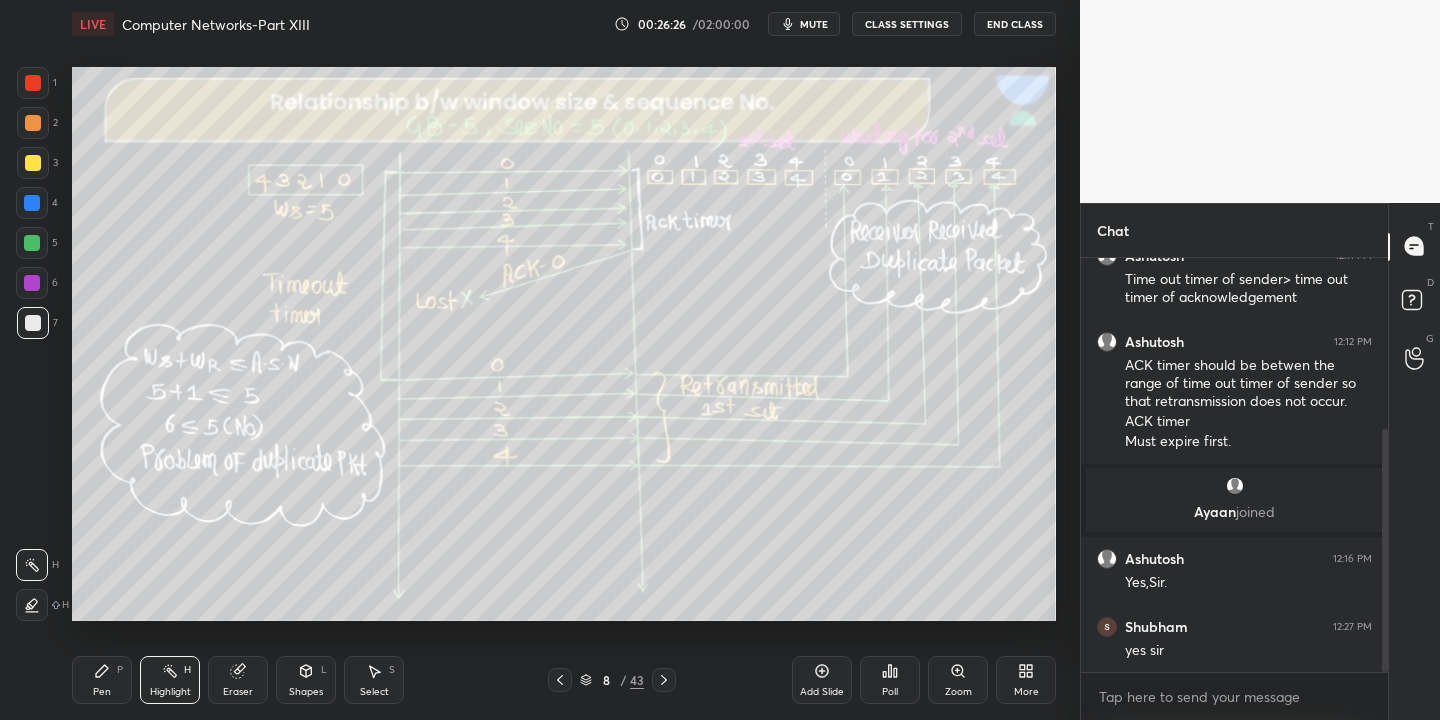 click on "Pen P" at bounding box center [102, 680] 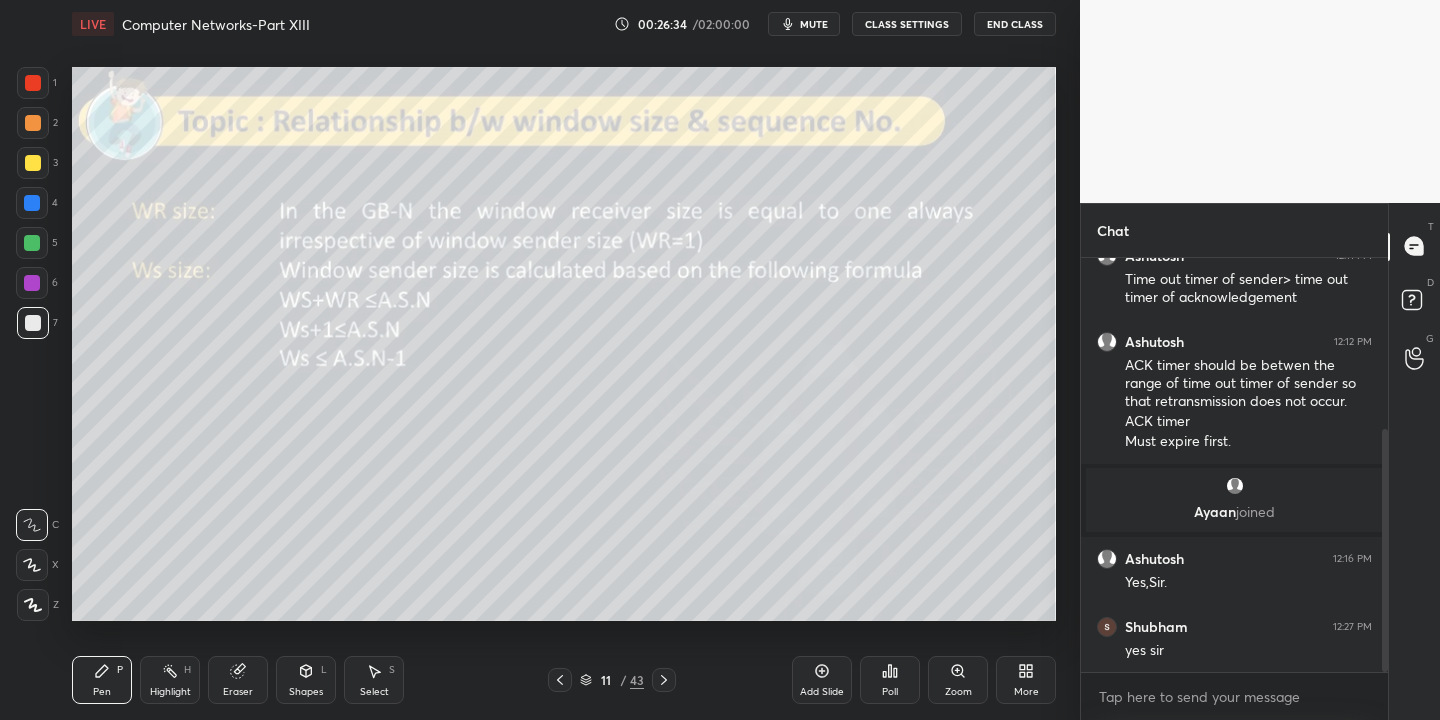 click on "Shapes L" at bounding box center (306, 680) 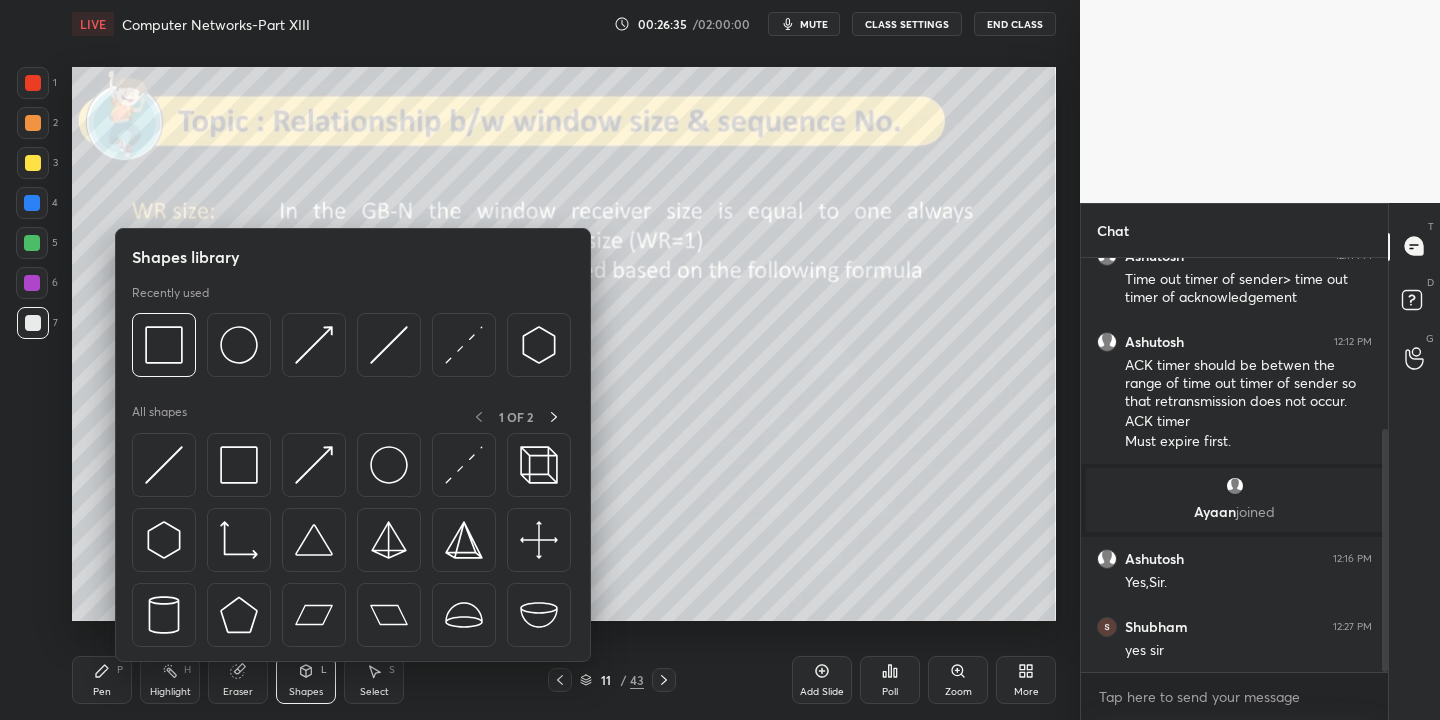 click at bounding box center (164, 465) 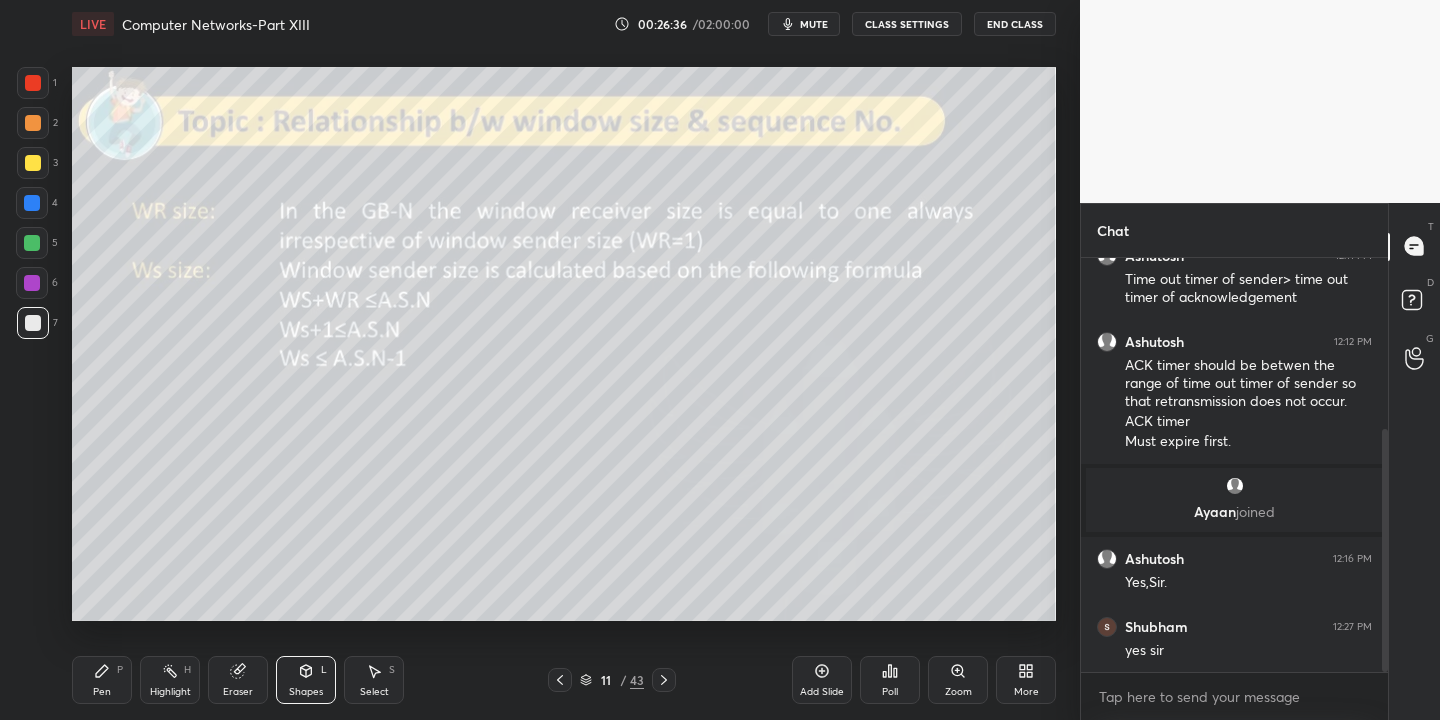 click at bounding box center (32, 243) 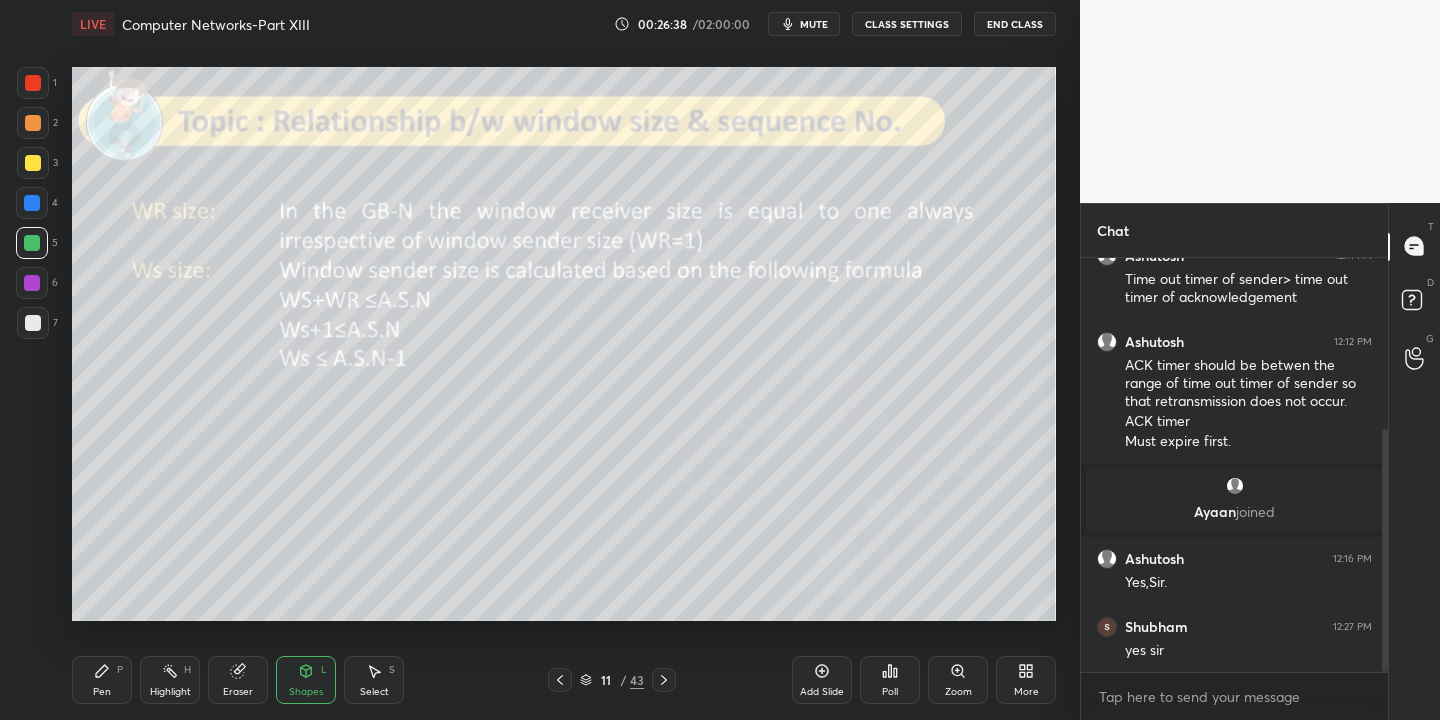 click at bounding box center [33, 163] 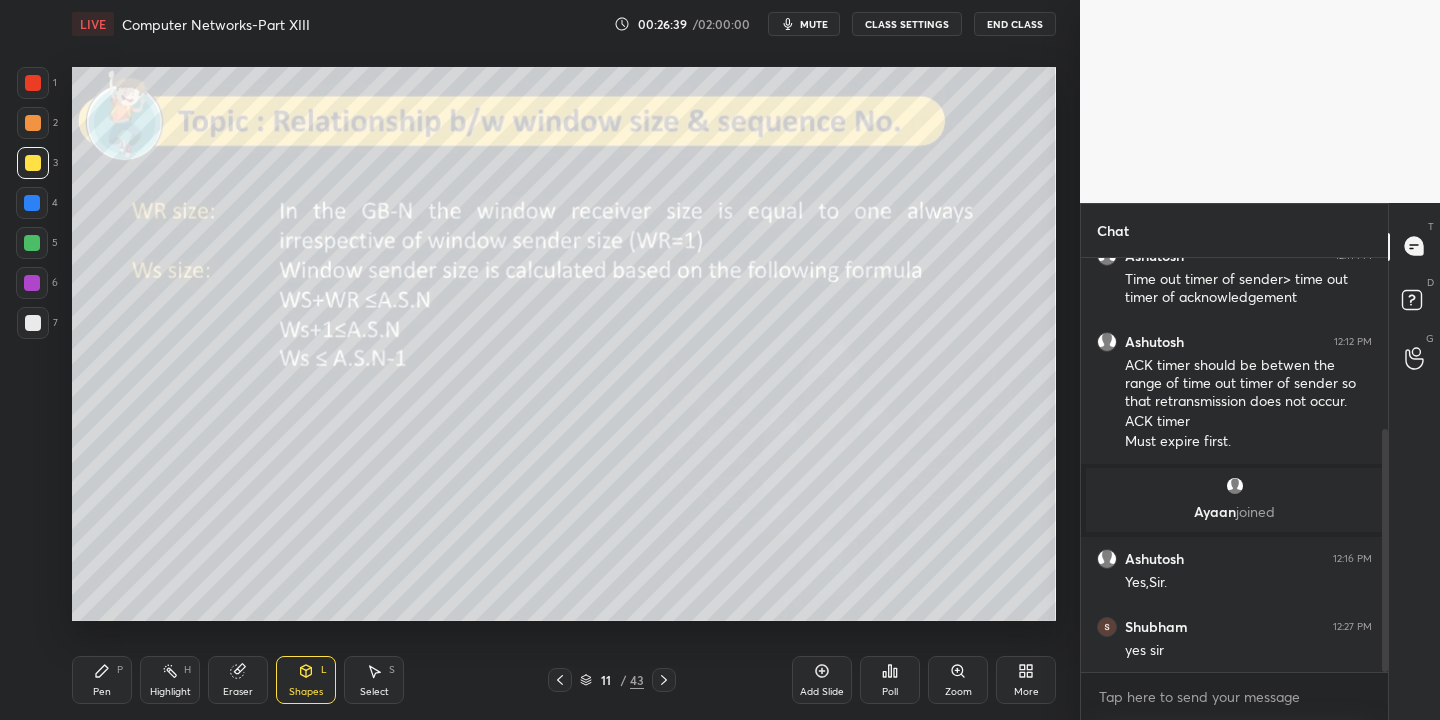 click on "Shapes L" at bounding box center (306, 680) 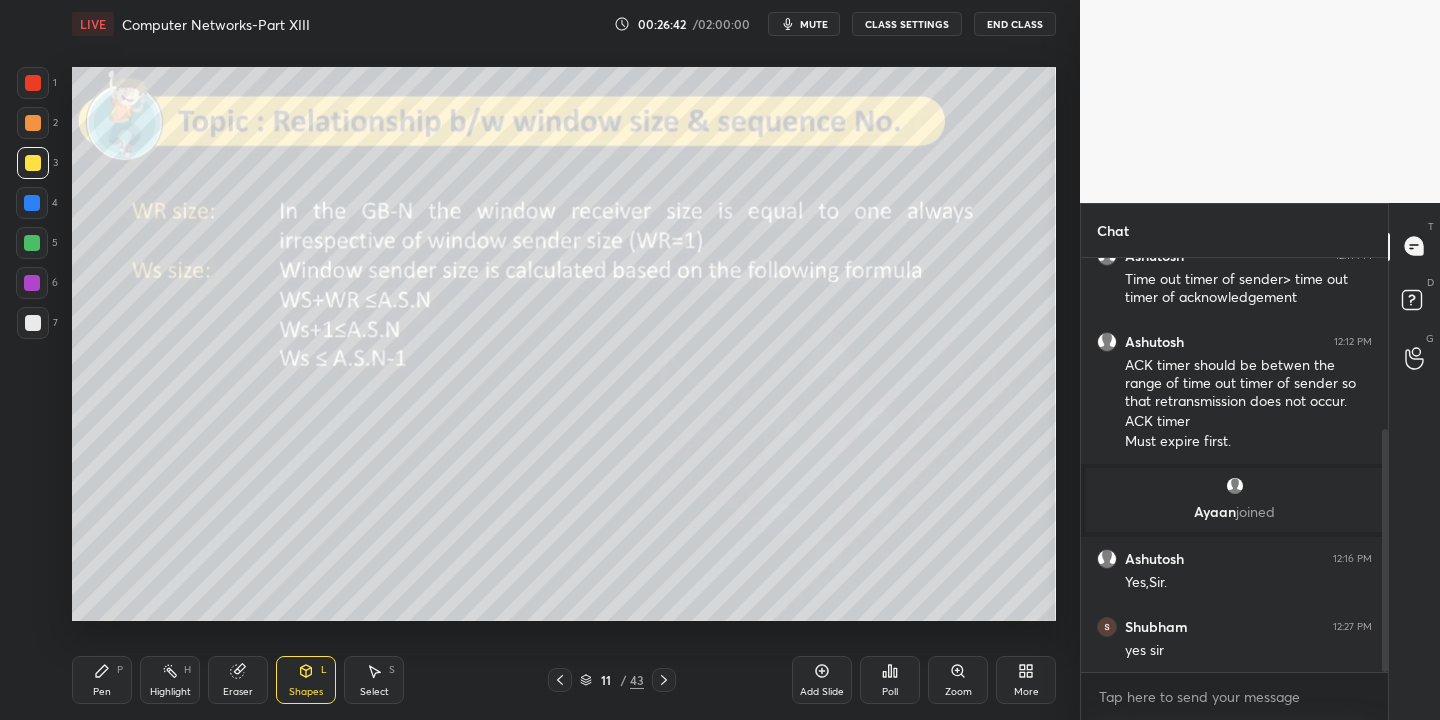 drag, startPoint x: 309, startPoint y: 679, endPoint x: 306, endPoint y: 664, distance: 15.297058 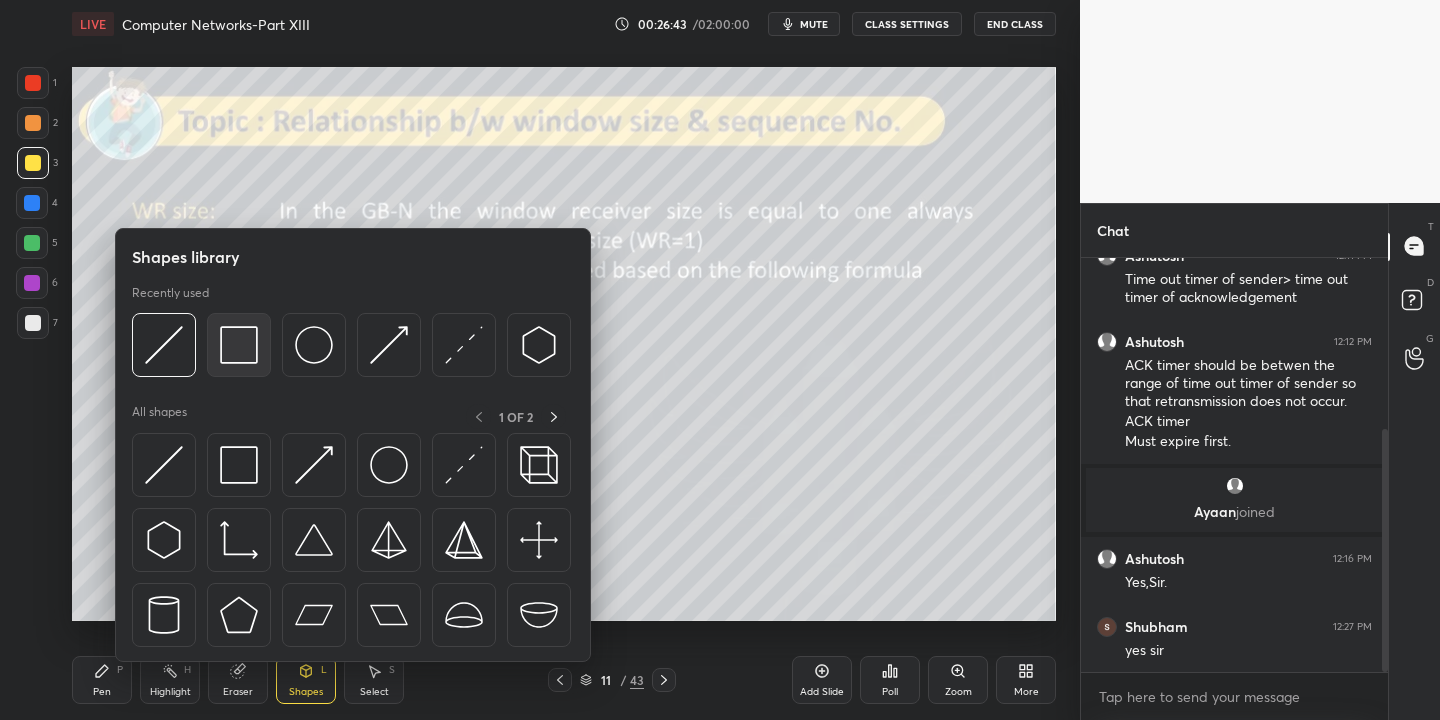 click at bounding box center (239, 345) 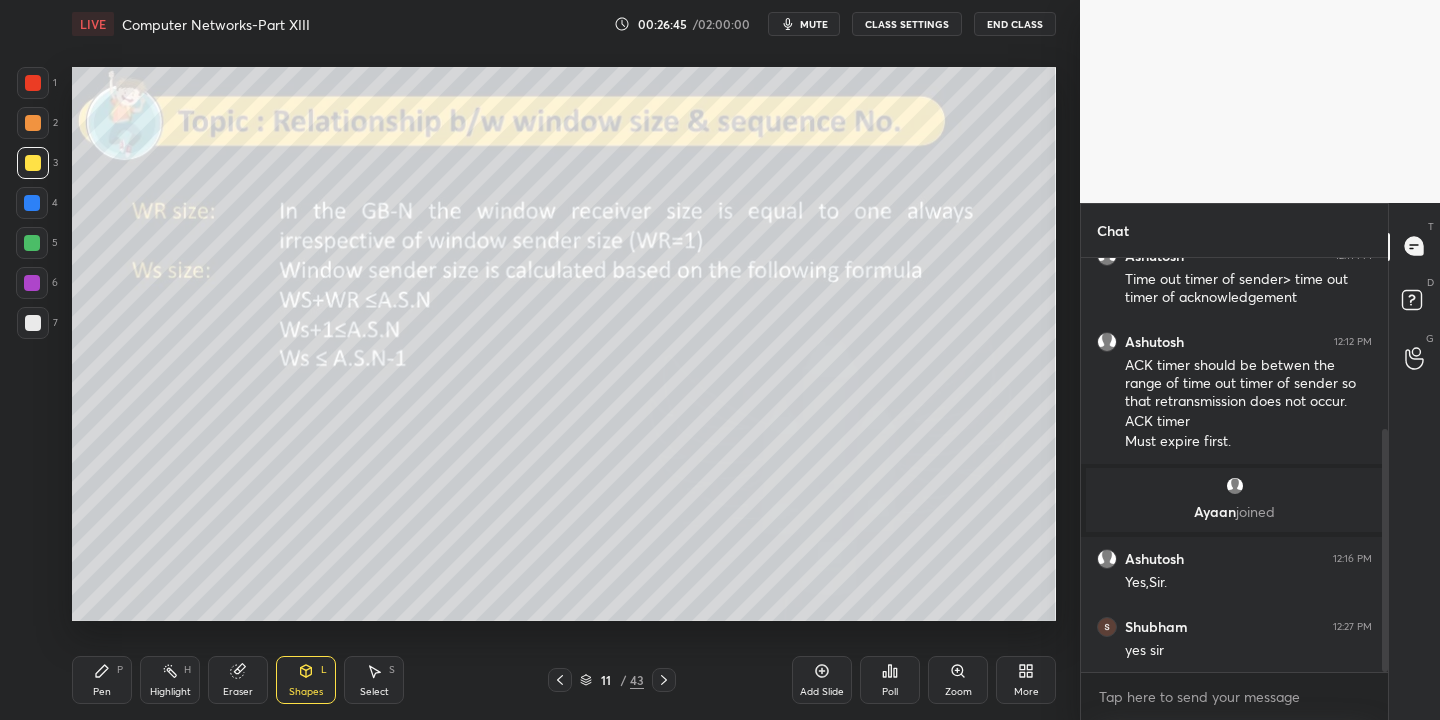 click on "Pen P" at bounding box center [102, 680] 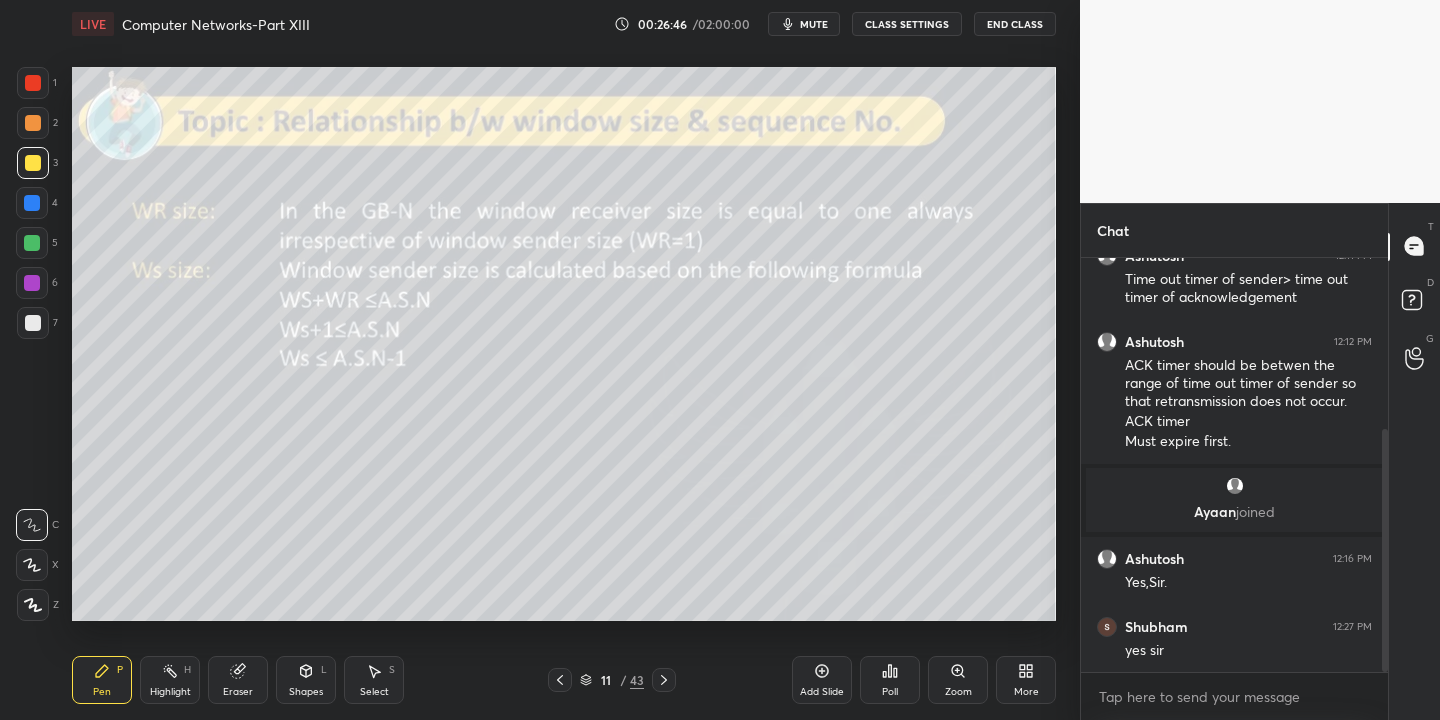 click on "Shapes L" at bounding box center [306, 680] 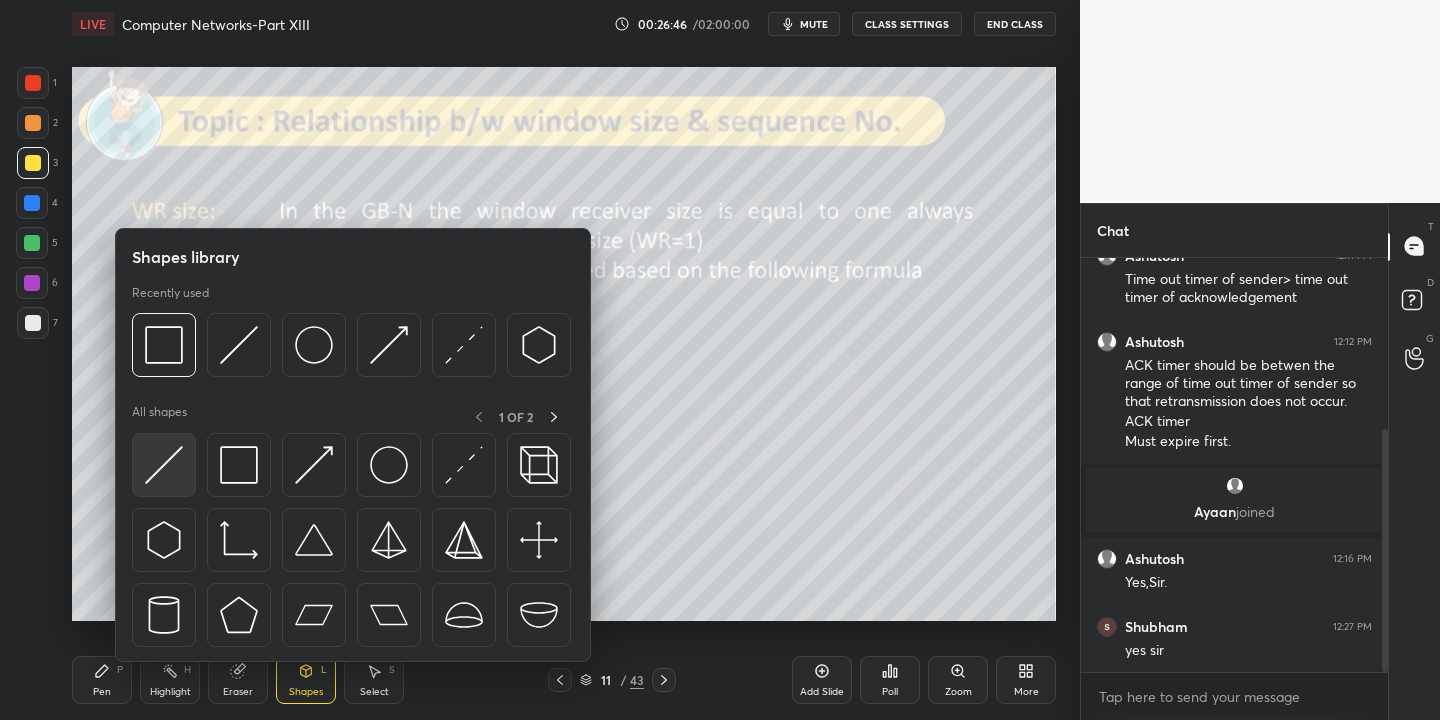 click at bounding box center [164, 465] 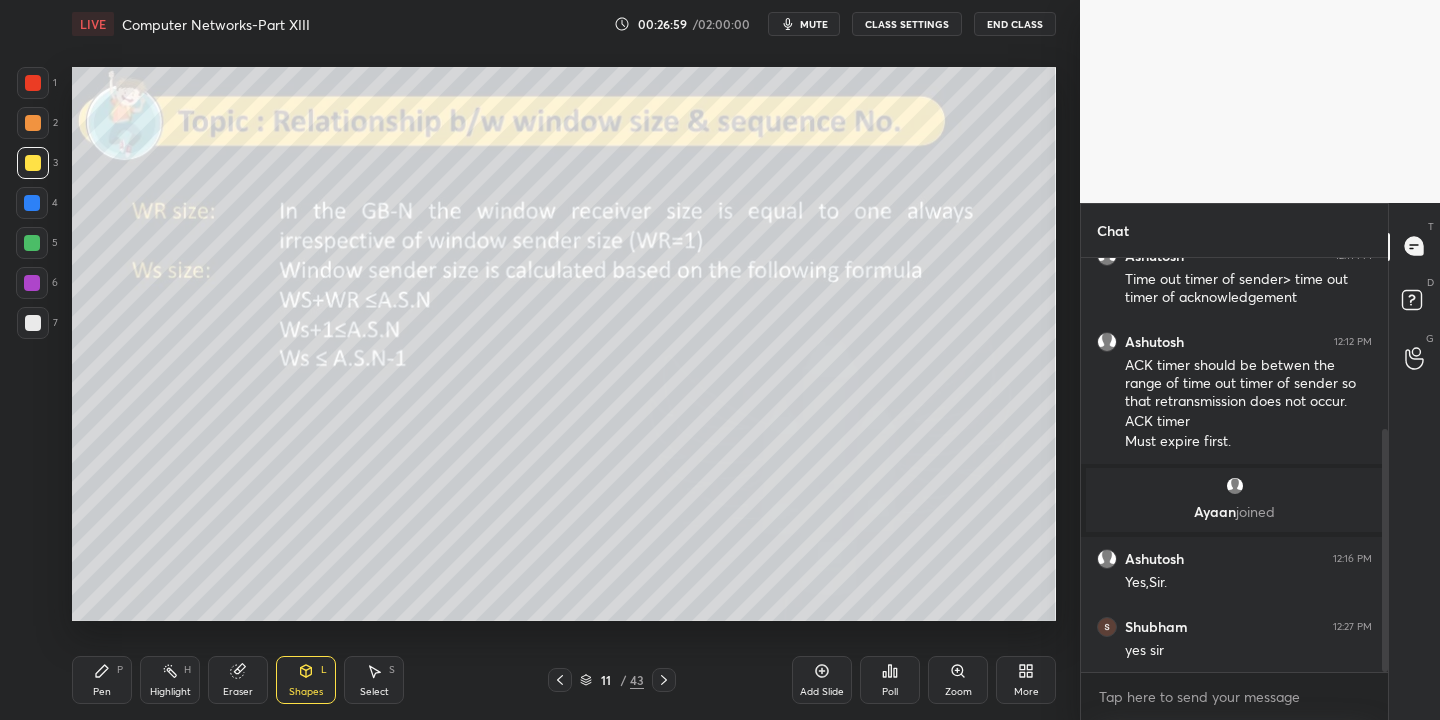 click on "Pen P" at bounding box center (102, 680) 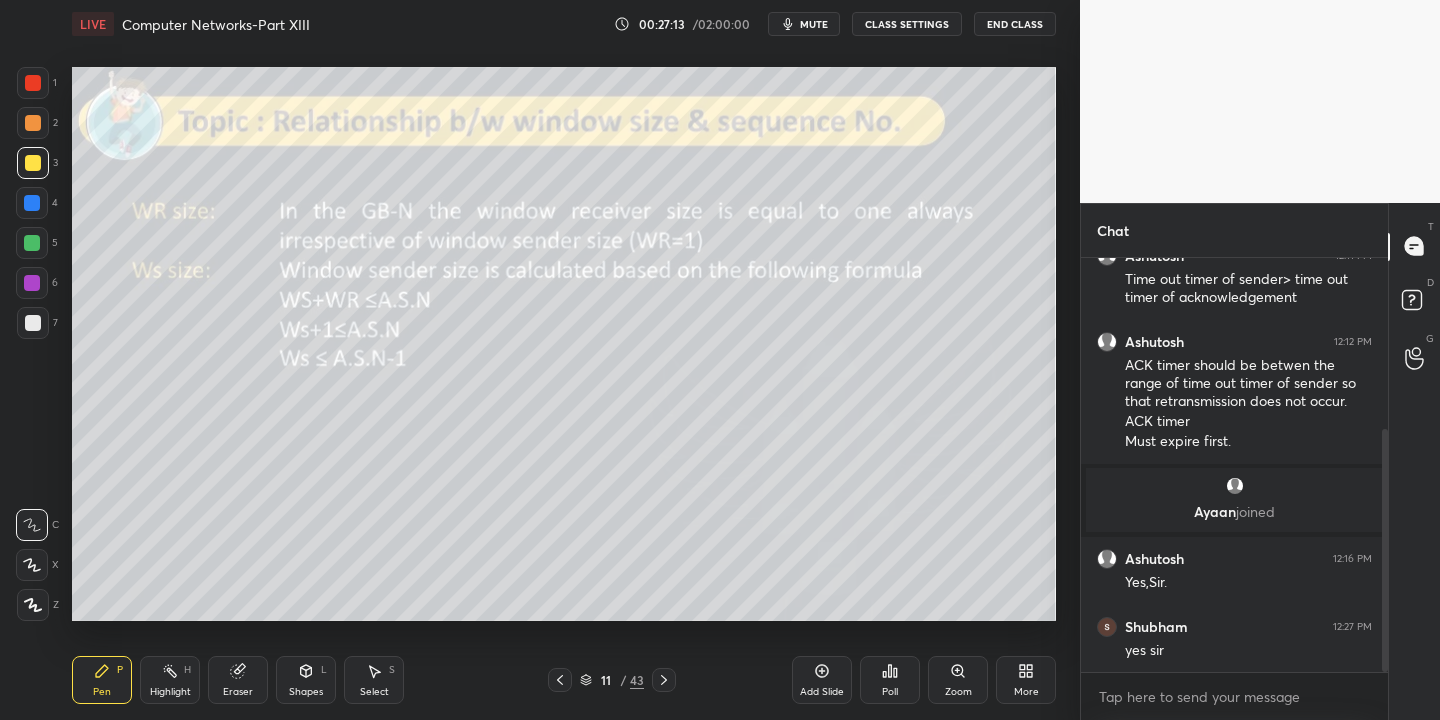 click on "Shapes" at bounding box center [306, 692] 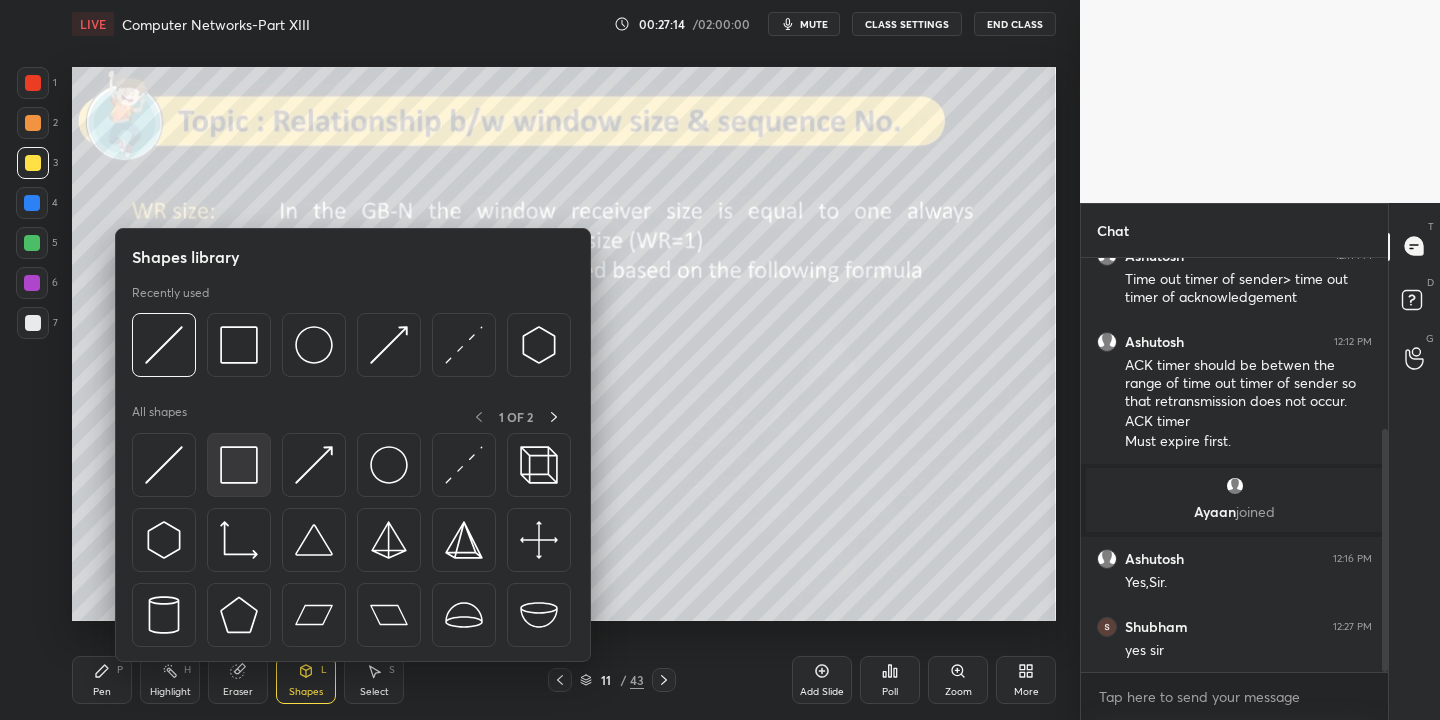 click at bounding box center (239, 465) 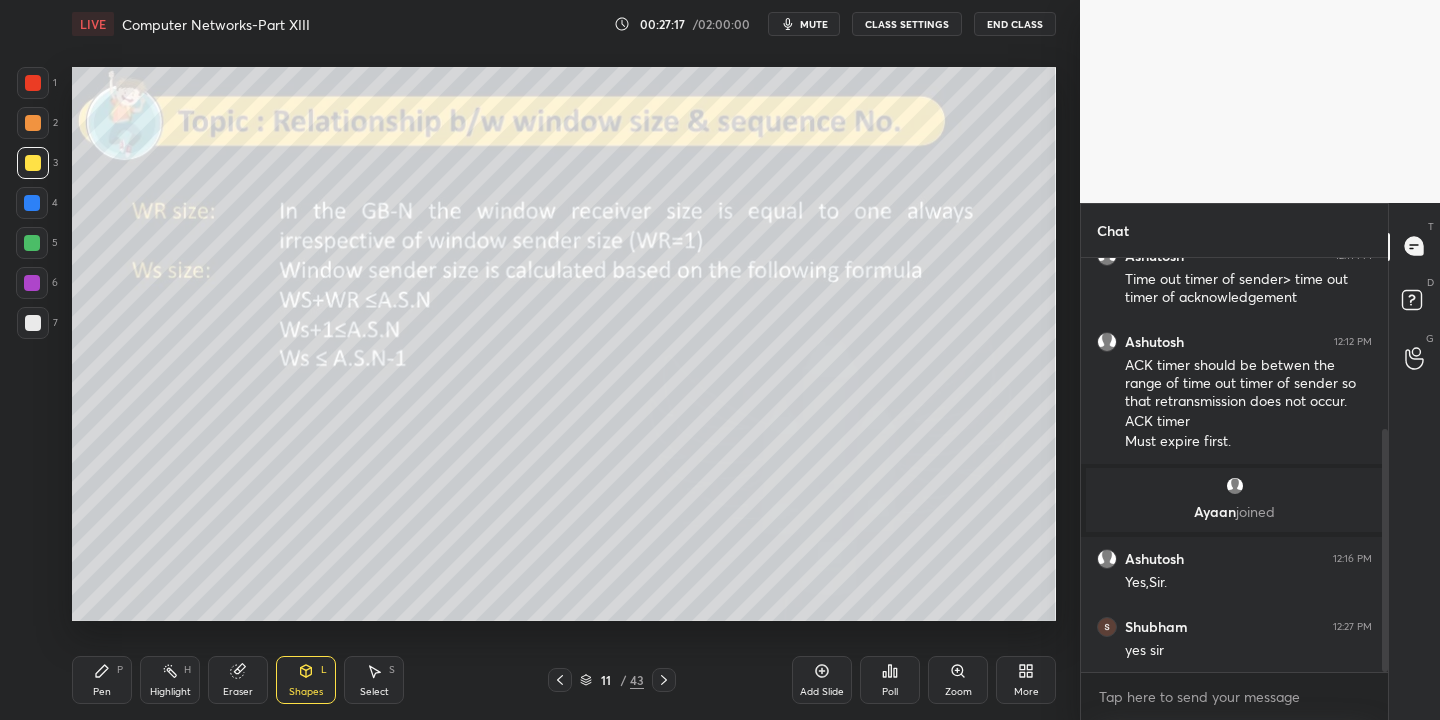 click on "Pen P" at bounding box center (102, 680) 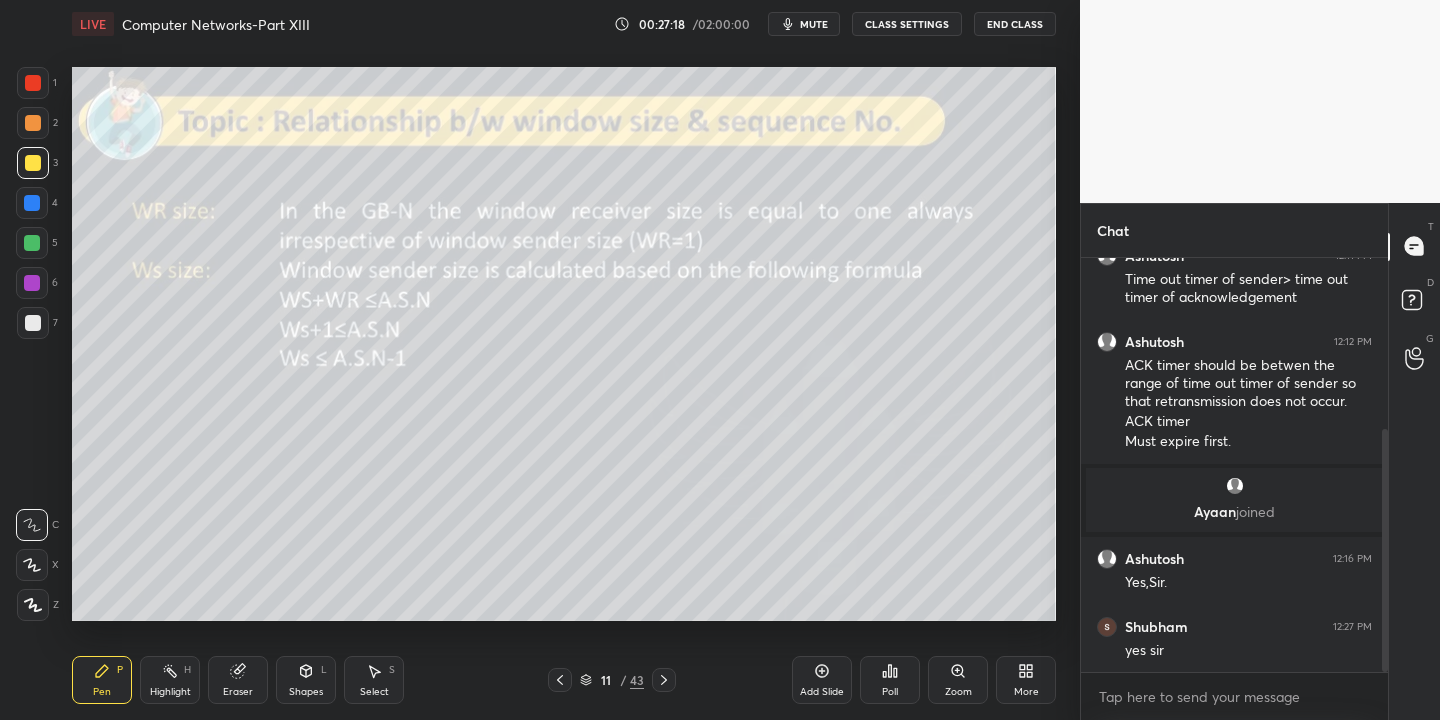 click on "Shapes" at bounding box center (306, 692) 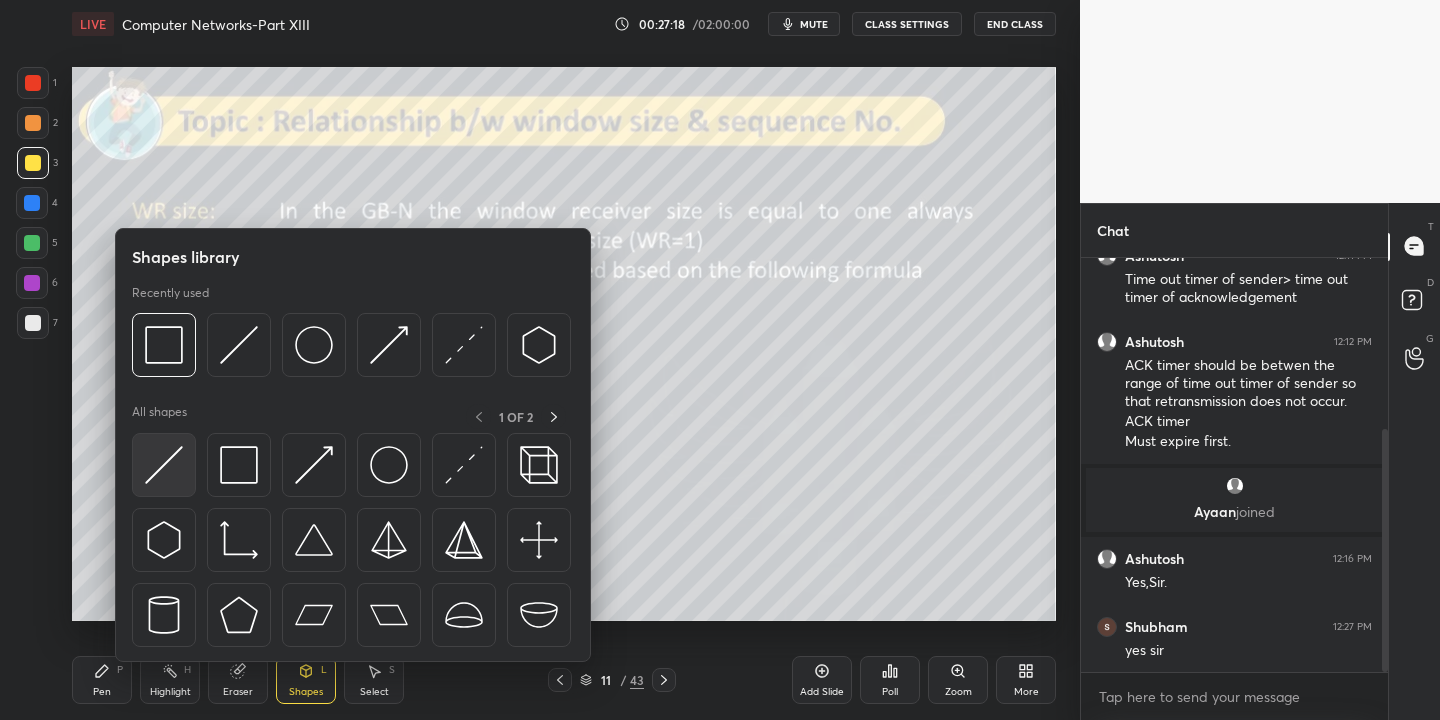 click at bounding box center (164, 465) 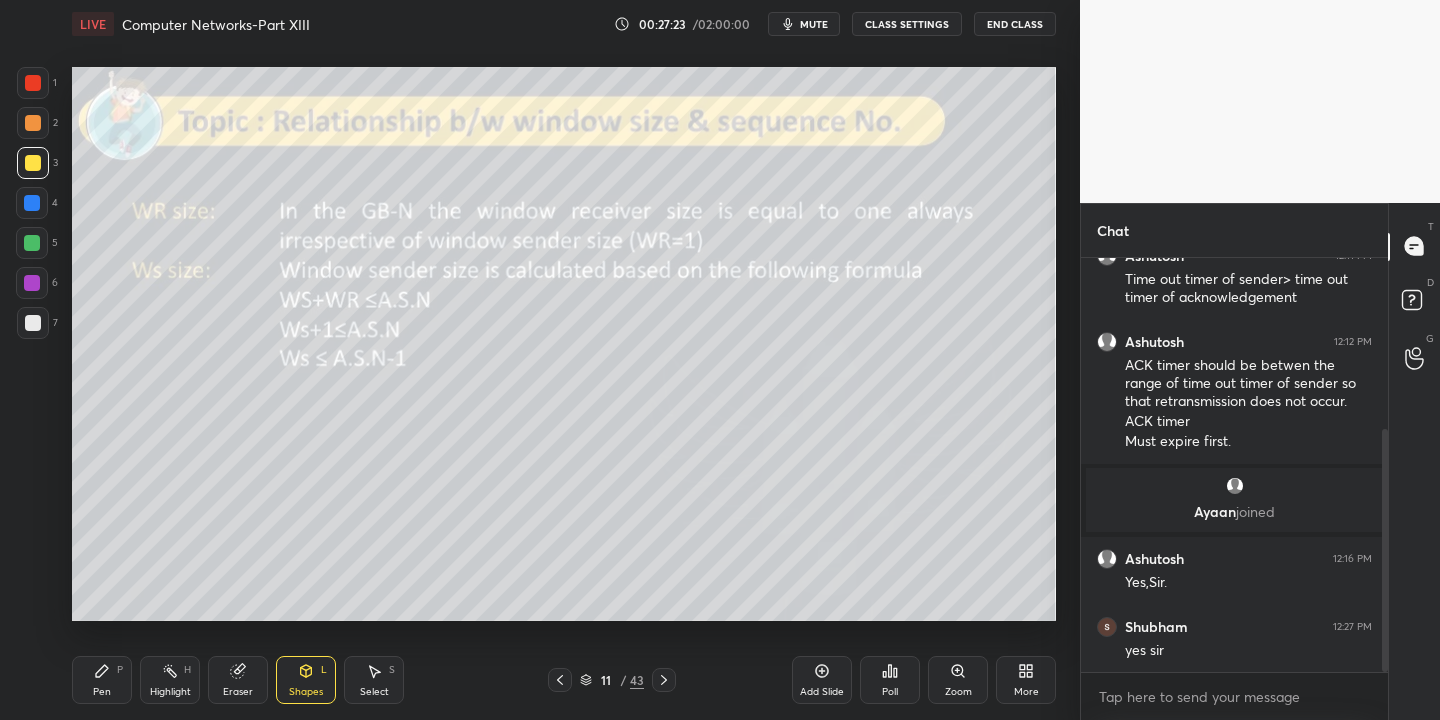 click on "Pen P" at bounding box center [102, 680] 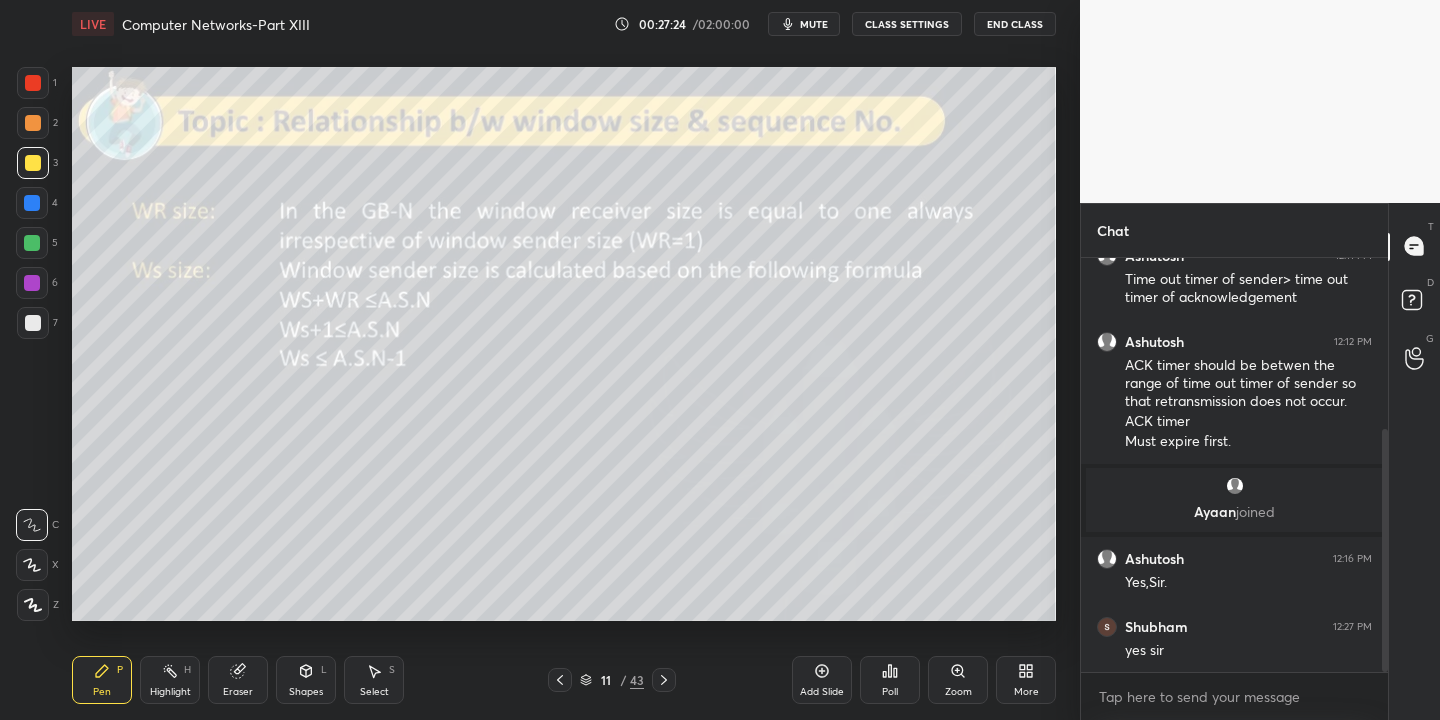 click 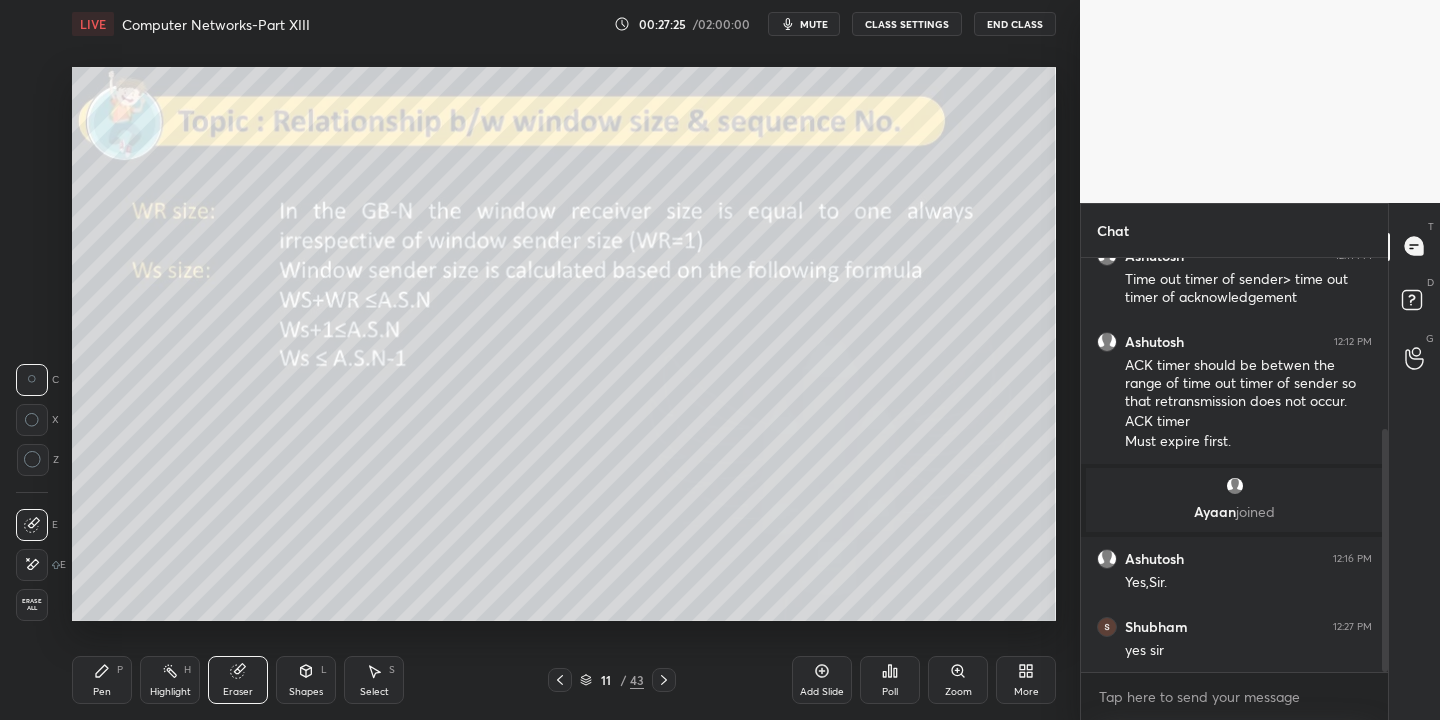 click on "Pen P" at bounding box center (102, 680) 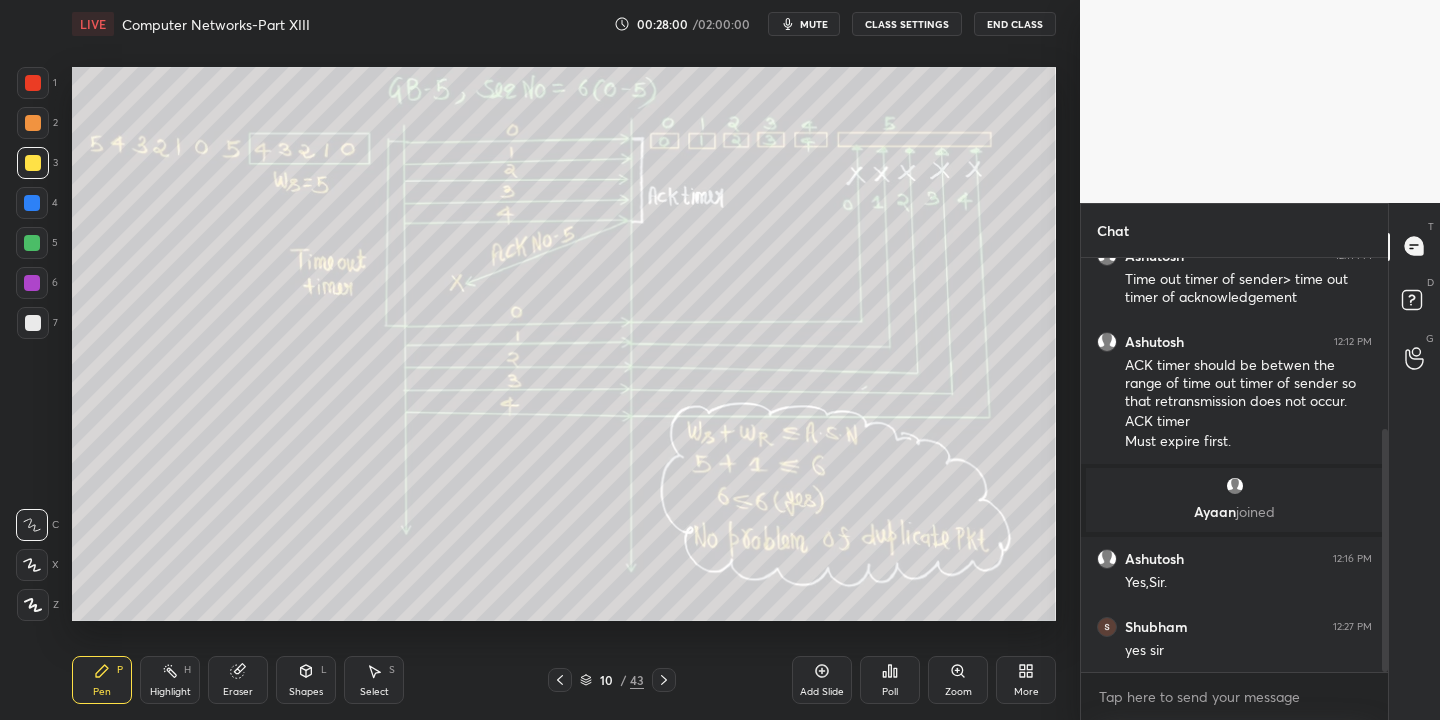 click 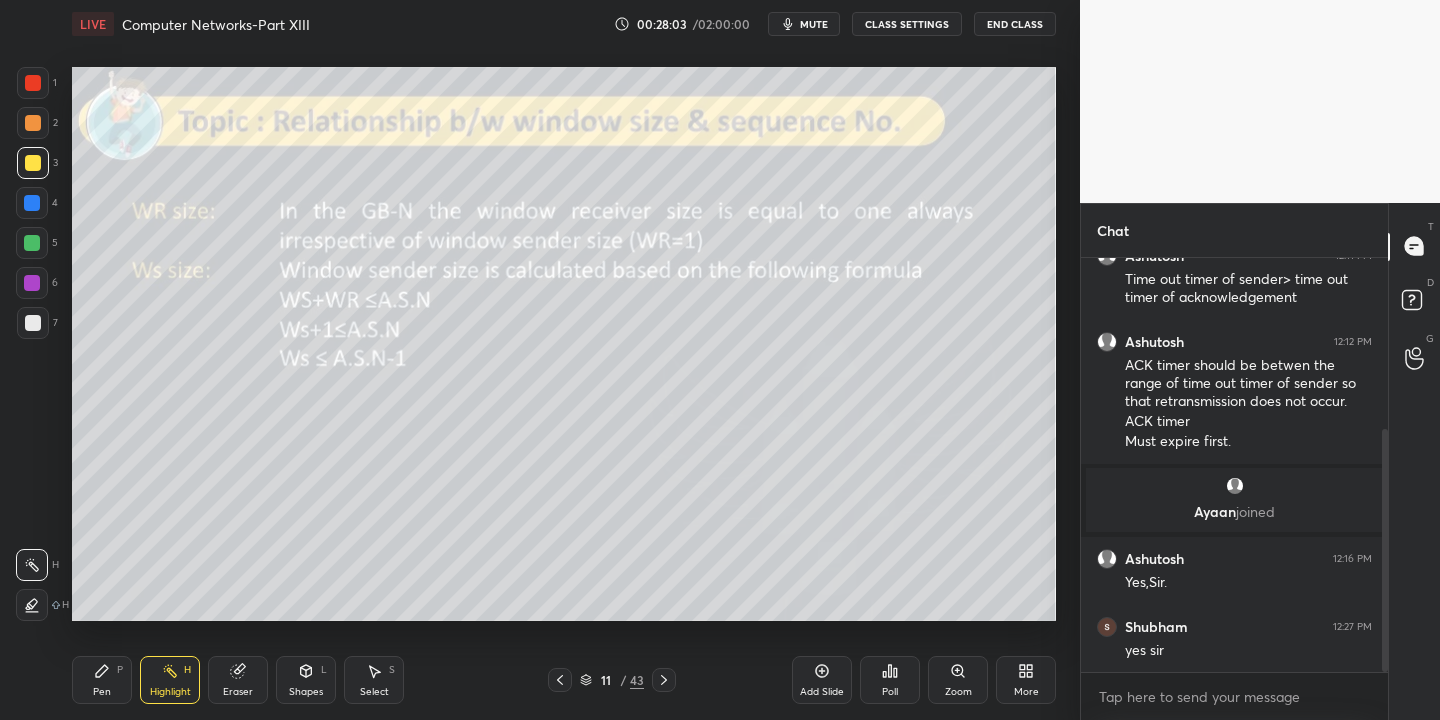 click on "Pen" at bounding box center (102, 692) 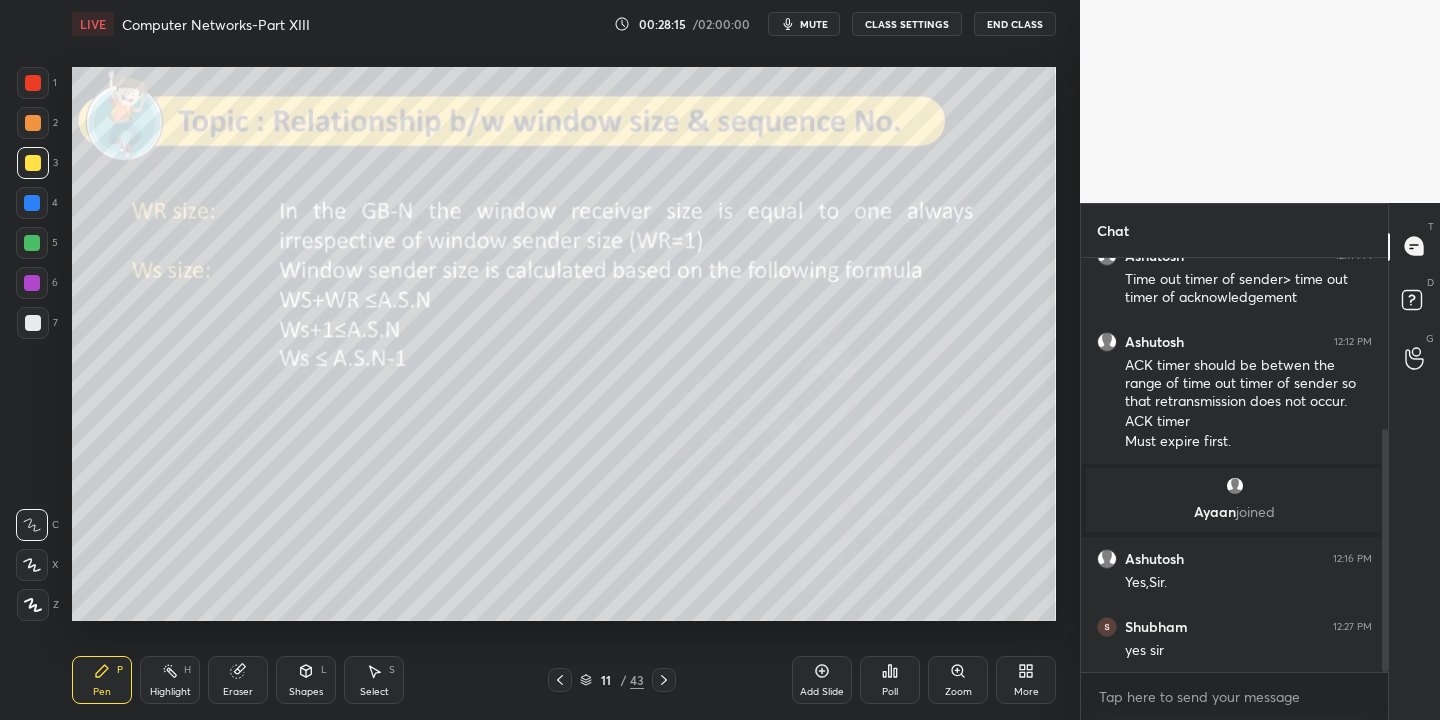 drag, startPoint x: 314, startPoint y: 682, endPoint x: 310, endPoint y: 665, distance: 17.464249 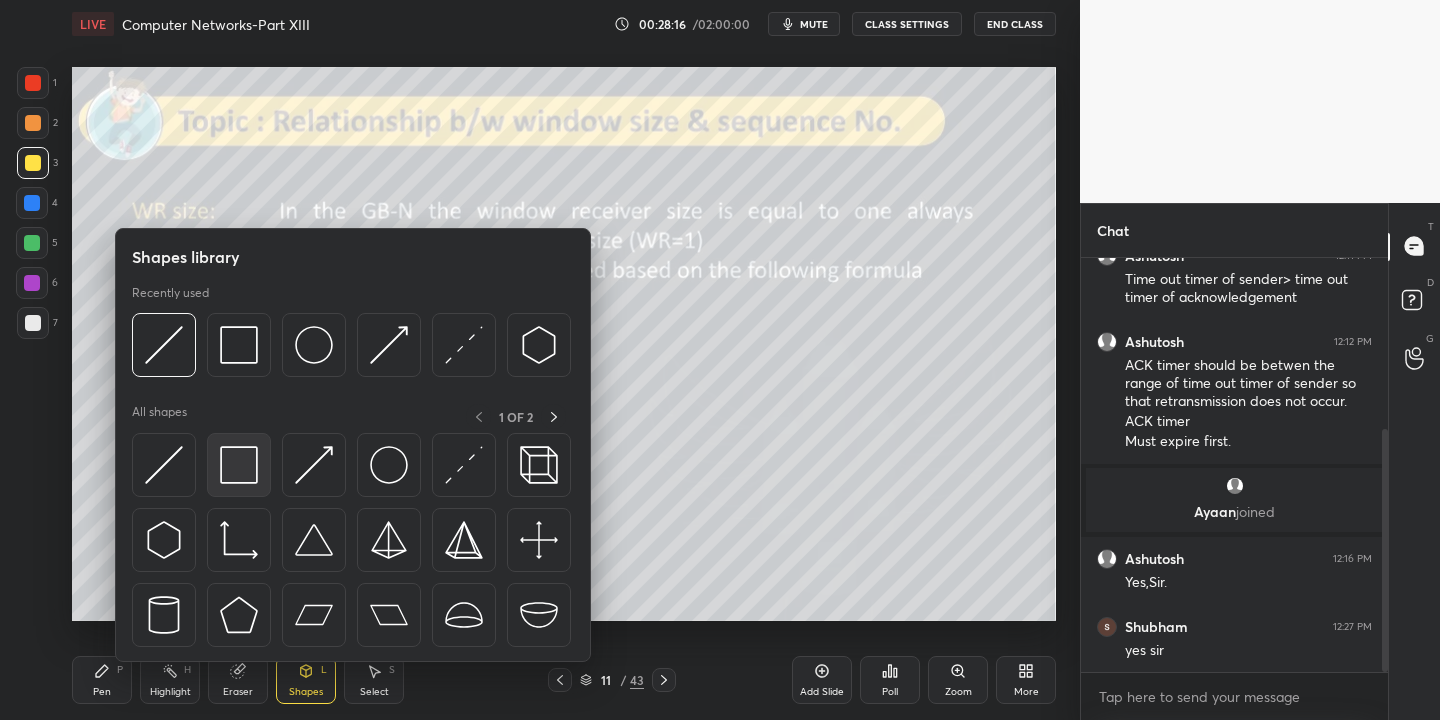 click at bounding box center (239, 465) 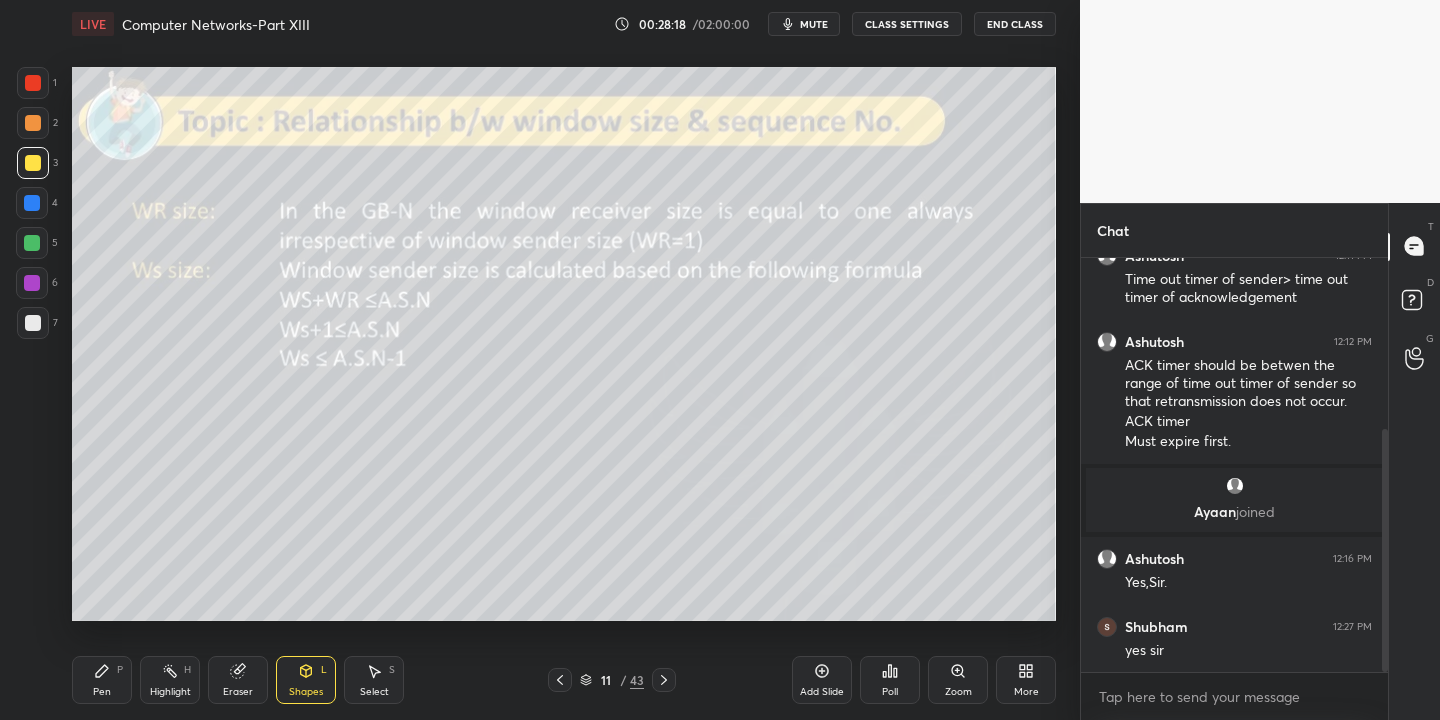 drag, startPoint x: 93, startPoint y: 678, endPoint x: 135, endPoint y: 671, distance: 42.579338 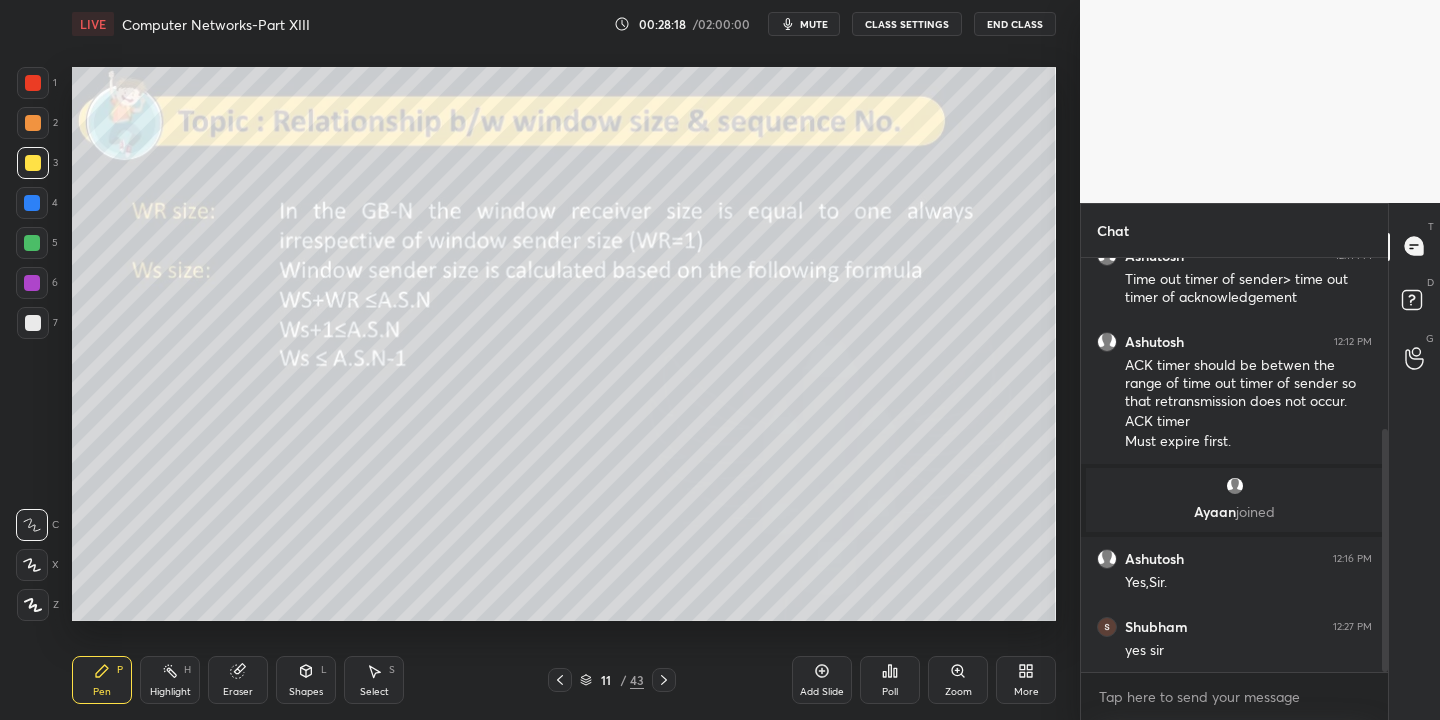 click on "Highlight H" at bounding box center (170, 680) 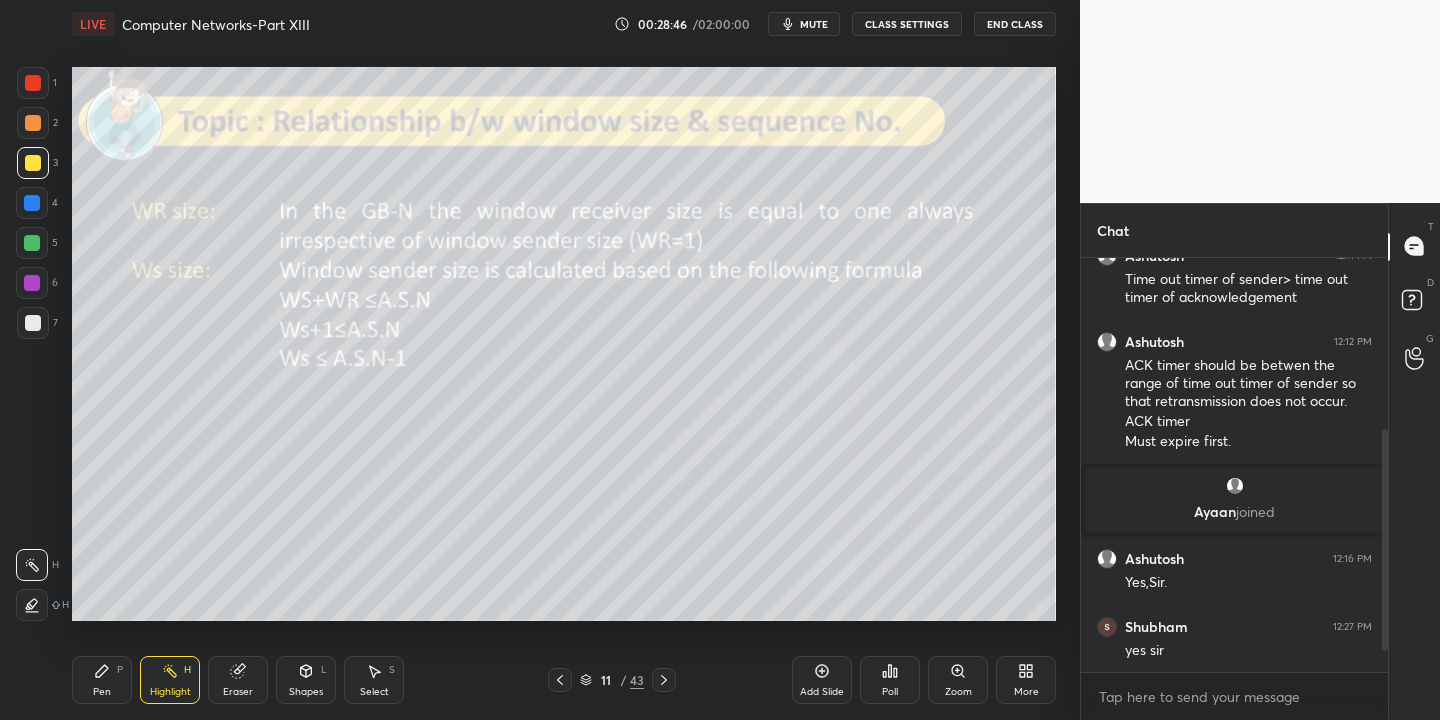 scroll, scrollTop: 361, scrollLeft: 0, axis: vertical 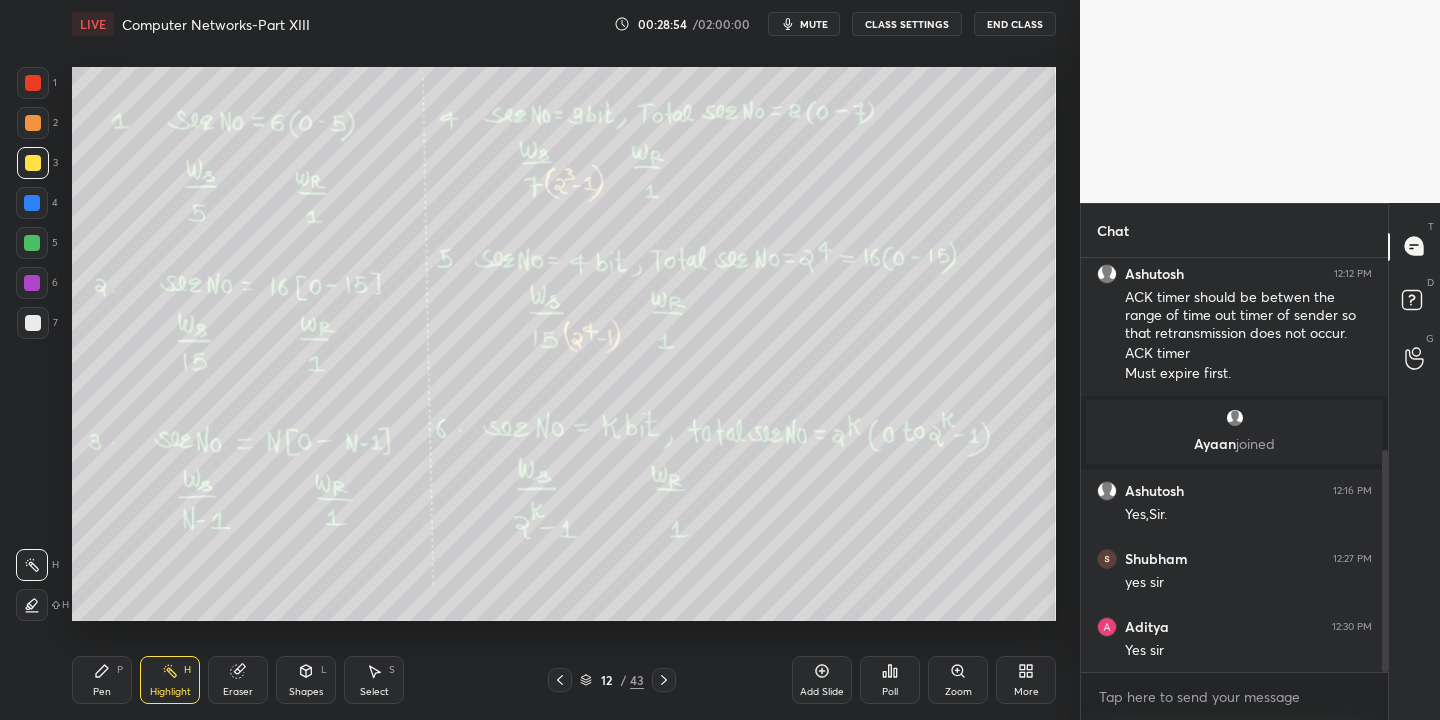 click on "Highlight" at bounding box center [170, 692] 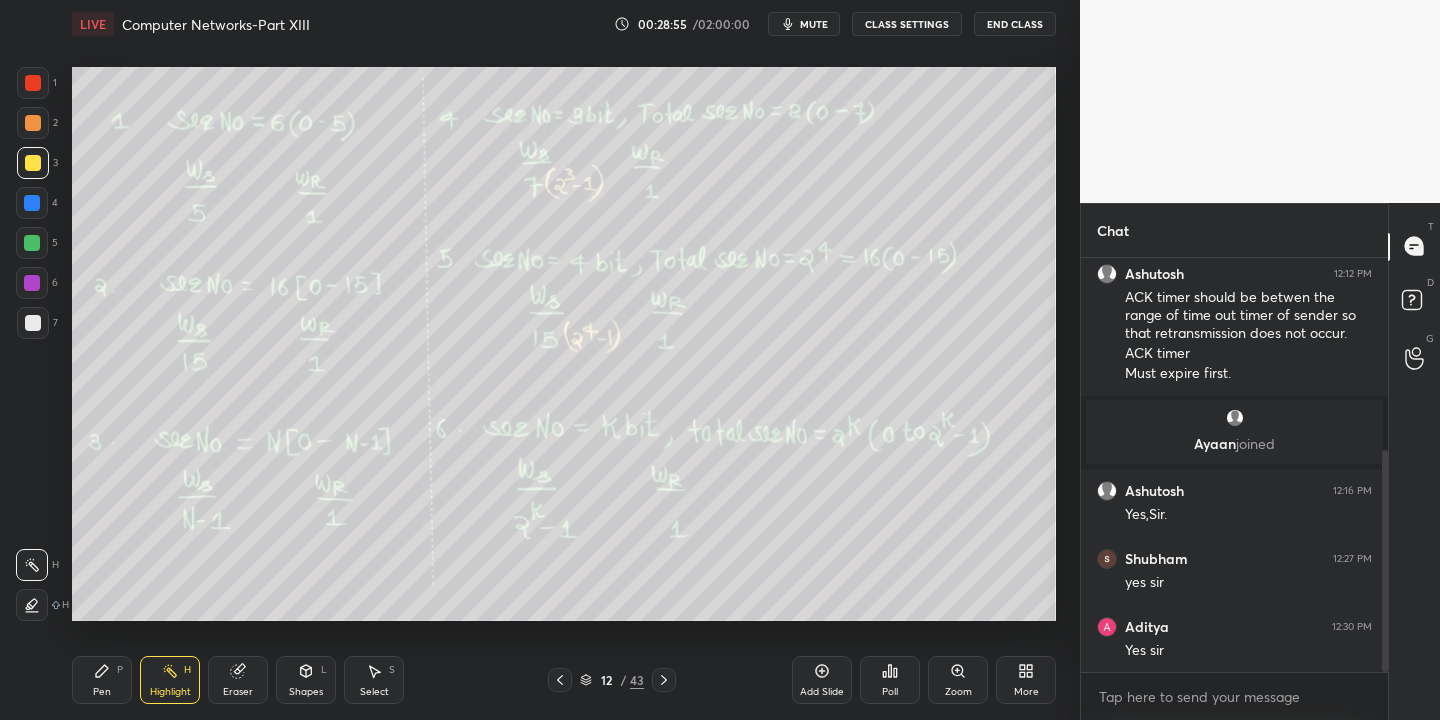 drag, startPoint x: 33, startPoint y: 74, endPoint x: 65, endPoint y: 81, distance: 32.75668 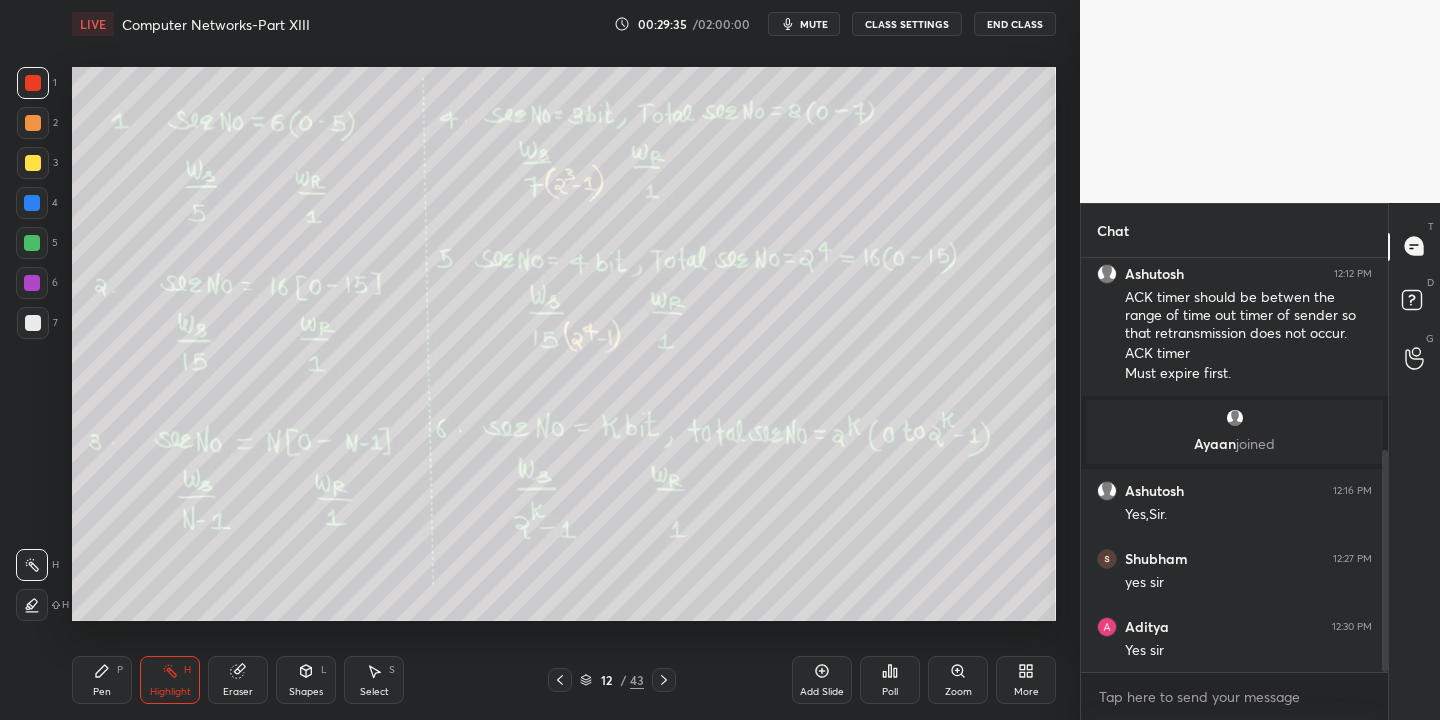 click on "Pen P" at bounding box center [102, 680] 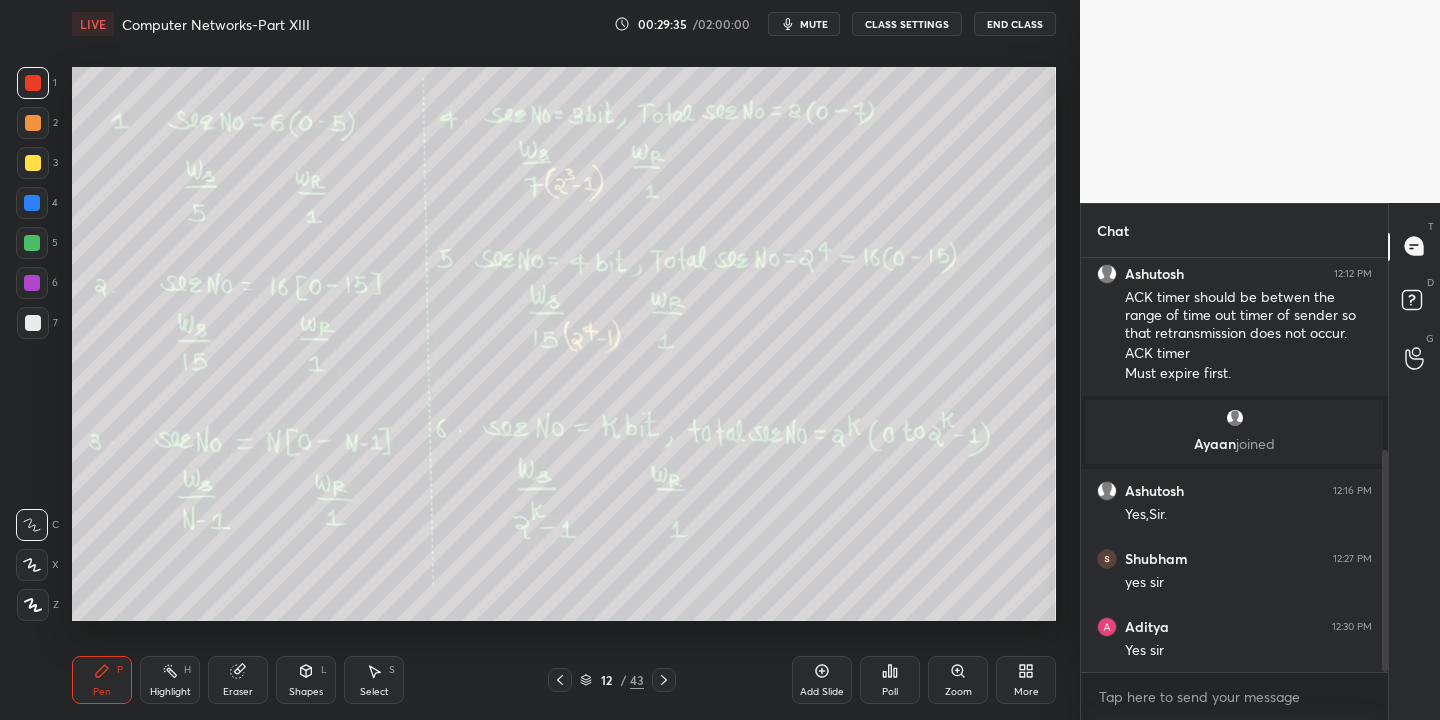 click 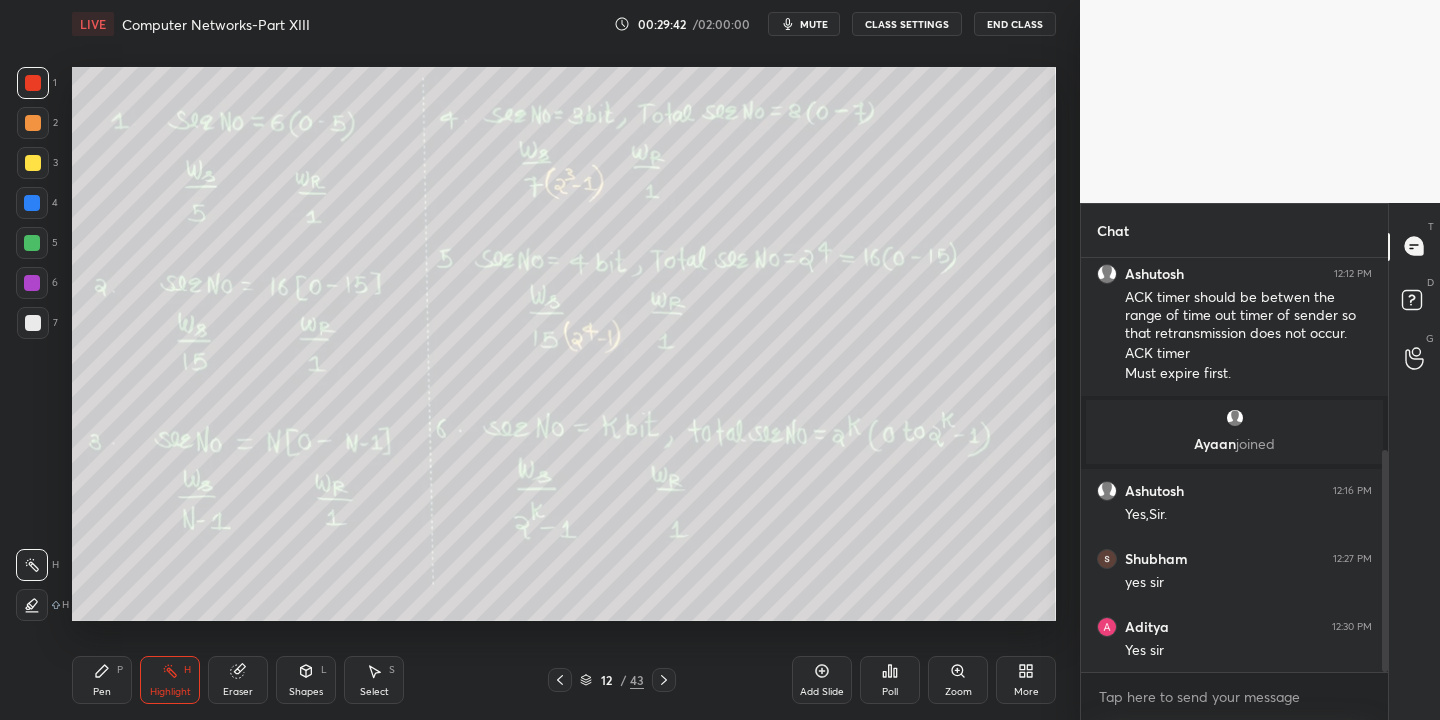 click on "Pen P" at bounding box center (102, 680) 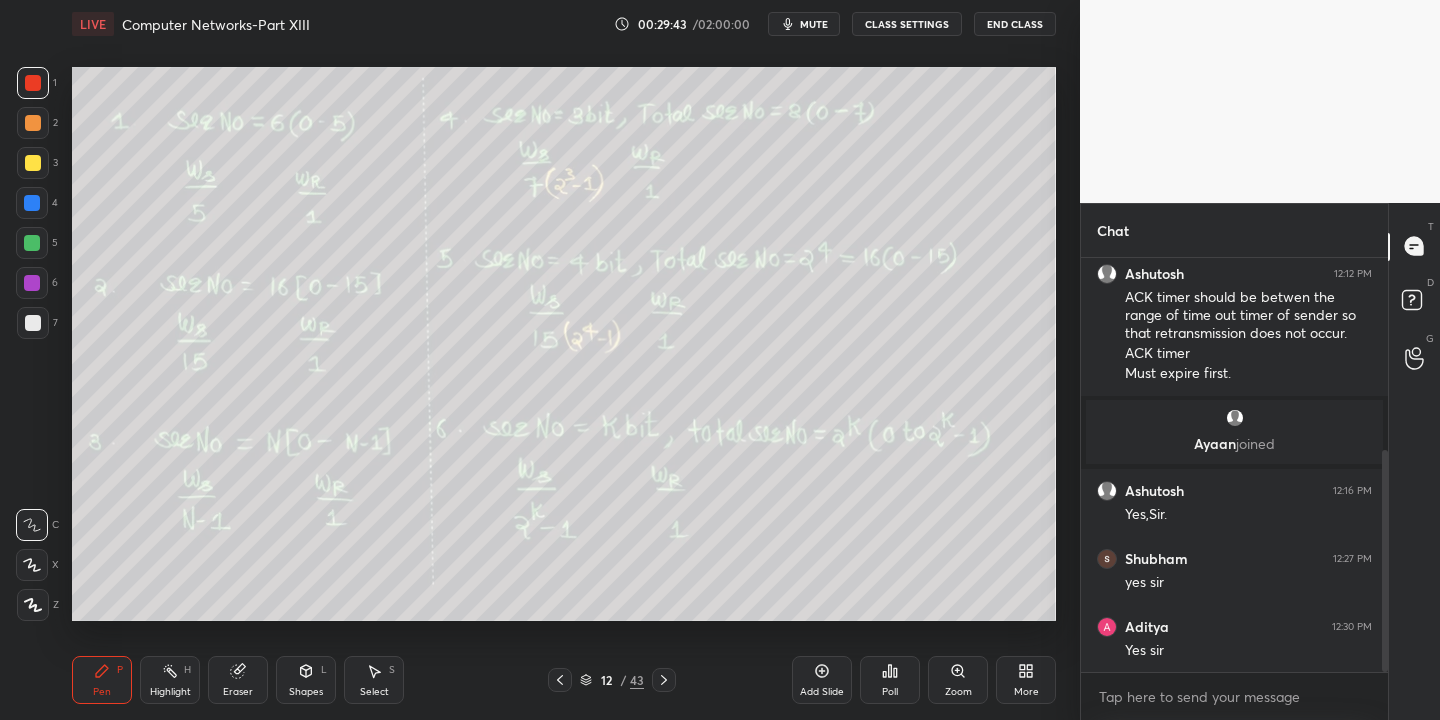 click on "Highlight H" at bounding box center (170, 680) 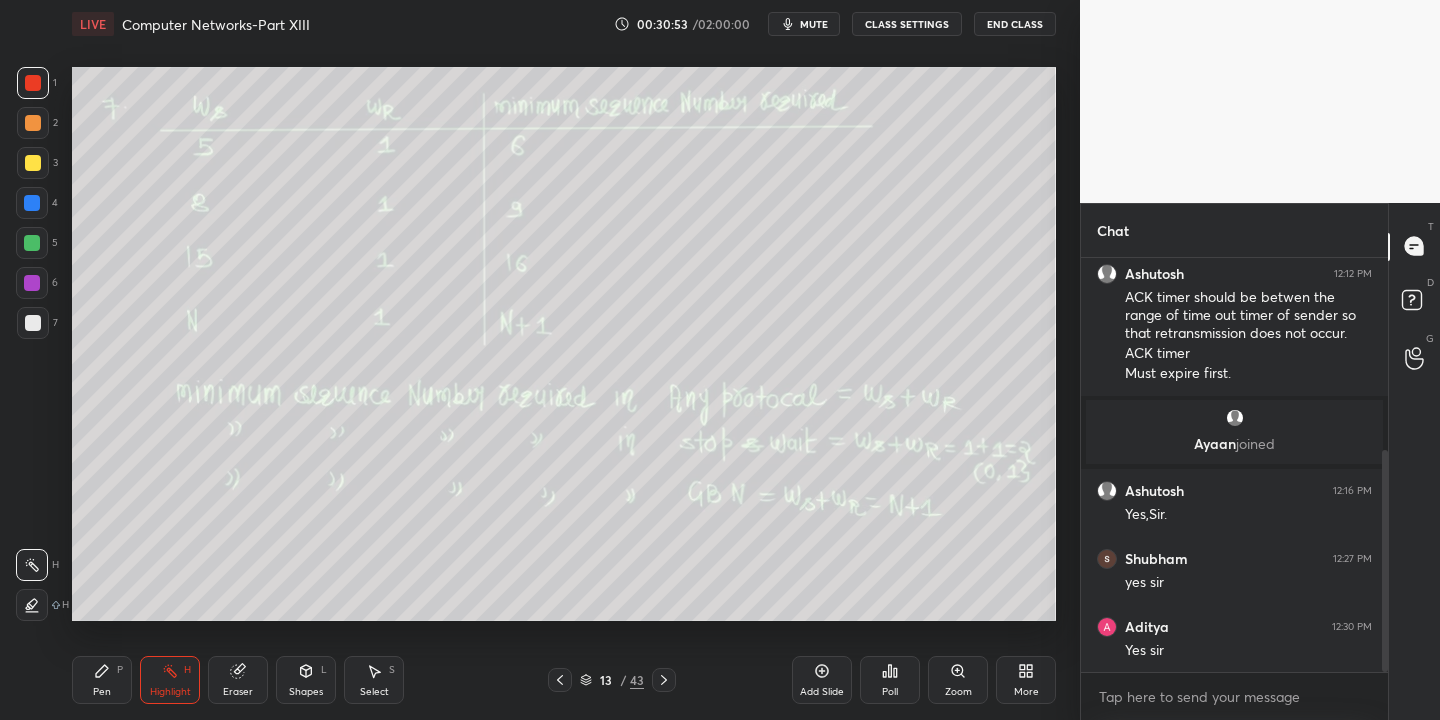 click on "Highlight" at bounding box center (170, 692) 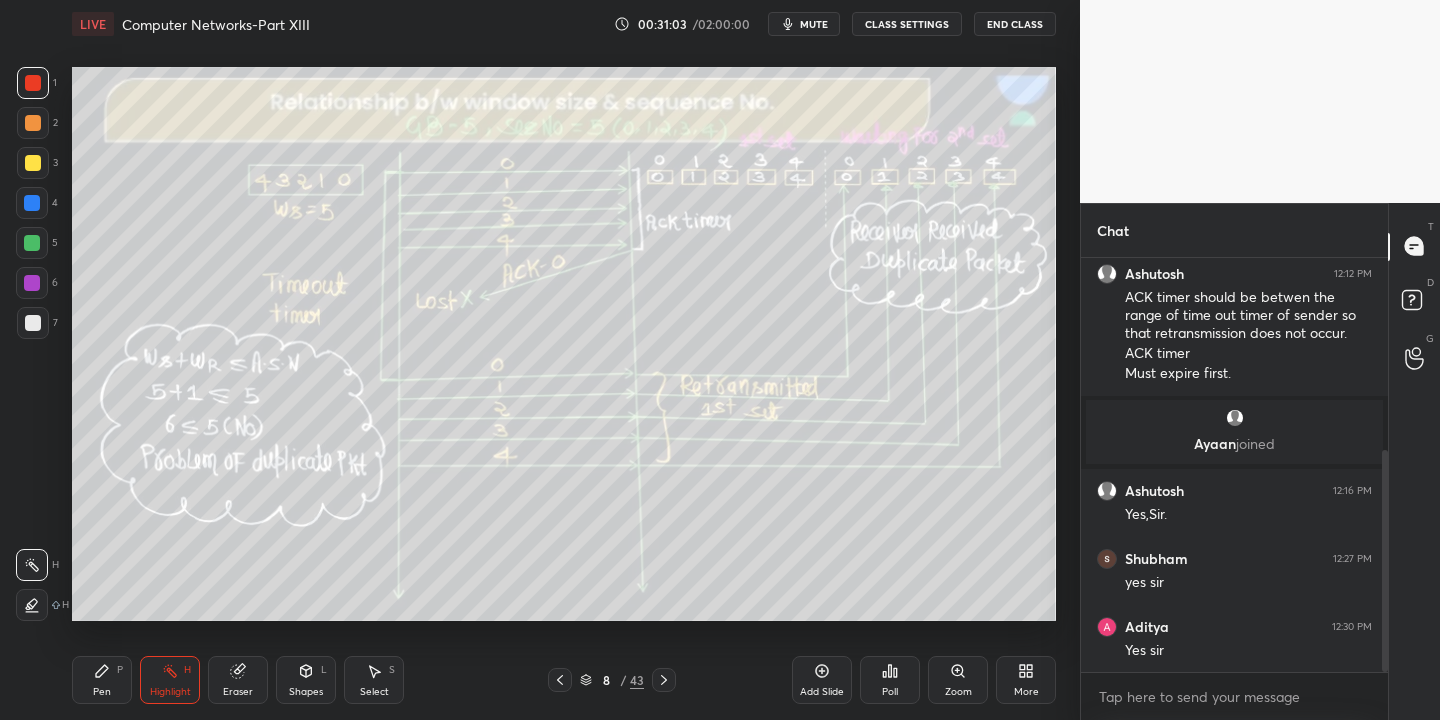 drag, startPoint x: 168, startPoint y: 700, endPoint x: 183, endPoint y: 668, distance: 35.341194 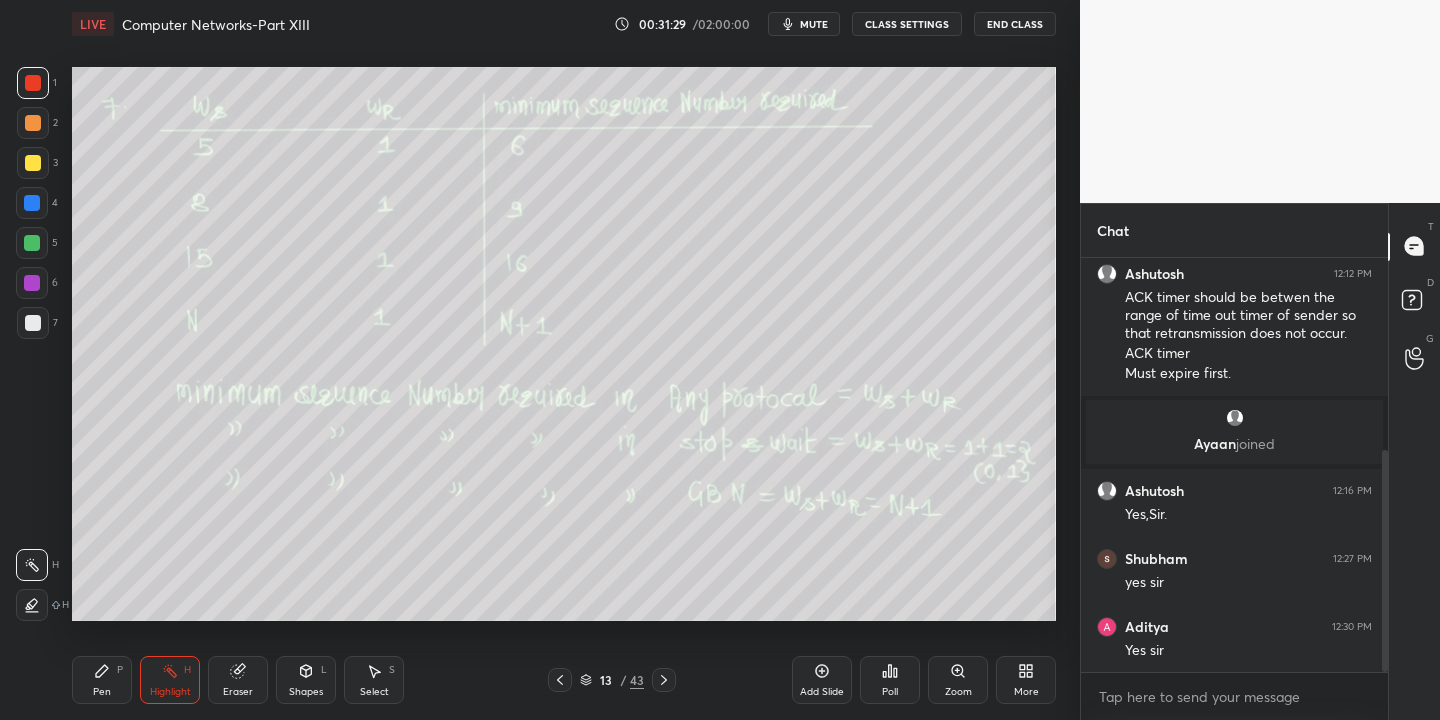 drag, startPoint x: 112, startPoint y: 664, endPoint x: 129, endPoint y: 671, distance: 18.384777 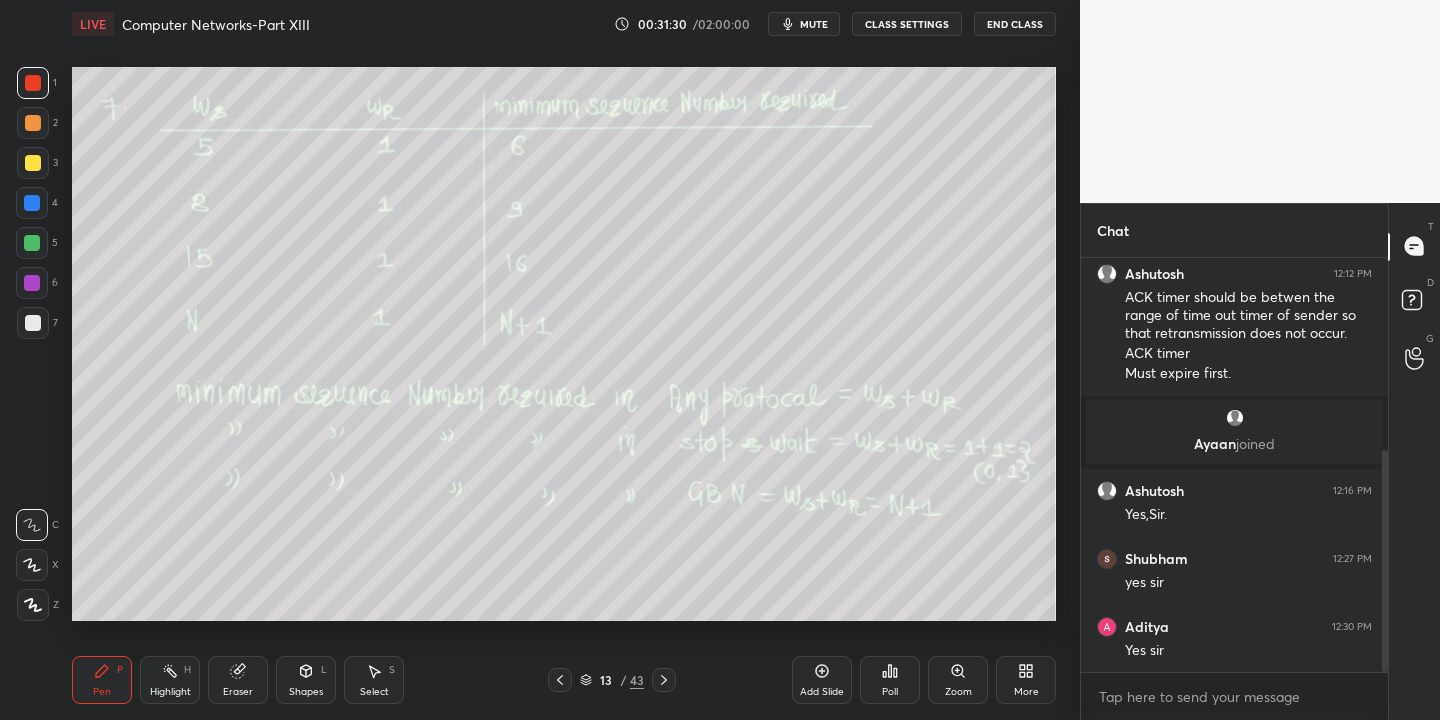 drag, startPoint x: 167, startPoint y: 690, endPoint x: 160, endPoint y: 648, distance: 42.579338 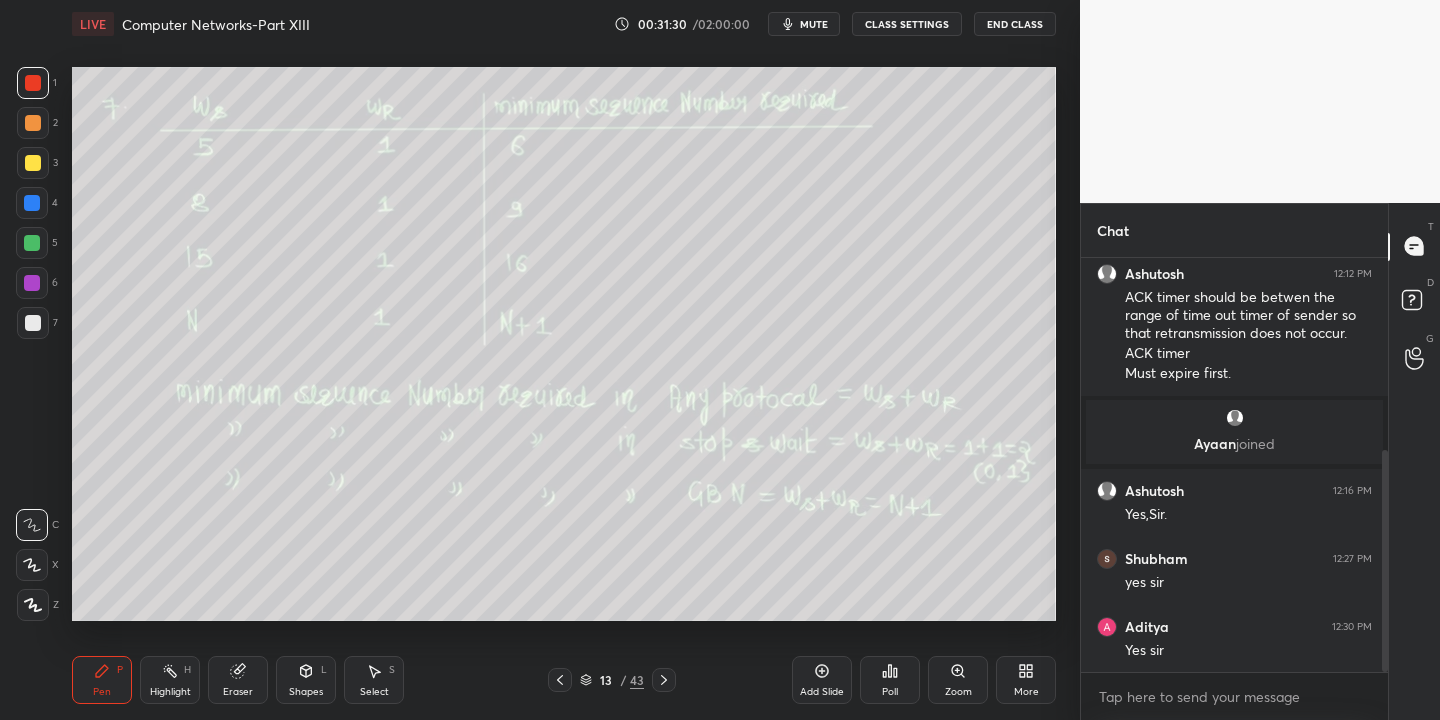 click on "Highlight" at bounding box center [170, 692] 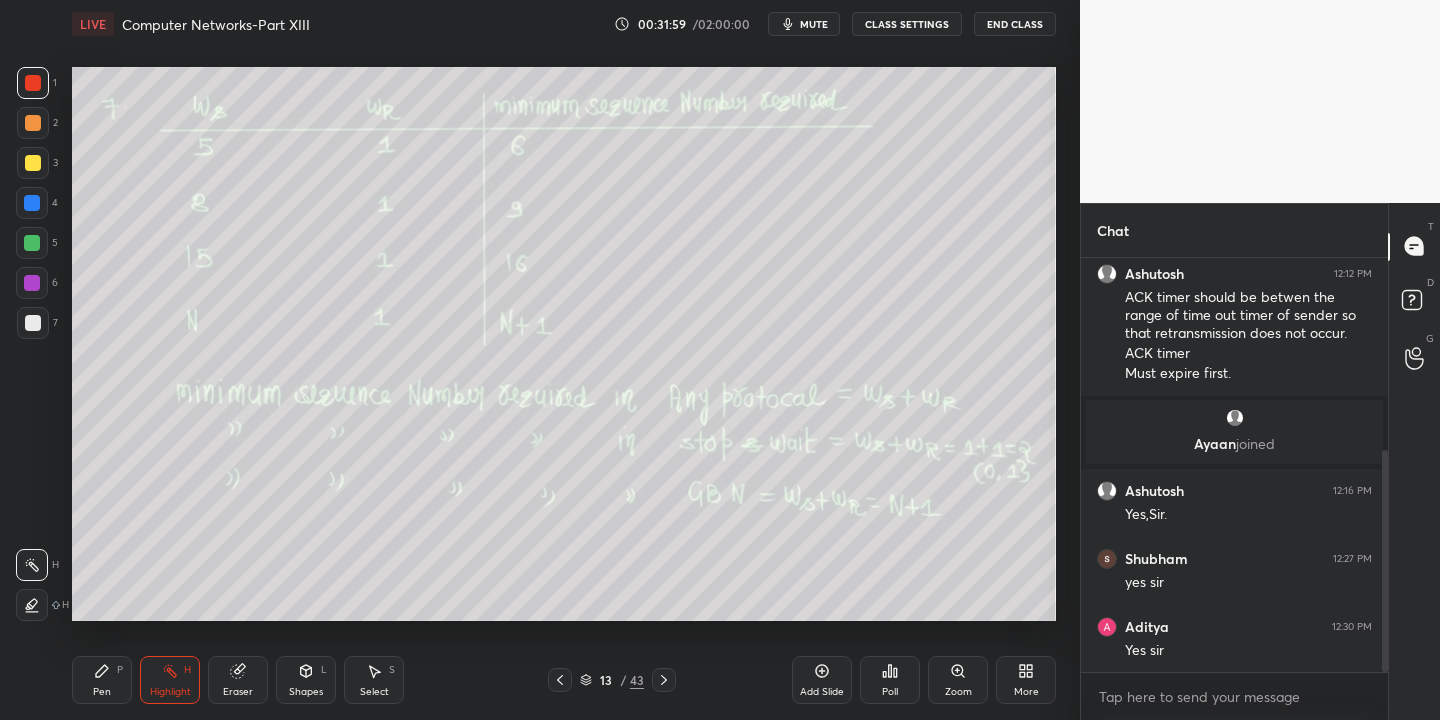 drag, startPoint x: 124, startPoint y: 682, endPoint x: 166, endPoint y: 681, distance: 42.0119 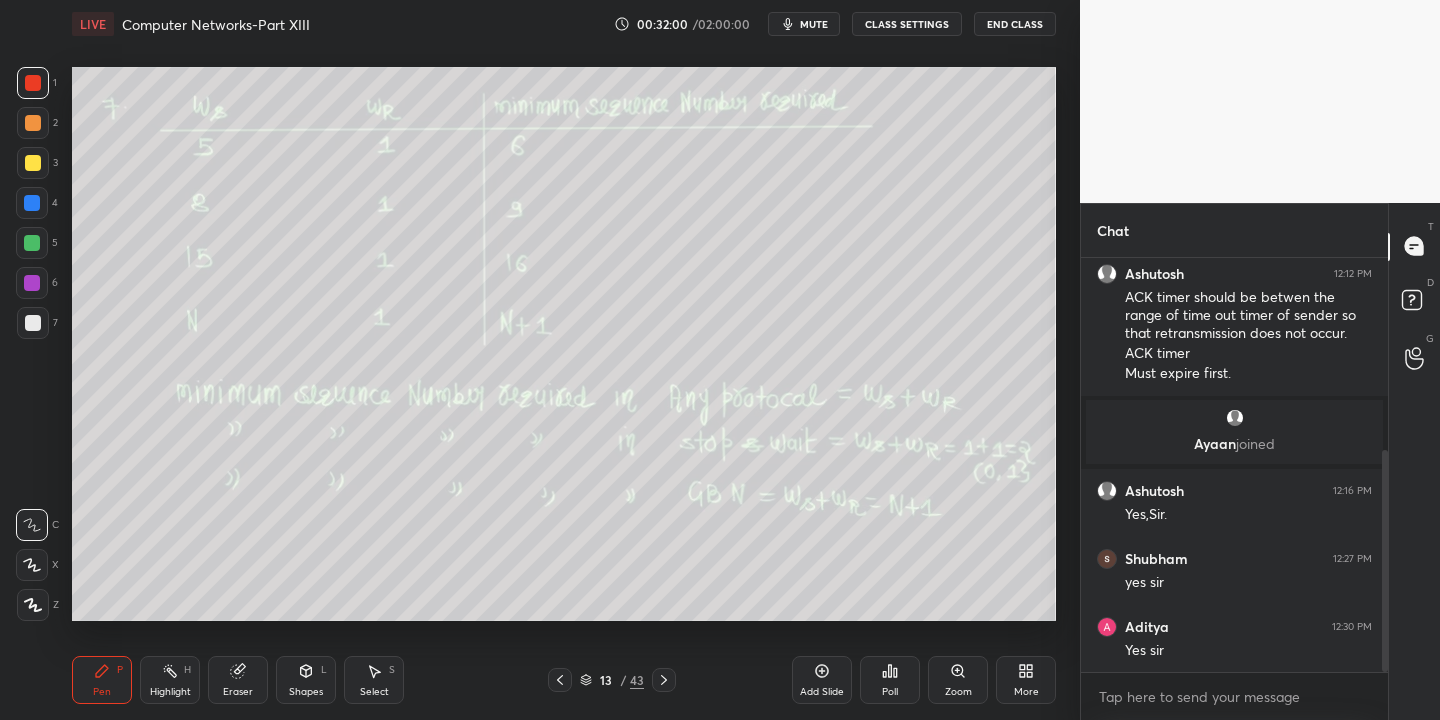 drag, startPoint x: 178, startPoint y: 681, endPoint x: 179, endPoint y: 647, distance: 34.0147 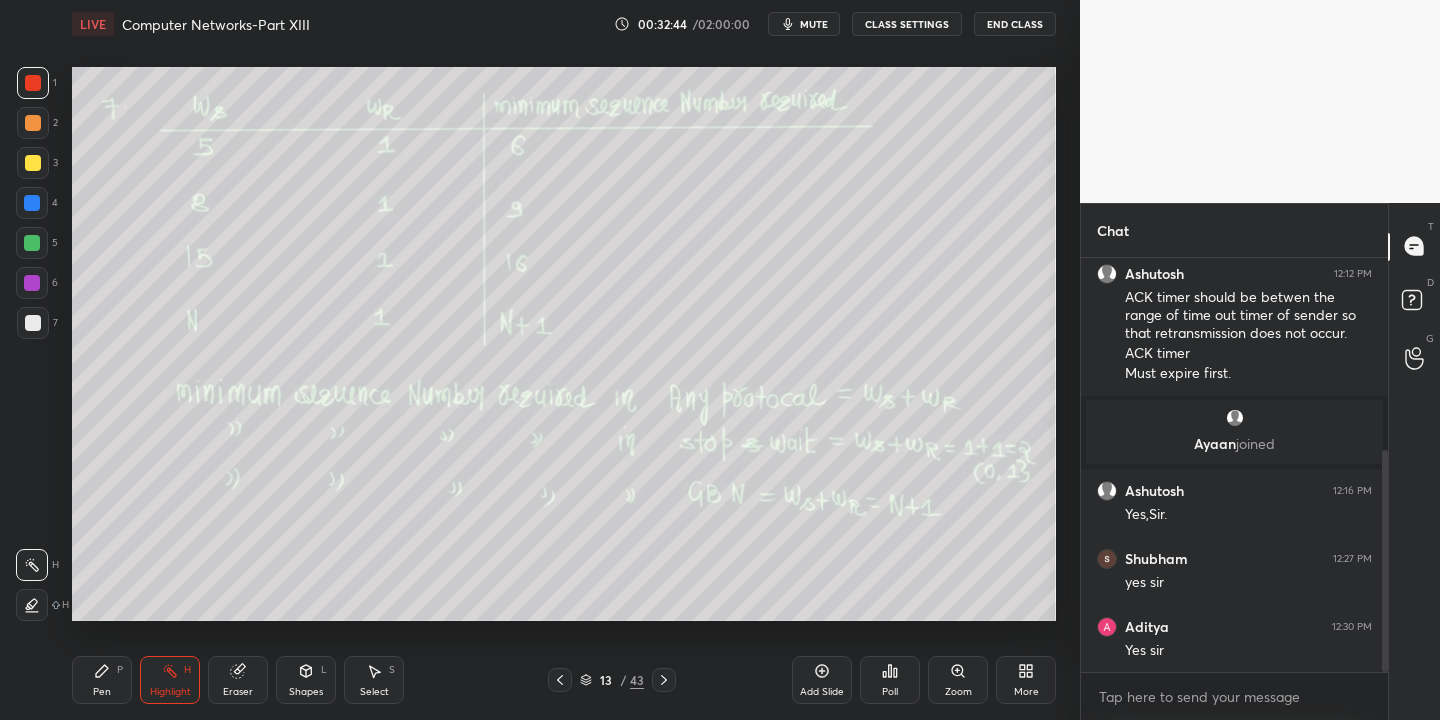 drag, startPoint x: 103, startPoint y: 680, endPoint x: 103, endPoint y: 637, distance: 43 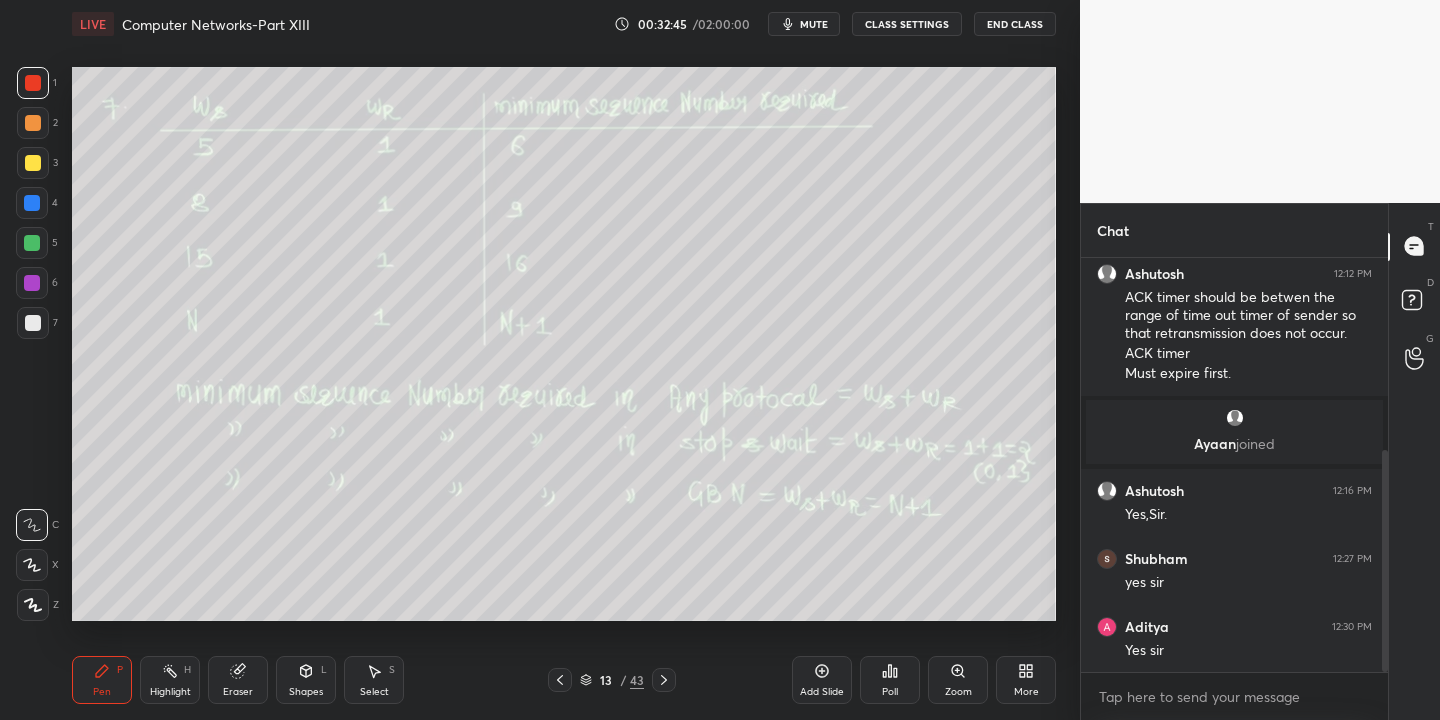 click at bounding box center (32, 243) 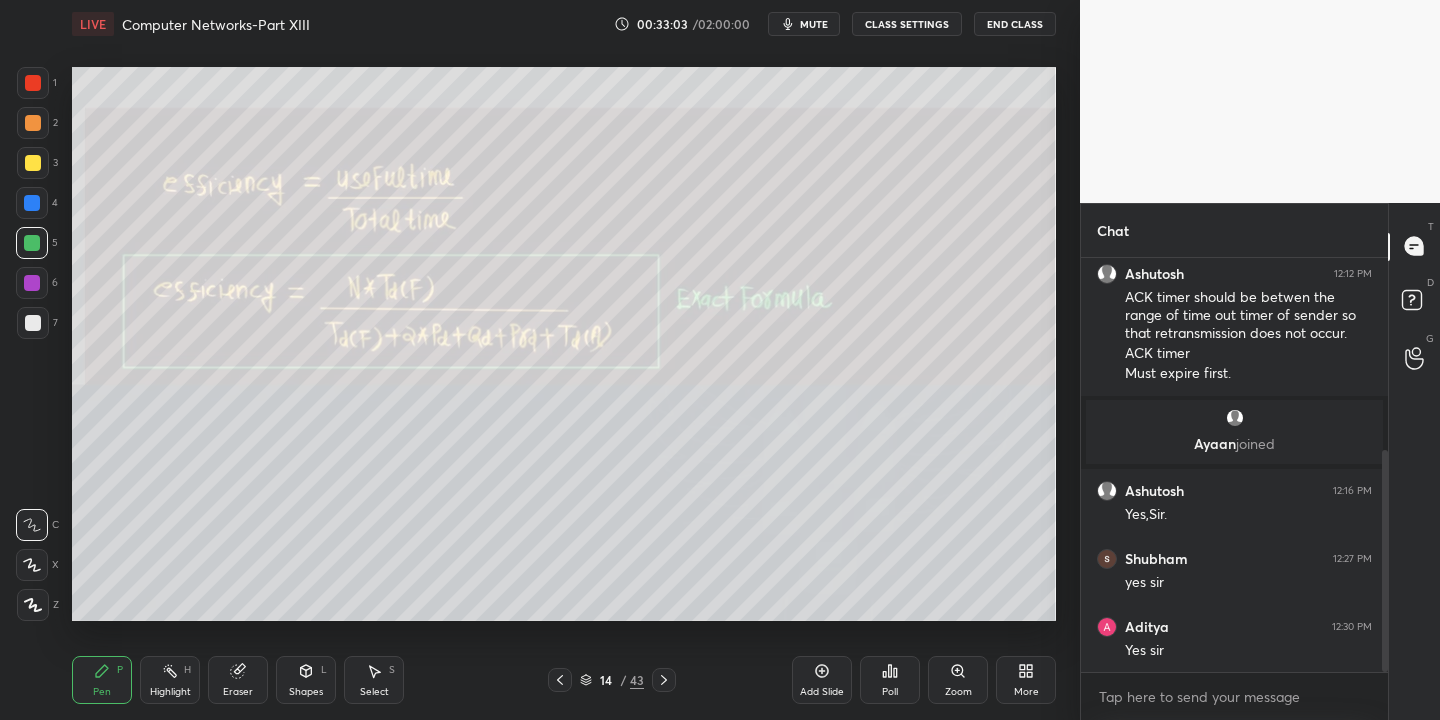 click on "Pen P" at bounding box center (102, 680) 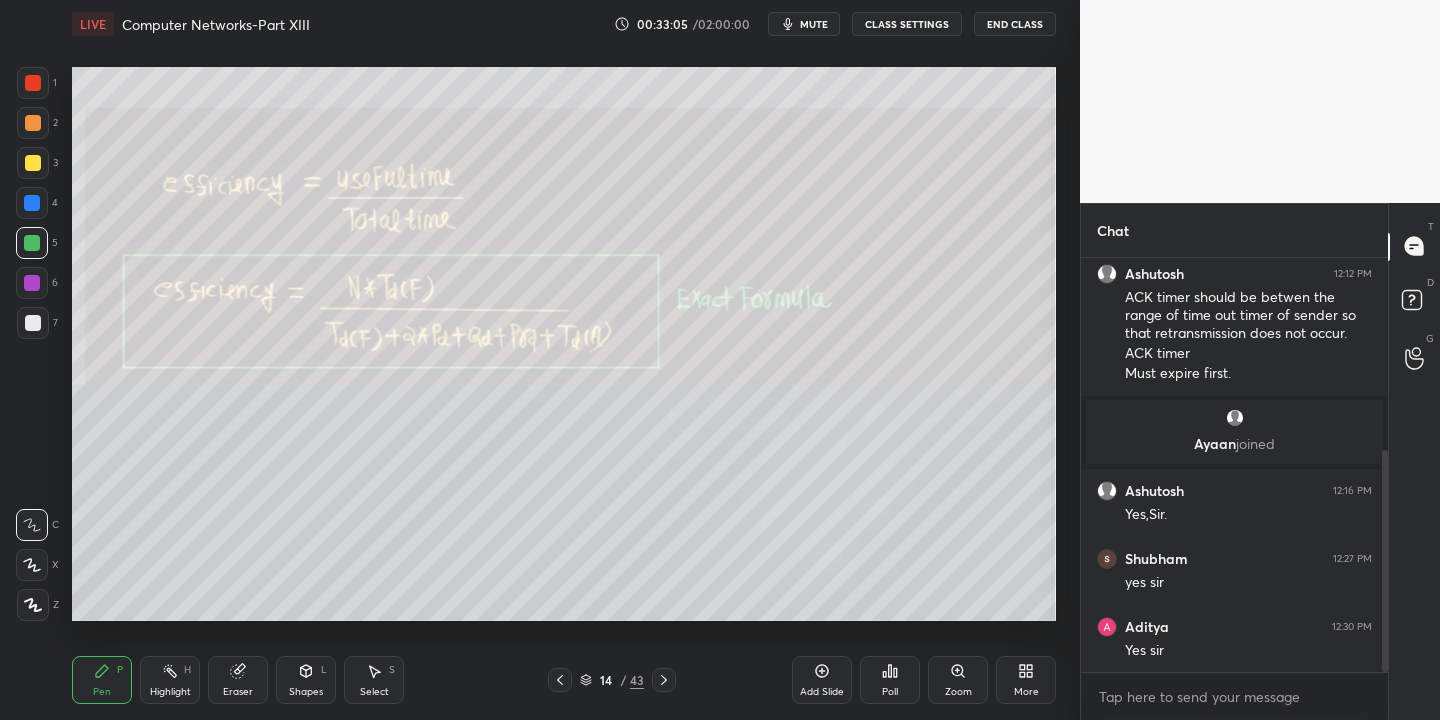 click at bounding box center [33, 83] 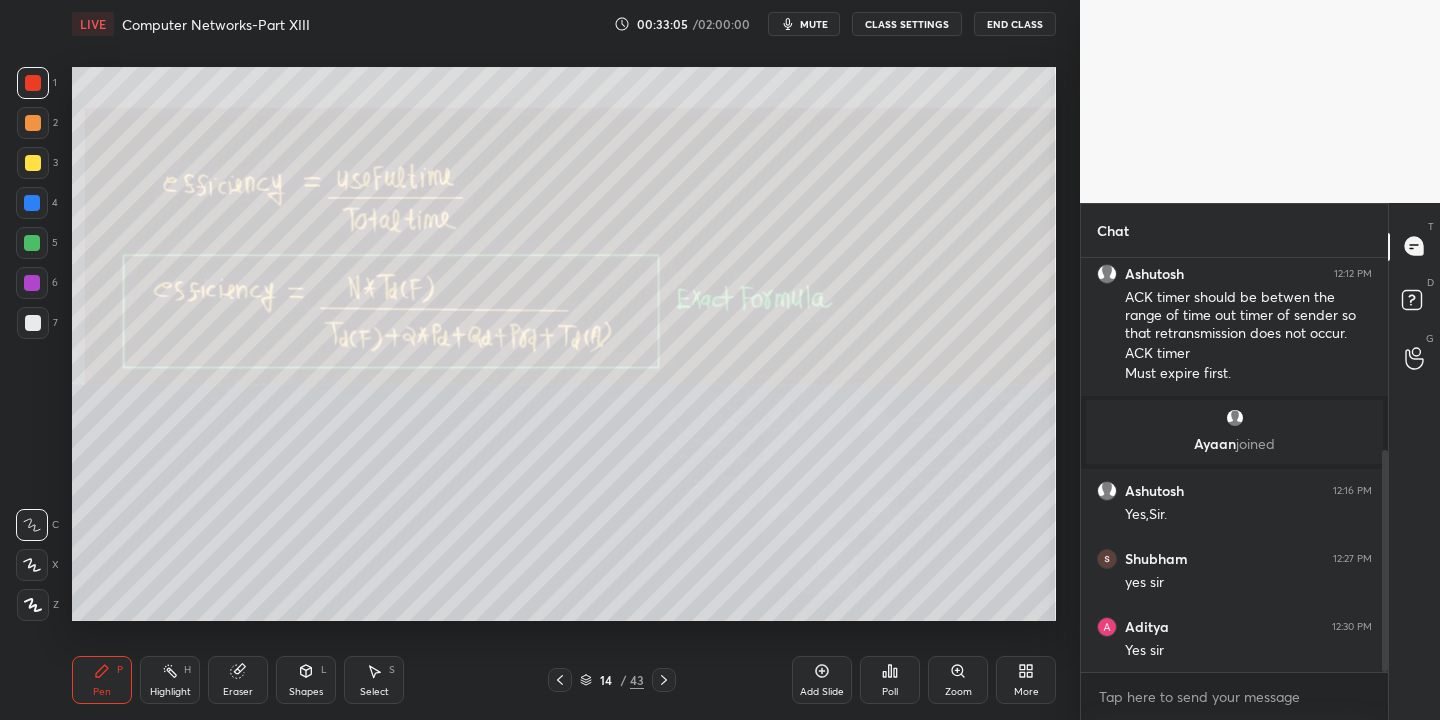 click at bounding box center (33, 163) 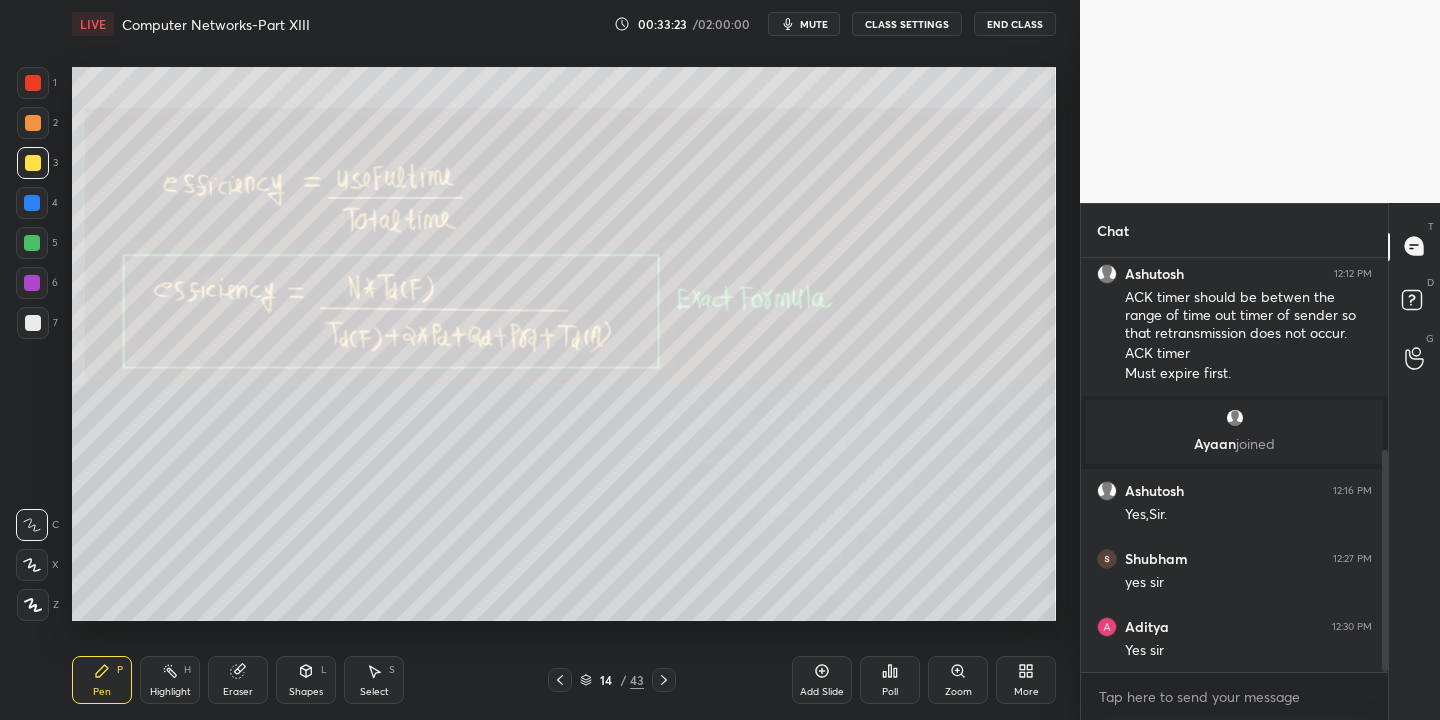 click on "Shapes" at bounding box center [306, 692] 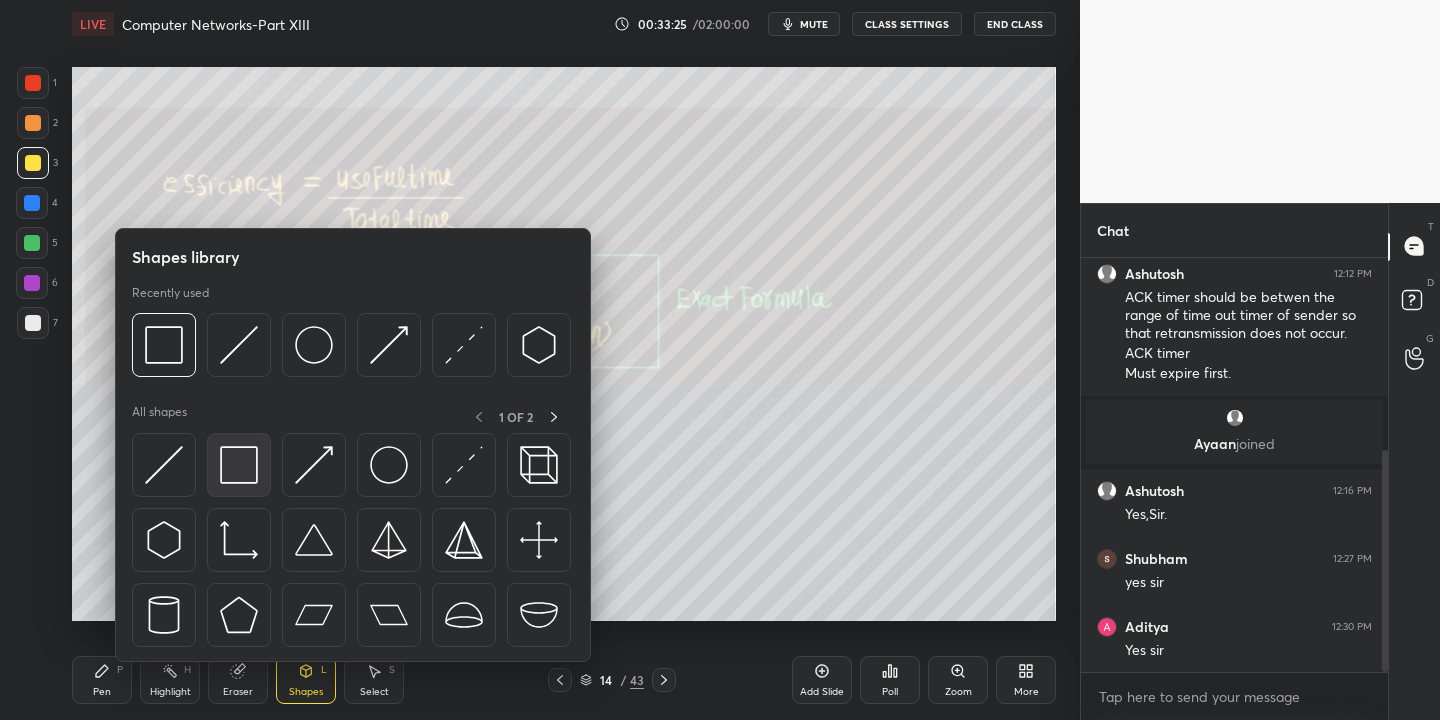 click at bounding box center [239, 465] 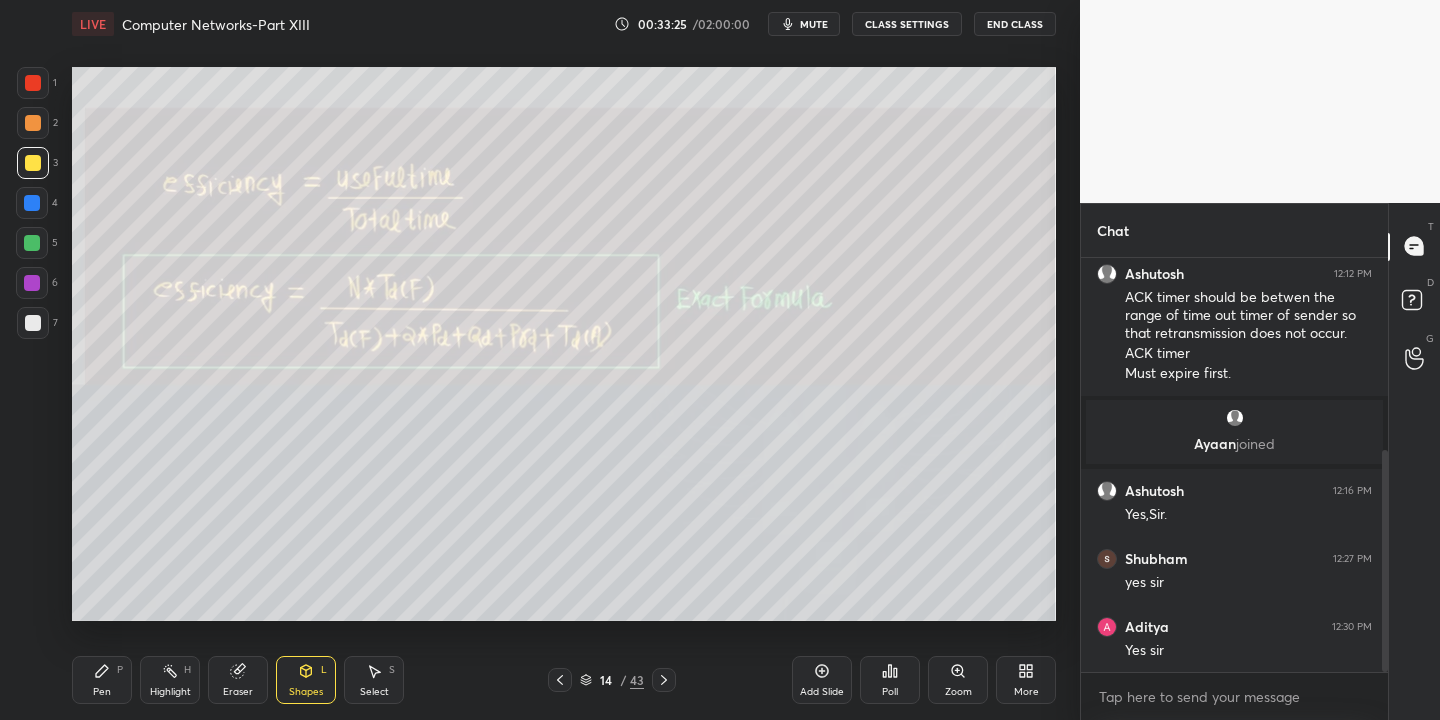 drag, startPoint x: 36, startPoint y: 237, endPoint x: 49, endPoint y: 224, distance: 18.384777 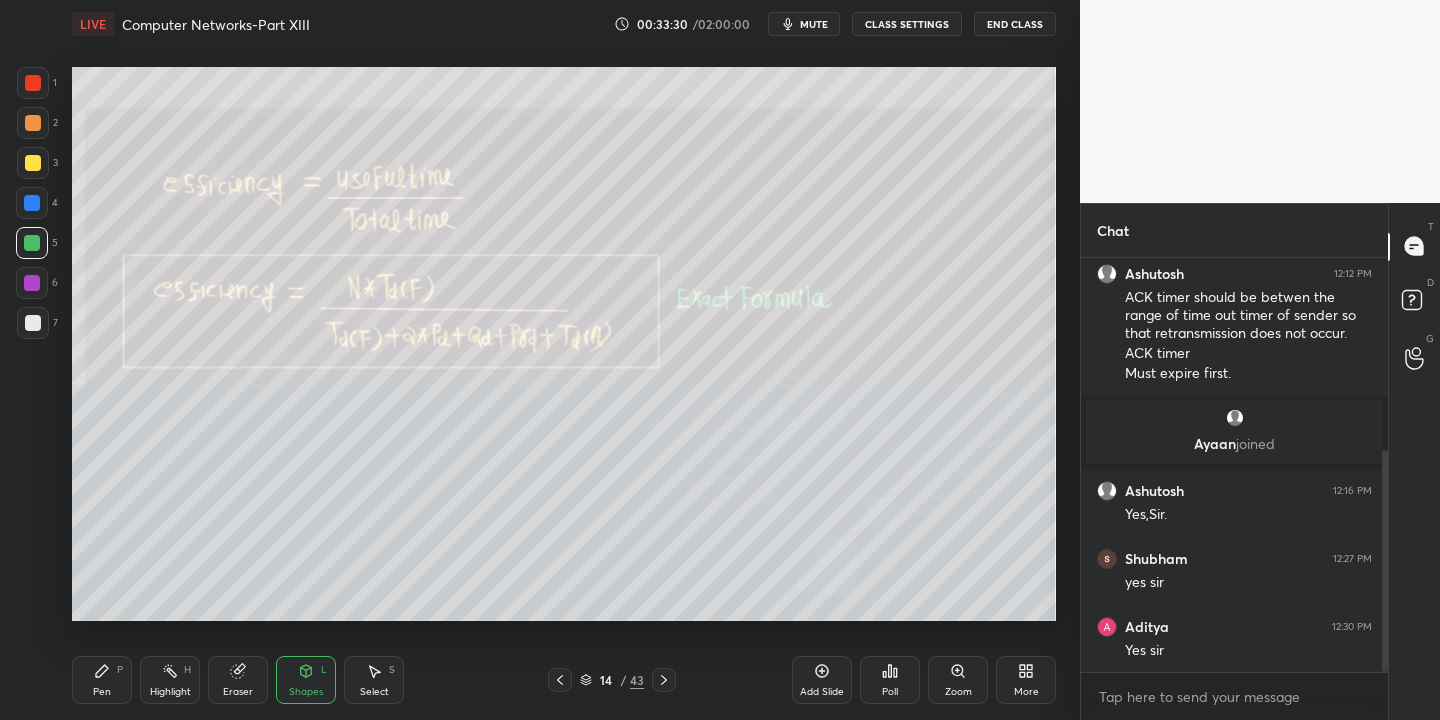 click on "Pen P" at bounding box center (102, 680) 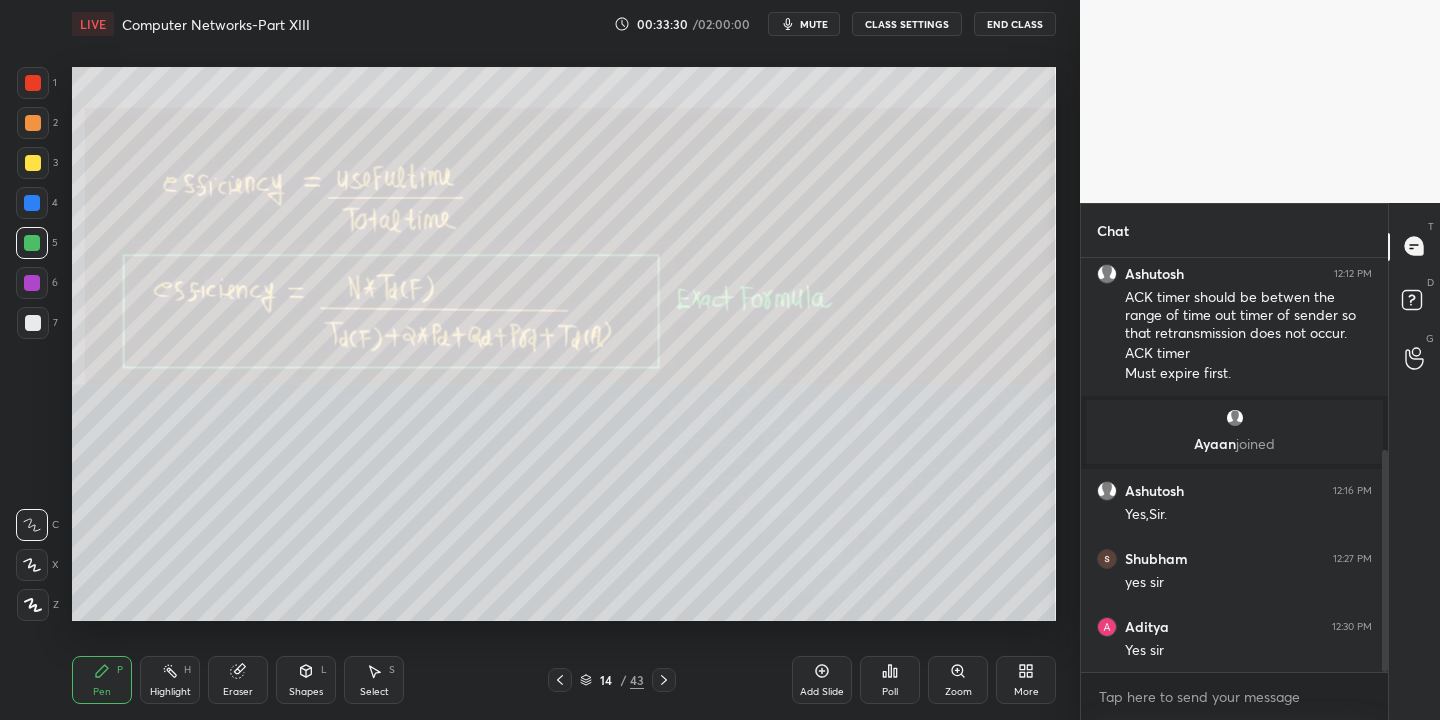 click on "Highlight" at bounding box center (170, 692) 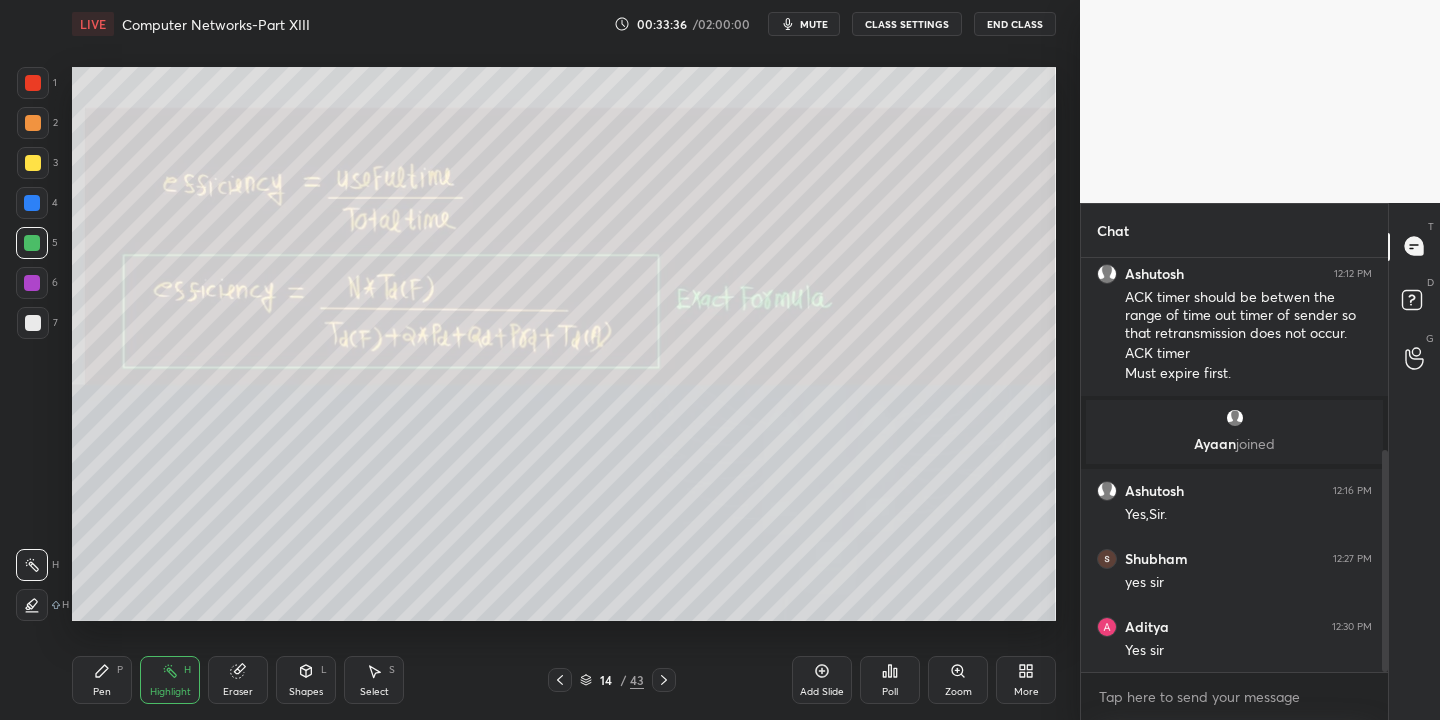 drag, startPoint x: 110, startPoint y: 676, endPoint x: 164, endPoint y: 676, distance: 54 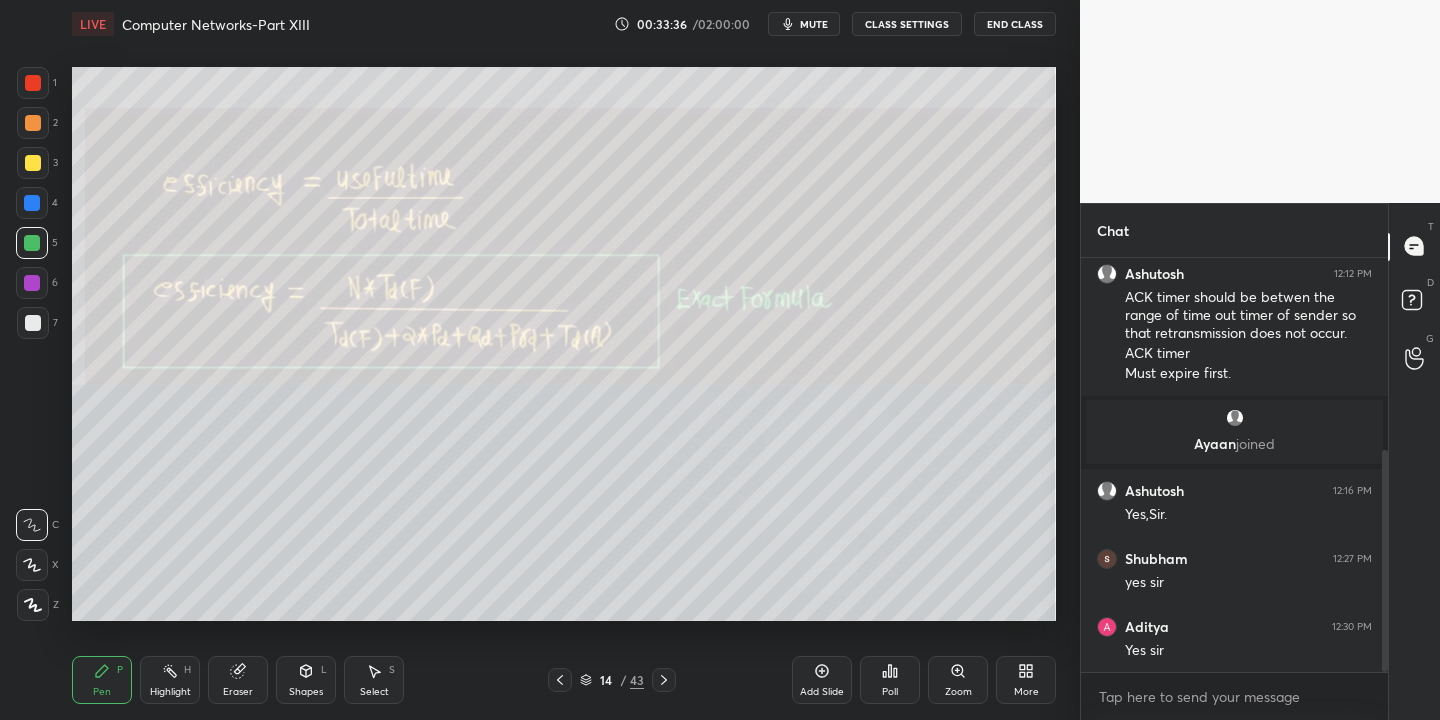 click 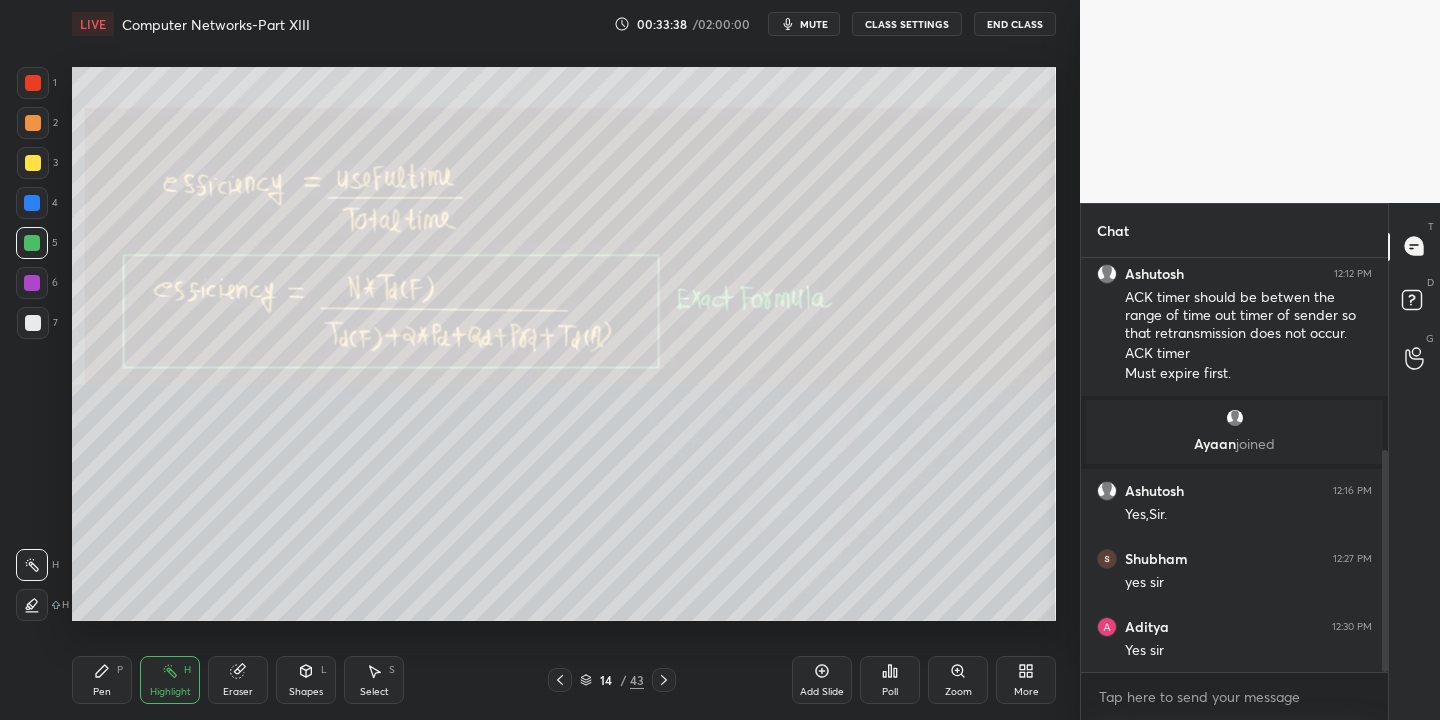 click on "Pen P" at bounding box center (102, 680) 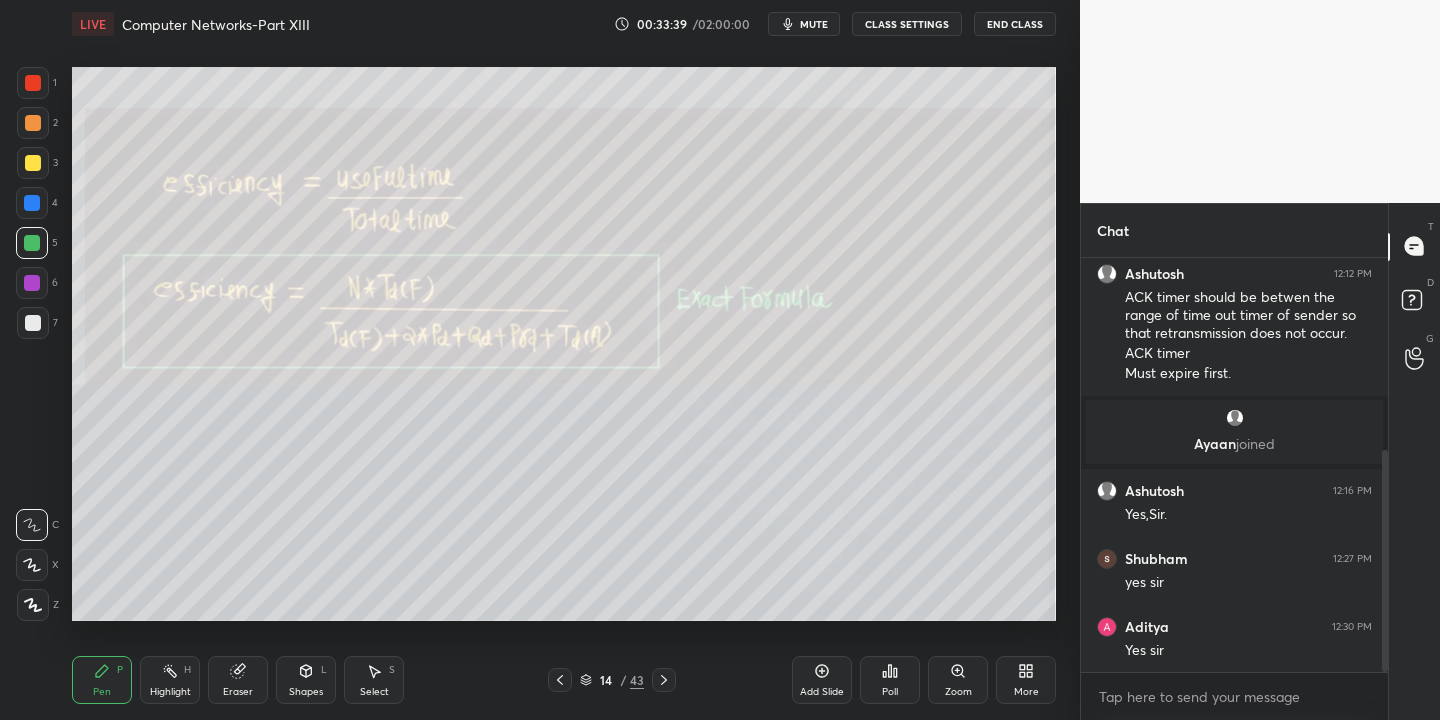 click on "Highlight H" at bounding box center (170, 680) 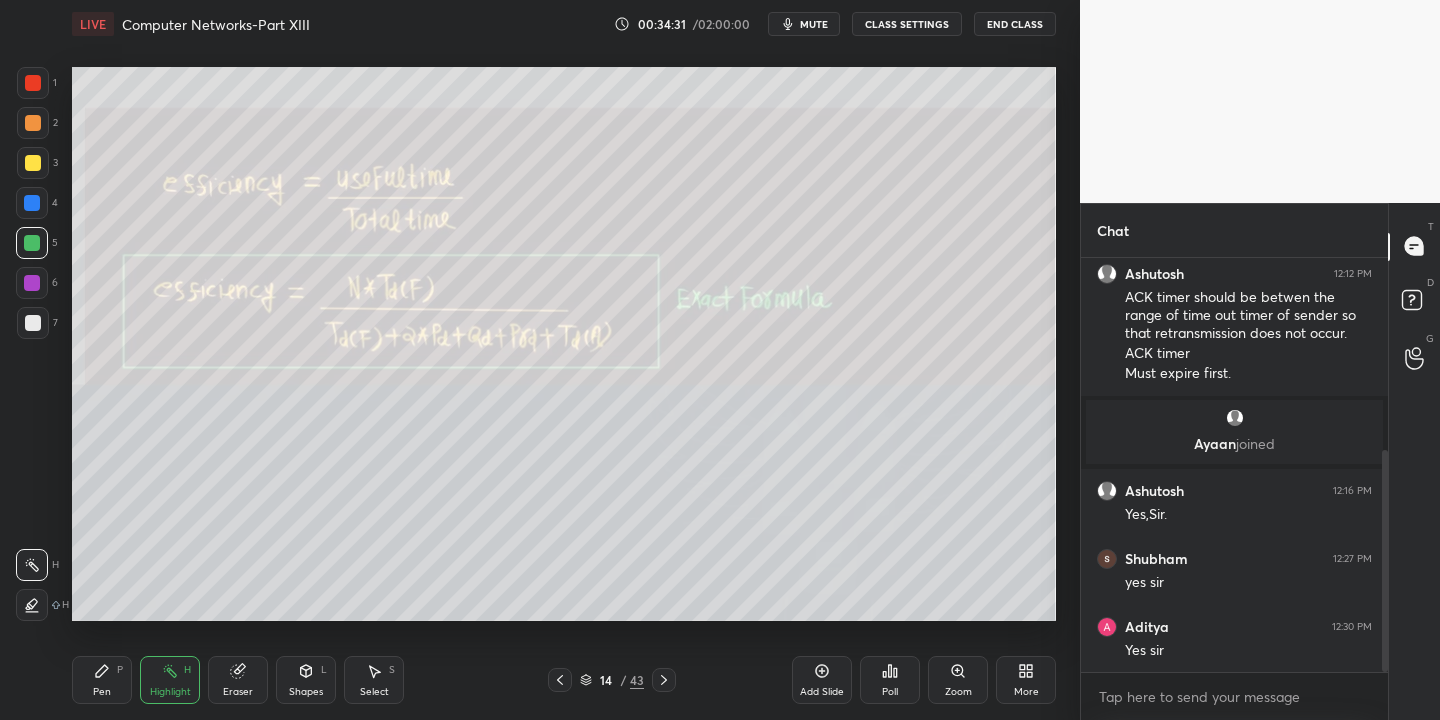 click on "Pen P" at bounding box center [102, 680] 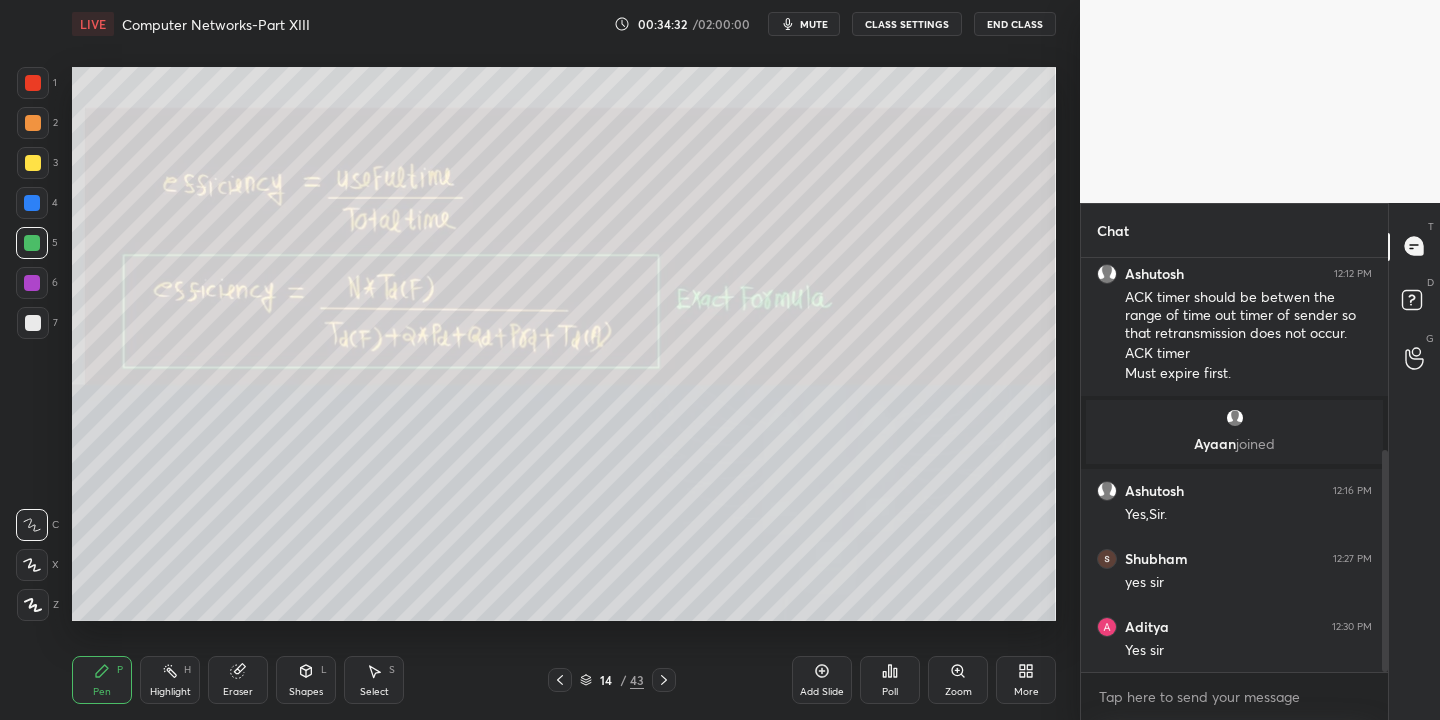 click 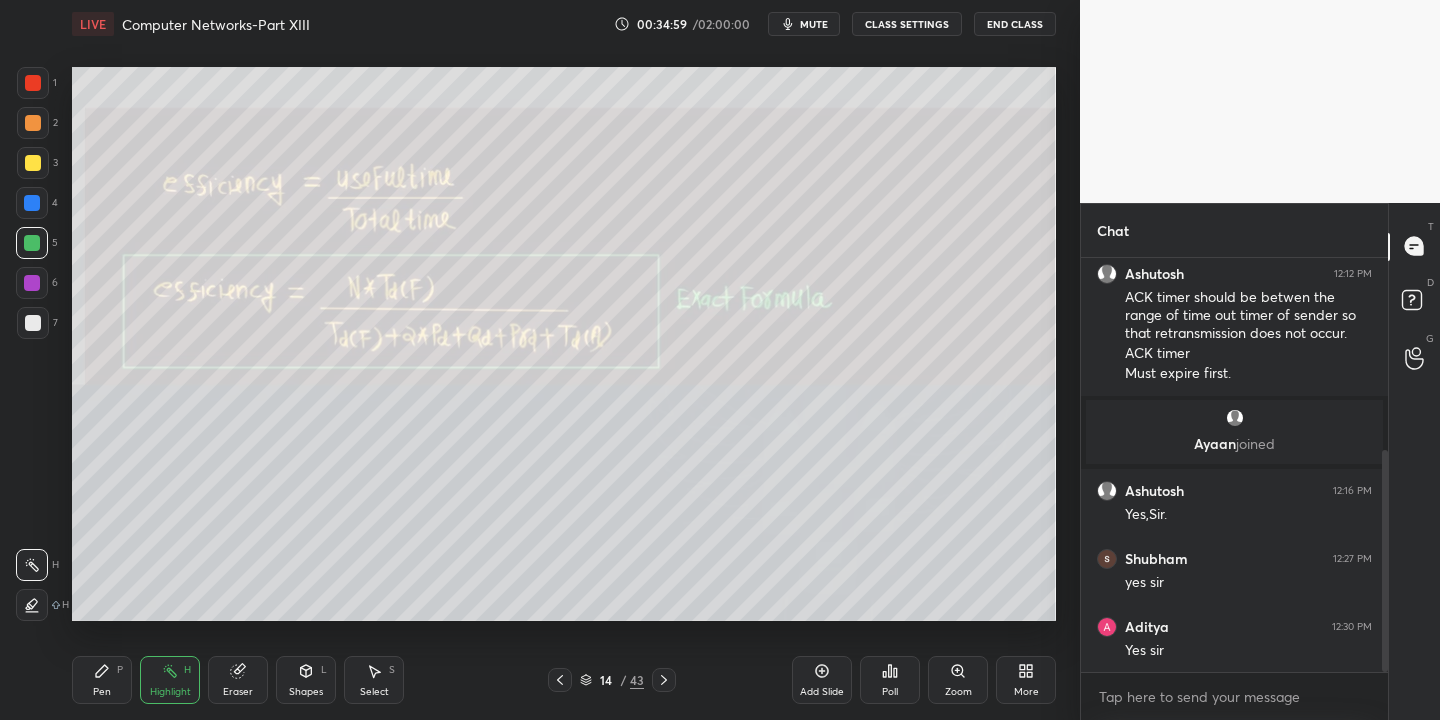 drag, startPoint x: 104, startPoint y: 676, endPoint x: 141, endPoint y: 687, distance: 38.600517 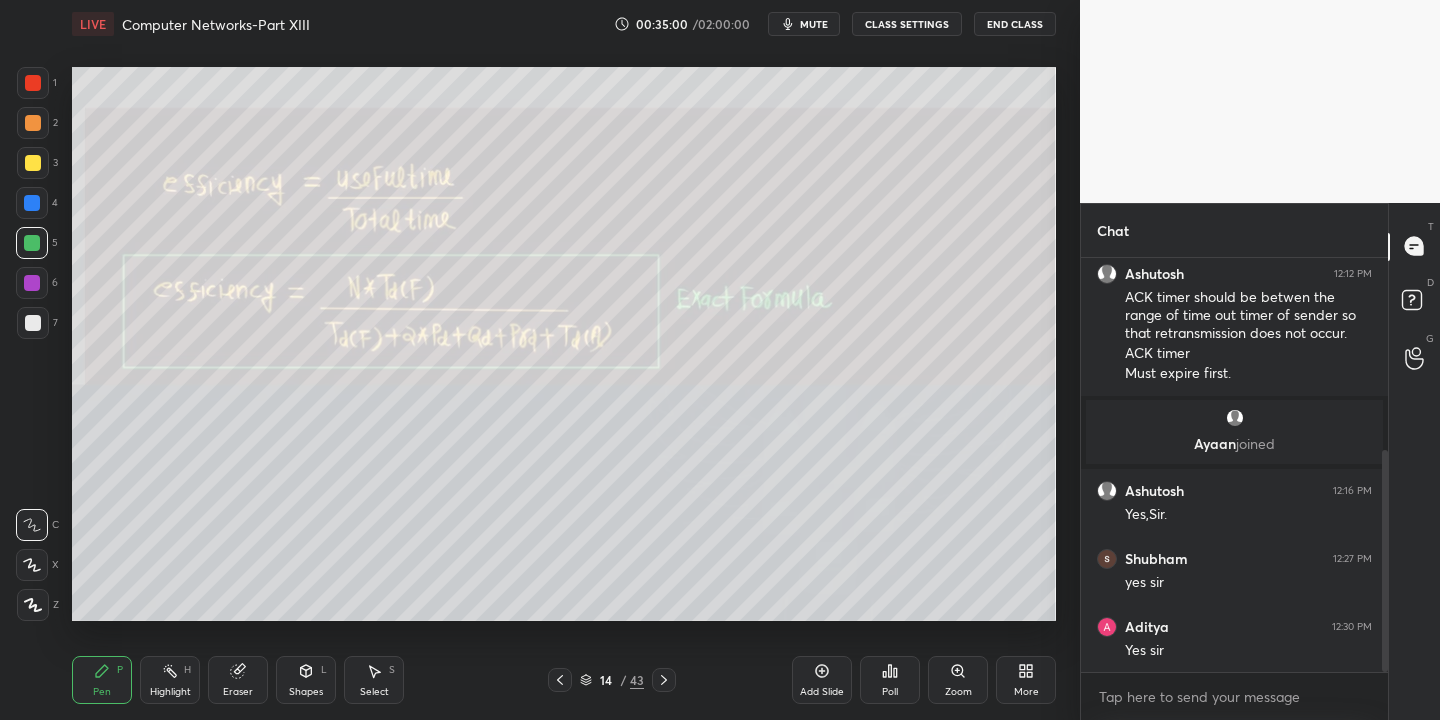 drag, startPoint x: 164, startPoint y: 684, endPoint x: 167, endPoint y: 674, distance: 10.440307 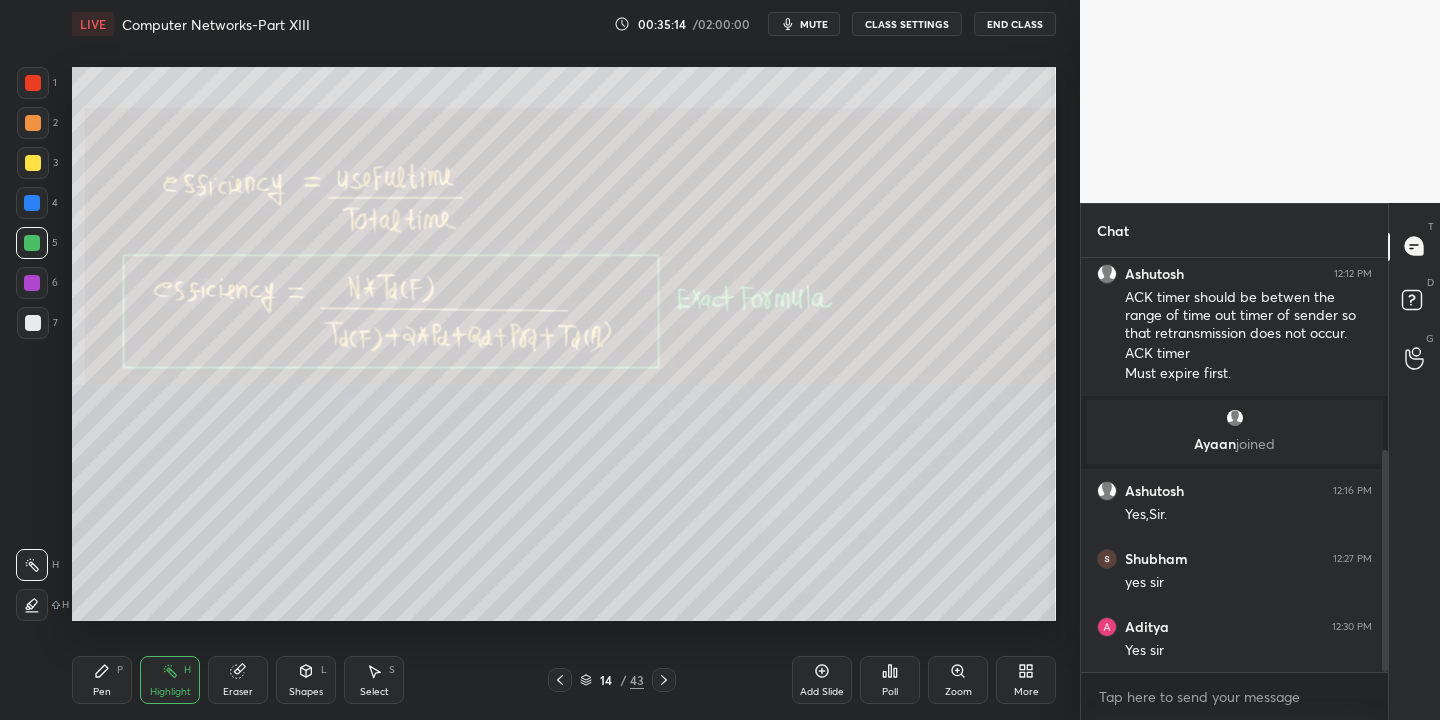 drag, startPoint x: 21, startPoint y: 174, endPoint x: 28, endPoint y: 166, distance: 10.630146 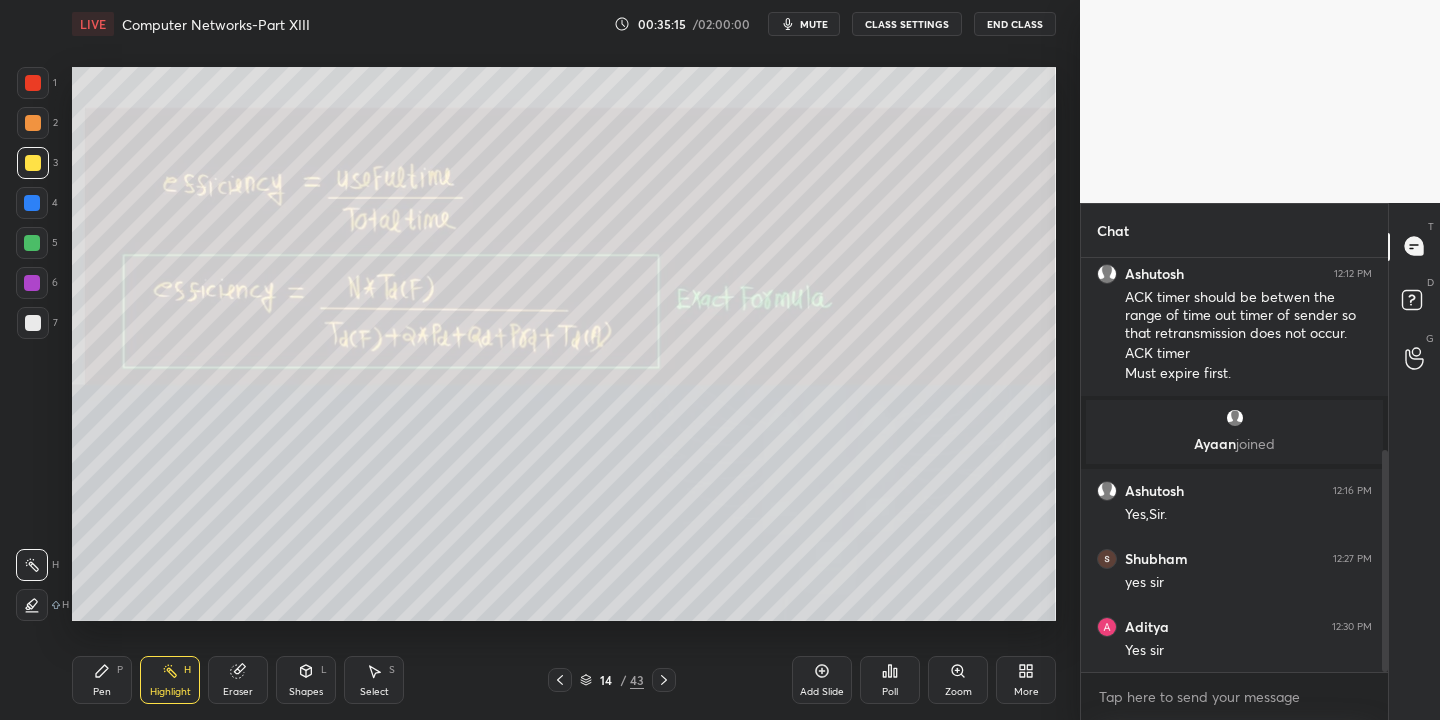click on "Pen" at bounding box center (102, 692) 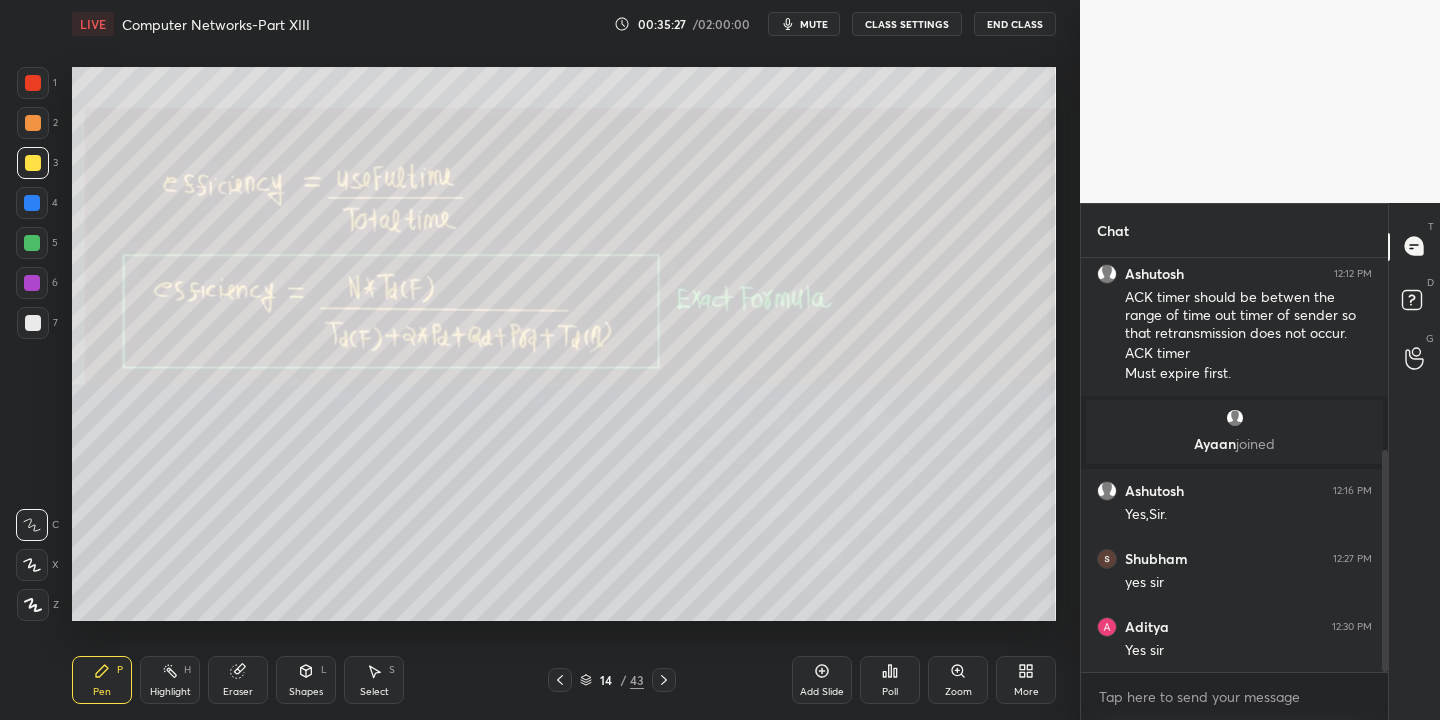 click 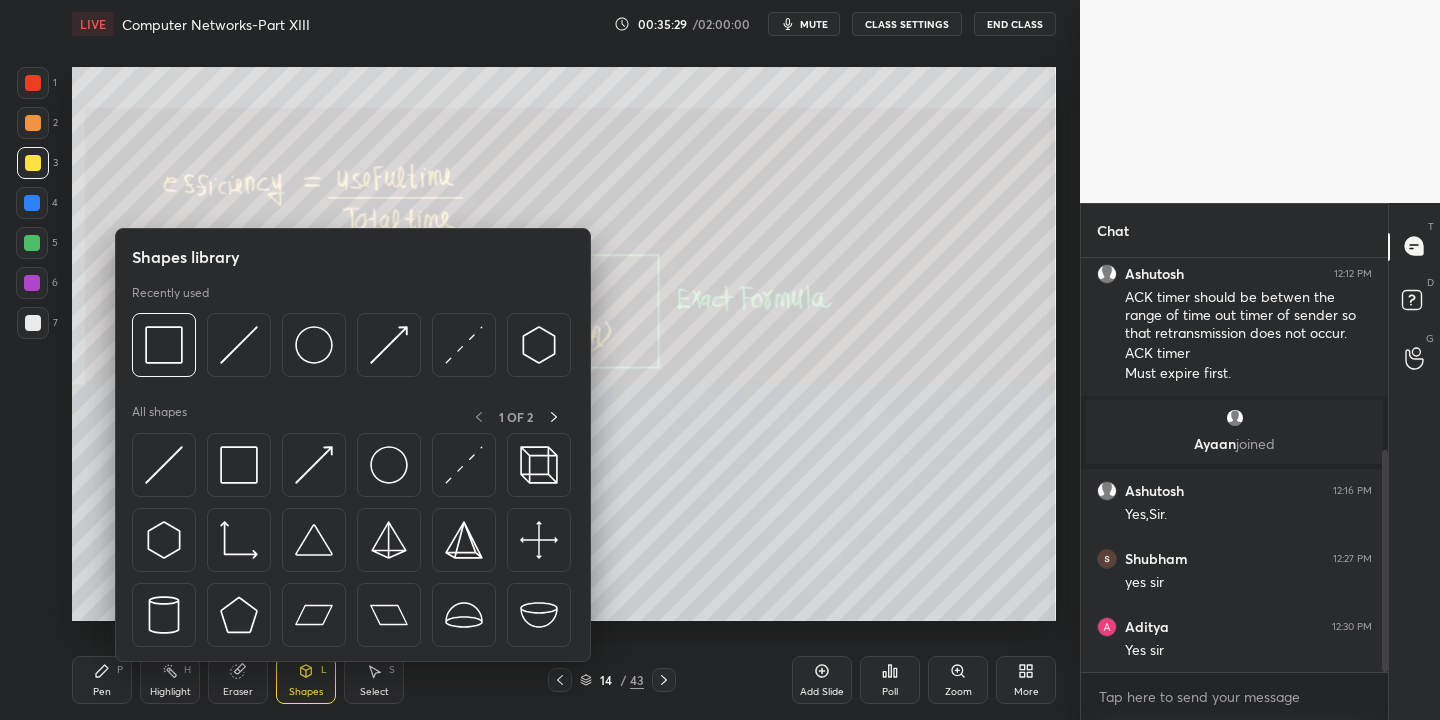 click at bounding box center (239, 465) 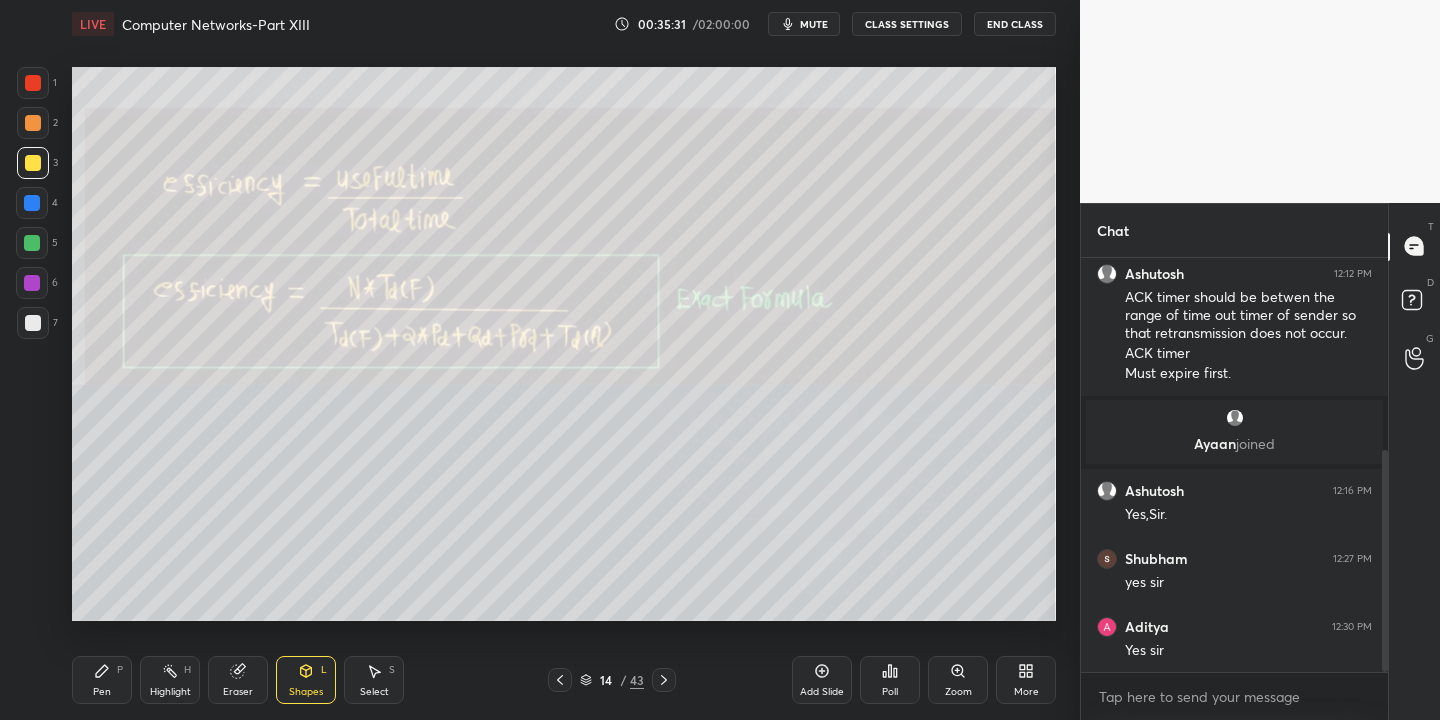 click on "Pen P" at bounding box center [102, 680] 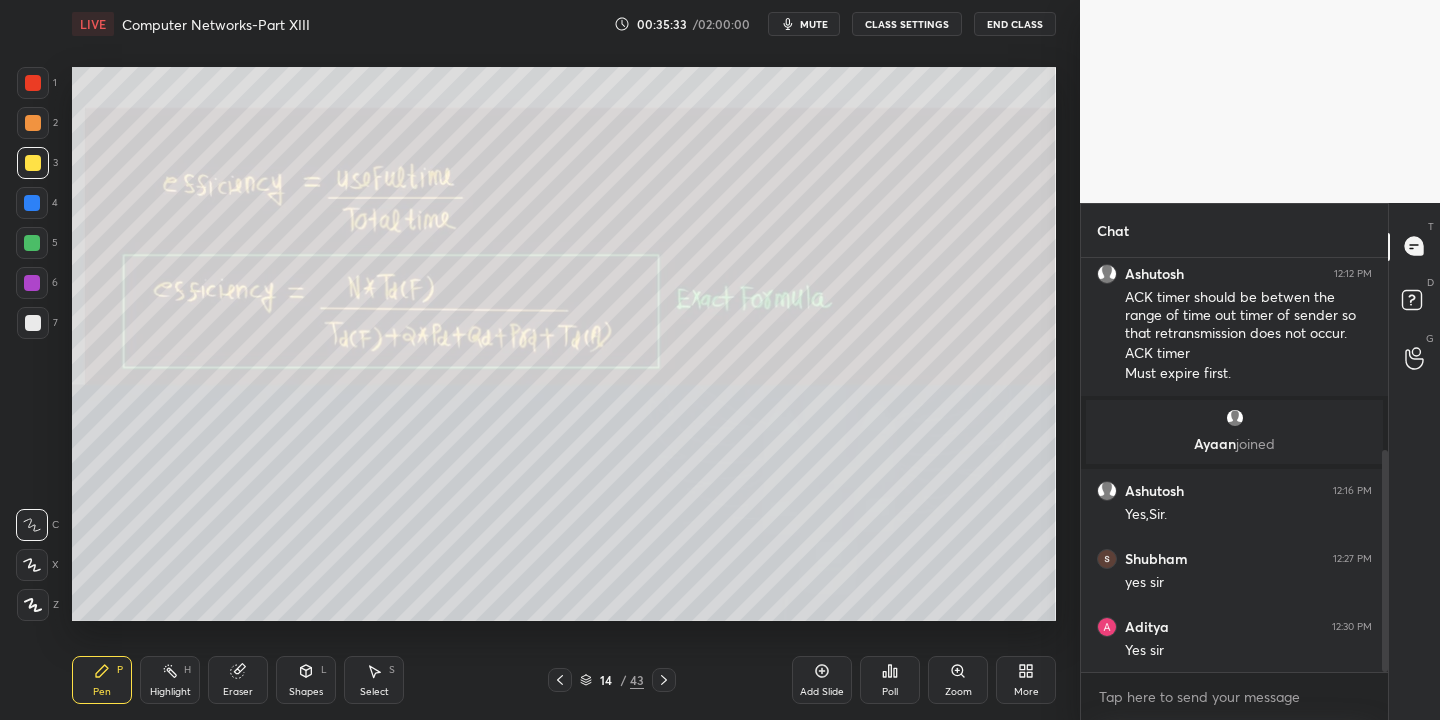 click at bounding box center [33, 163] 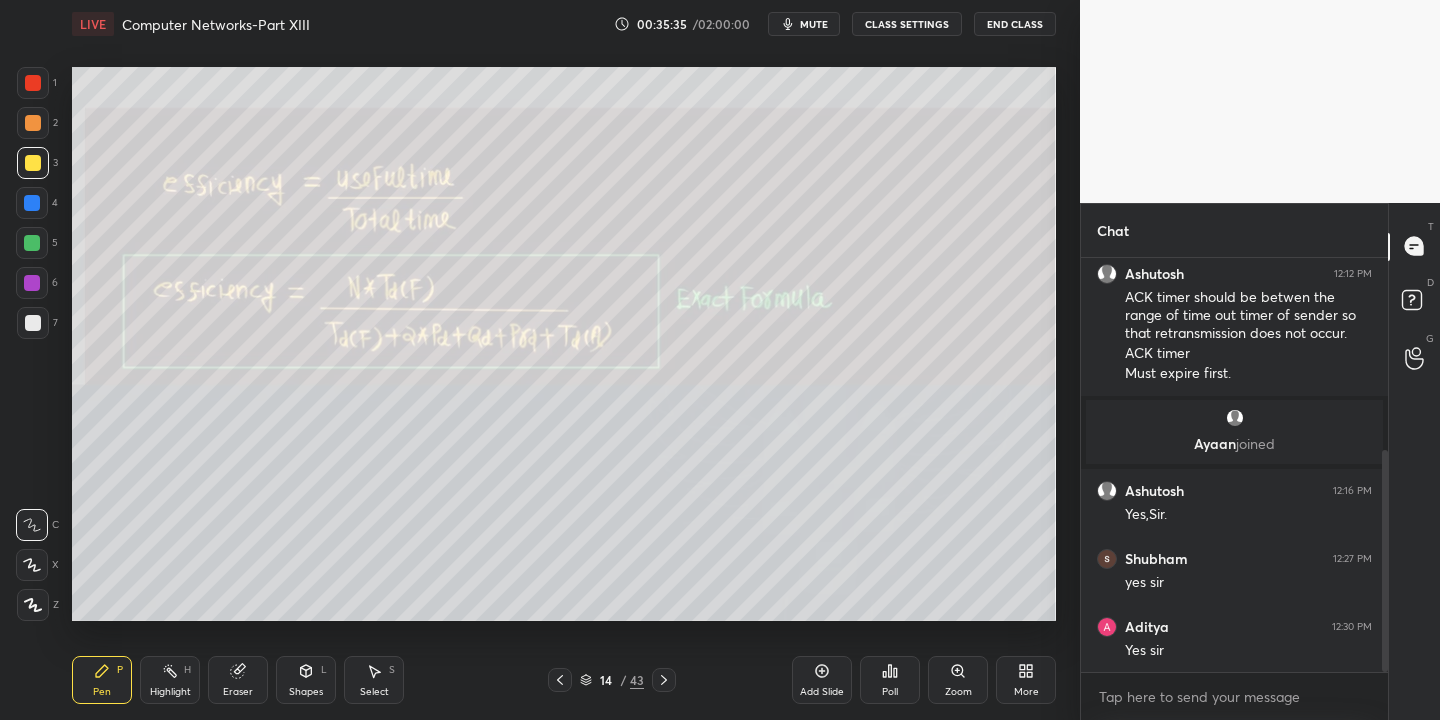 click on "mute" at bounding box center (814, 24) 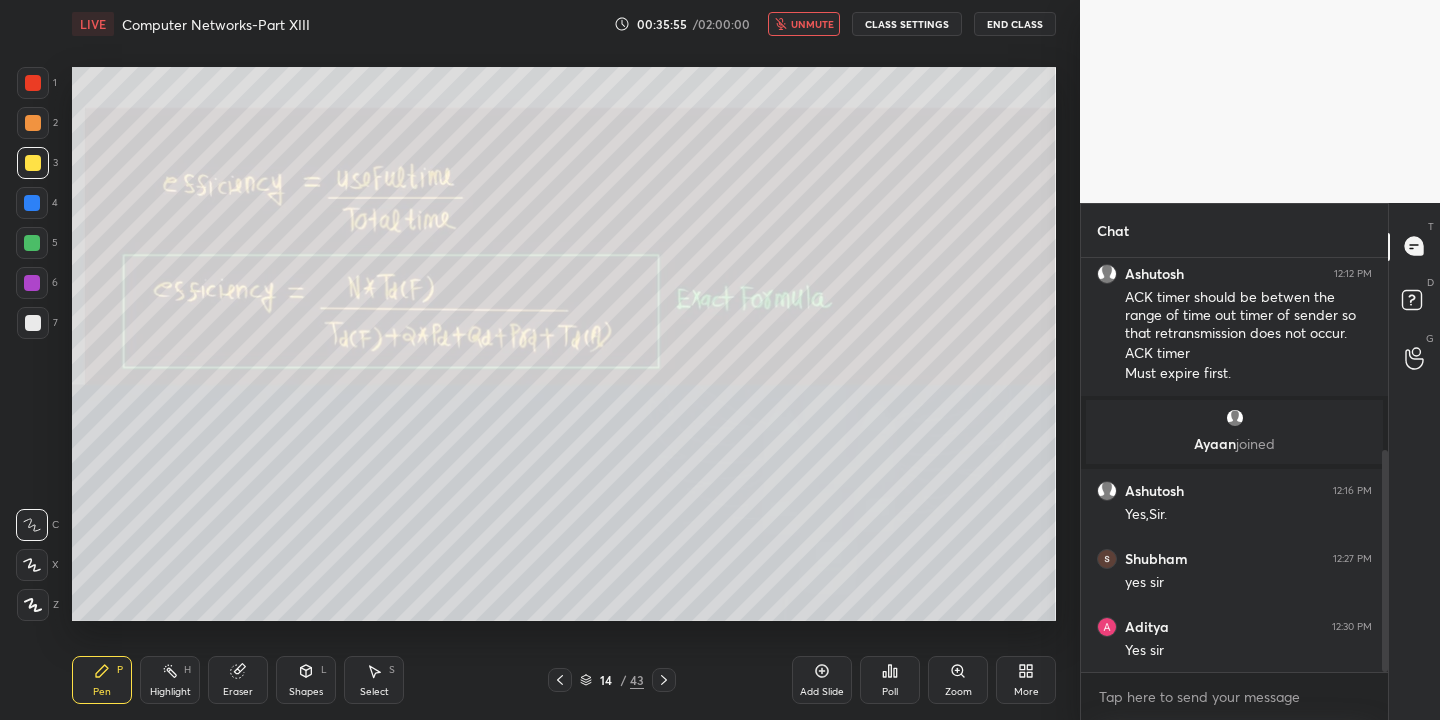 click on "unmute" at bounding box center (812, 24) 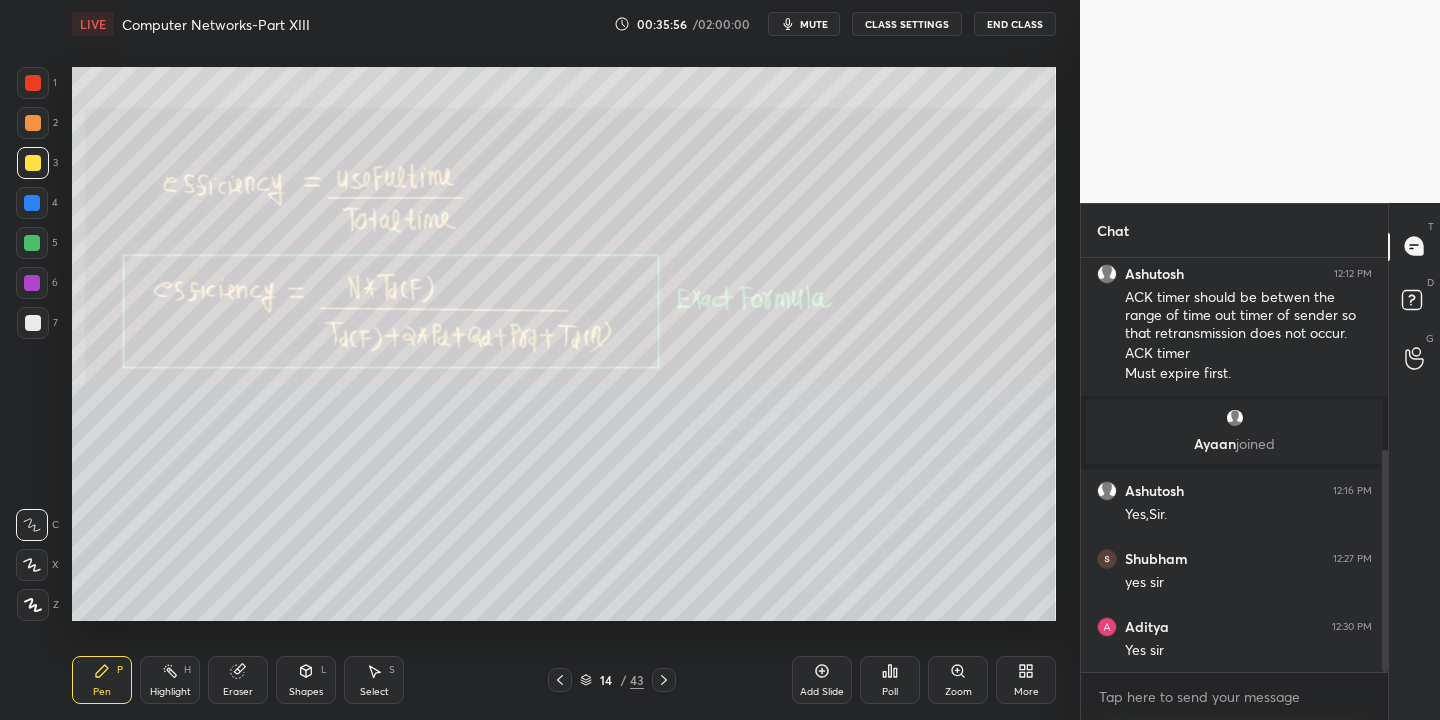 click on "Pen P" at bounding box center [102, 680] 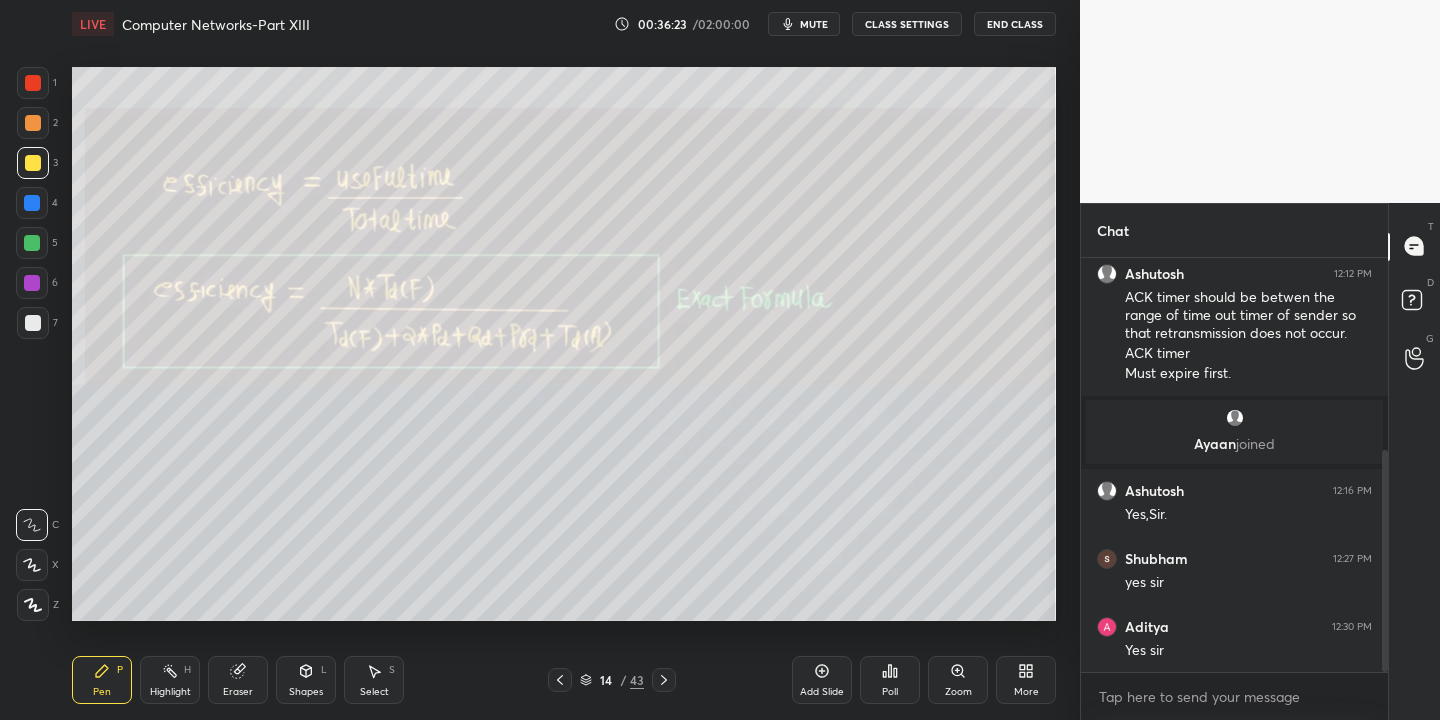 click on "Shapes L" at bounding box center [306, 680] 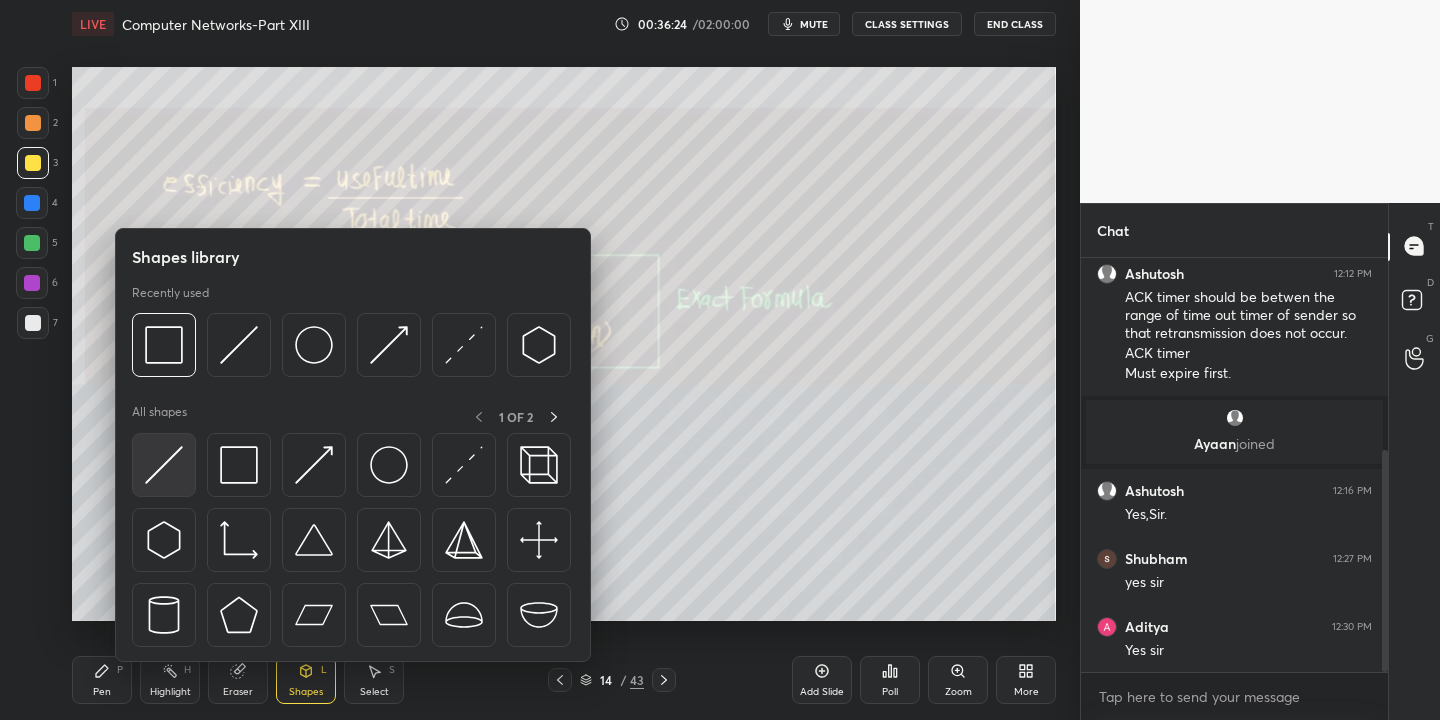 drag, startPoint x: 166, startPoint y: 469, endPoint x: 174, endPoint y: 462, distance: 10.630146 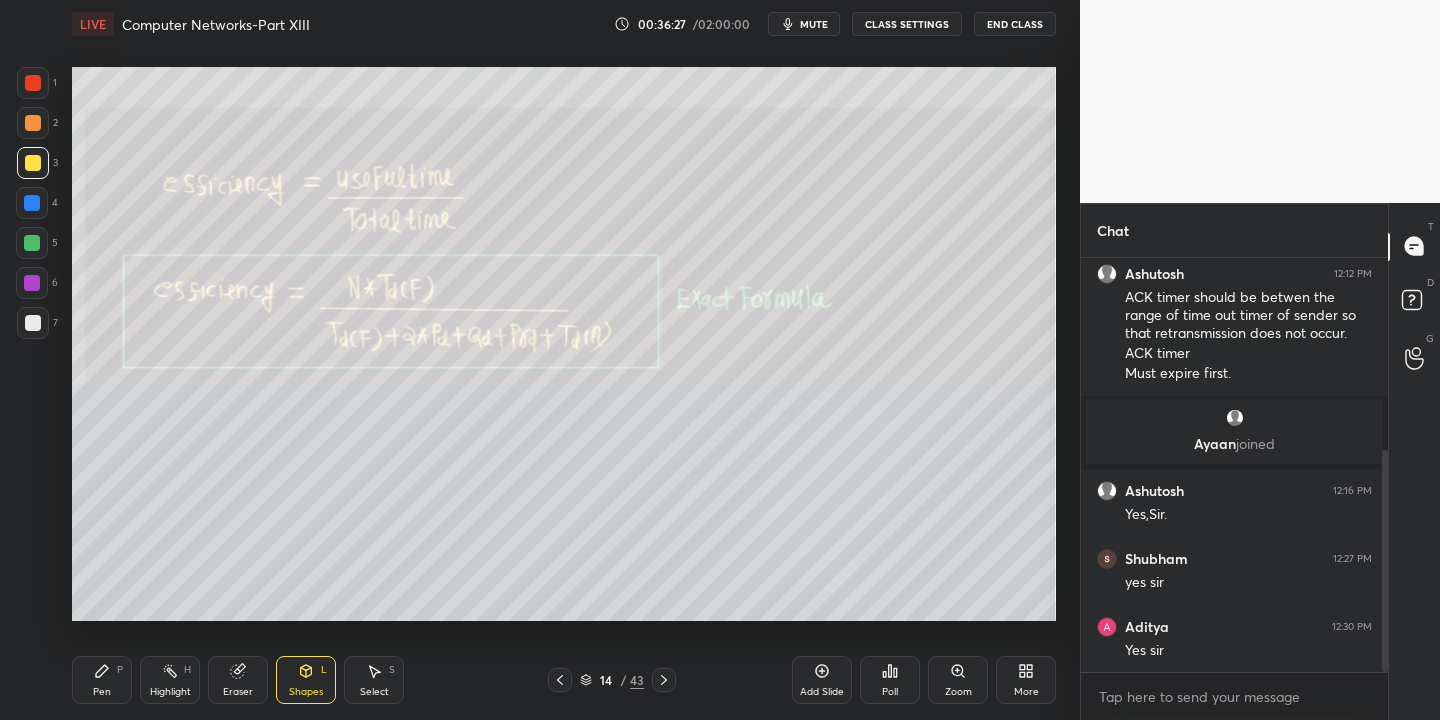 click on "Pen P" at bounding box center [102, 680] 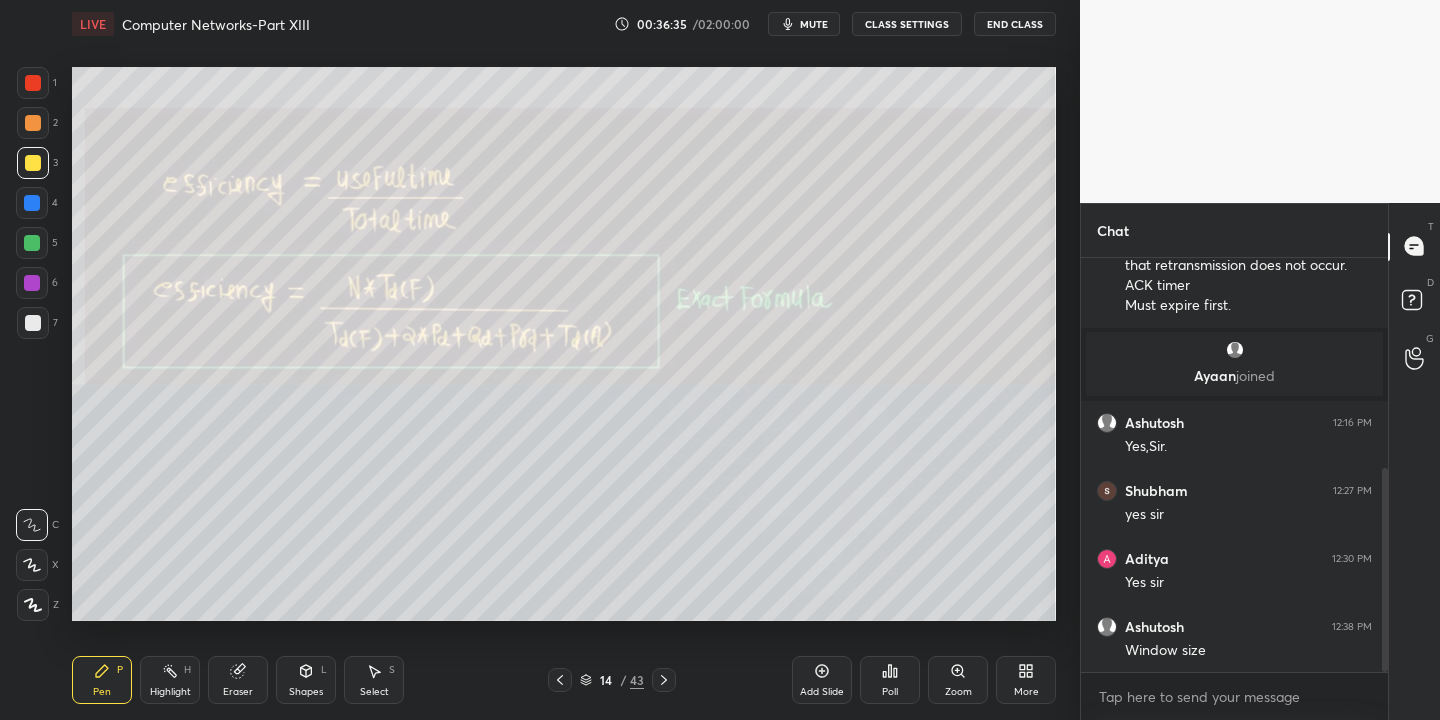 scroll, scrollTop: 497, scrollLeft: 0, axis: vertical 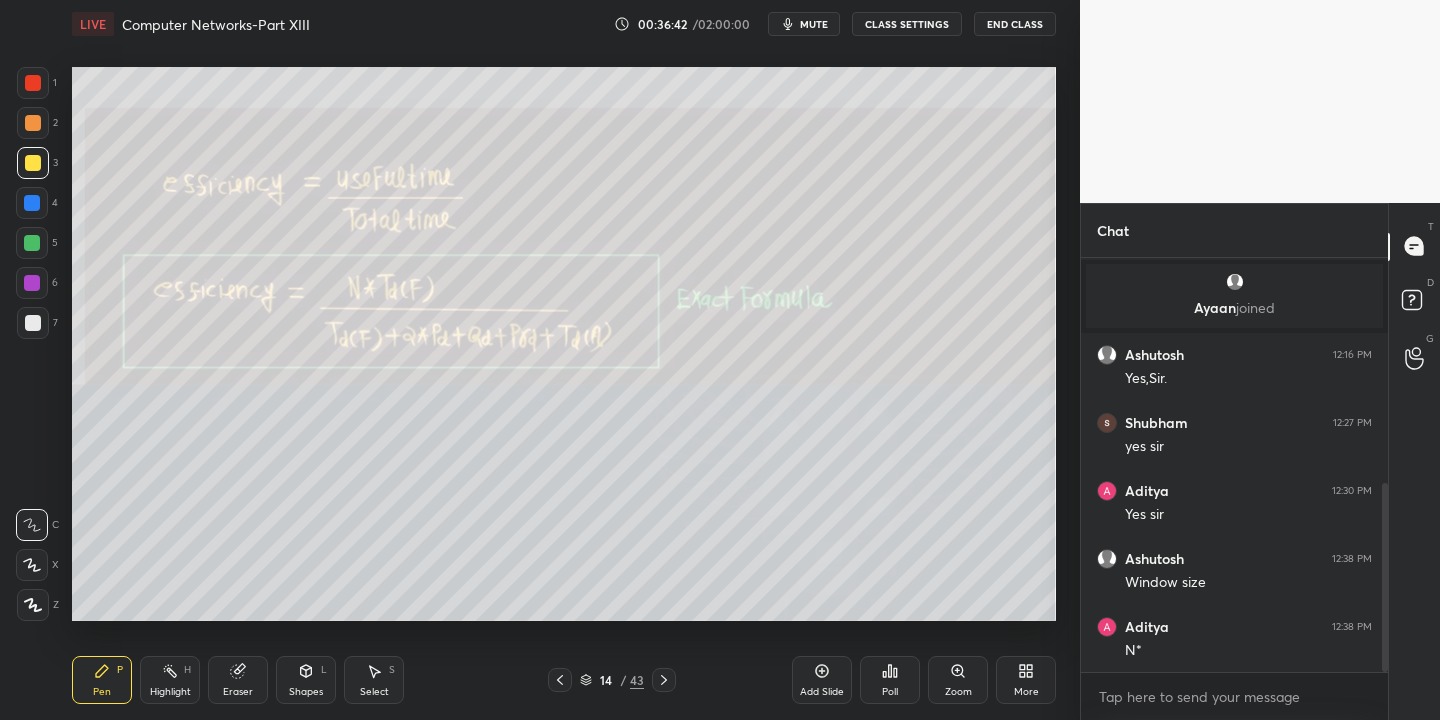 drag, startPoint x: 305, startPoint y: 682, endPoint x: 308, endPoint y: 667, distance: 15.297058 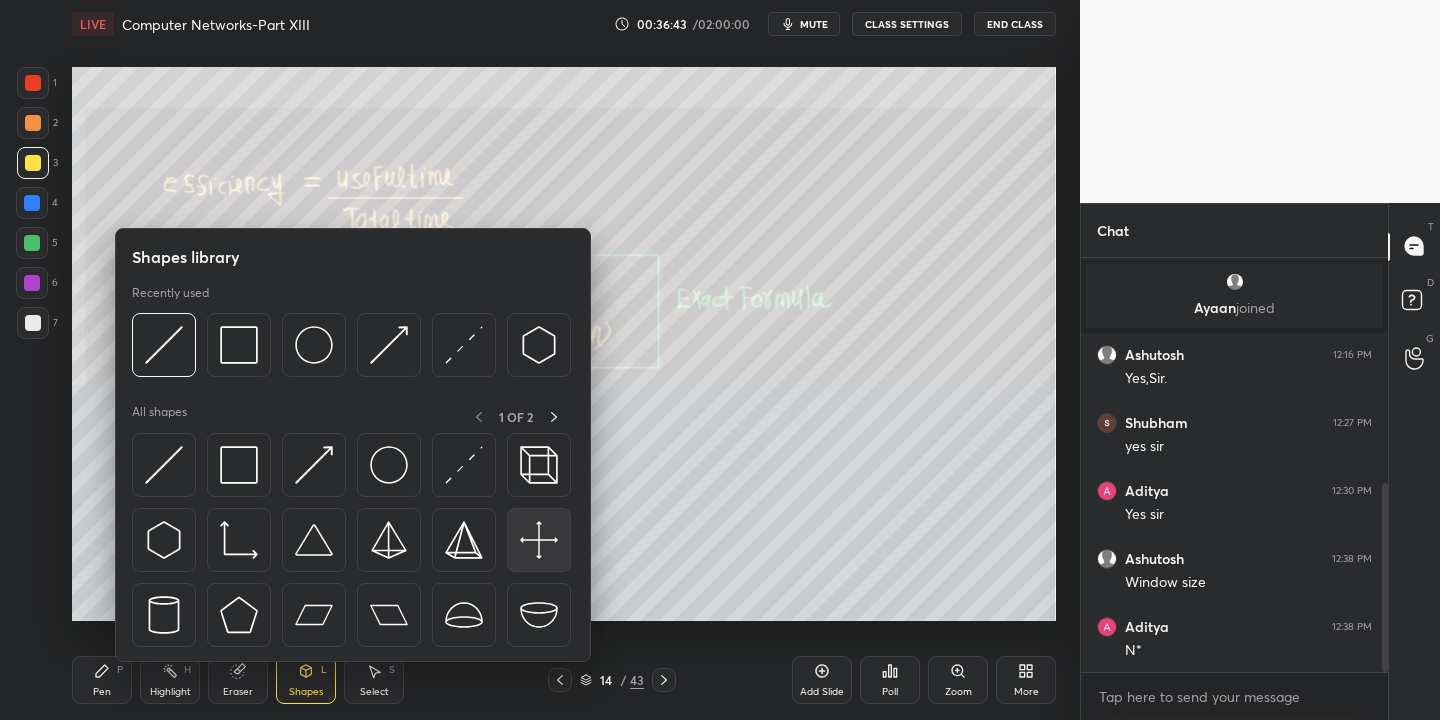 click at bounding box center [164, 465] 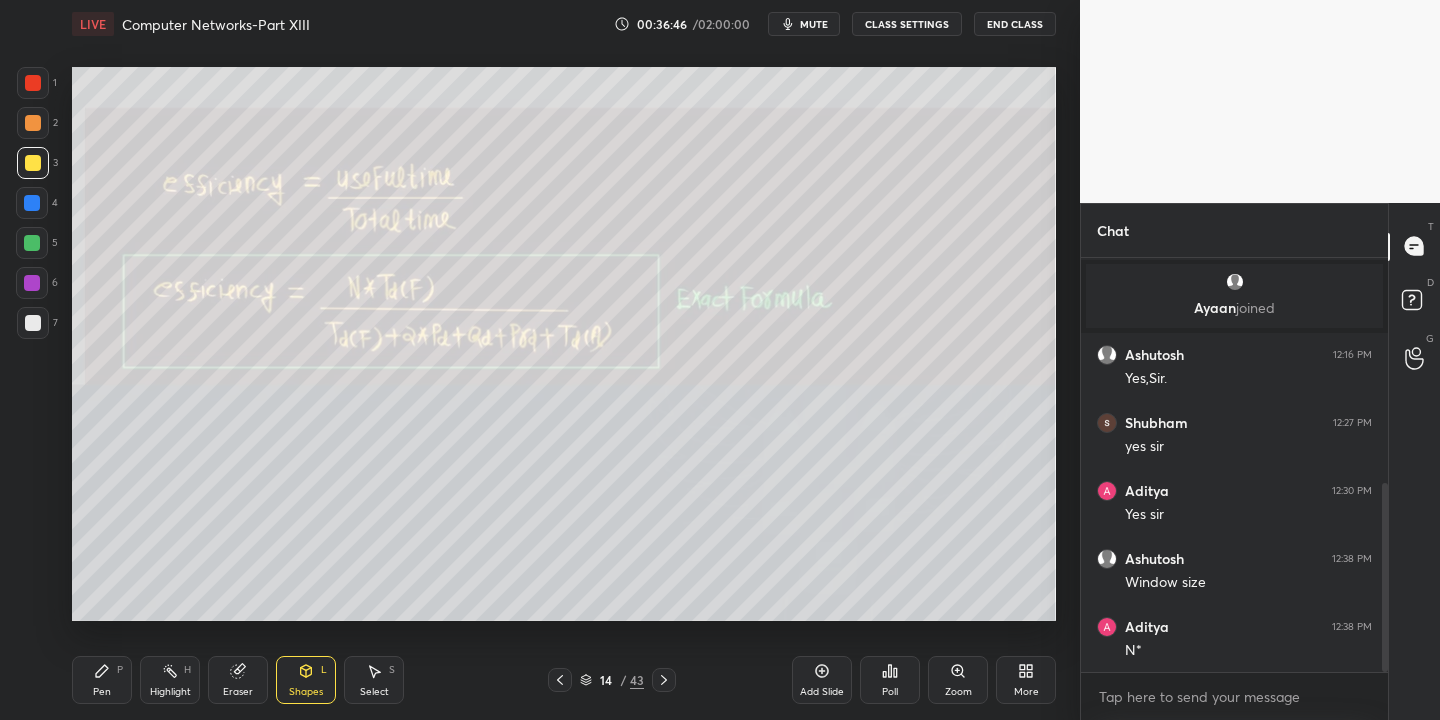 drag, startPoint x: 306, startPoint y: 680, endPoint x: 313, endPoint y: 667, distance: 14.764823 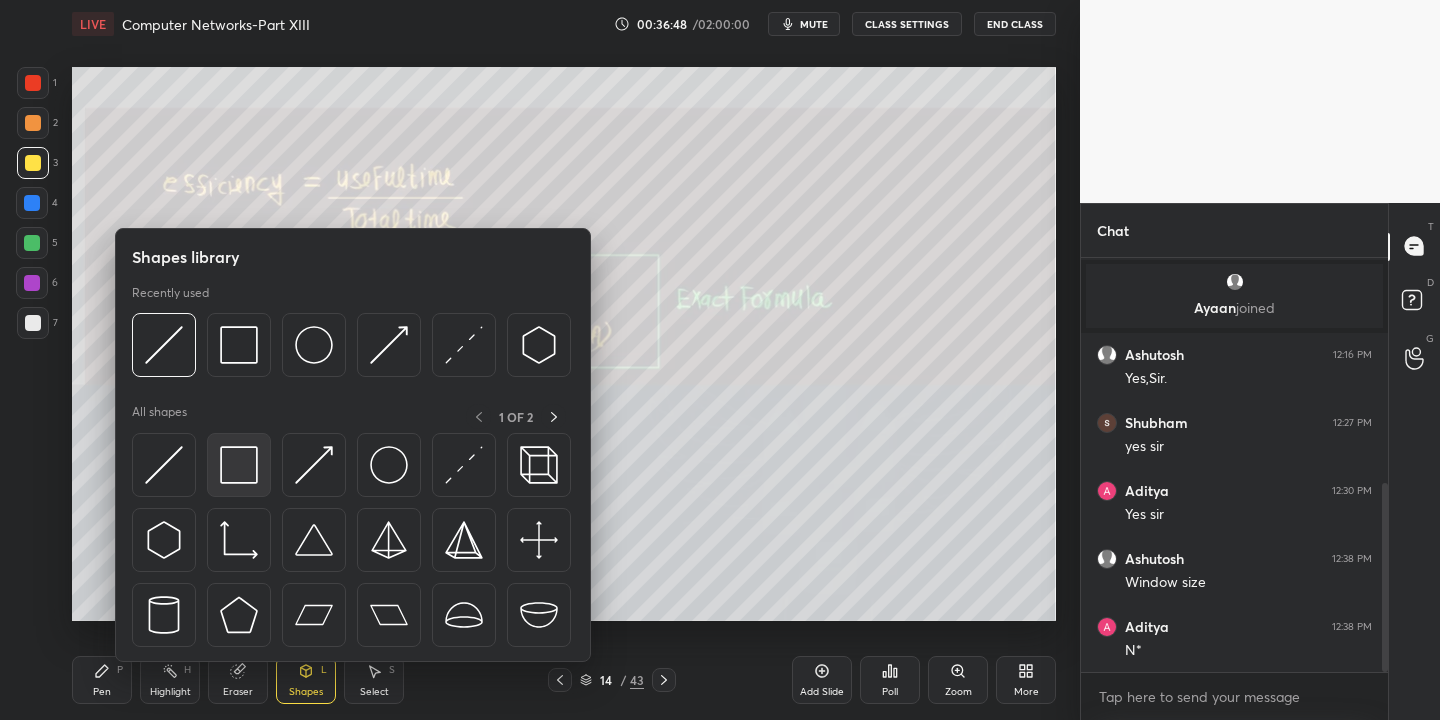 click at bounding box center (239, 465) 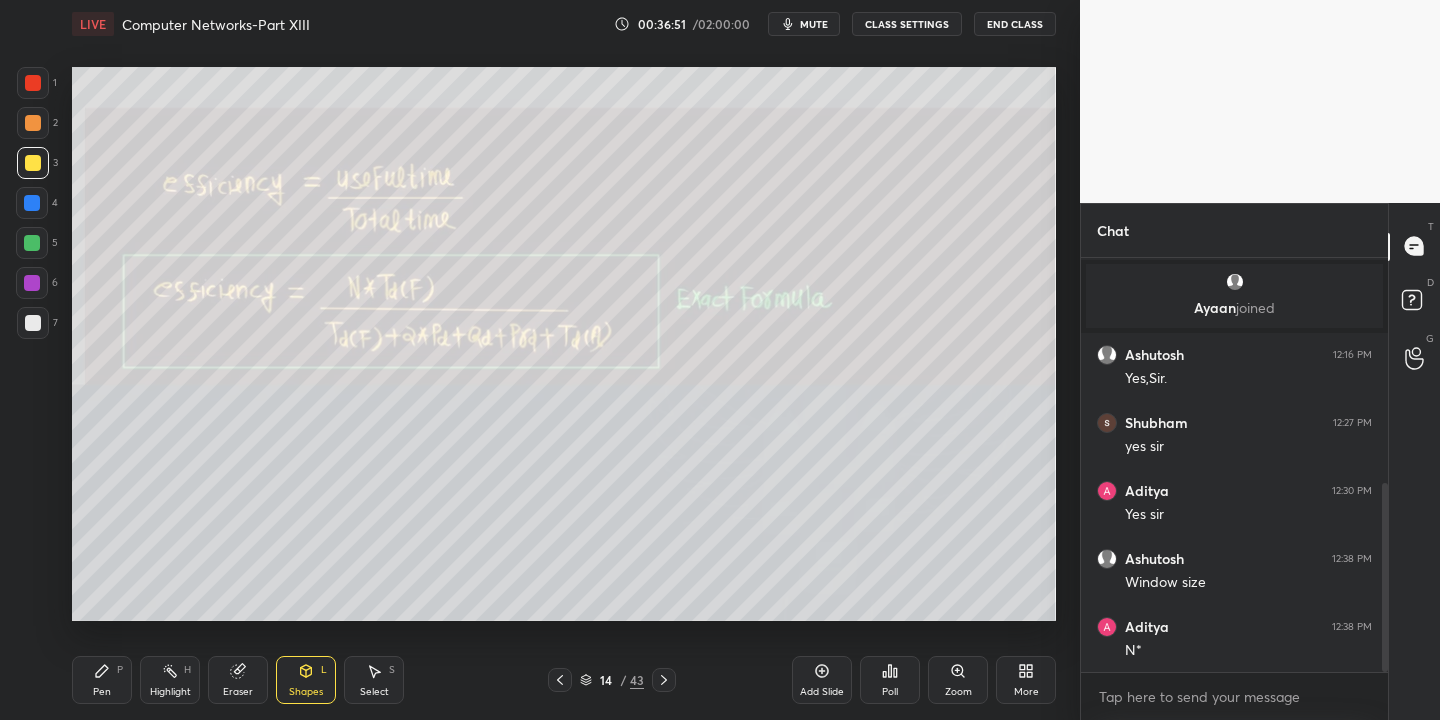 click on "Pen" at bounding box center [102, 692] 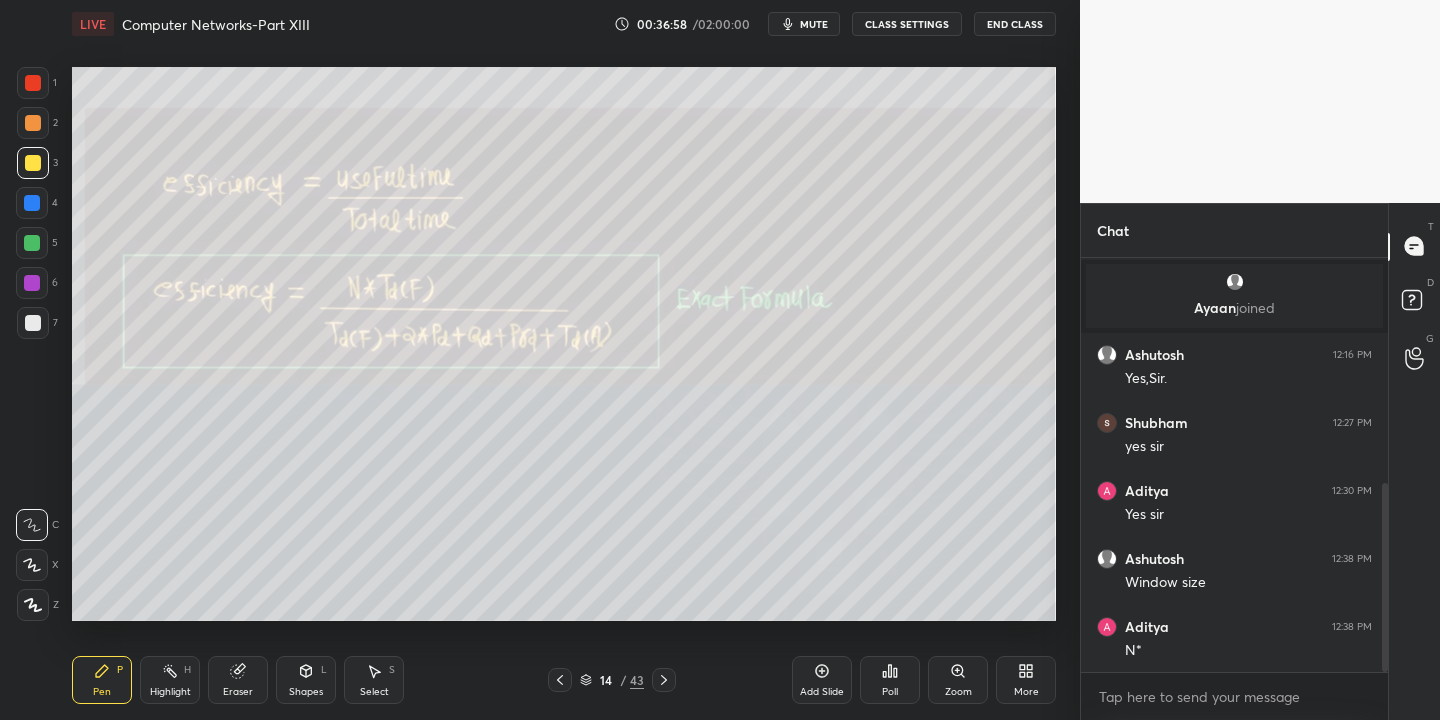 drag, startPoint x: 169, startPoint y: 685, endPoint x: 174, endPoint y: 661, distance: 24.5153 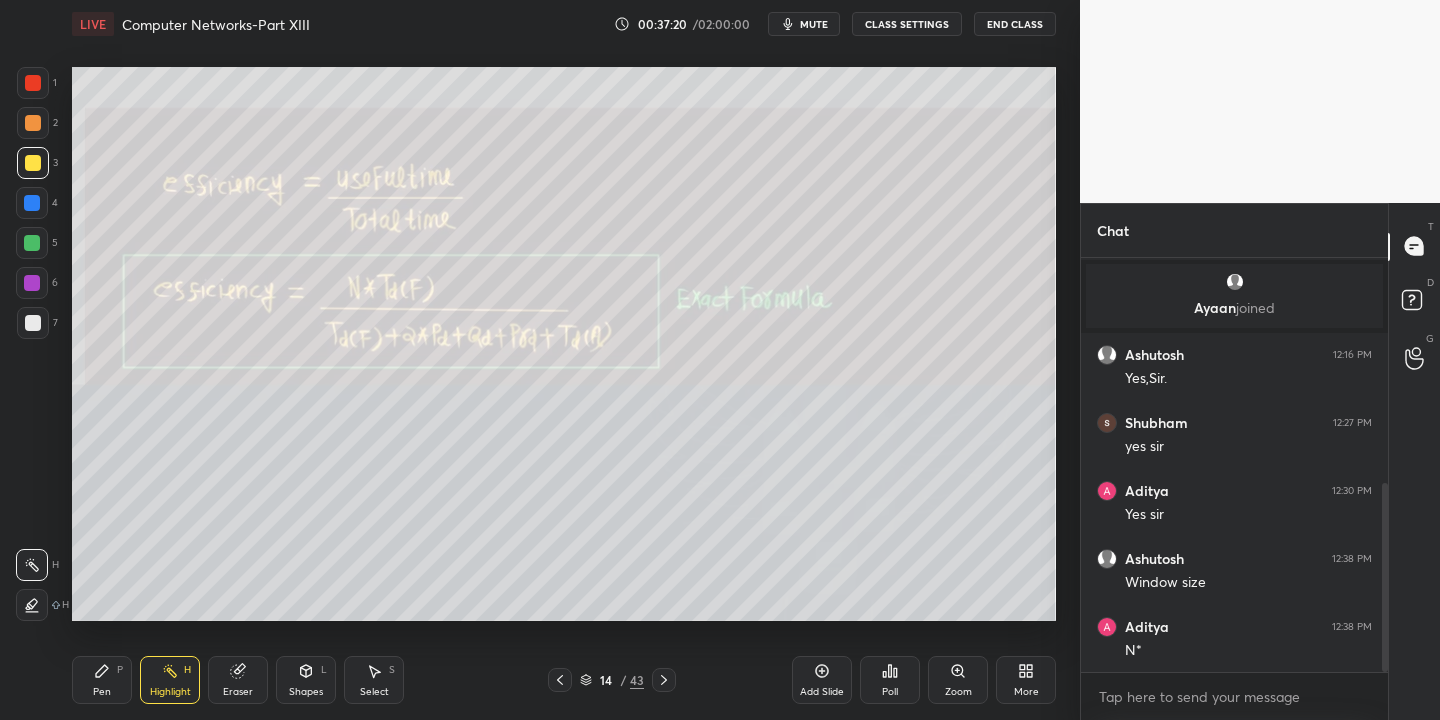 click 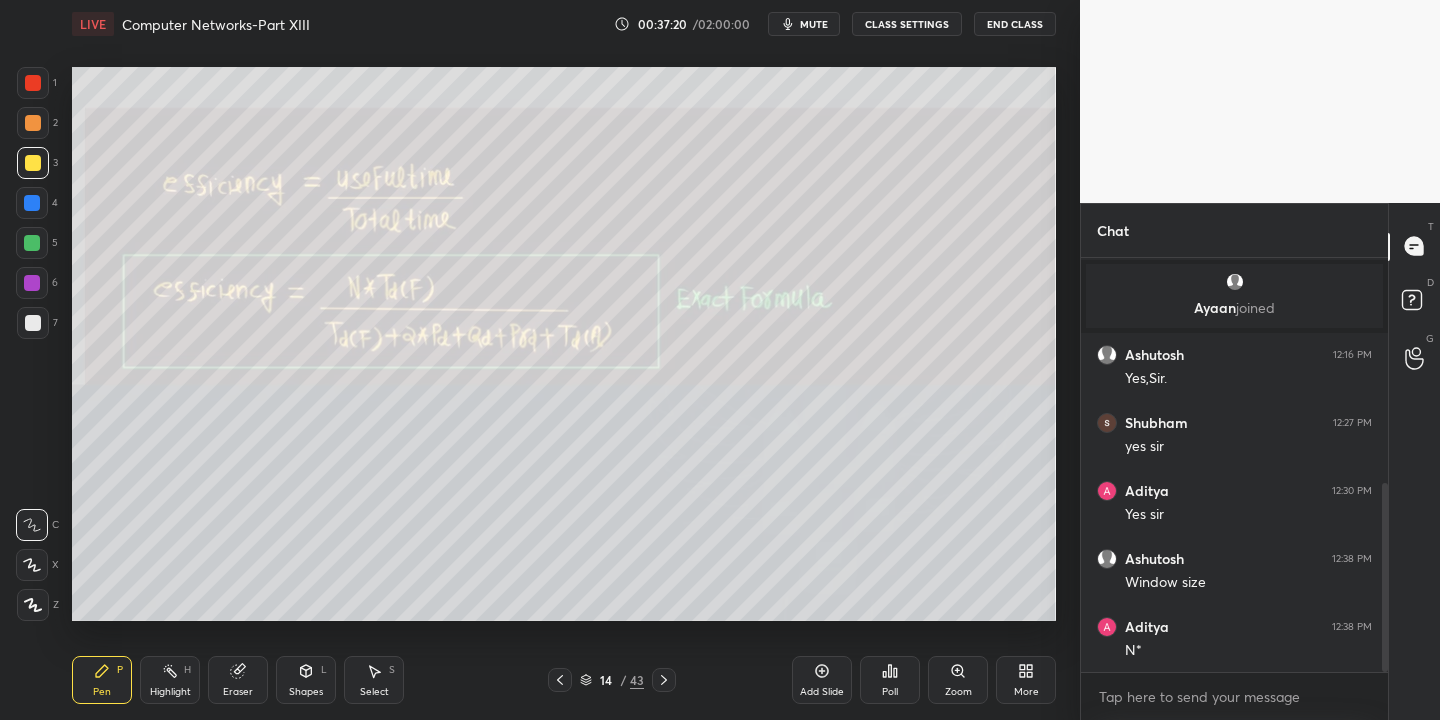 click on "Highlight H" at bounding box center (170, 680) 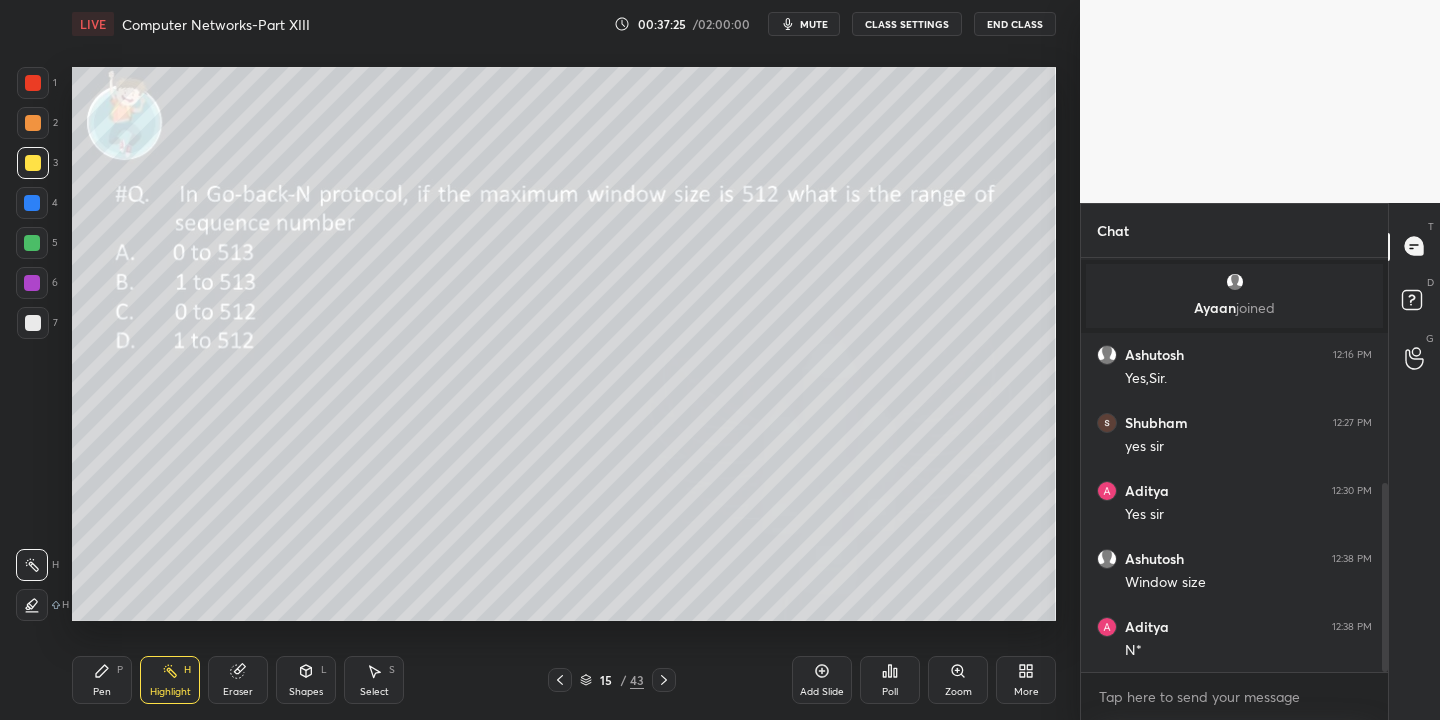 drag, startPoint x: 316, startPoint y: 674, endPoint x: 314, endPoint y: 663, distance: 11.18034 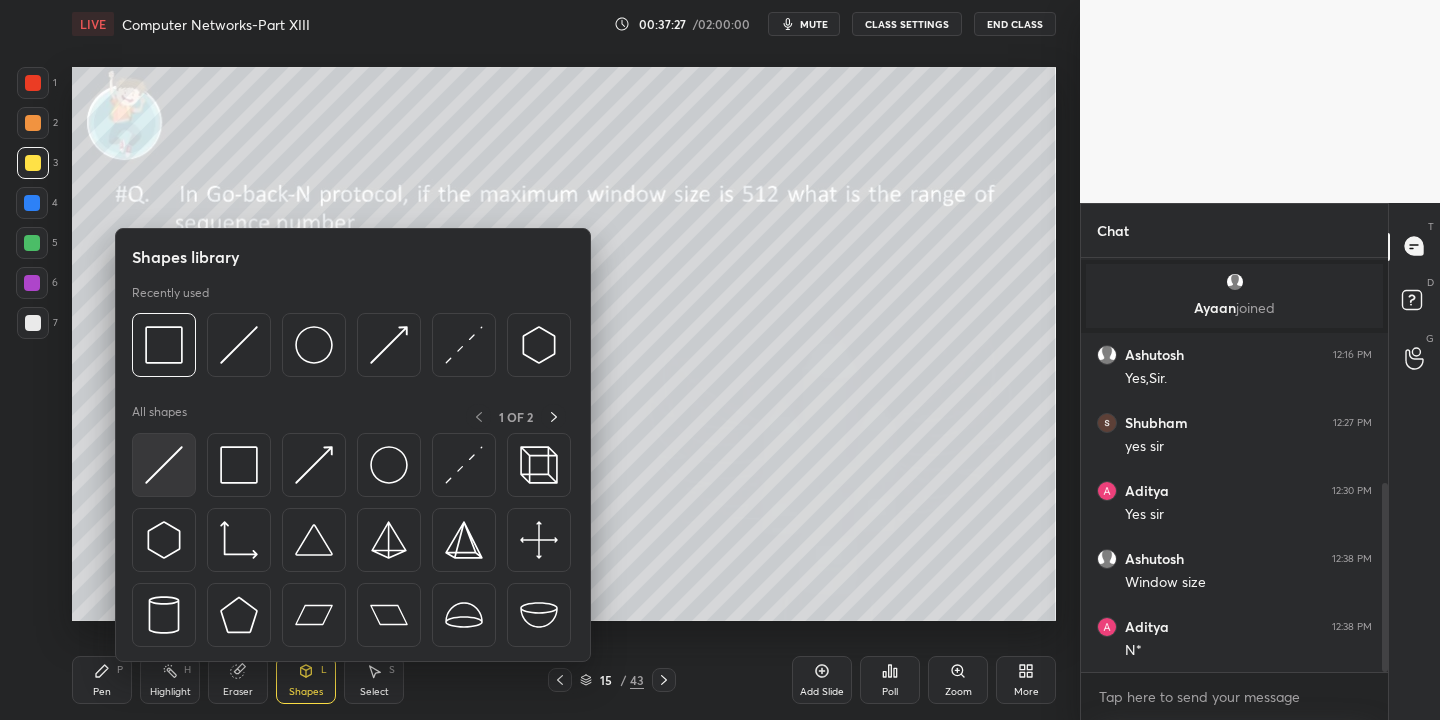 click at bounding box center (164, 465) 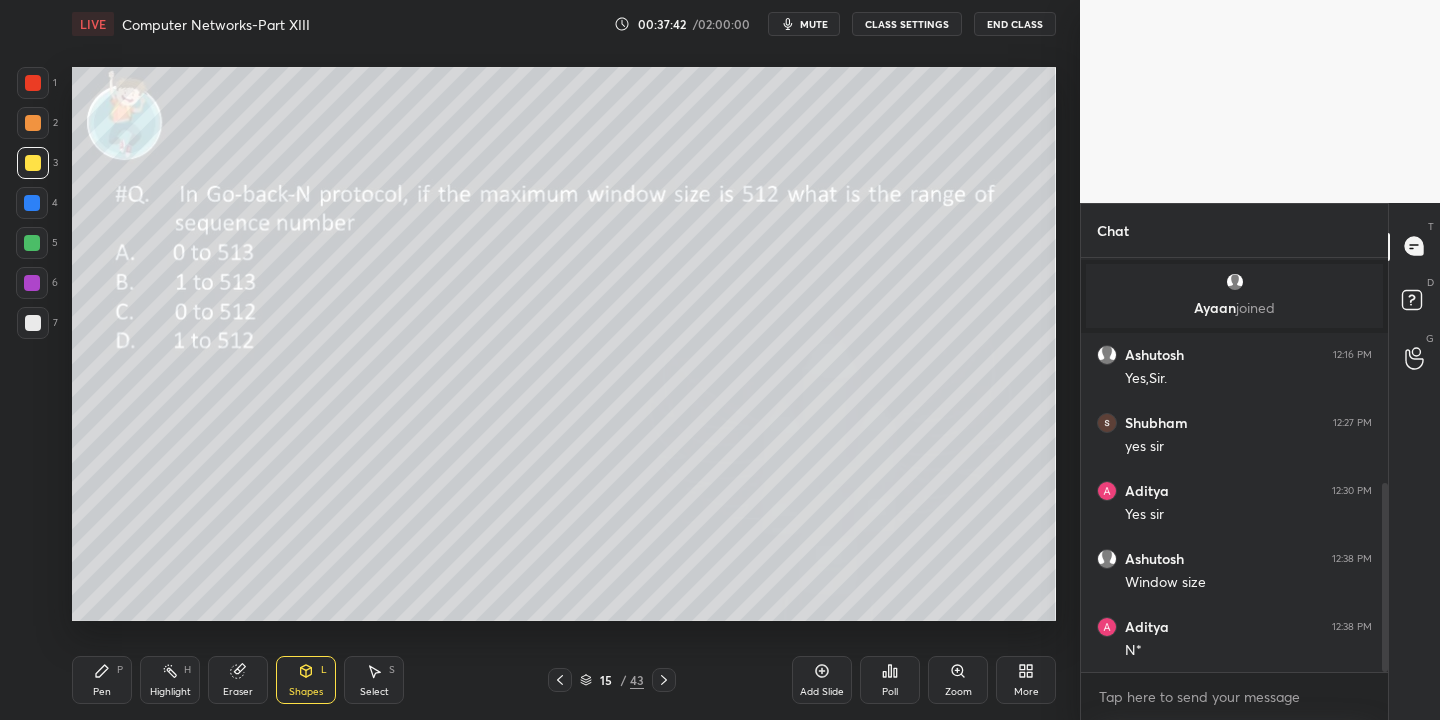 click 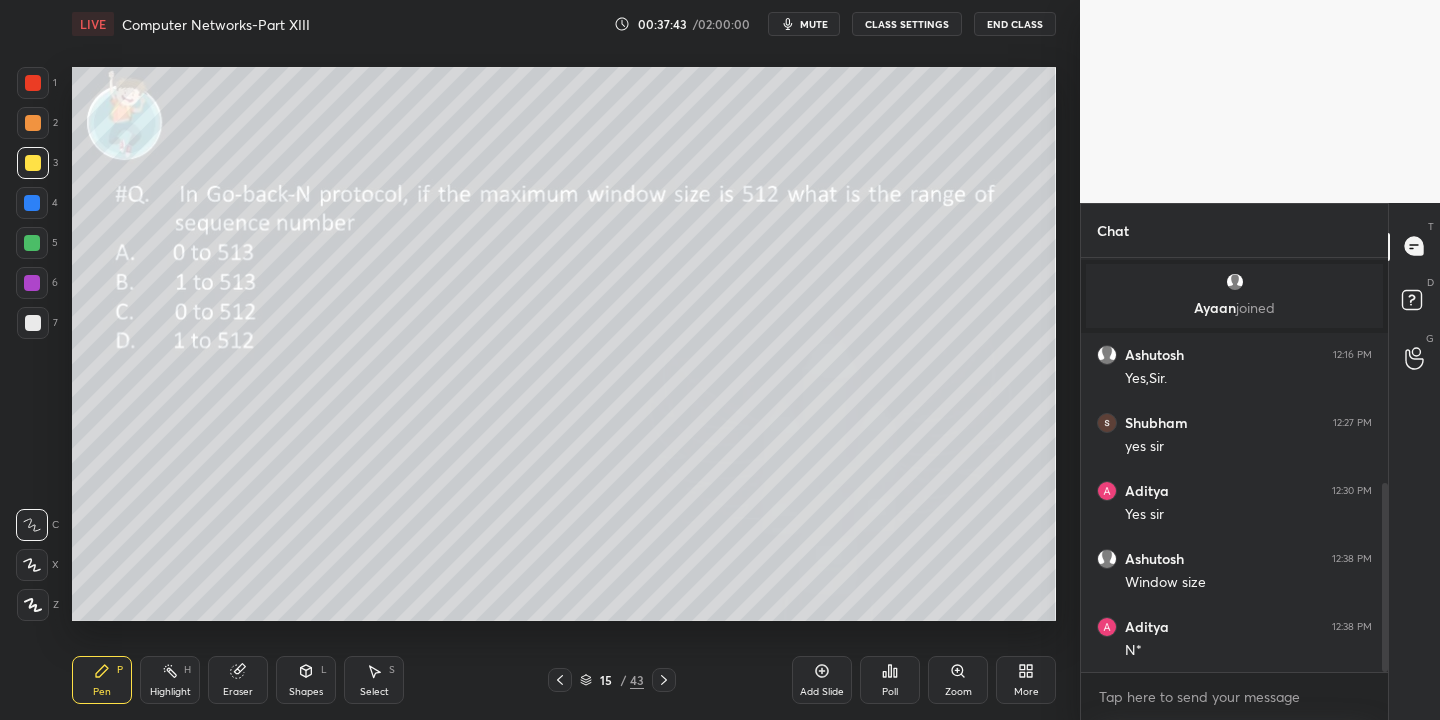 click on "Poll" at bounding box center [890, 680] 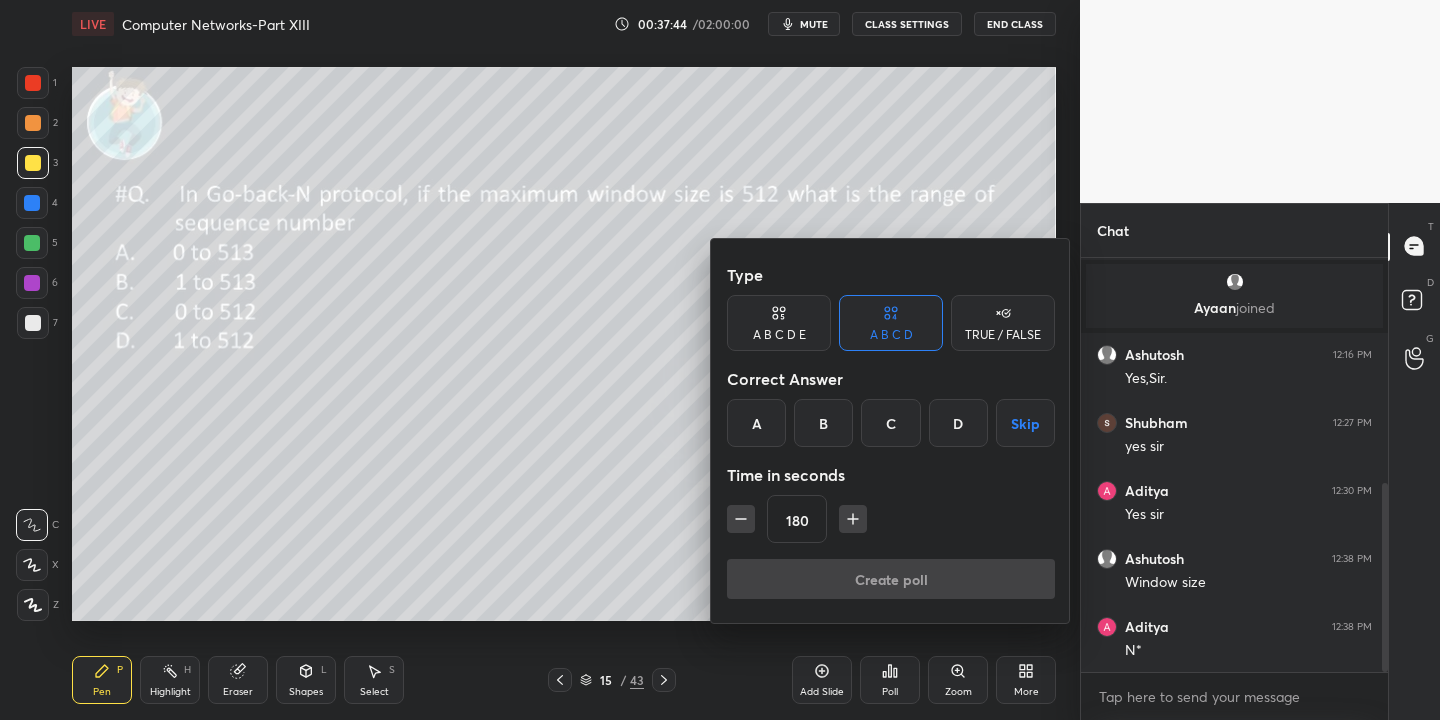 click on "C" at bounding box center [890, 423] 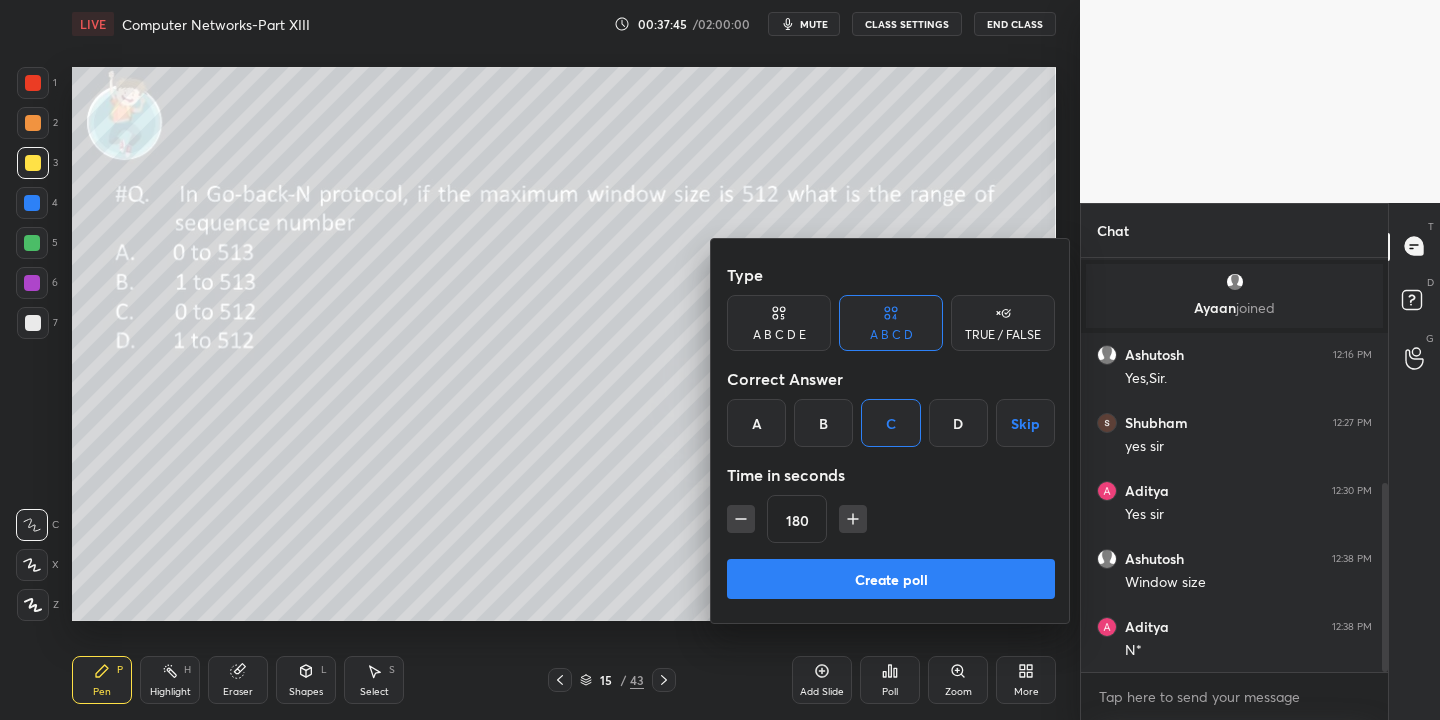 click 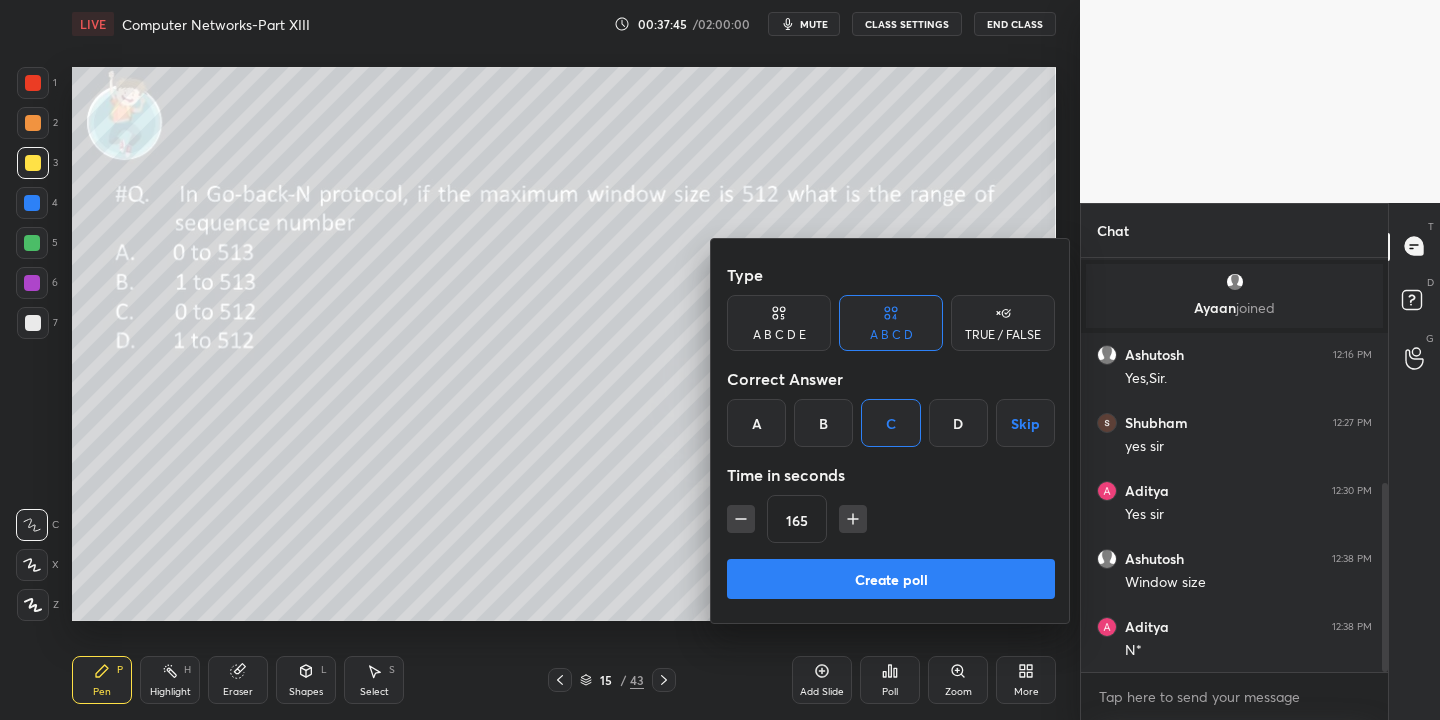 click 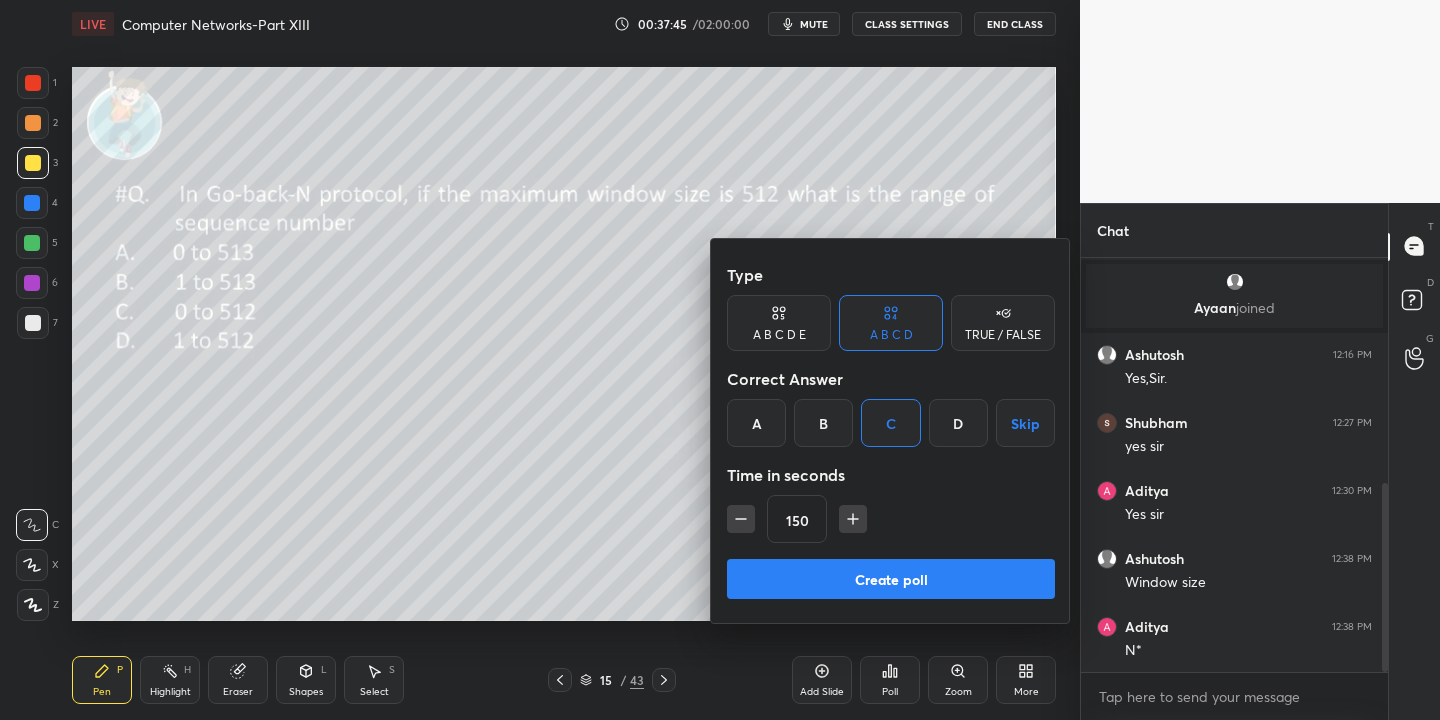 click 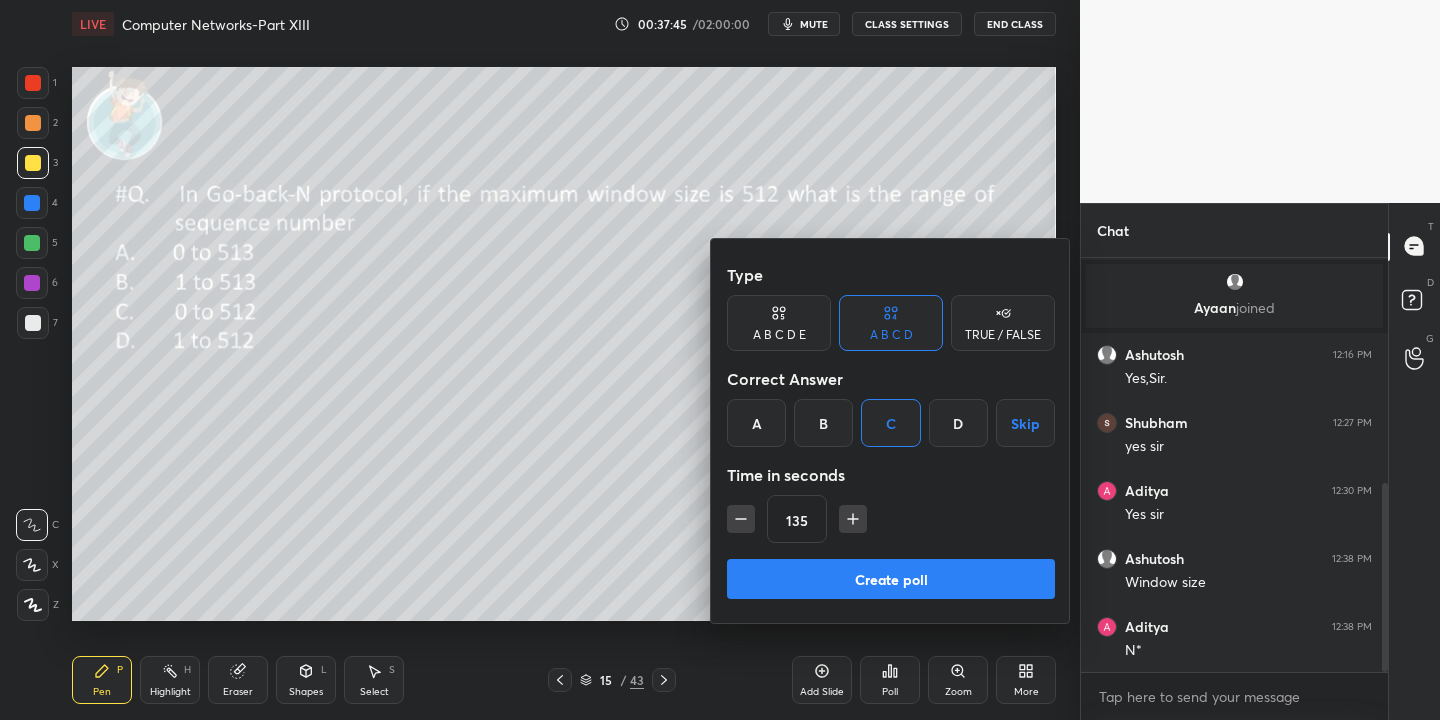 click 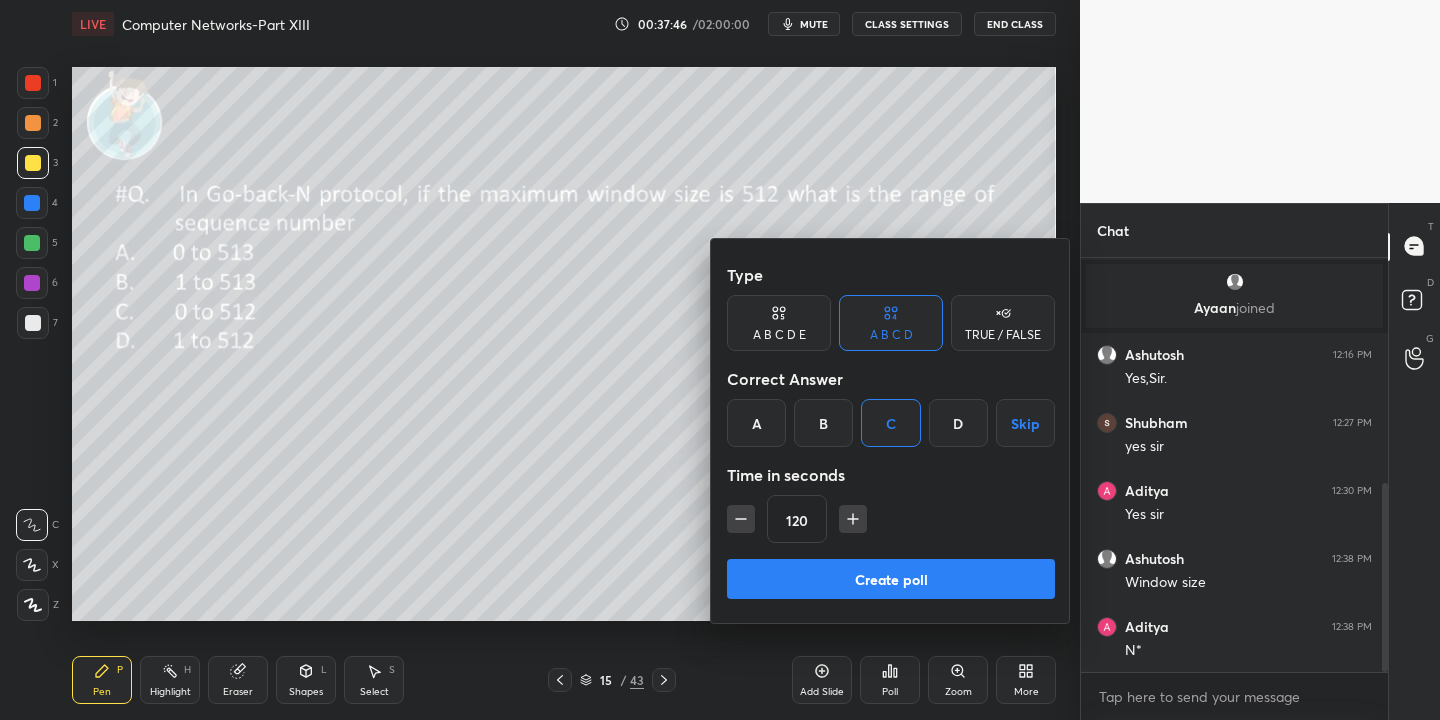 click 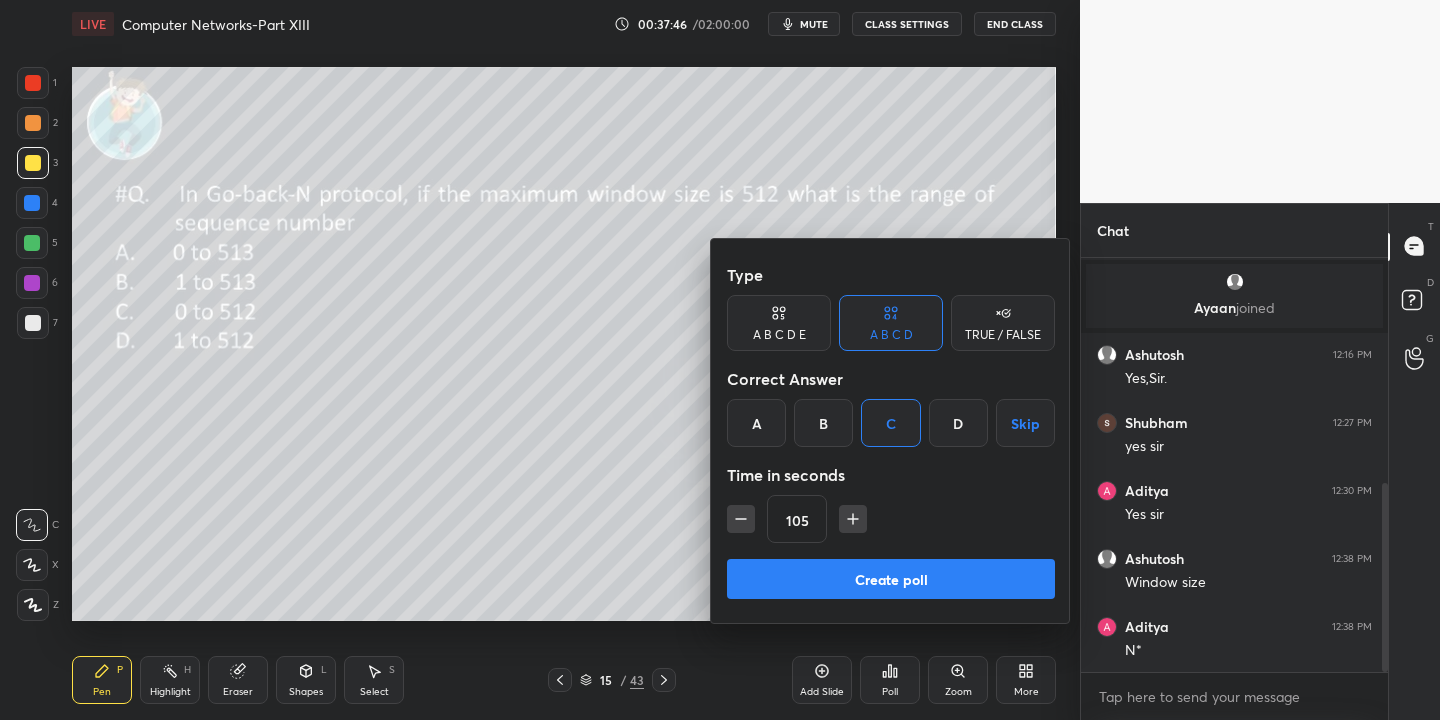 click 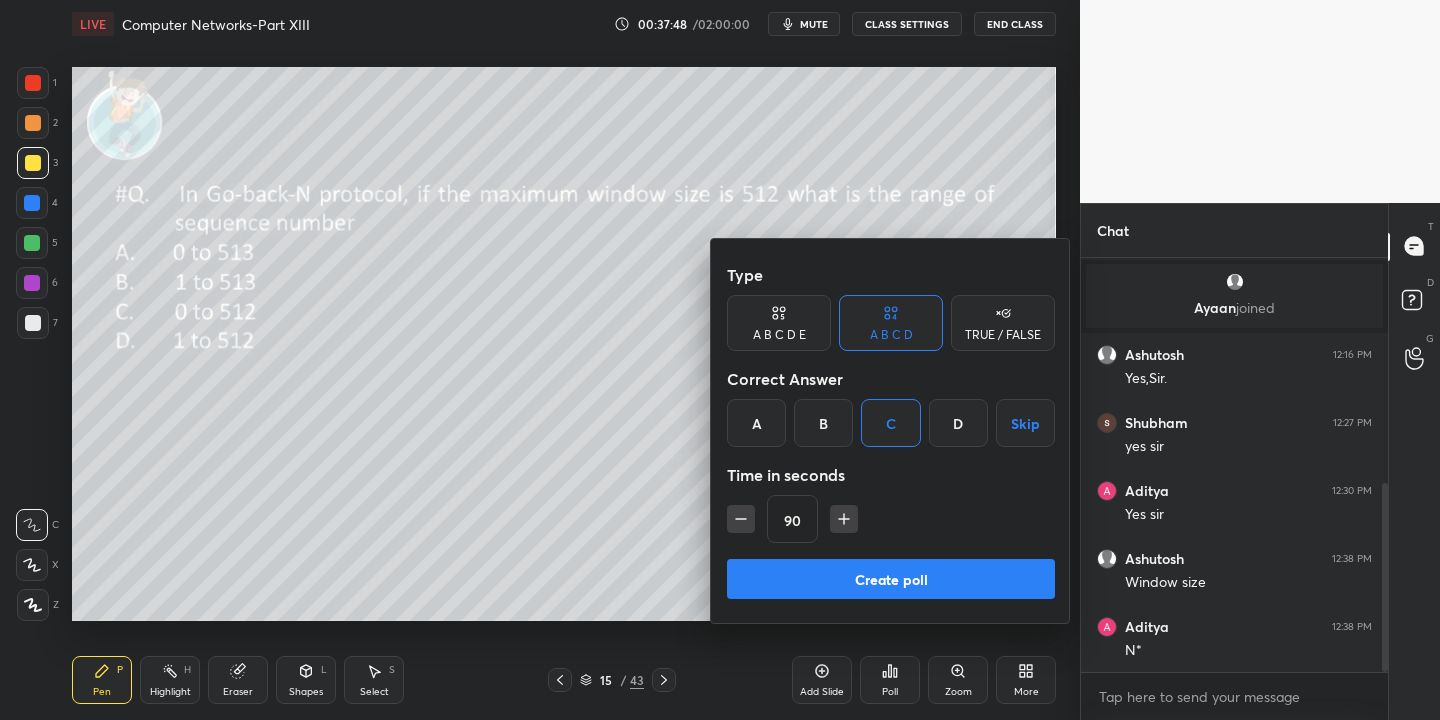 click on "Create poll" at bounding box center [891, 579] 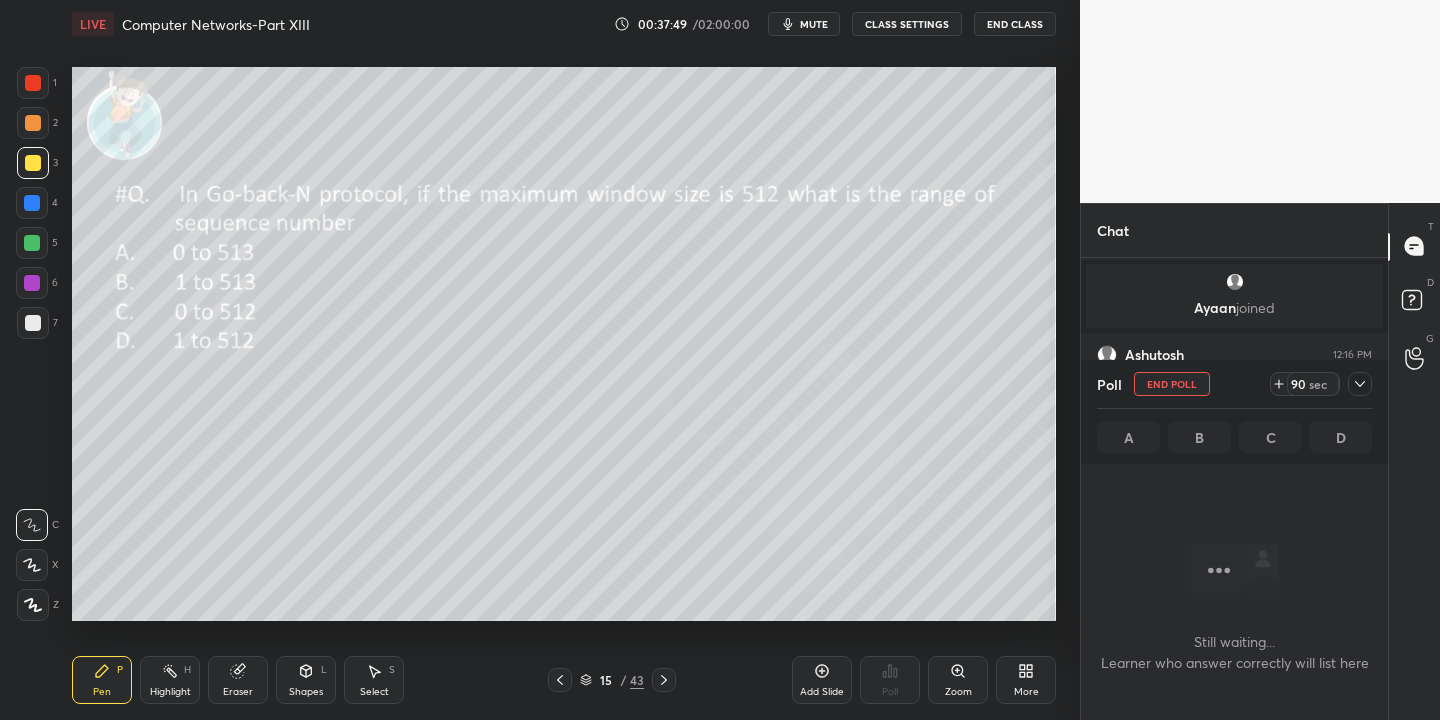 scroll, scrollTop: 366, scrollLeft: 301, axis: both 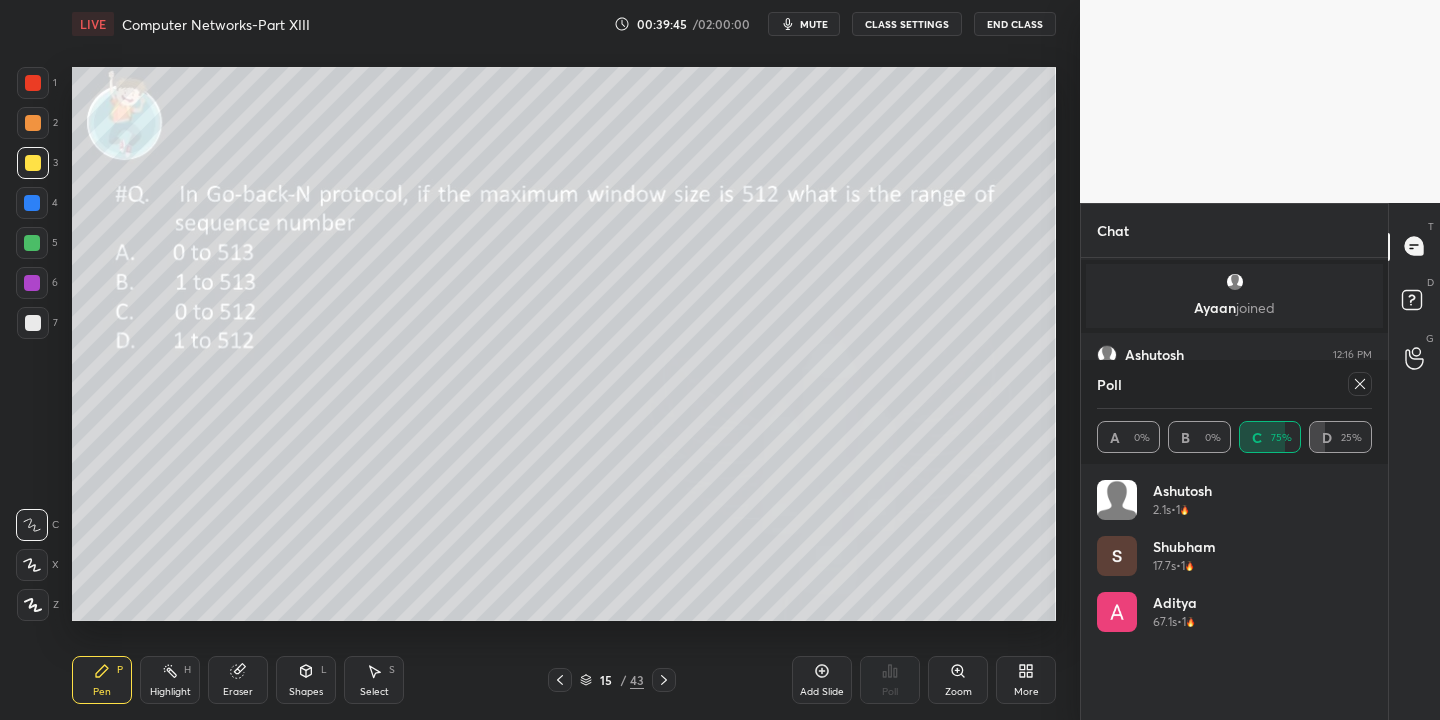 click 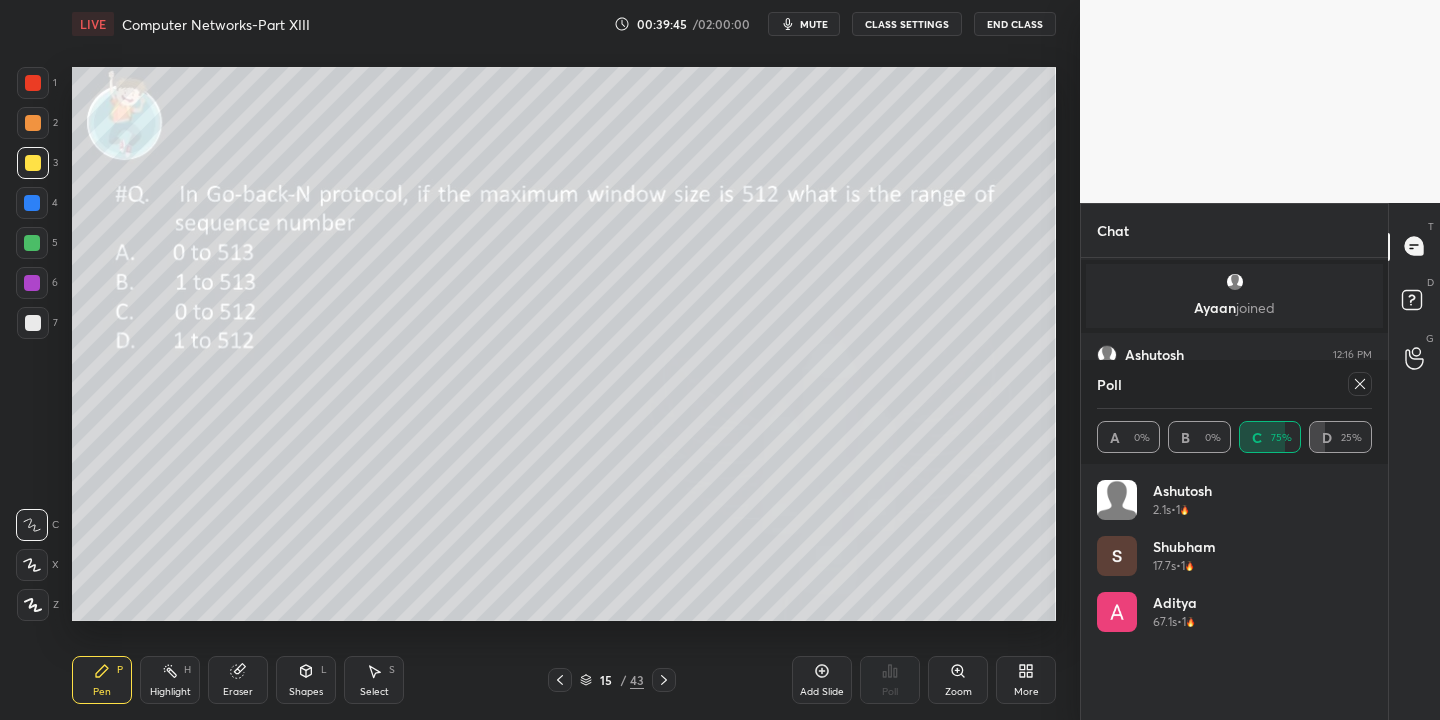 type on "x" 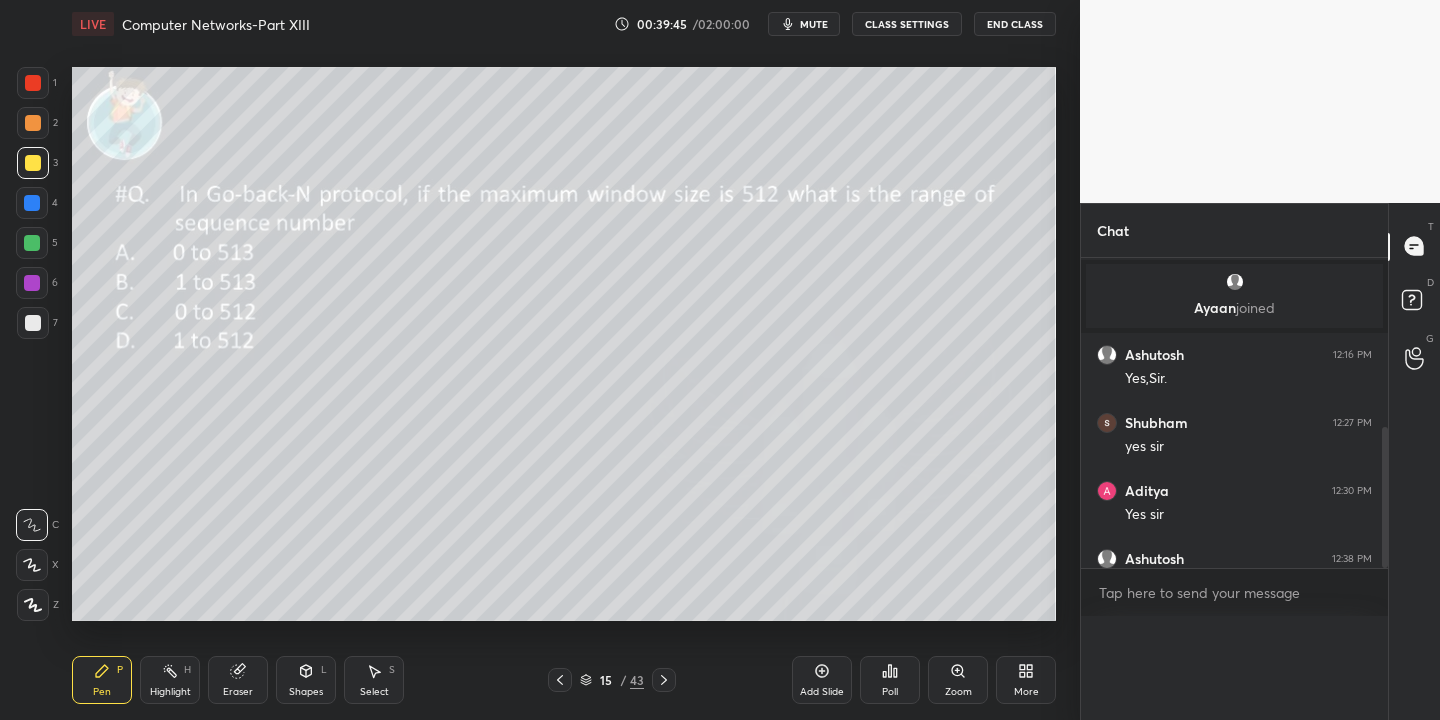 scroll, scrollTop: 0, scrollLeft: 0, axis: both 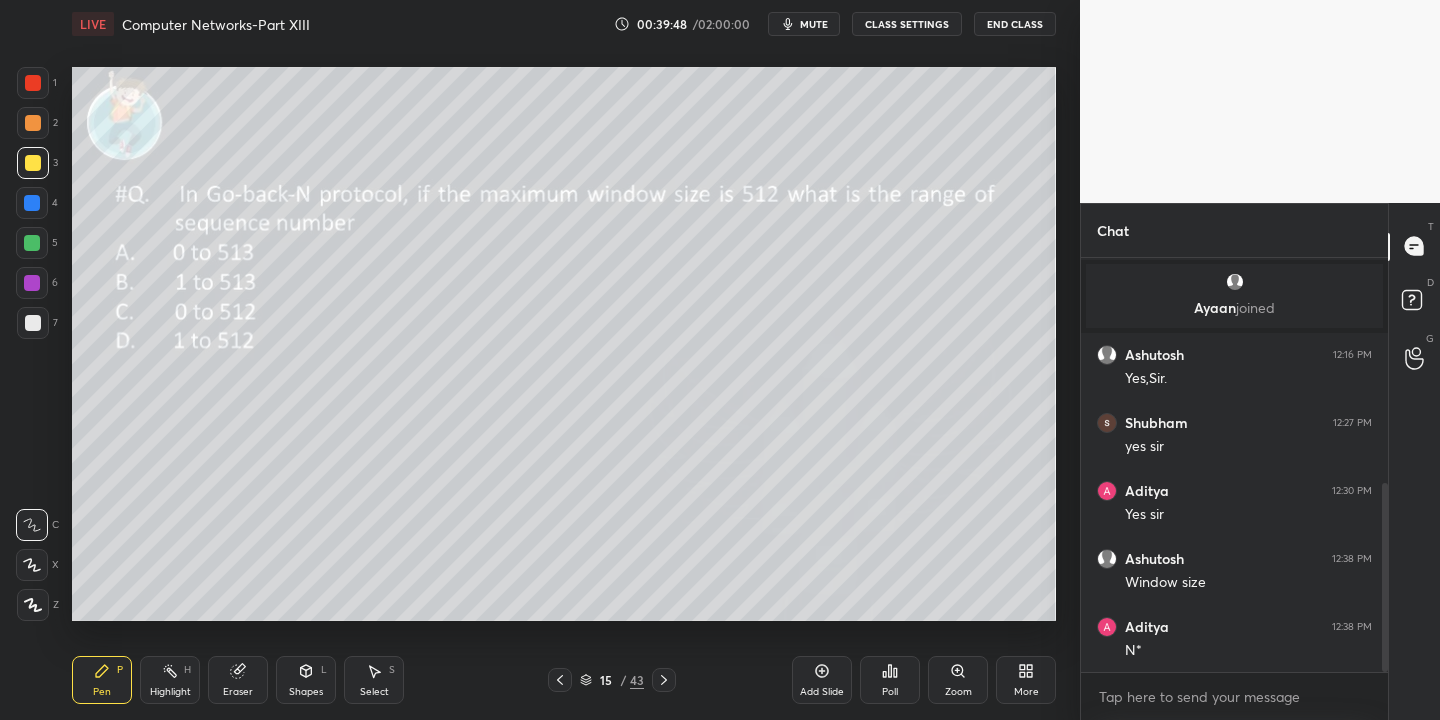 drag, startPoint x: 246, startPoint y: 692, endPoint x: 249, endPoint y: 631, distance: 61.073727 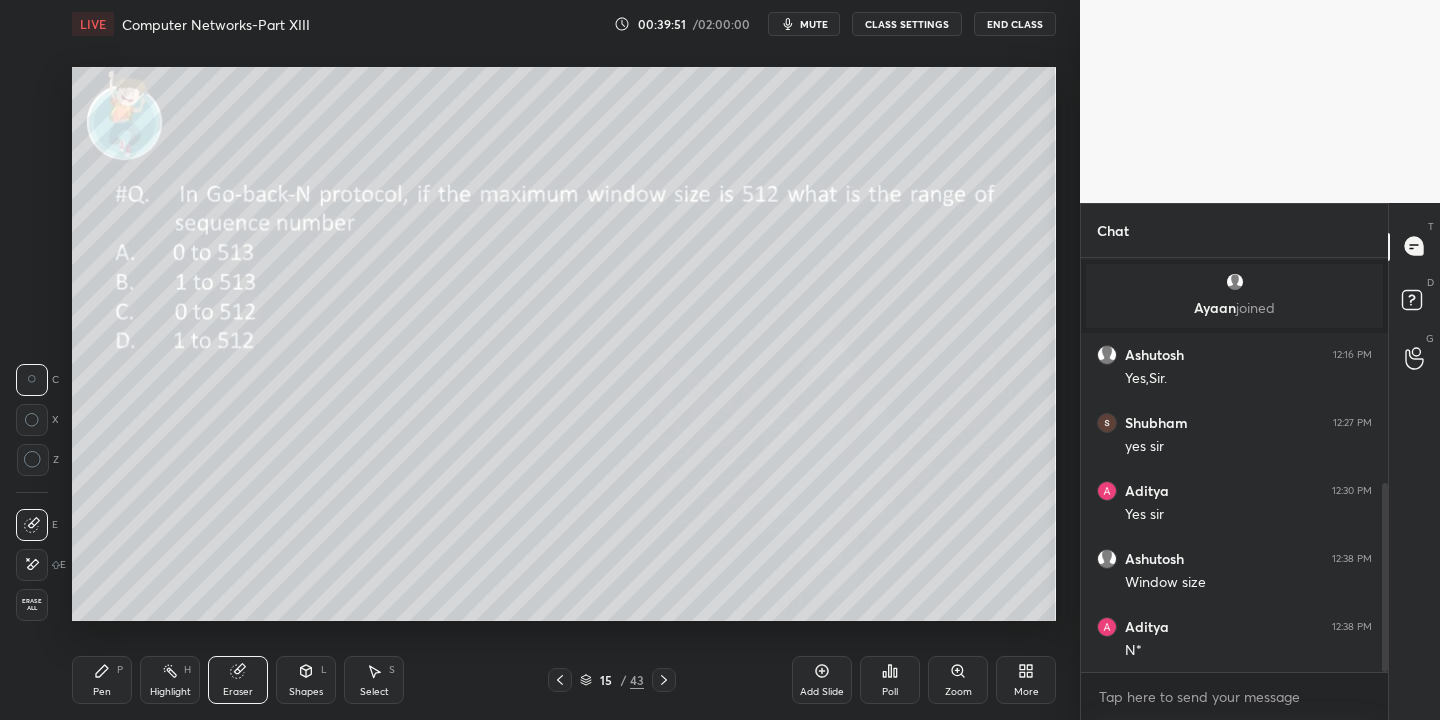 click on "Shapes L" at bounding box center [306, 680] 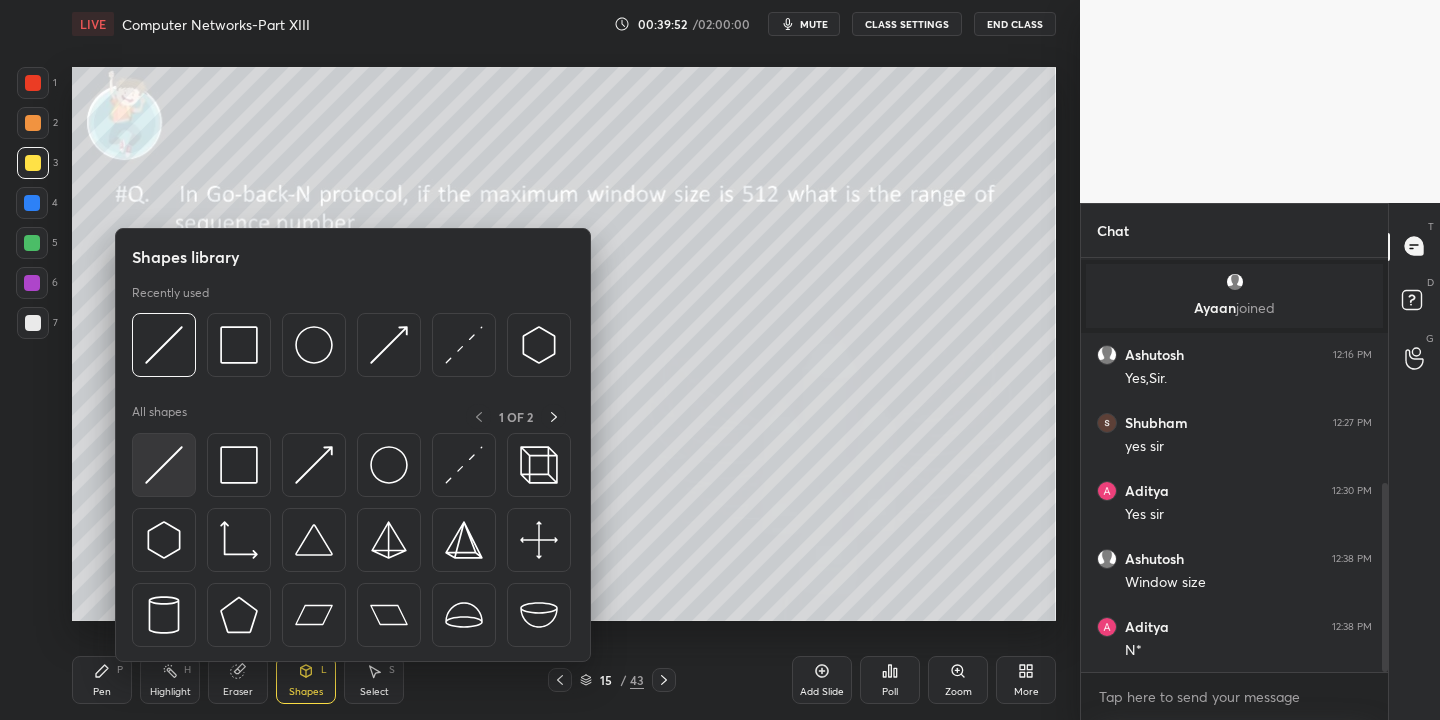 click at bounding box center [164, 465] 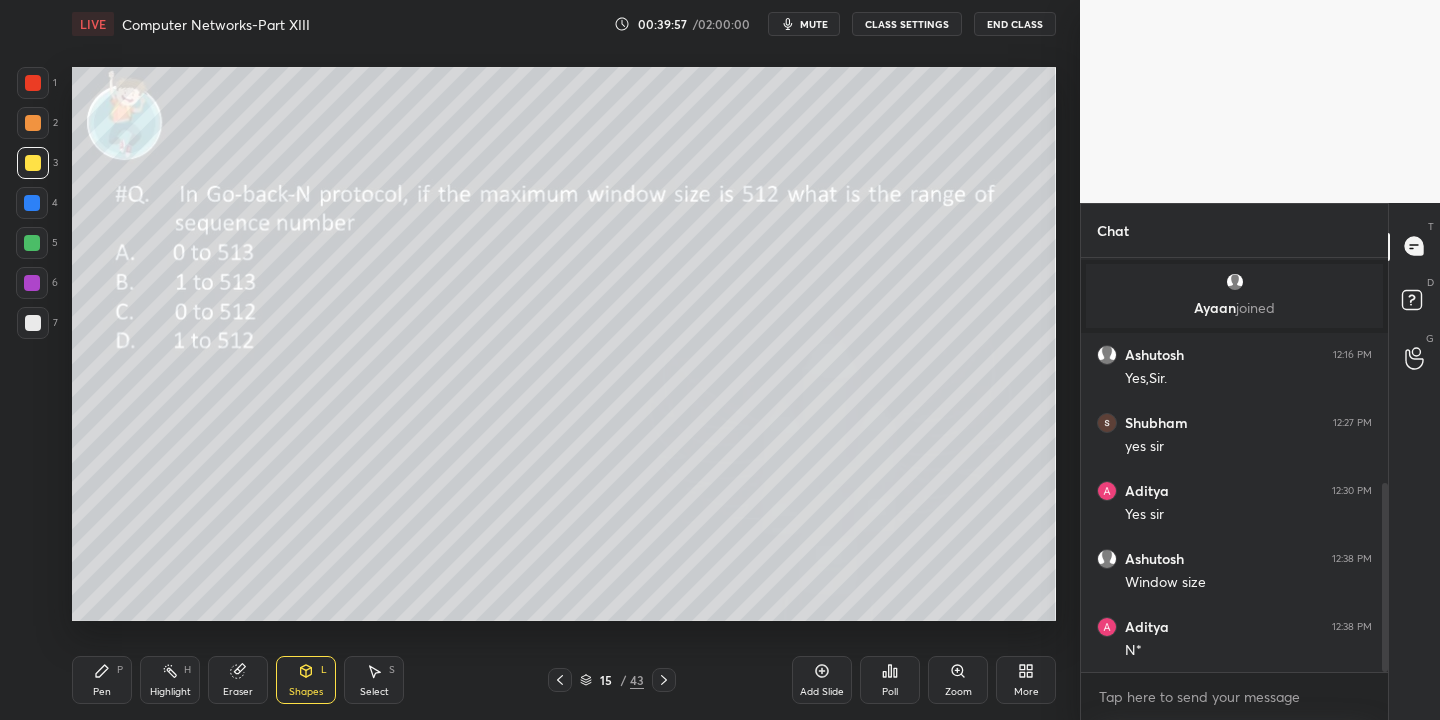 click on "Pen P" at bounding box center (102, 680) 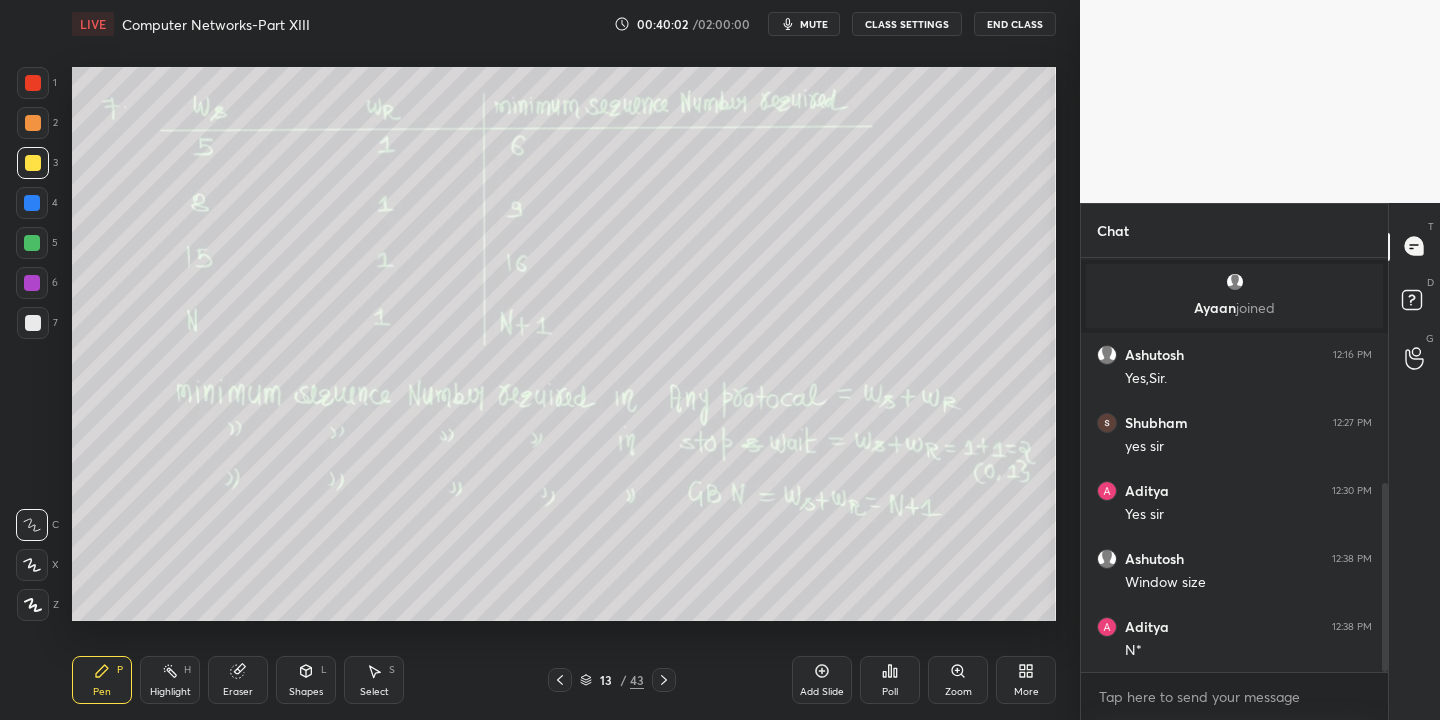 drag, startPoint x: 90, startPoint y: 677, endPoint x: 106, endPoint y: 673, distance: 16.492422 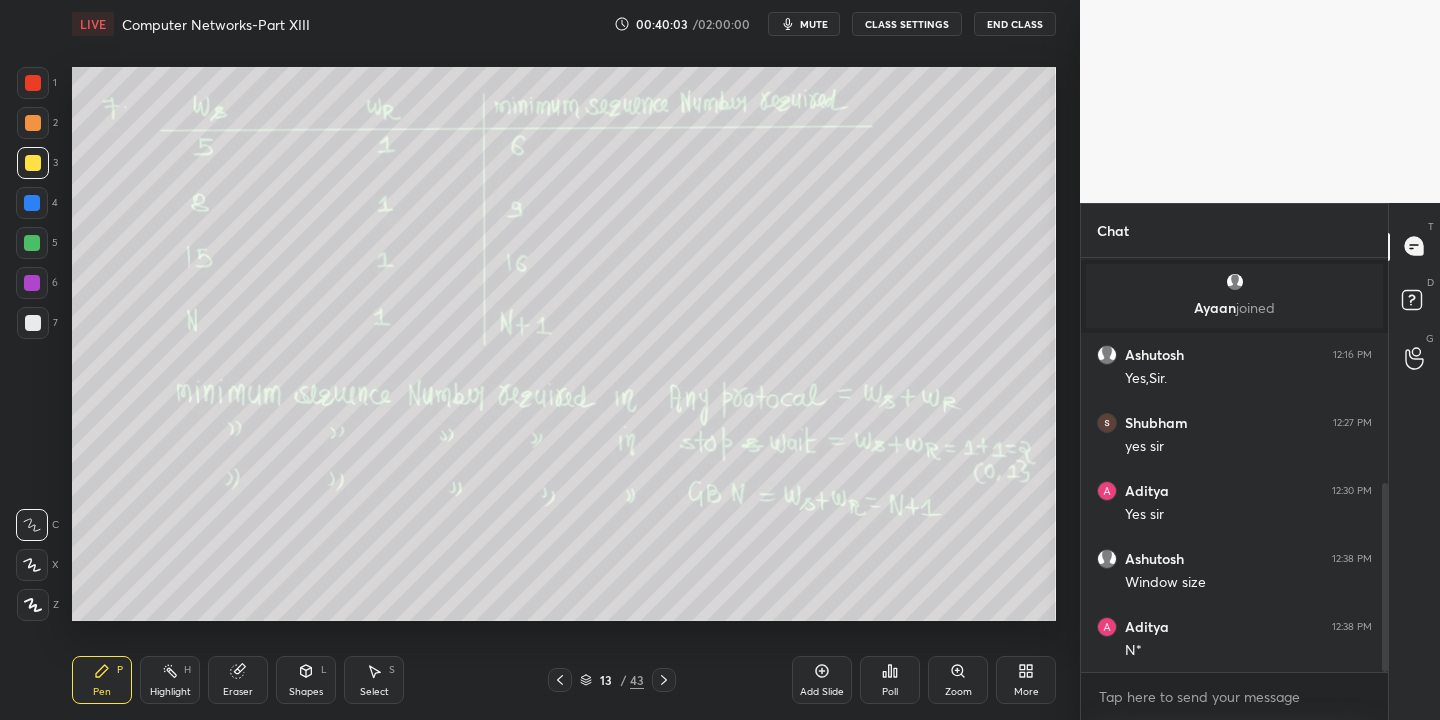click 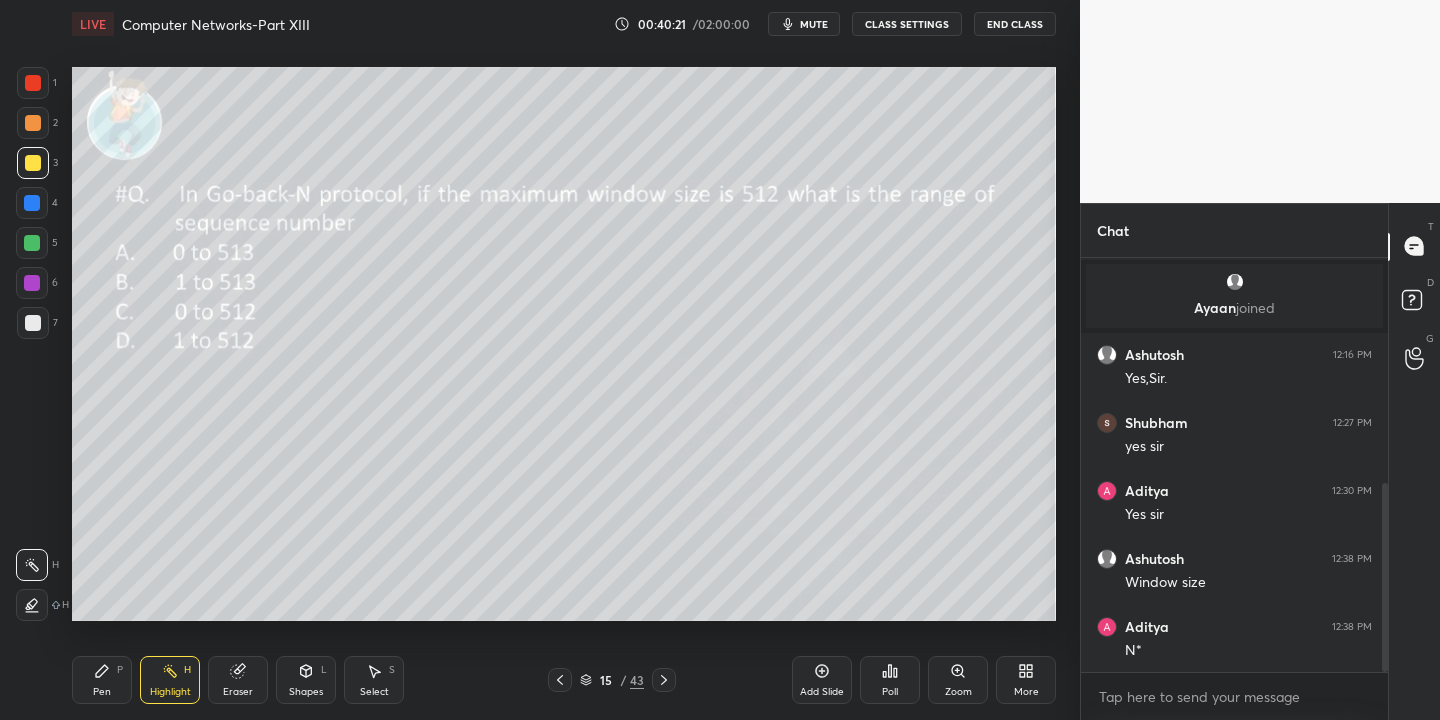 click on "Pen P" at bounding box center [102, 680] 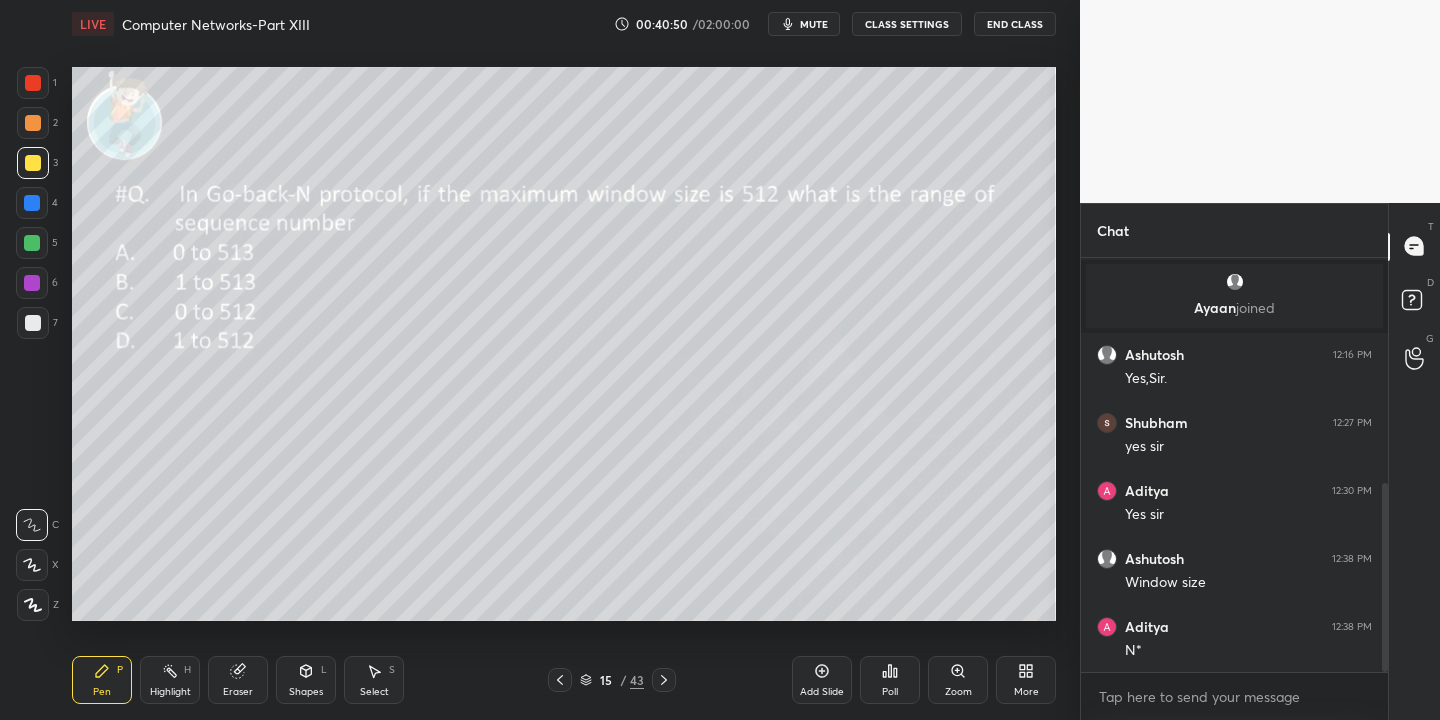 drag, startPoint x: 105, startPoint y: 695, endPoint x: 115, endPoint y: 669, distance: 27.856777 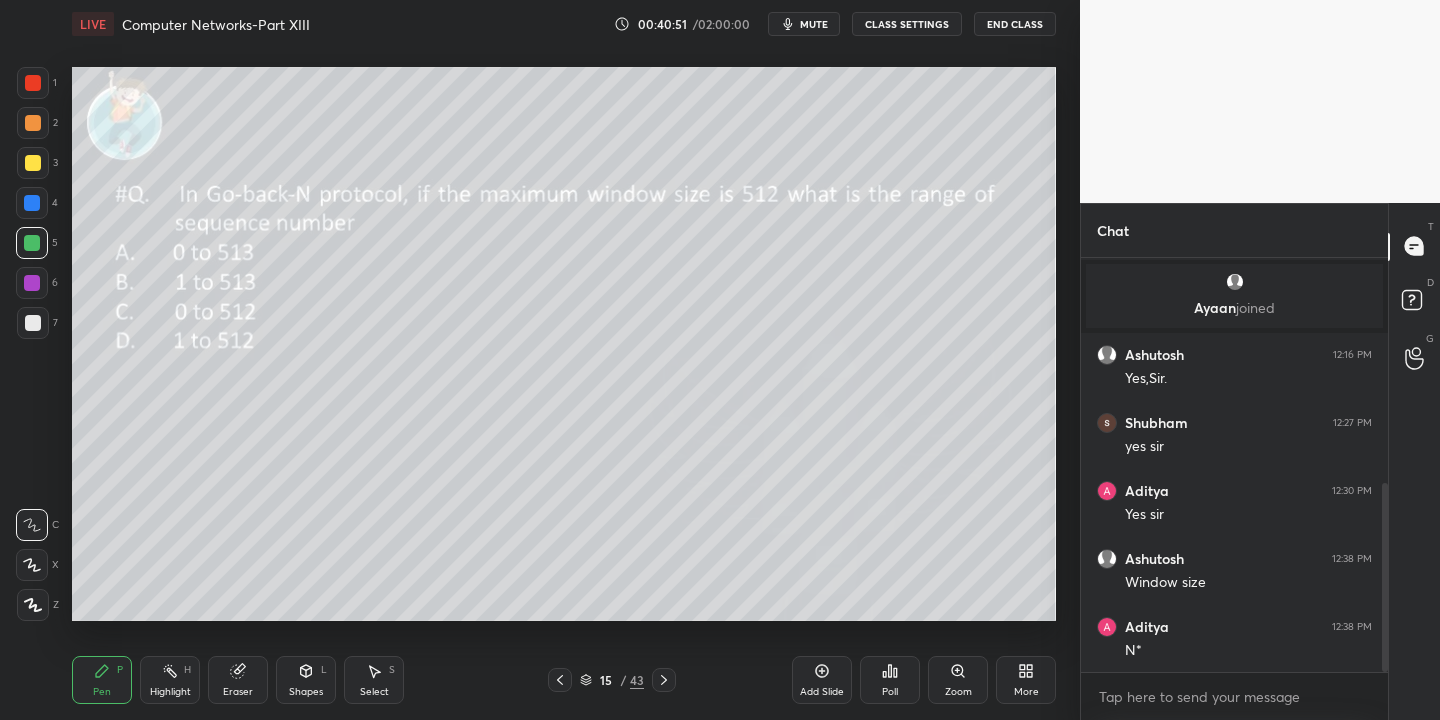 click at bounding box center [33, 163] 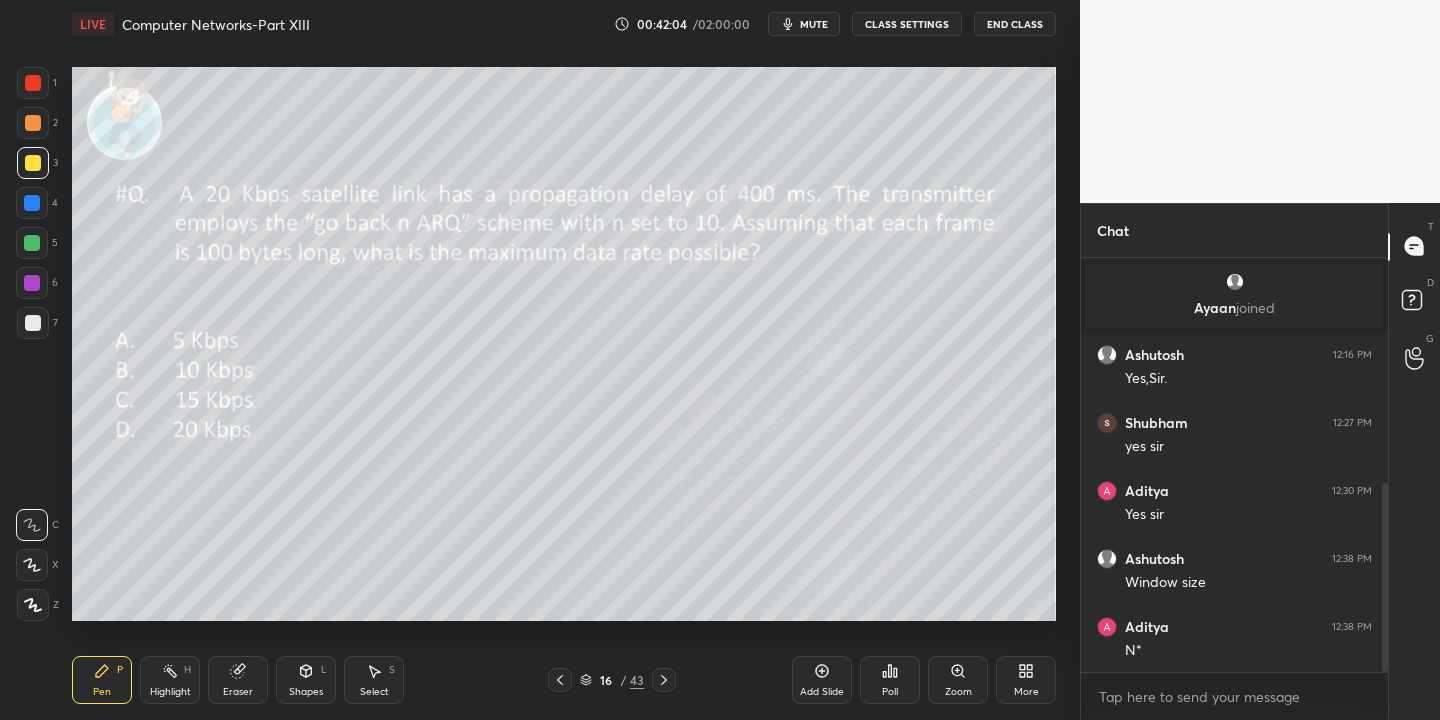 click on "Shapes" at bounding box center (306, 692) 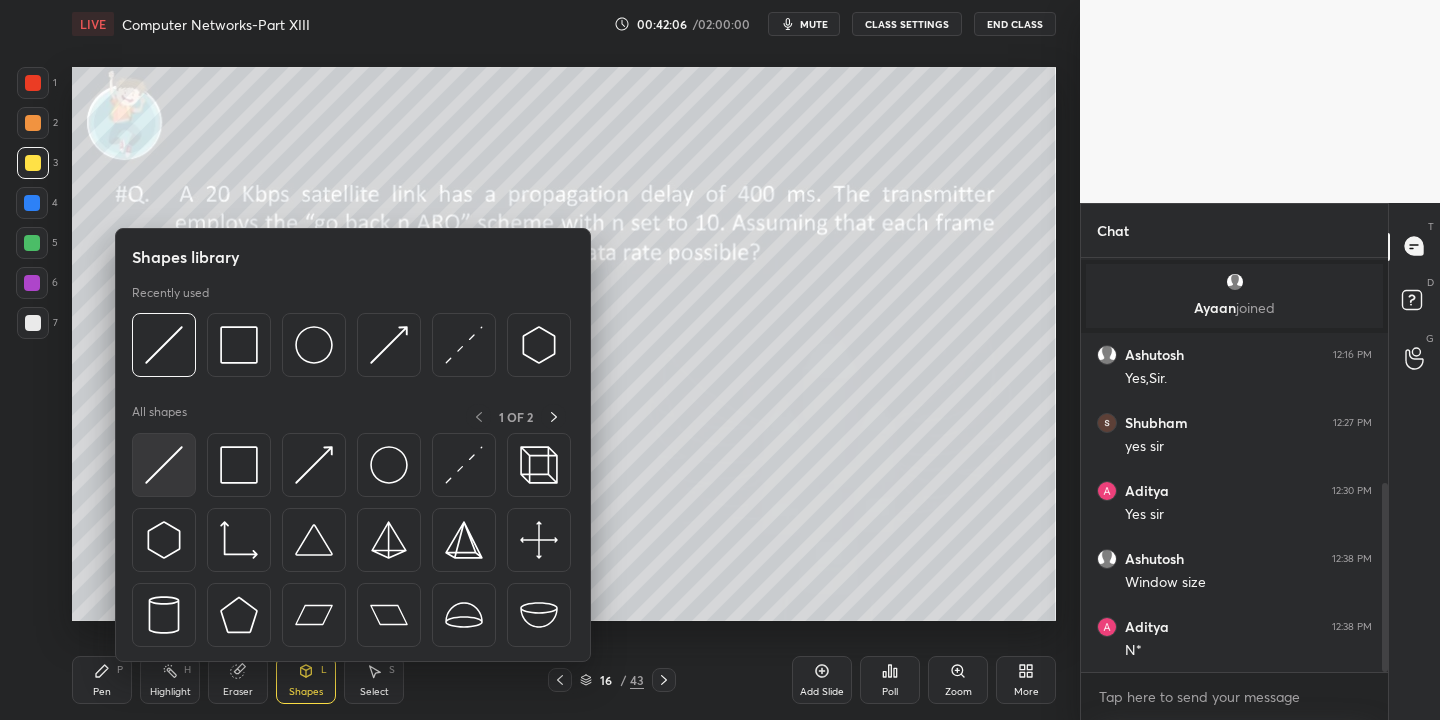 click at bounding box center (164, 465) 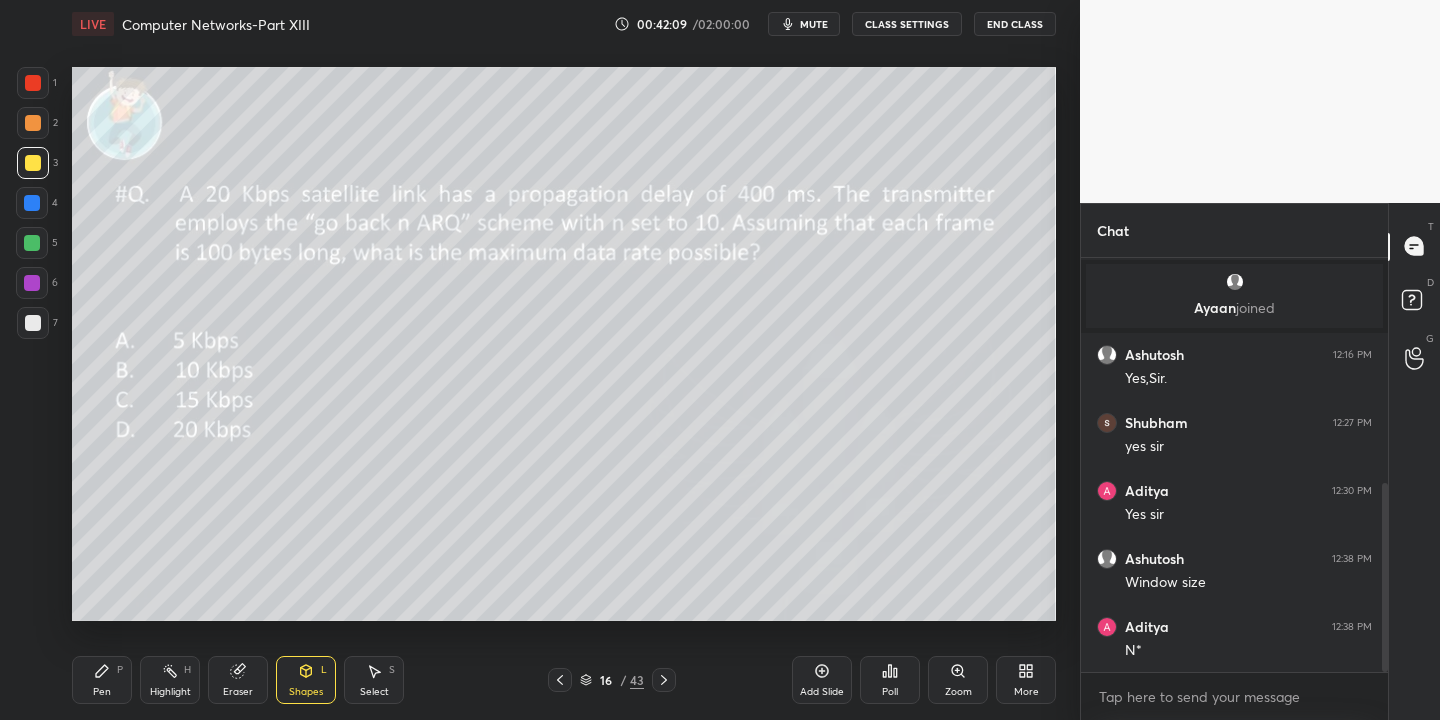 click on "Pen P" at bounding box center [102, 680] 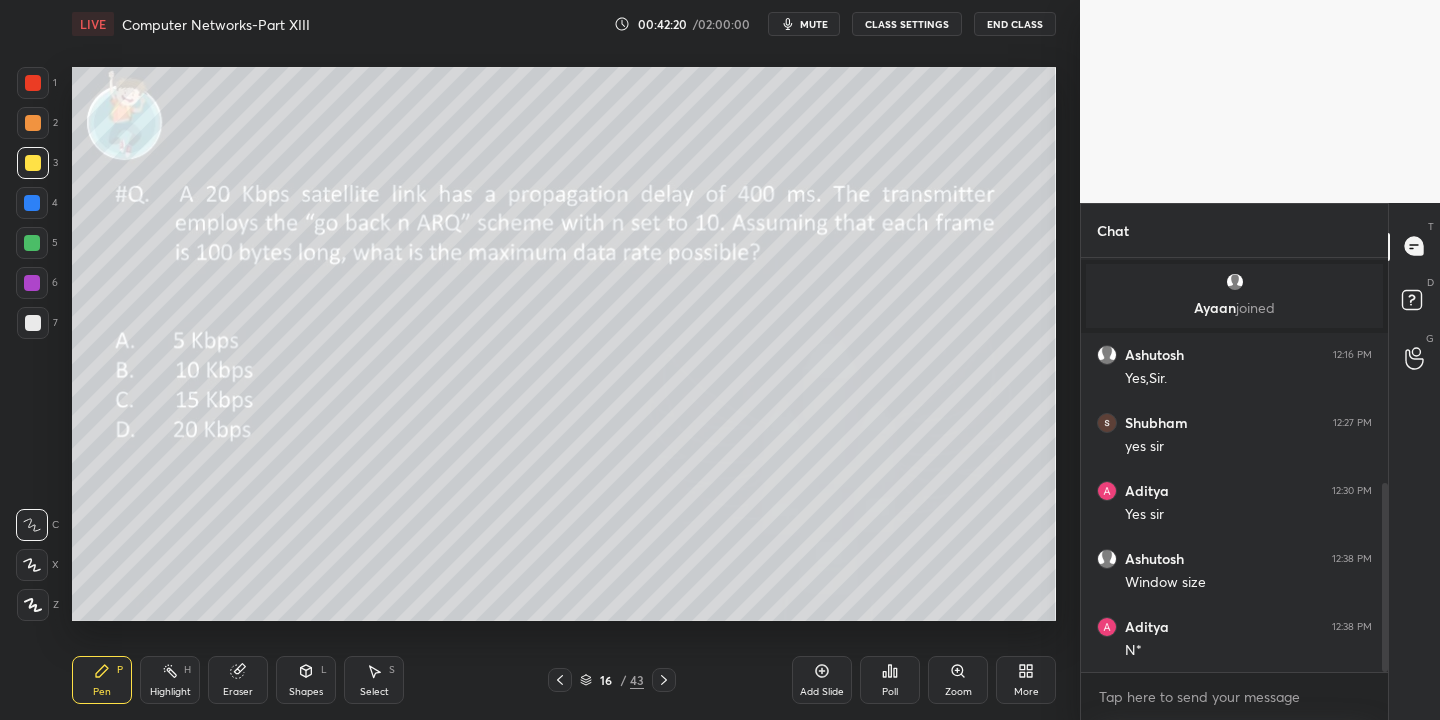 drag, startPoint x: 320, startPoint y: 682, endPoint x: 322, endPoint y: 665, distance: 17.117243 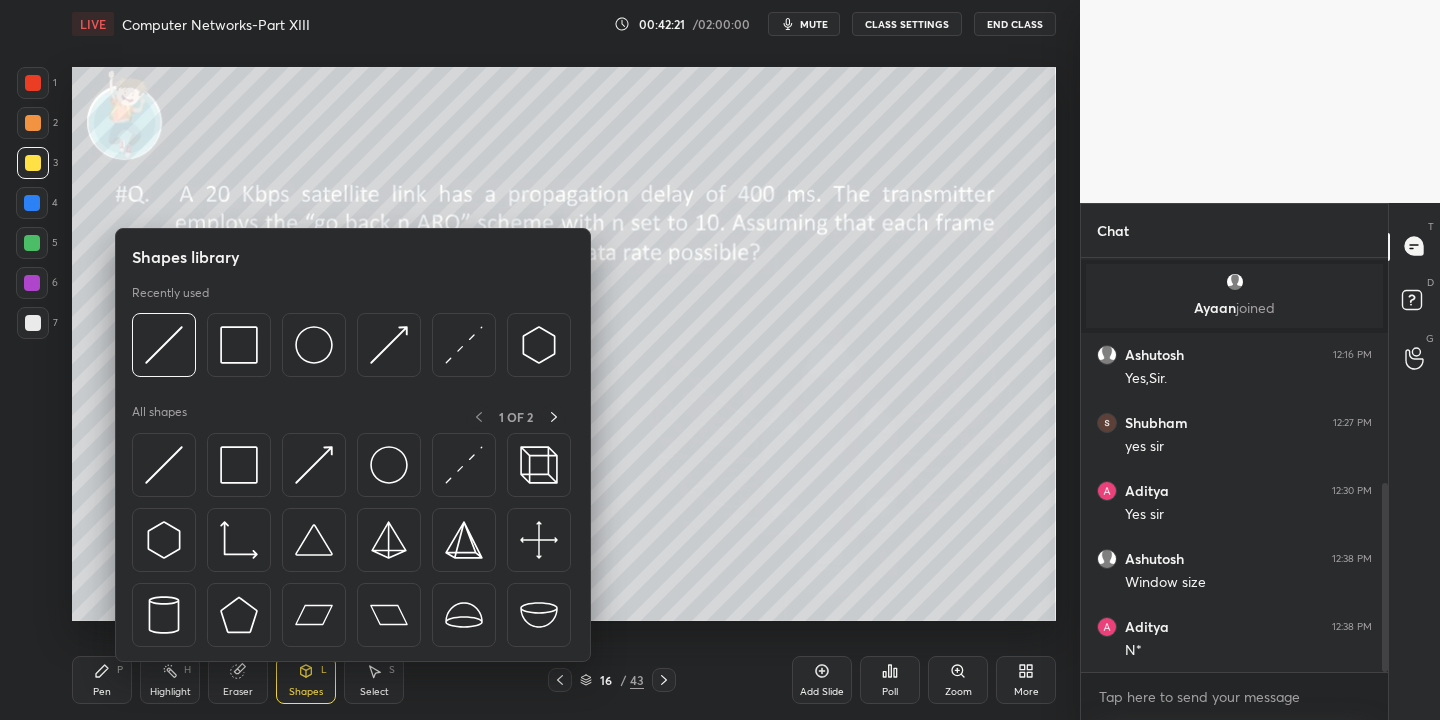 click at bounding box center (353, 545) 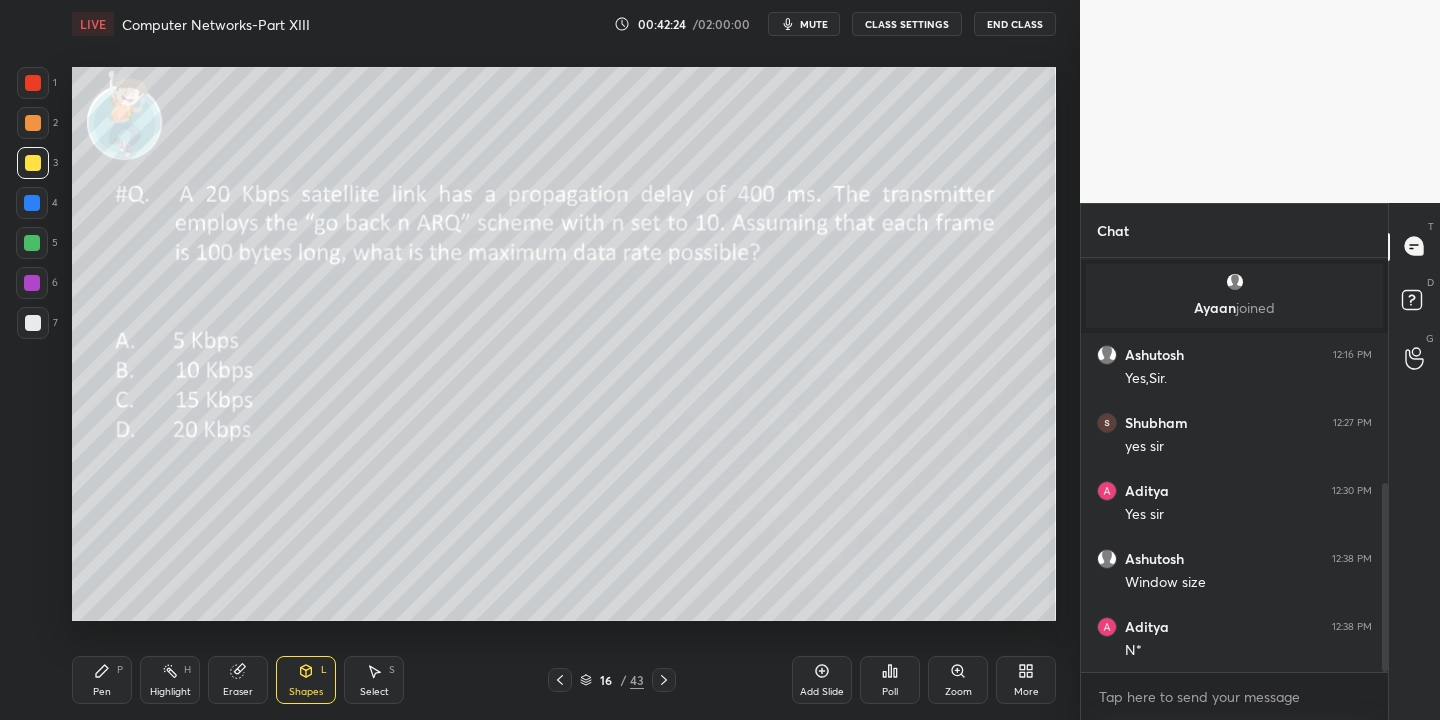 drag, startPoint x: 107, startPoint y: 695, endPoint x: 129, endPoint y: 680, distance: 26.627054 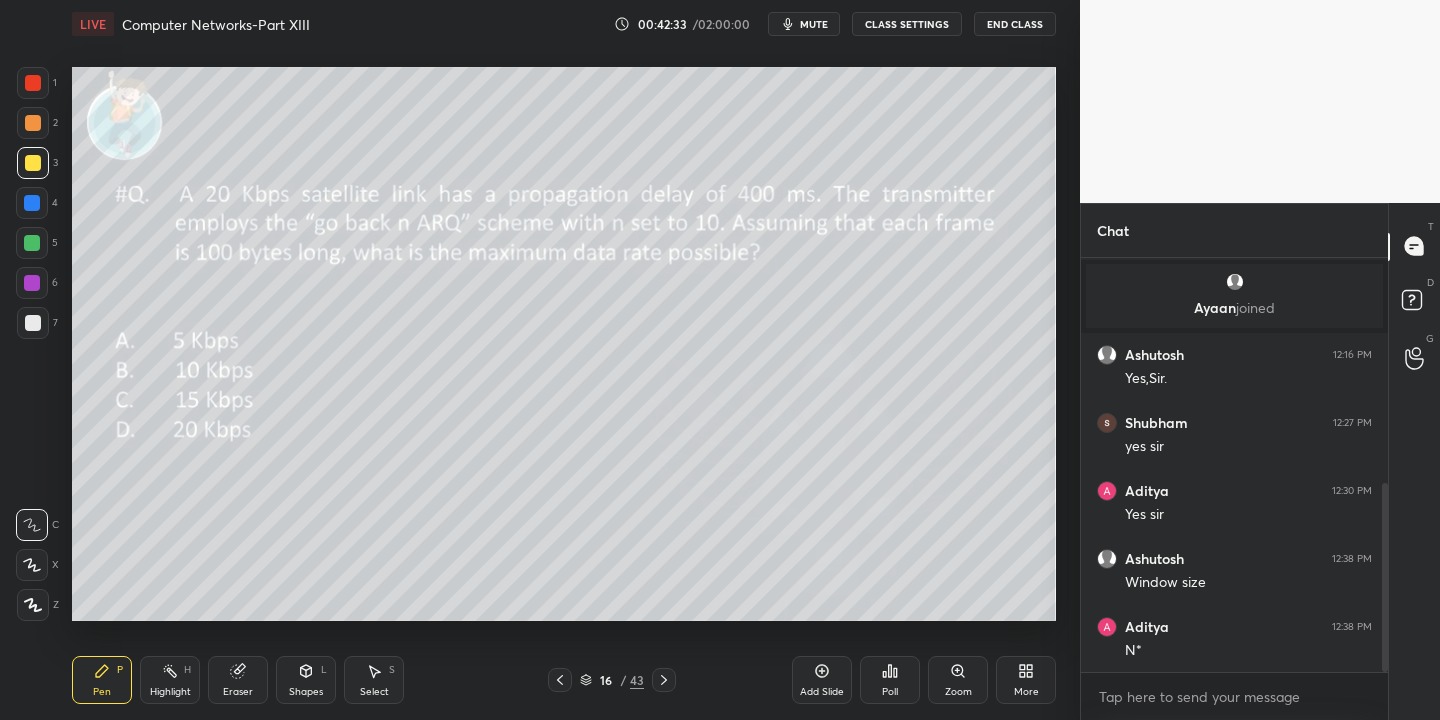click on "Shapes L" at bounding box center (306, 680) 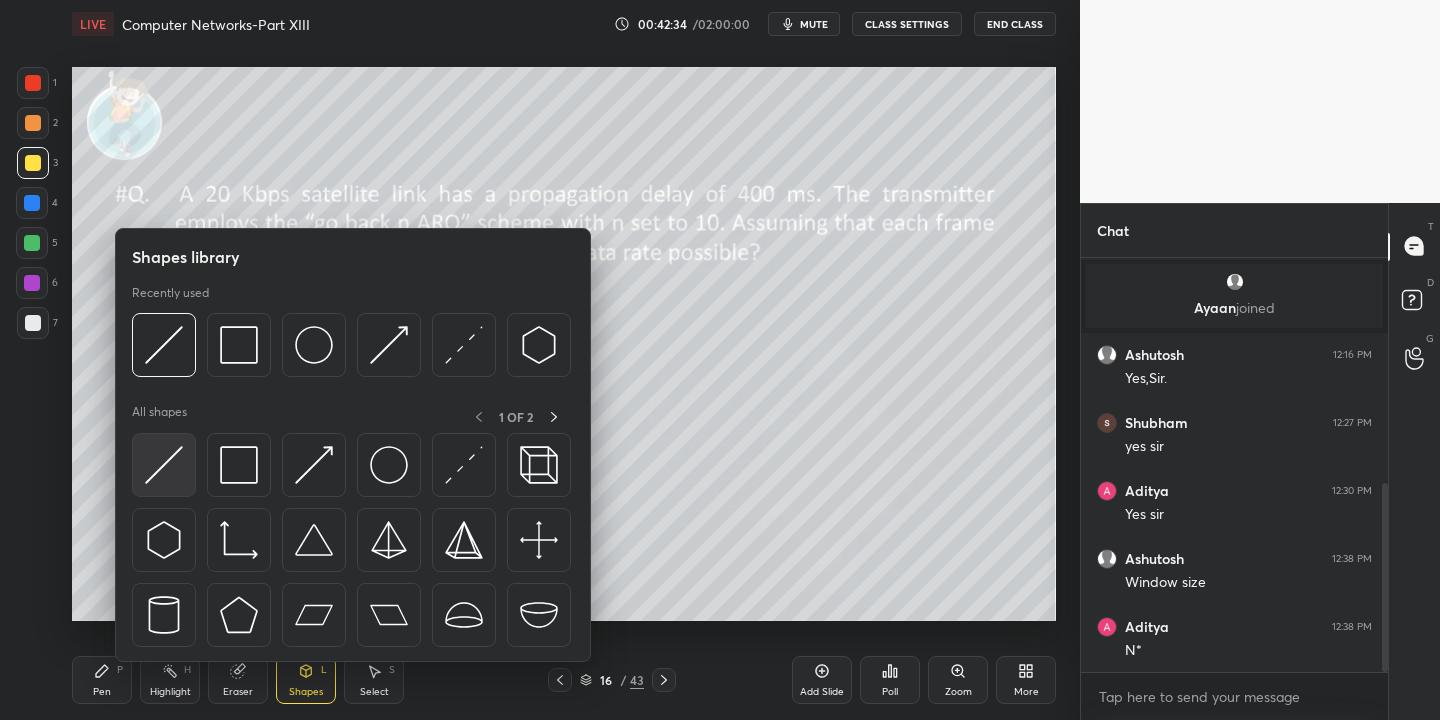 drag, startPoint x: 161, startPoint y: 481, endPoint x: 179, endPoint y: 475, distance: 18.973665 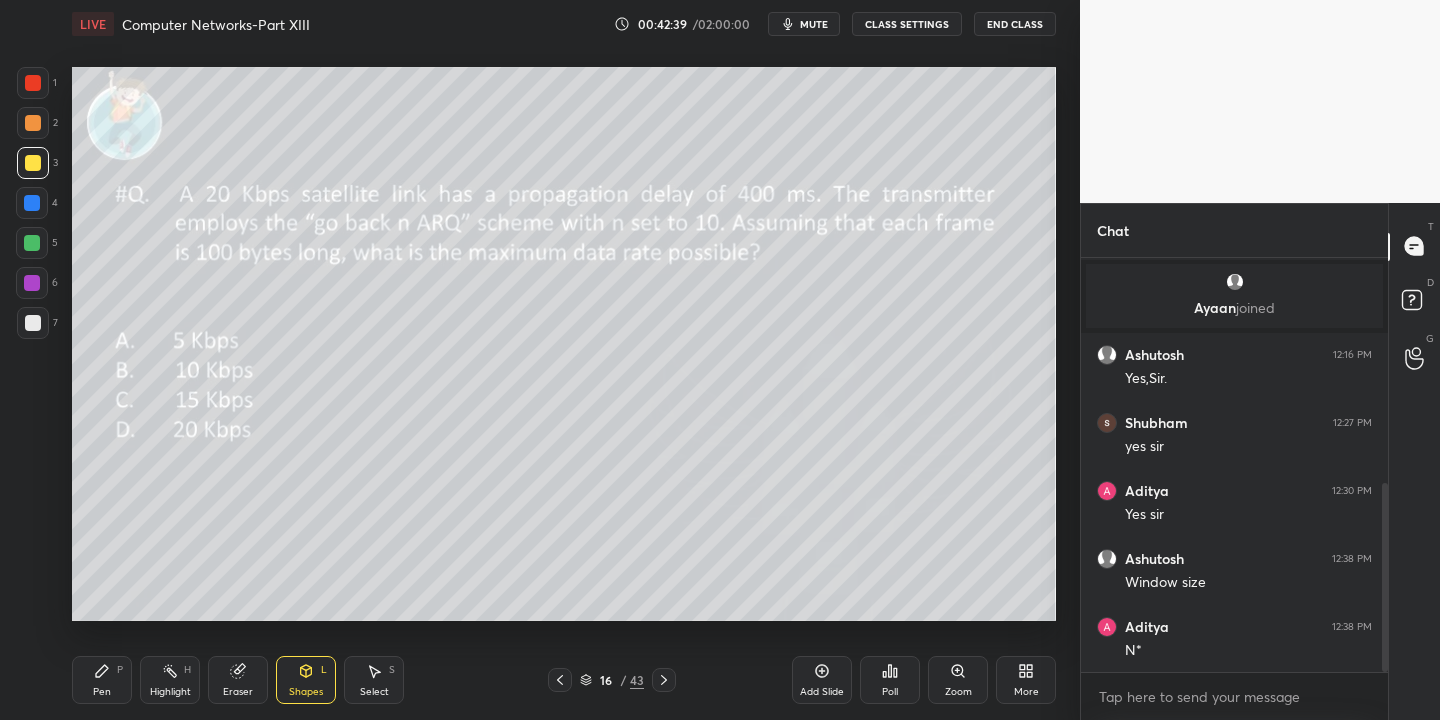 drag, startPoint x: 105, startPoint y: 690, endPoint x: 141, endPoint y: 671, distance: 40.706264 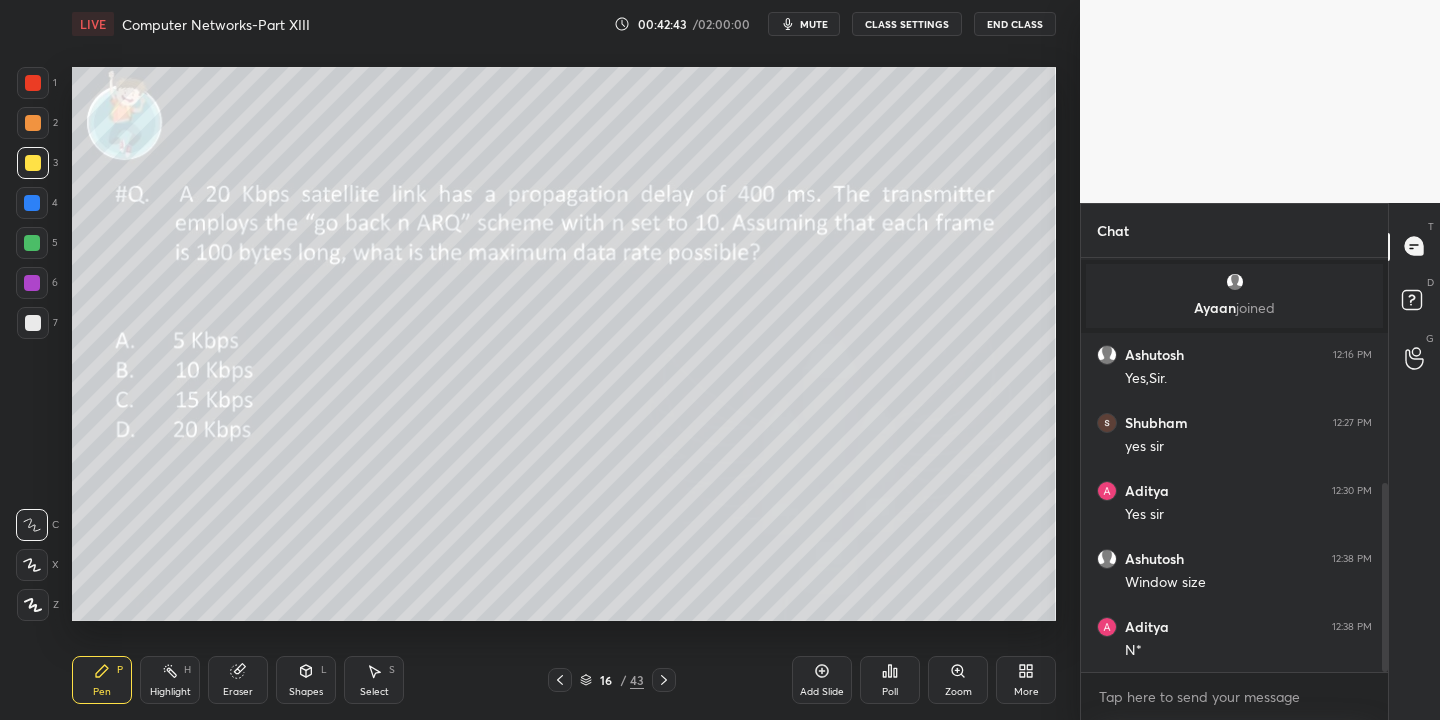 click on "Shapes L" at bounding box center (306, 680) 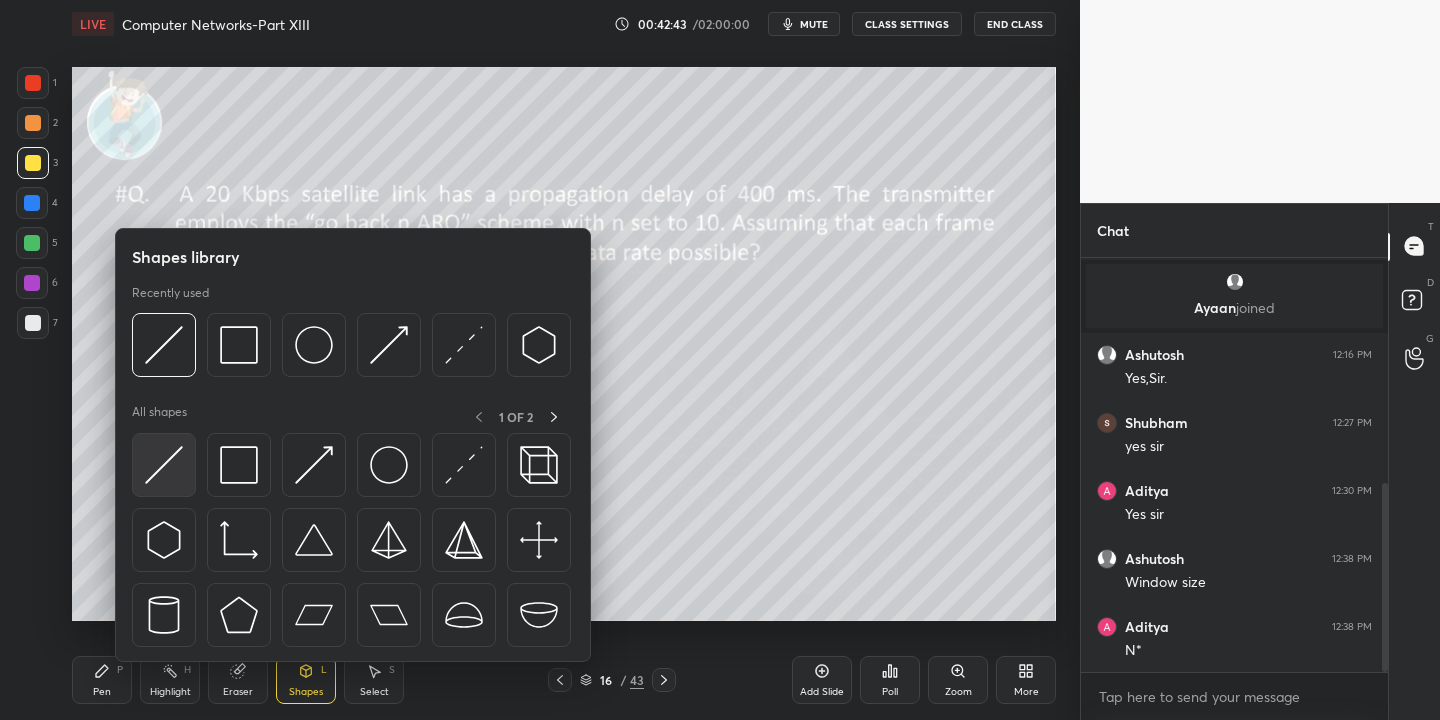 click at bounding box center (164, 465) 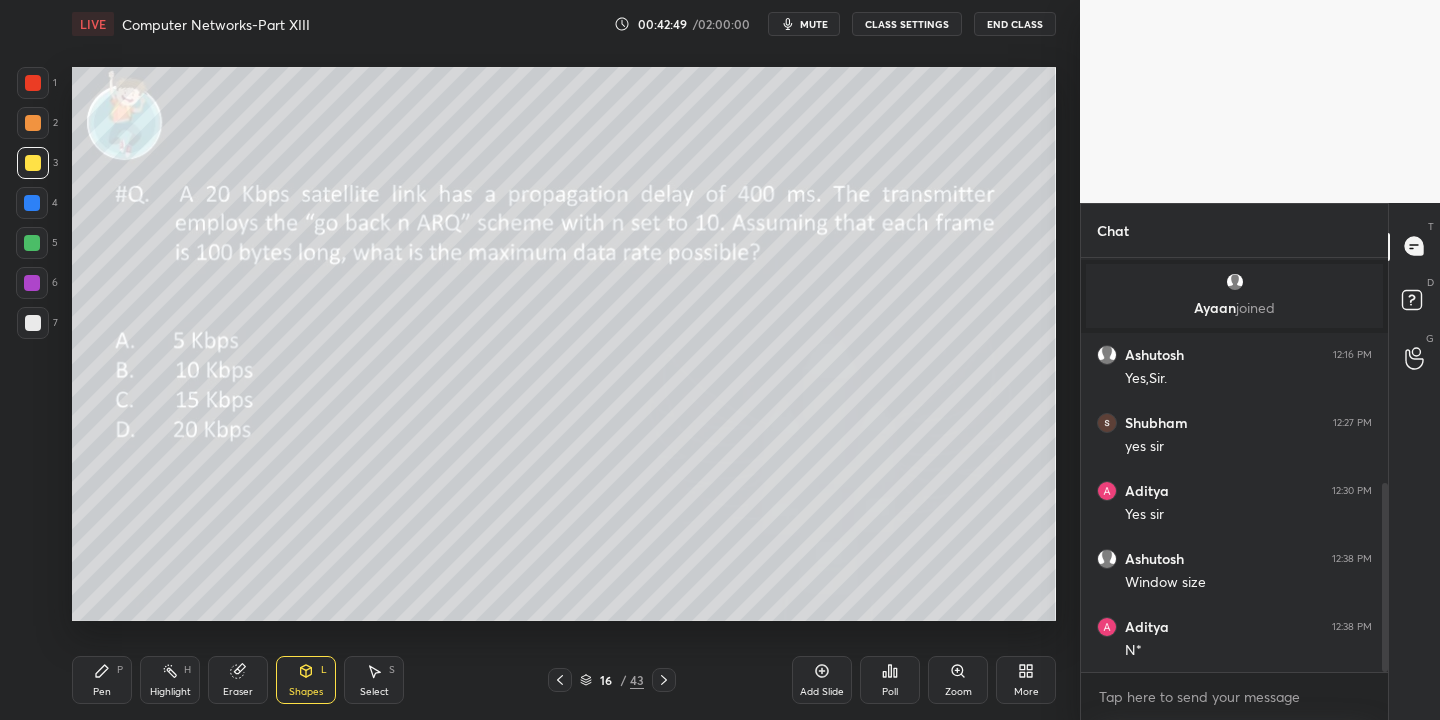 drag, startPoint x: 118, startPoint y: 688, endPoint x: 194, endPoint y: 625, distance: 98.71677 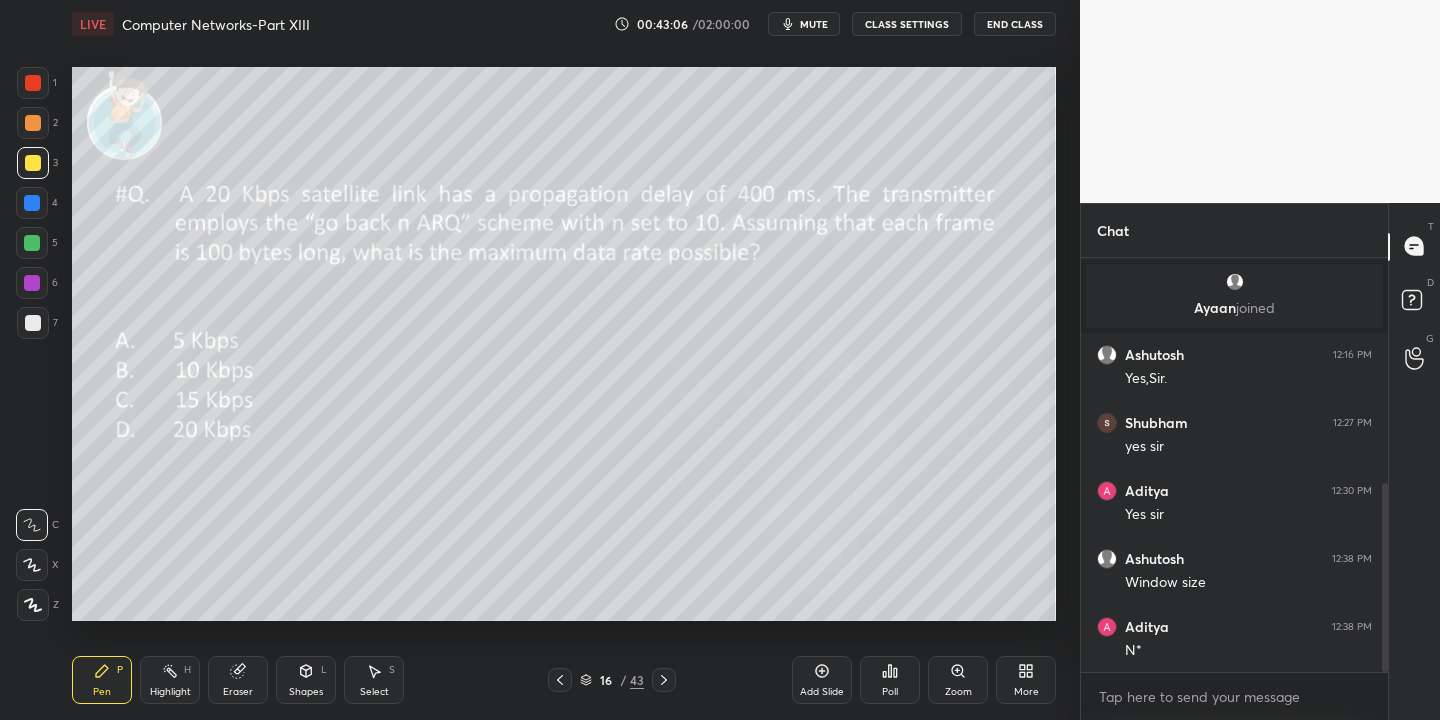 click on "Shapes L" at bounding box center (306, 680) 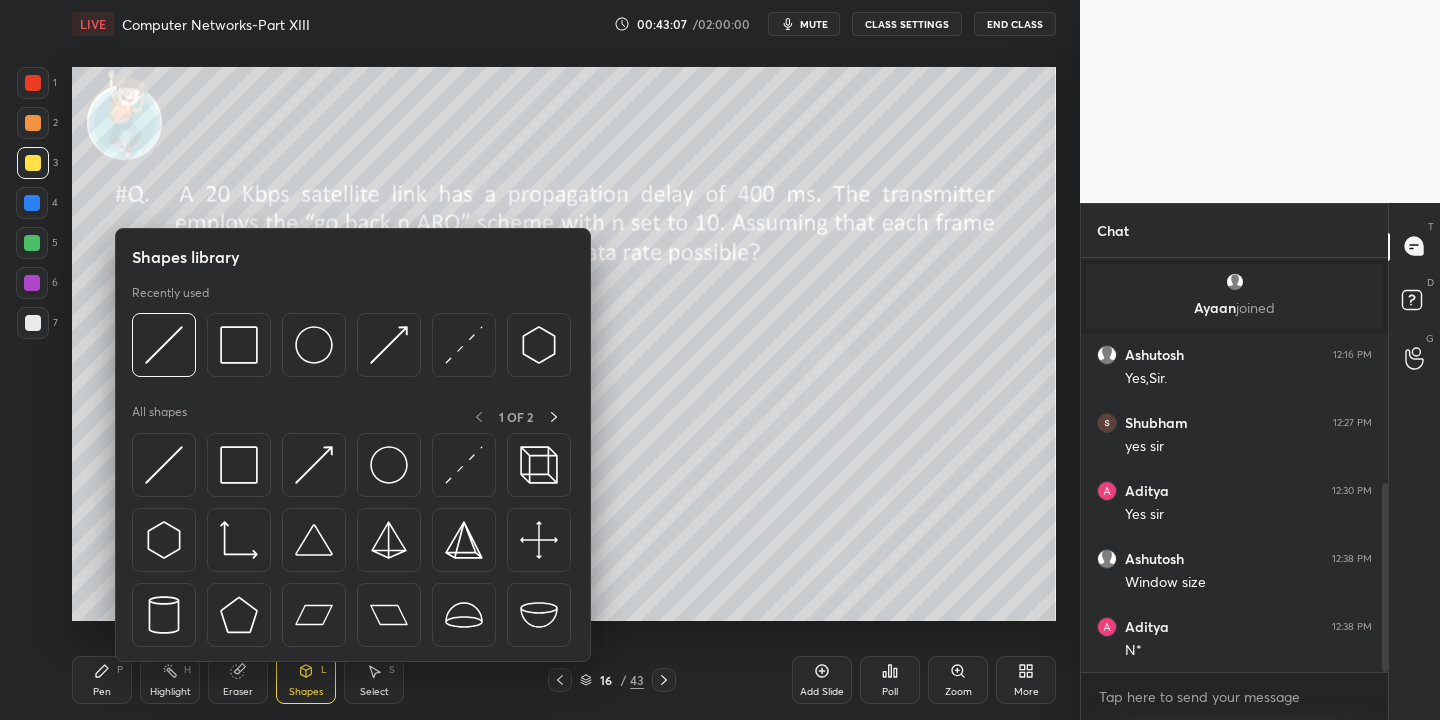 click at bounding box center (164, 465) 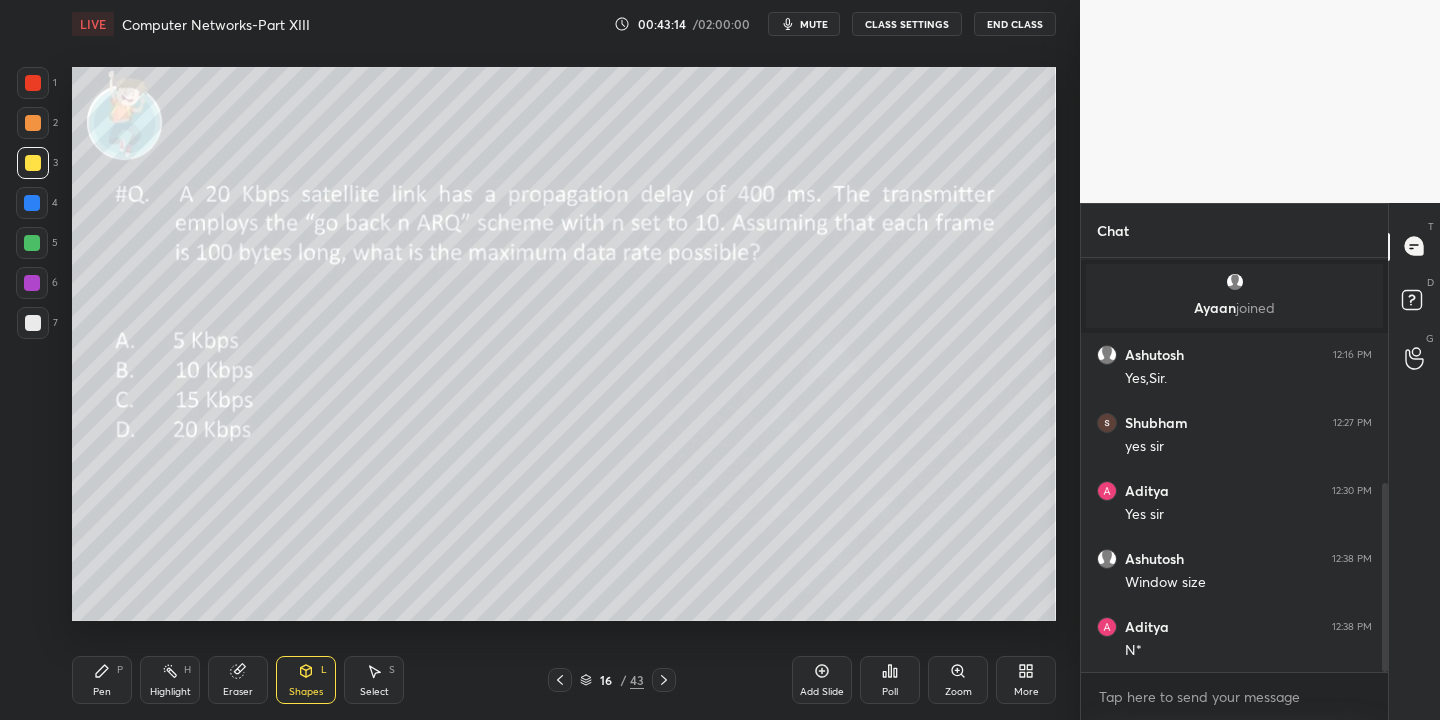 click on "Pen P" at bounding box center [102, 680] 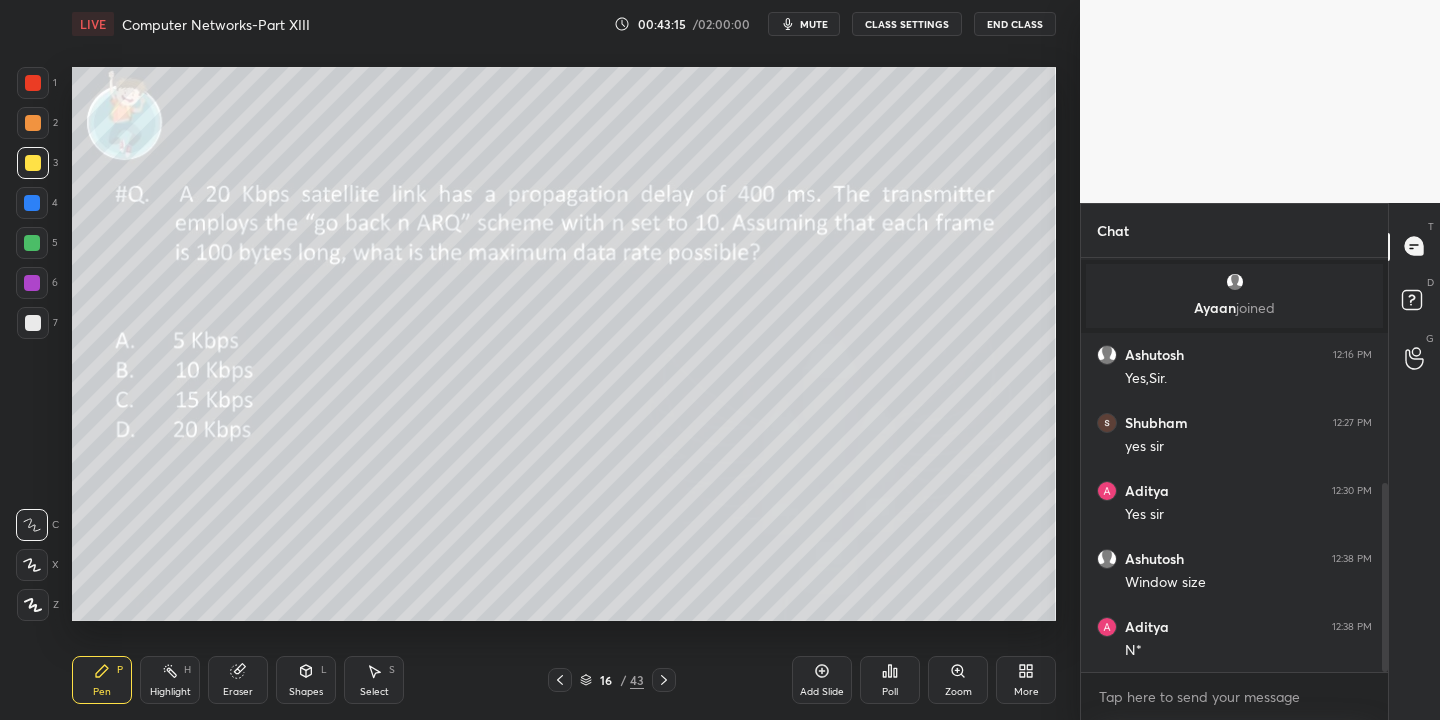 drag, startPoint x: 169, startPoint y: 686, endPoint x: 175, endPoint y: 637, distance: 49.365982 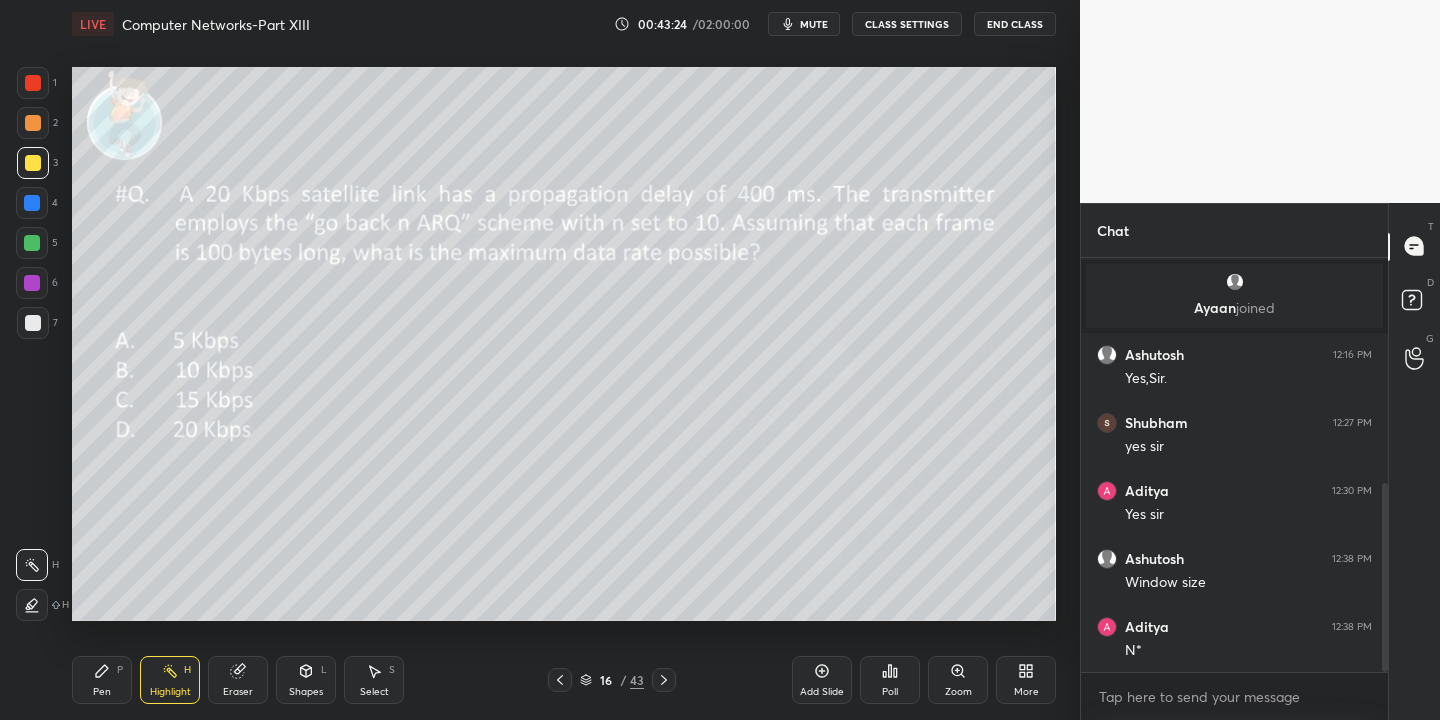 click on "Pen P" at bounding box center [102, 680] 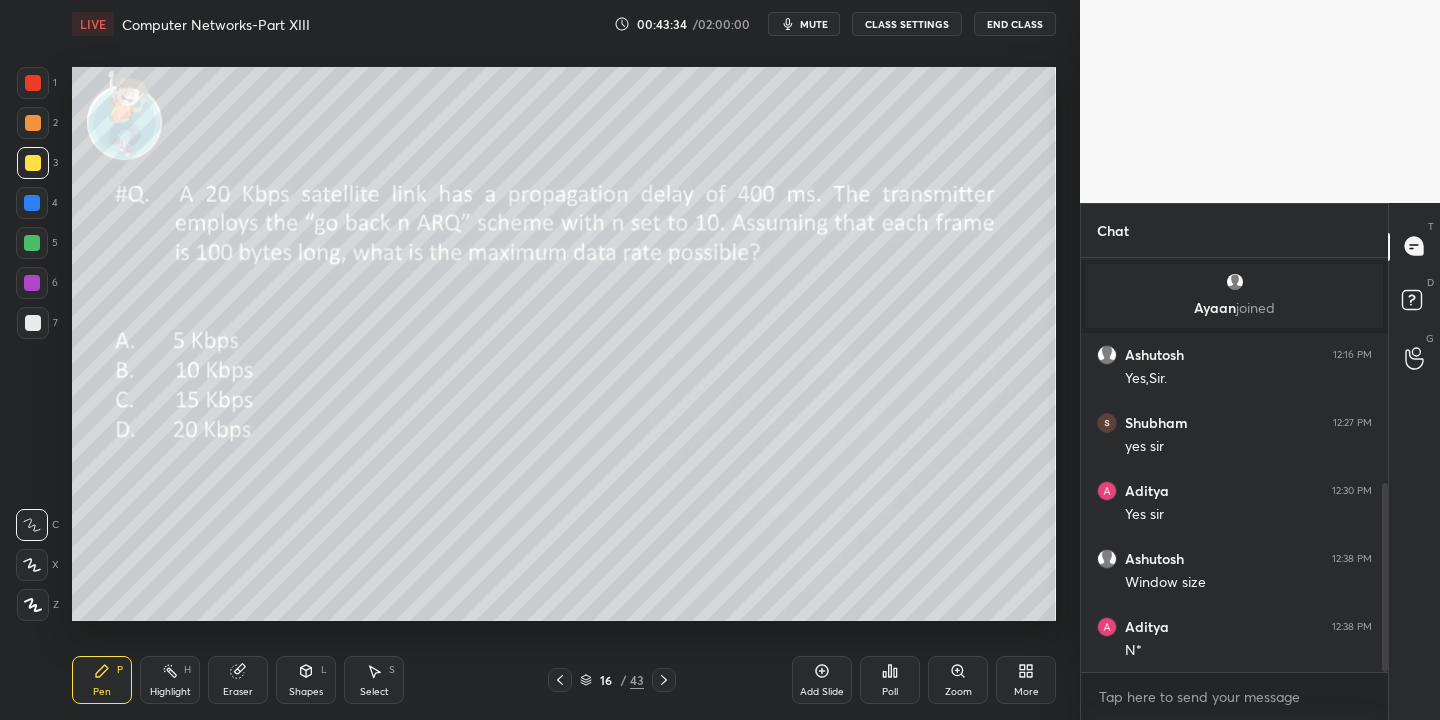 click 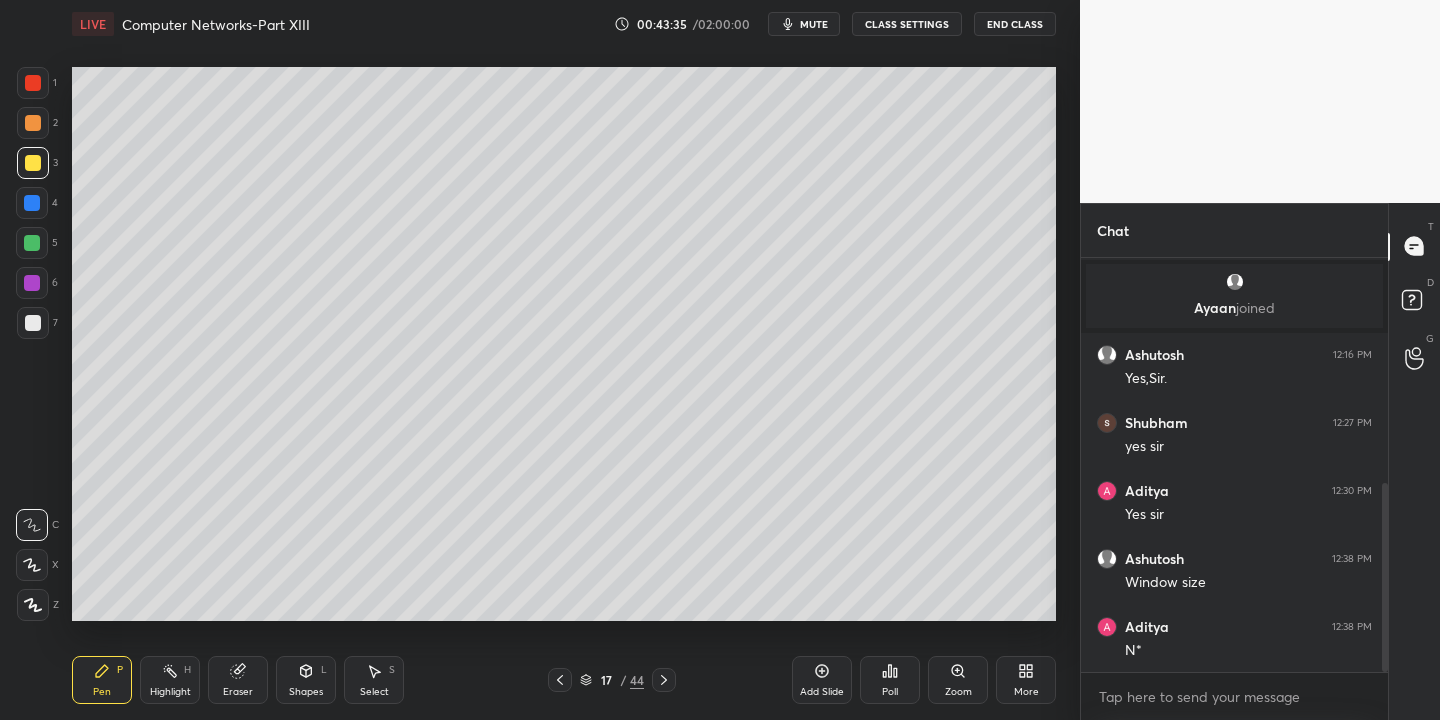 drag, startPoint x: 101, startPoint y: 680, endPoint x: 115, endPoint y: 626, distance: 55.7853 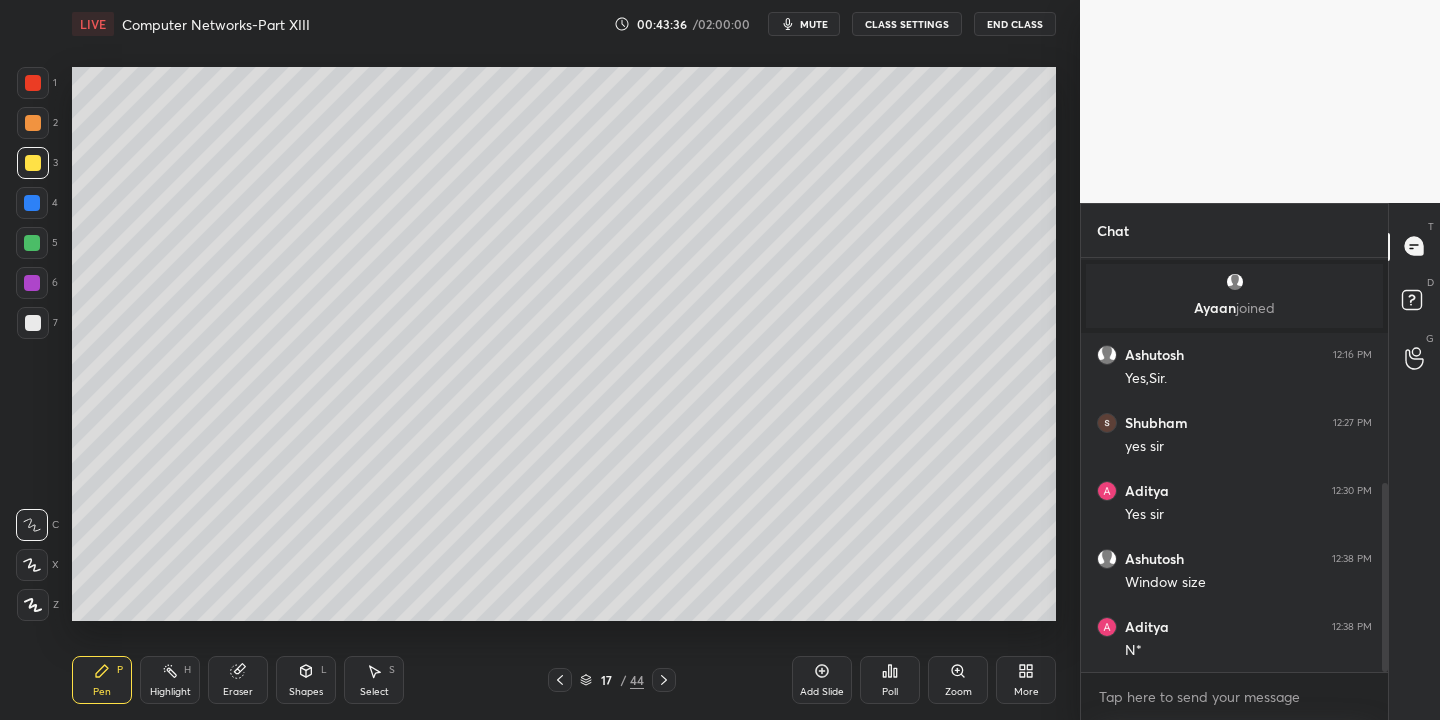 click at bounding box center (33, 163) 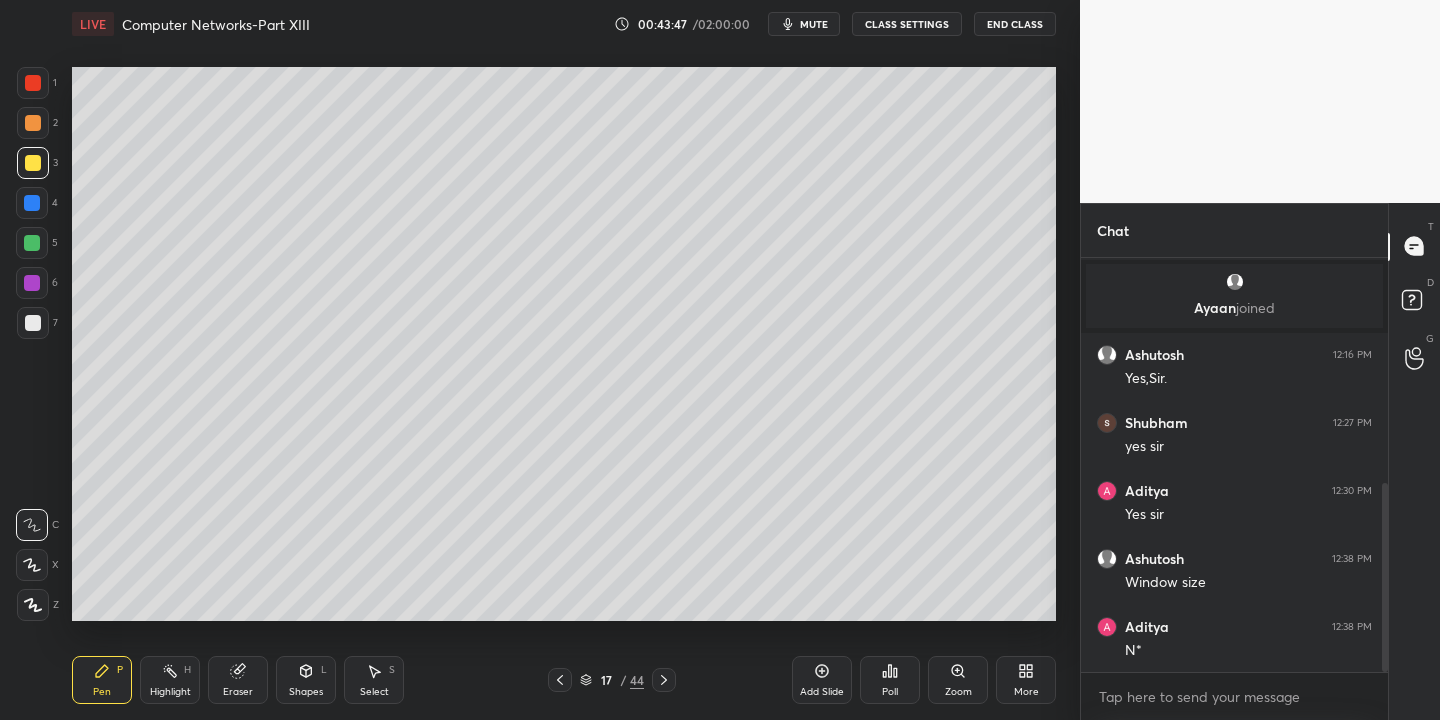 drag, startPoint x: 310, startPoint y: 698, endPoint x: 313, endPoint y: 668, distance: 30.149628 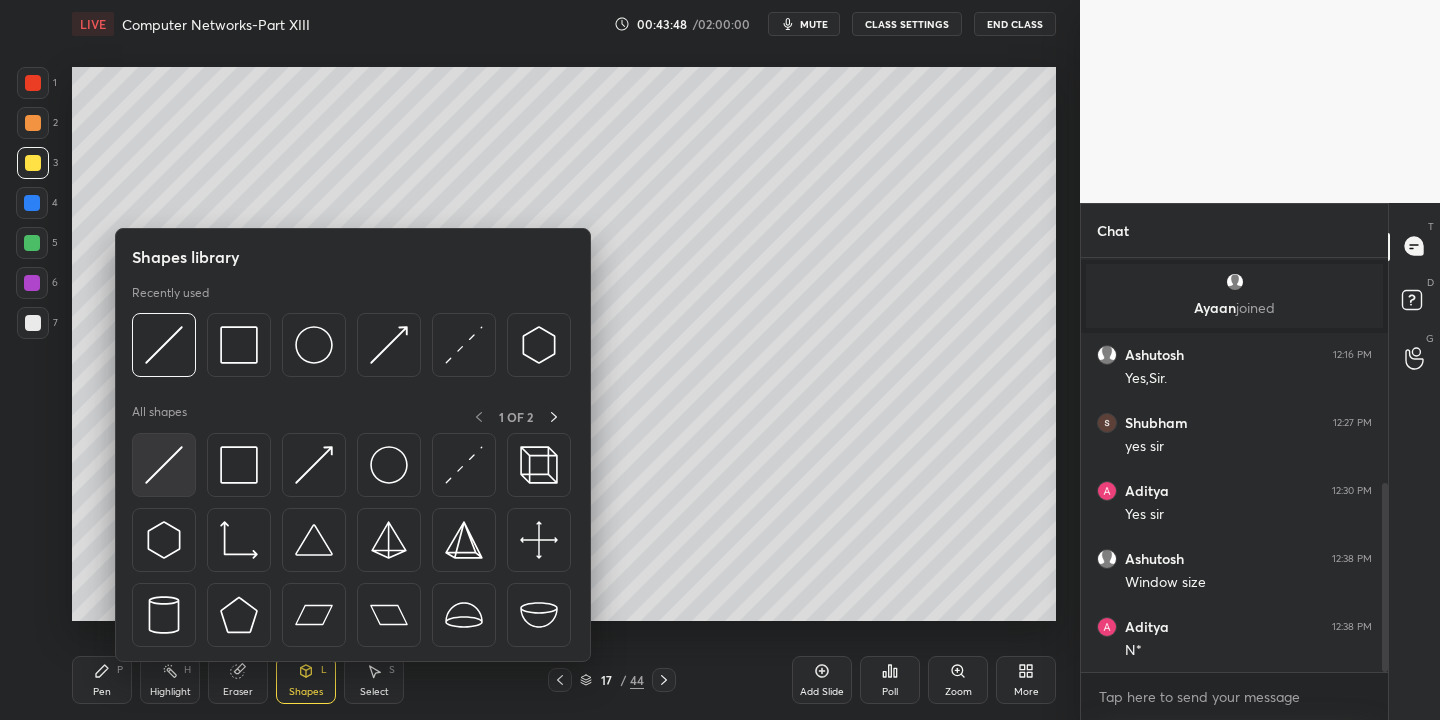 click at bounding box center [164, 465] 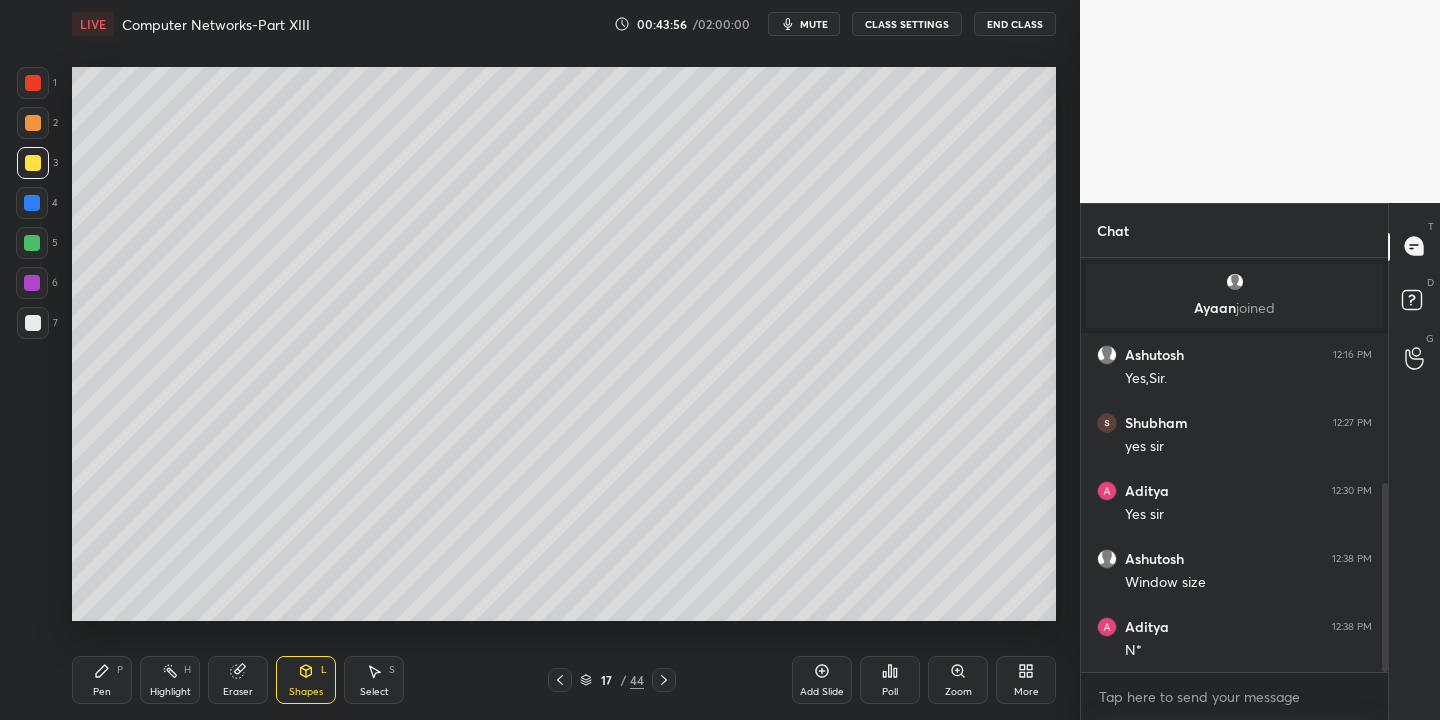 click on "Pen" at bounding box center (102, 692) 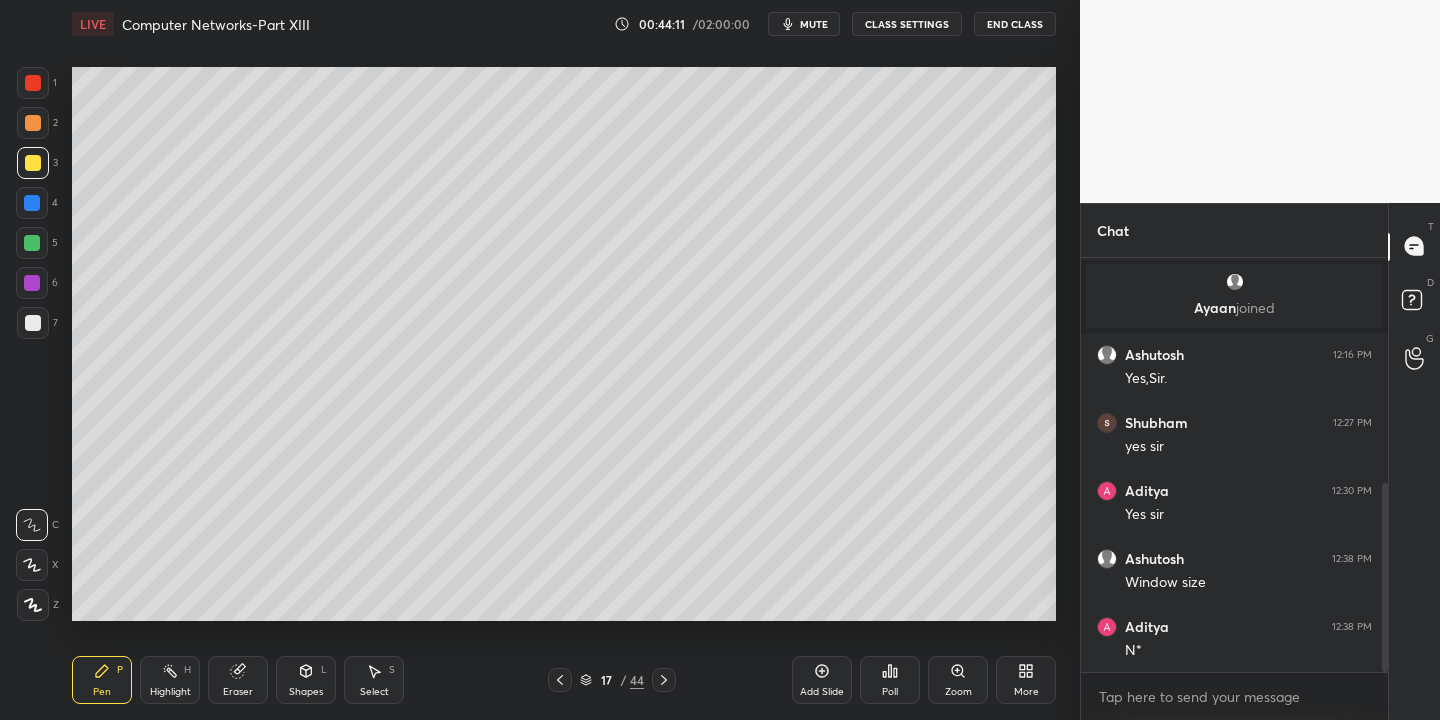 drag, startPoint x: 304, startPoint y: 690, endPoint x: 305, endPoint y: 670, distance: 20.024984 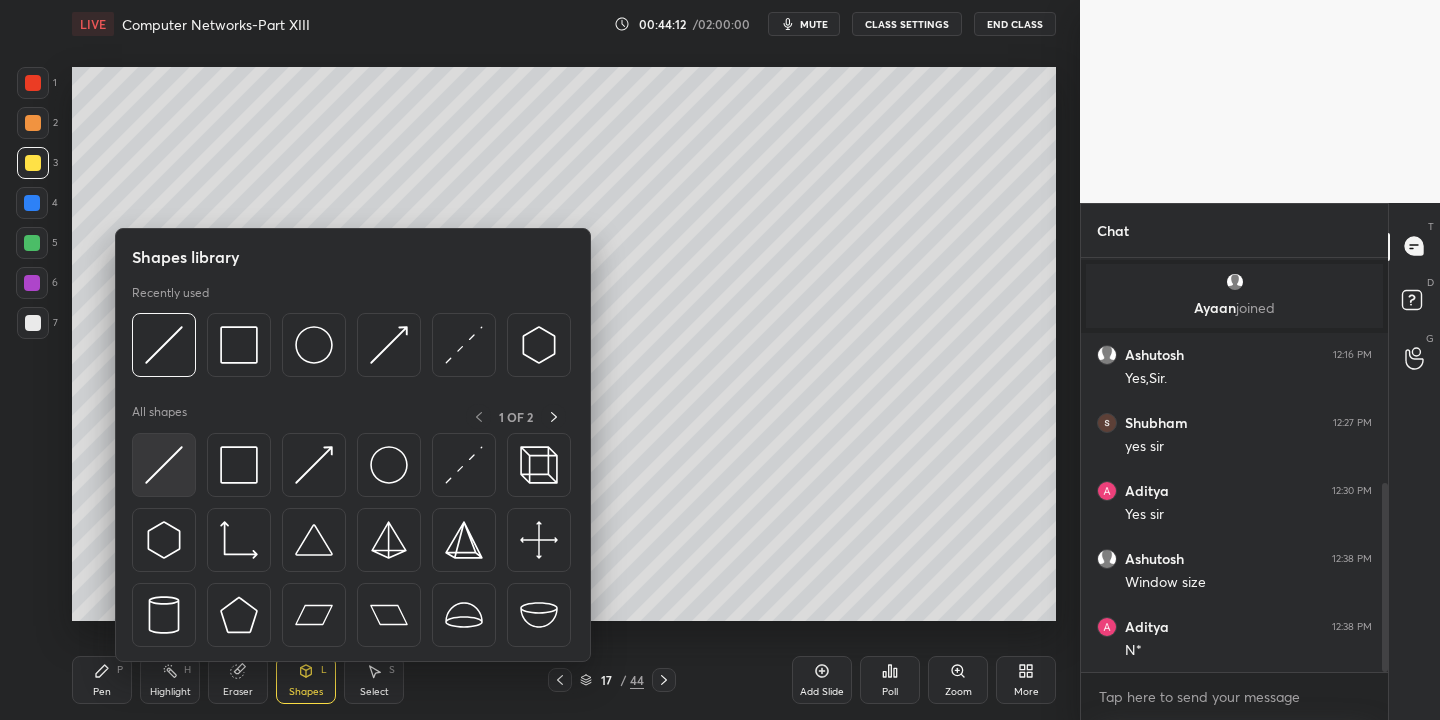 click at bounding box center [164, 465] 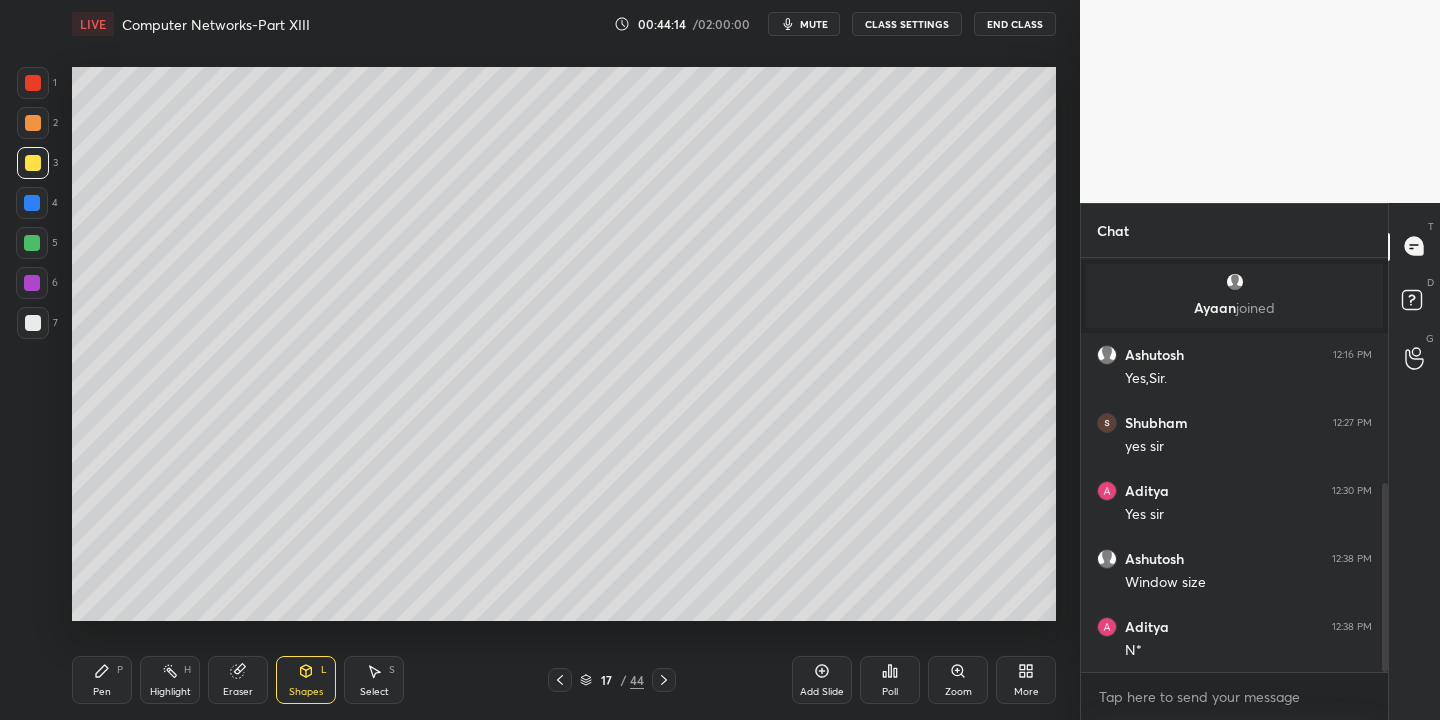 drag, startPoint x: 107, startPoint y: 679, endPoint x: 114, endPoint y: 664, distance: 16.552946 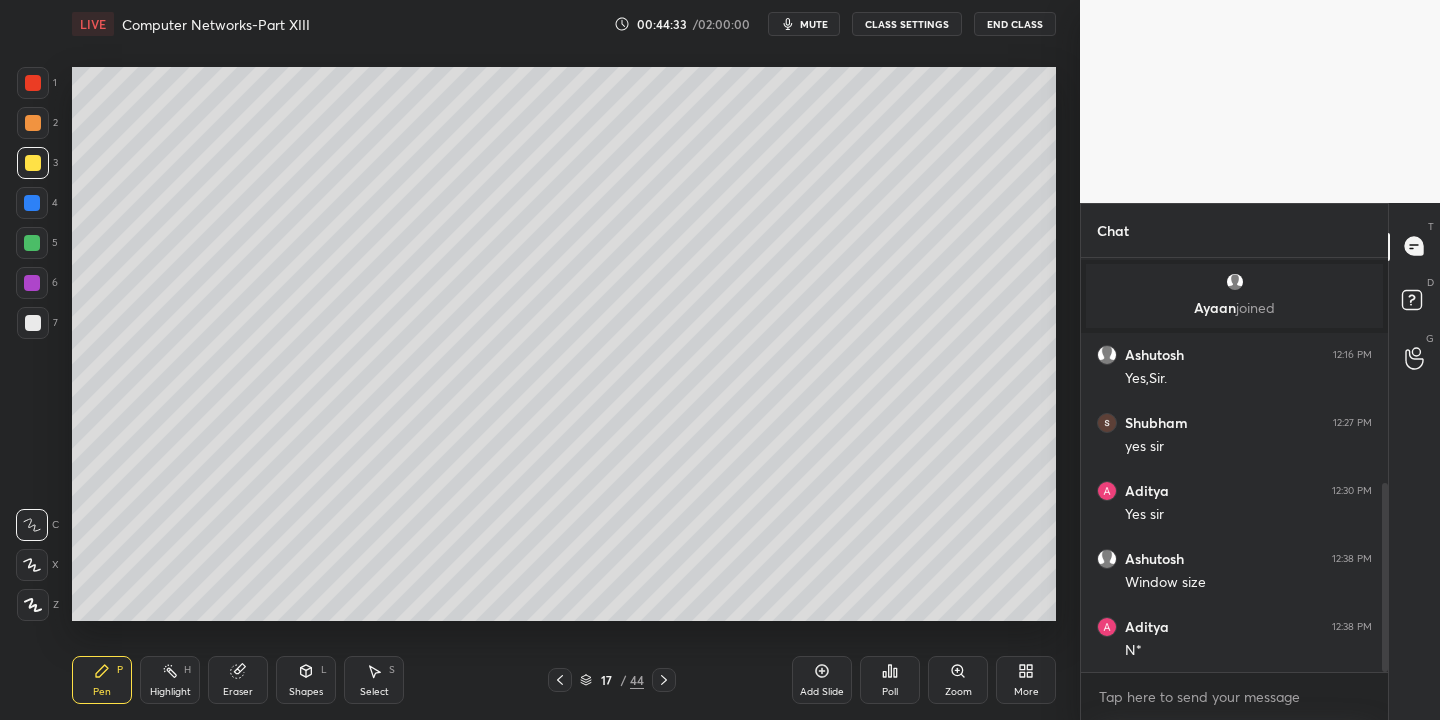 click on "Shapes" at bounding box center [306, 692] 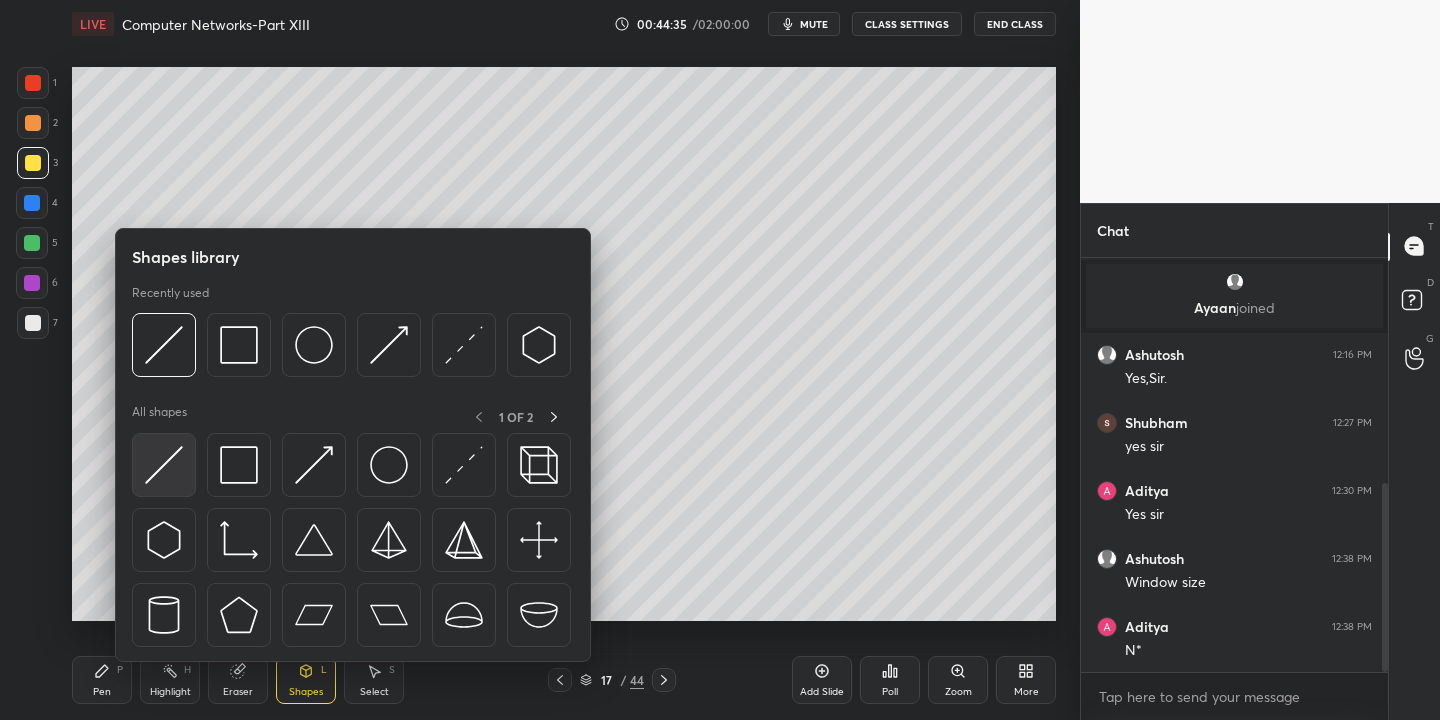 drag, startPoint x: 158, startPoint y: 478, endPoint x: 585, endPoint y: 234, distance: 491.79773 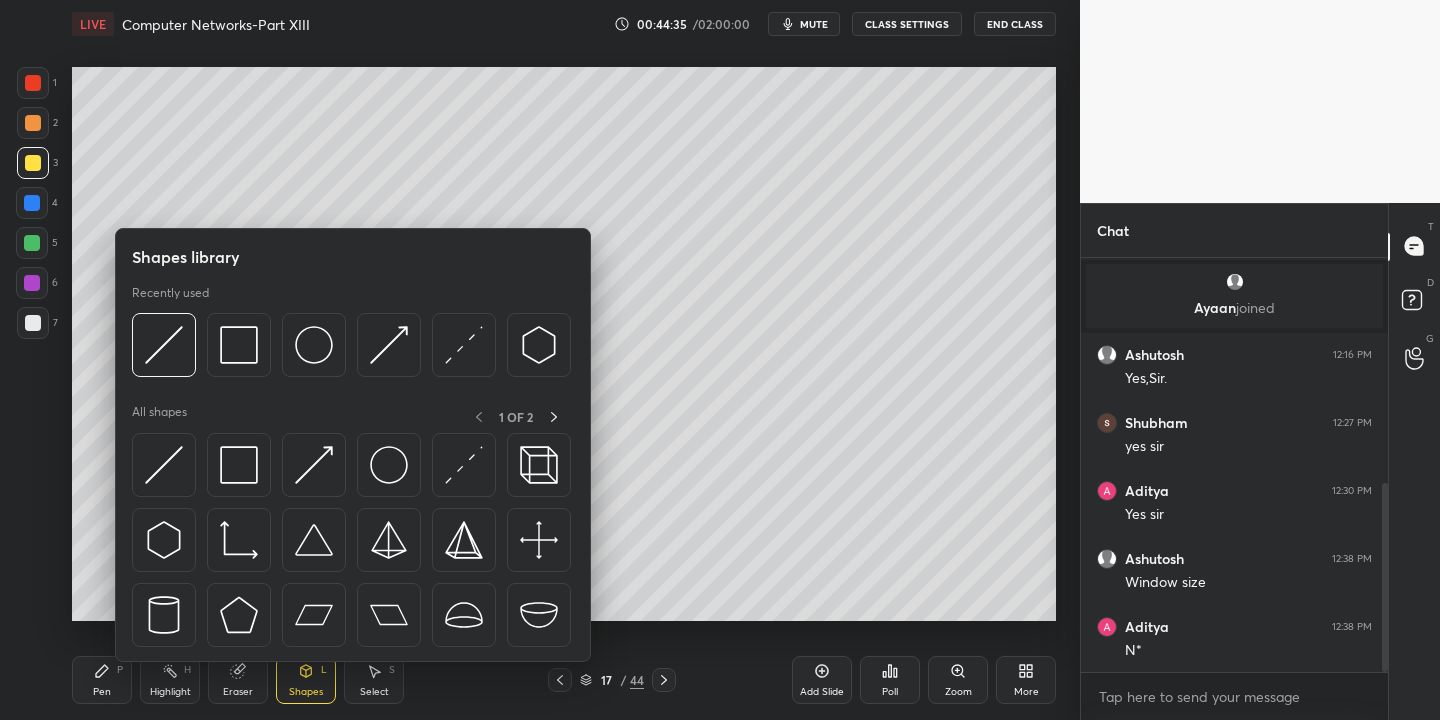 click at bounding box center (164, 465) 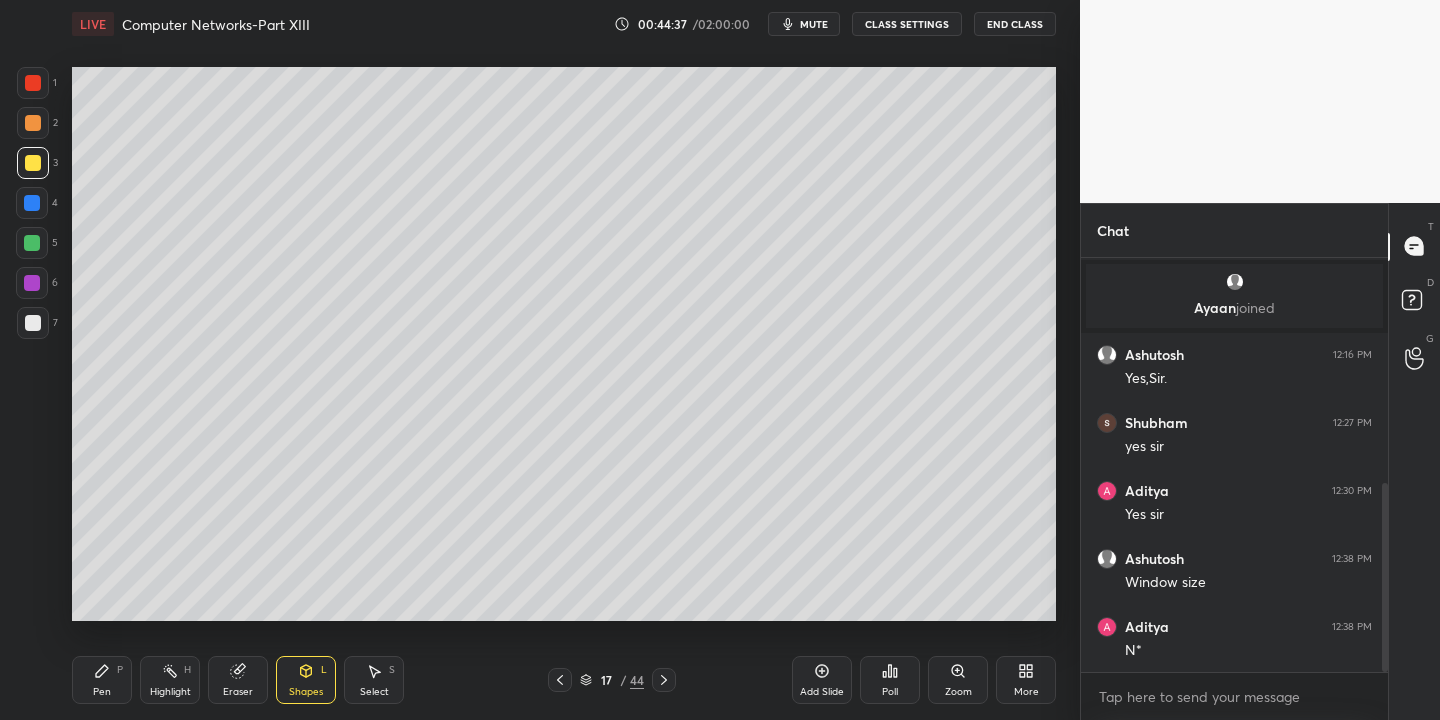 drag, startPoint x: 109, startPoint y: 683, endPoint x: 143, endPoint y: 648, distance: 48.79549 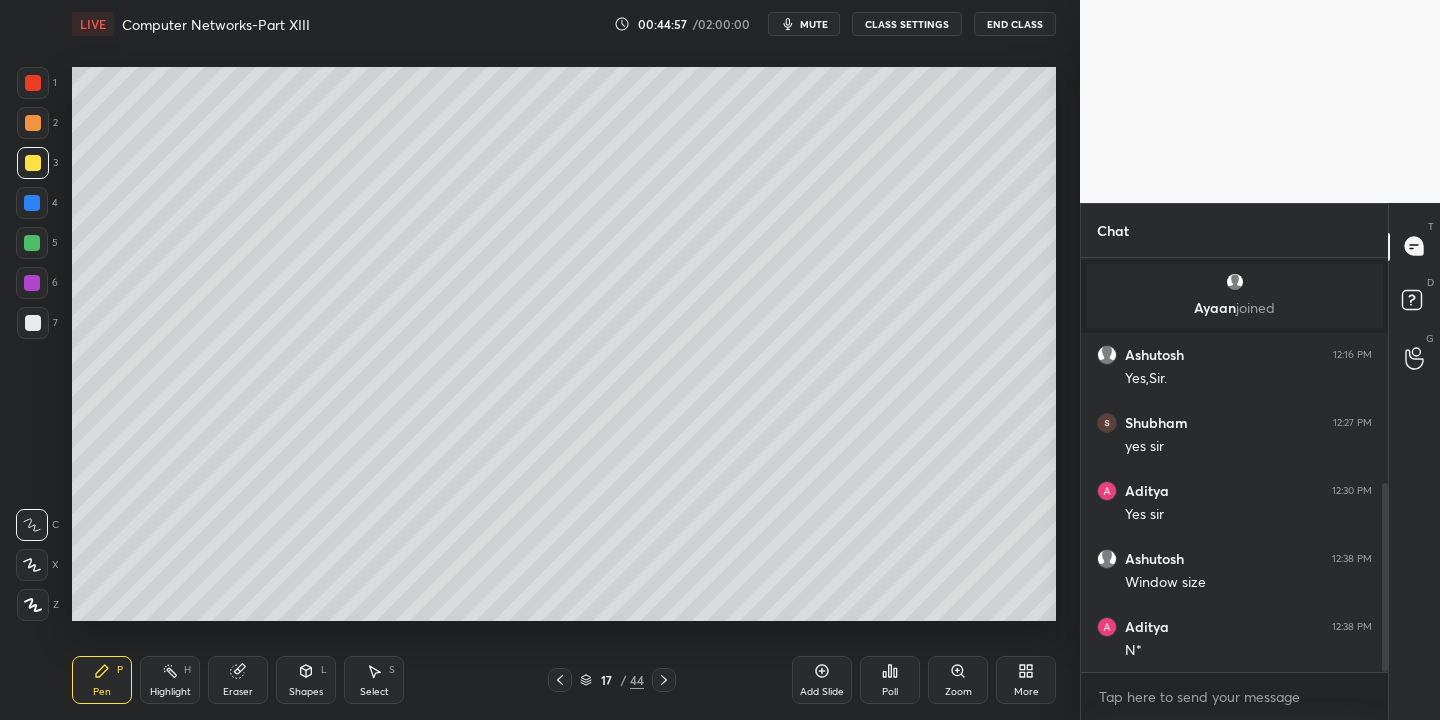 click on "Shapes" at bounding box center (306, 692) 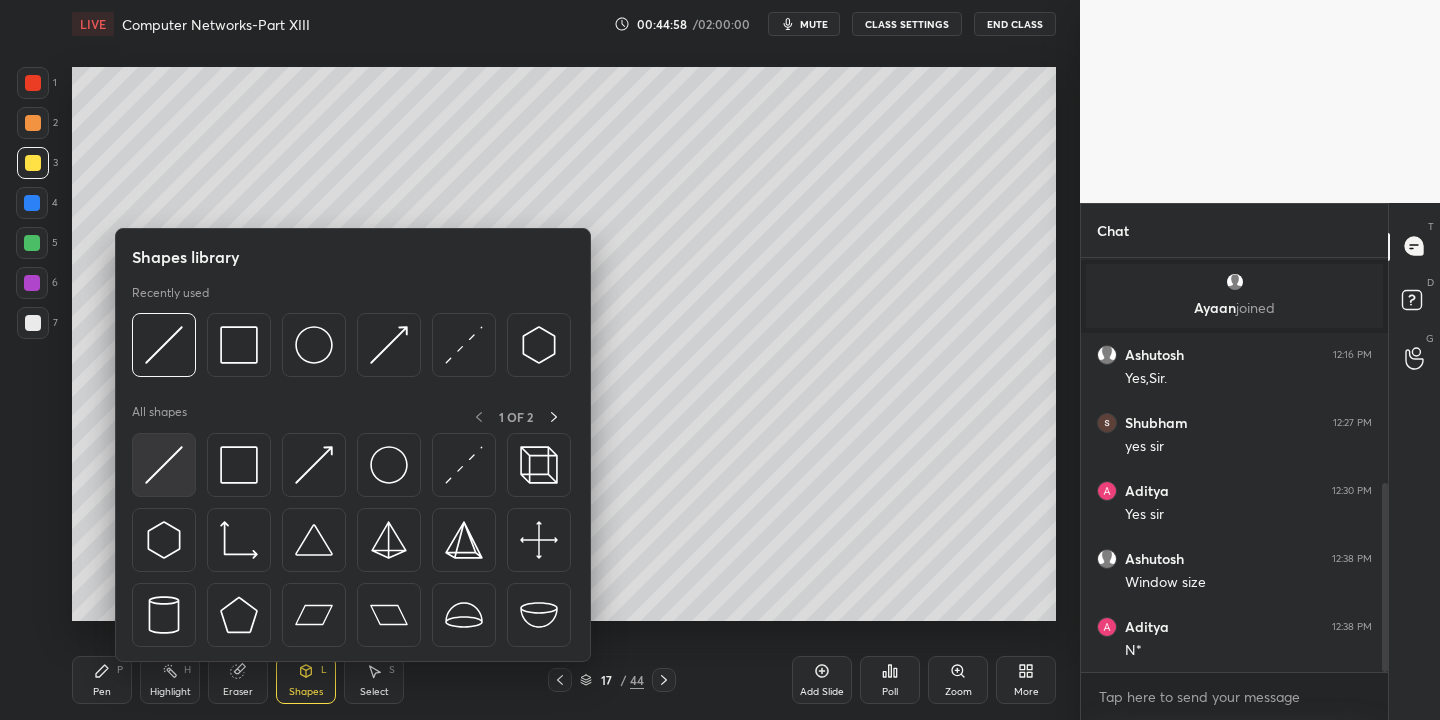 click at bounding box center [164, 465] 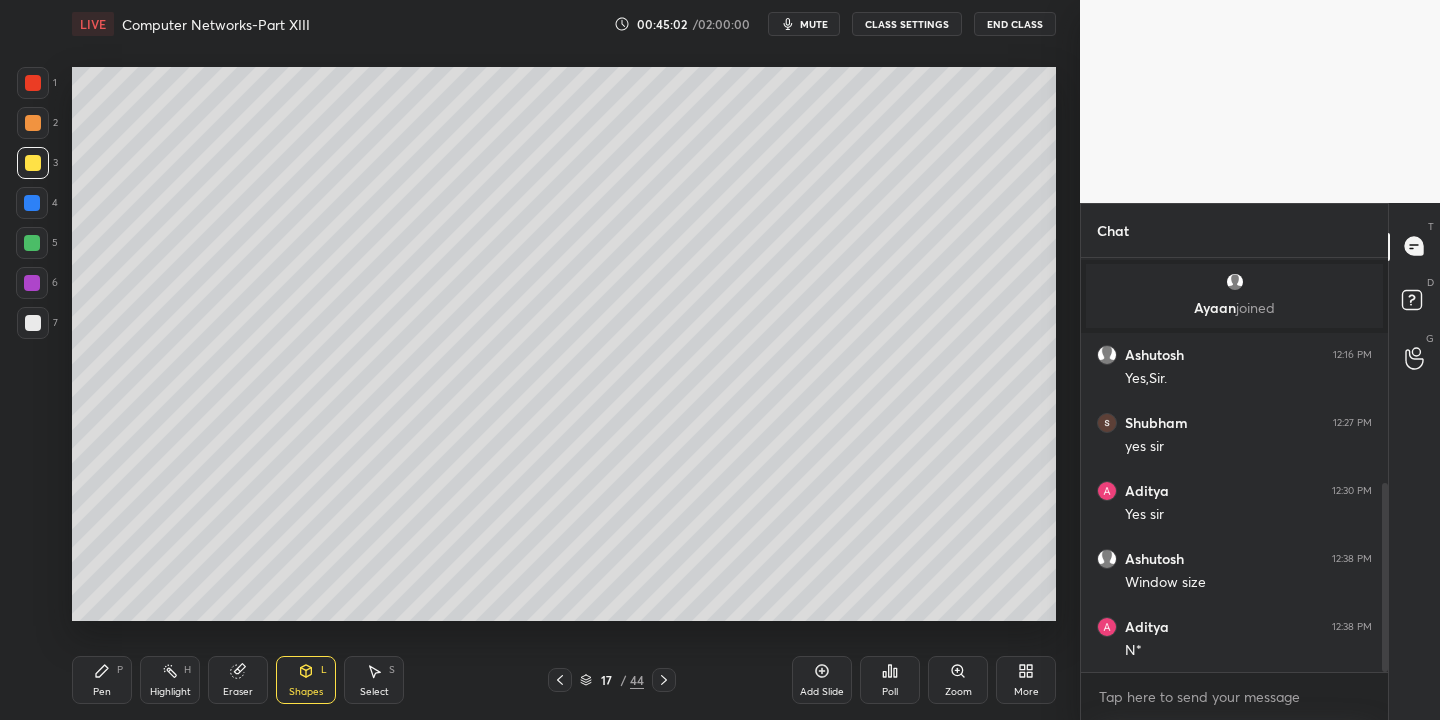 click on "Pen P" at bounding box center (102, 680) 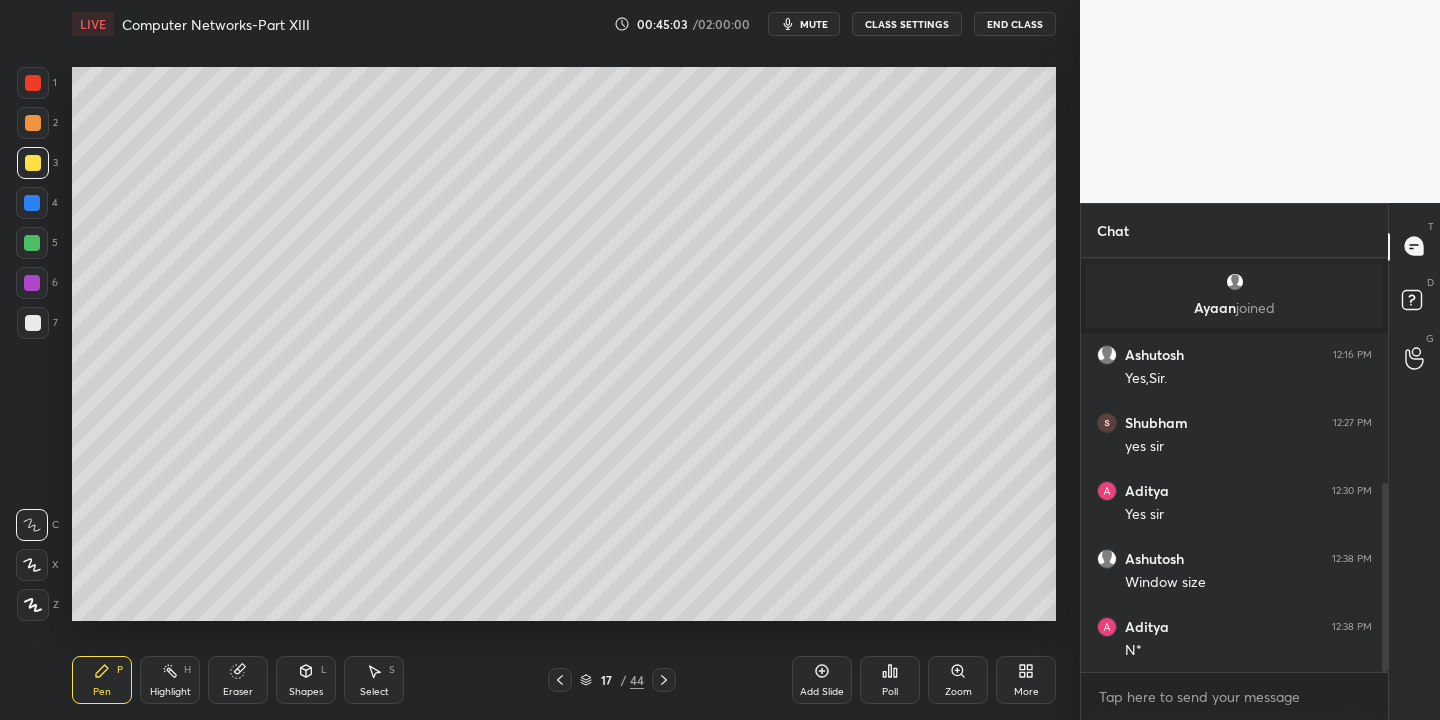 drag, startPoint x: 187, startPoint y: 687, endPoint x: 219, endPoint y: 641, distance: 56.0357 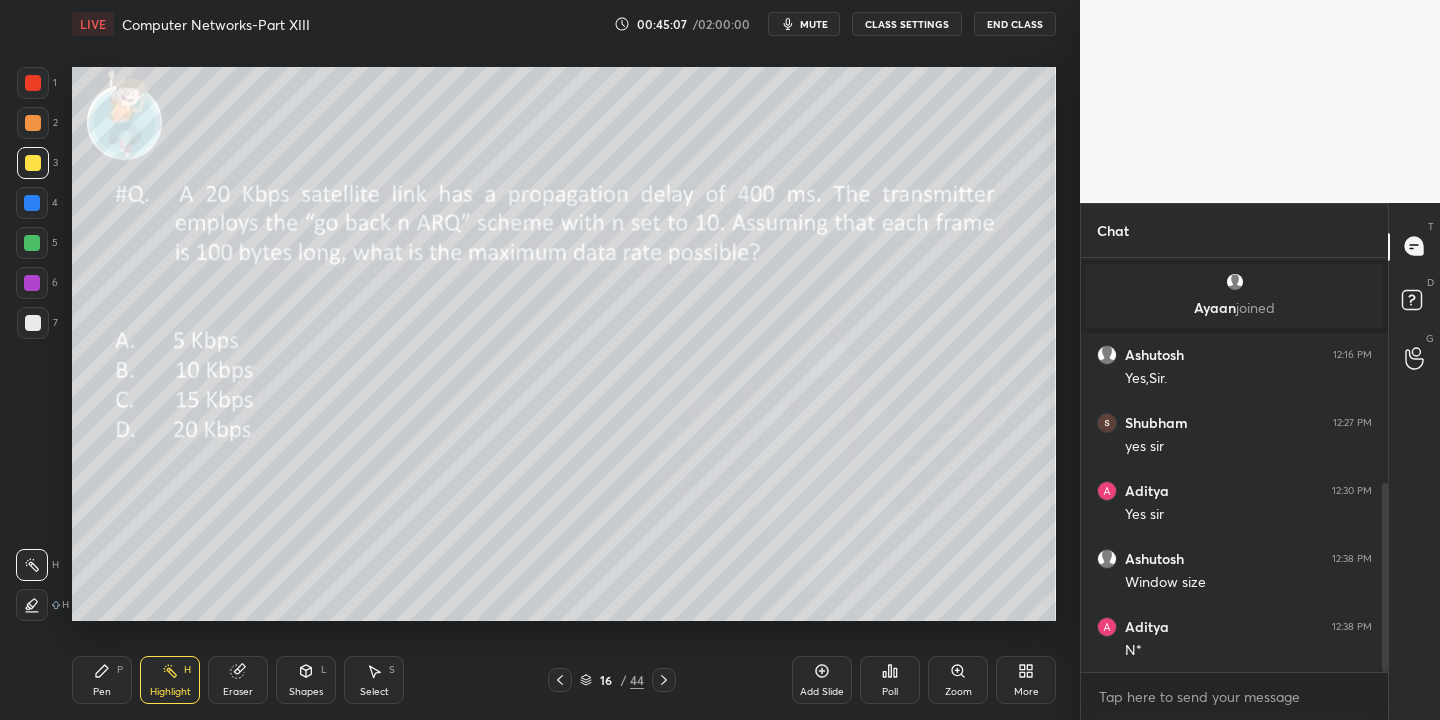 drag, startPoint x: 108, startPoint y: 684, endPoint x: 133, endPoint y: 664, distance: 32.01562 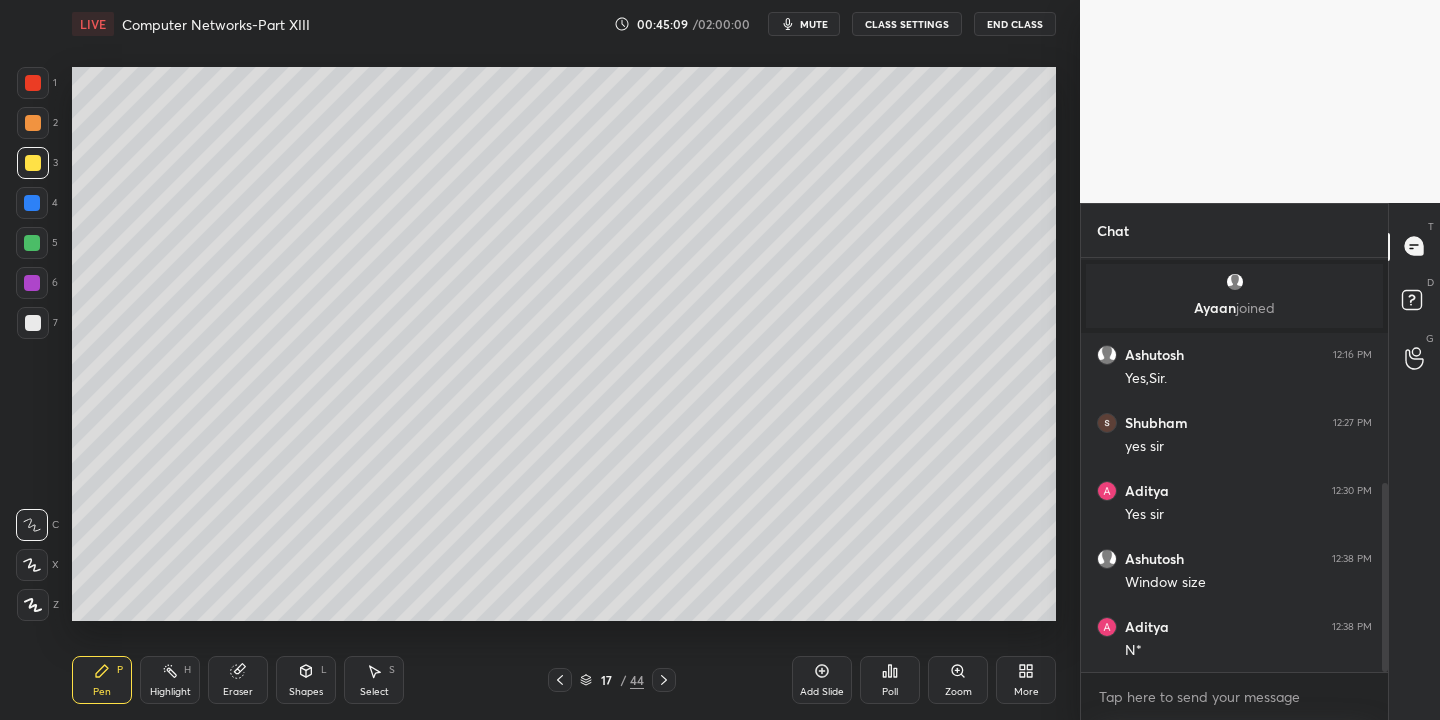 click 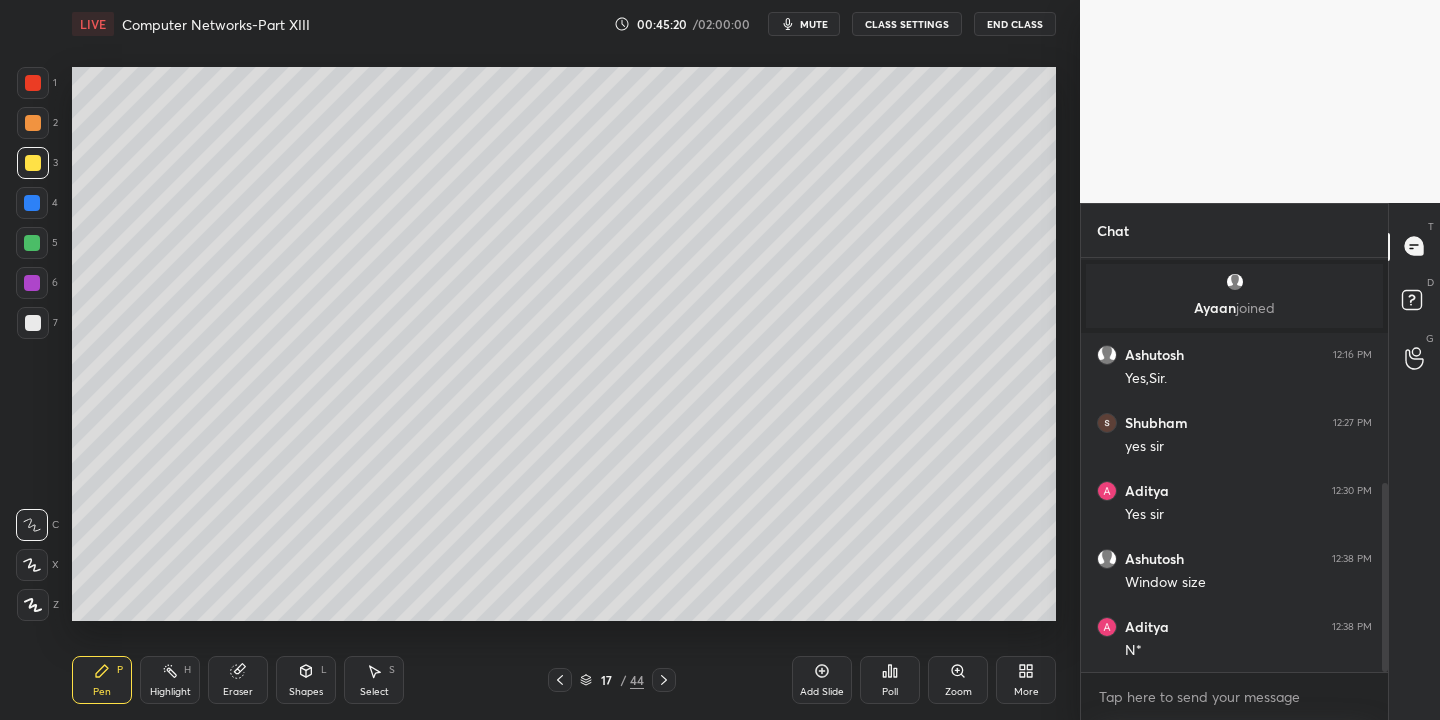 click 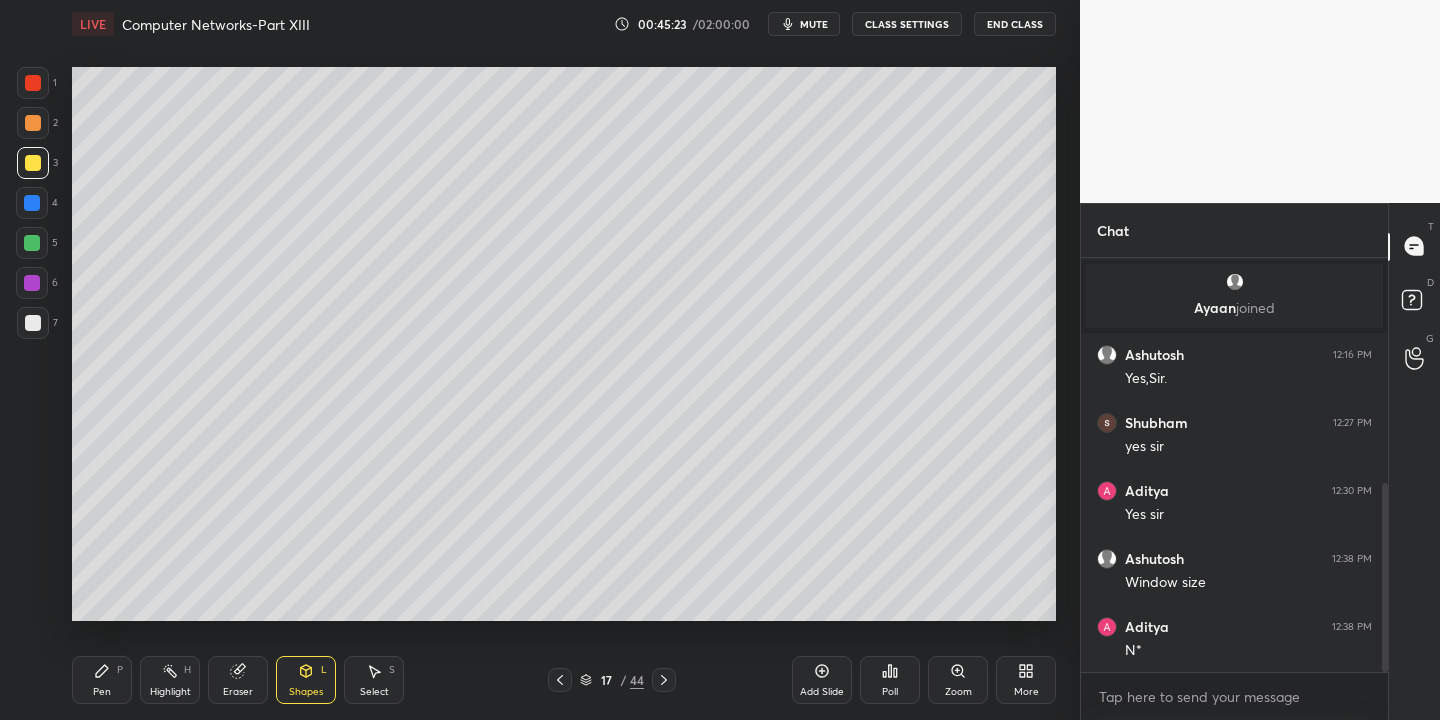 drag, startPoint x: 107, startPoint y: 681, endPoint x: 116, endPoint y: 676, distance: 10.29563 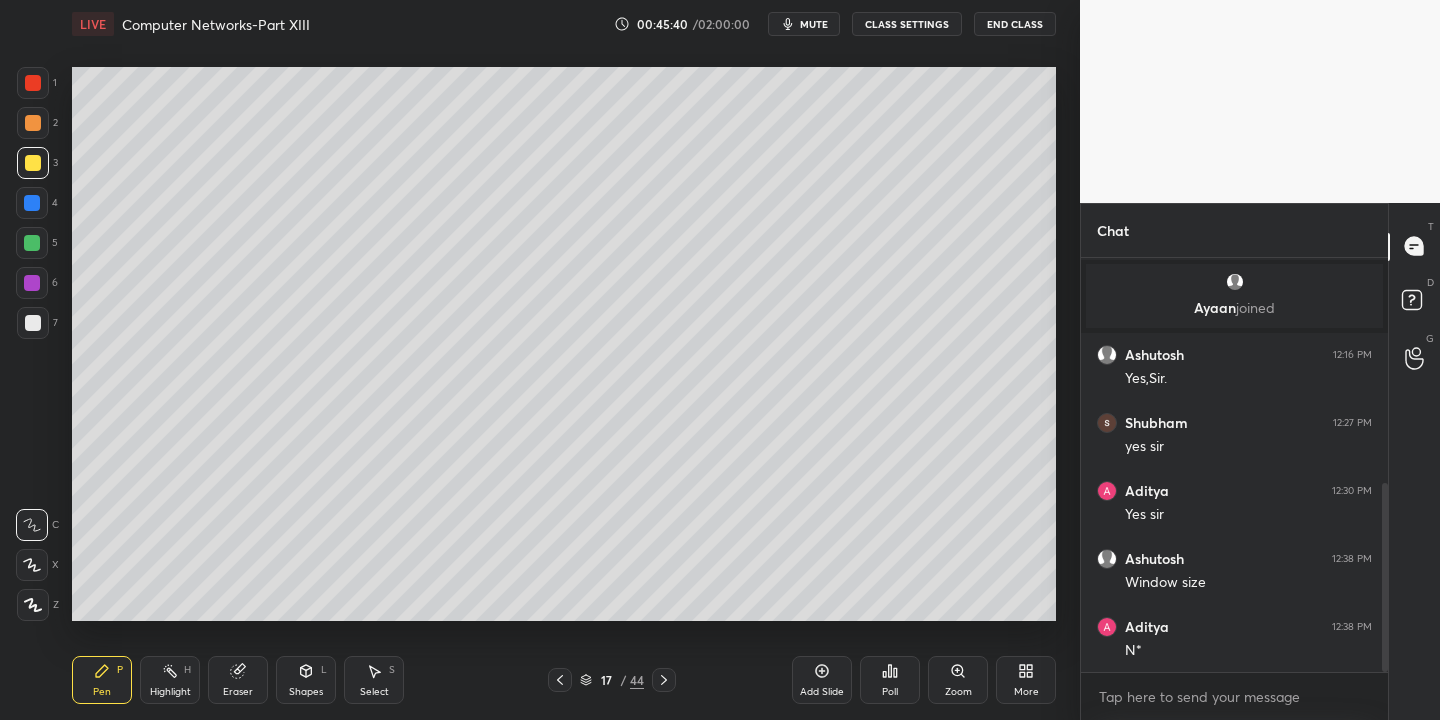 click on "Shapes L" at bounding box center (306, 680) 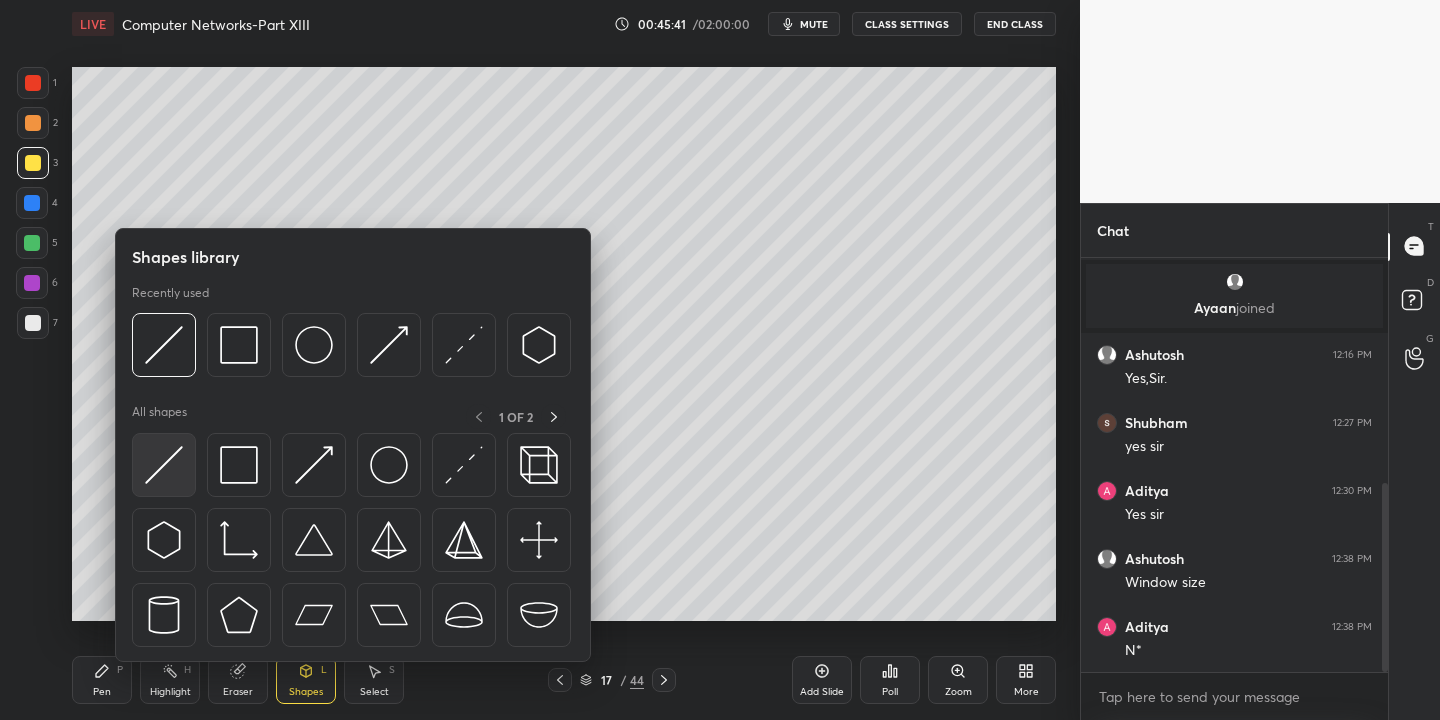 click at bounding box center (164, 465) 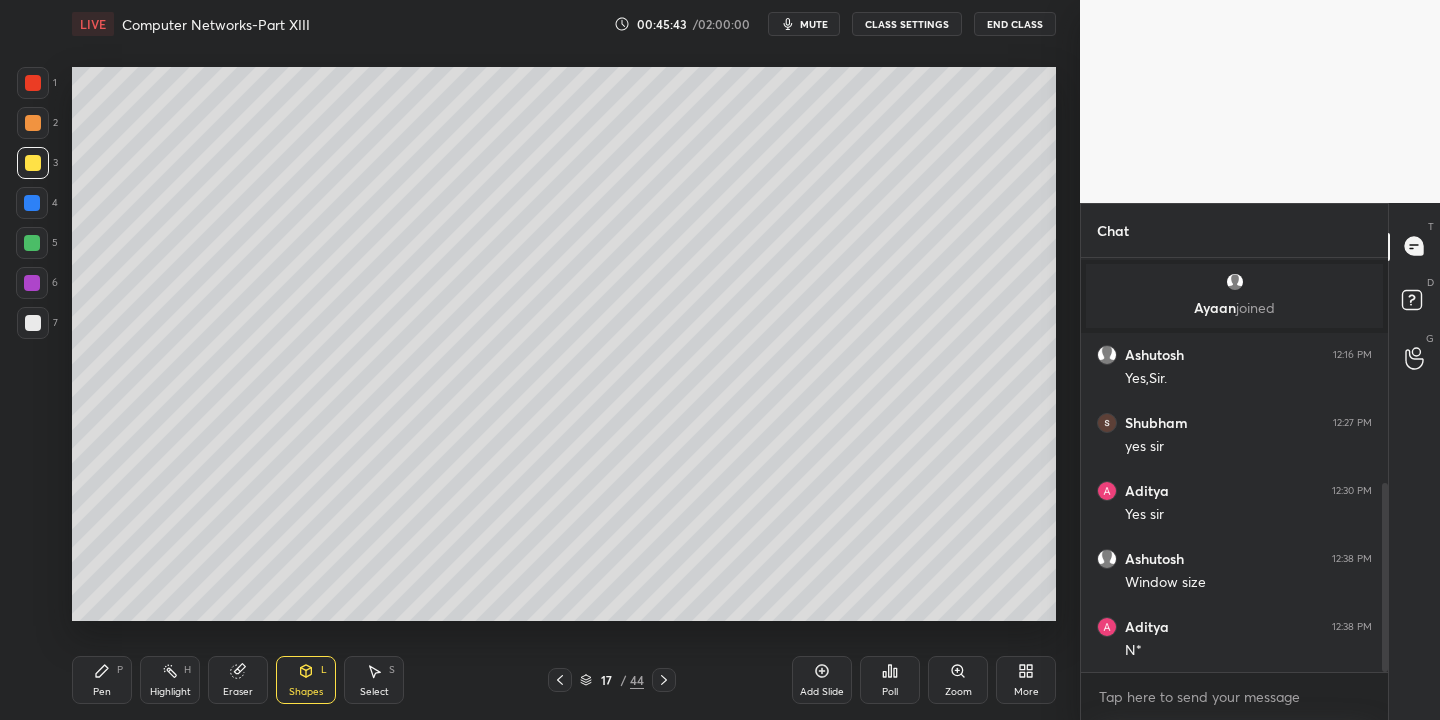 click on "Pen P" at bounding box center (102, 680) 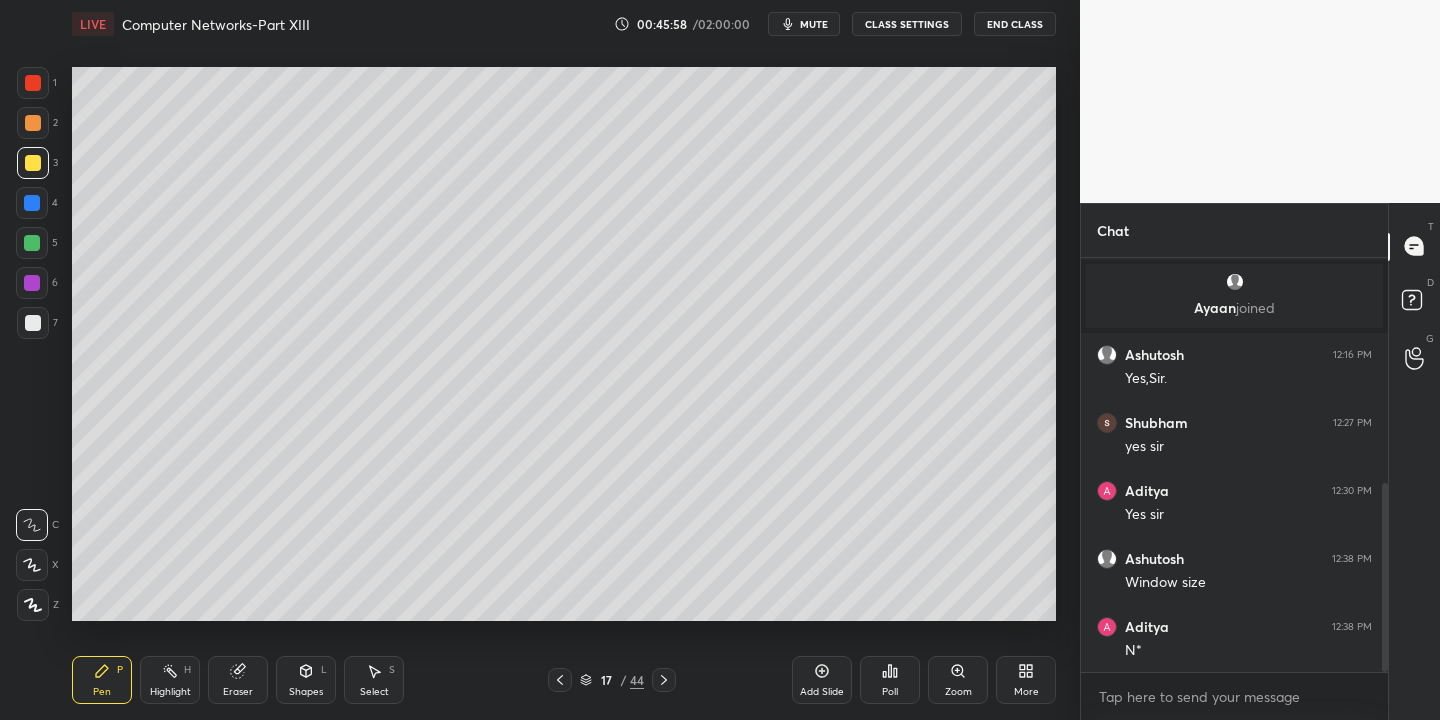 click at bounding box center (32, 243) 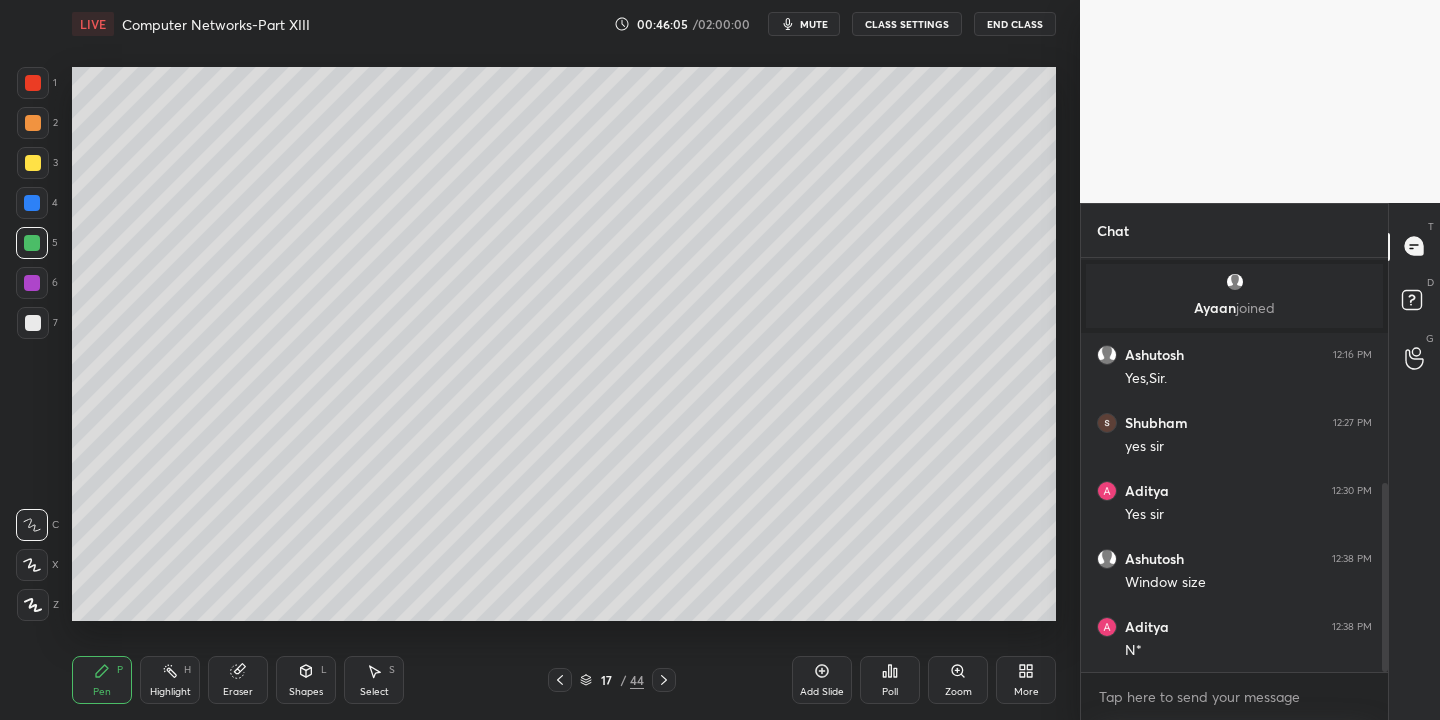 click at bounding box center (33, 163) 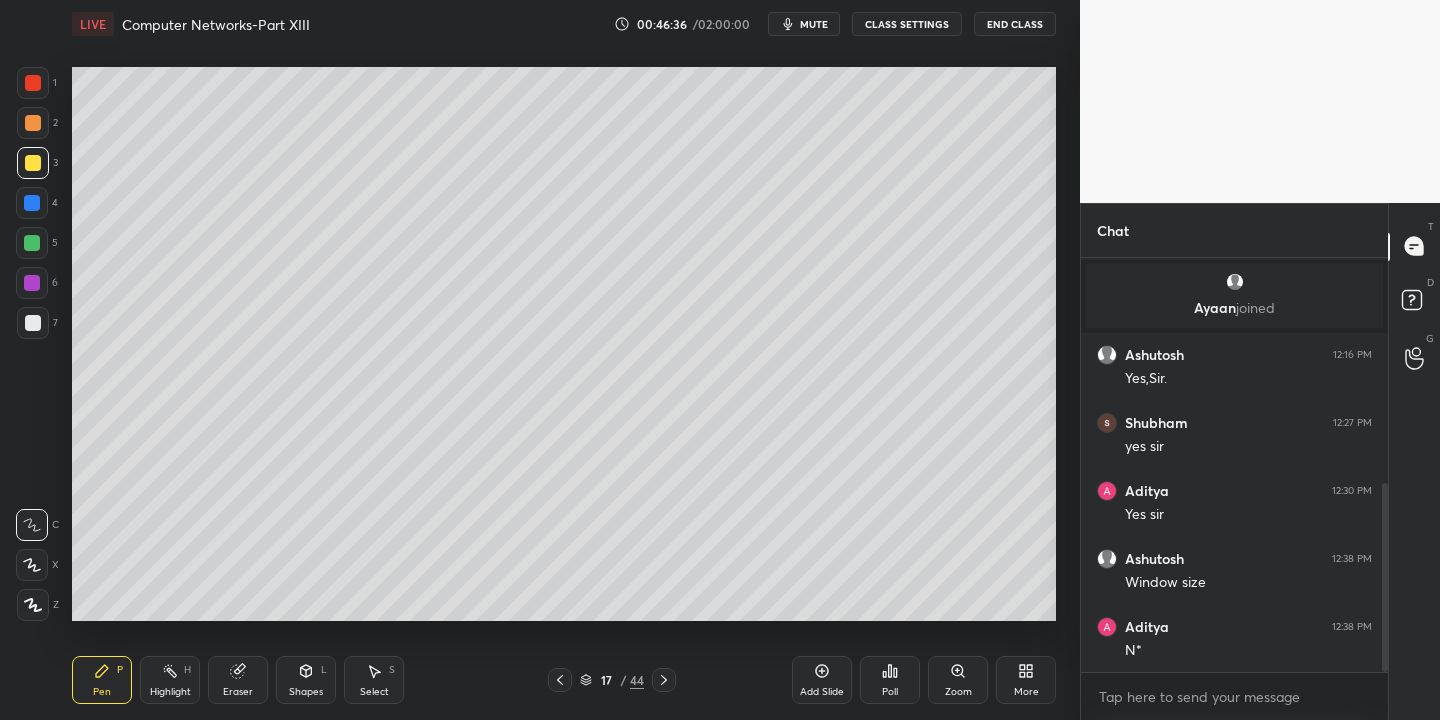 drag, startPoint x: 305, startPoint y: 684, endPoint x: 308, endPoint y: 669, distance: 15.297058 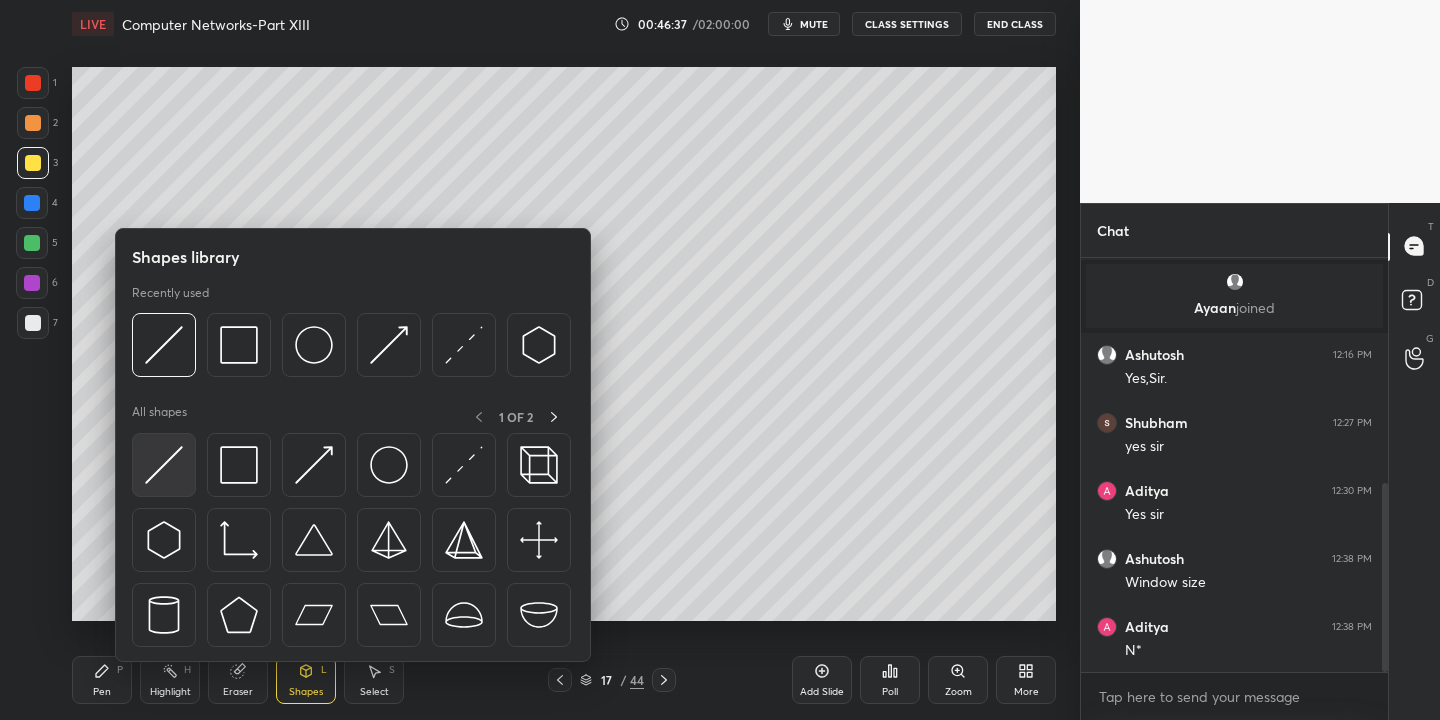 click at bounding box center (164, 465) 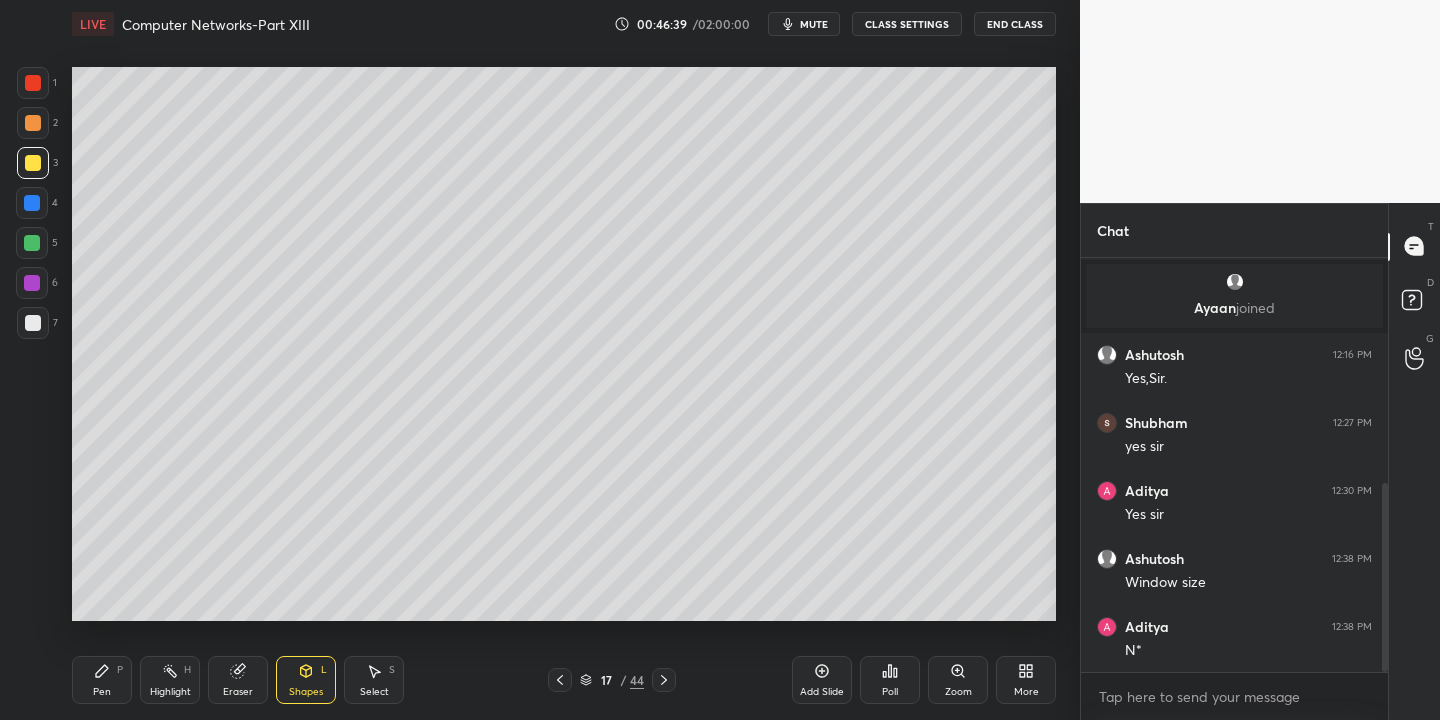 click 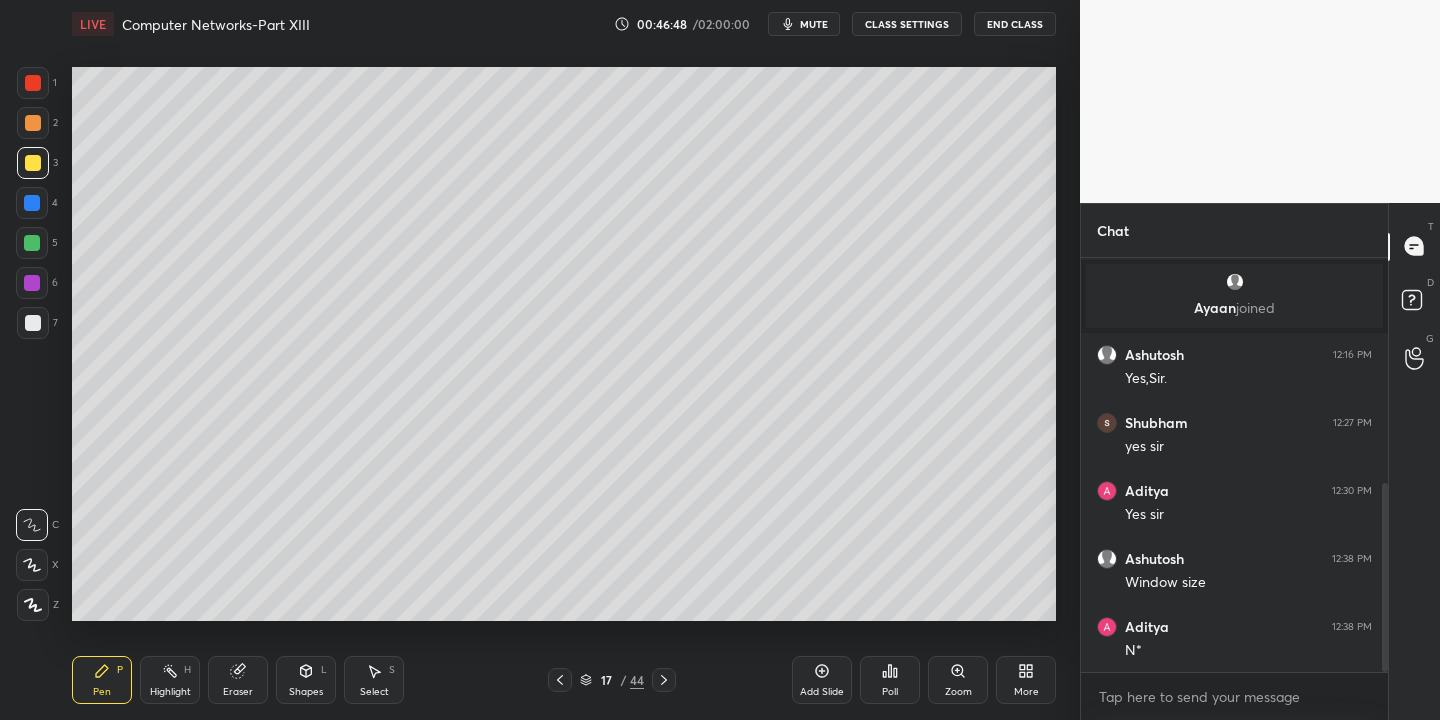 click on "Select S" at bounding box center [374, 680] 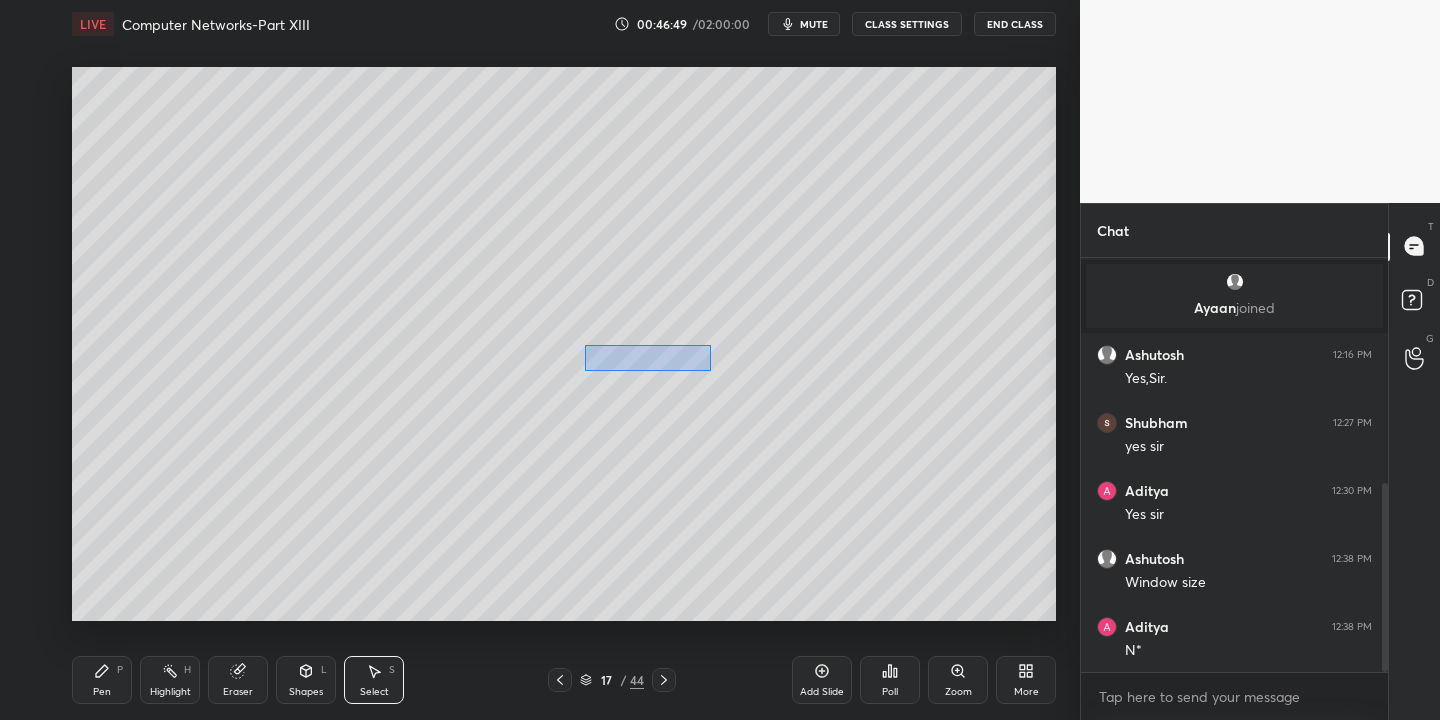 drag, startPoint x: 593, startPoint y: 345, endPoint x: 683, endPoint y: 368, distance: 92.89241 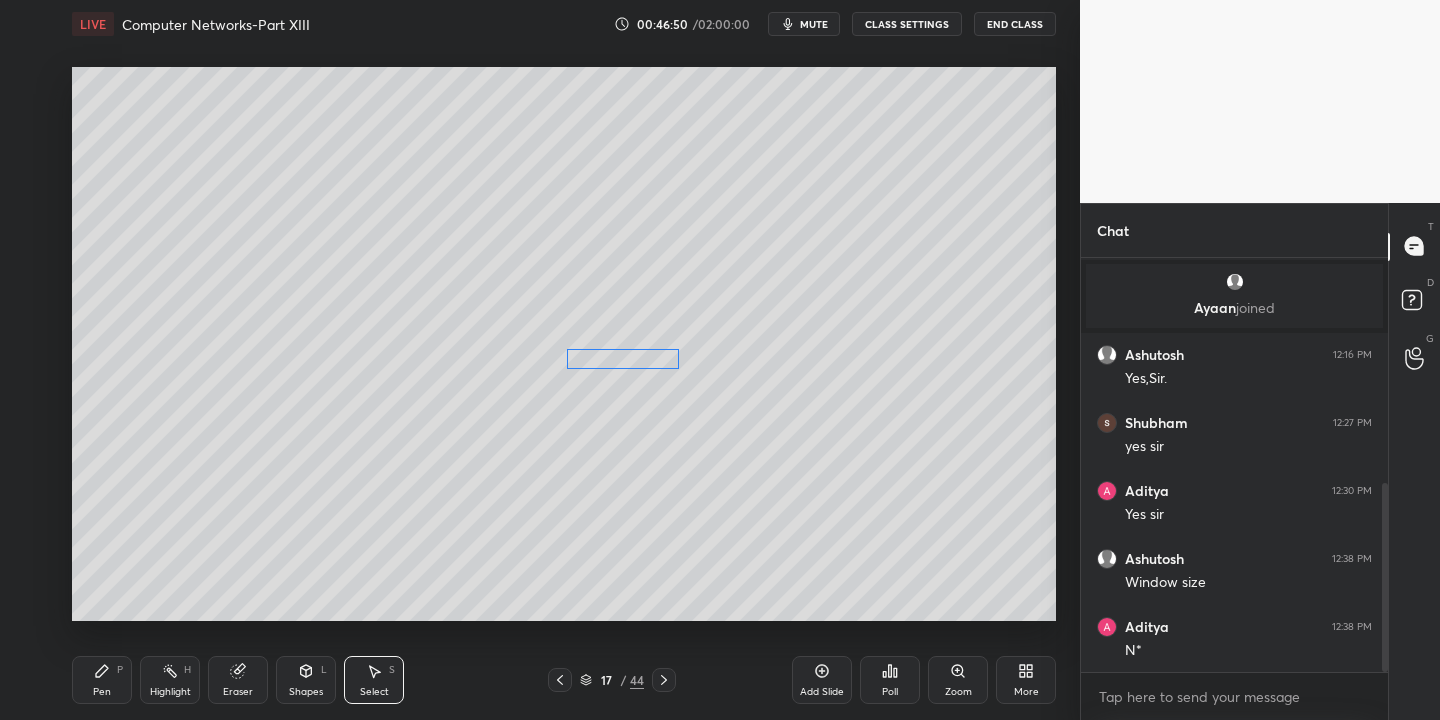 click on "0 ° Undo Copy Duplicate Duplicate to new slide Delete" at bounding box center (564, 344) 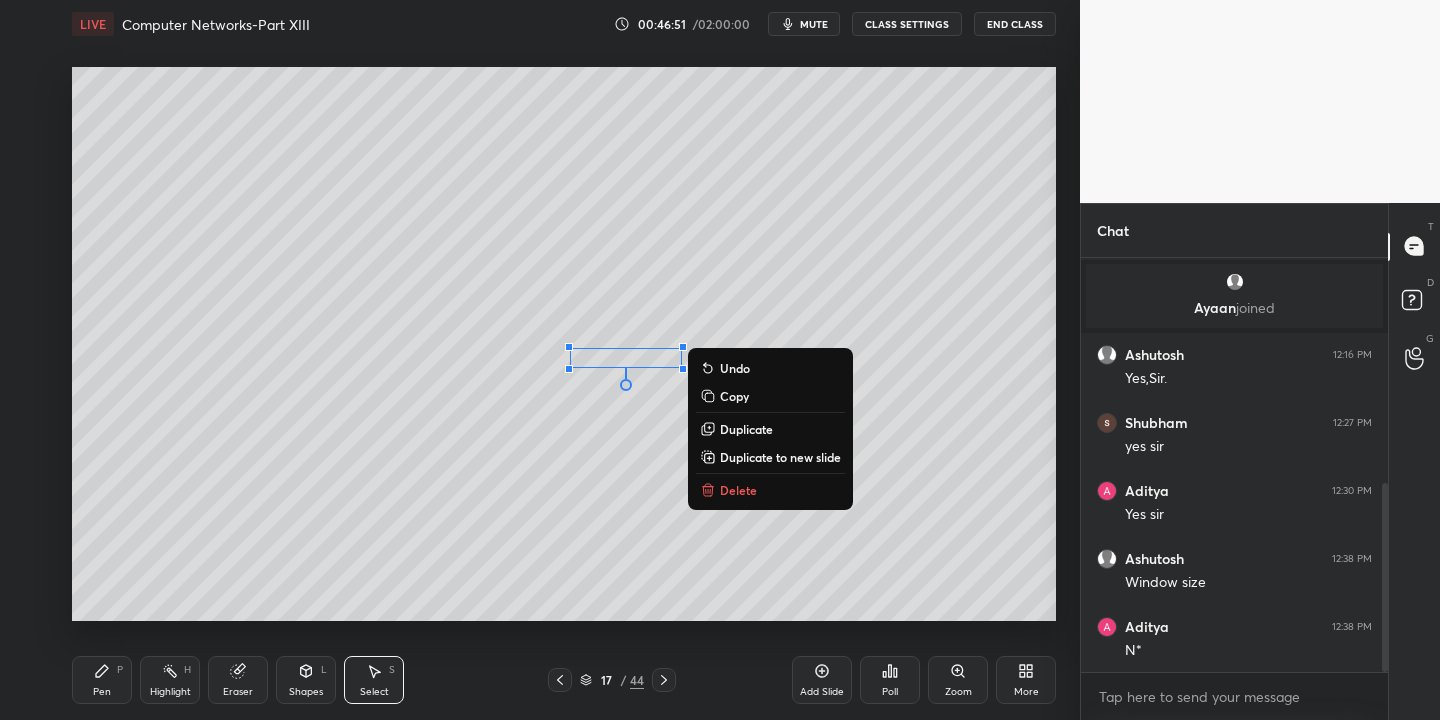 drag, startPoint x: 97, startPoint y: 678, endPoint x: 166, endPoint y: 648, distance: 75.23962 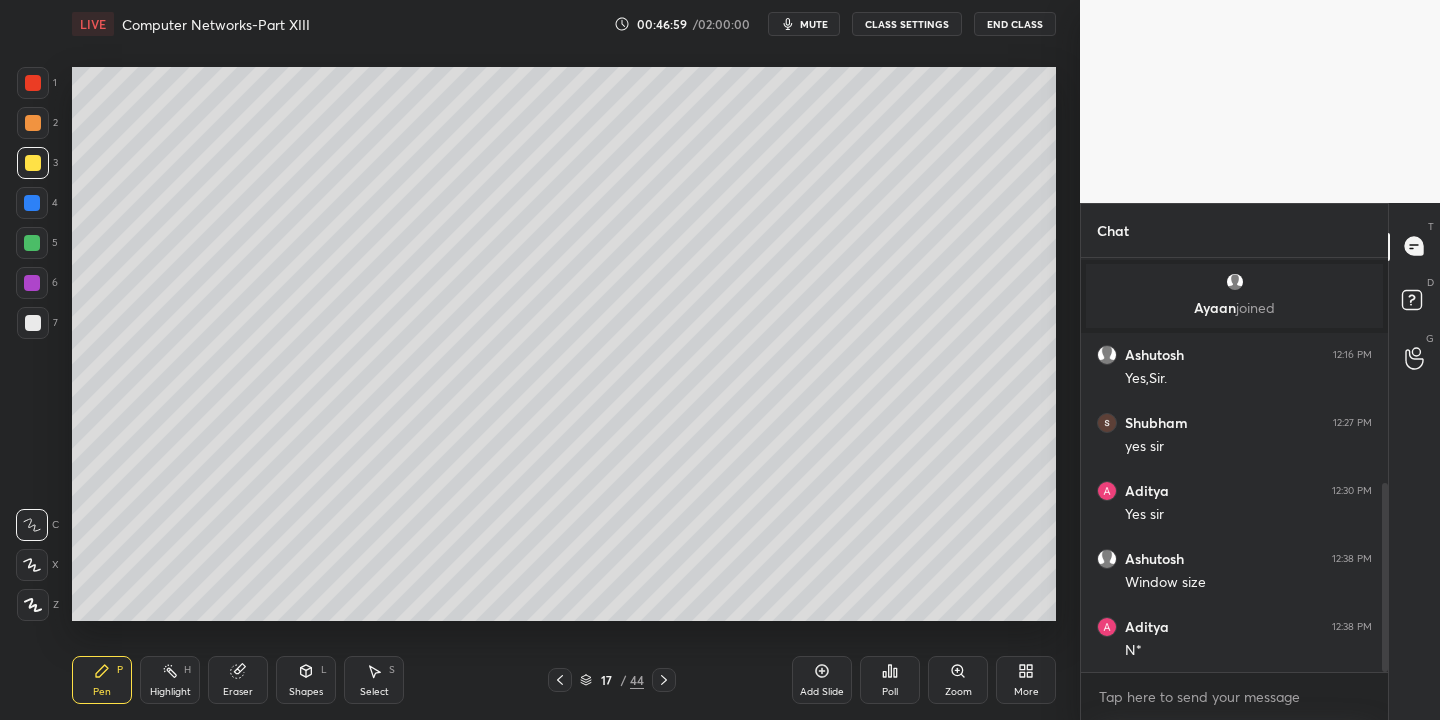 click 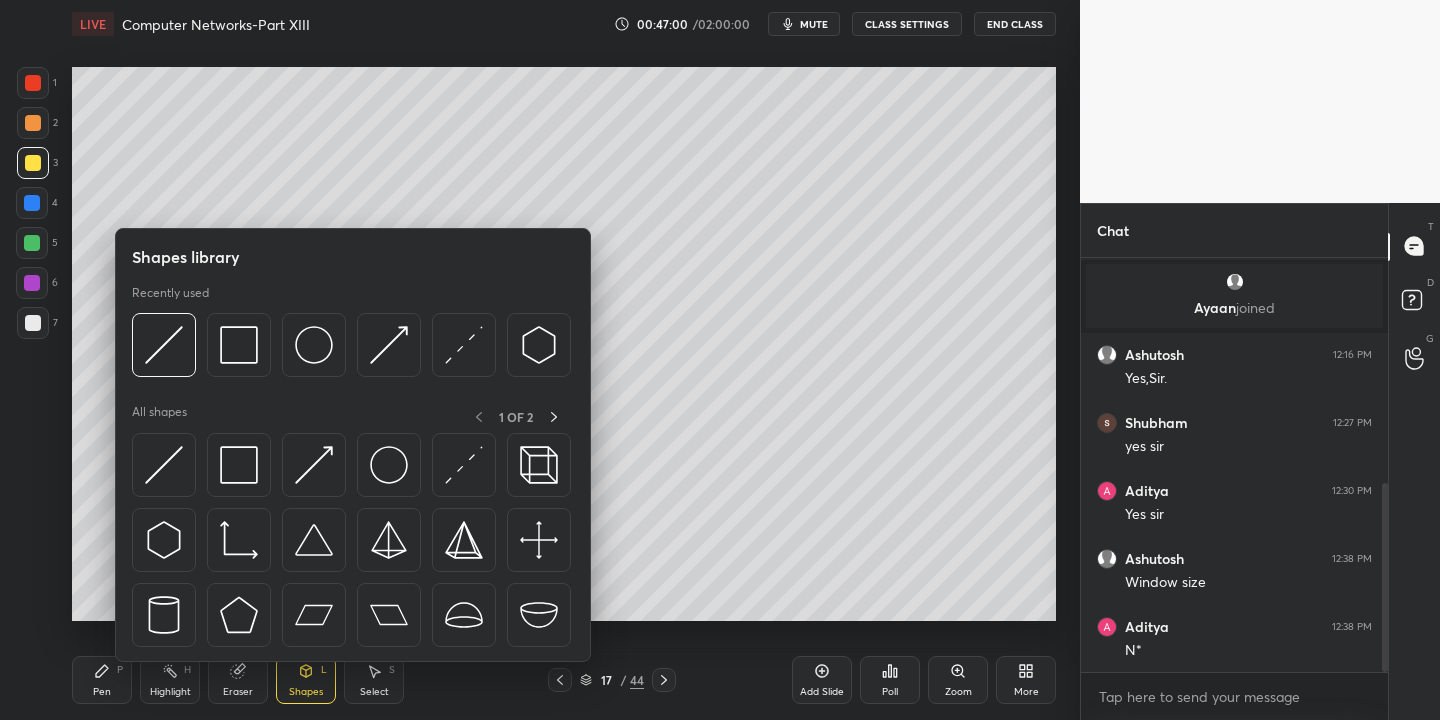 click at bounding box center [164, 465] 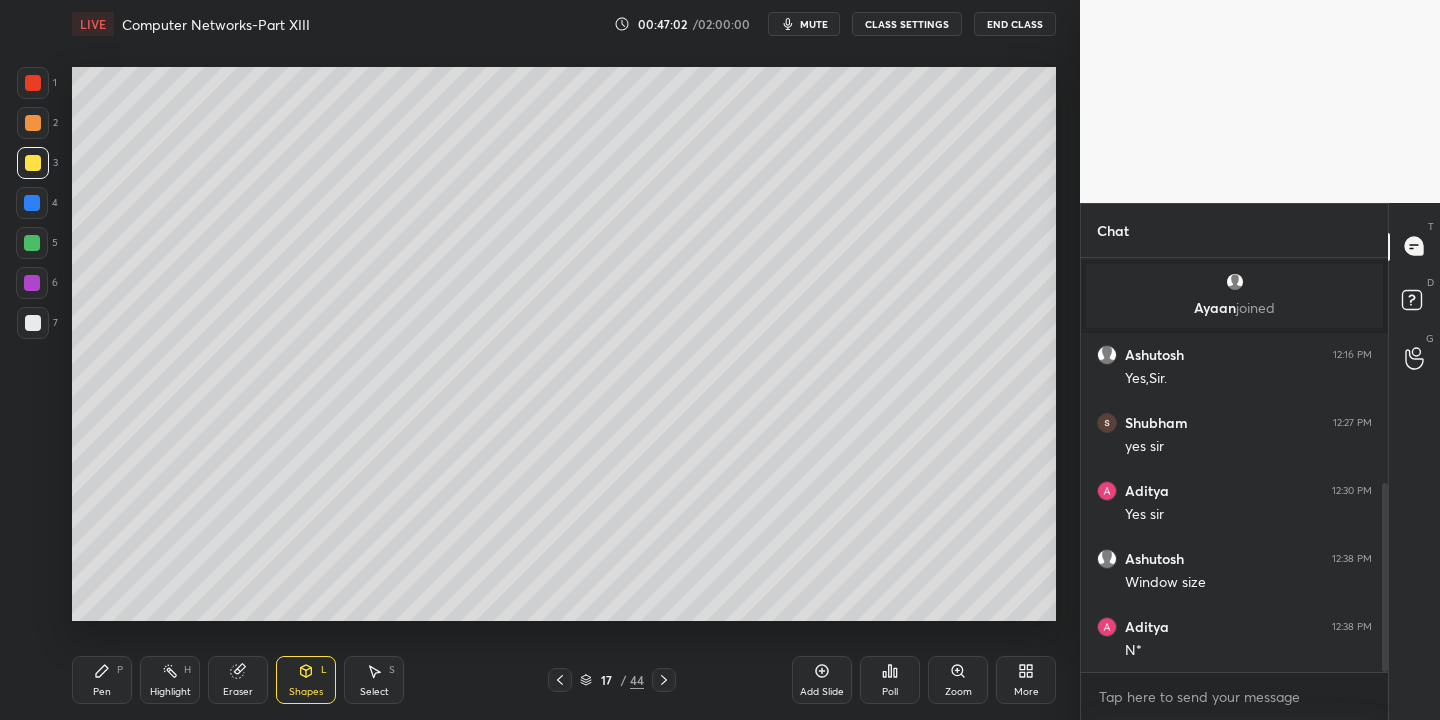 drag, startPoint x: 100, startPoint y: 679, endPoint x: 165, endPoint y: 647, distance: 72.44998 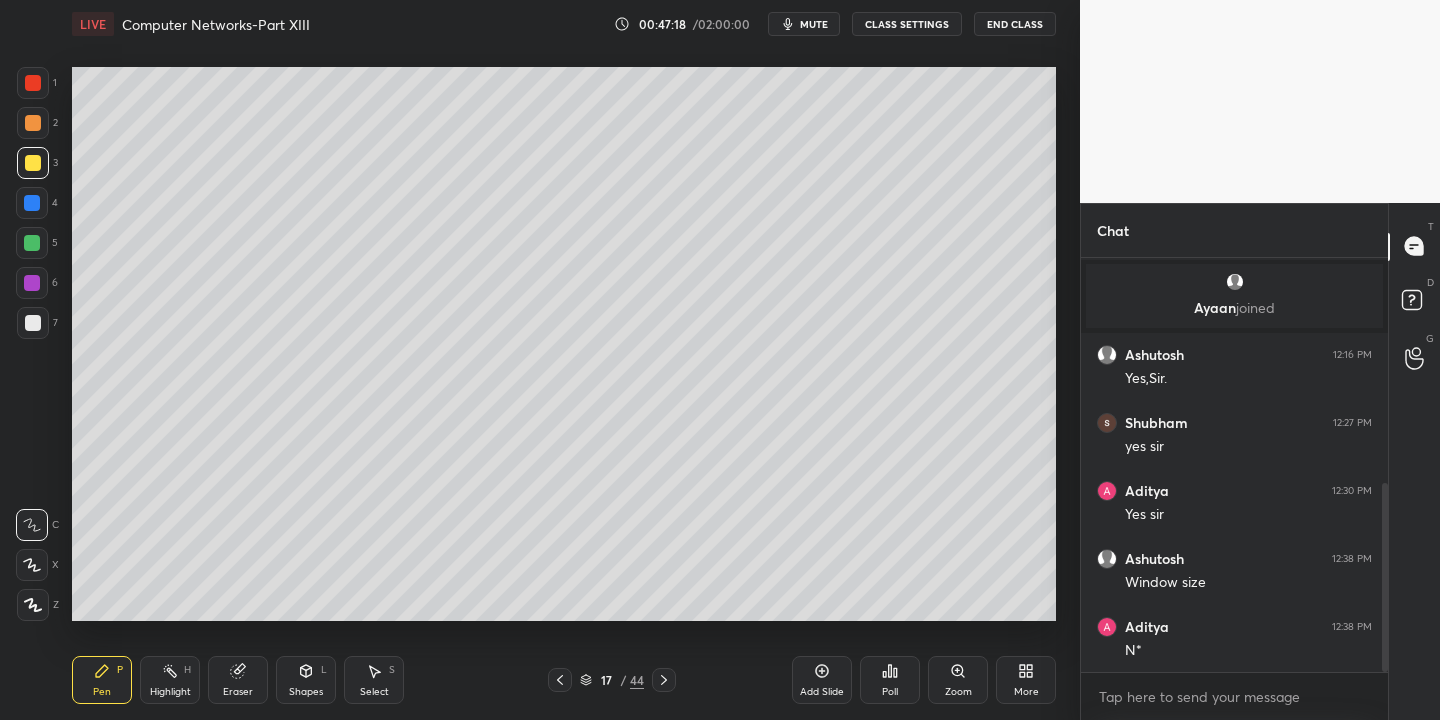 click on "Pen" at bounding box center (102, 692) 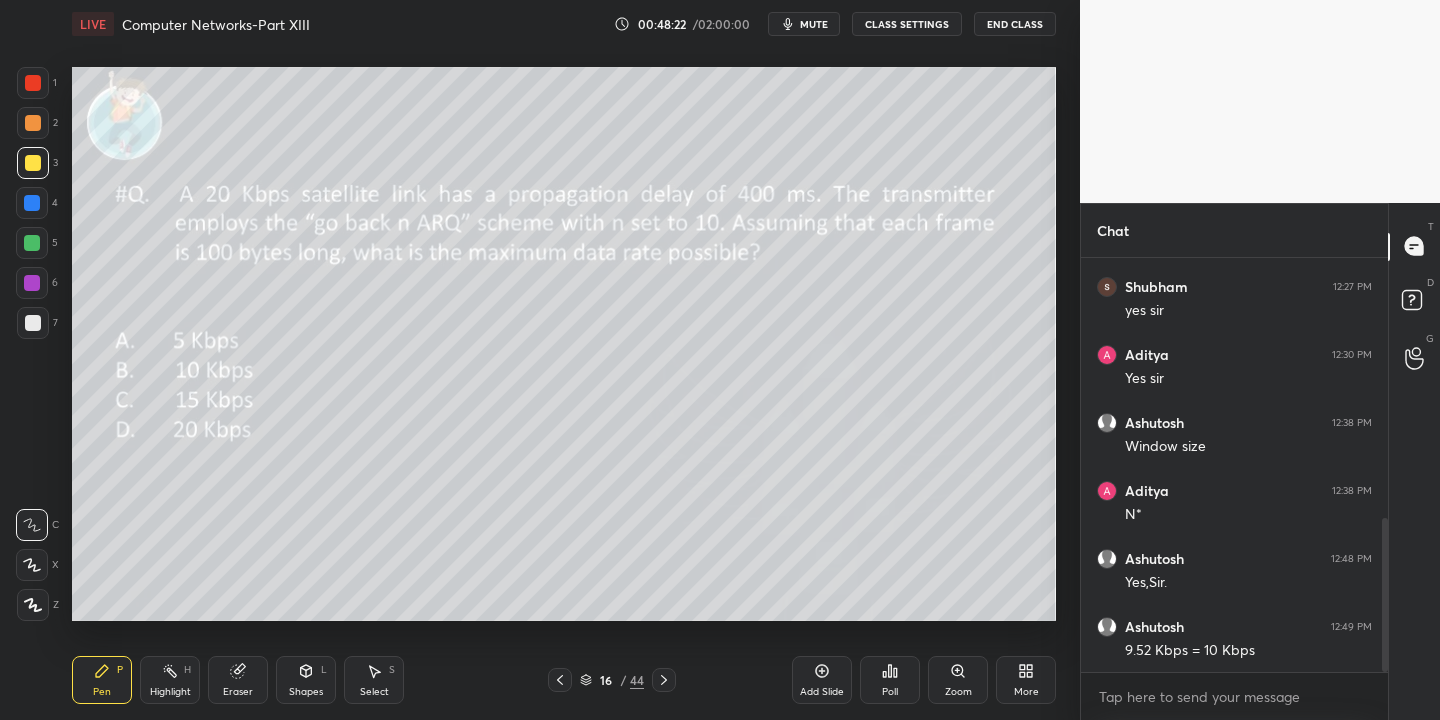 scroll, scrollTop: 701, scrollLeft: 0, axis: vertical 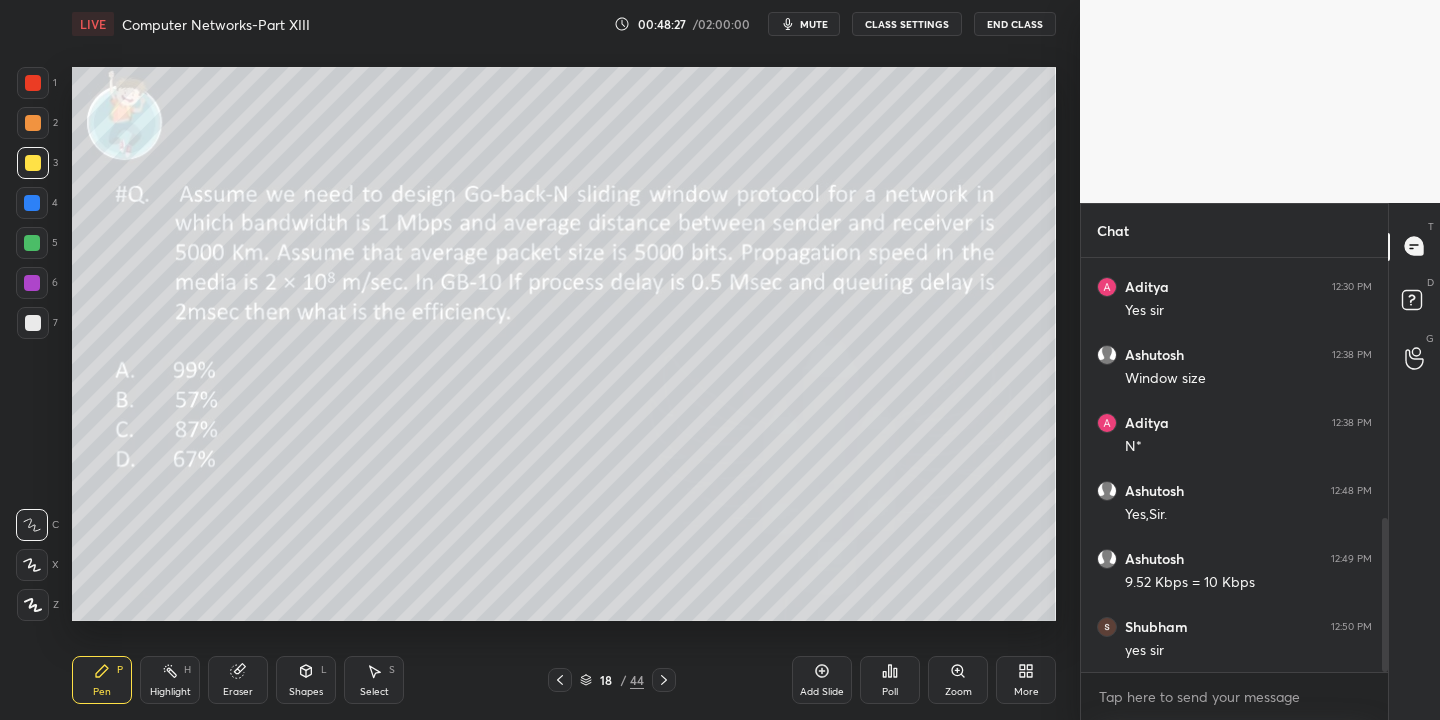 drag, startPoint x: 309, startPoint y: 677, endPoint x: 305, endPoint y: 666, distance: 11.7046995 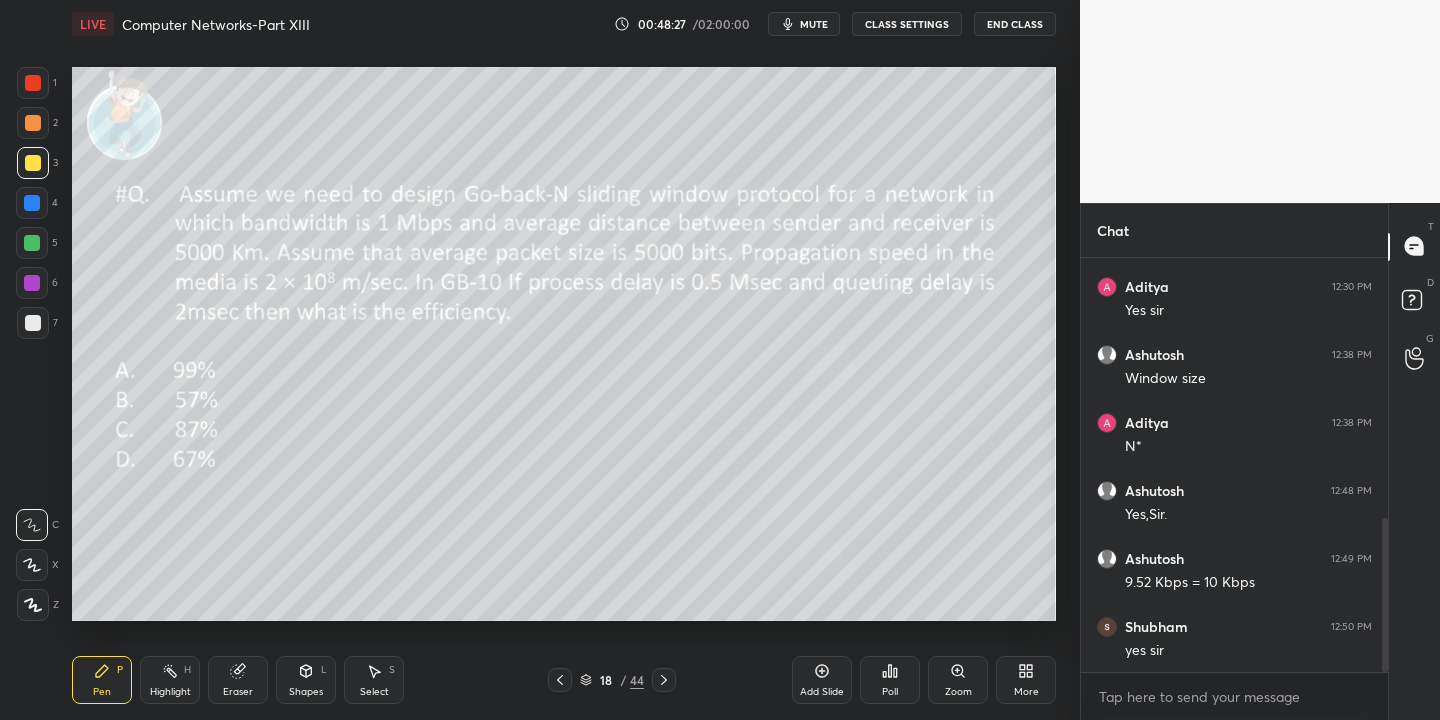 click 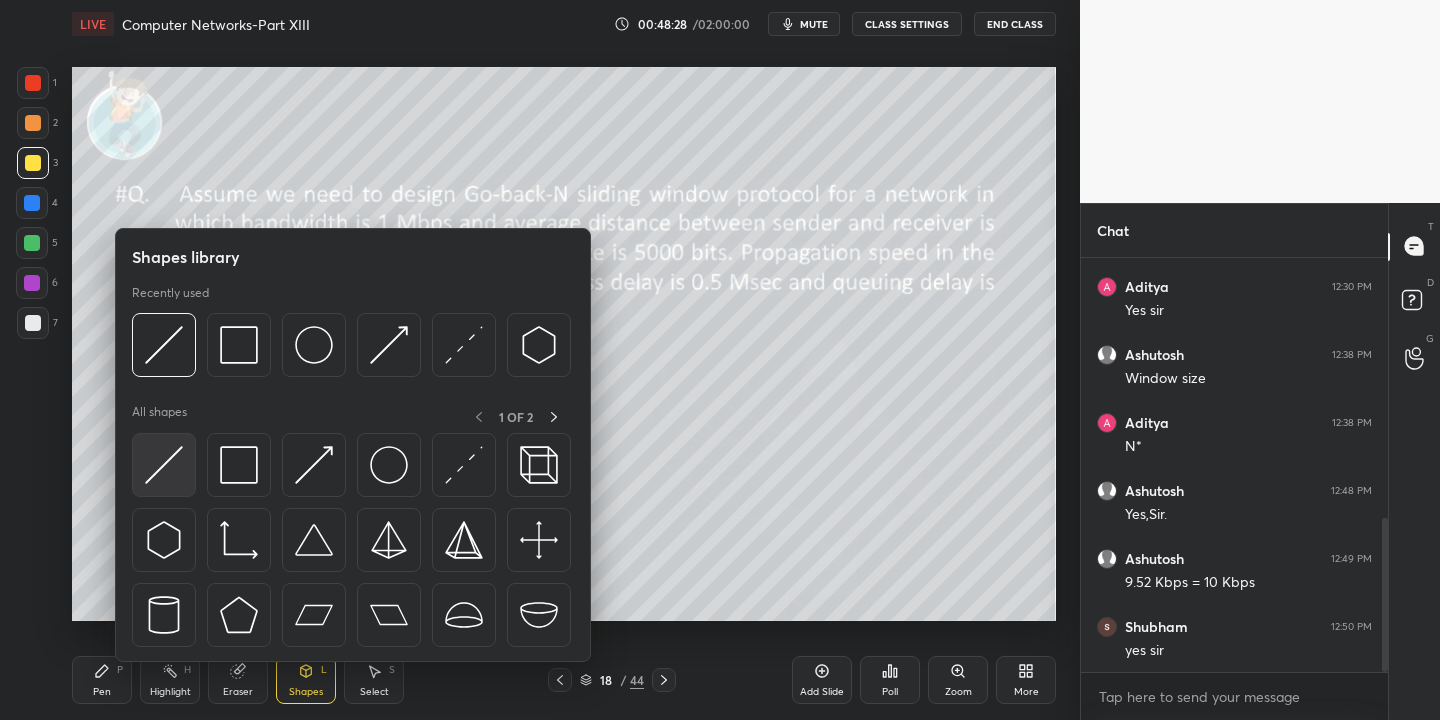 click at bounding box center (164, 465) 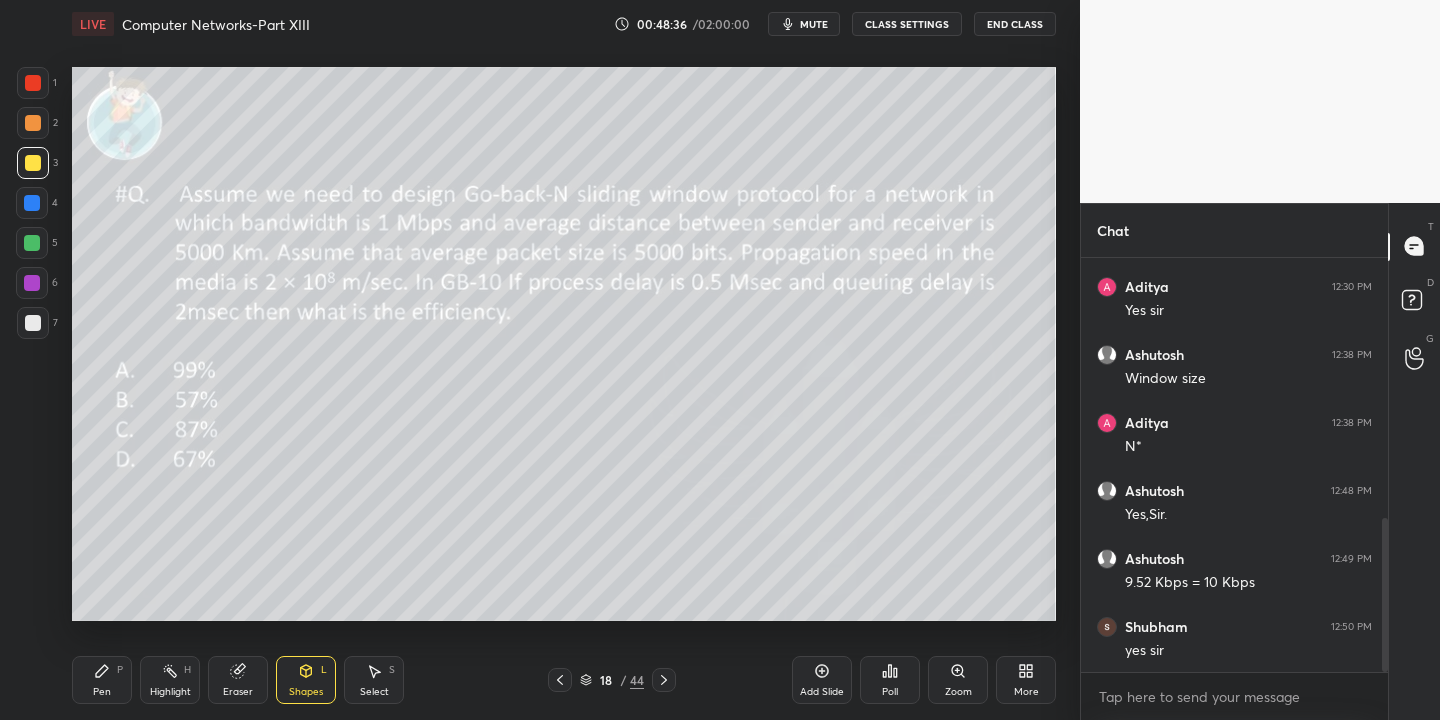 click on "Pen P" at bounding box center (102, 680) 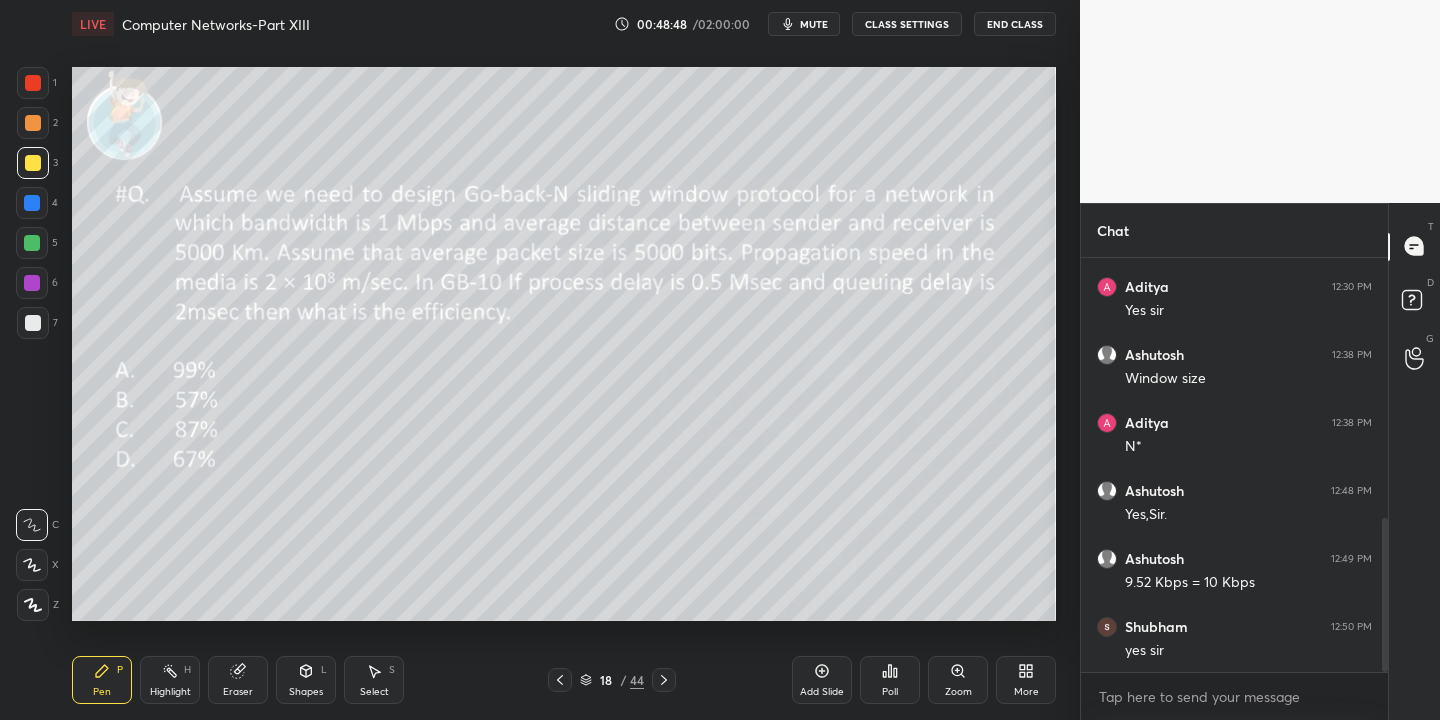 click on "Shapes" at bounding box center (306, 692) 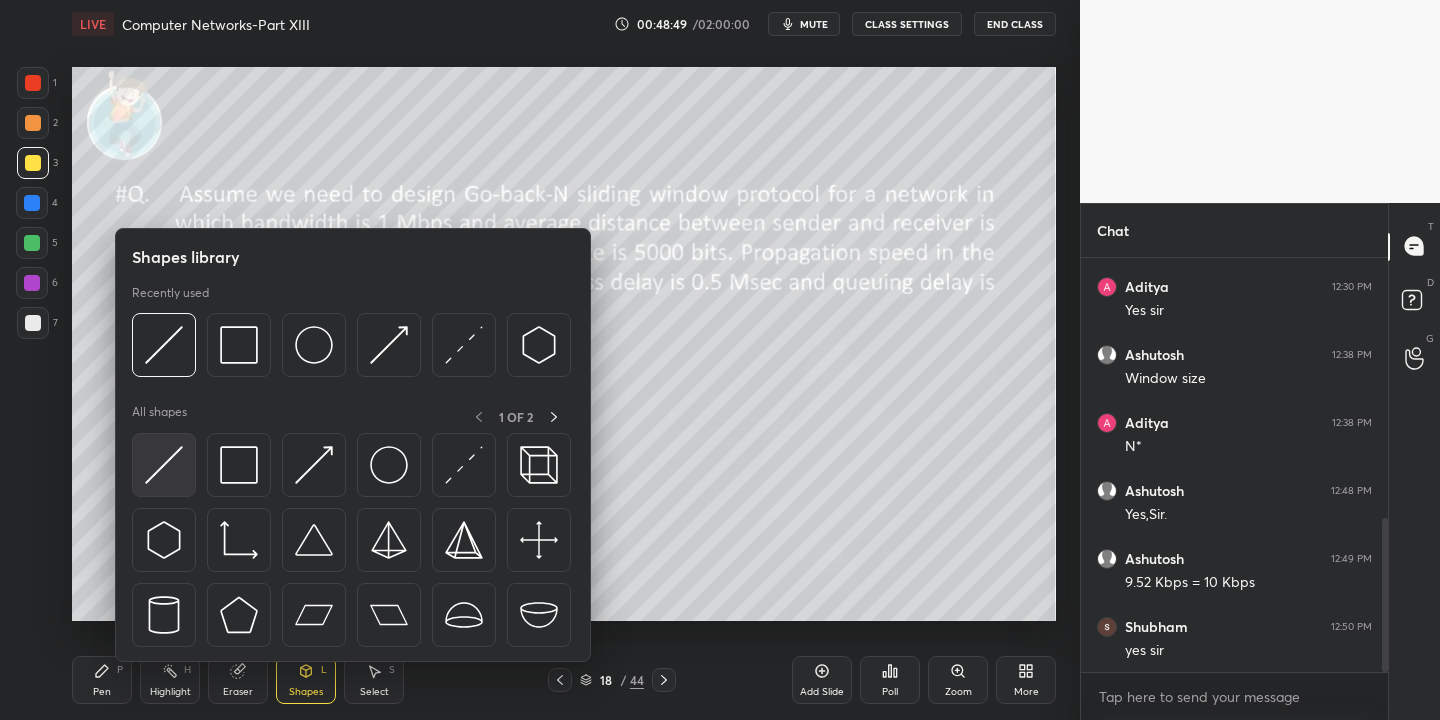 click at bounding box center (164, 465) 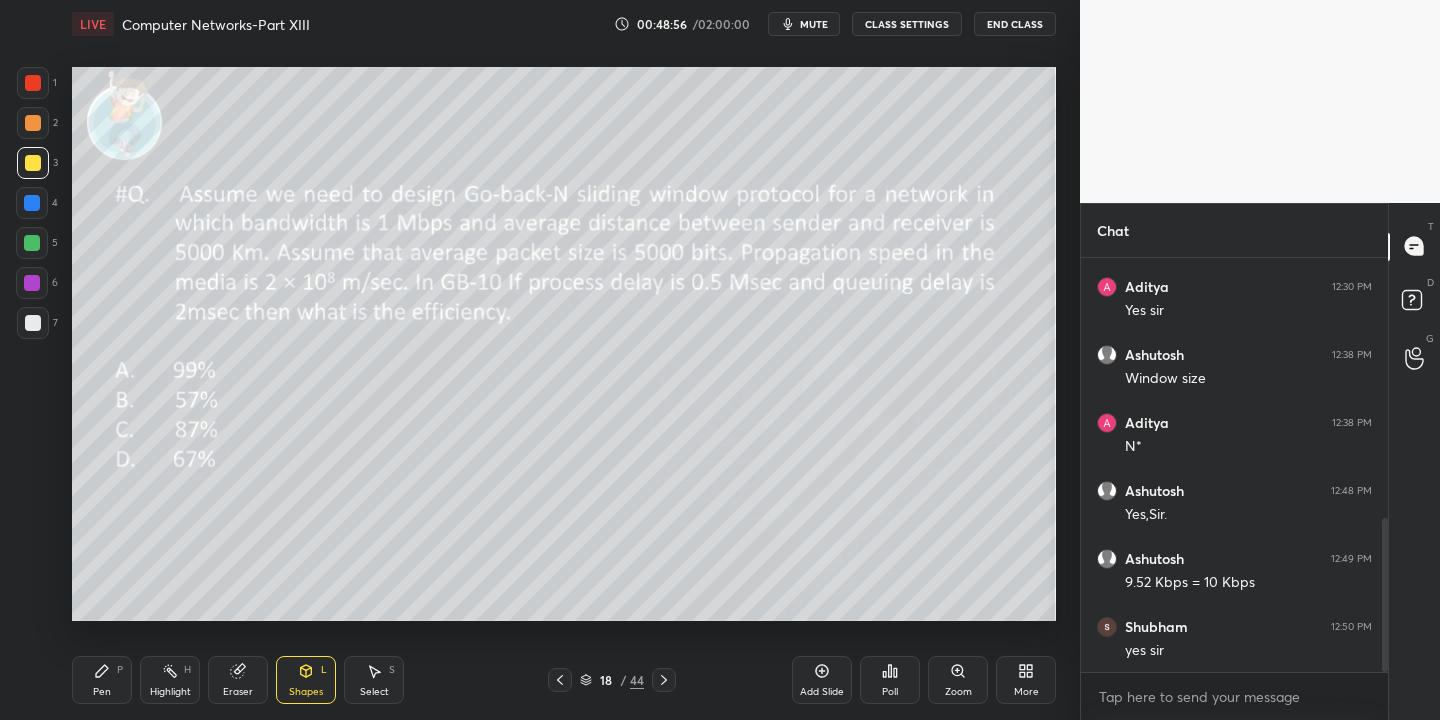 click on "Pen P" at bounding box center (102, 680) 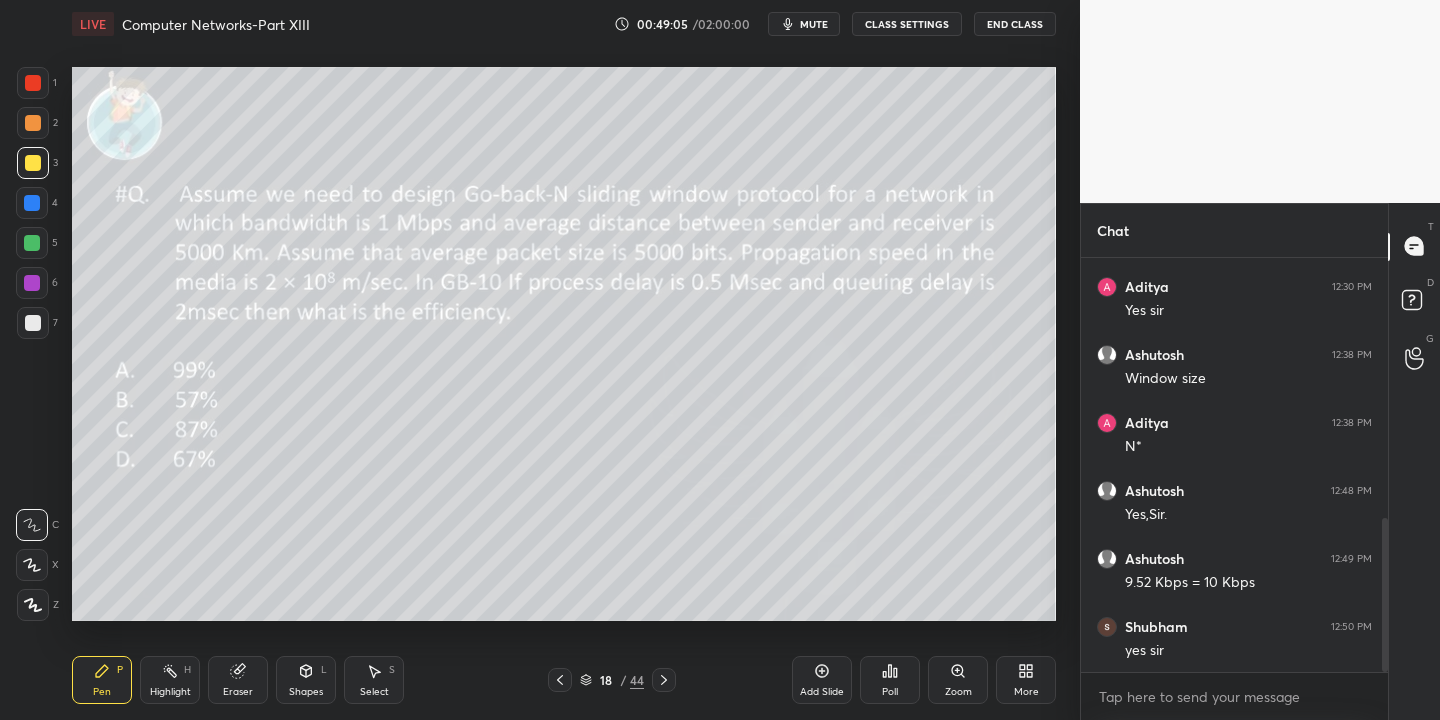 click 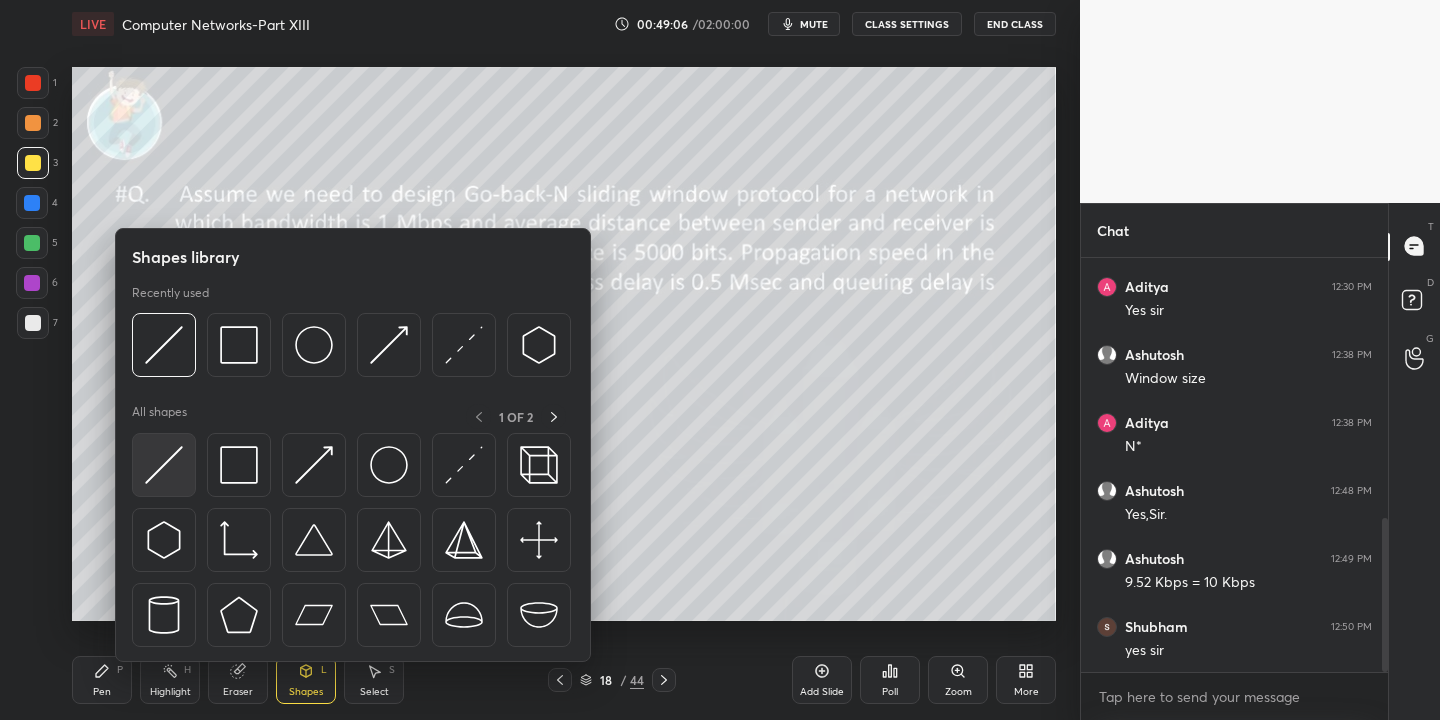 drag, startPoint x: 177, startPoint y: 468, endPoint x: 364, endPoint y: 242, distance: 293.3343 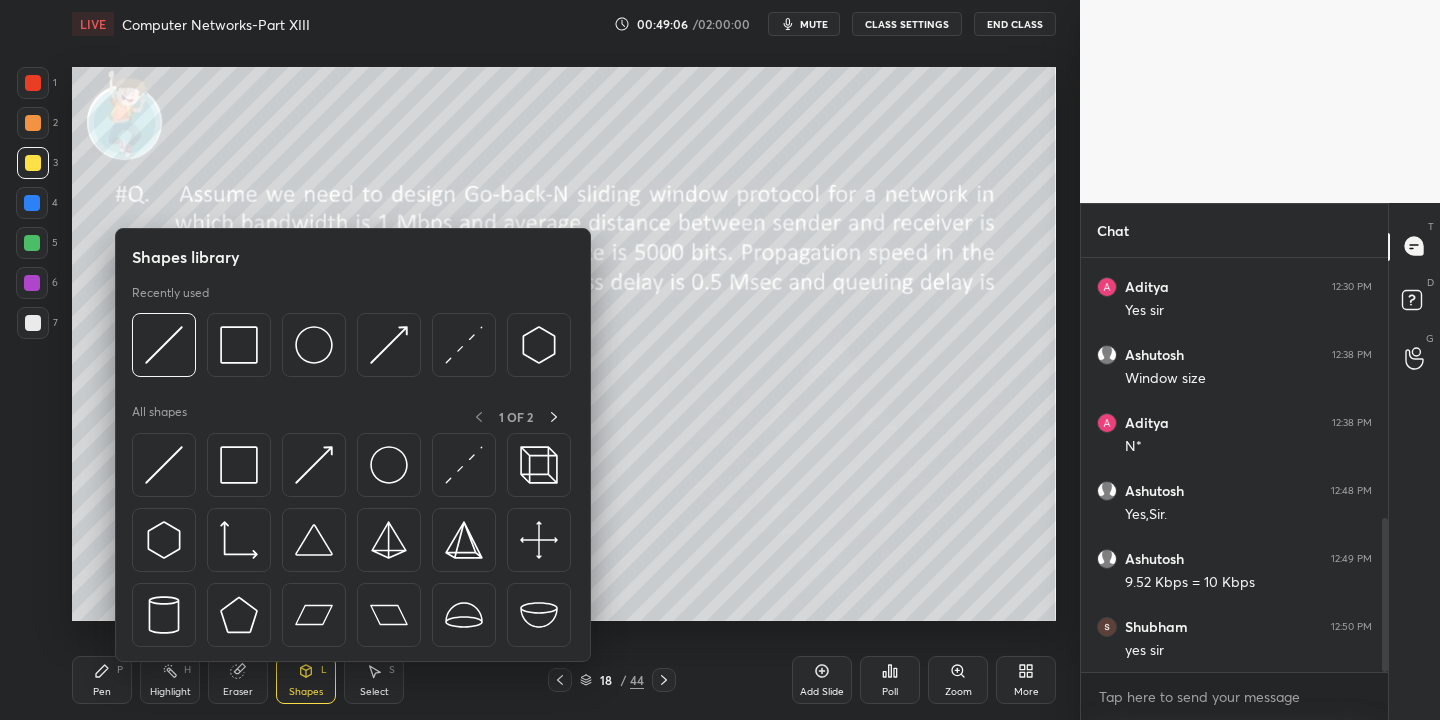 click at bounding box center (164, 465) 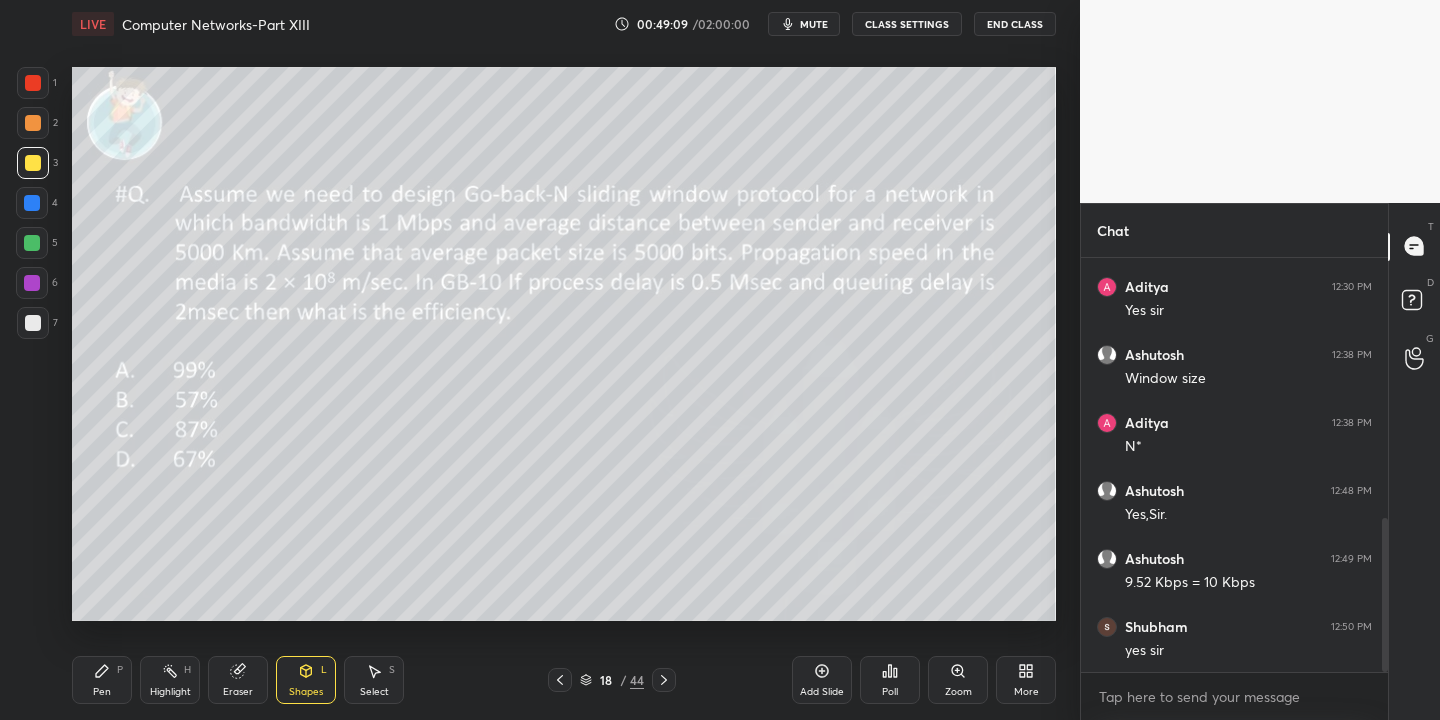 drag, startPoint x: 106, startPoint y: 685, endPoint x: 137, endPoint y: 667, distance: 35.846897 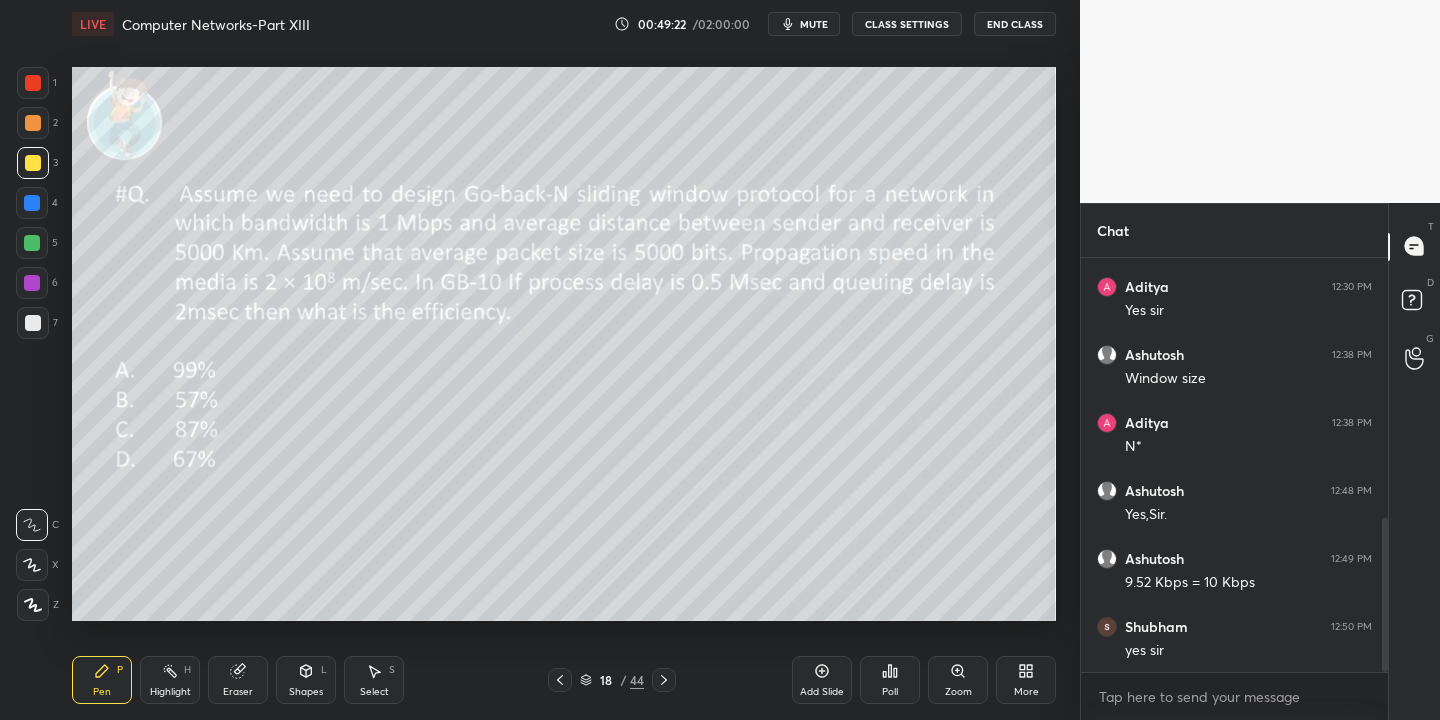 drag, startPoint x: 311, startPoint y: 687, endPoint x: 305, endPoint y: 665, distance: 22.803509 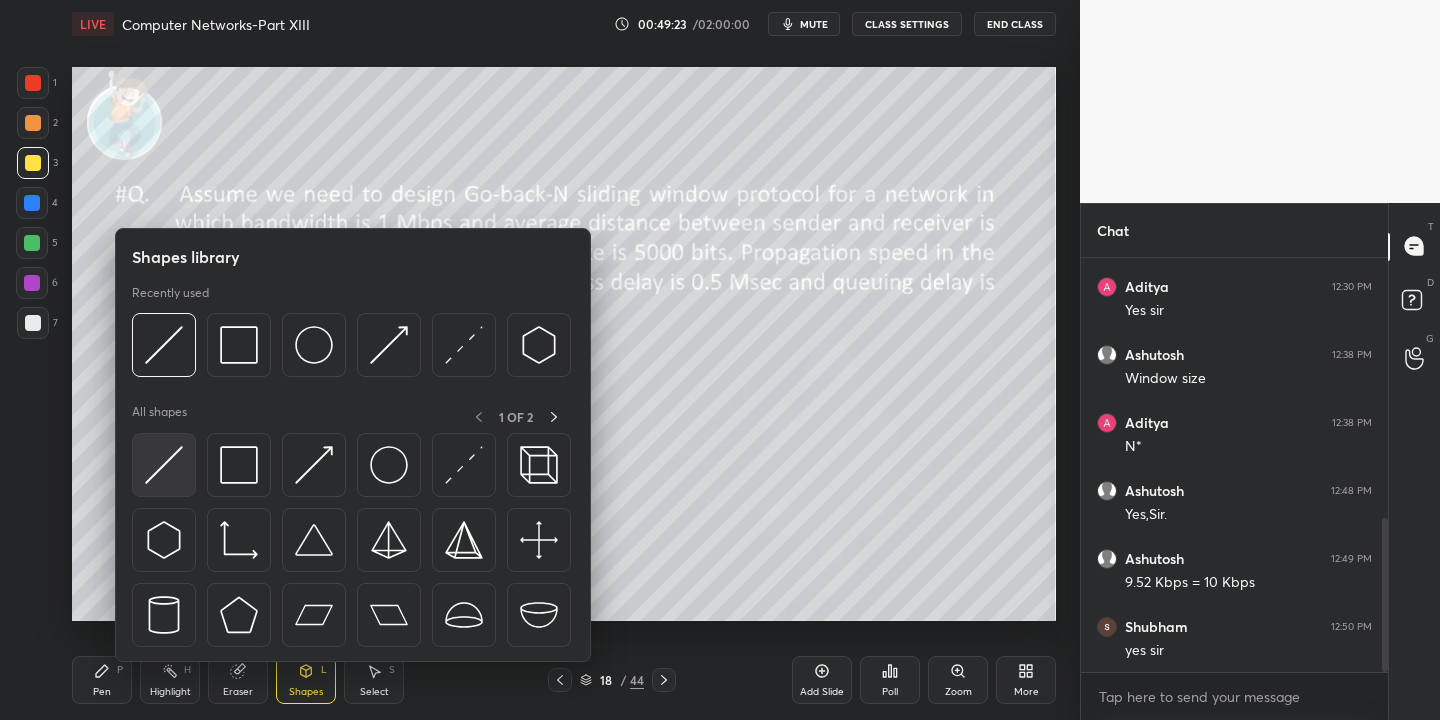 click at bounding box center (164, 465) 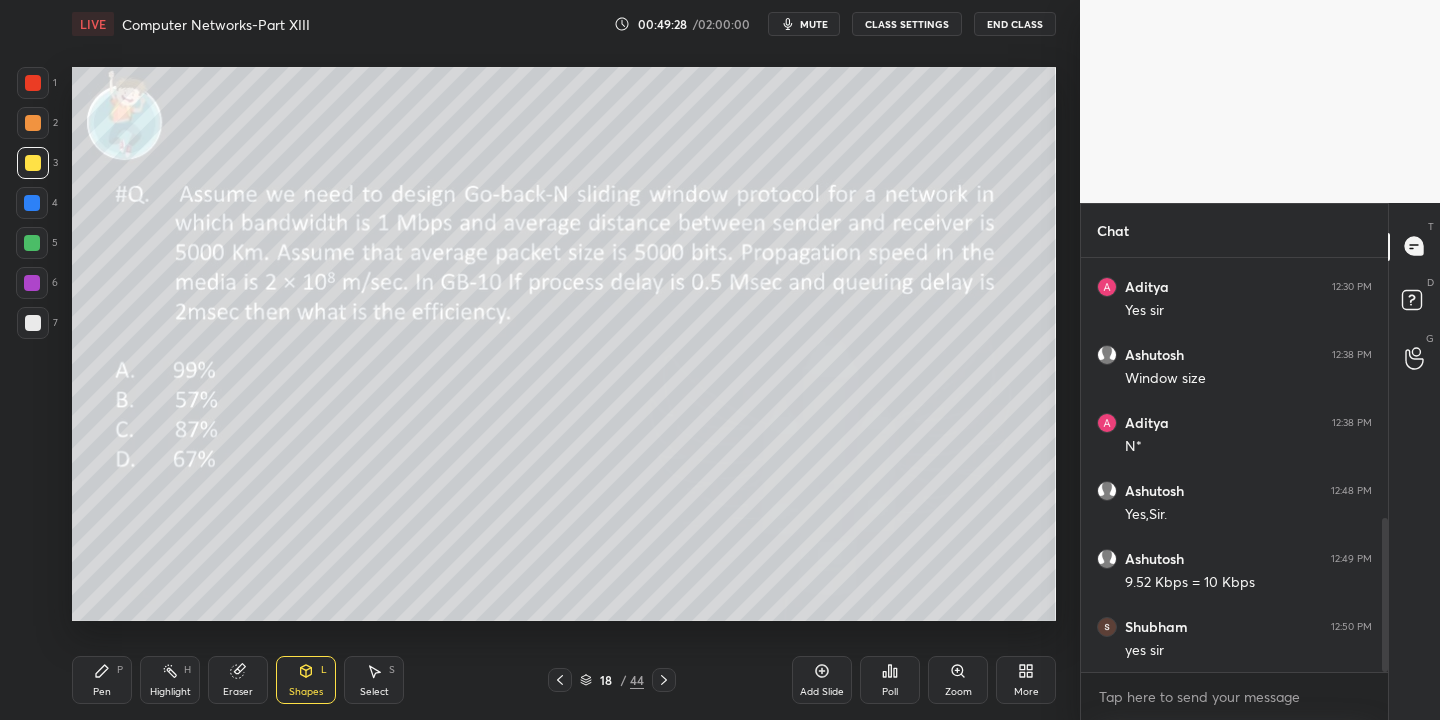 drag, startPoint x: 110, startPoint y: 688, endPoint x: 117, endPoint y: 677, distance: 13.038404 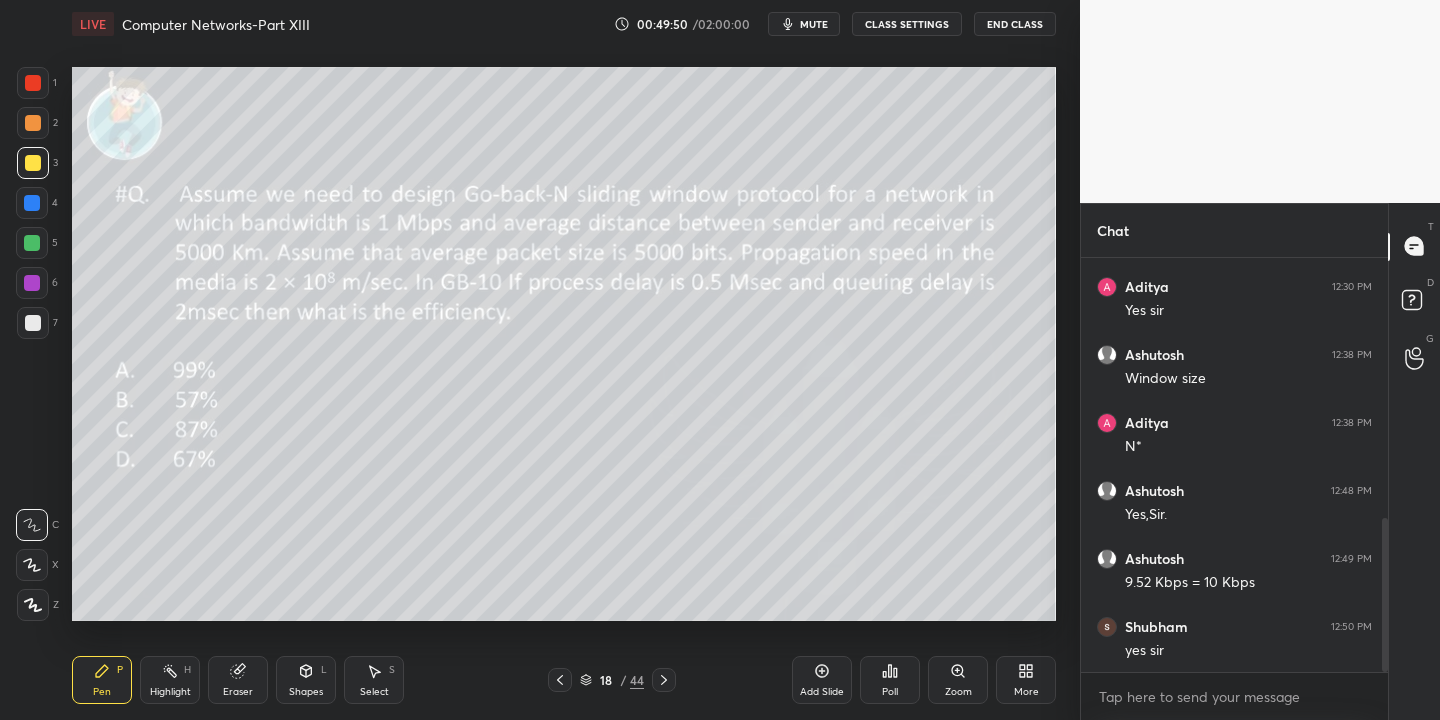 click on "Shapes" at bounding box center (306, 692) 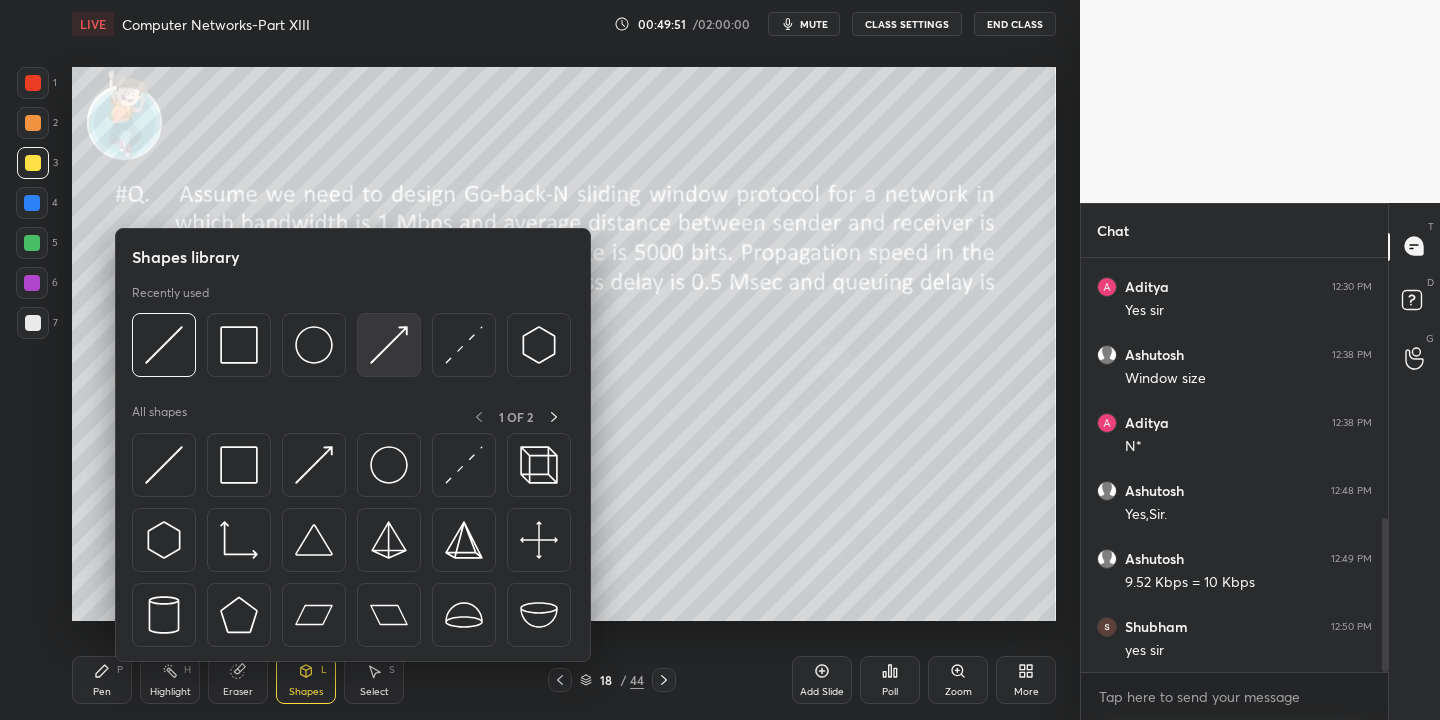 click at bounding box center (164, 465) 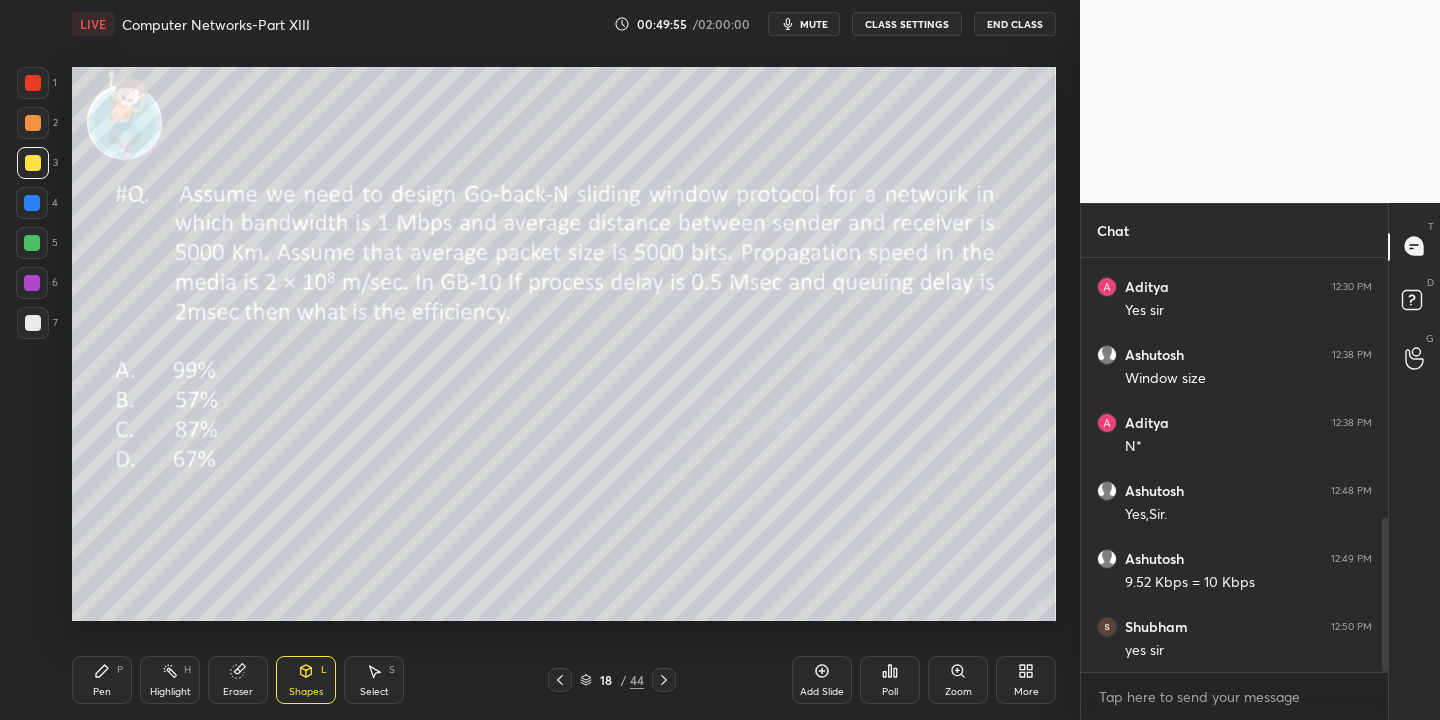 click on "Pen" at bounding box center [102, 692] 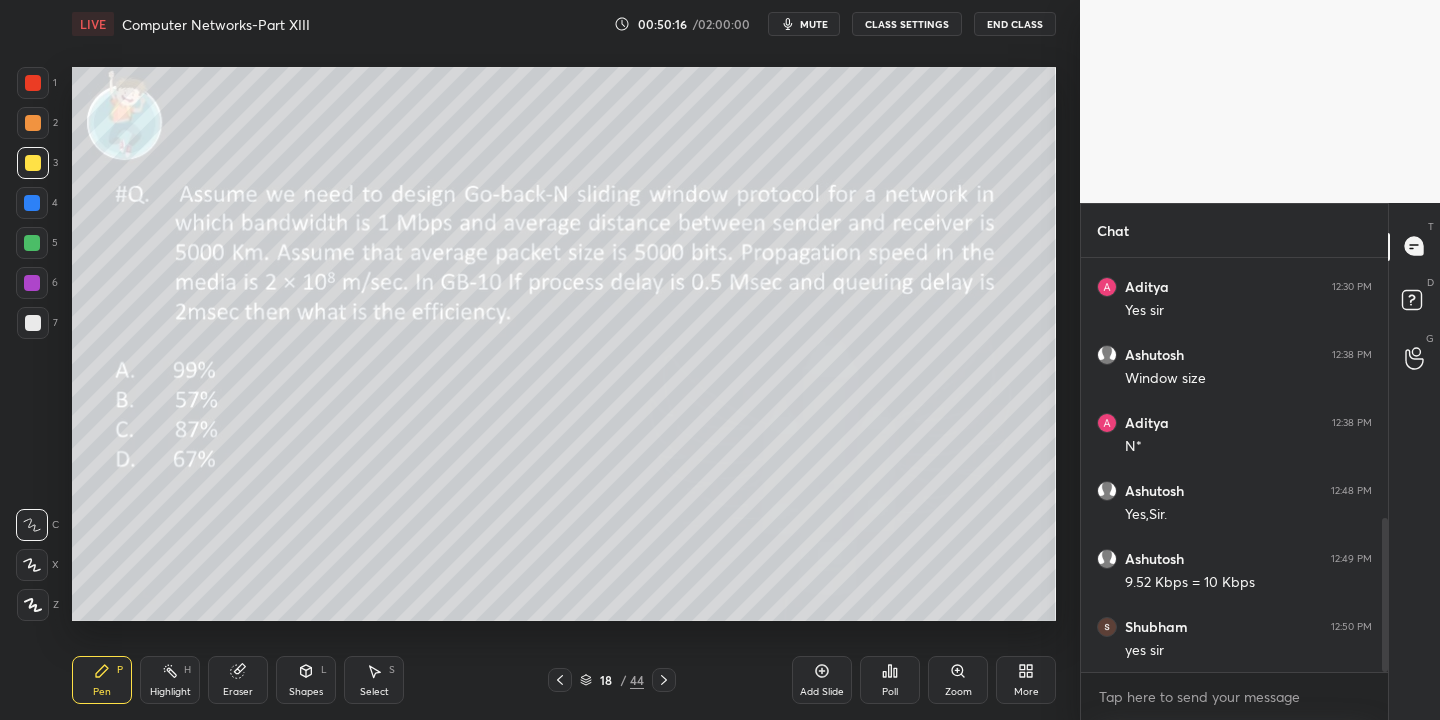 click on "Shapes L" at bounding box center [306, 680] 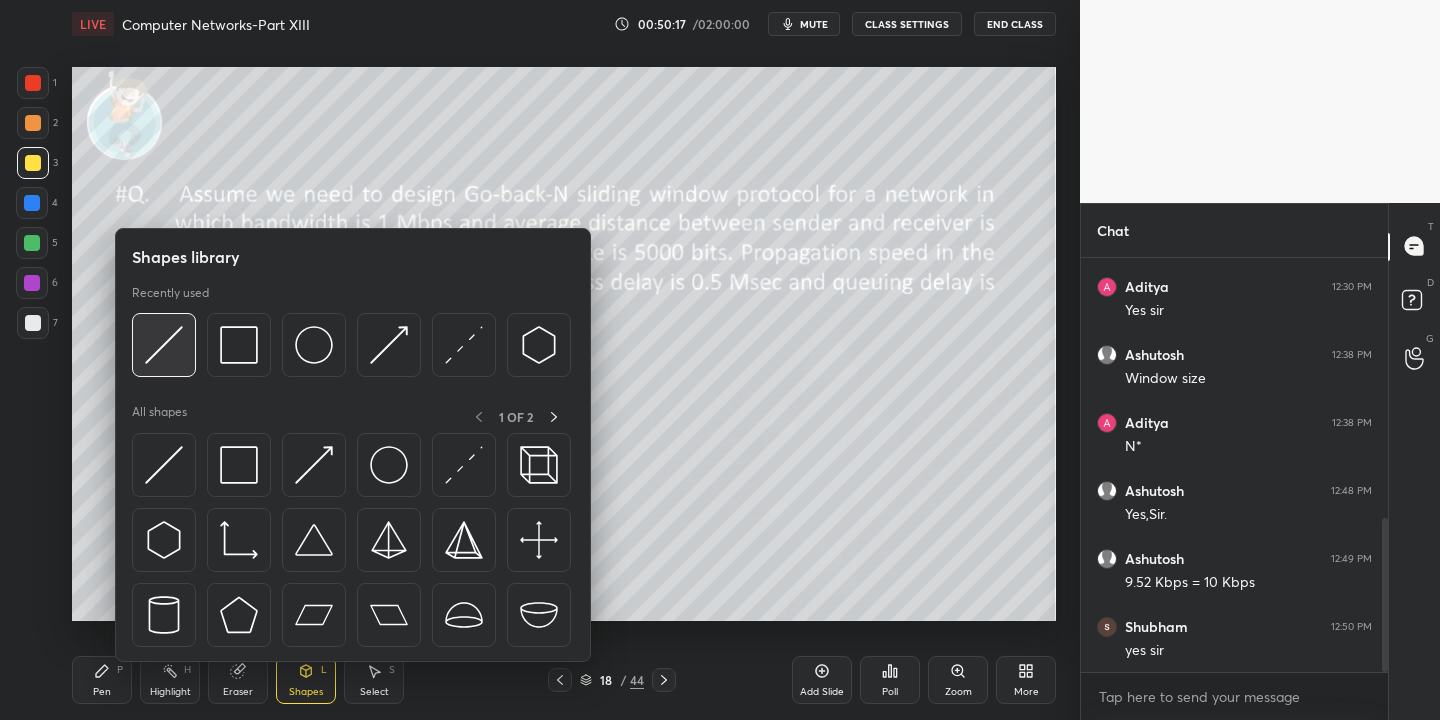 click at bounding box center (164, 465) 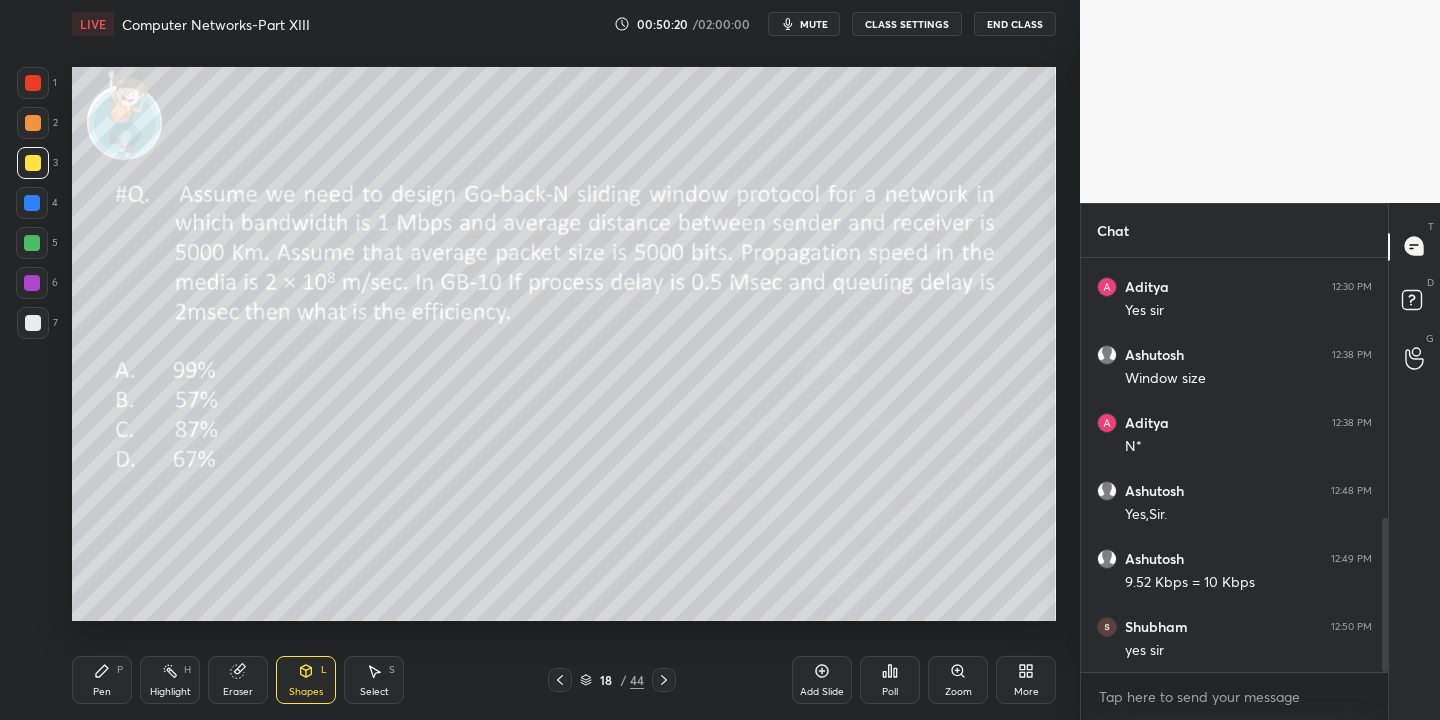 drag, startPoint x: 106, startPoint y: 677, endPoint x: 116, endPoint y: 662, distance: 18.027756 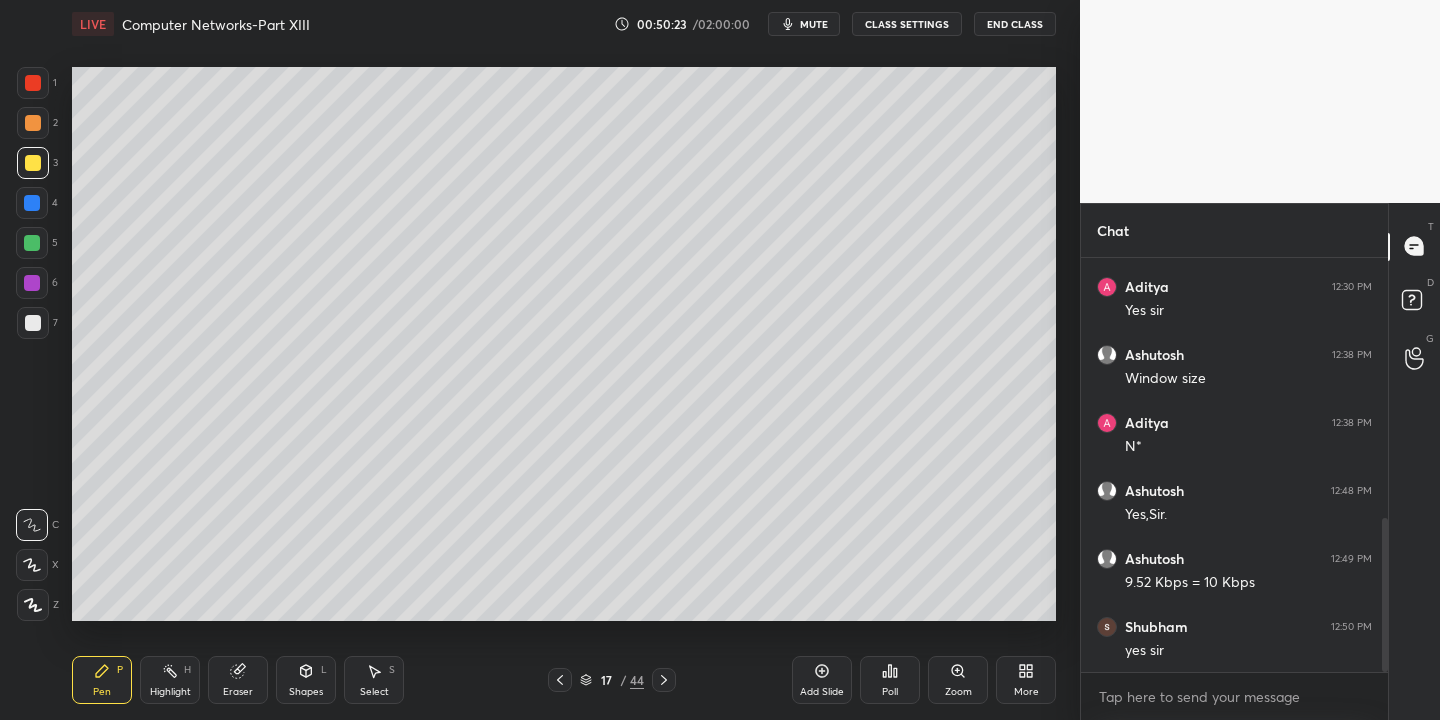 click on "Select S" at bounding box center (374, 680) 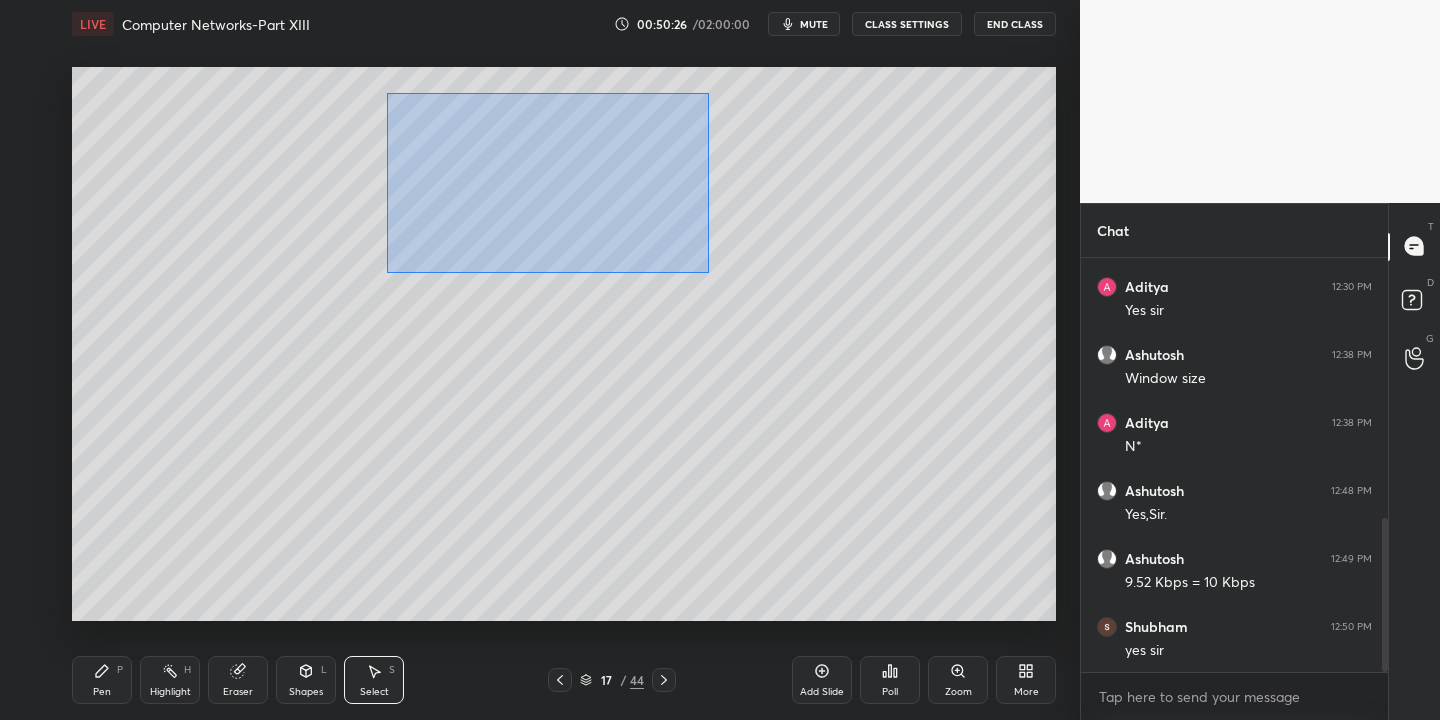 drag, startPoint x: 409, startPoint y: 95, endPoint x: 703, endPoint y: 269, distance: 341.63138 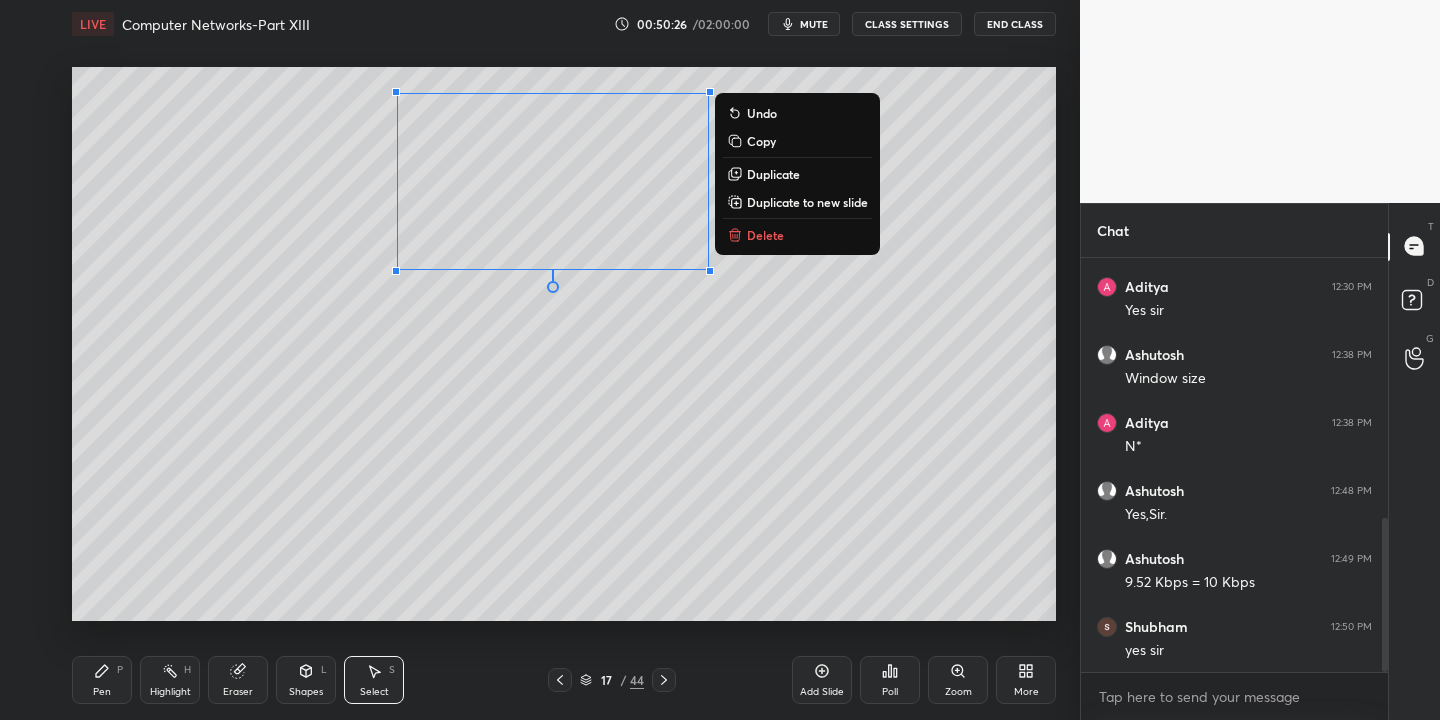 click on "Copy" at bounding box center [761, 141] 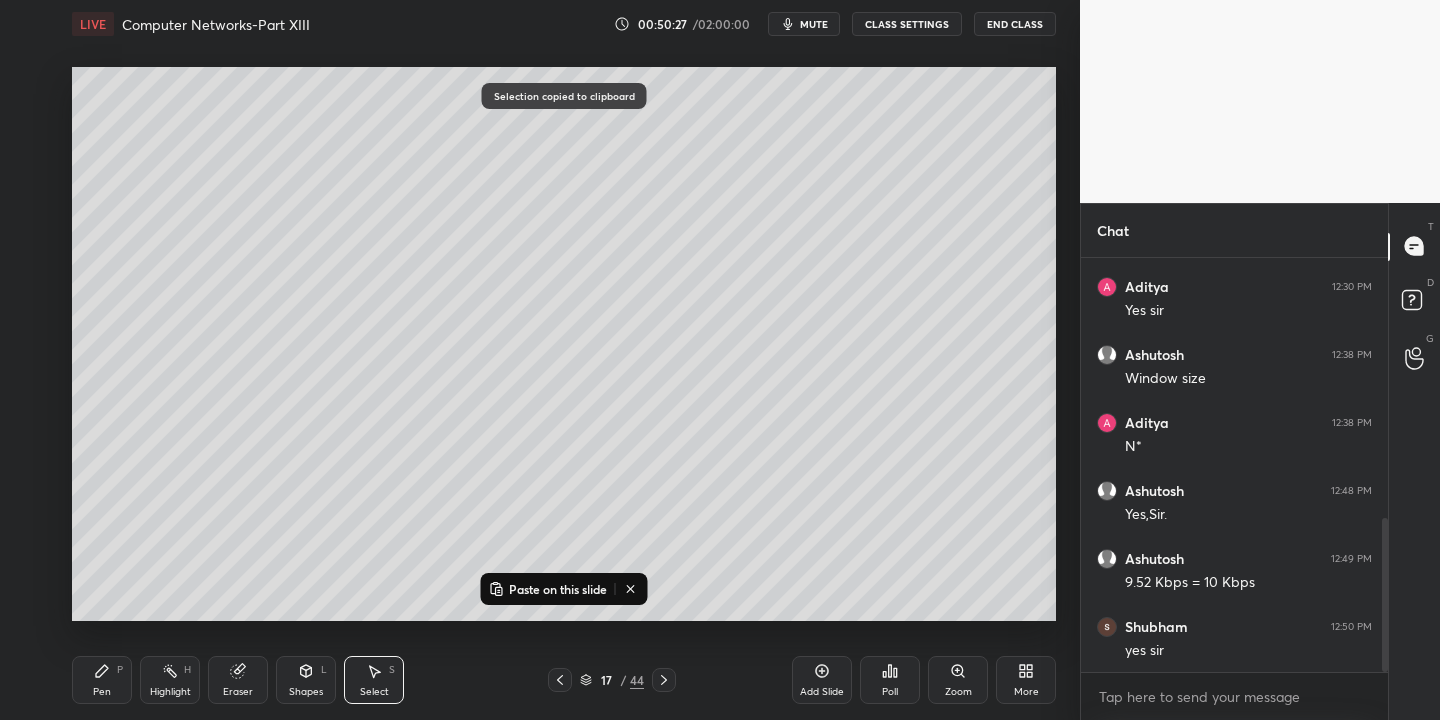 click 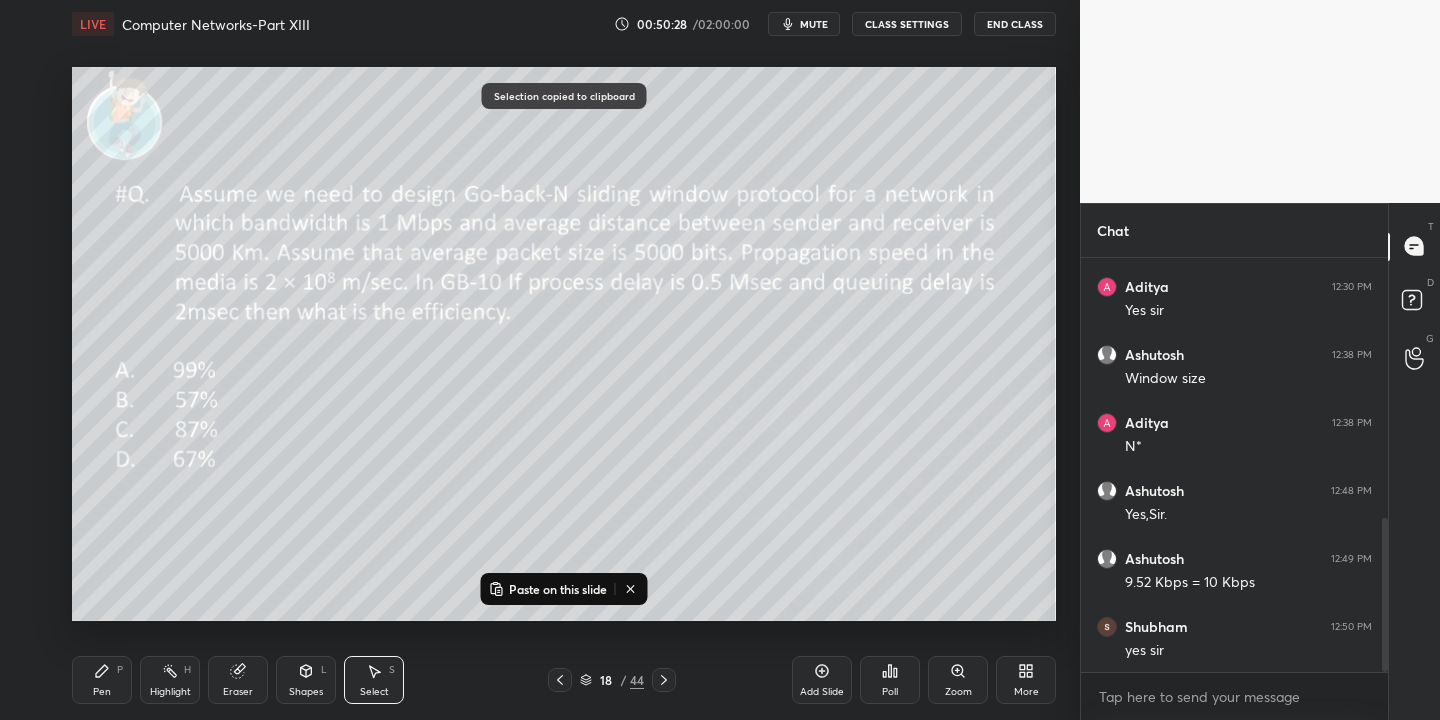 click on "Add Slide" at bounding box center [822, 680] 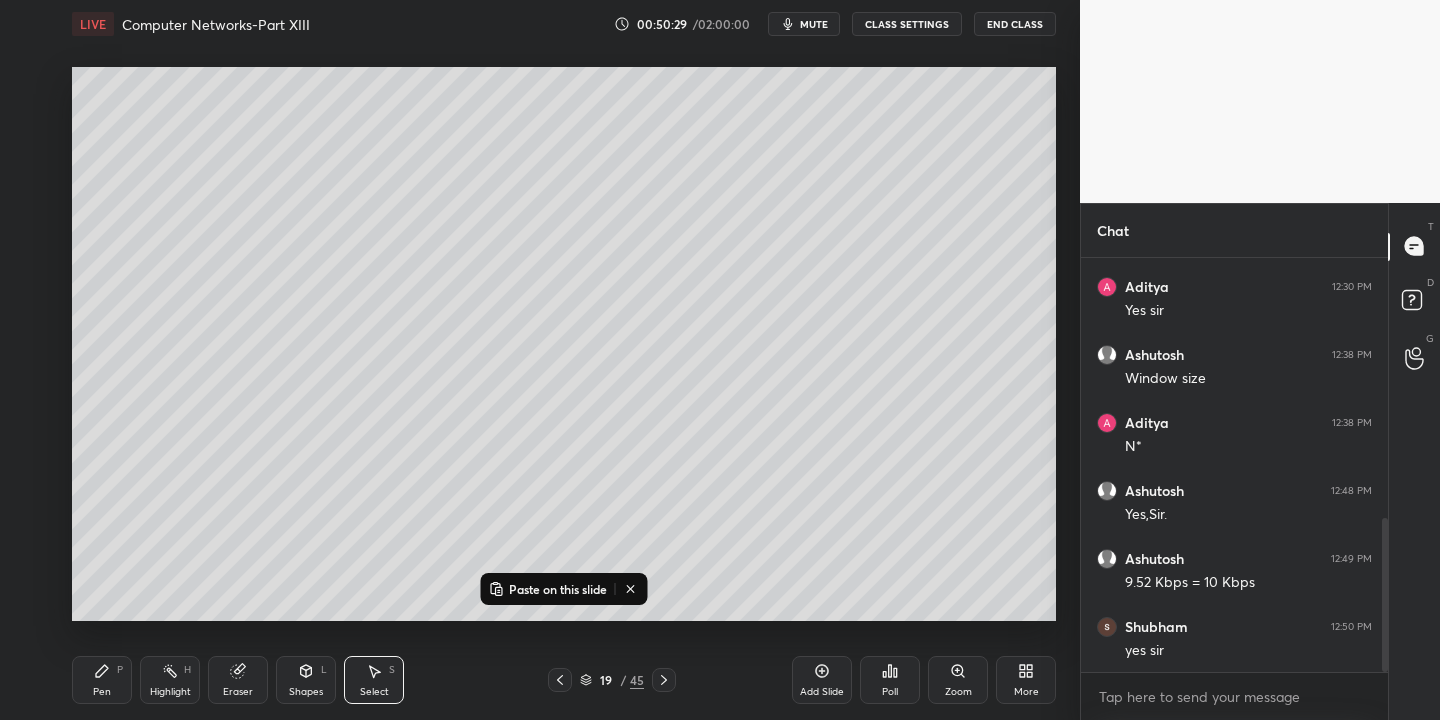 click on "Paste on this slide" at bounding box center (558, 589) 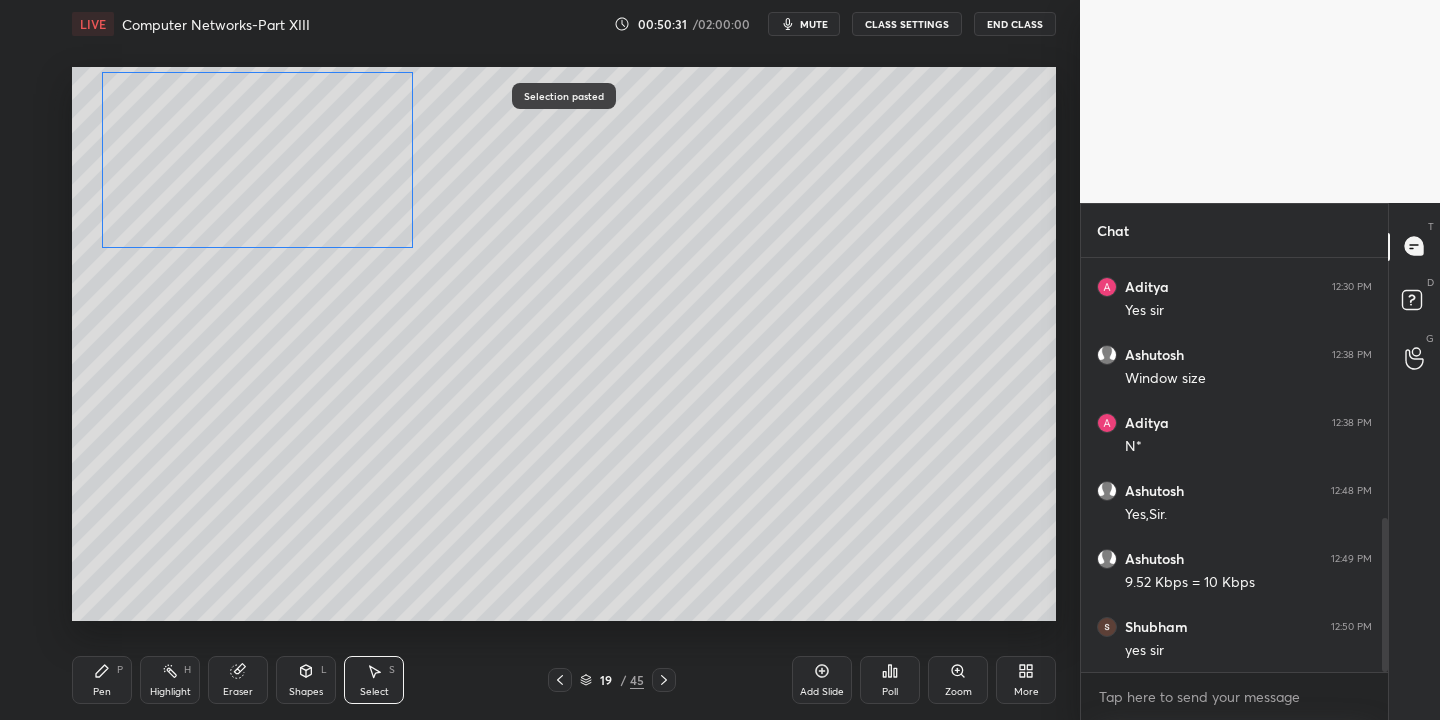 drag, startPoint x: 490, startPoint y: 205, endPoint x: 227, endPoint y: 177, distance: 264.4863 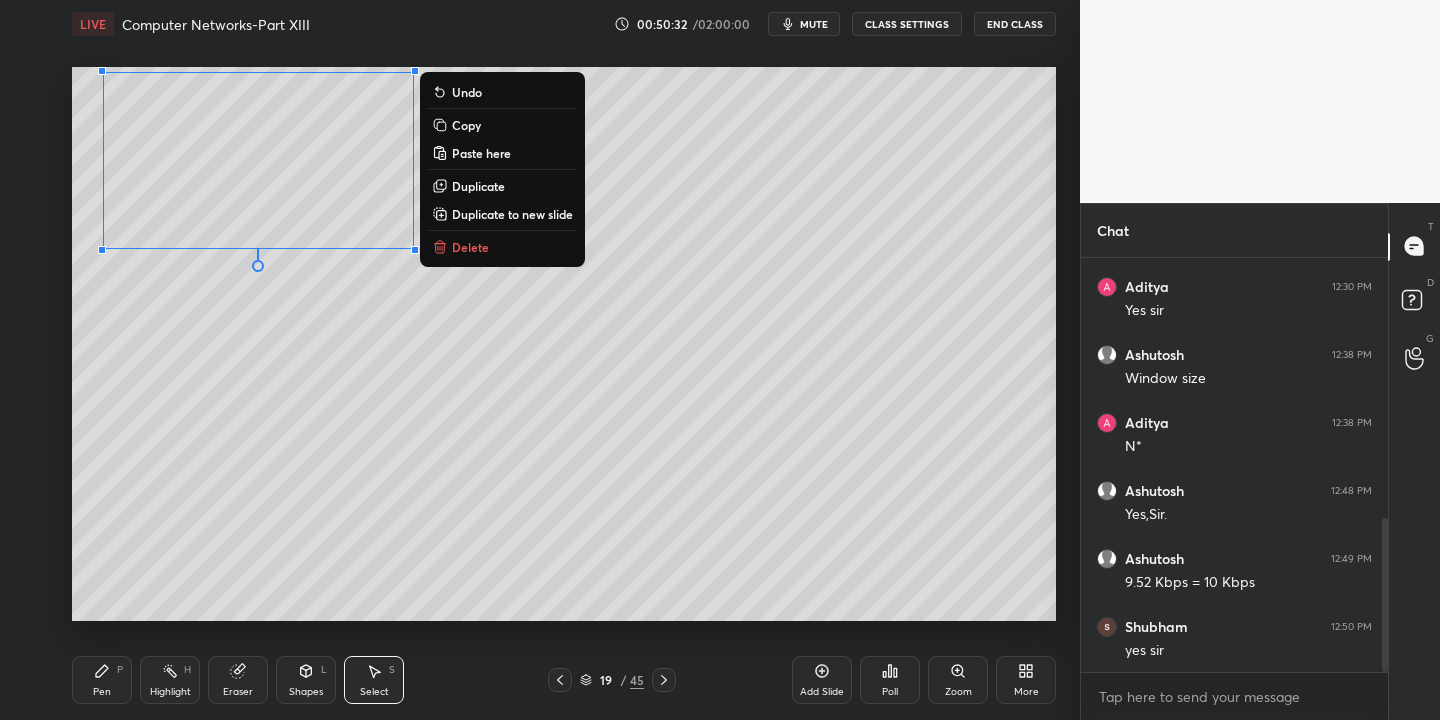drag, startPoint x: 102, startPoint y: 688, endPoint x: 113, endPoint y: 649, distance: 40.5216 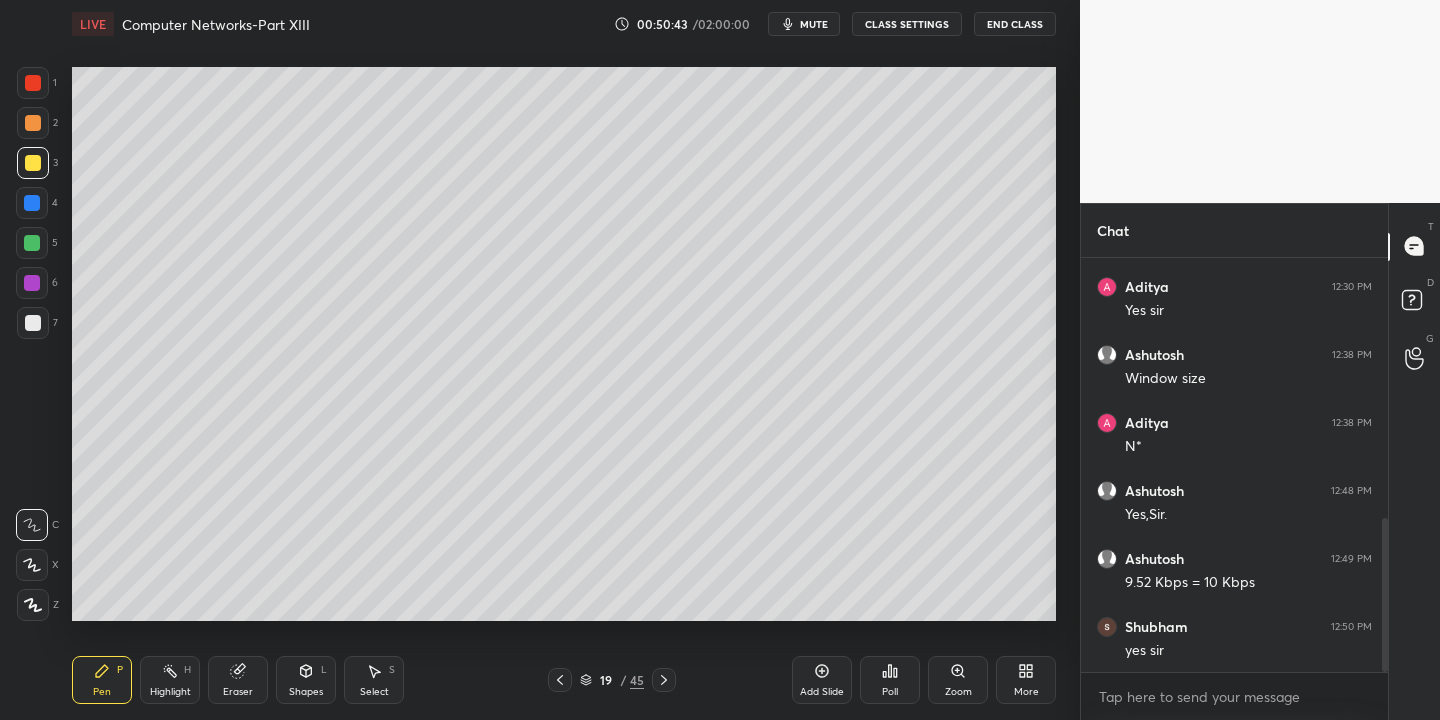 click on "Shapes L" at bounding box center [306, 680] 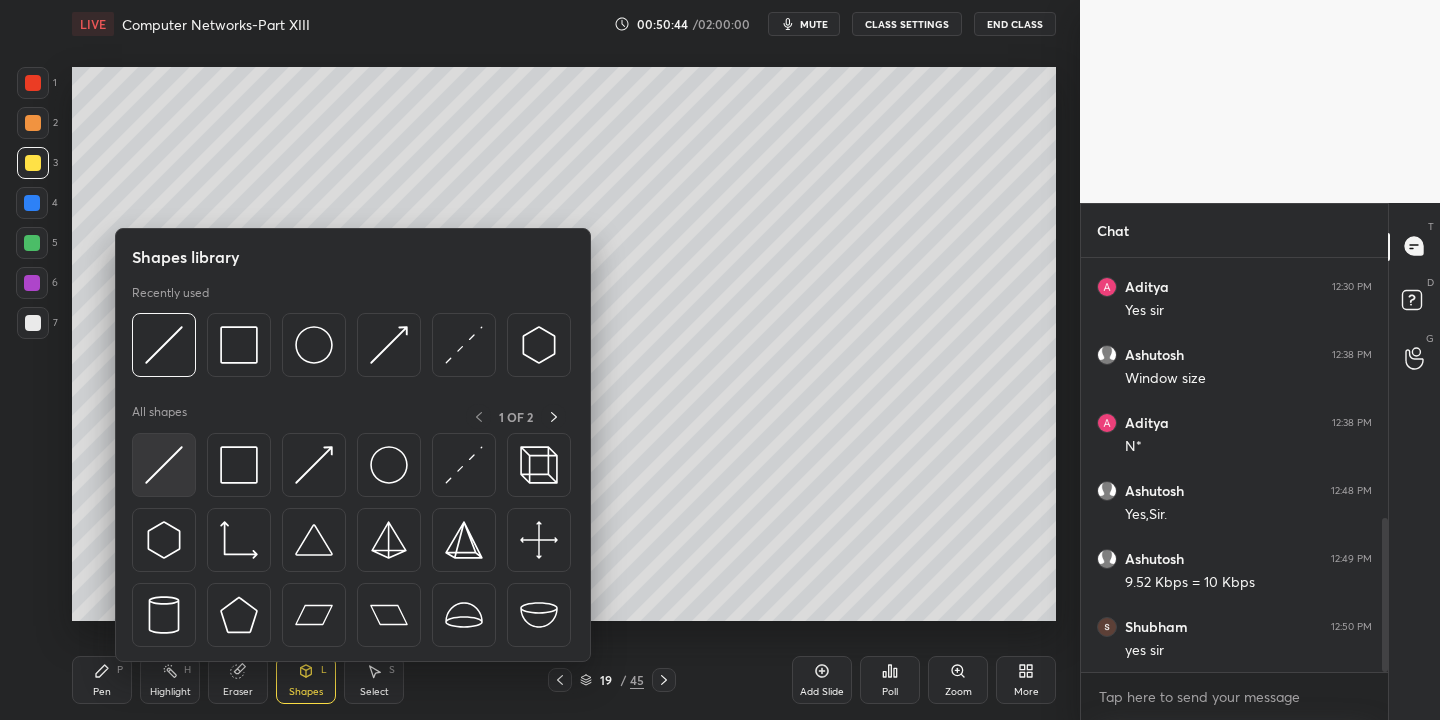 click at bounding box center (164, 465) 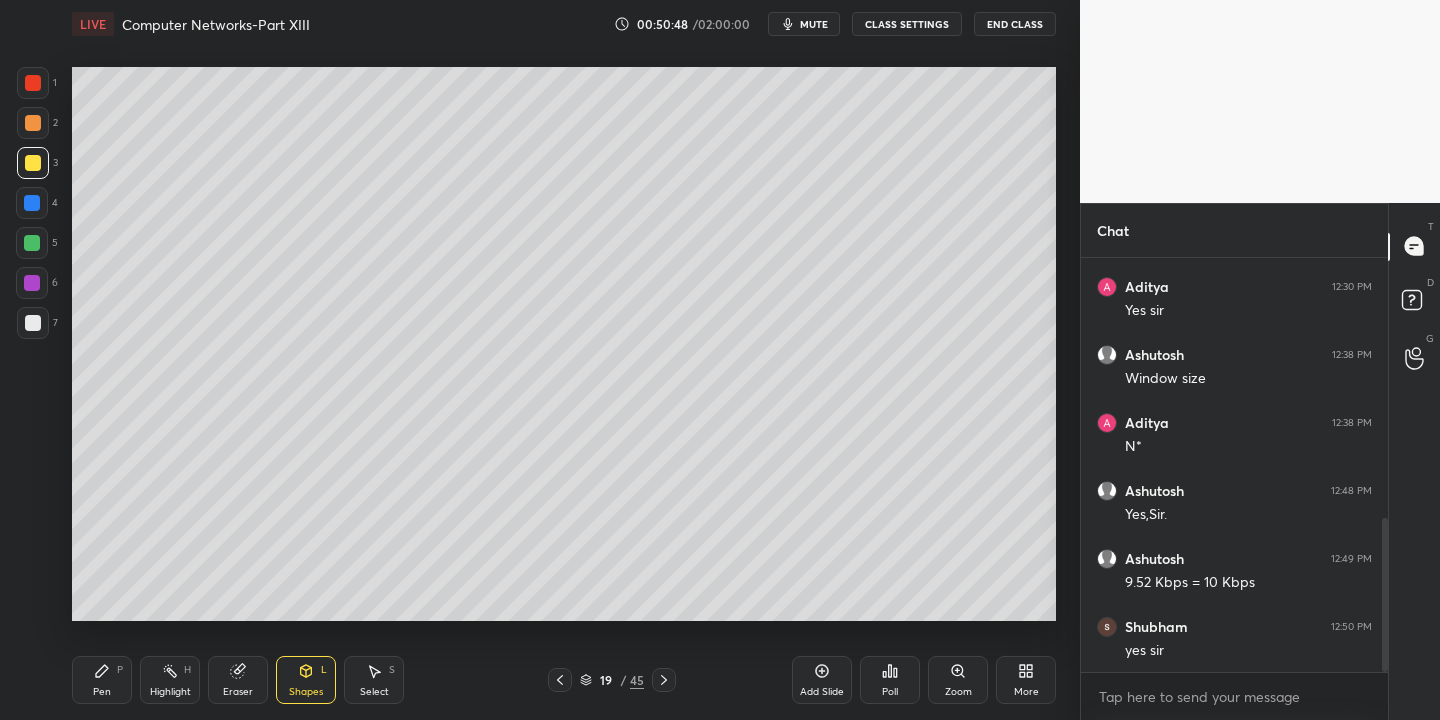 click on "Pen" at bounding box center (102, 692) 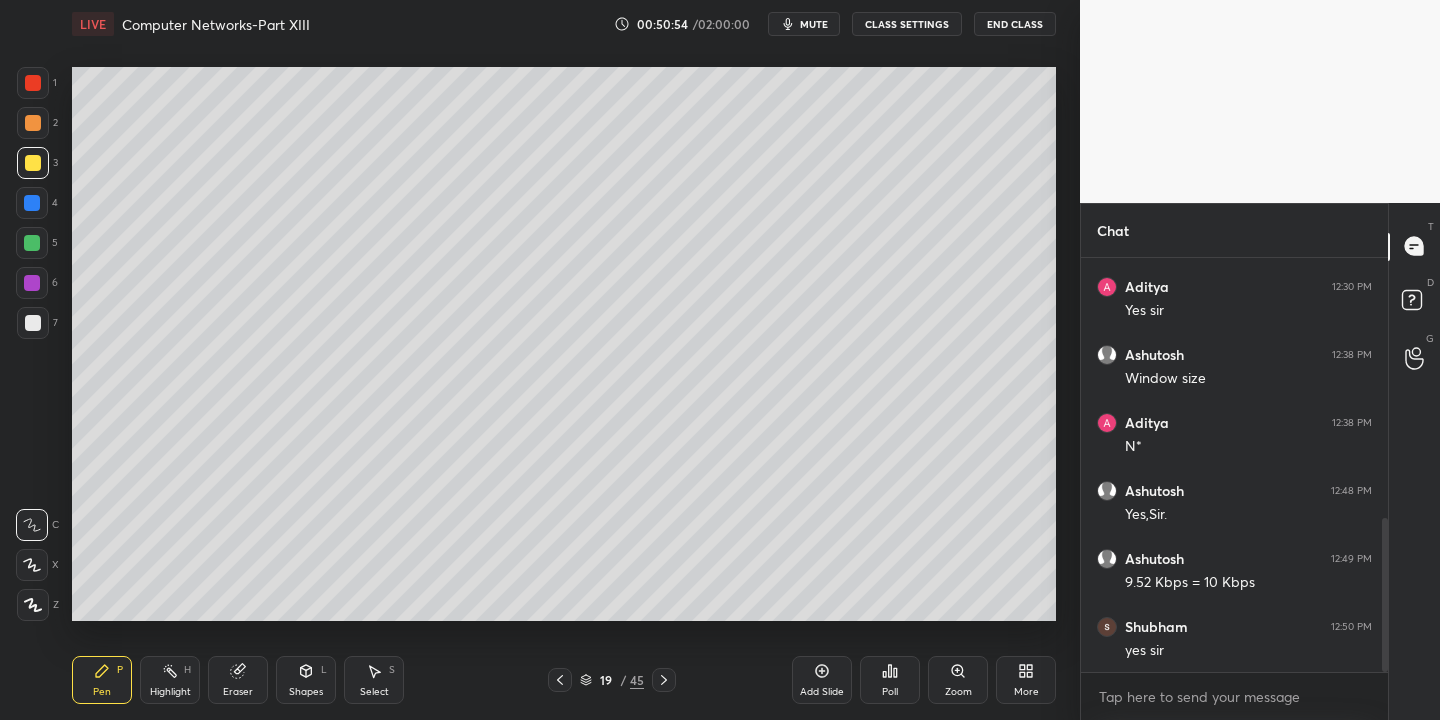 click on "Shapes" at bounding box center (306, 692) 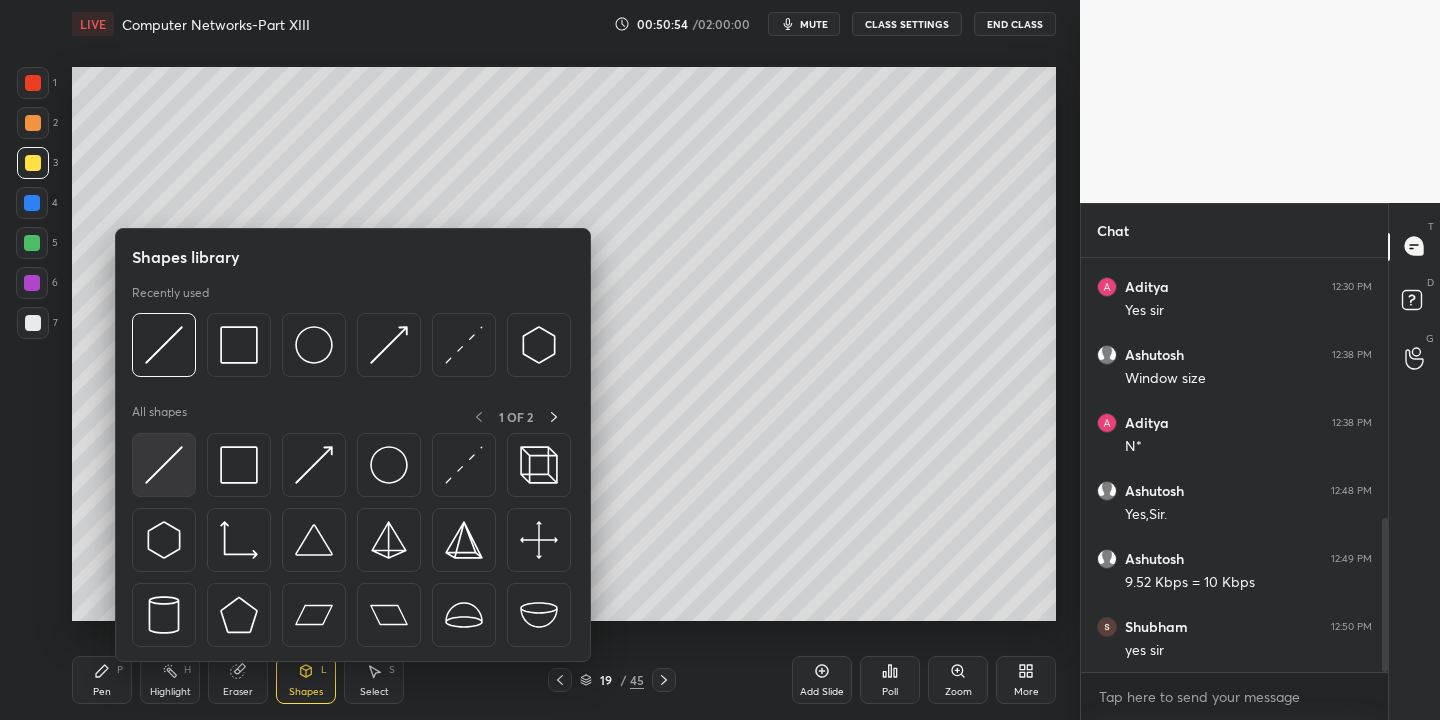 click at bounding box center (164, 465) 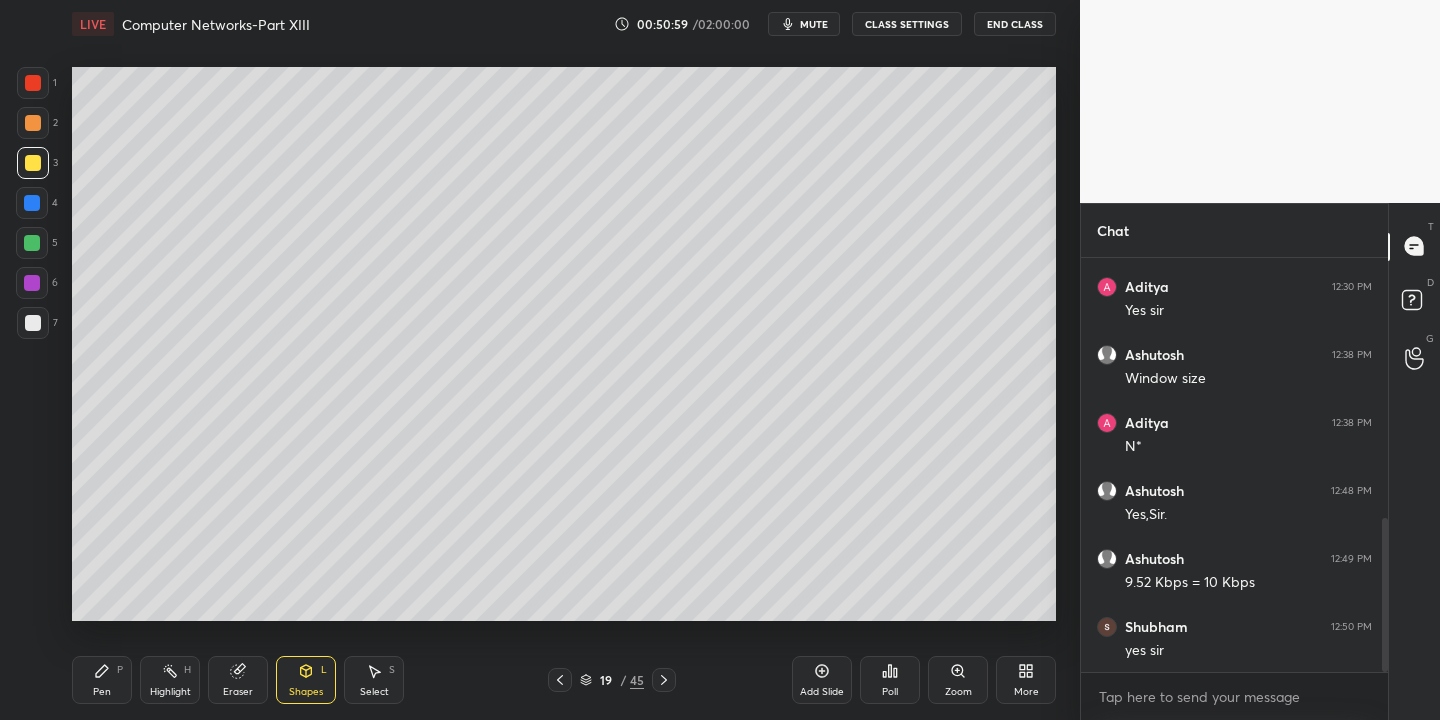 drag, startPoint x: 111, startPoint y: 698, endPoint x: 119, endPoint y: 685, distance: 15.264338 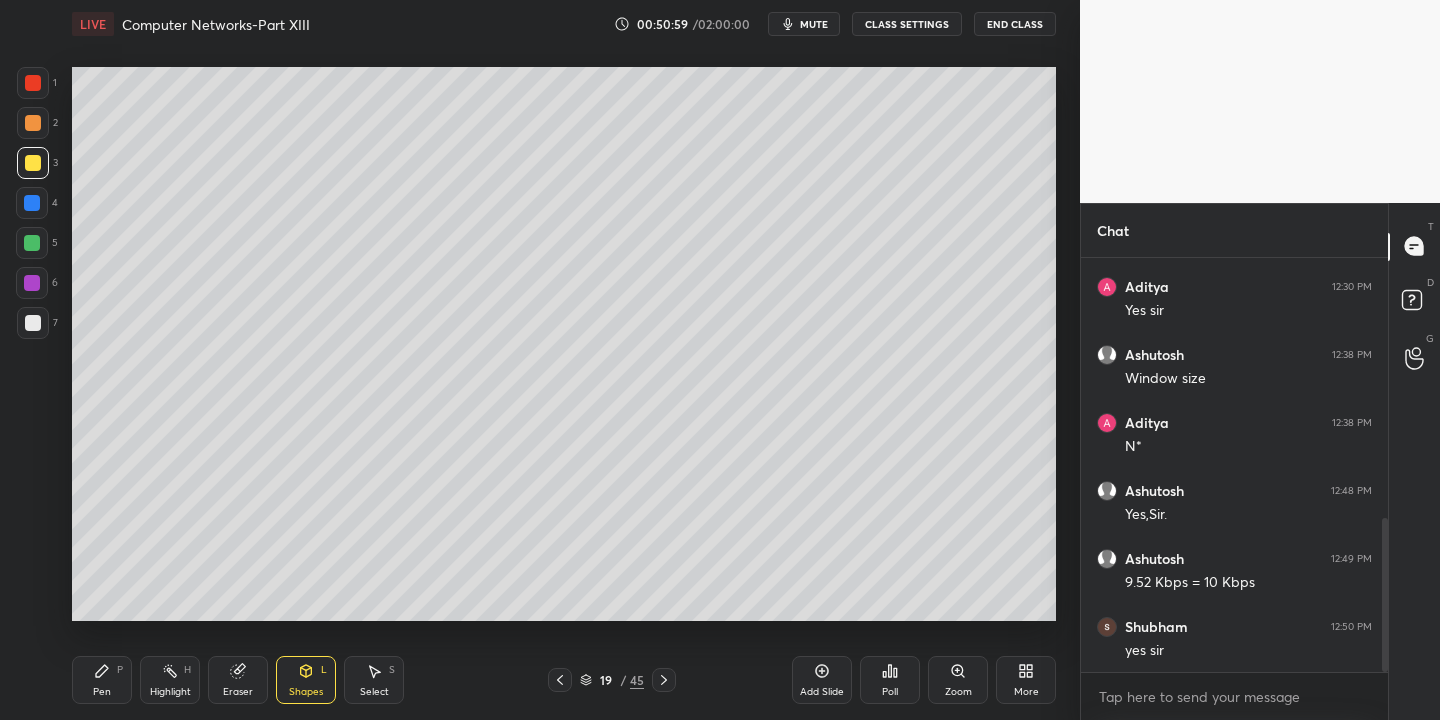 click on "Pen P" at bounding box center [102, 680] 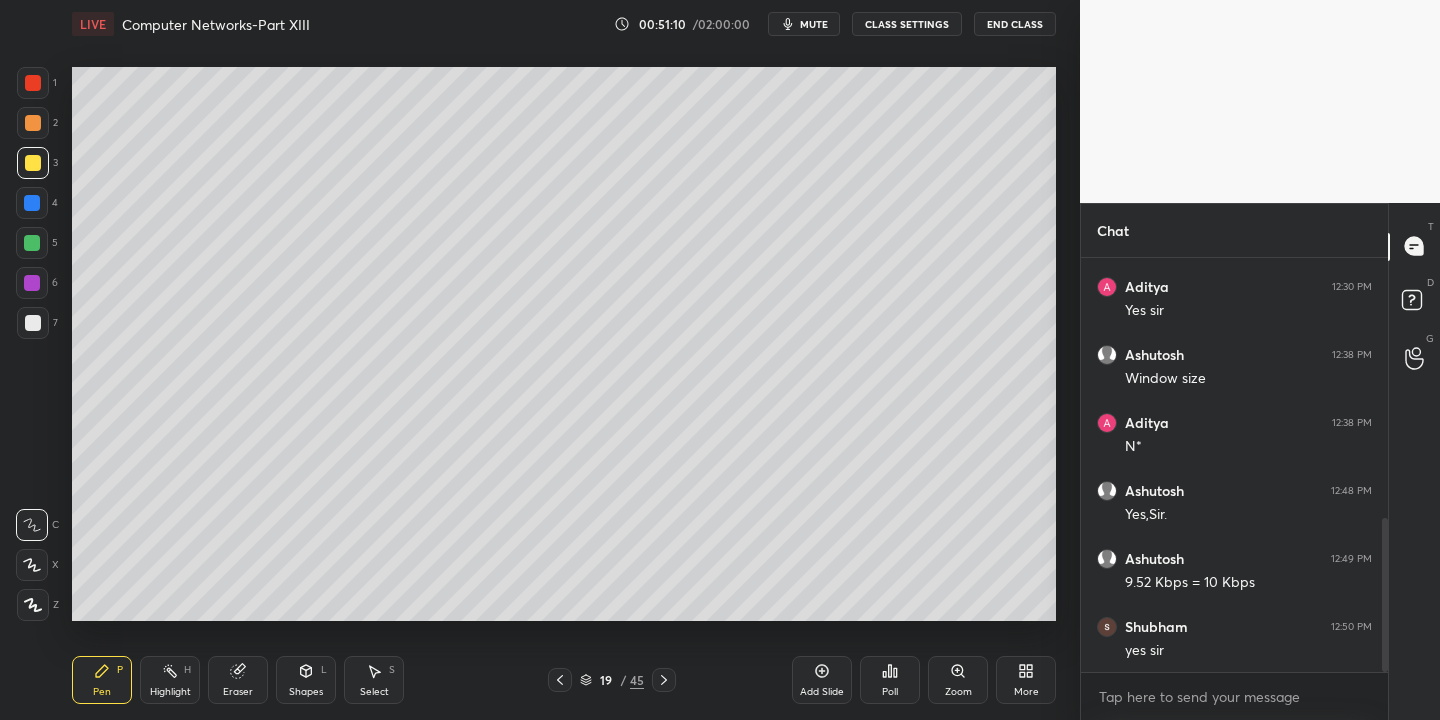 click on "Shapes L" at bounding box center [306, 680] 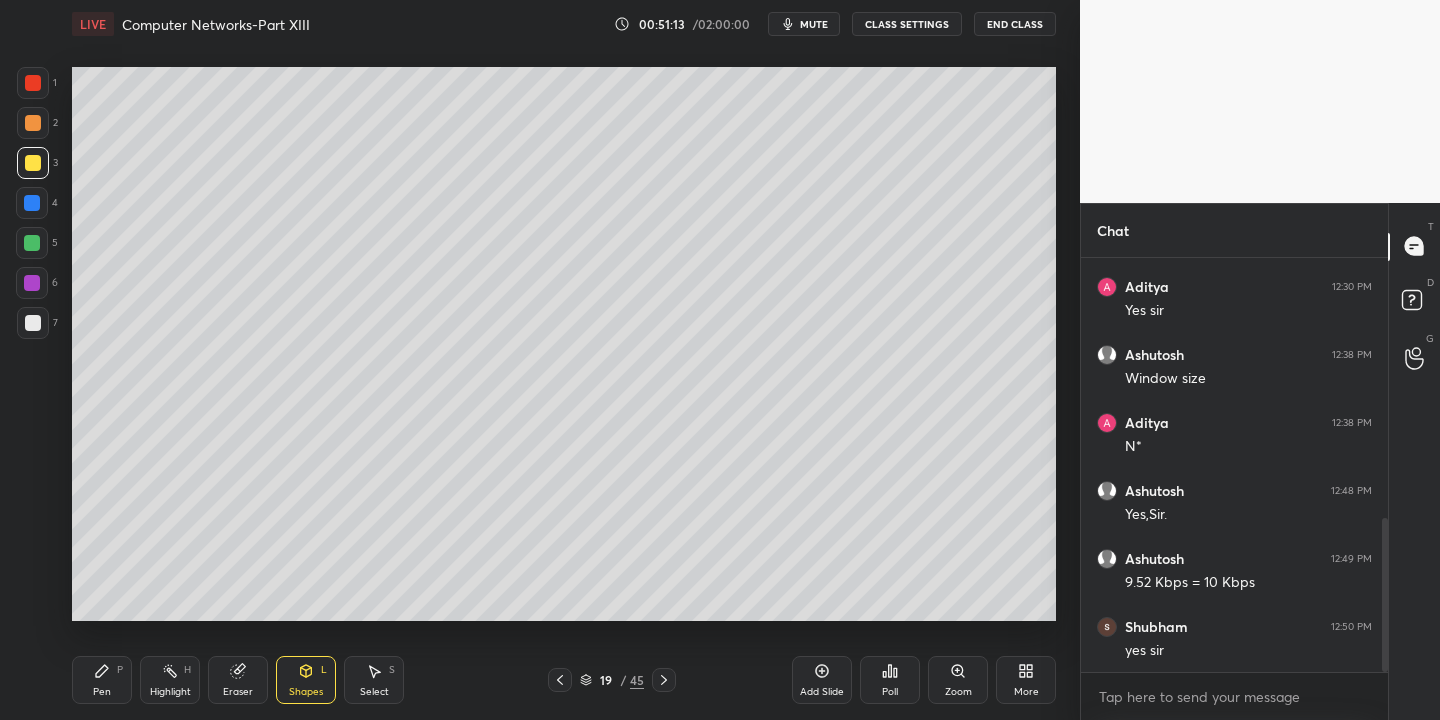 click on "Pen" at bounding box center [102, 692] 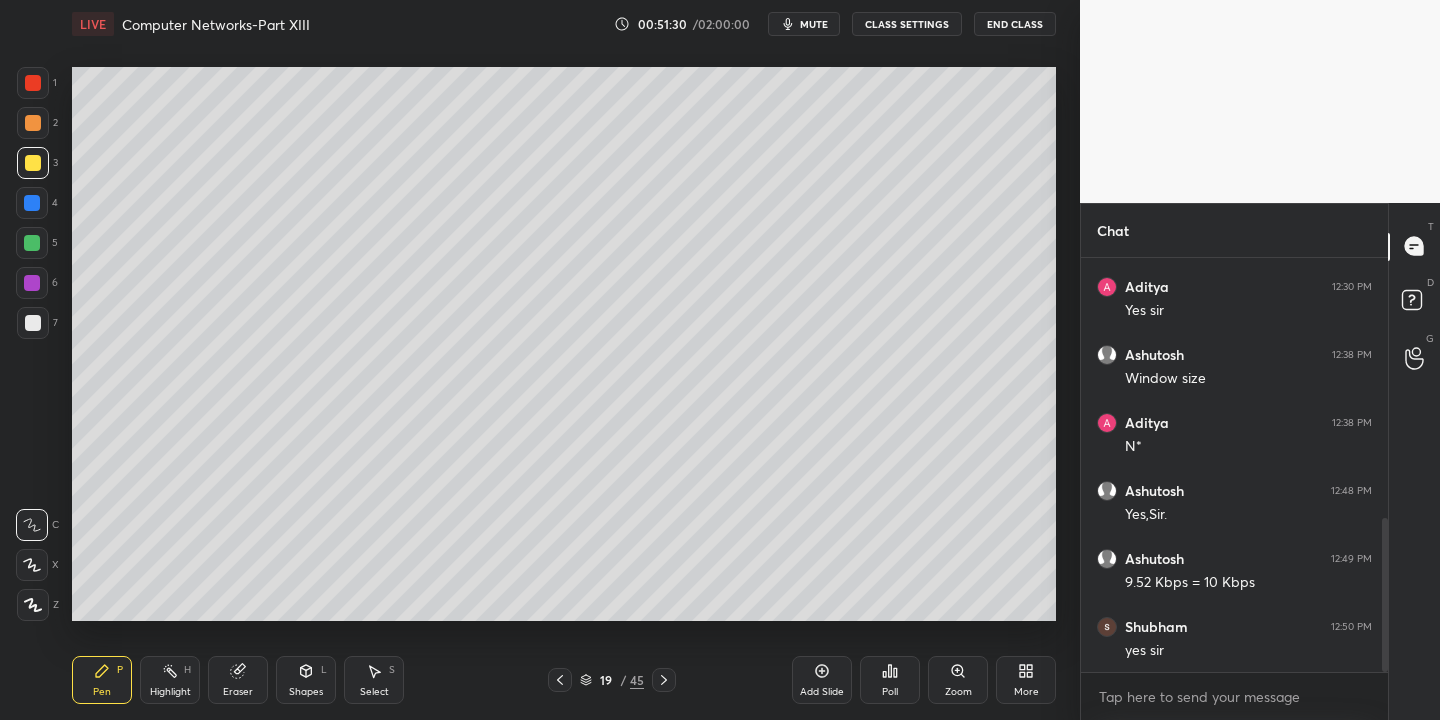drag, startPoint x: 304, startPoint y: 682, endPoint x: 303, endPoint y: 665, distance: 17.029387 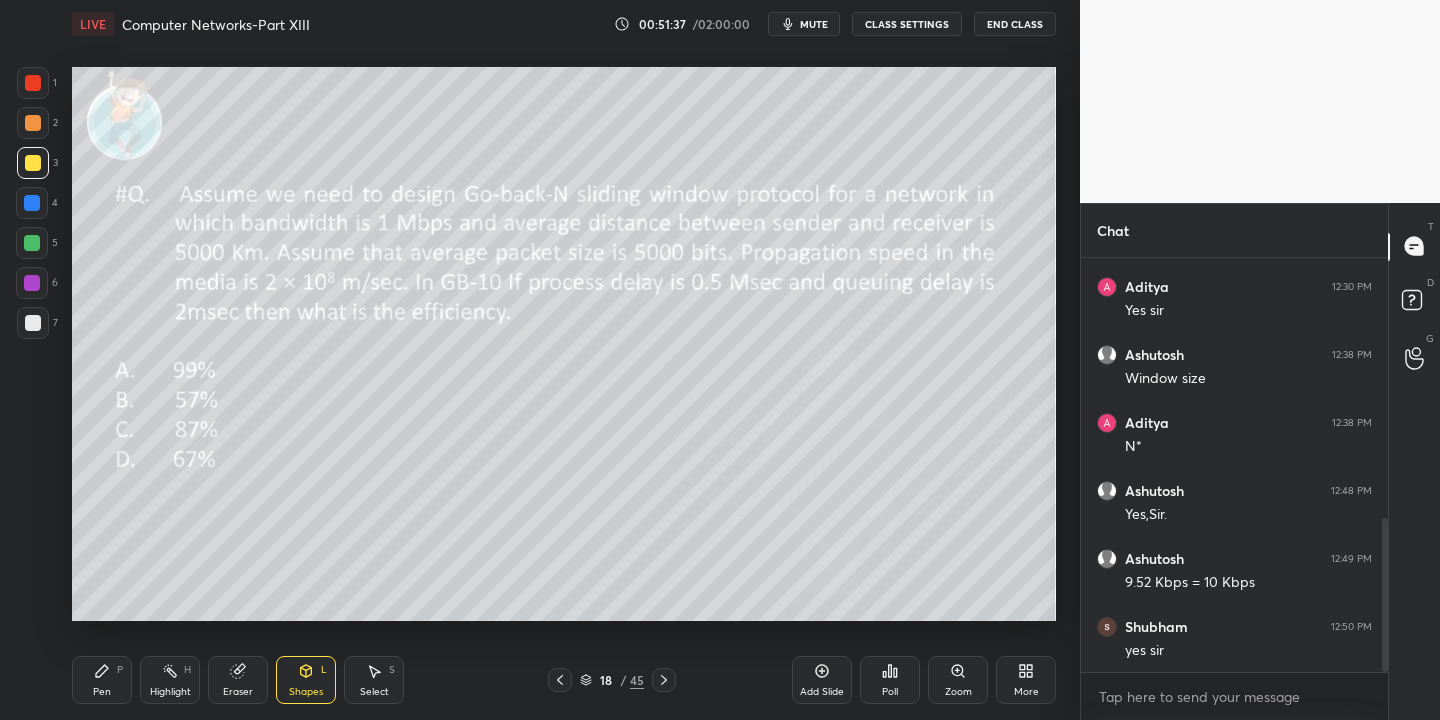 click 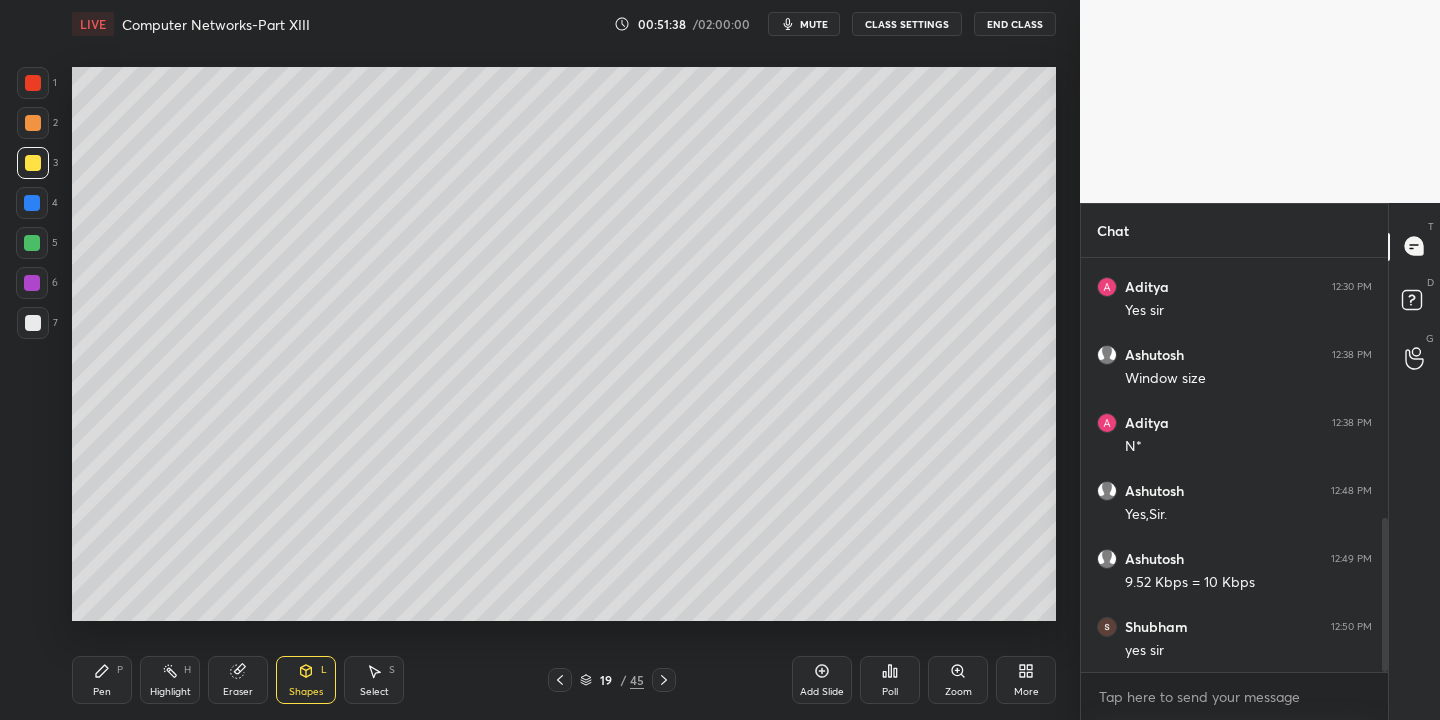 drag, startPoint x: 120, startPoint y: 681, endPoint x: 128, endPoint y: 674, distance: 10.630146 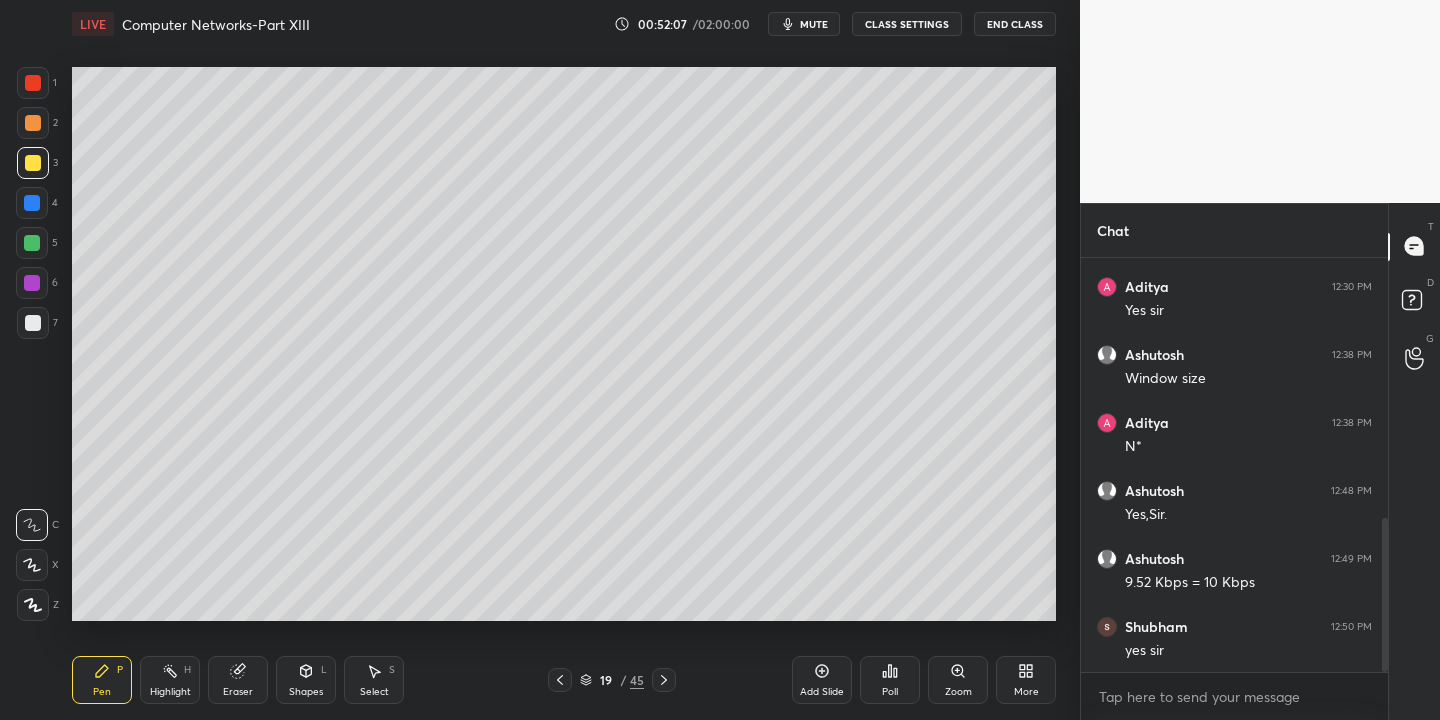 drag, startPoint x: 240, startPoint y: 681, endPoint x: 251, endPoint y: 670, distance: 15.556349 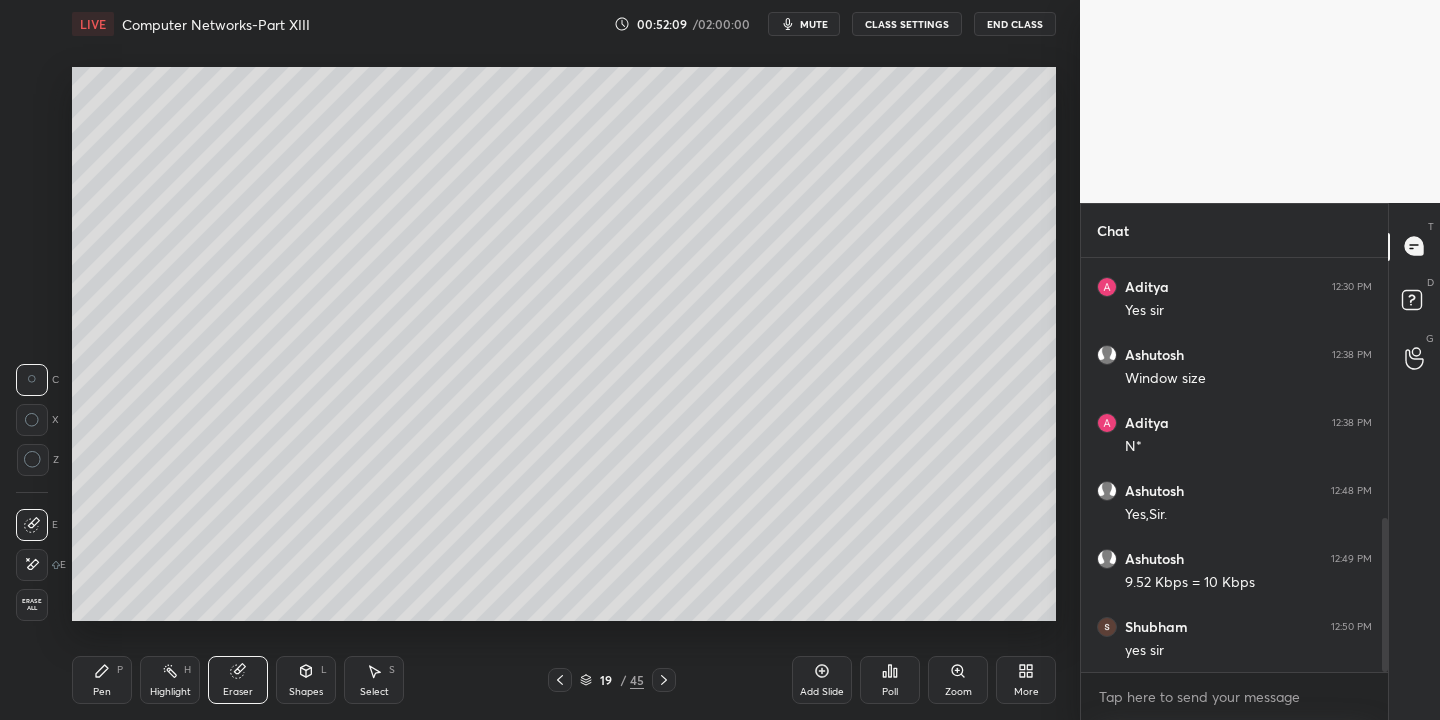 click on "Pen P" at bounding box center (102, 680) 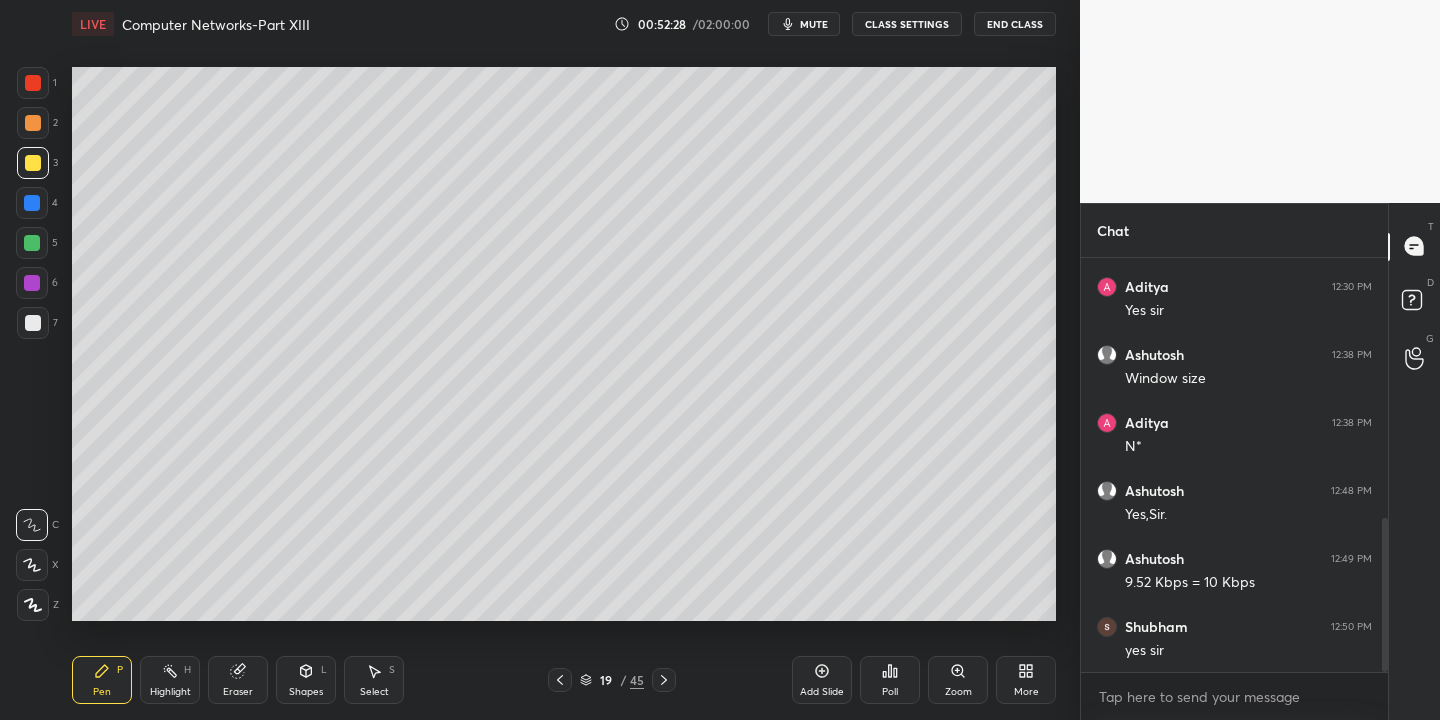 click 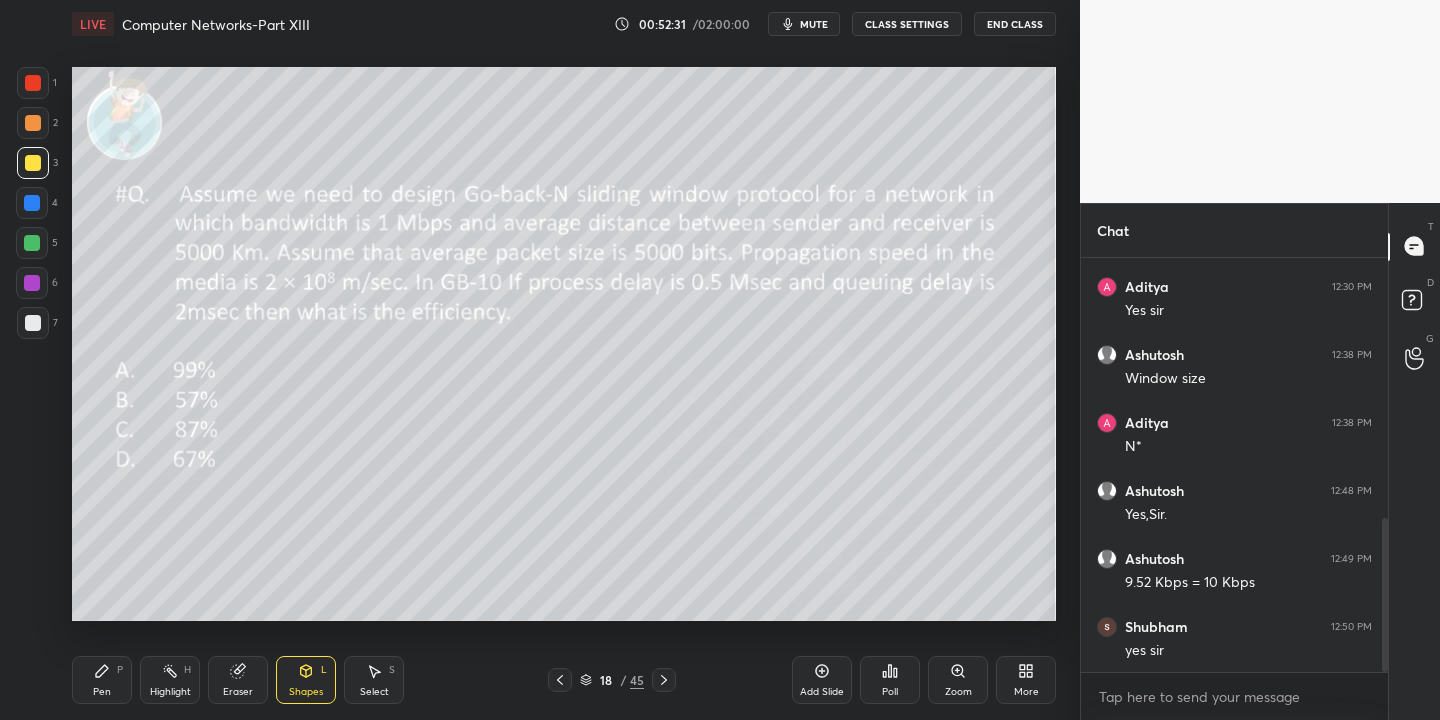 click 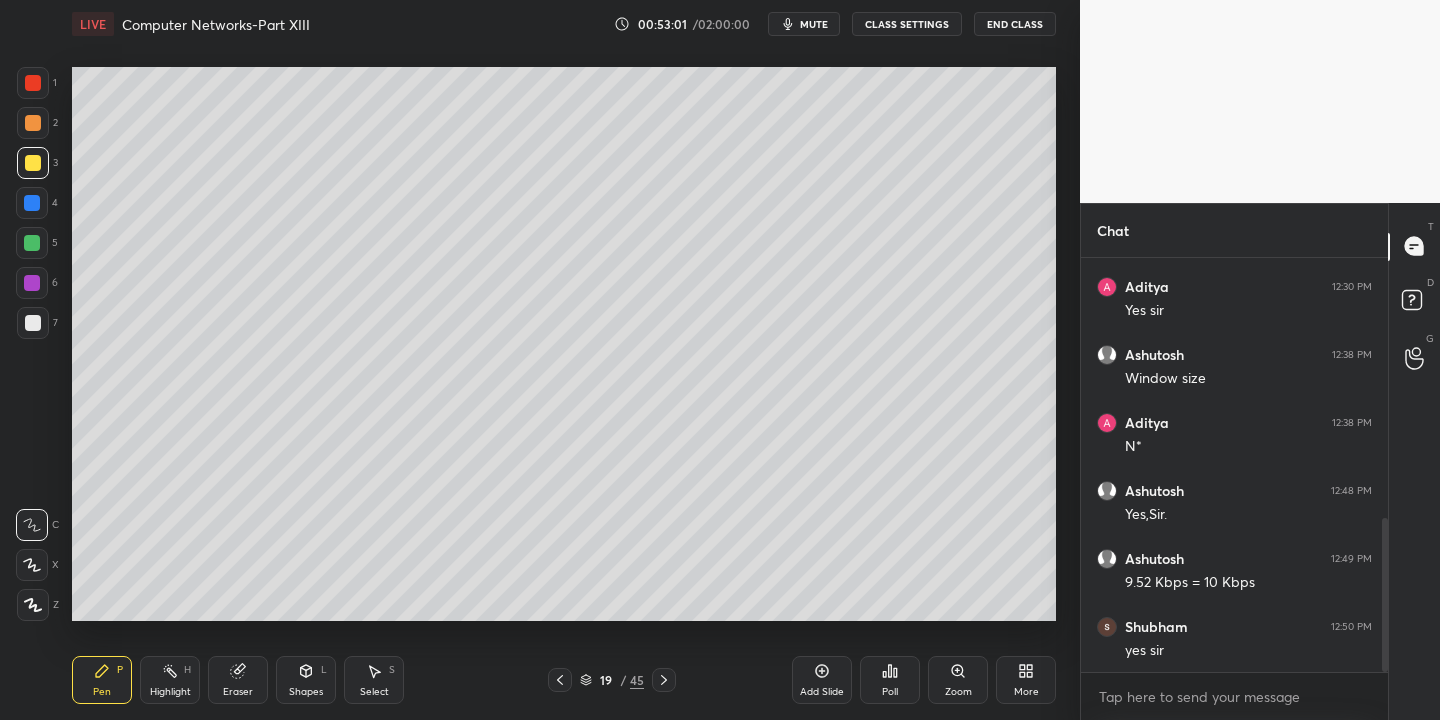 drag, startPoint x: 27, startPoint y: 175, endPoint x: 34, endPoint y: 159, distance: 17.464249 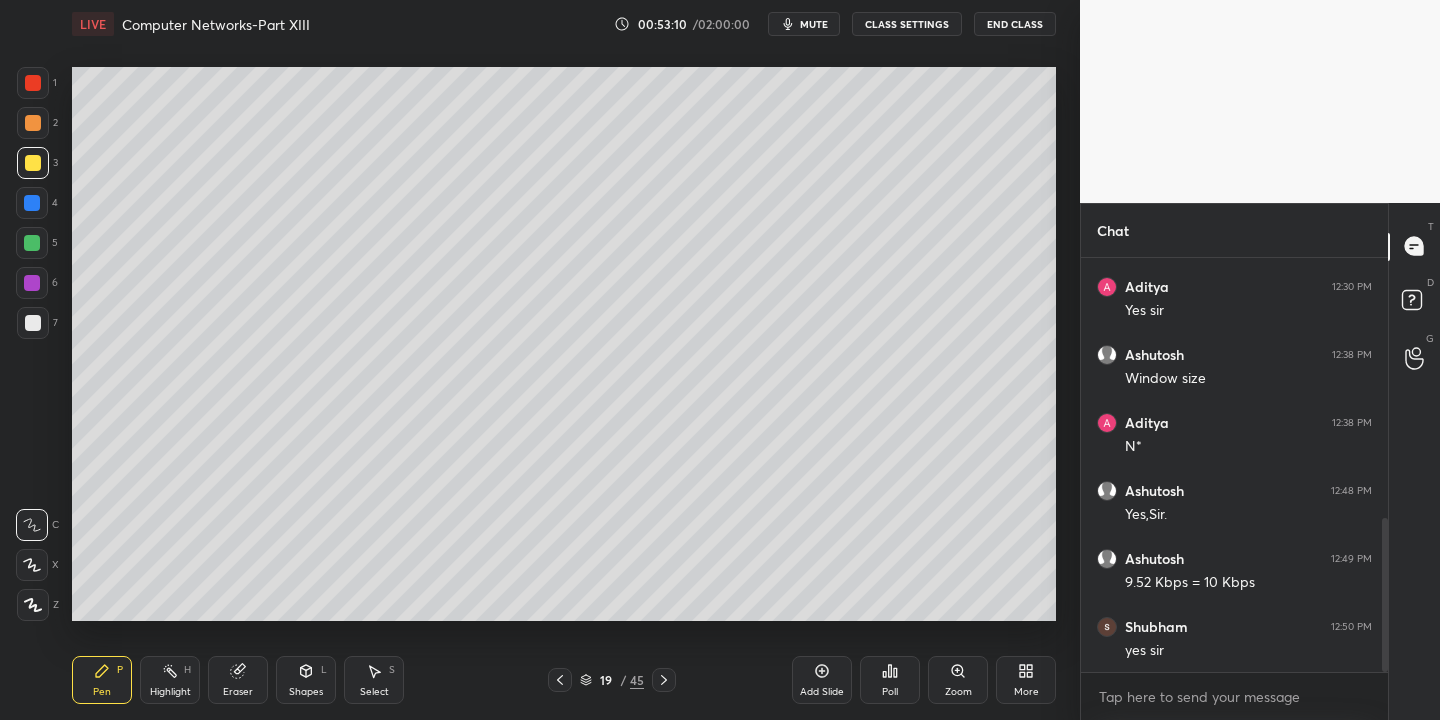drag, startPoint x: 300, startPoint y: 678, endPoint x: 297, endPoint y: 668, distance: 10.440307 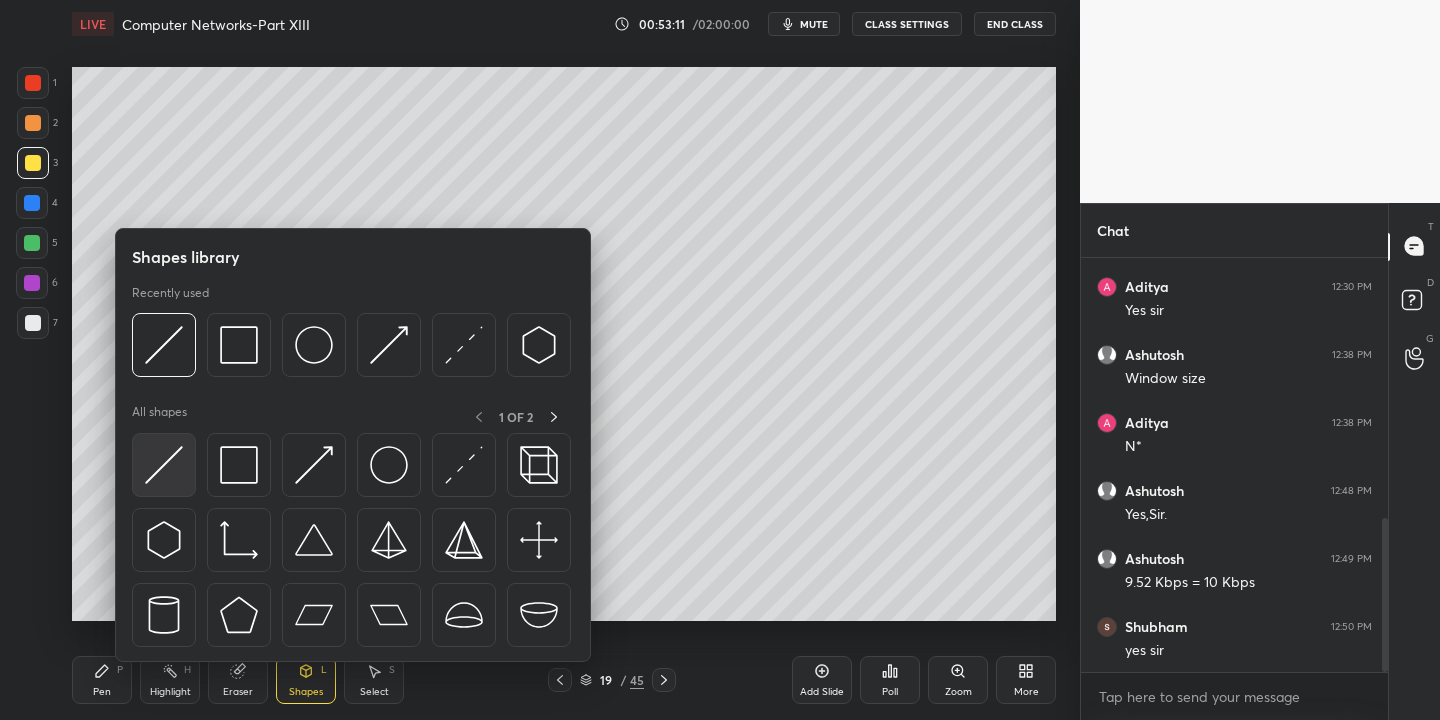 drag, startPoint x: 168, startPoint y: 464, endPoint x: 272, endPoint y: 360, distance: 147.07822 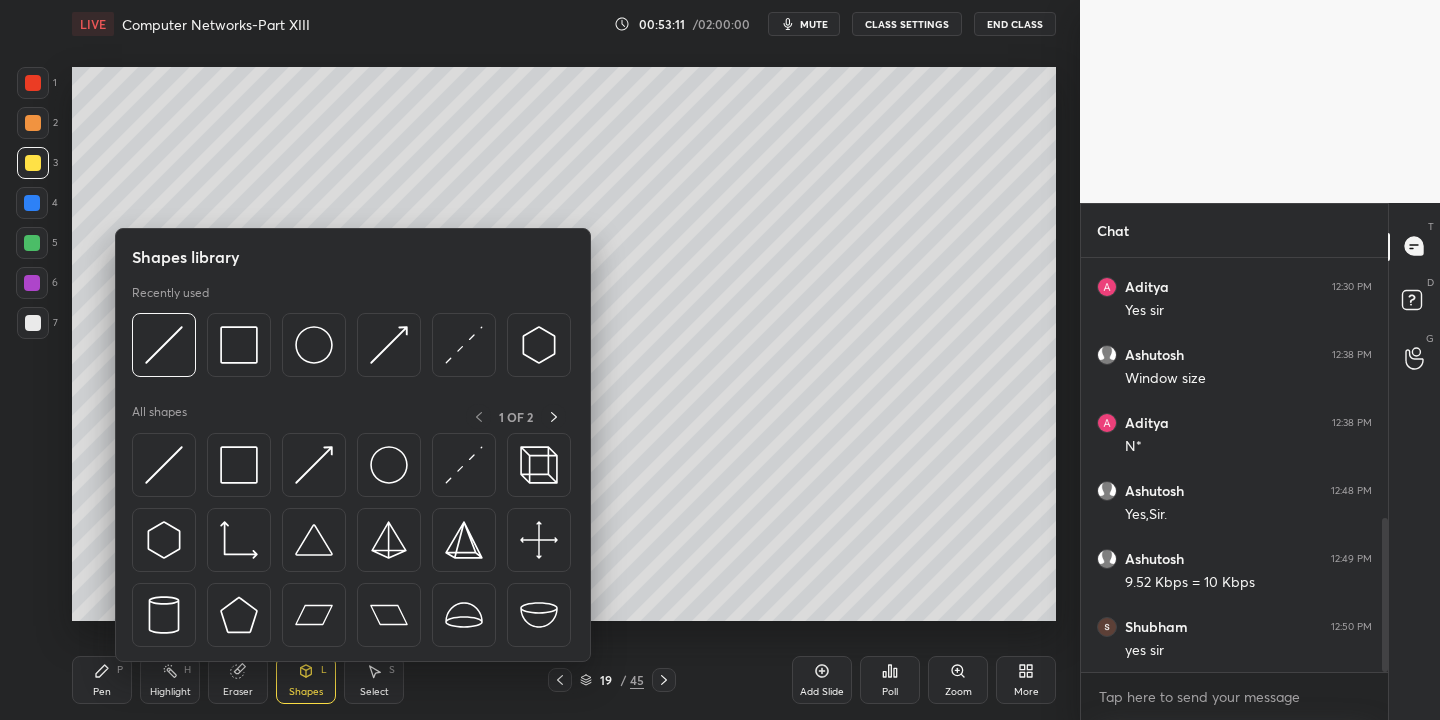 click at bounding box center [164, 465] 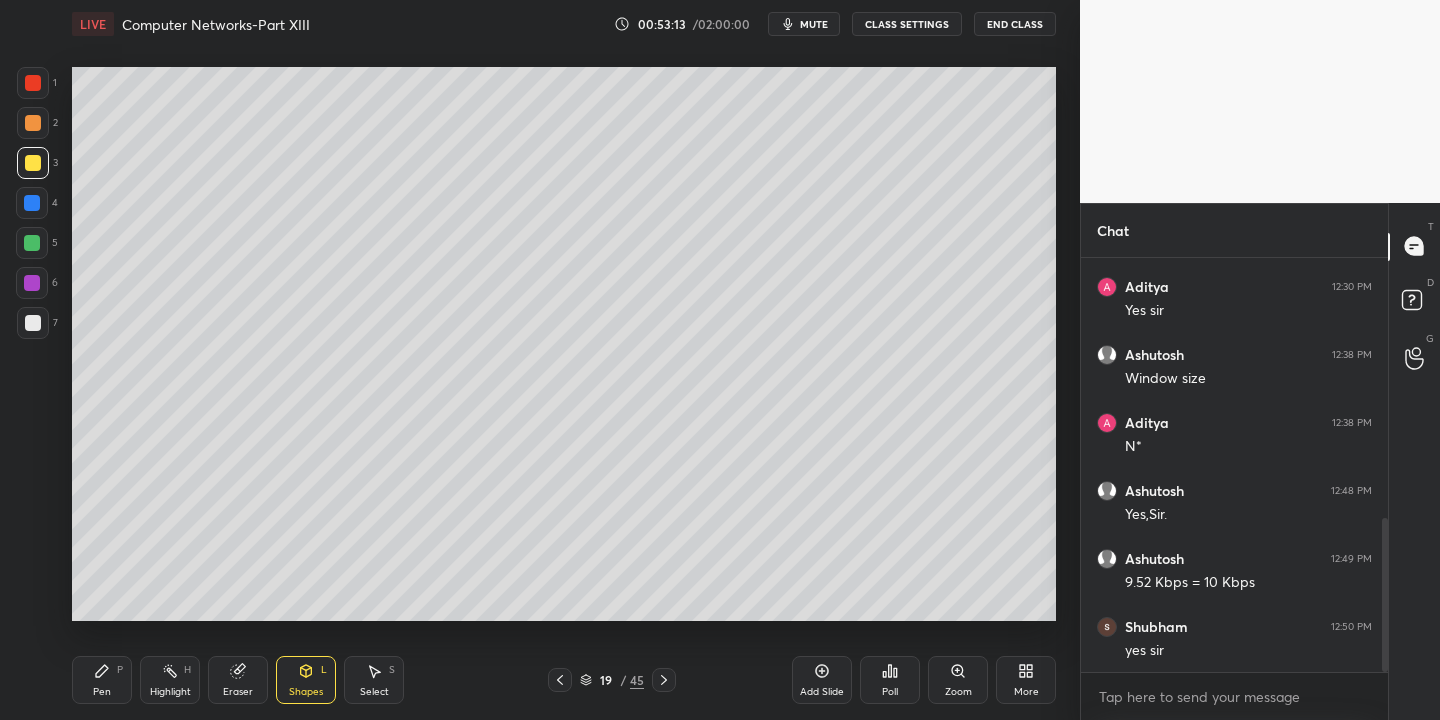 drag, startPoint x: 95, startPoint y: 674, endPoint x: 133, endPoint y: 621, distance: 65.21503 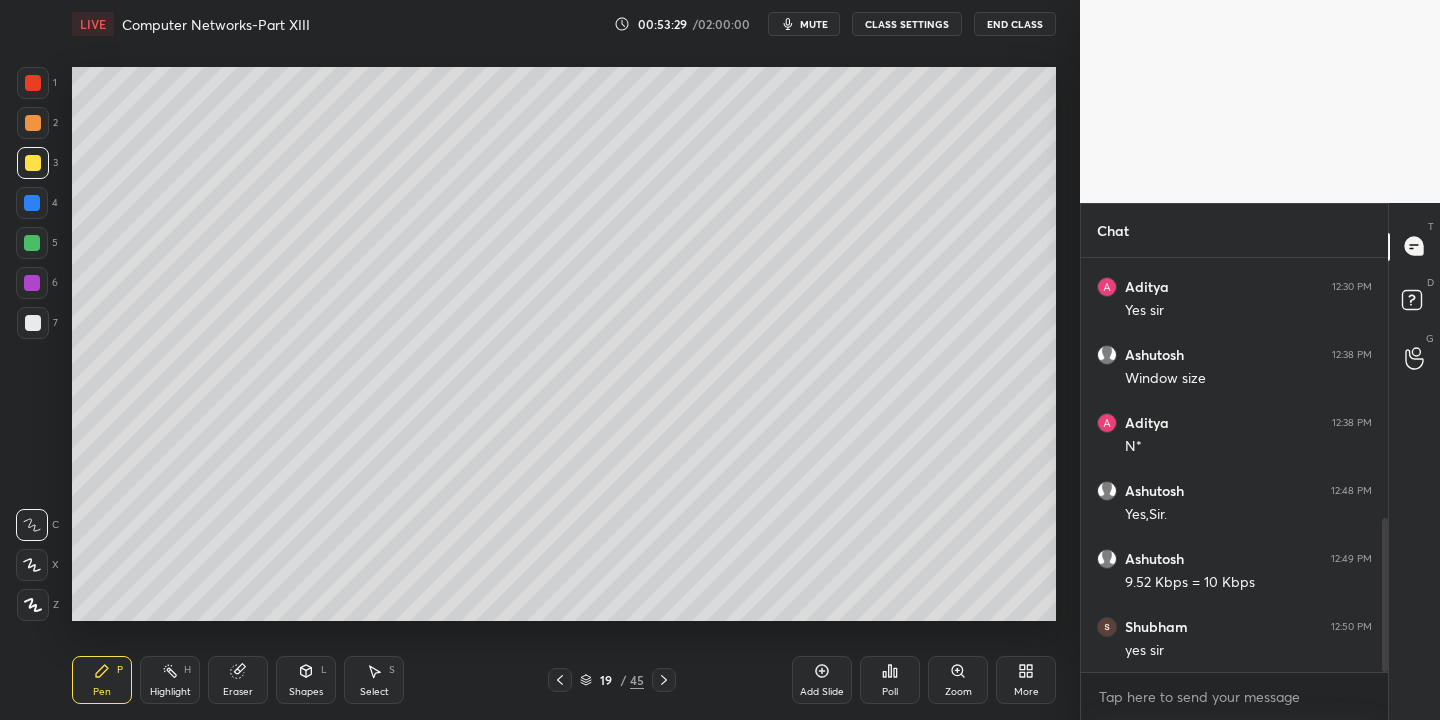 drag, startPoint x: 301, startPoint y: 674, endPoint x: 304, endPoint y: 664, distance: 10.440307 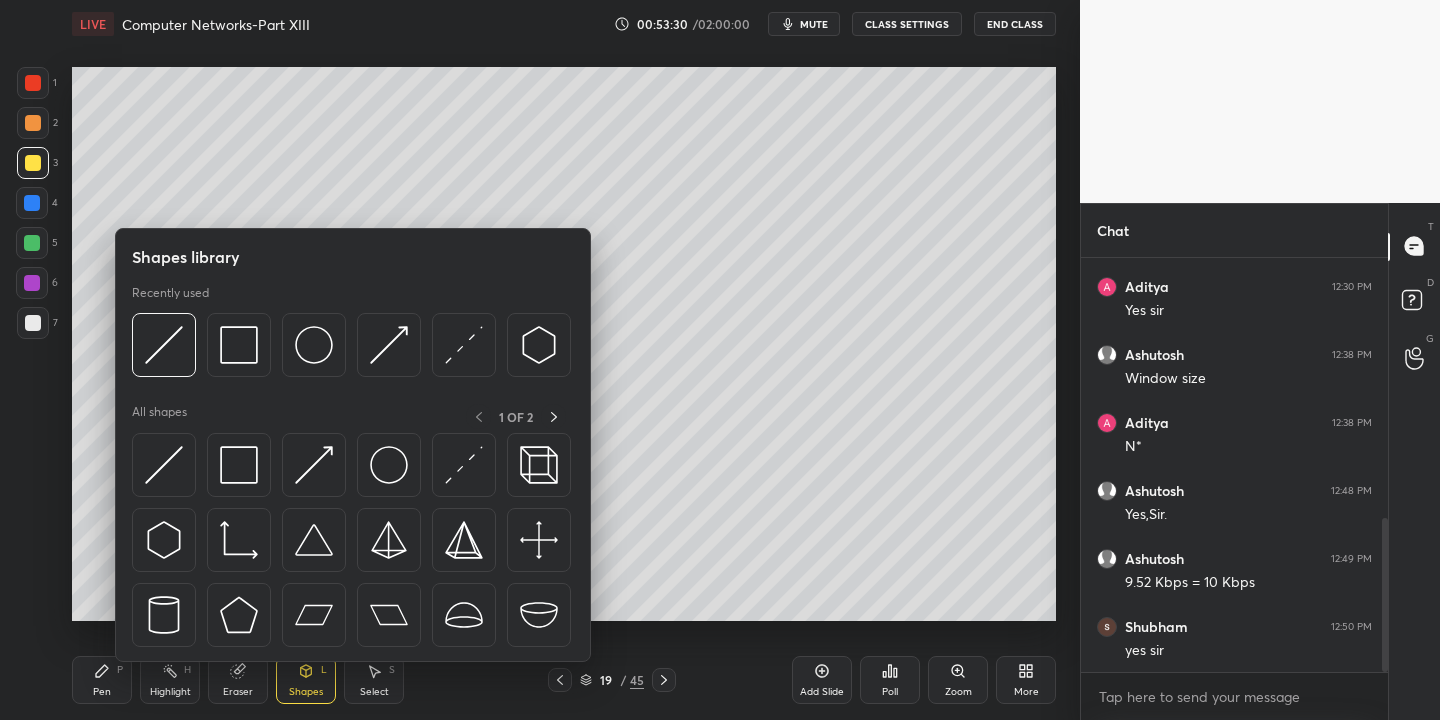 click at bounding box center (33, 323) 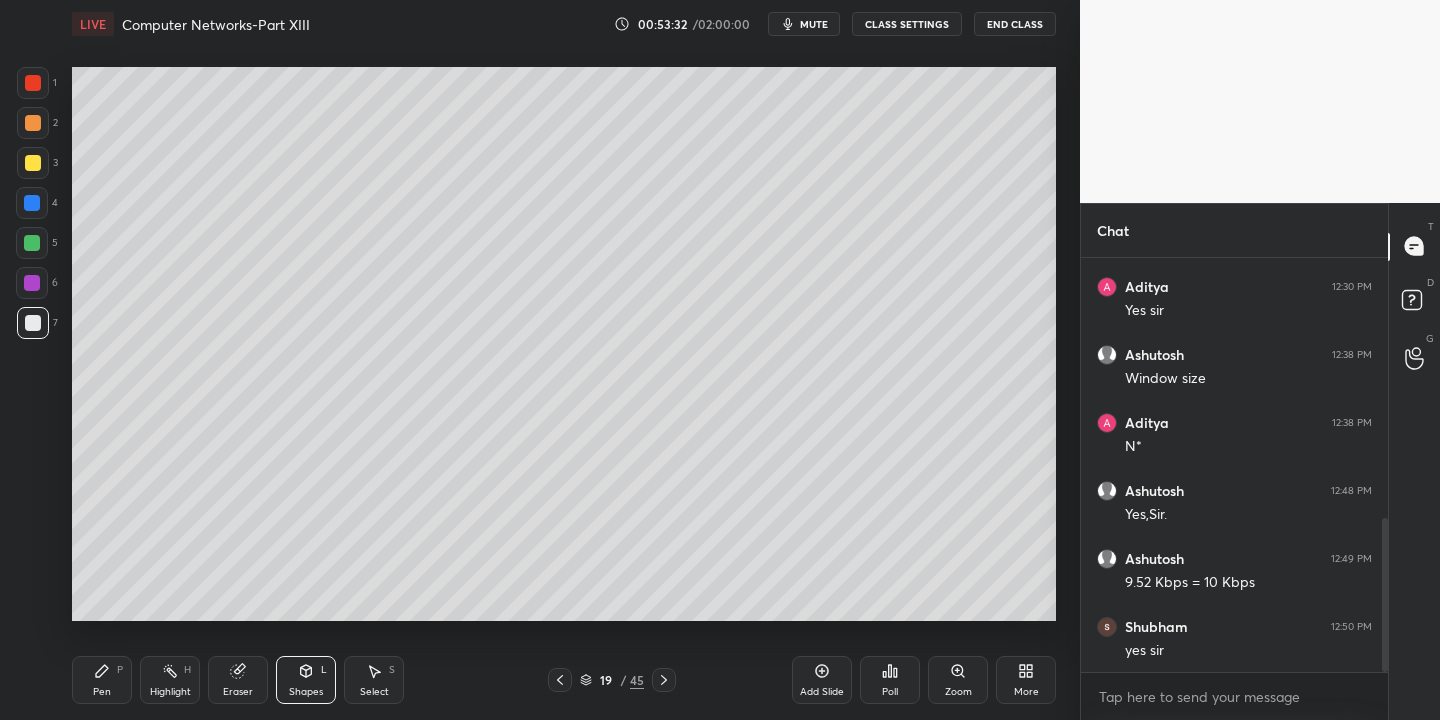 click on "Pen P" at bounding box center (102, 680) 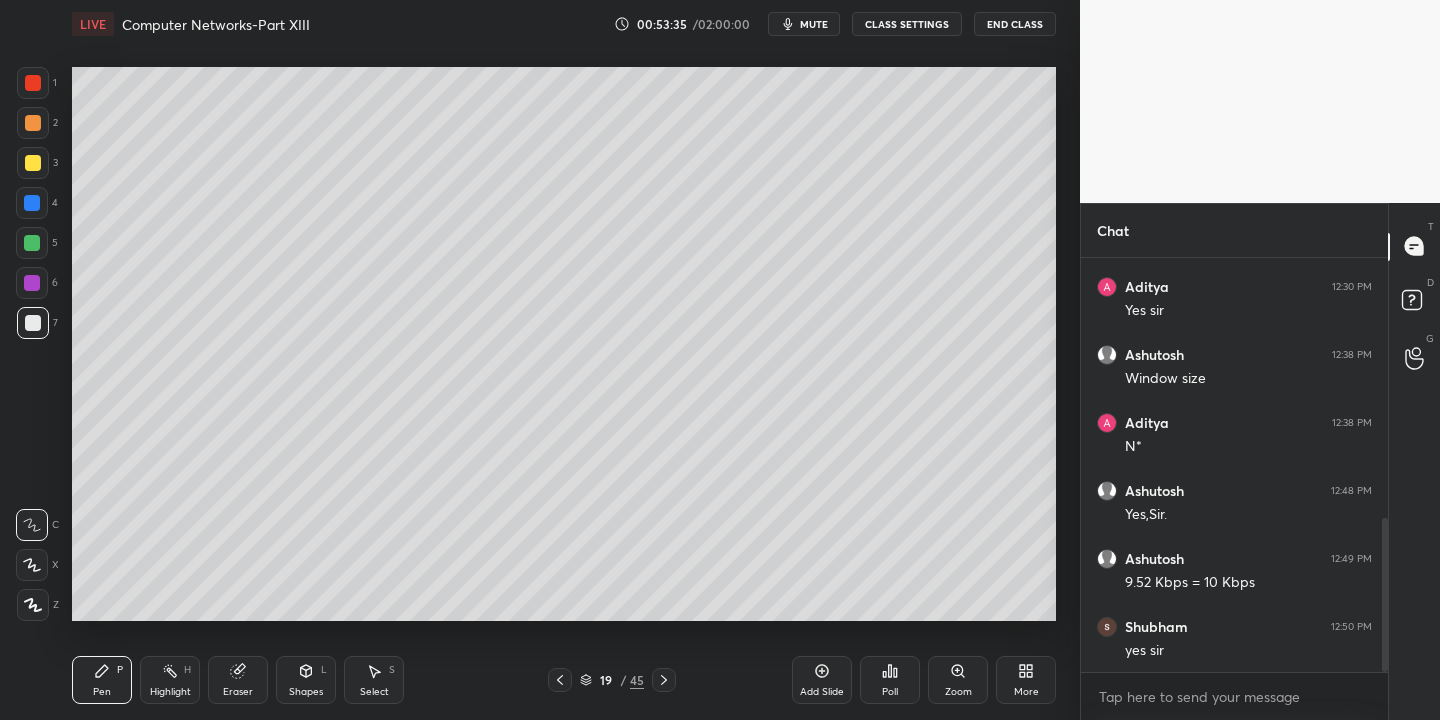 click at bounding box center [33, 163] 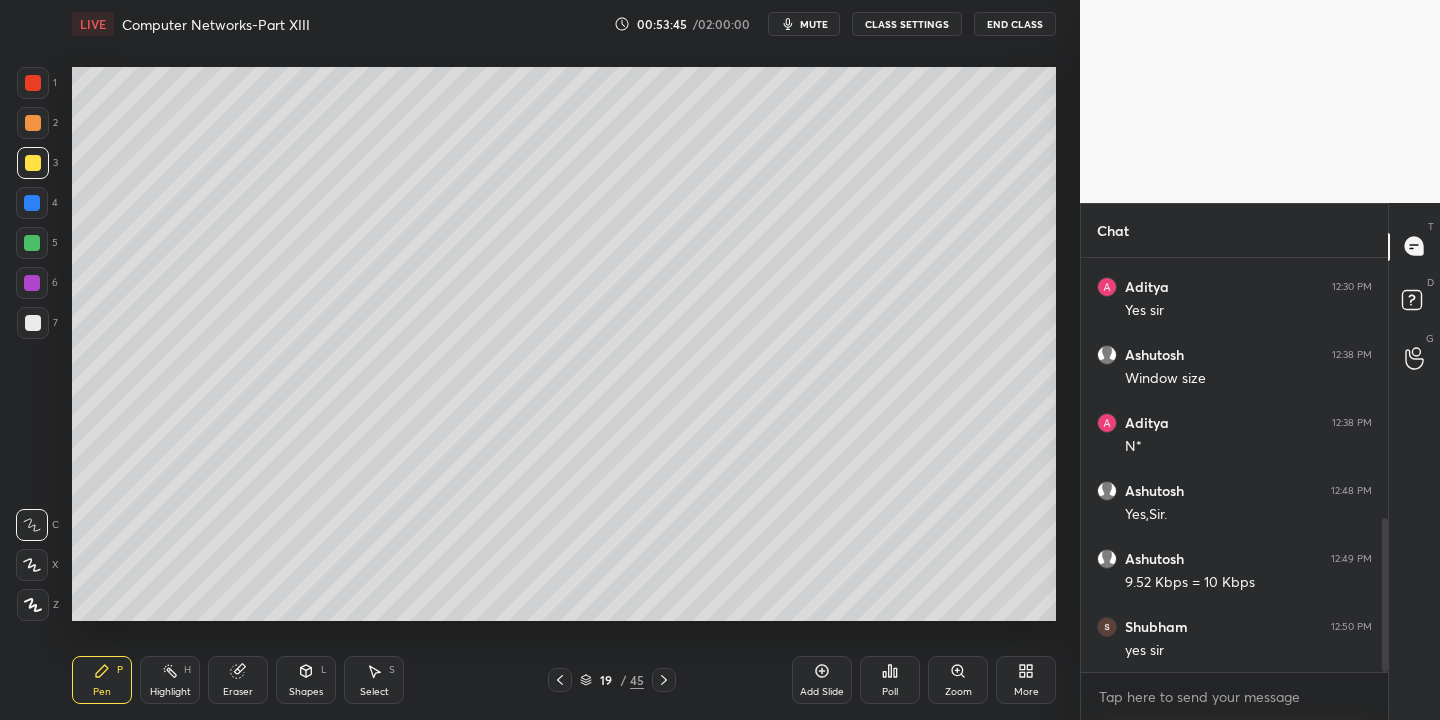 click on "Shapes L" at bounding box center (306, 680) 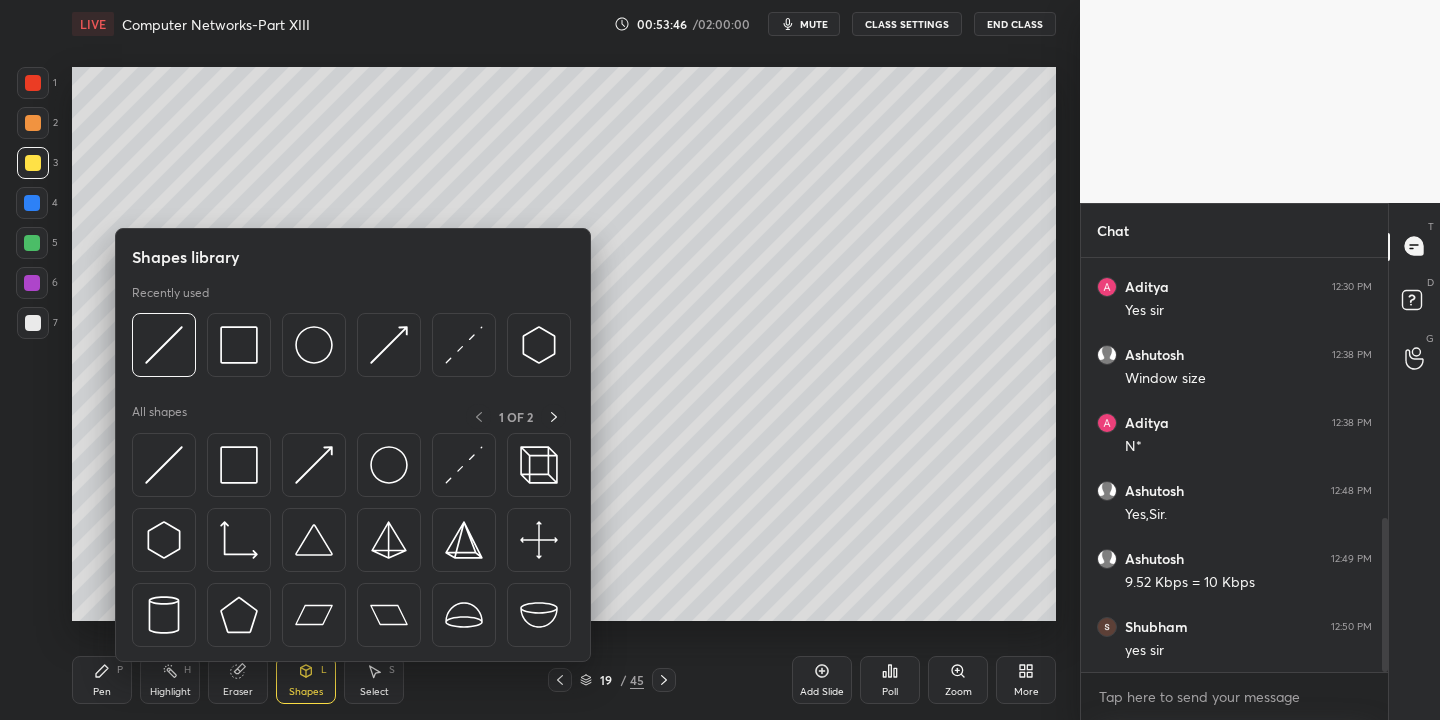 click at bounding box center (164, 465) 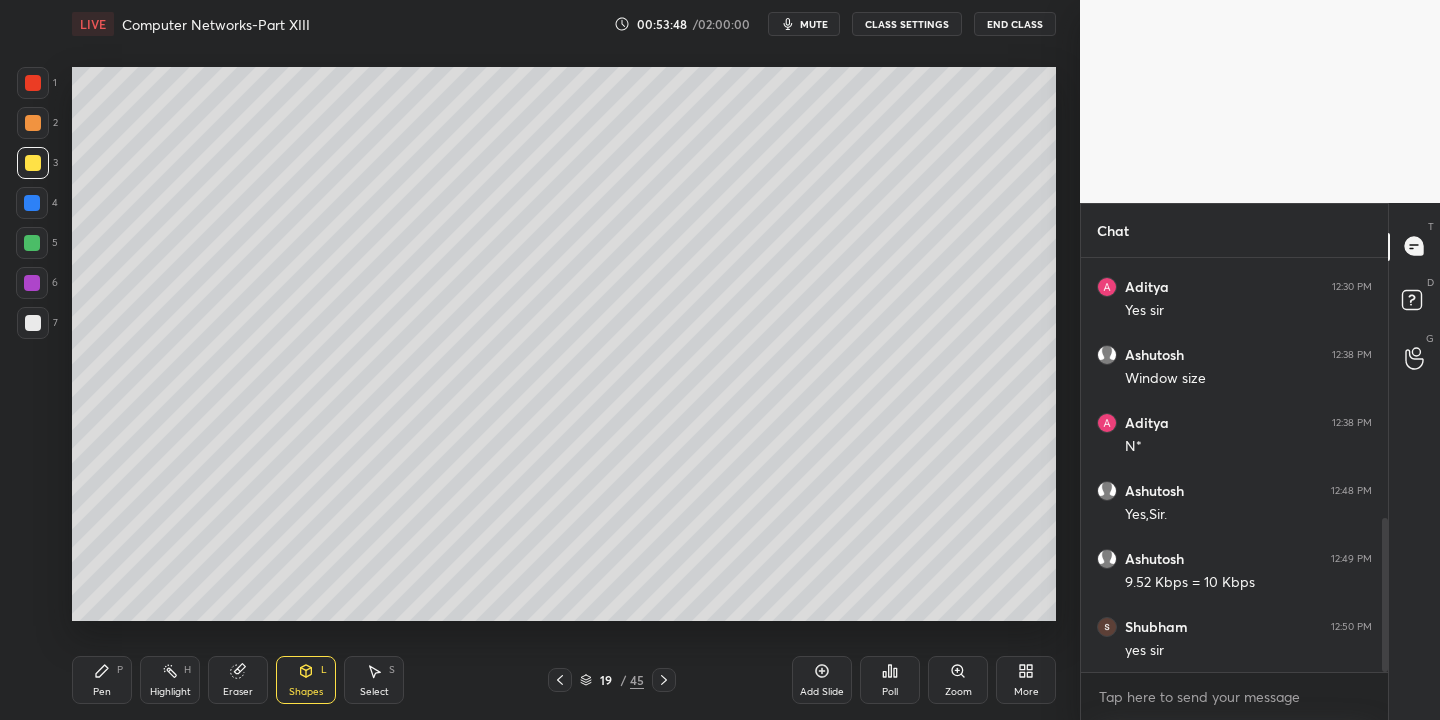 drag, startPoint x: 102, startPoint y: 668, endPoint x: 122, endPoint y: 659, distance: 21.931713 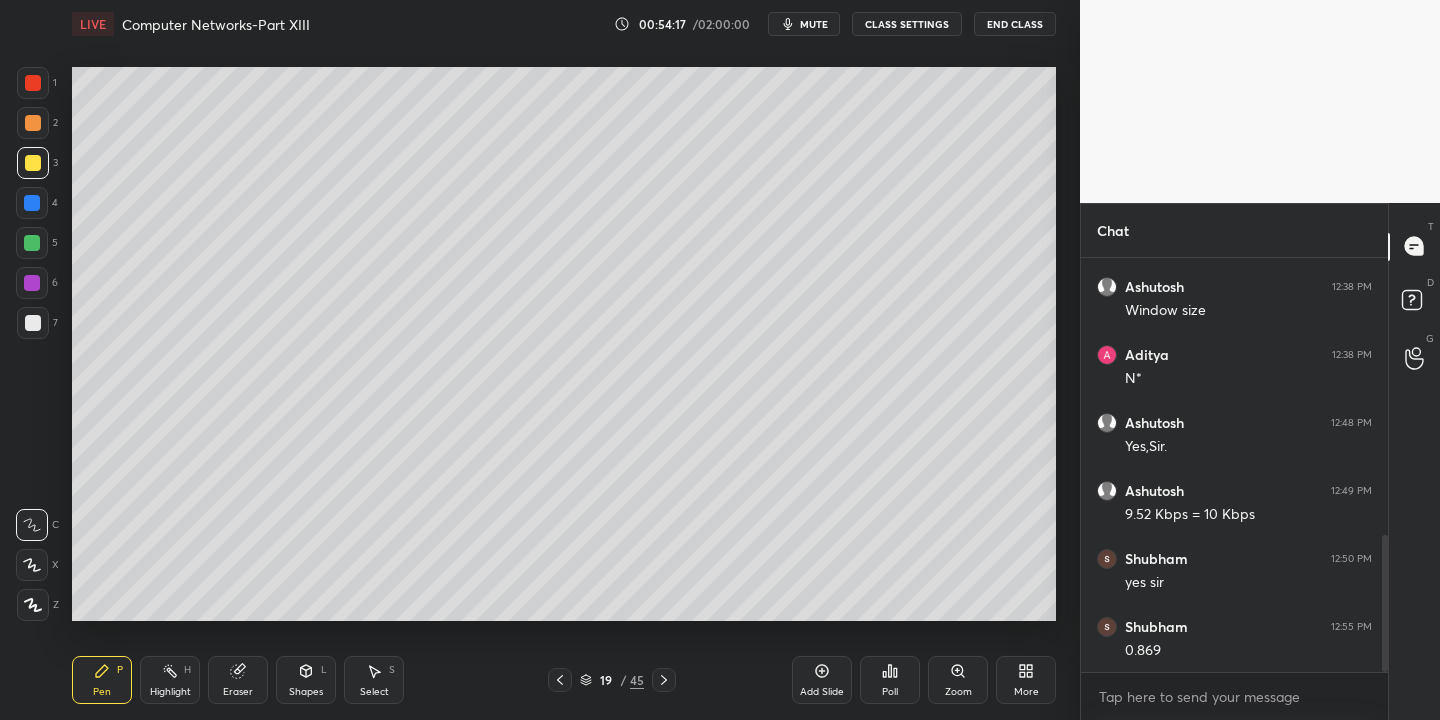 scroll, scrollTop: 837, scrollLeft: 0, axis: vertical 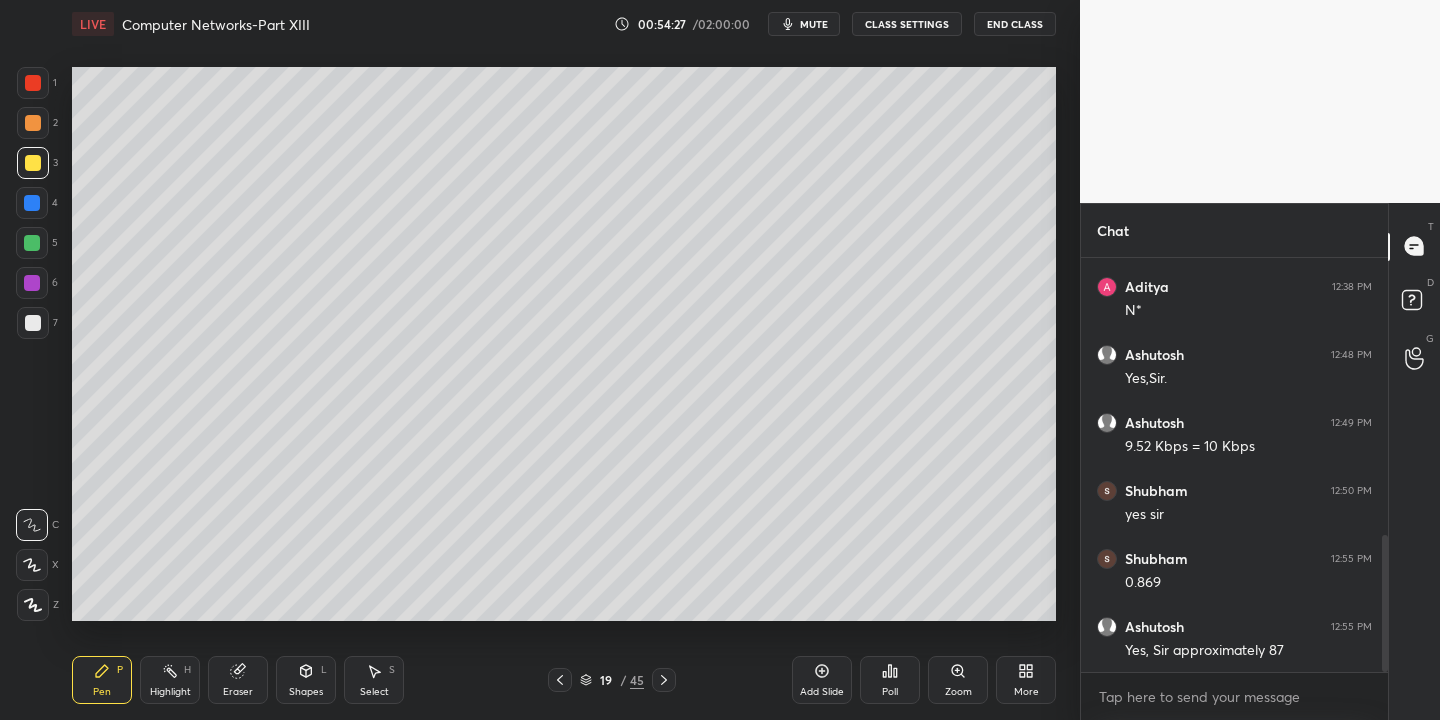 drag, startPoint x: 239, startPoint y: 690, endPoint x: 282, endPoint y: 643, distance: 63.702435 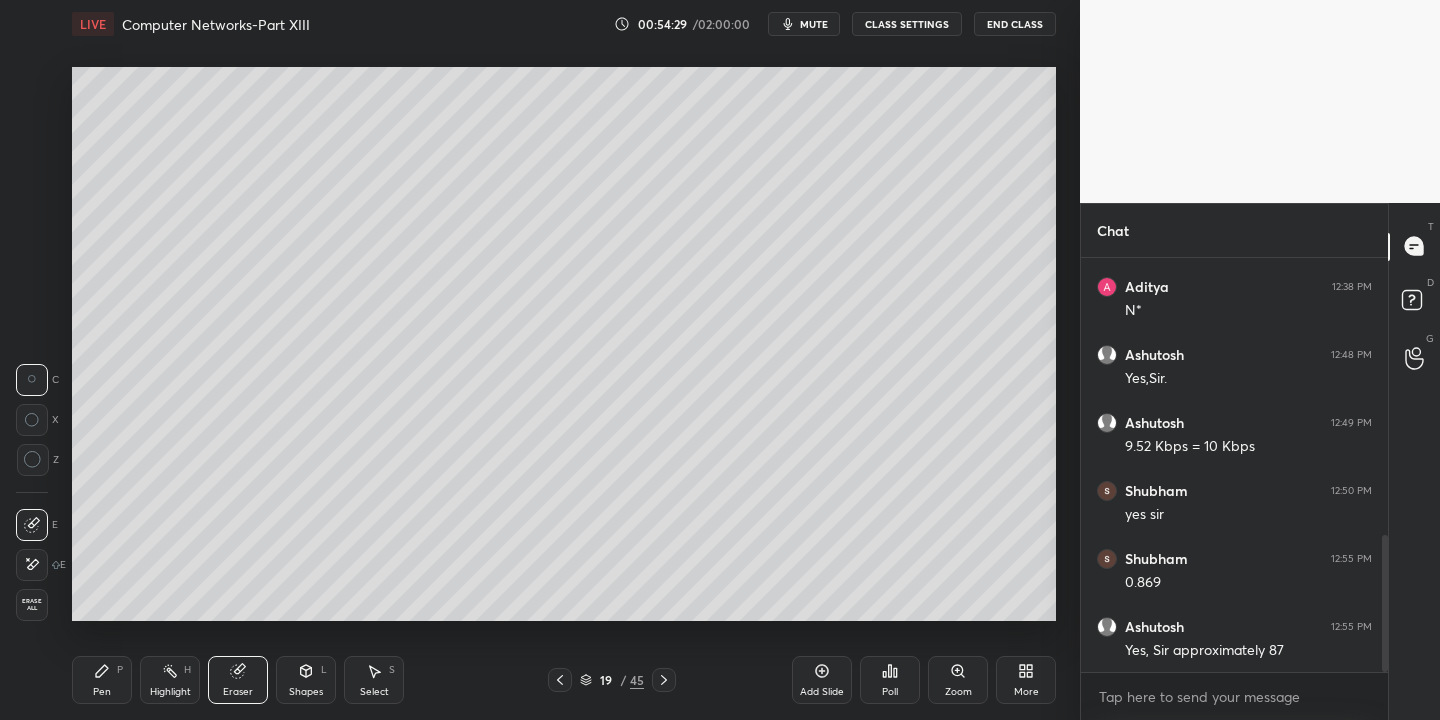 drag, startPoint x: 93, startPoint y: 686, endPoint x: 103, endPoint y: 676, distance: 14.142136 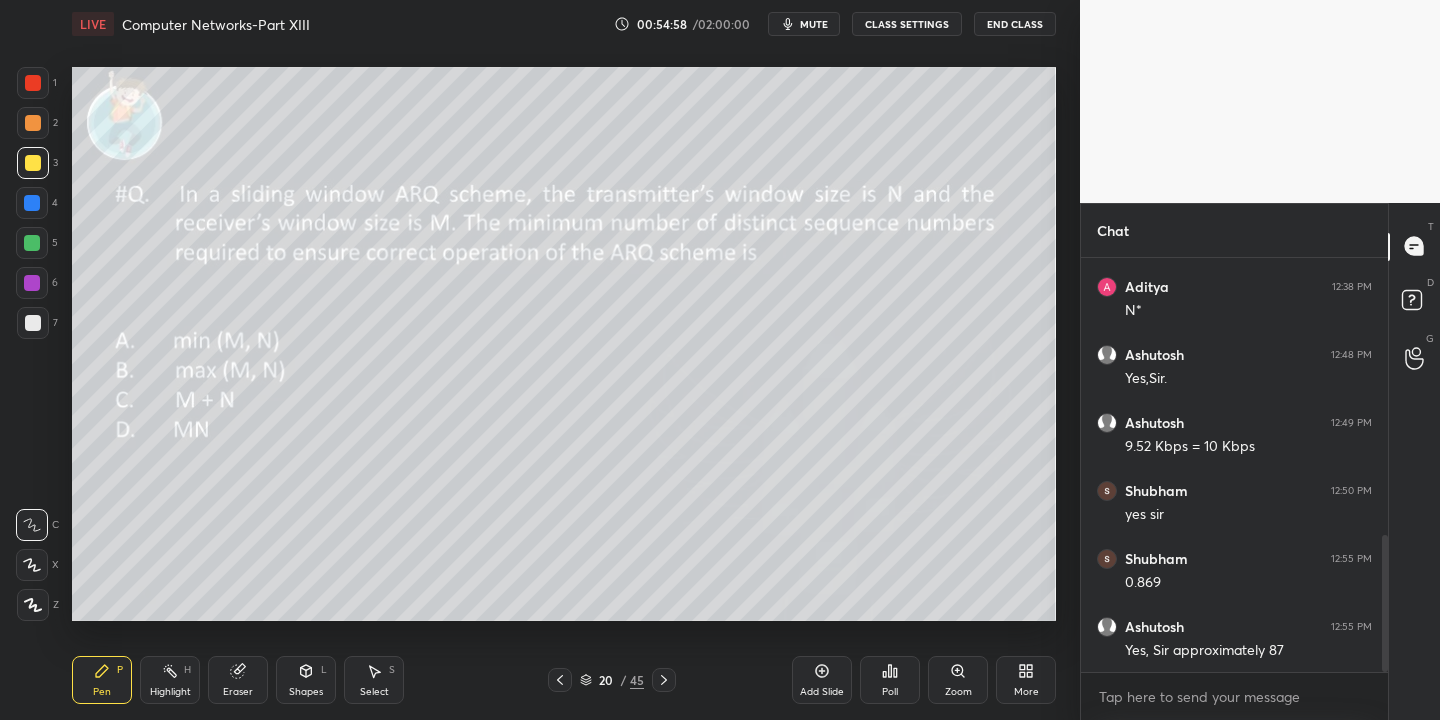 click 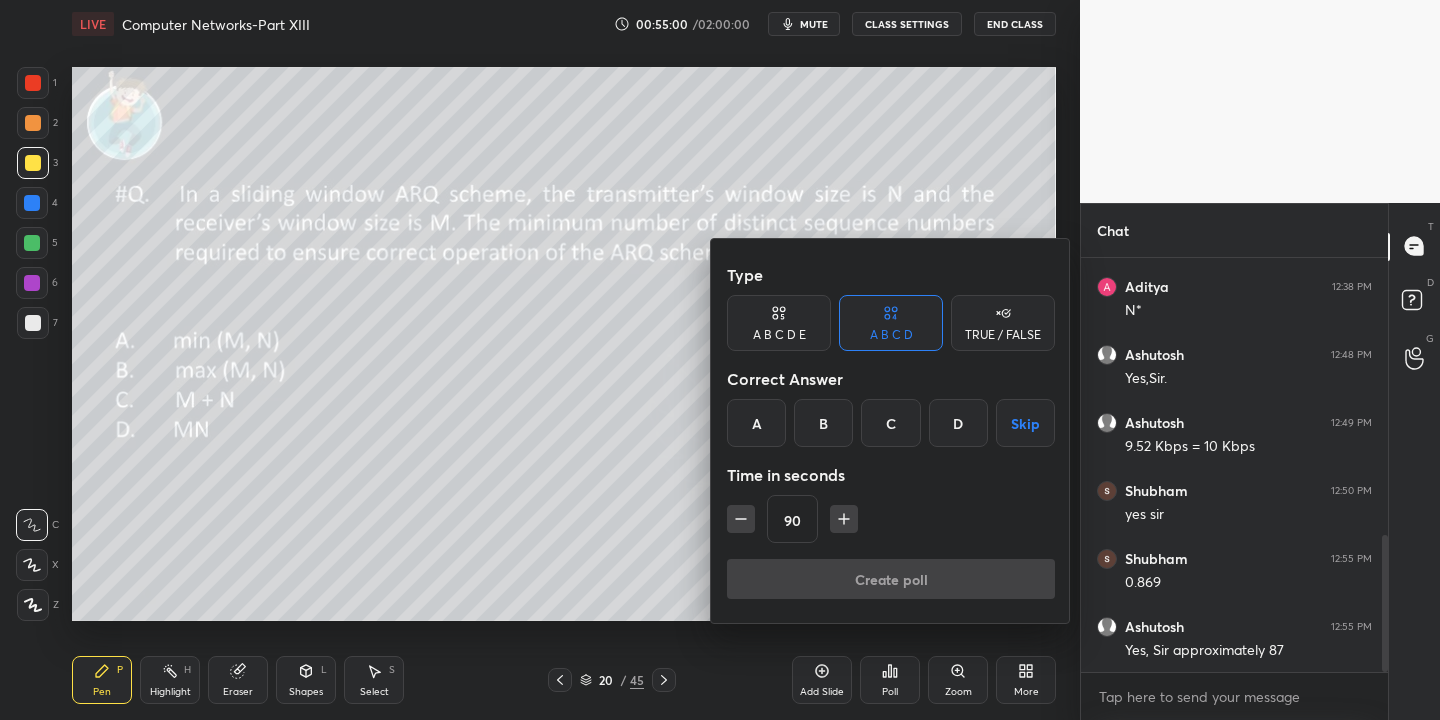 click on "C" at bounding box center [890, 423] 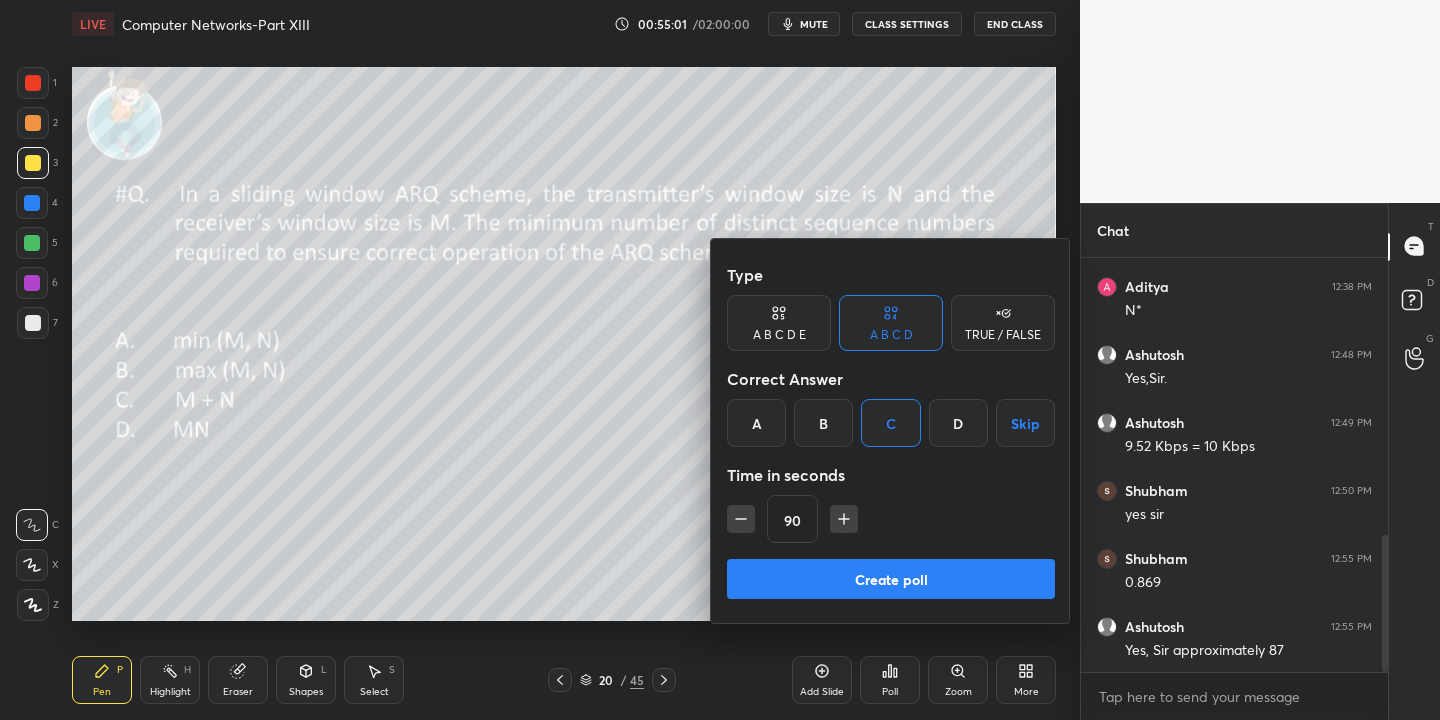 click 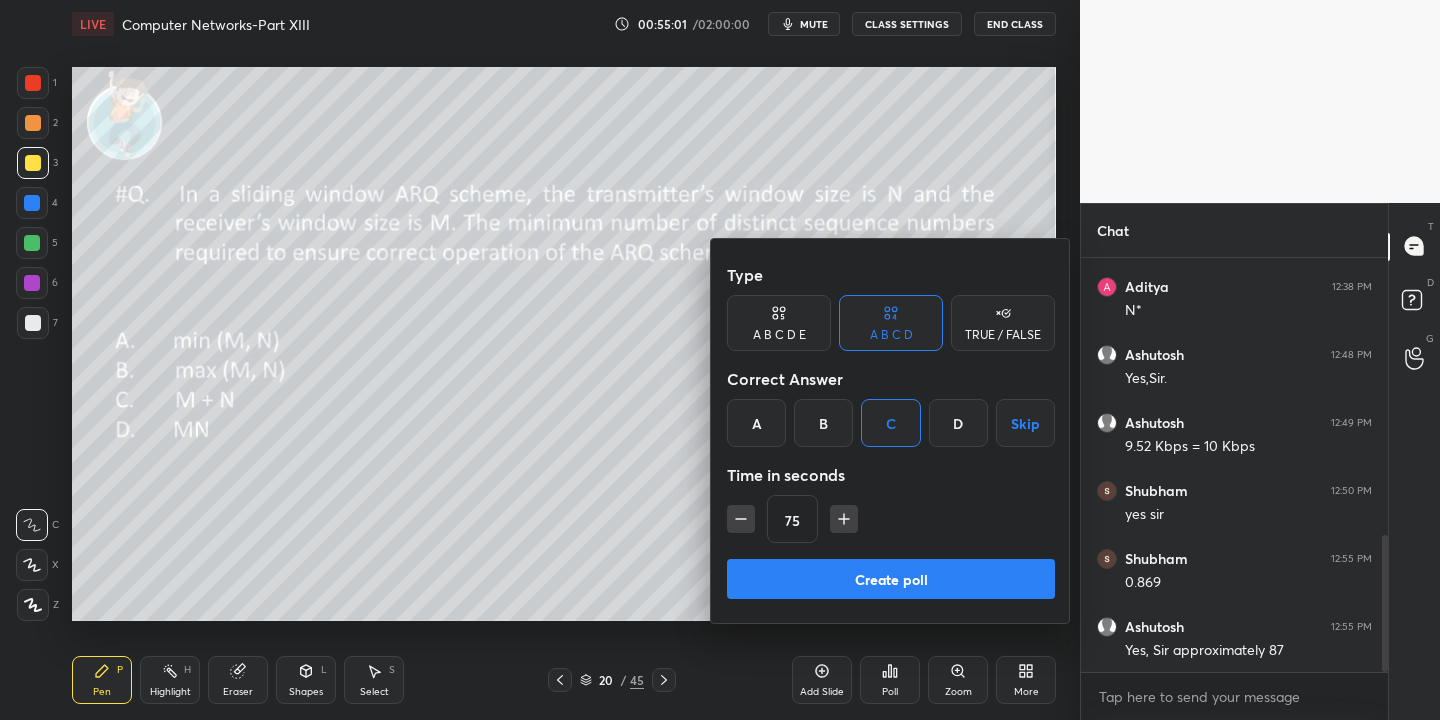 click 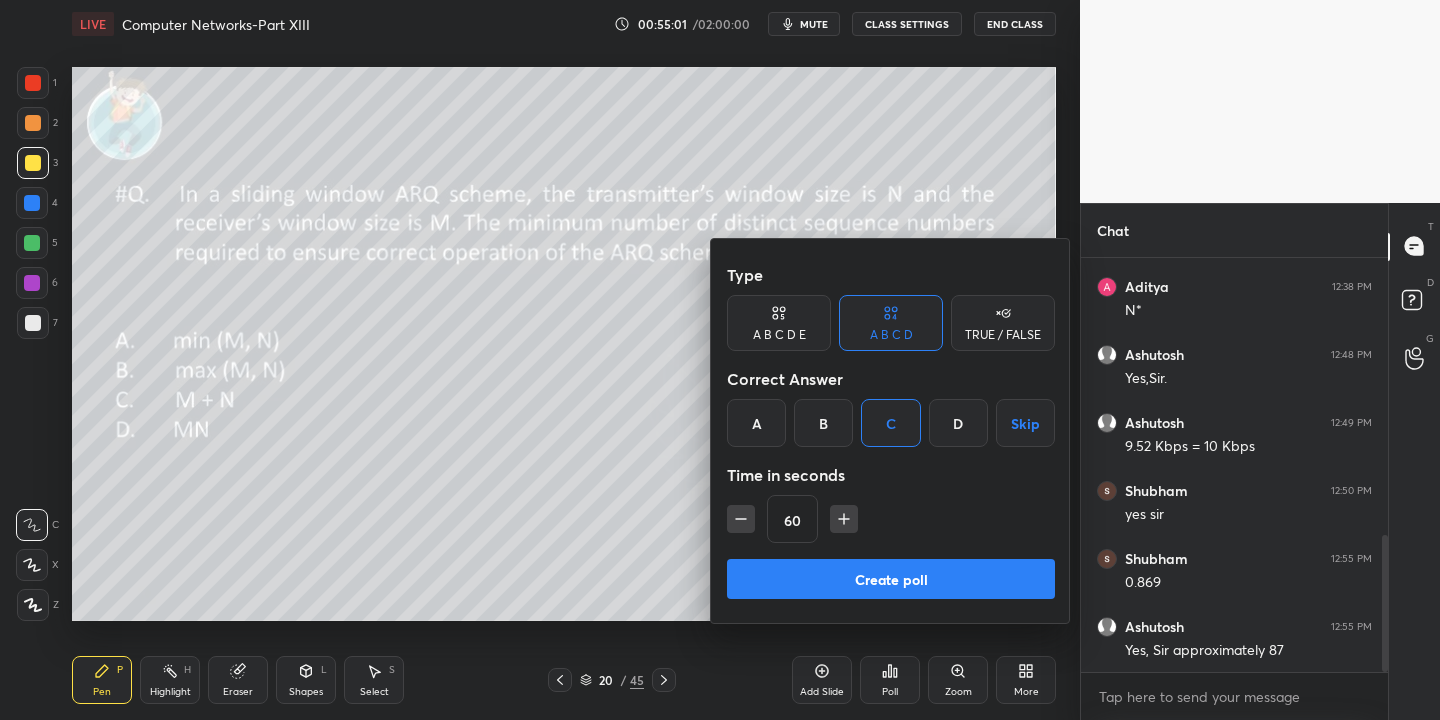 click 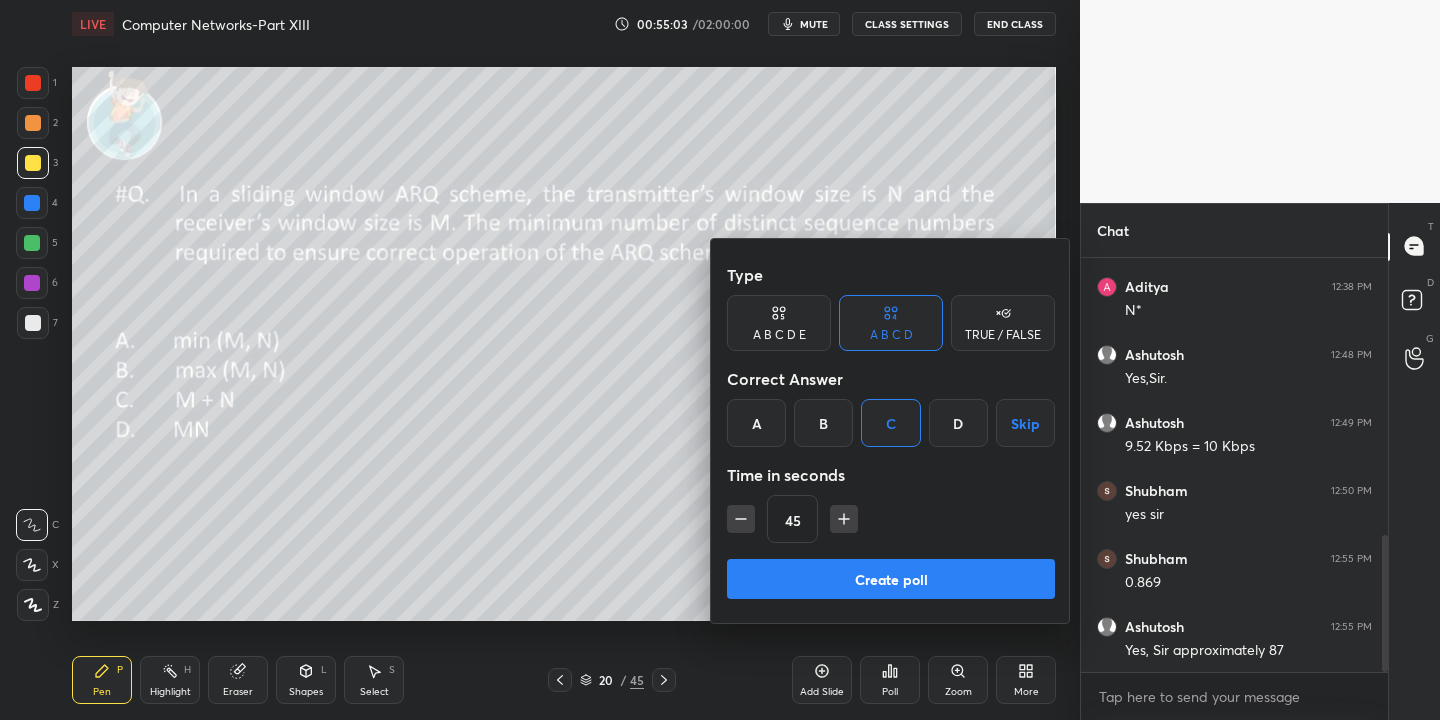 click 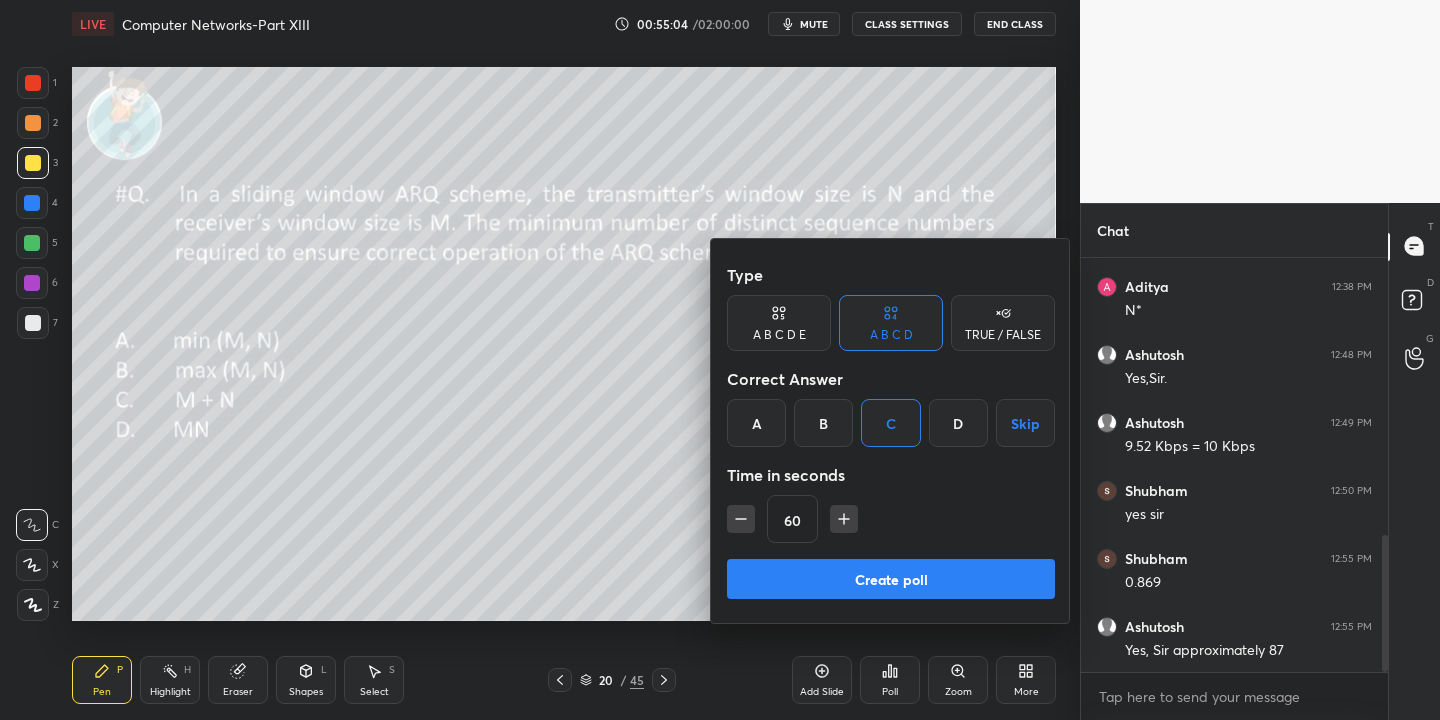 click on "Create poll" at bounding box center [891, 579] 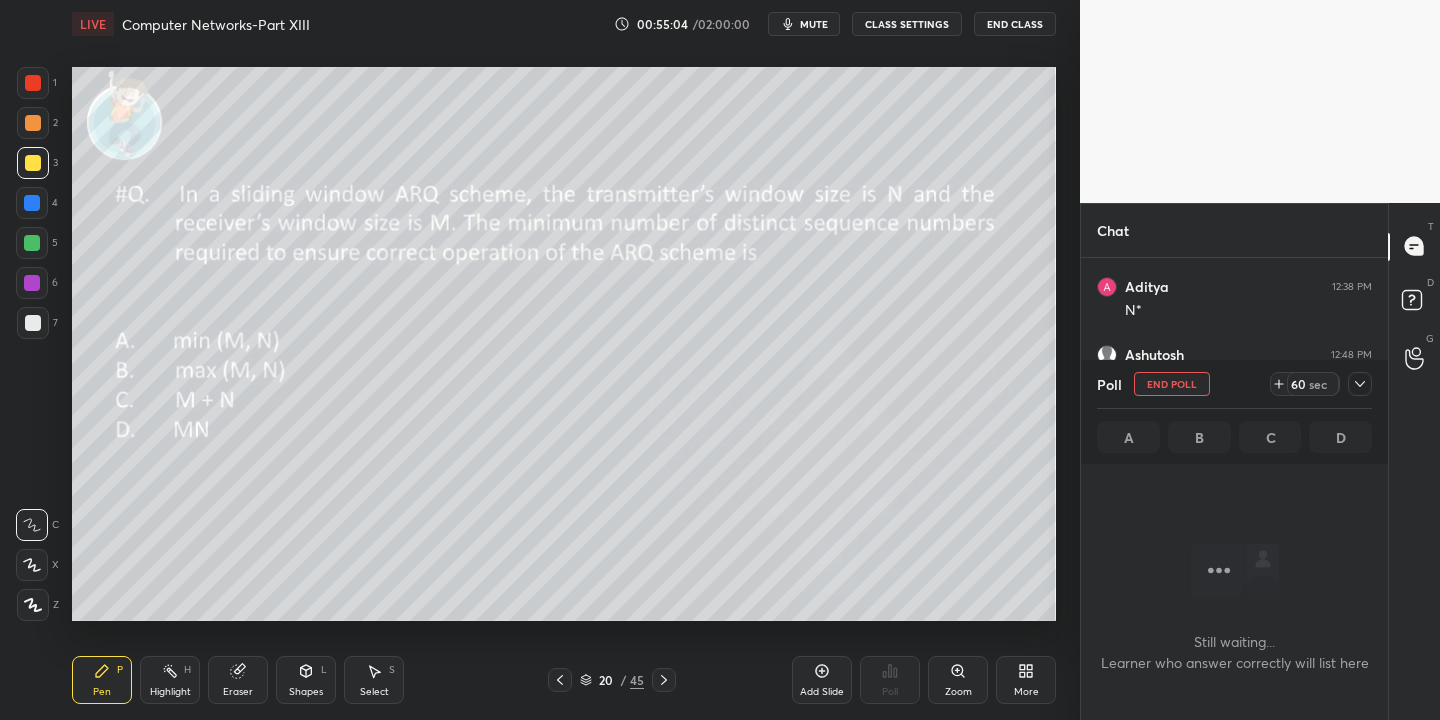 scroll, scrollTop: 328, scrollLeft: 301, axis: both 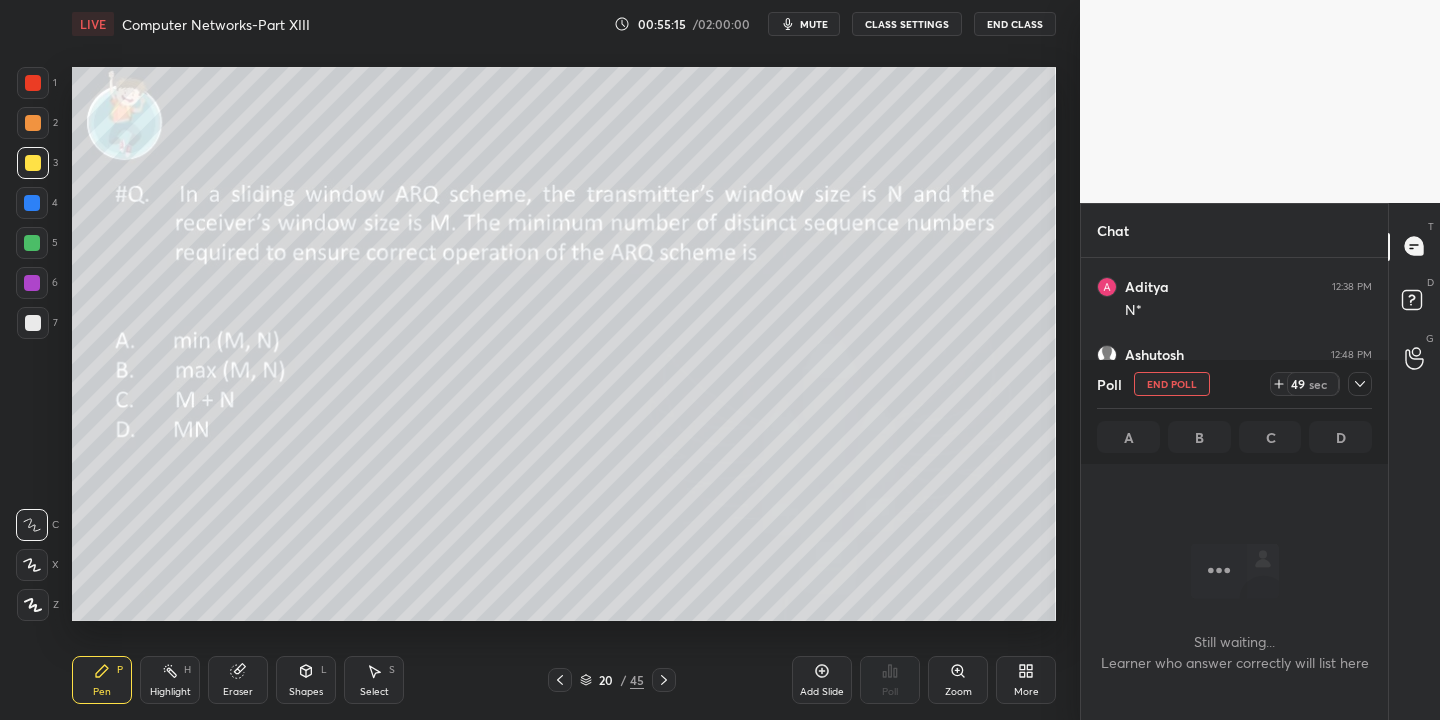 click 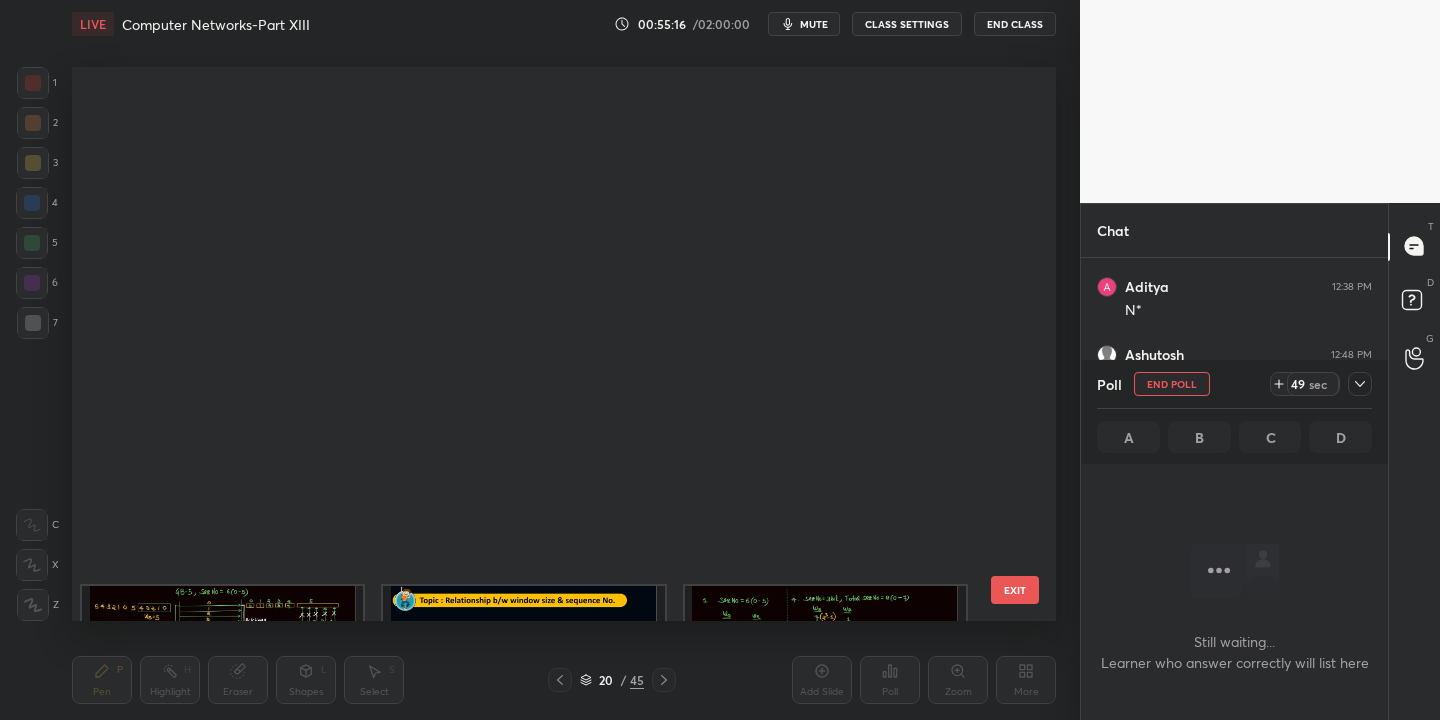 scroll, scrollTop: 632, scrollLeft: 0, axis: vertical 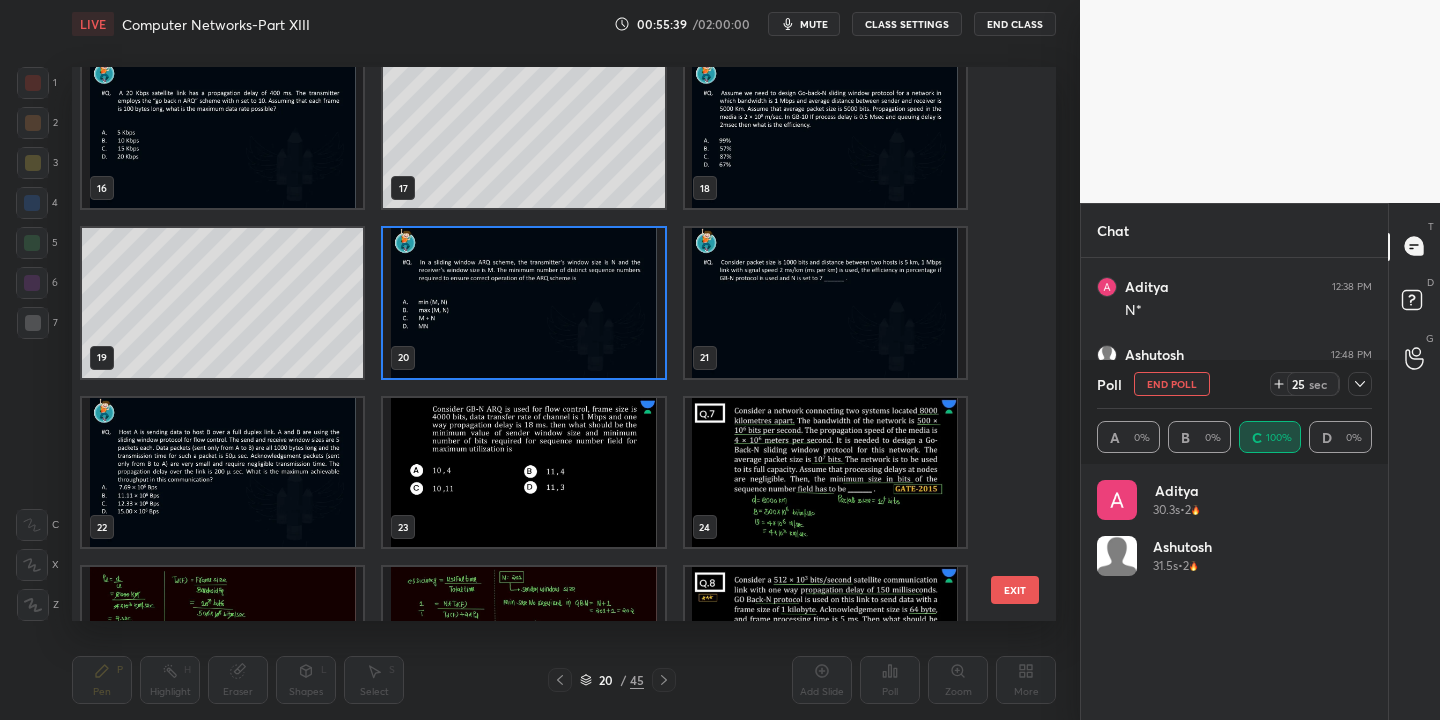 click on "EXIT" at bounding box center [1015, 590] 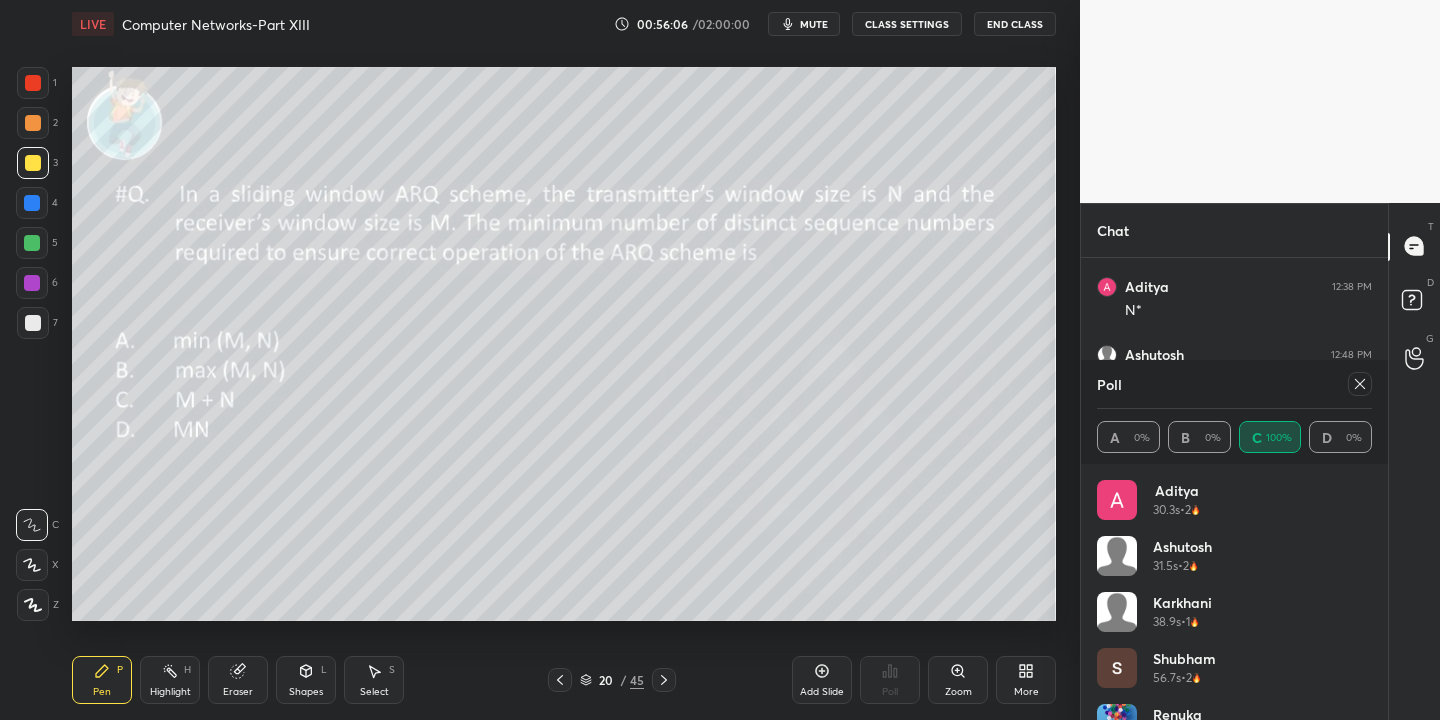 scroll, scrollTop: 40, scrollLeft: 0, axis: vertical 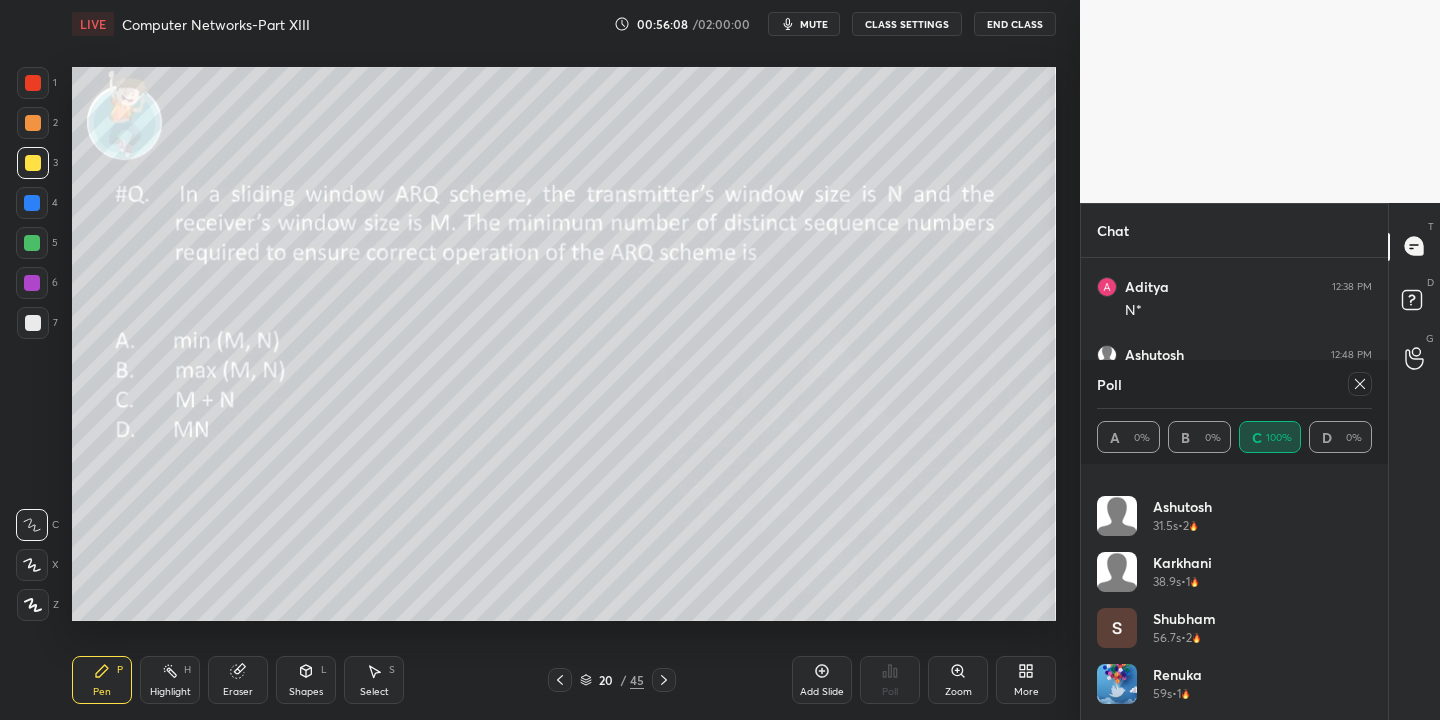 click 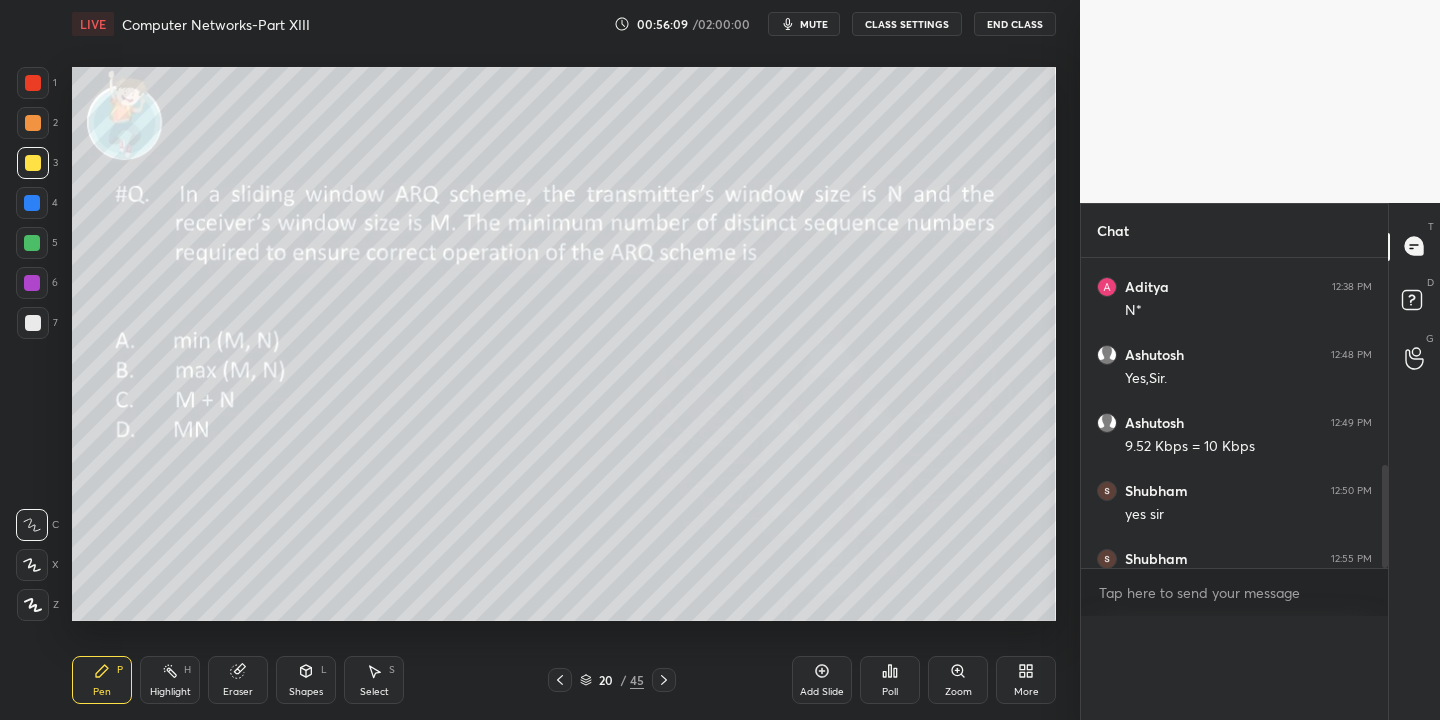 scroll, scrollTop: 0, scrollLeft: 0, axis: both 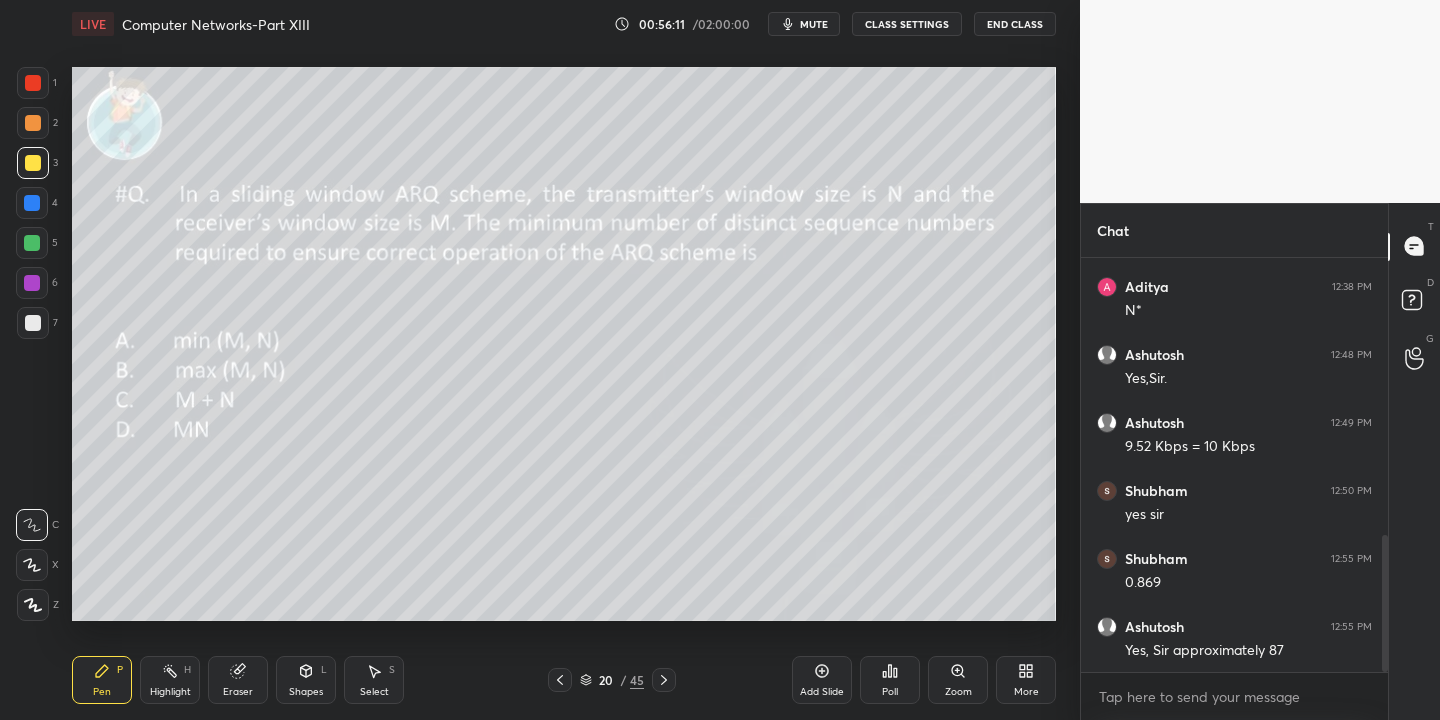 drag, startPoint x: 307, startPoint y: 689, endPoint x: 303, endPoint y: 671, distance: 18.439089 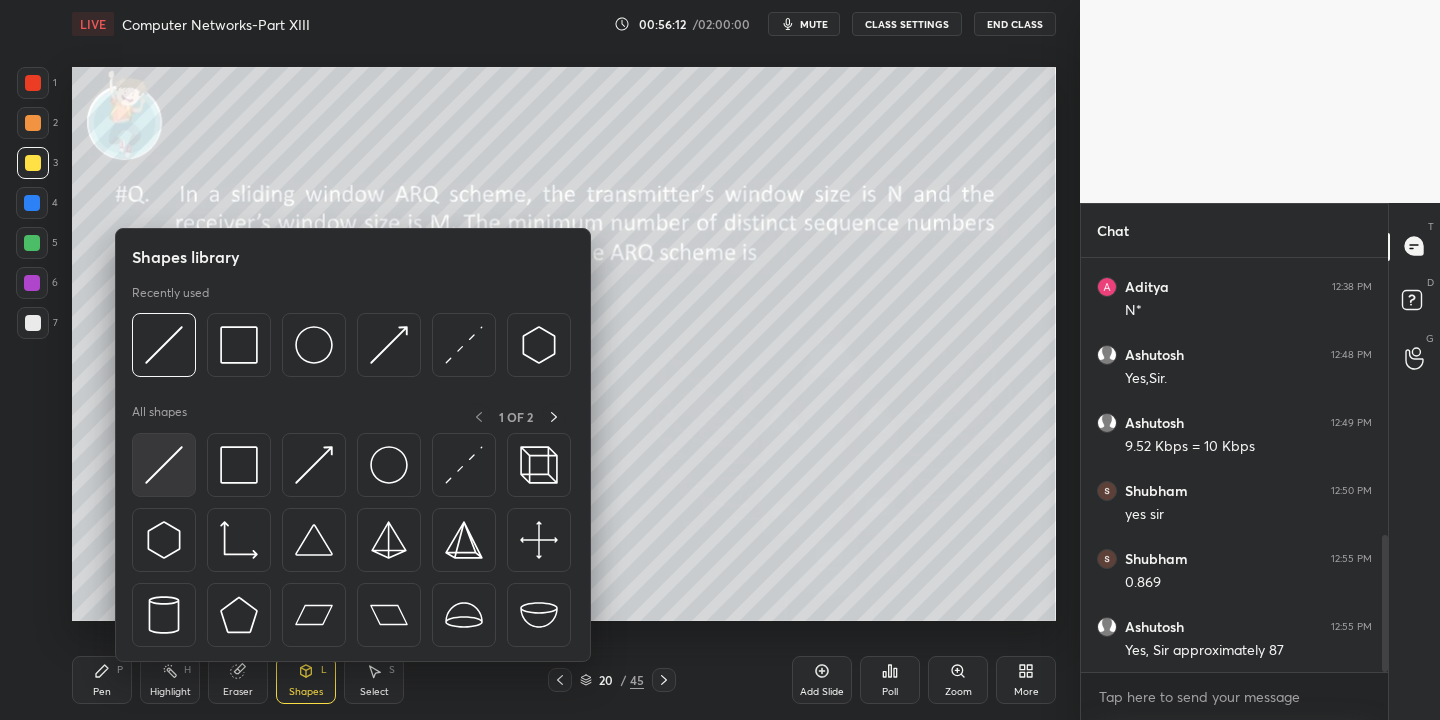 click at bounding box center [164, 465] 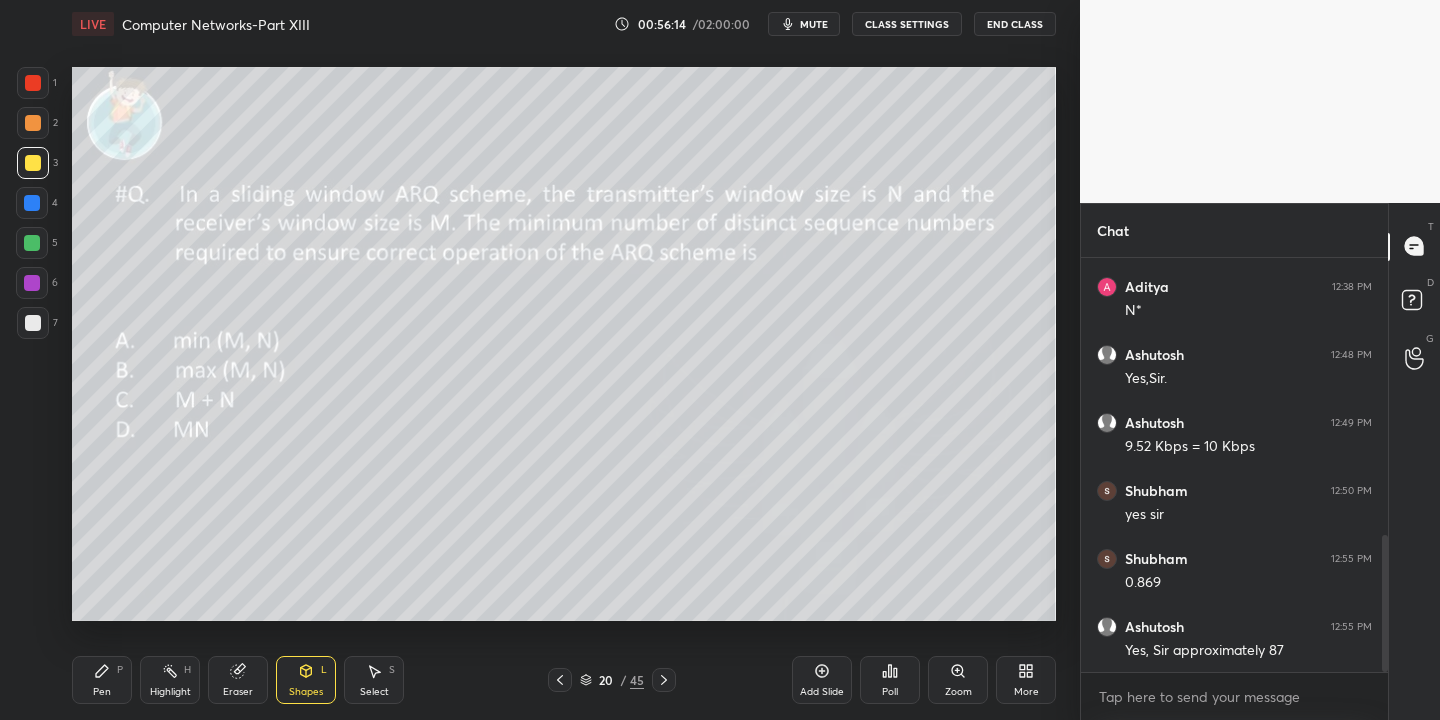 click on "Pen P" at bounding box center [102, 680] 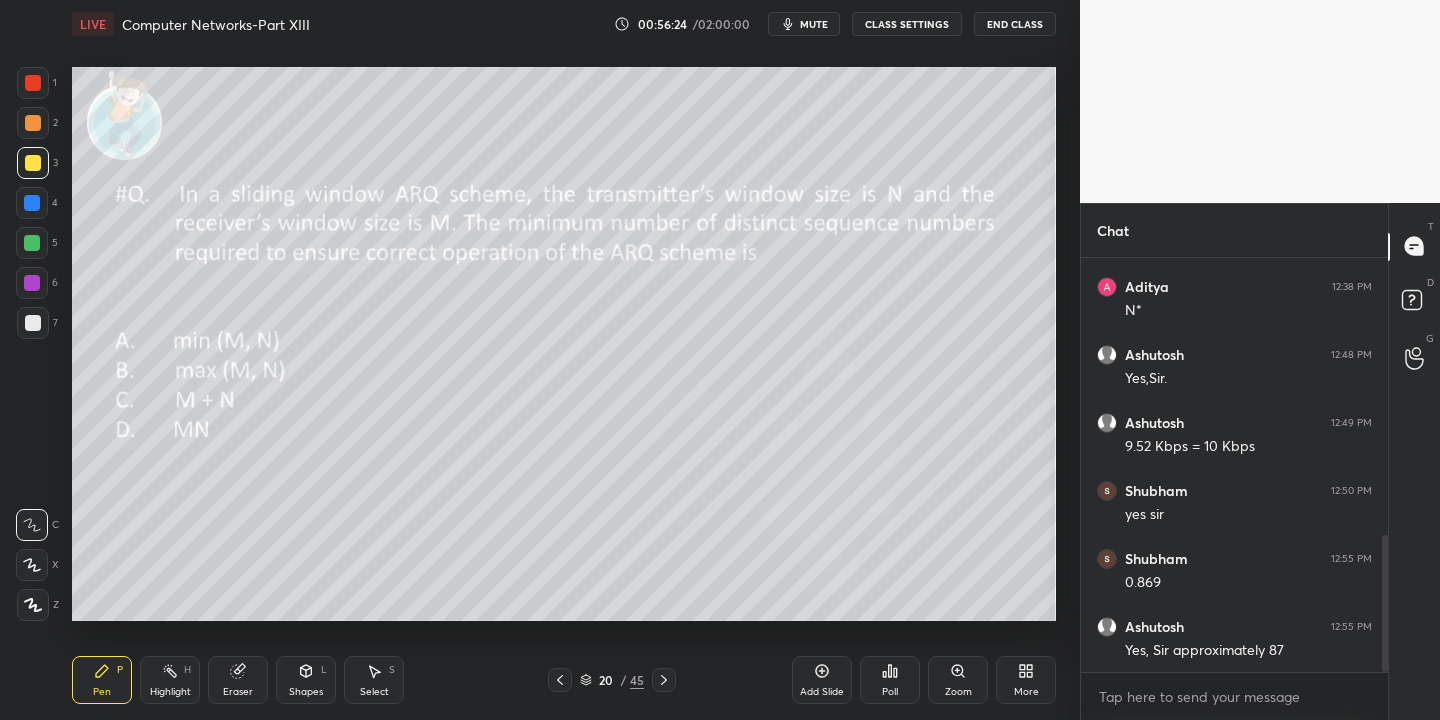 drag, startPoint x: 303, startPoint y: 689, endPoint x: 302, endPoint y: 664, distance: 25.019993 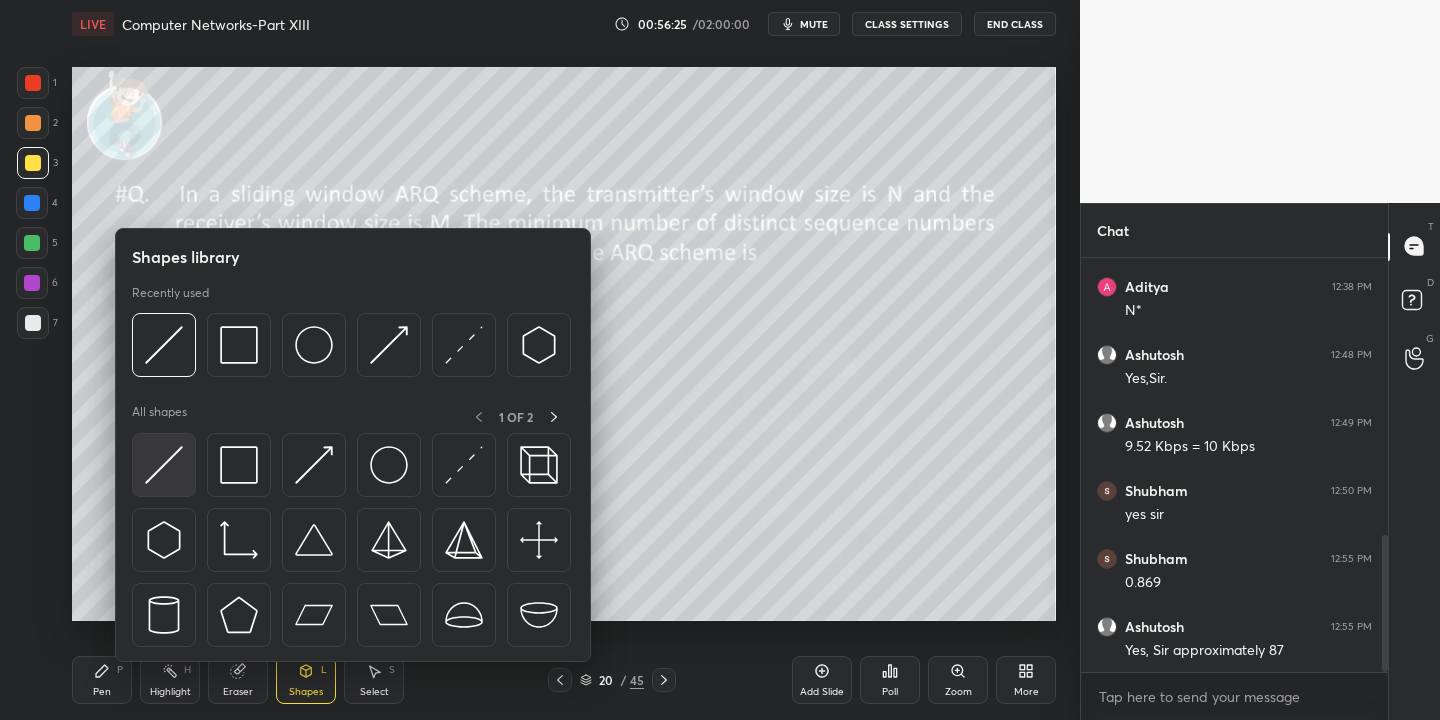 click at bounding box center (164, 465) 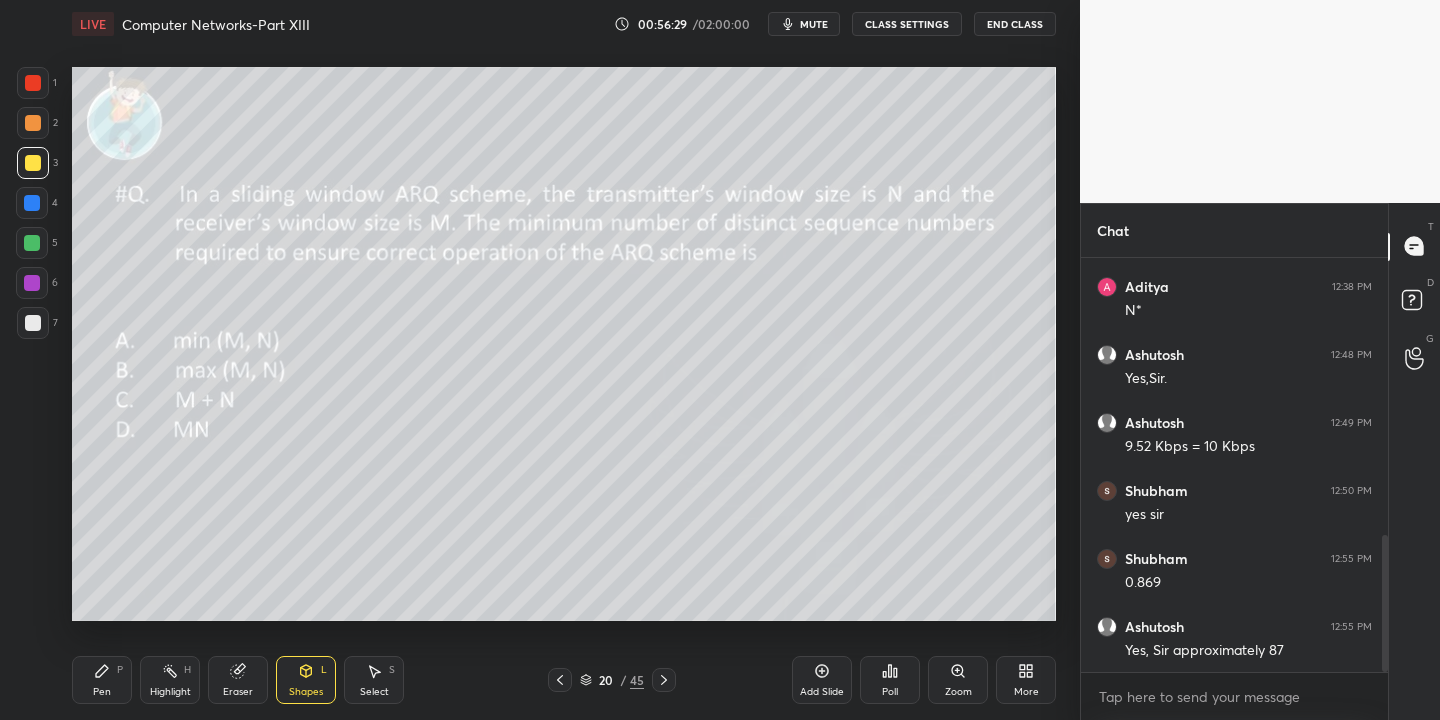 click on "Pen P" at bounding box center (102, 680) 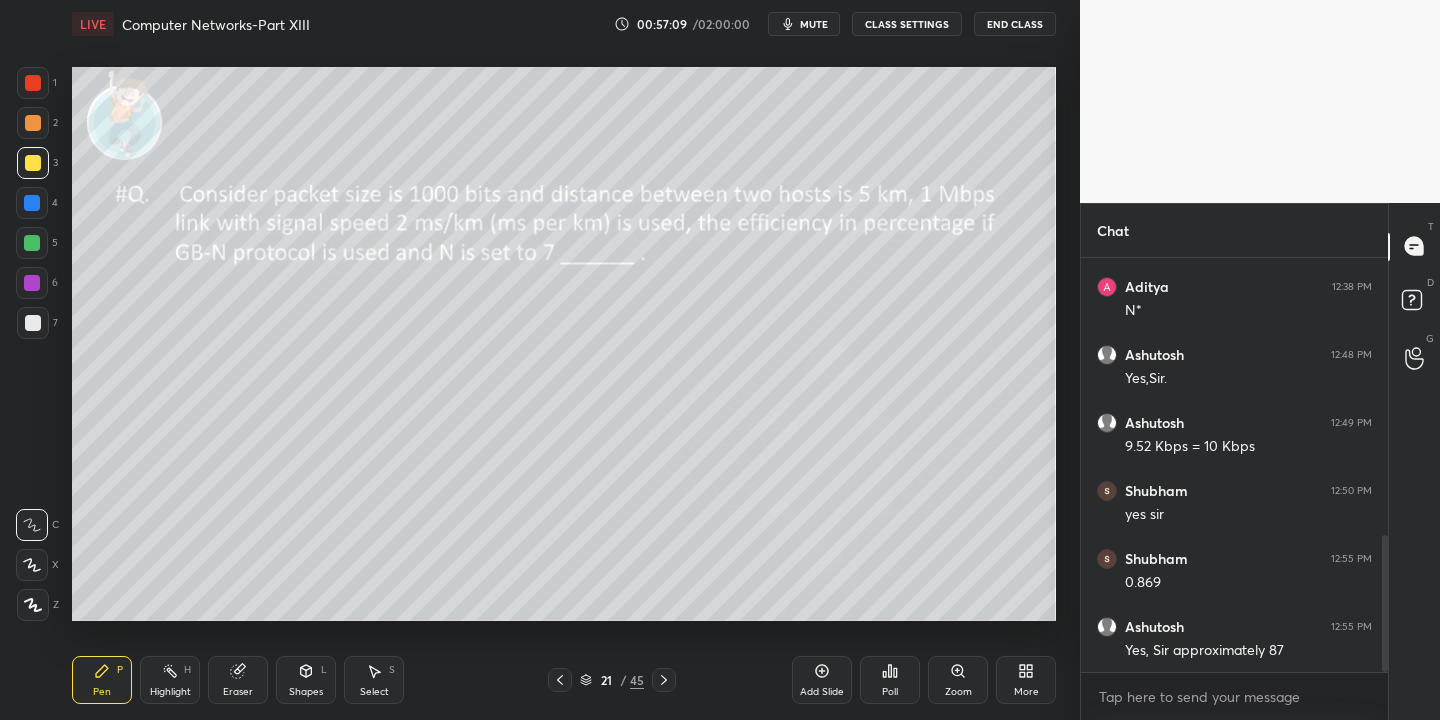 click on "Shapes L" at bounding box center [306, 680] 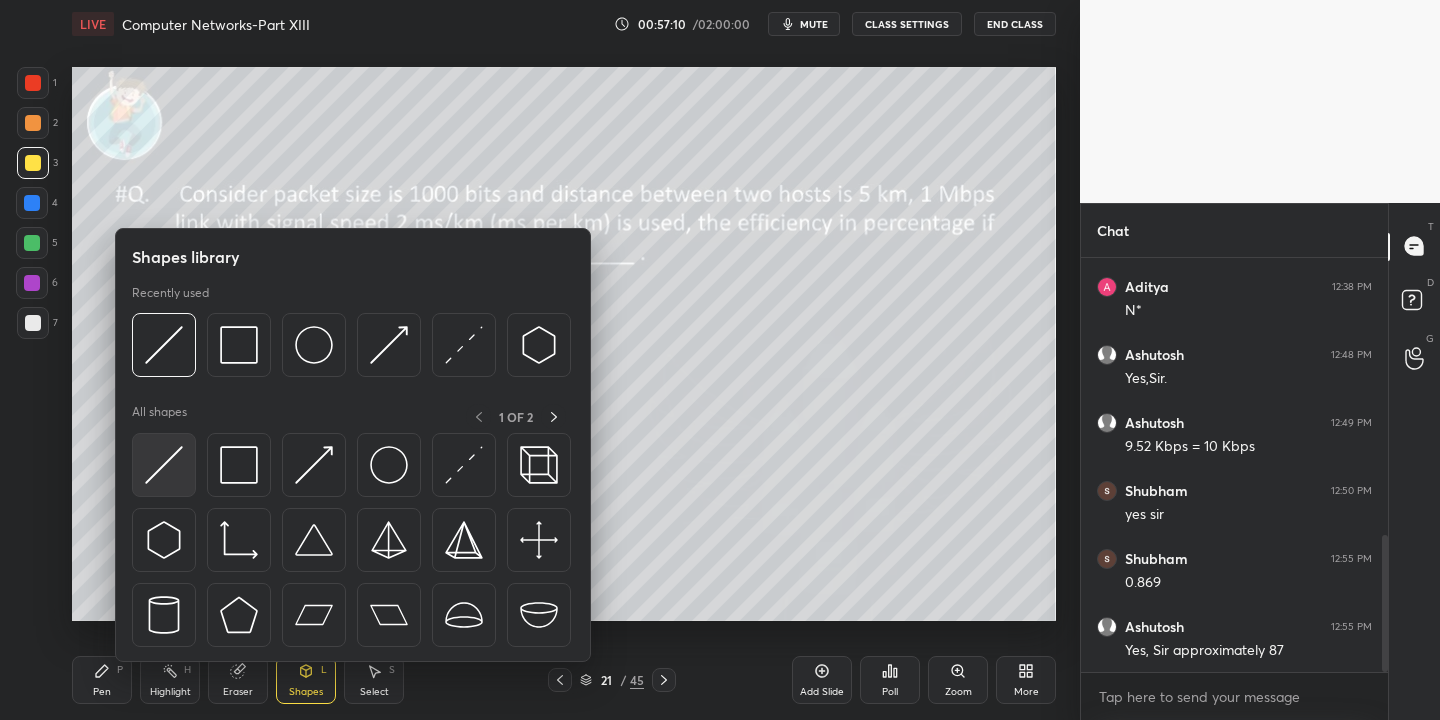 click at bounding box center [164, 465] 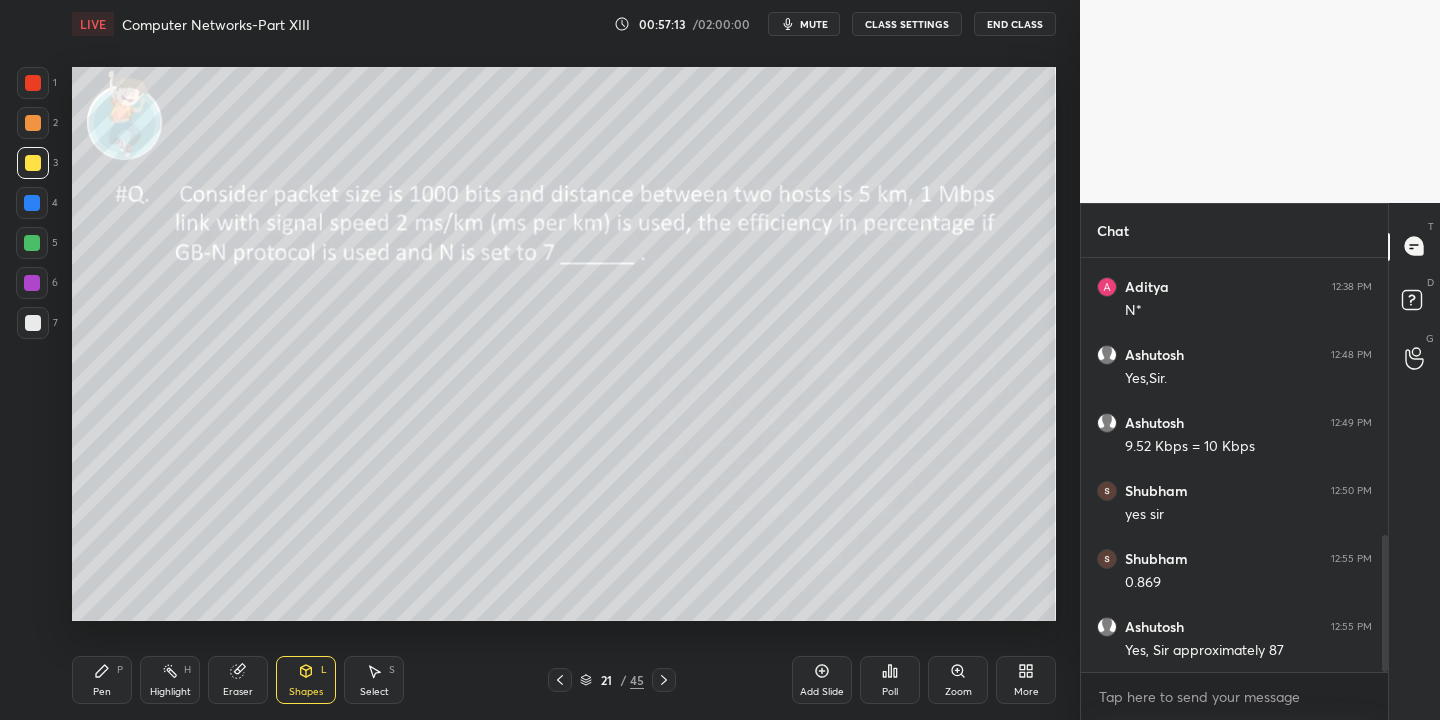 drag, startPoint x: 98, startPoint y: 679, endPoint x: 108, endPoint y: 642, distance: 38.327538 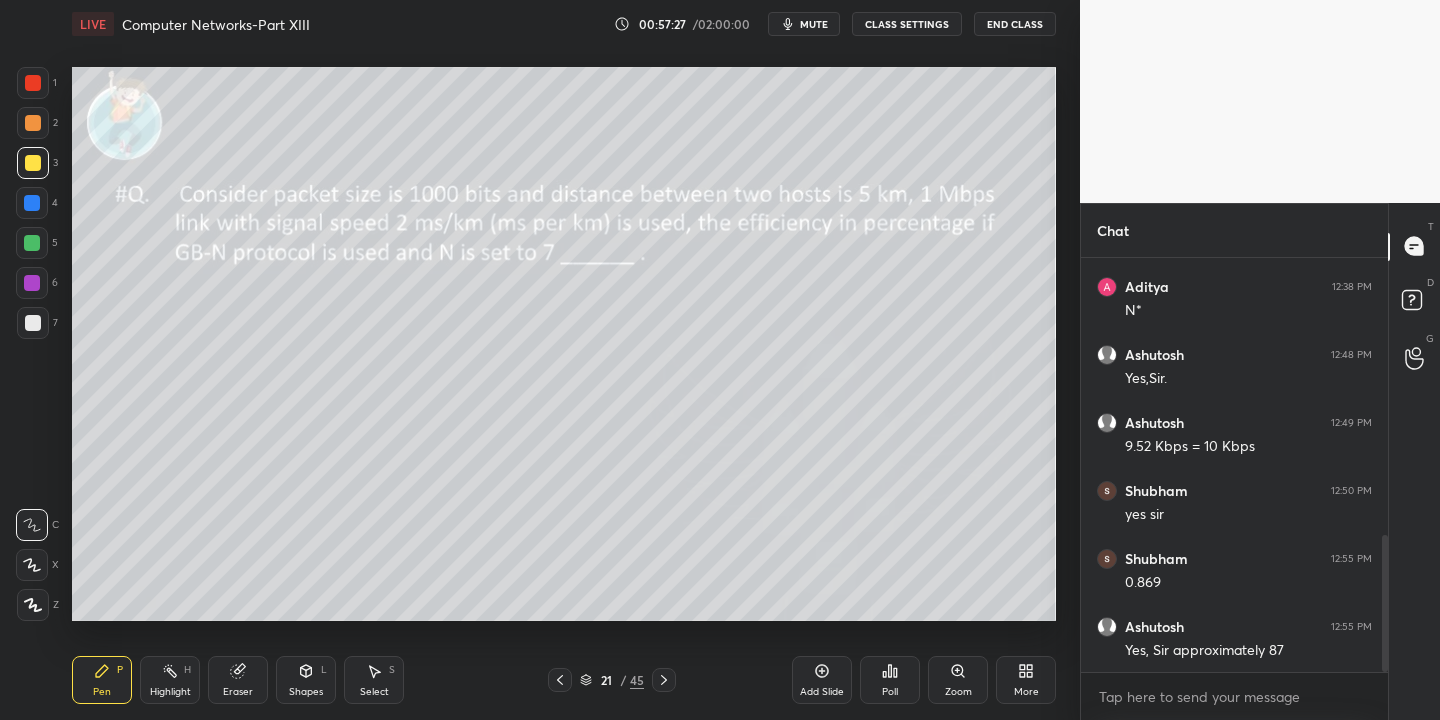 click 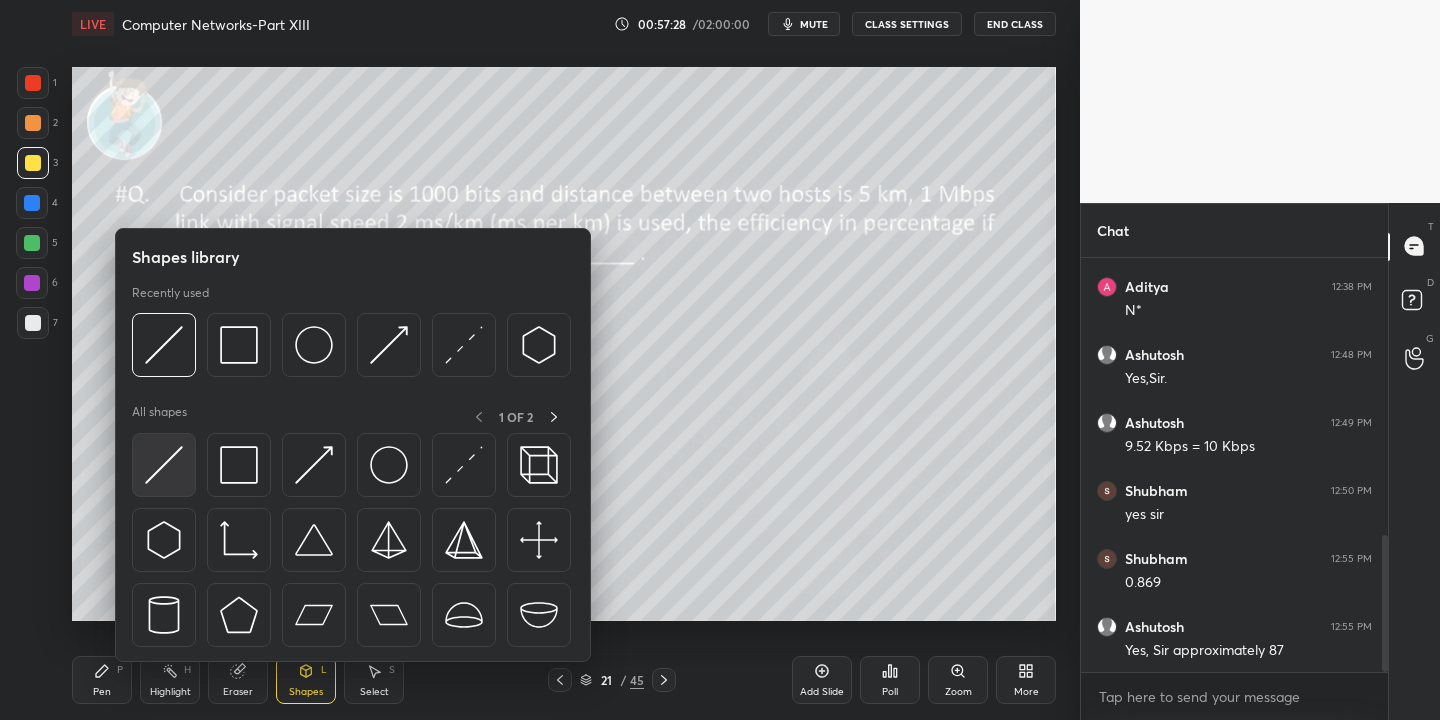 click at bounding box center [164, 465] 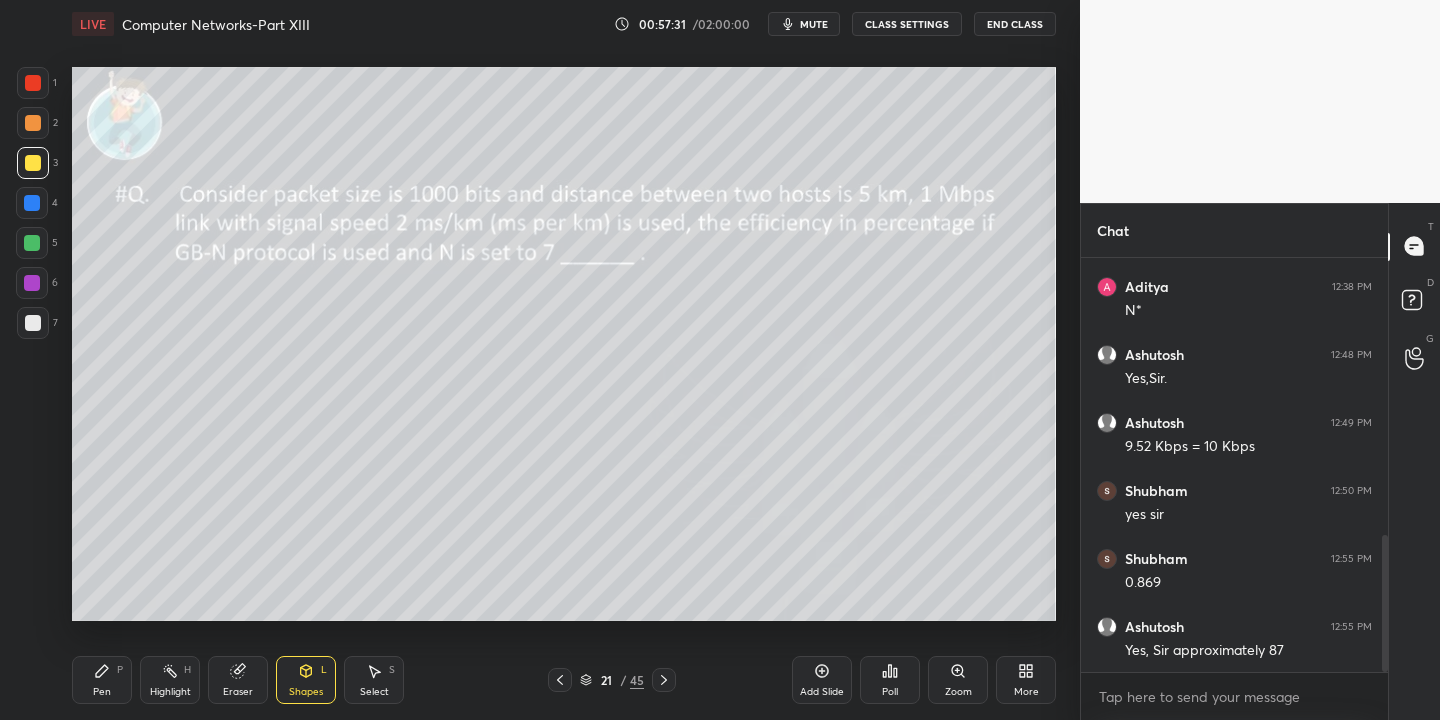 click on "Pen" at bounding box center [102, 692] 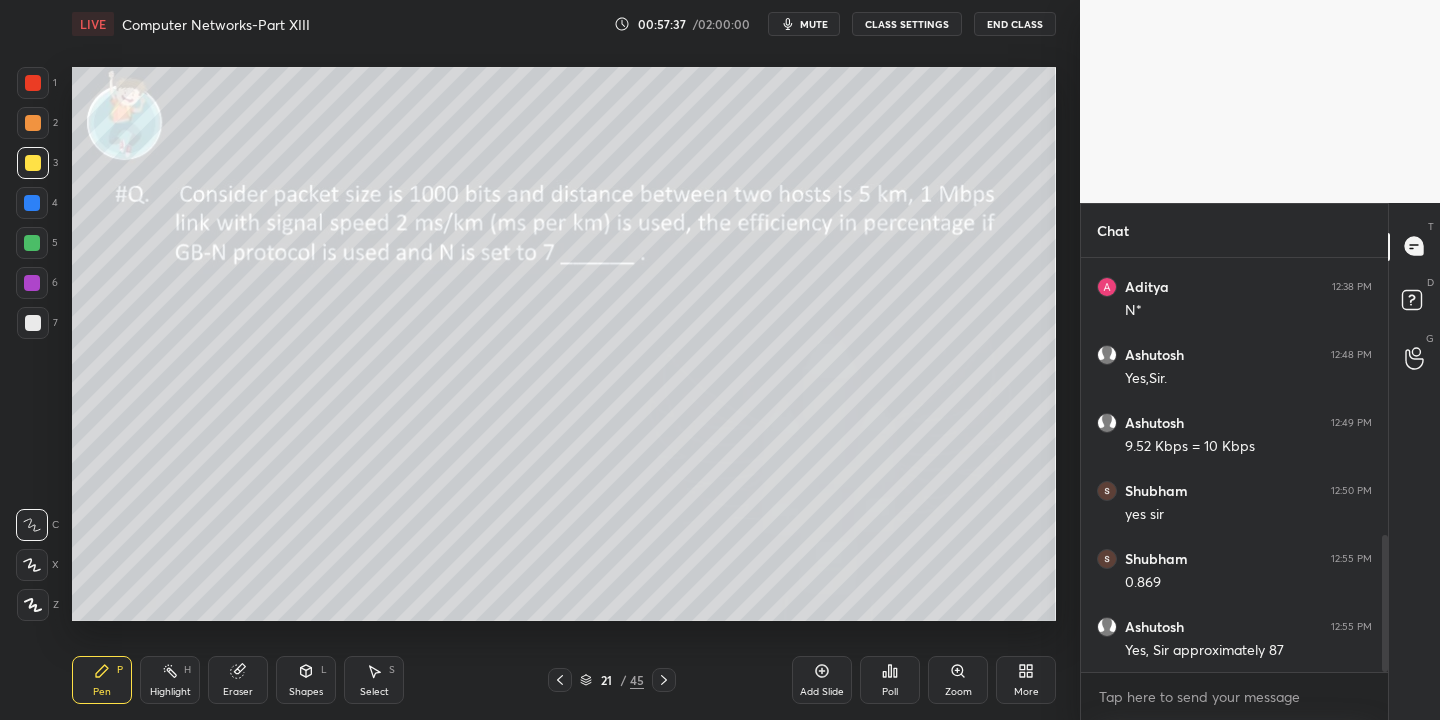 click on "Shapes L" at bounding box center [306, 680] 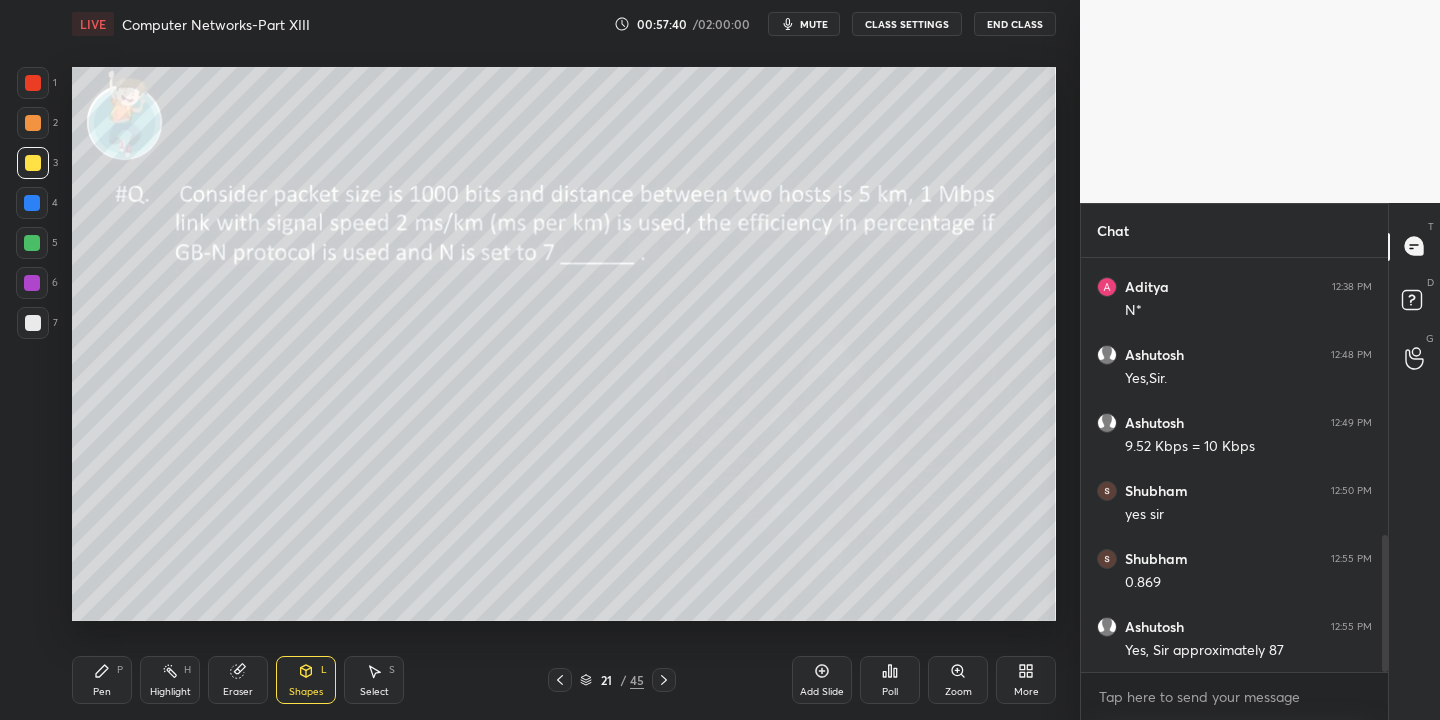 drag, startPoint x: 103, startPoint y: 684, endPoint x: 120, endPoint y: 671, distance: 21.400934 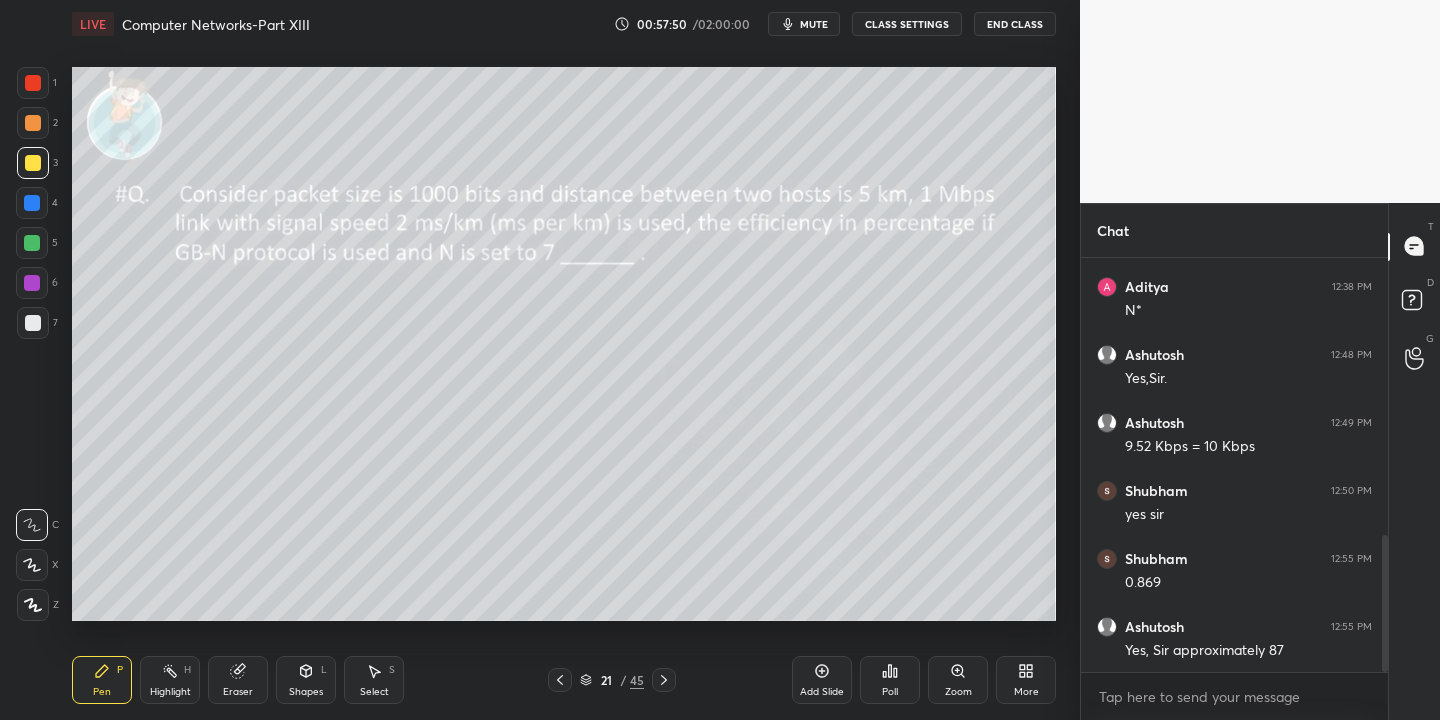 click at bounding box center [33, 83] 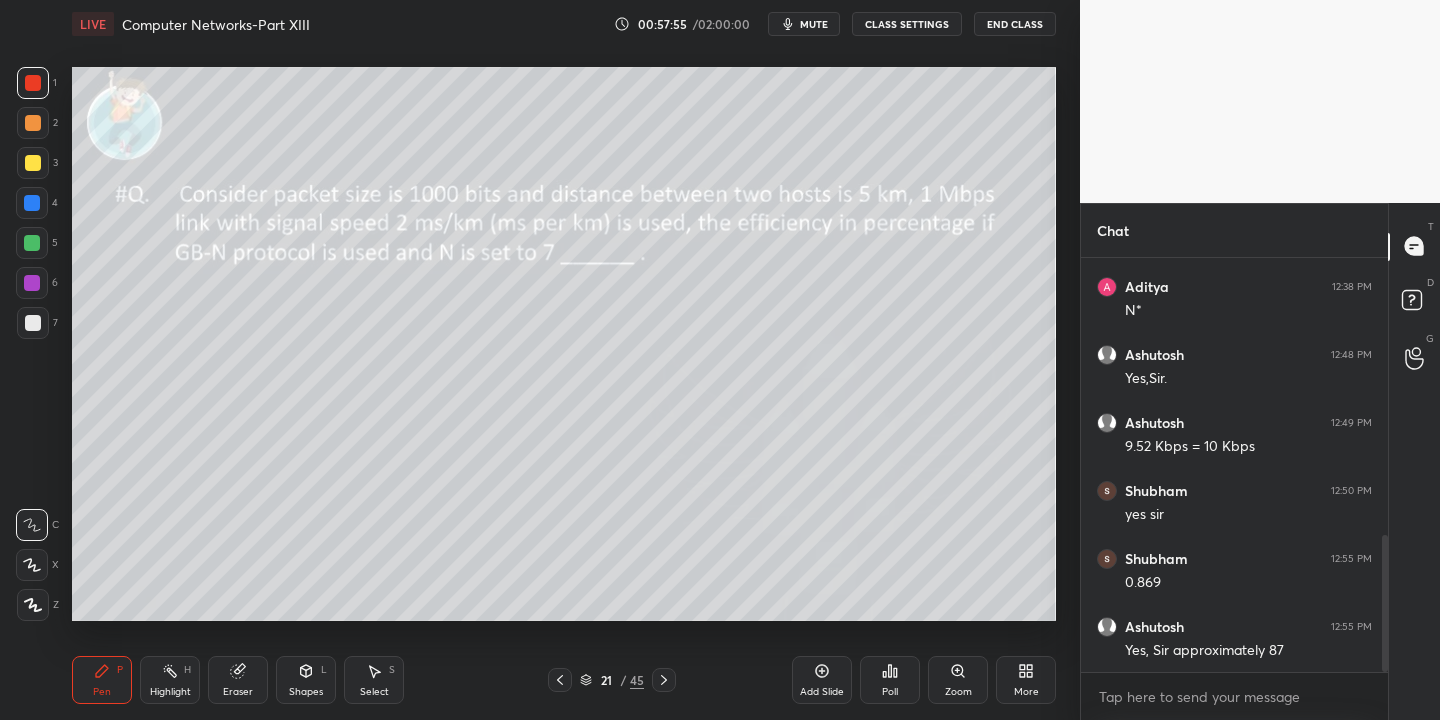 click 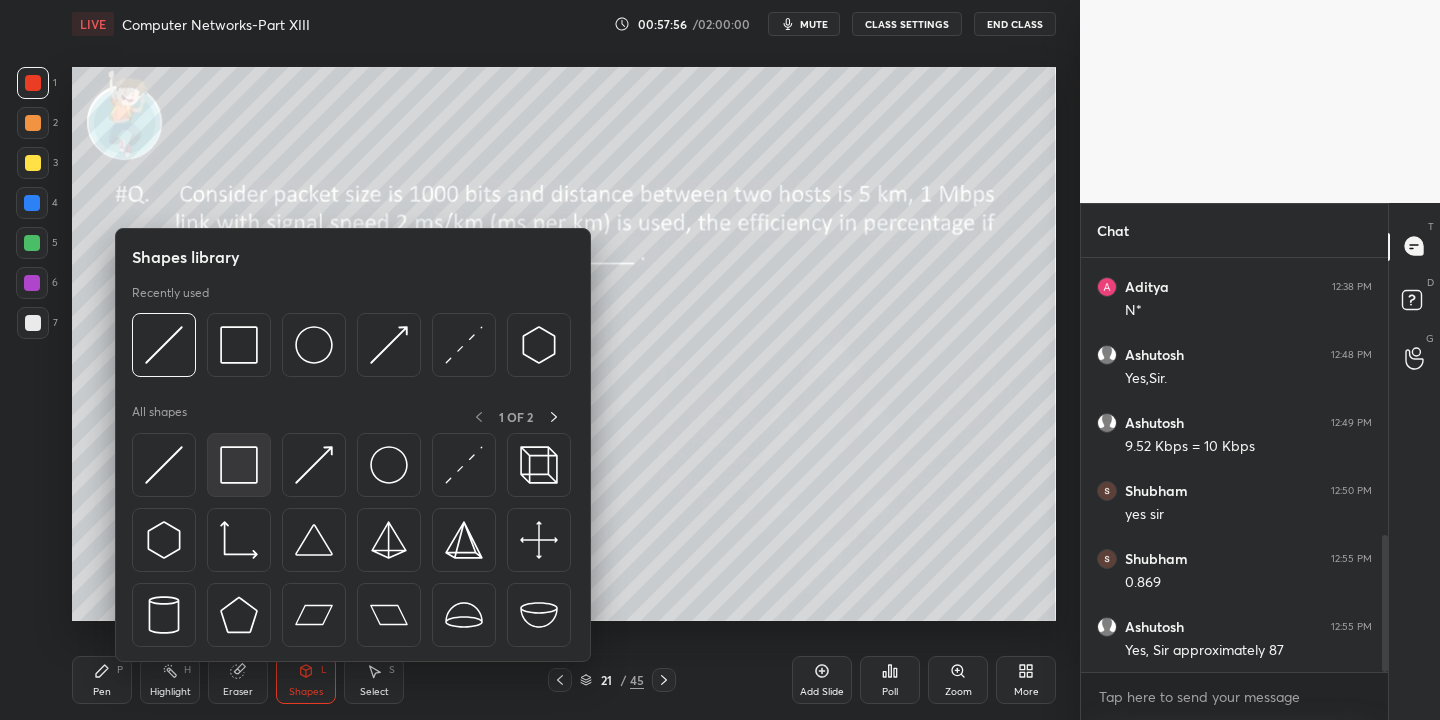 click at bounding box center (239, 465) 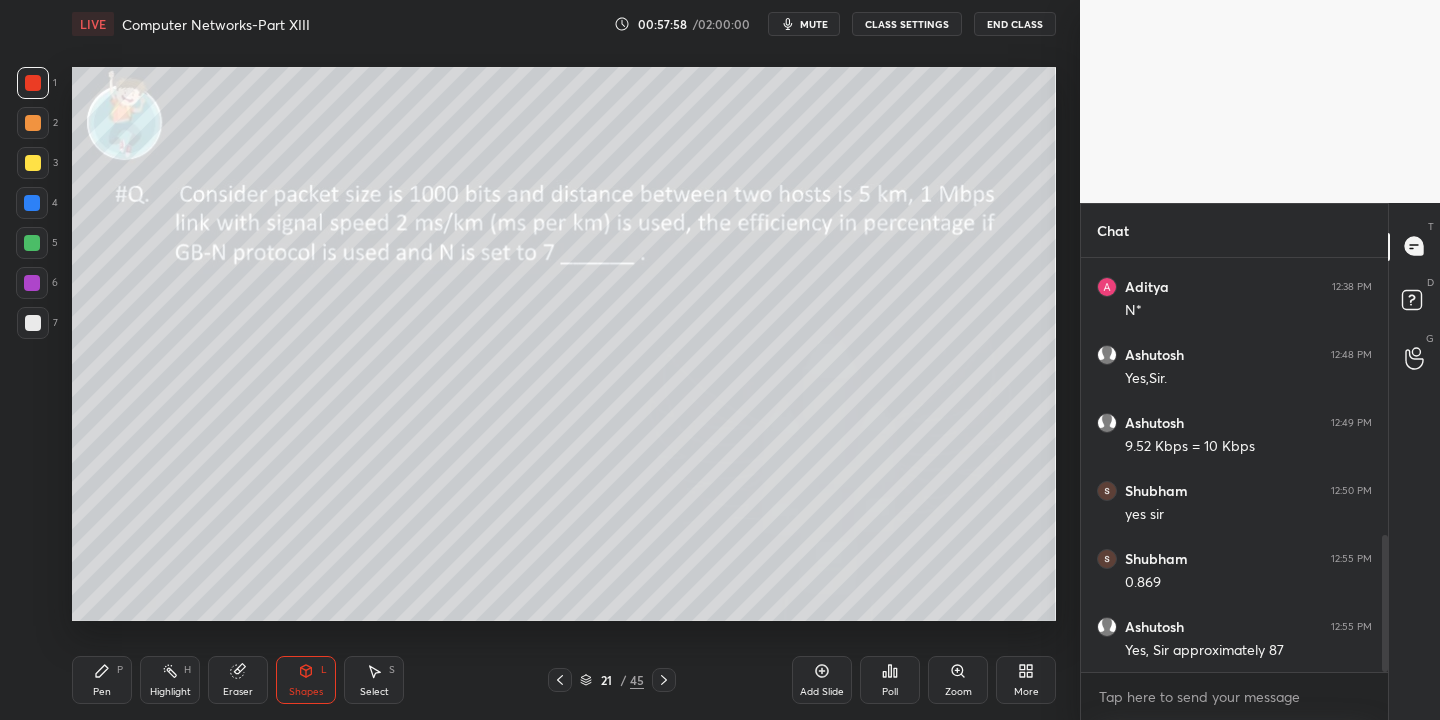 drag, startPoint x: 103, startPoint y: 684, endPoint x: 132, endPoint y: 672, distance: 31.38471 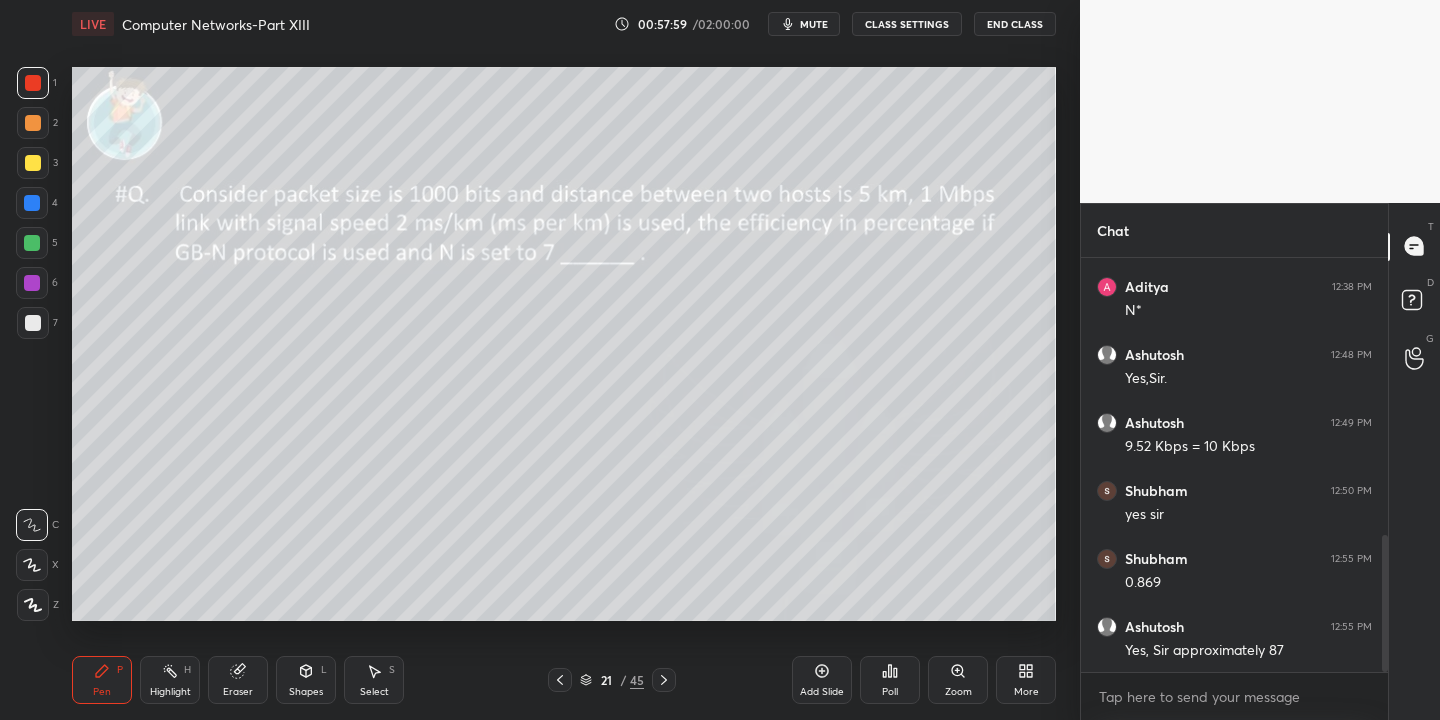 click on "Shapes" at bounding box center (306, 692) 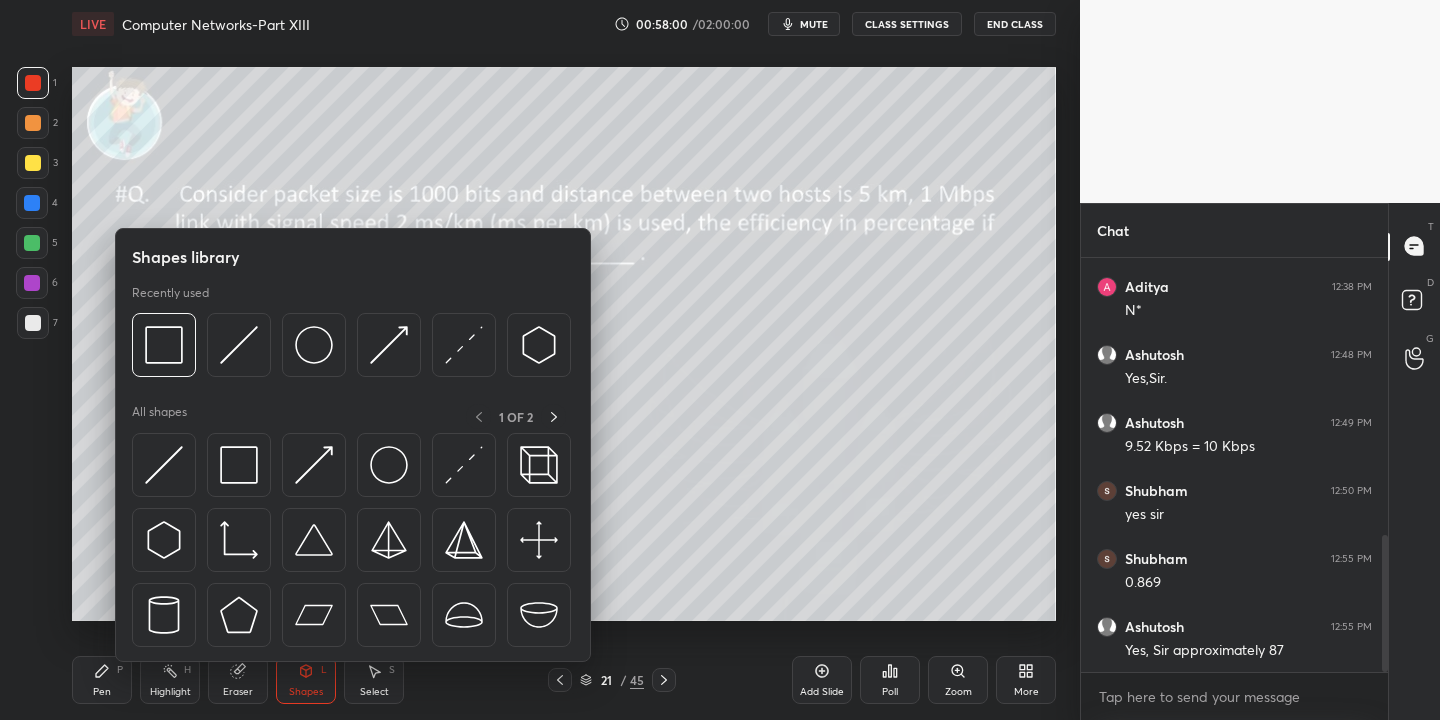 click at bounding box center (164, 465) 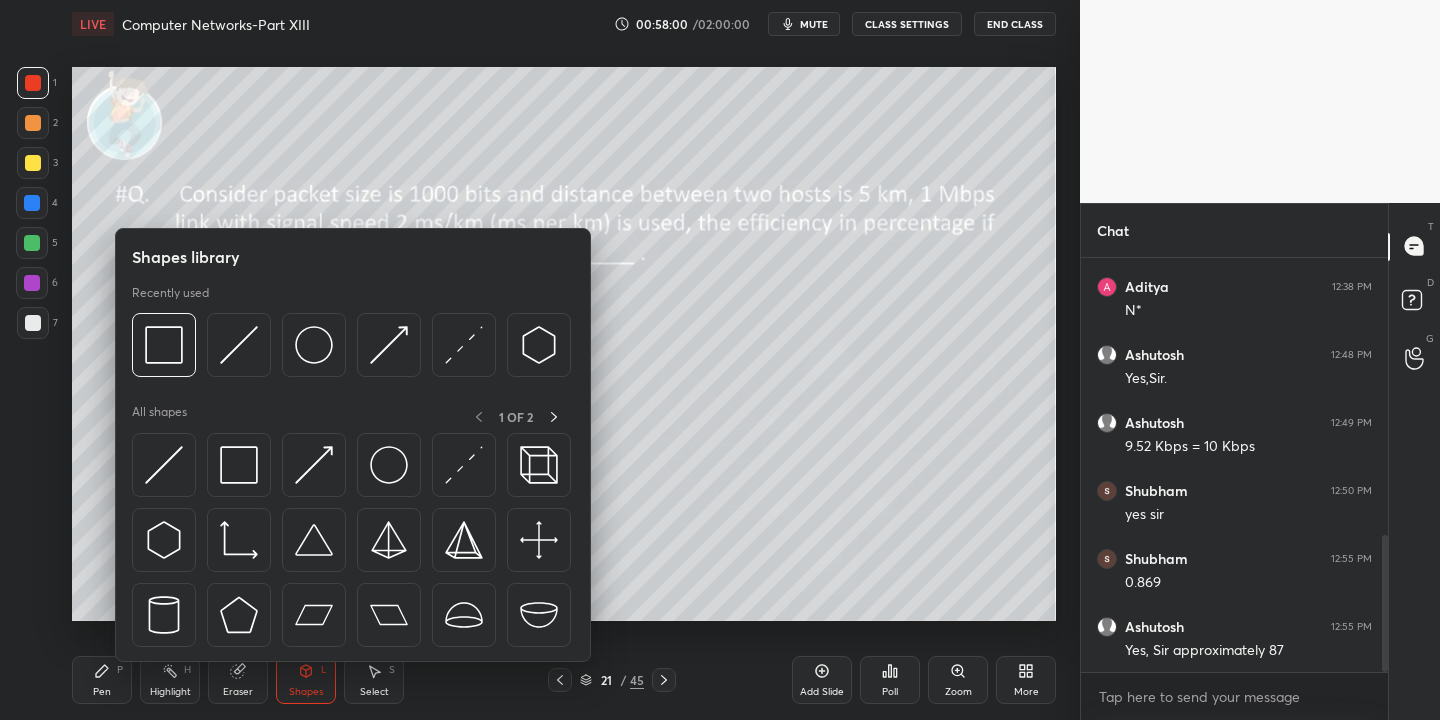 click at bounding box center [33, 163] 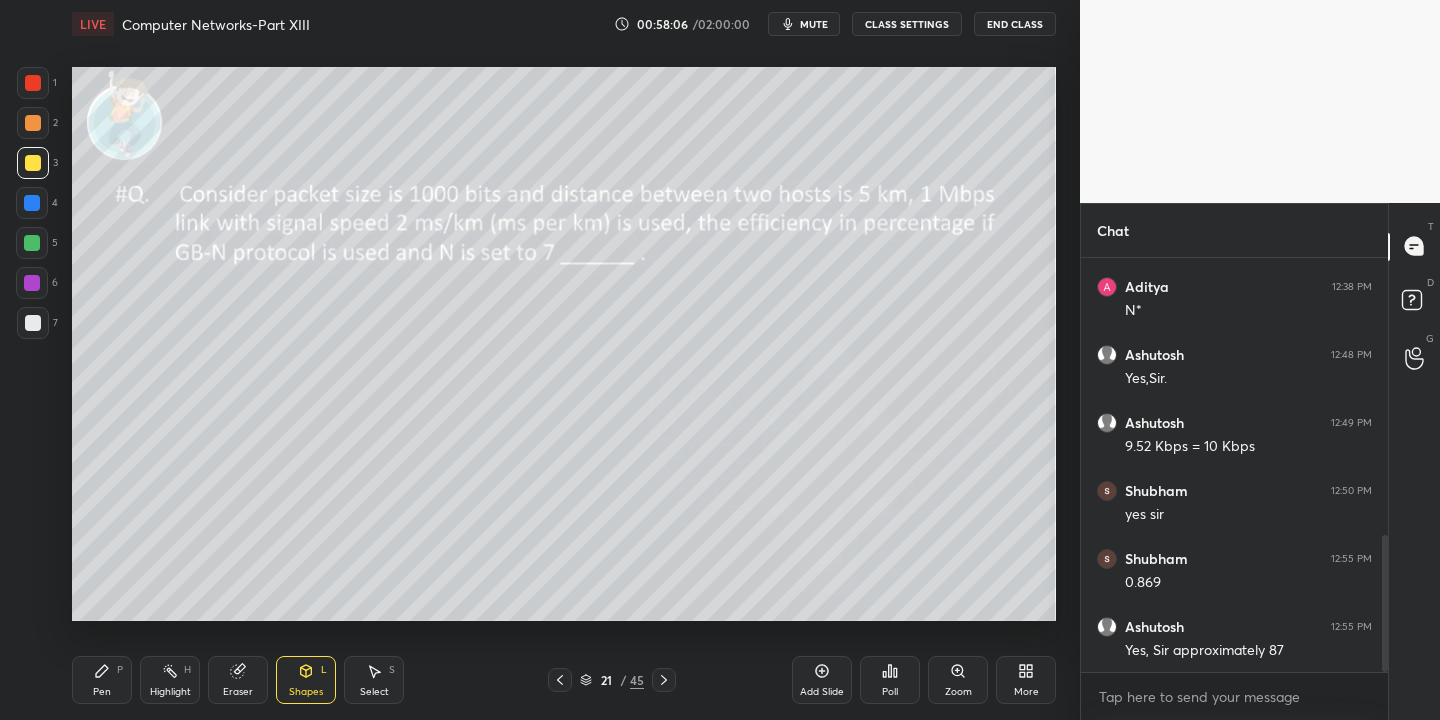 click on "Pen P" at bounding box center (102, 680) 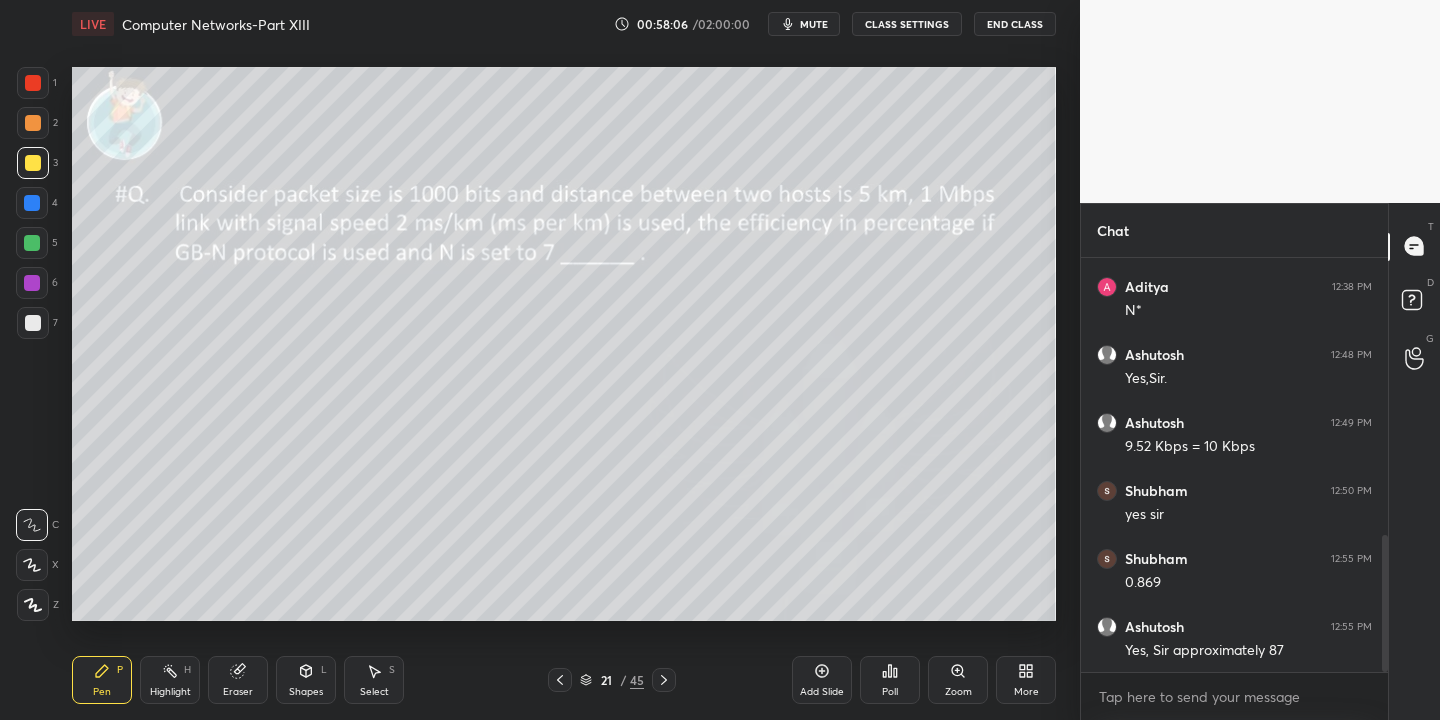 drag, startPoint x: 157, startPoint y: 693, endPoint x: 154, endPoint y: 667, distance: 26.172504 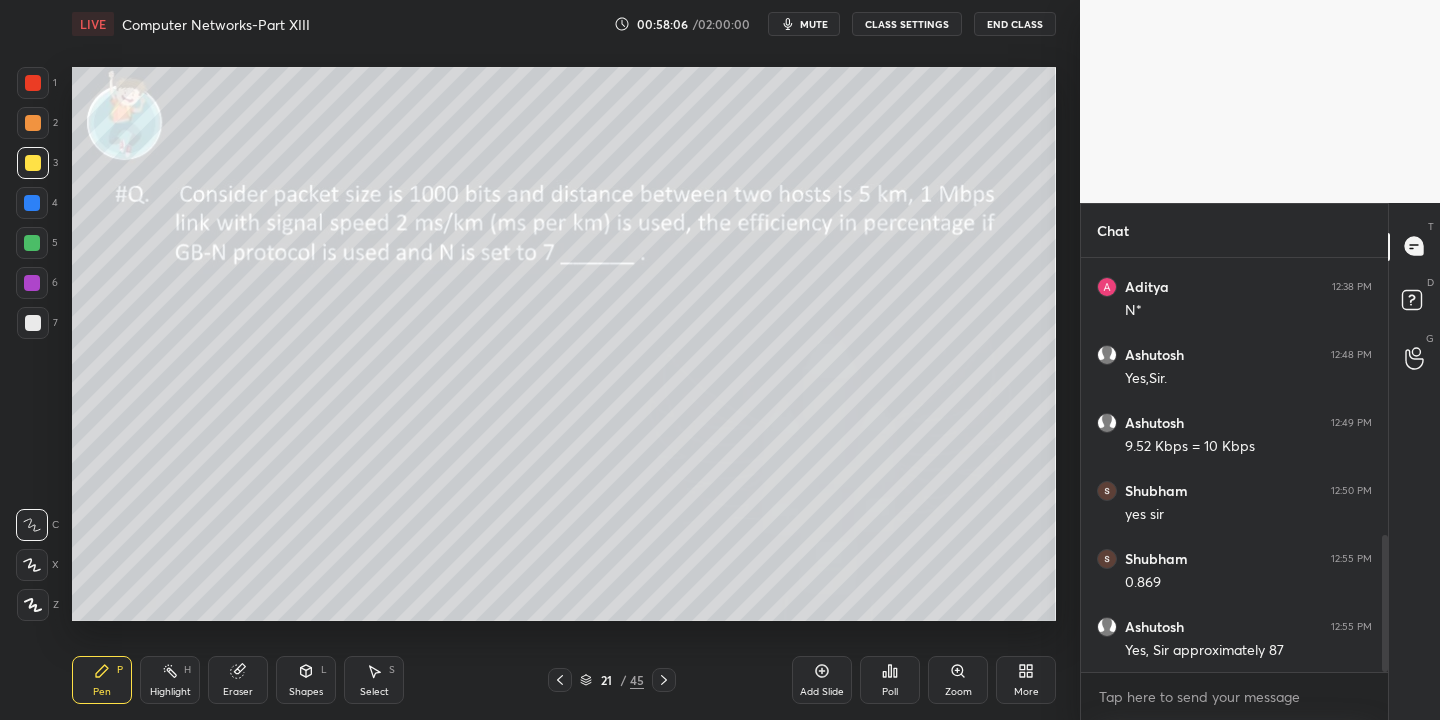 click on "Highlight" at bounding box center (170, 692) 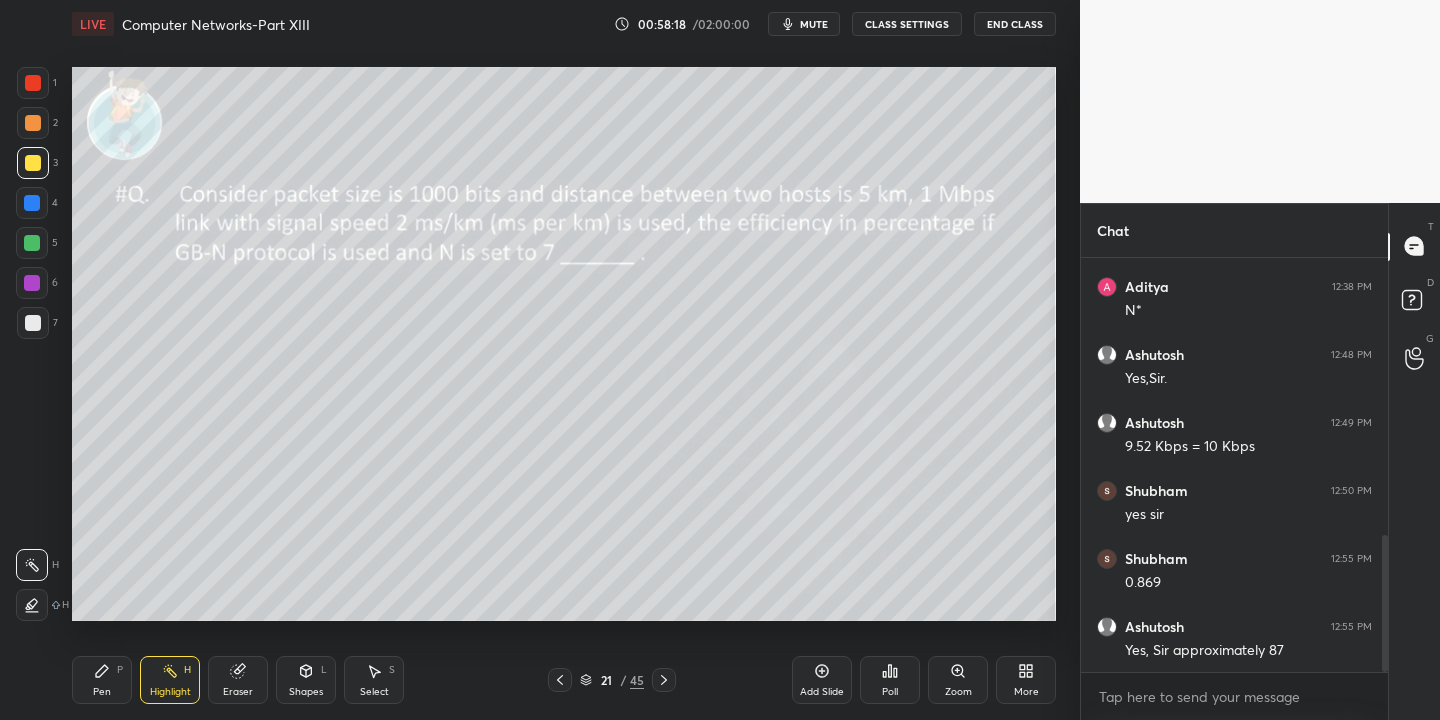 scroll, scrollTop: 905, scrollLeft: 0, axis: vertical 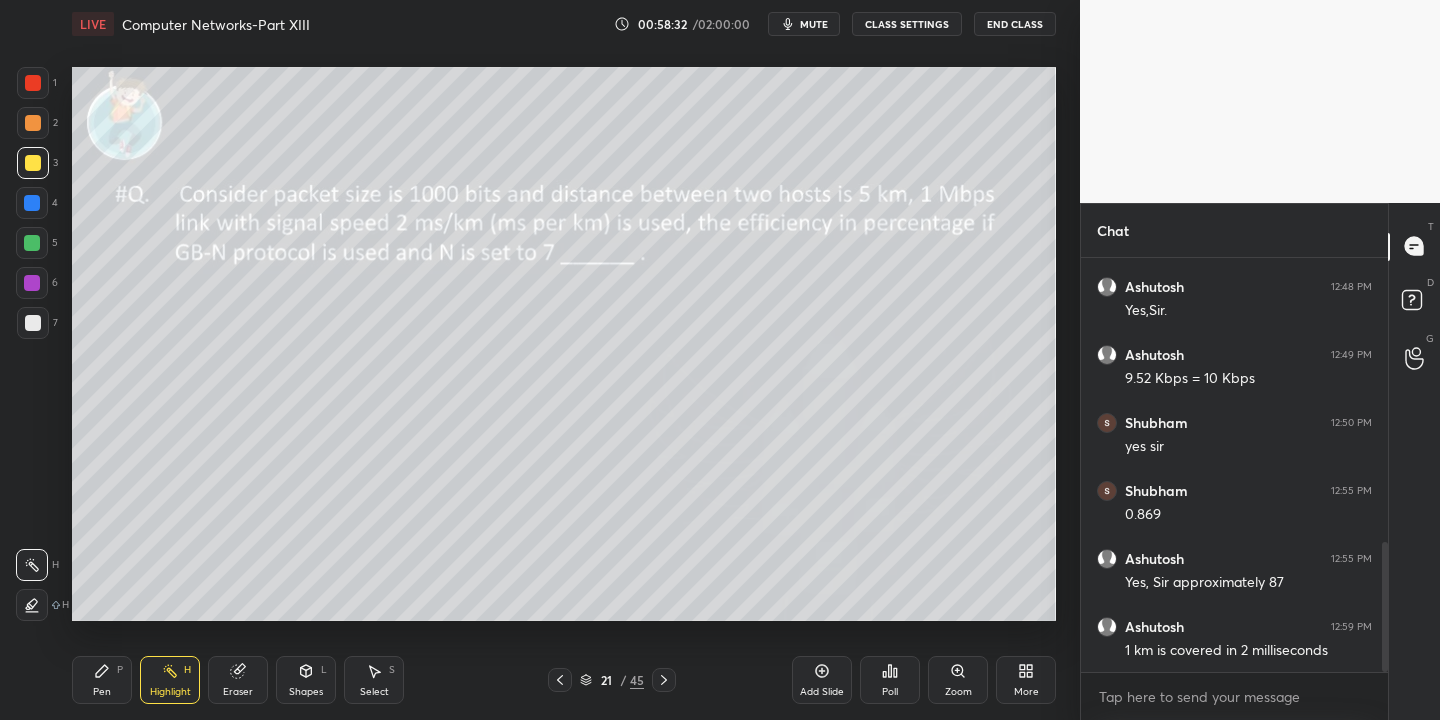 click on "Pen P" at bounding box center (102, 680) 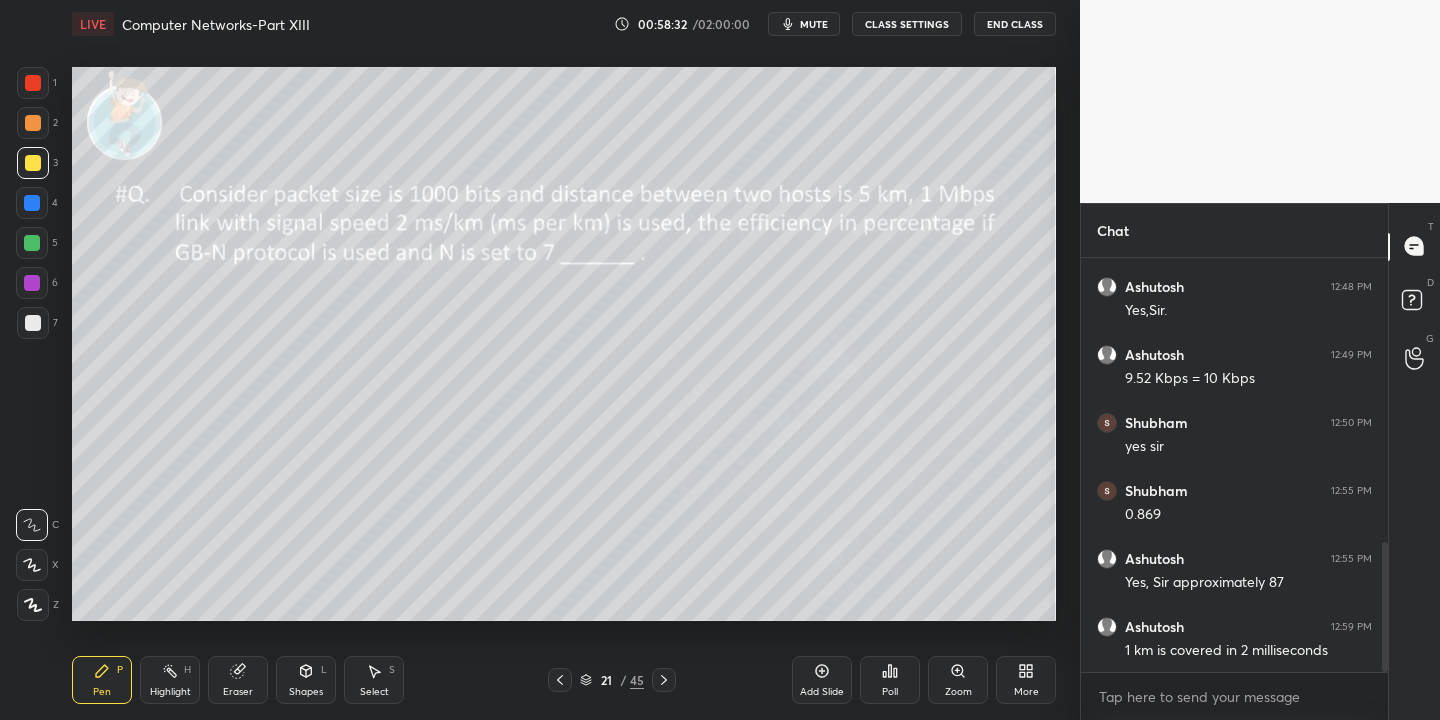 drag, startPoint x: 167, startPoint y: 695, endPoint x: 211, endPoint y: 626, distance: 81.8352 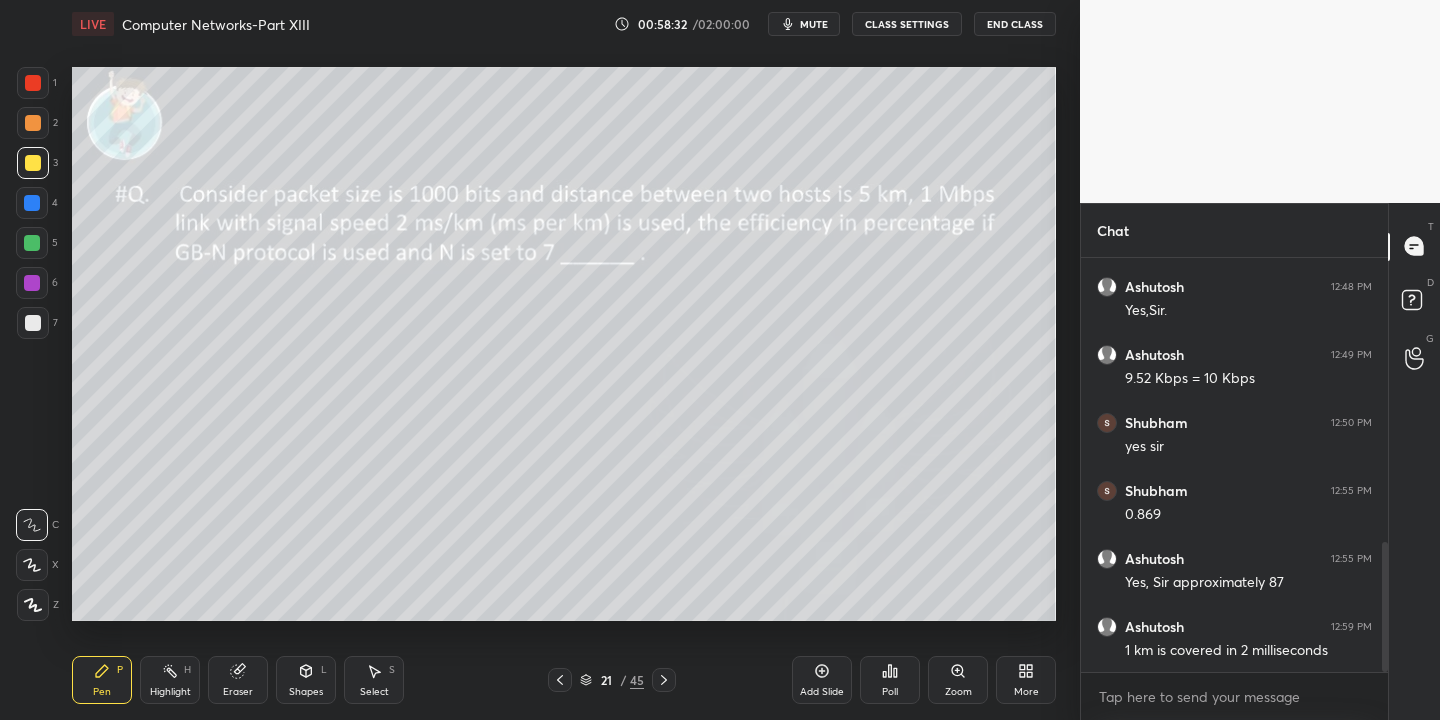 click on "Highlight" at bounding box center (170, 692) 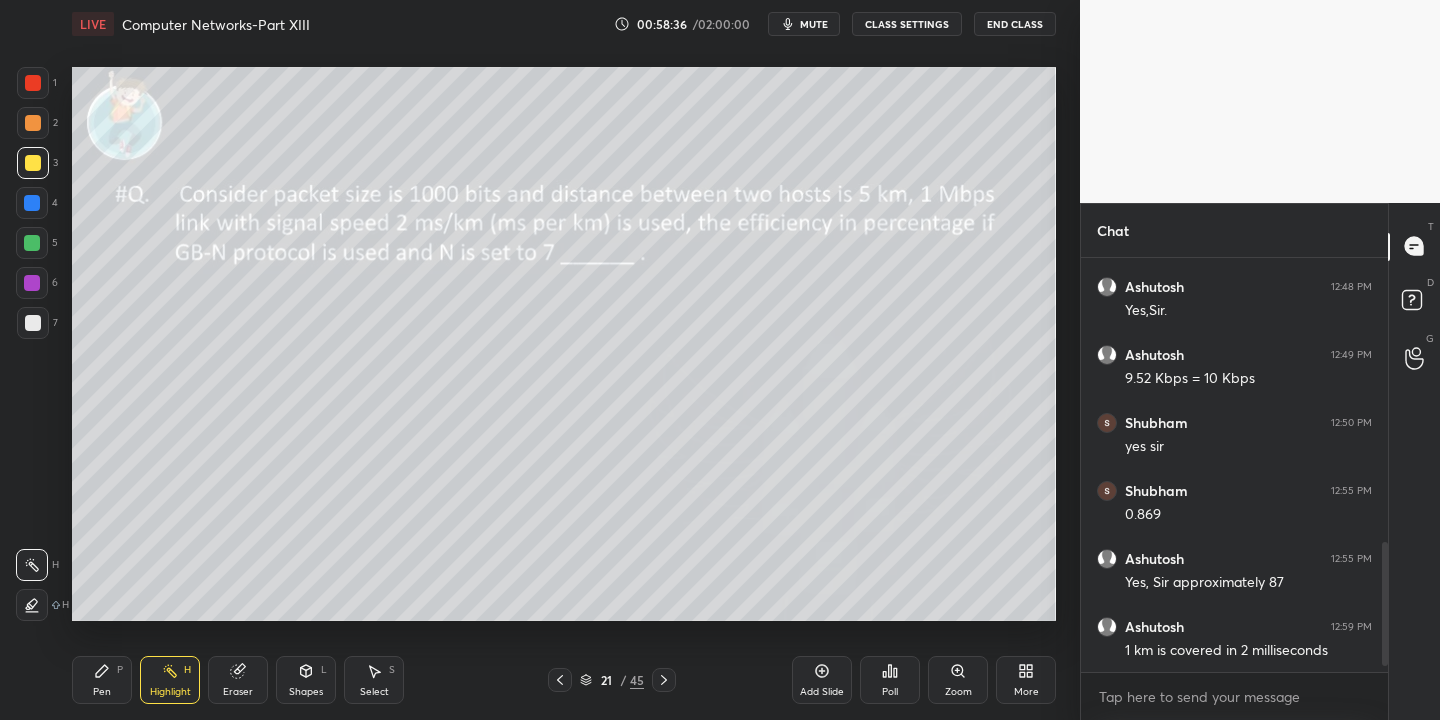scroll, scrollTop: 973, scrollLeft: 0, axis: vertical 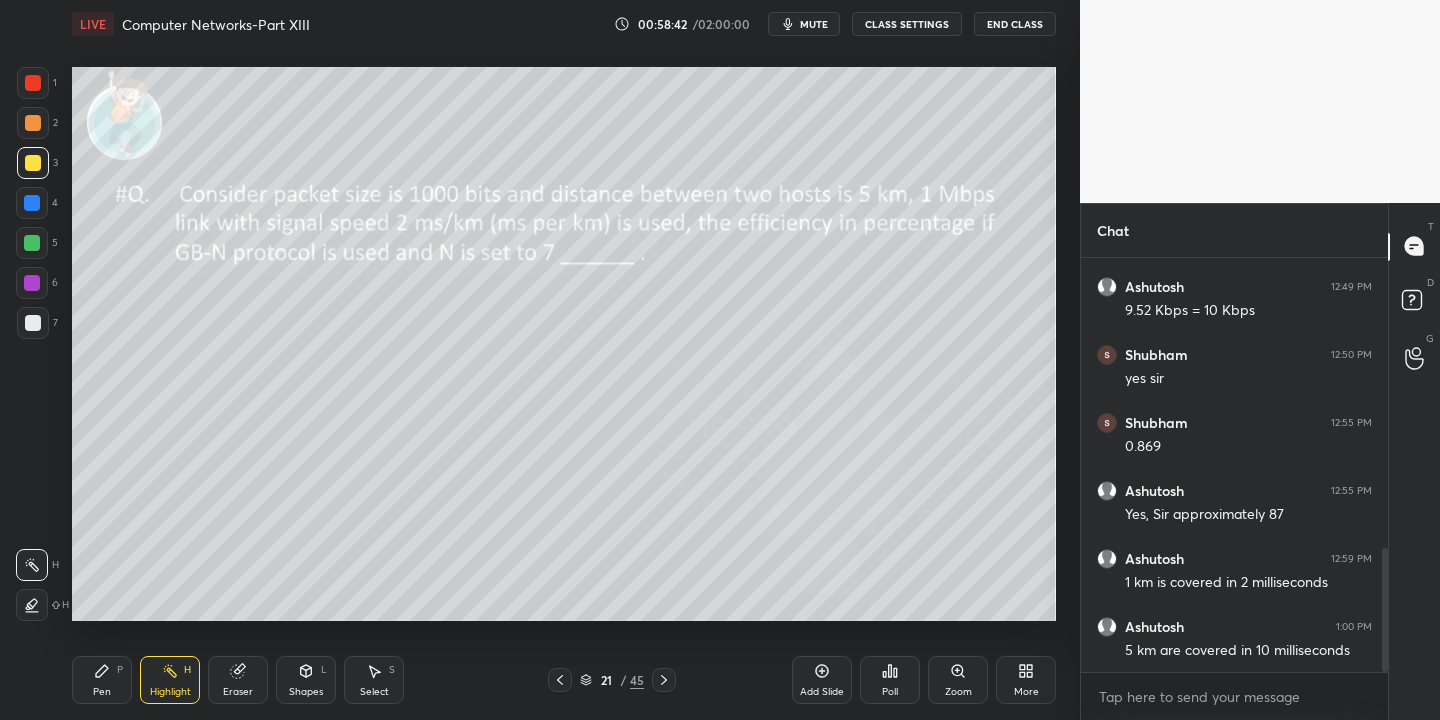 drag, startPoint x: 94, startPoint y: 678, endPoint x: 133, endPoint y: 676, distance: 39.051247 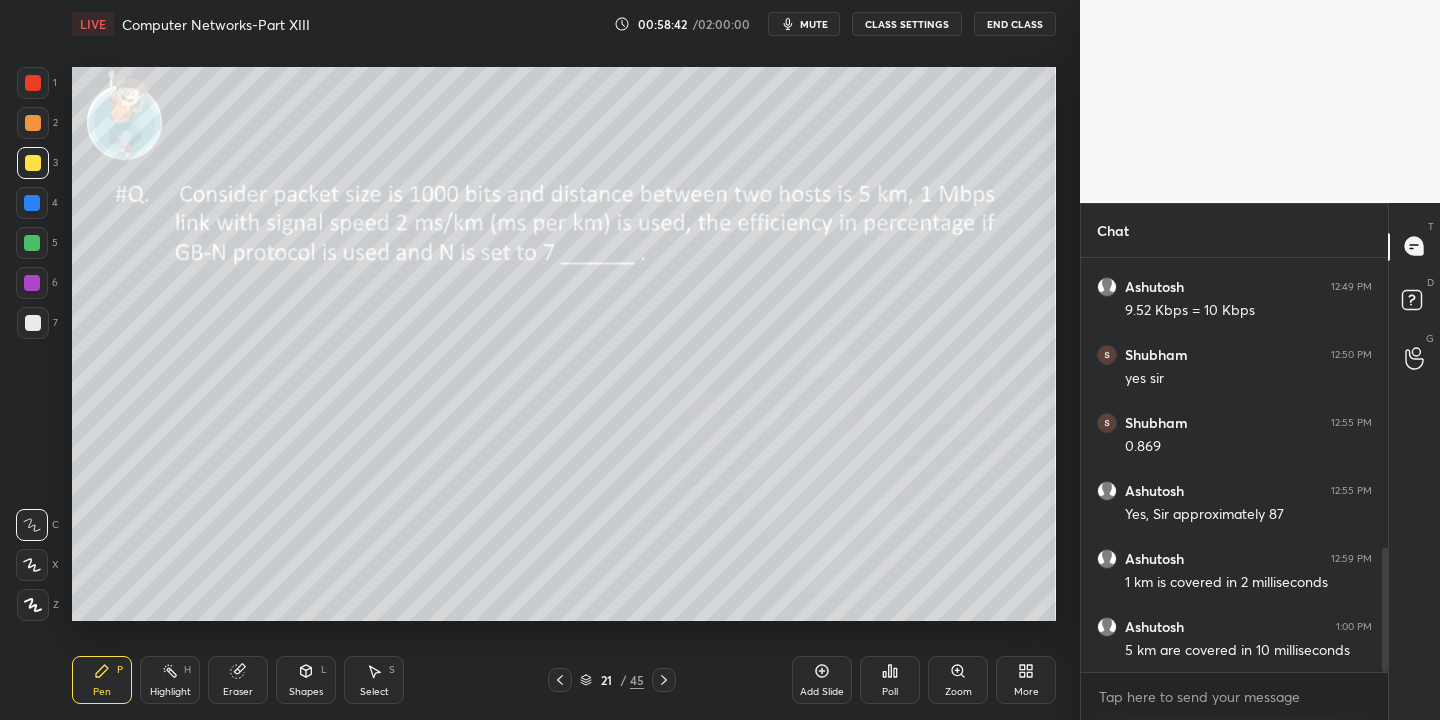 drag, startPoint x: 161, startPoint y: 683, endPoint x: 162, endPoint y: 651, distance: 32.01562 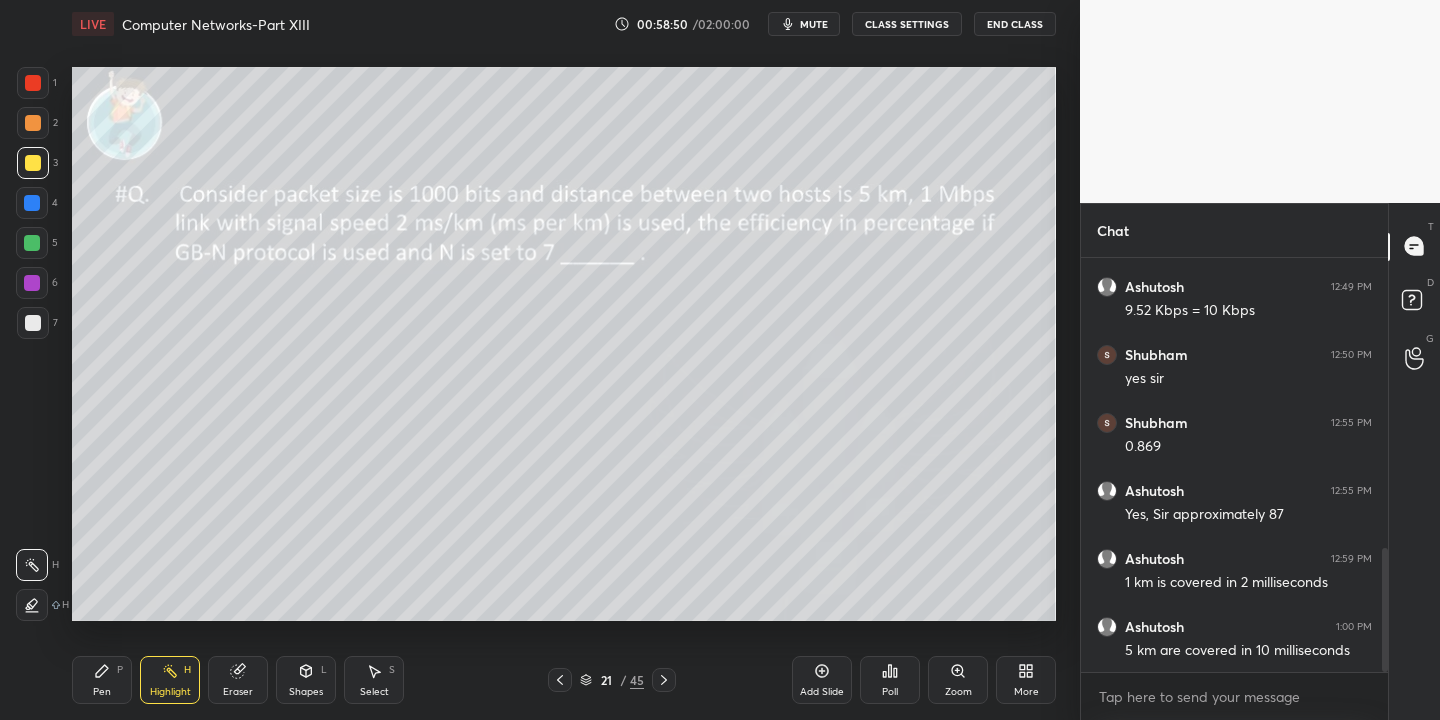 click on "Pen" at bounding box center [102, 692] 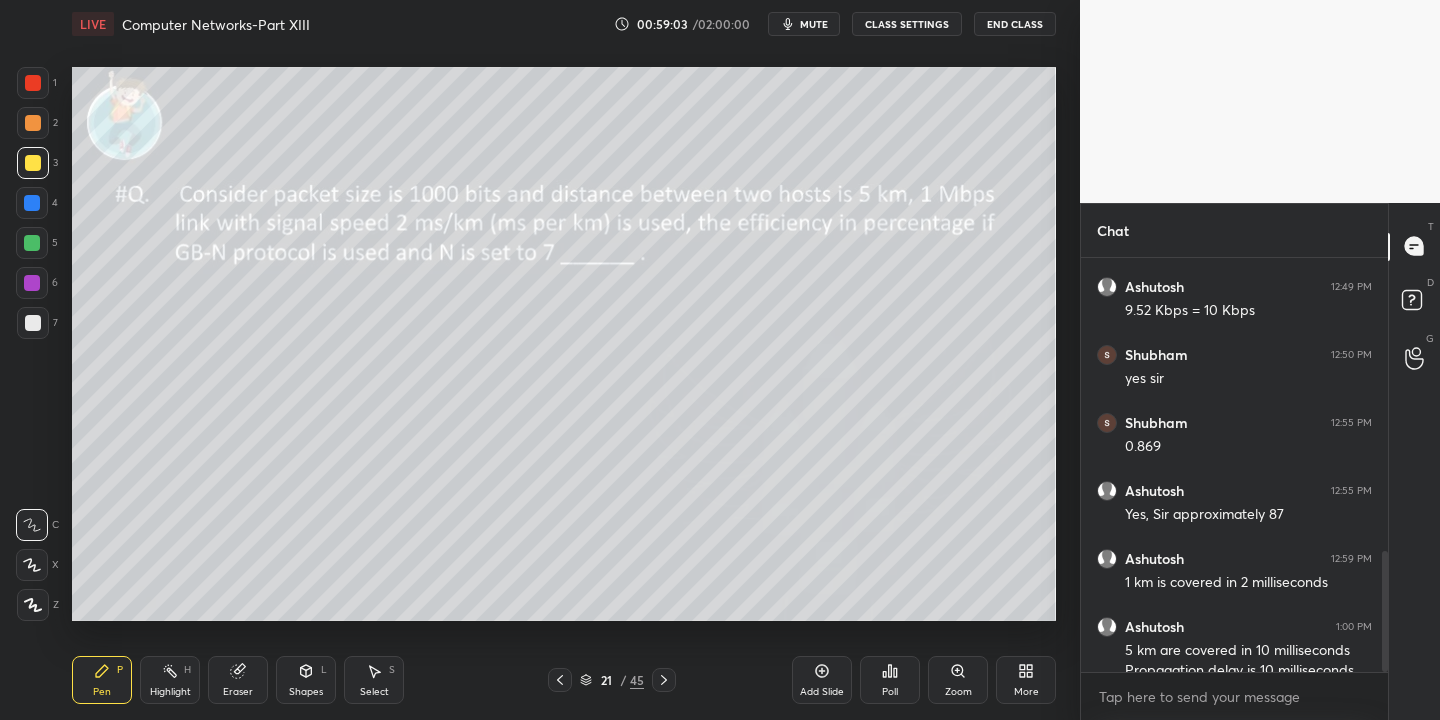 scroll, scrollTop: 1011, scrollLeft: 0, axis: vertical 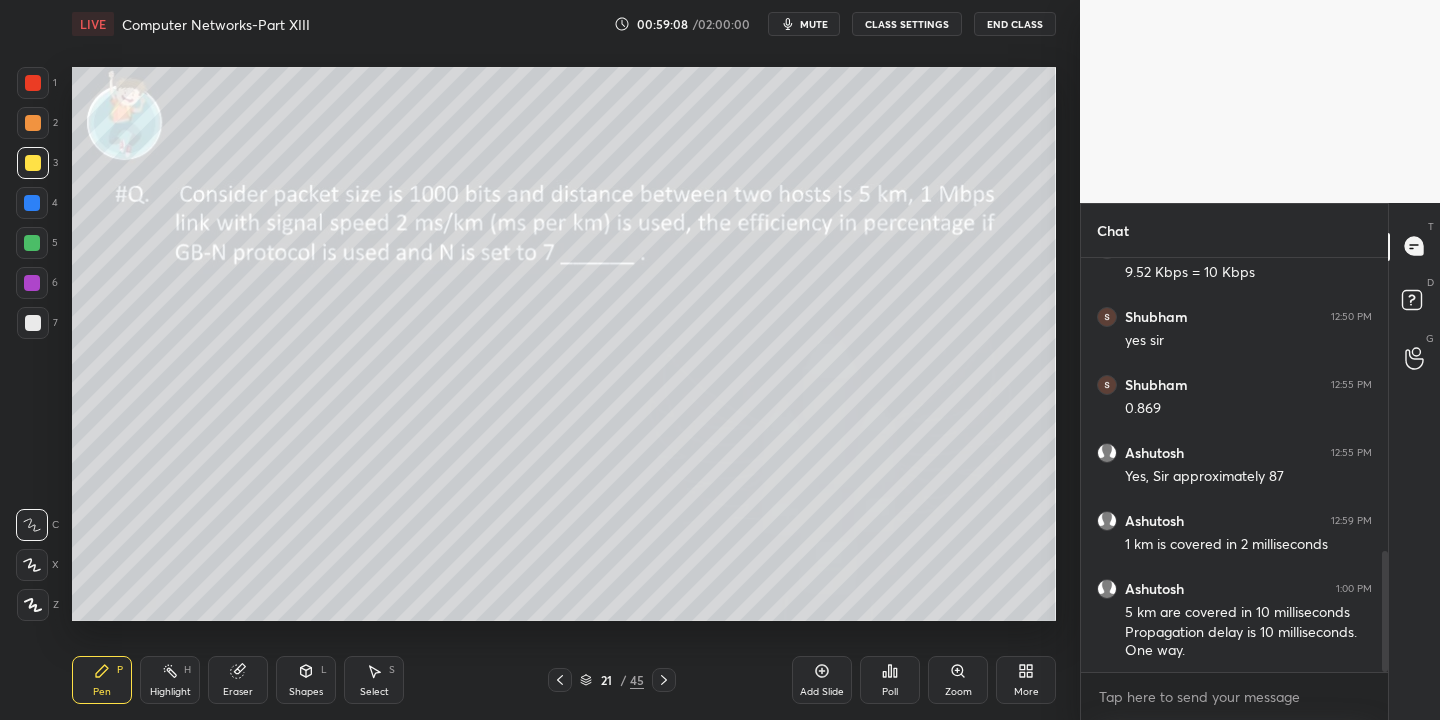 click on "Highlight" at bounding box center (170, 692) 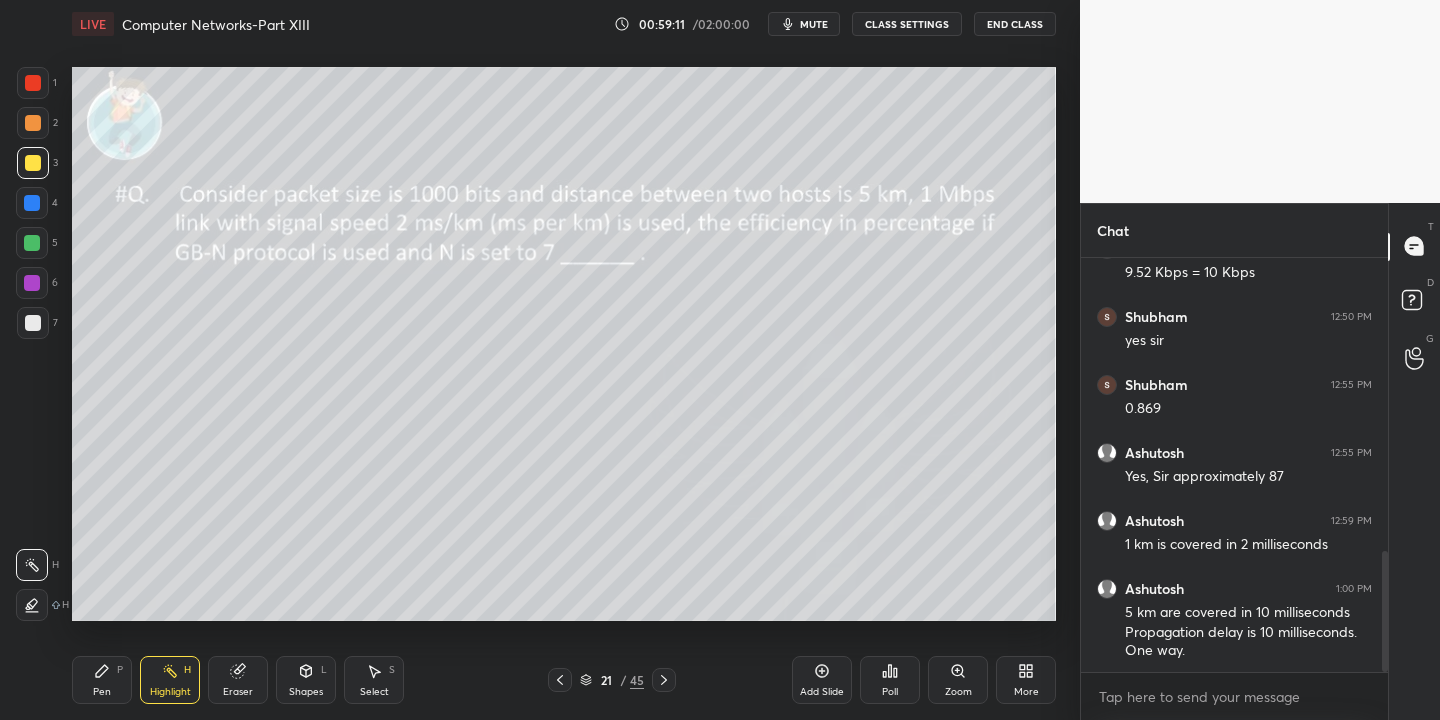 drag, startPoint x: 104, startPoint y: 677, endPoint x: 123, endPoint y: 669, distance: 20.615528 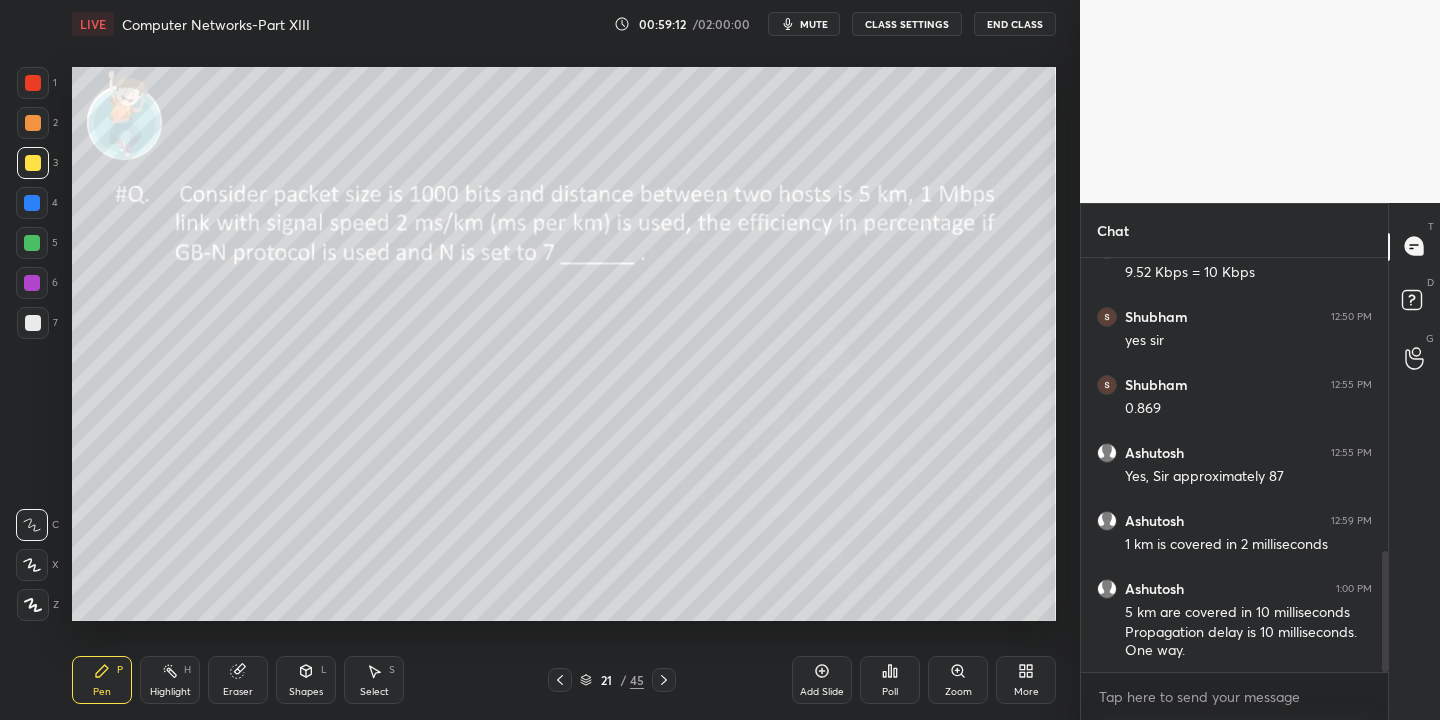click on "Highlight H" at bounding box center [170, 680] 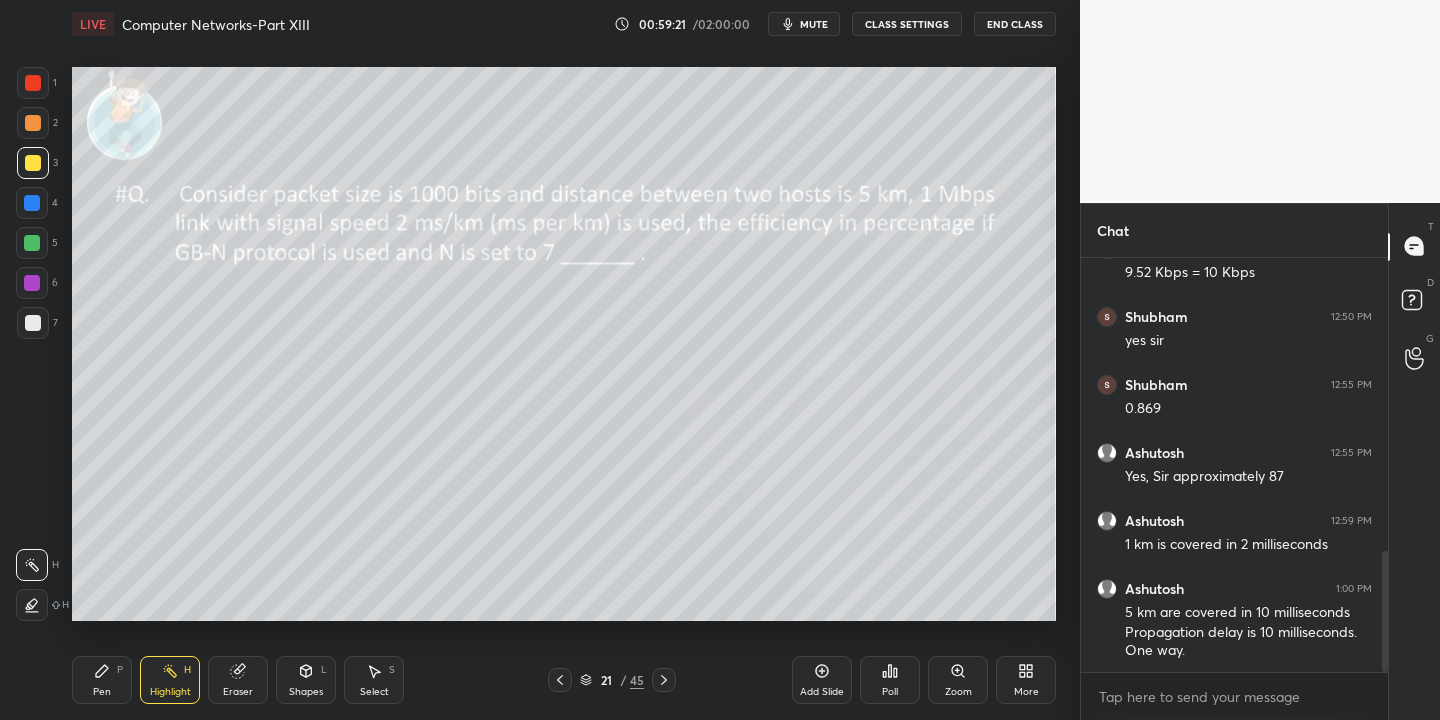 click on "Pen" at bounding box center (102, 692) 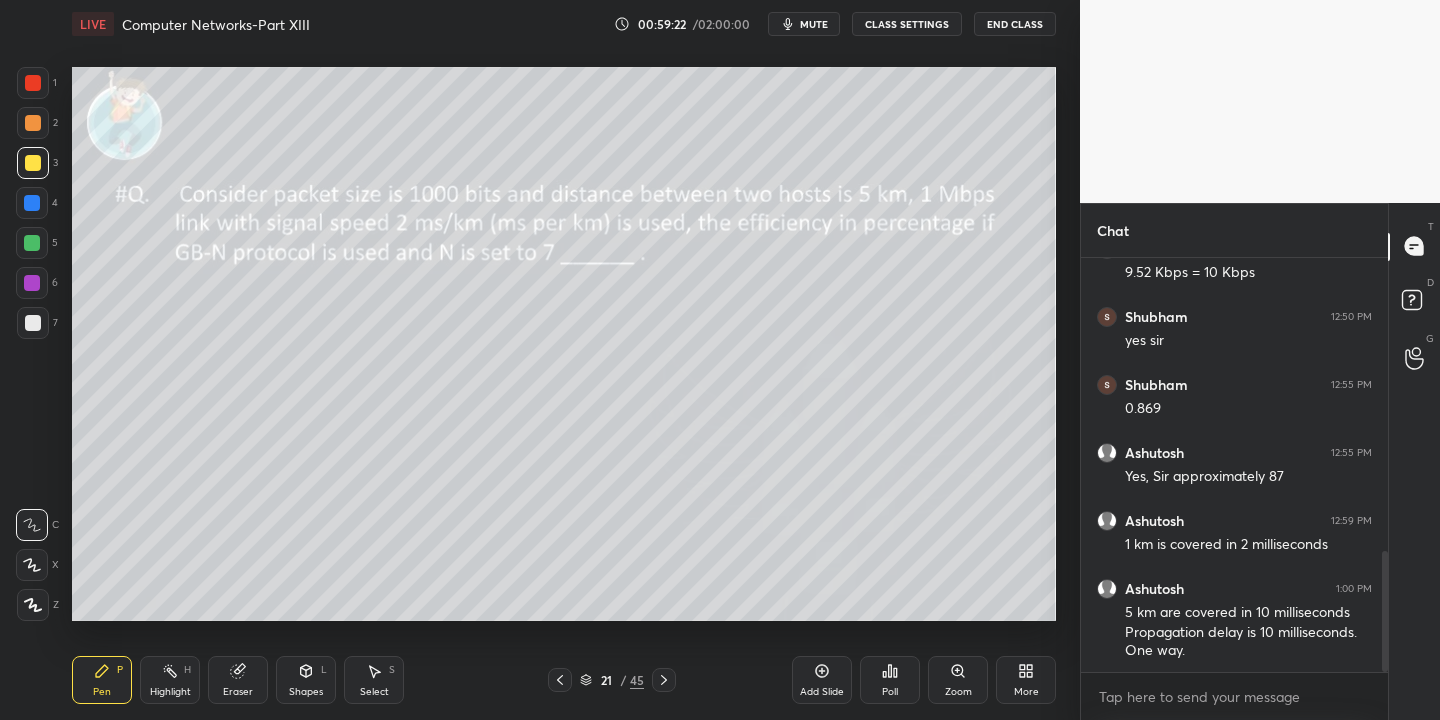 click on "Select" at bounding box center [374, 692] 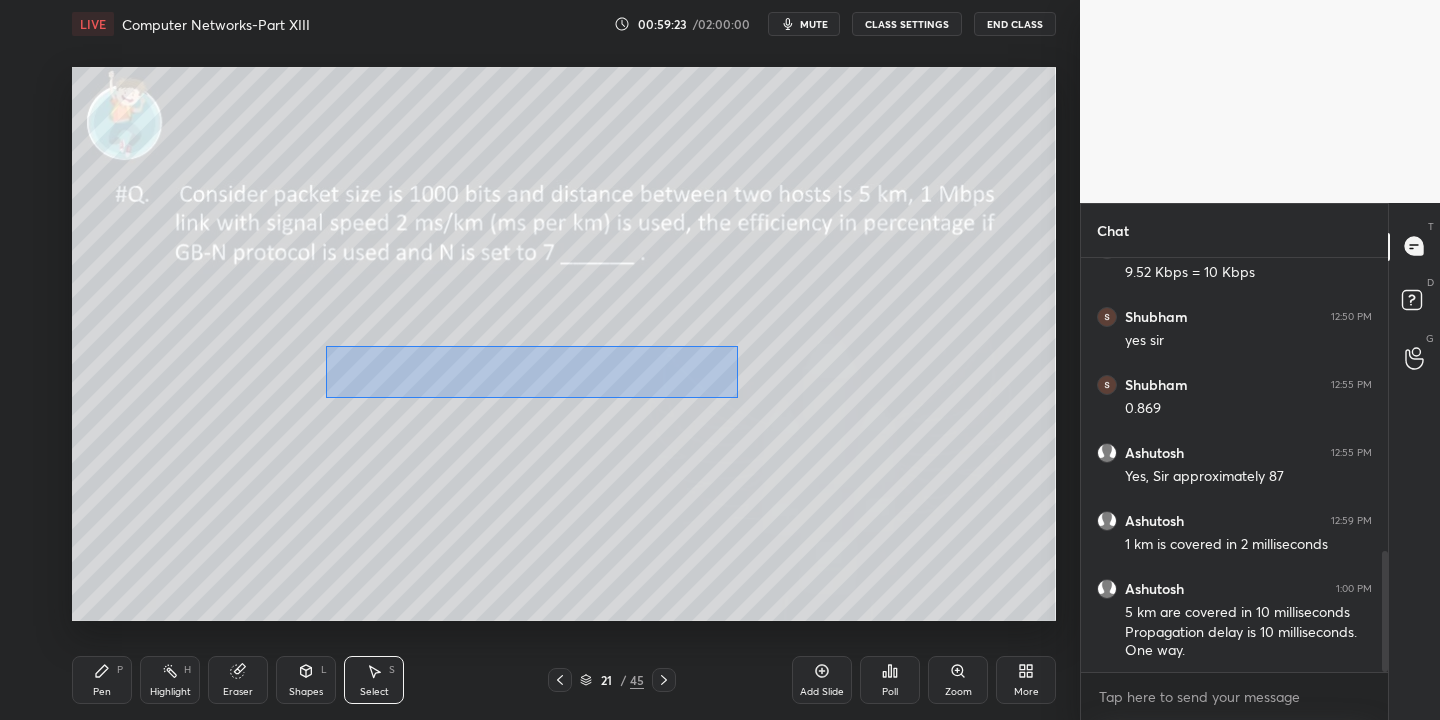 drag, startPoint x: 346, startPoint y: 348, endPoint x: 735, endPoint y: 394, distance: 391.71036 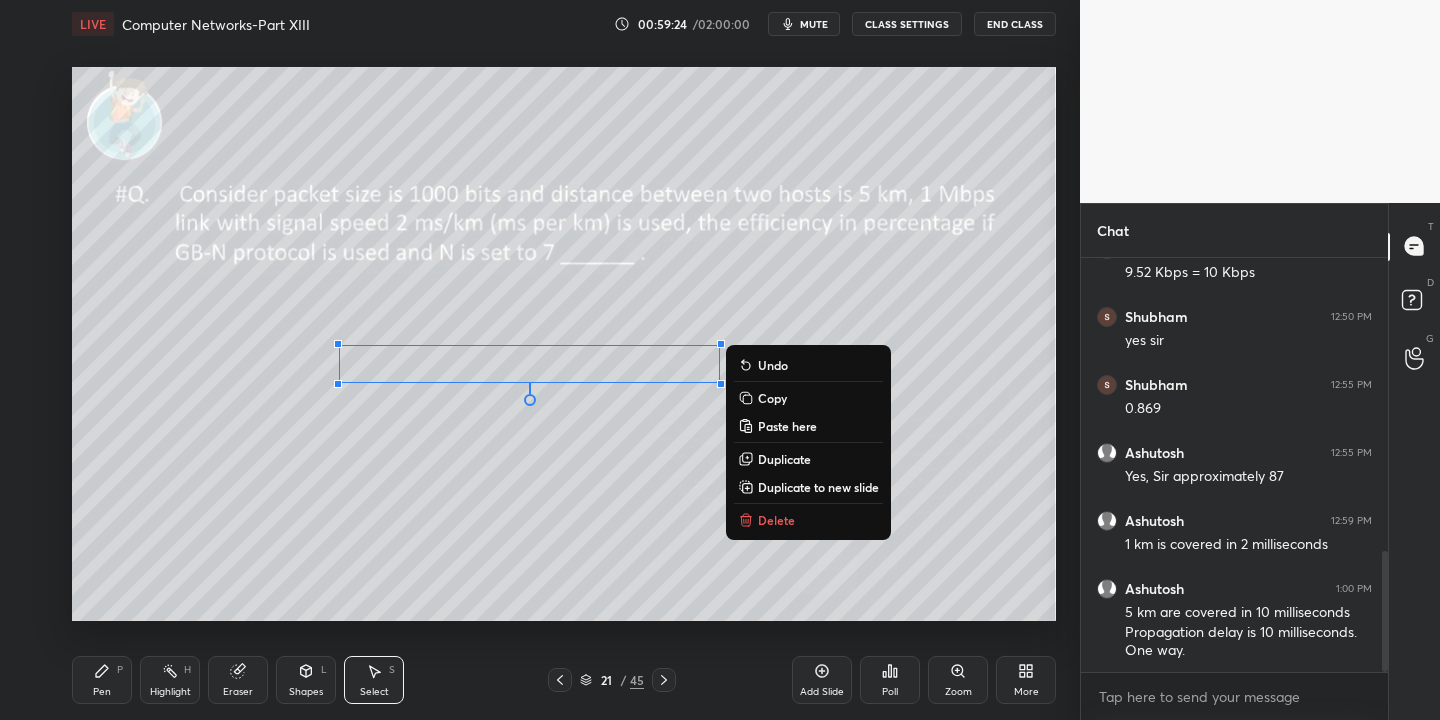 click on "Copy" at bounding box center (808, 398) 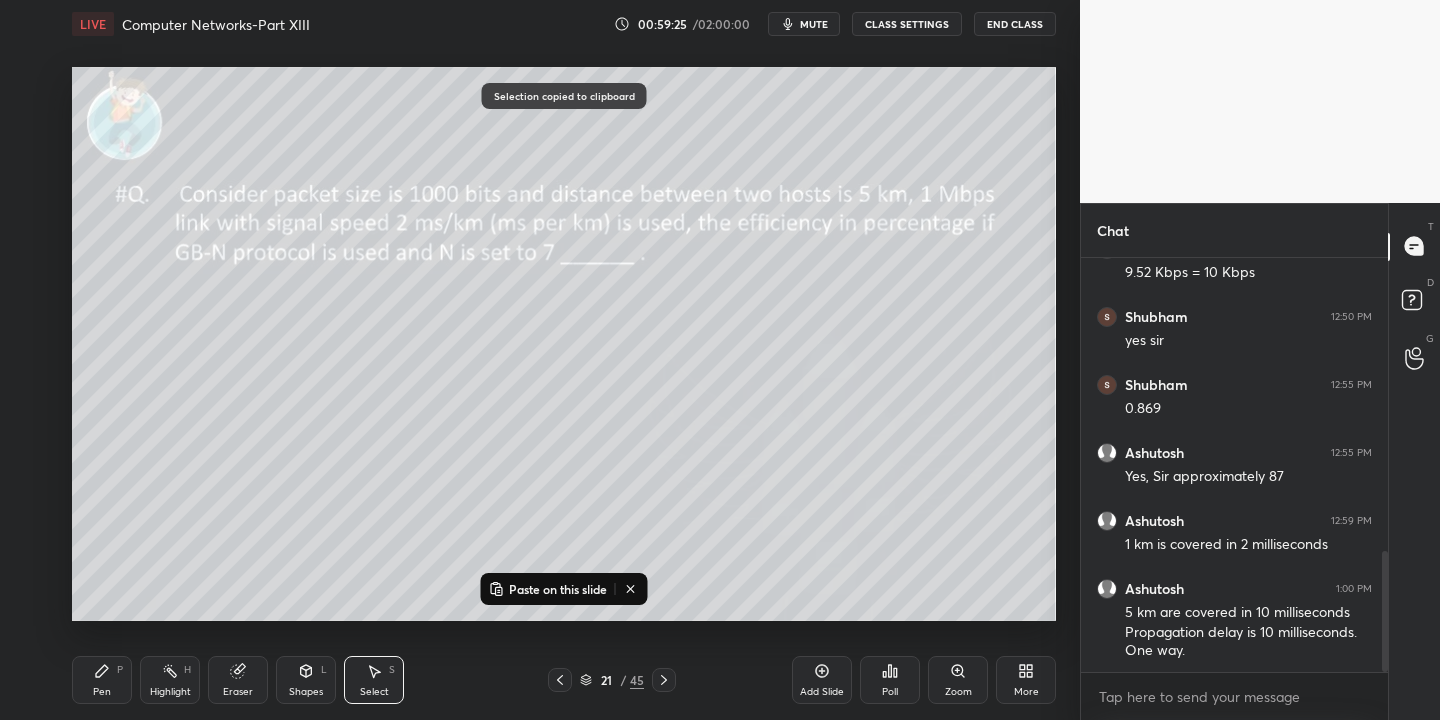 click on "Paste on this slide" at bounding box center [558, 589] 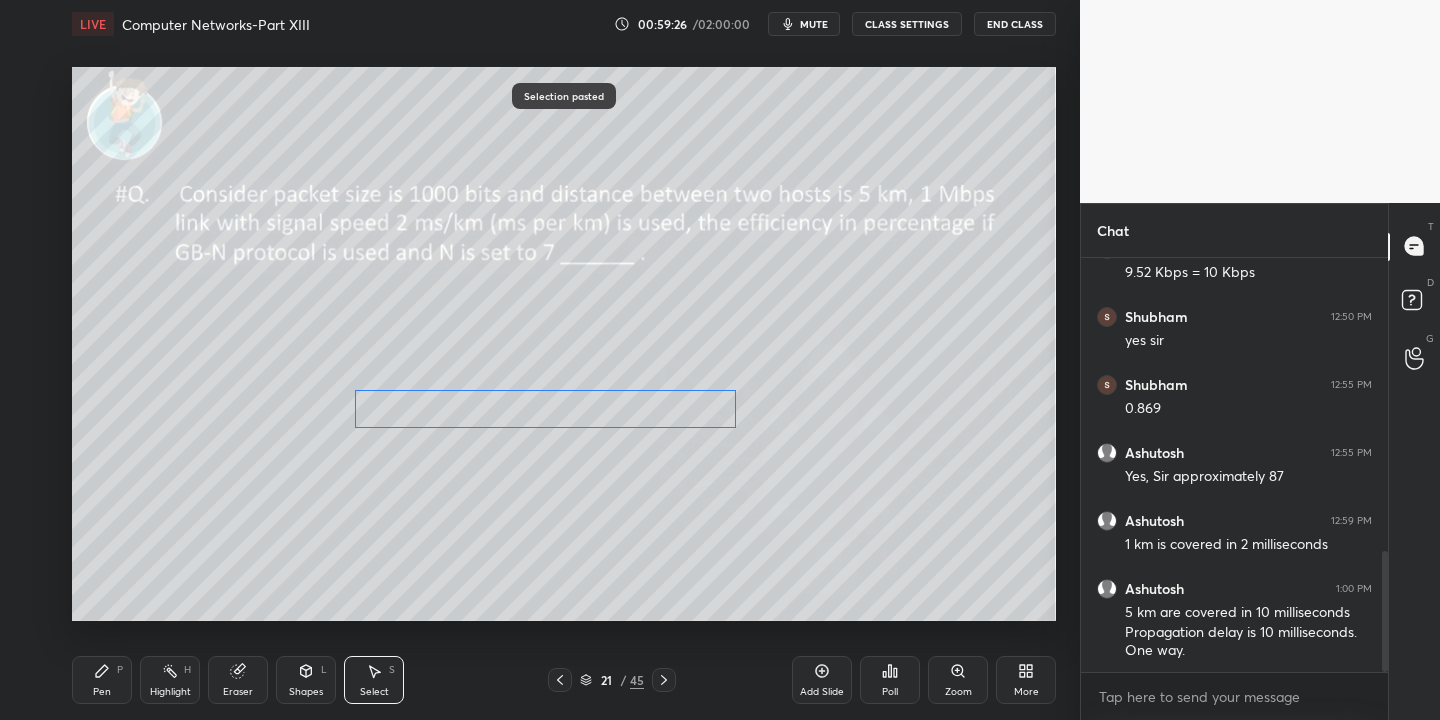 click on "0 ° Undo Copy Paste here Duplicate Duplicate to new slide Delete" at bounding box center (564, 344) 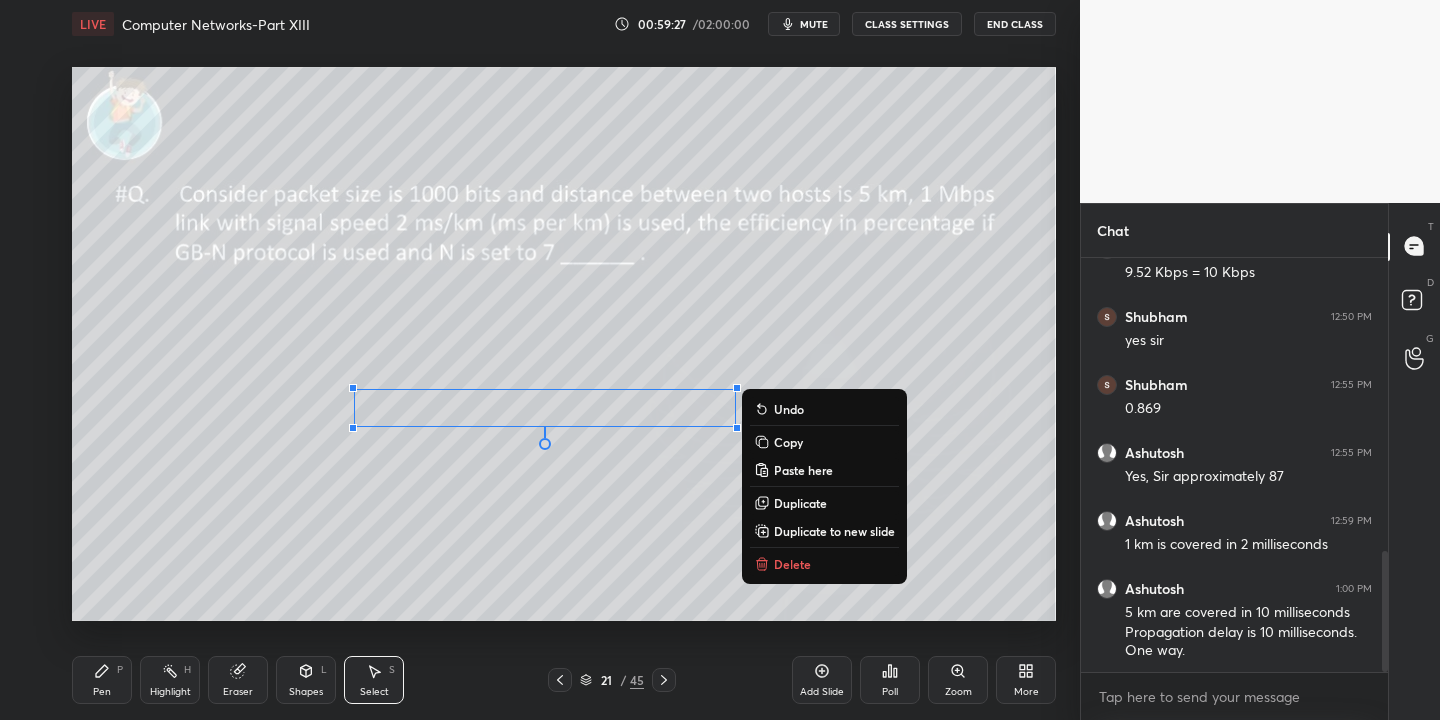 drag, startPoint x: 122, startPoint y: 679, endPoint x: 136, endPoint y: 672, distance: 15.652476 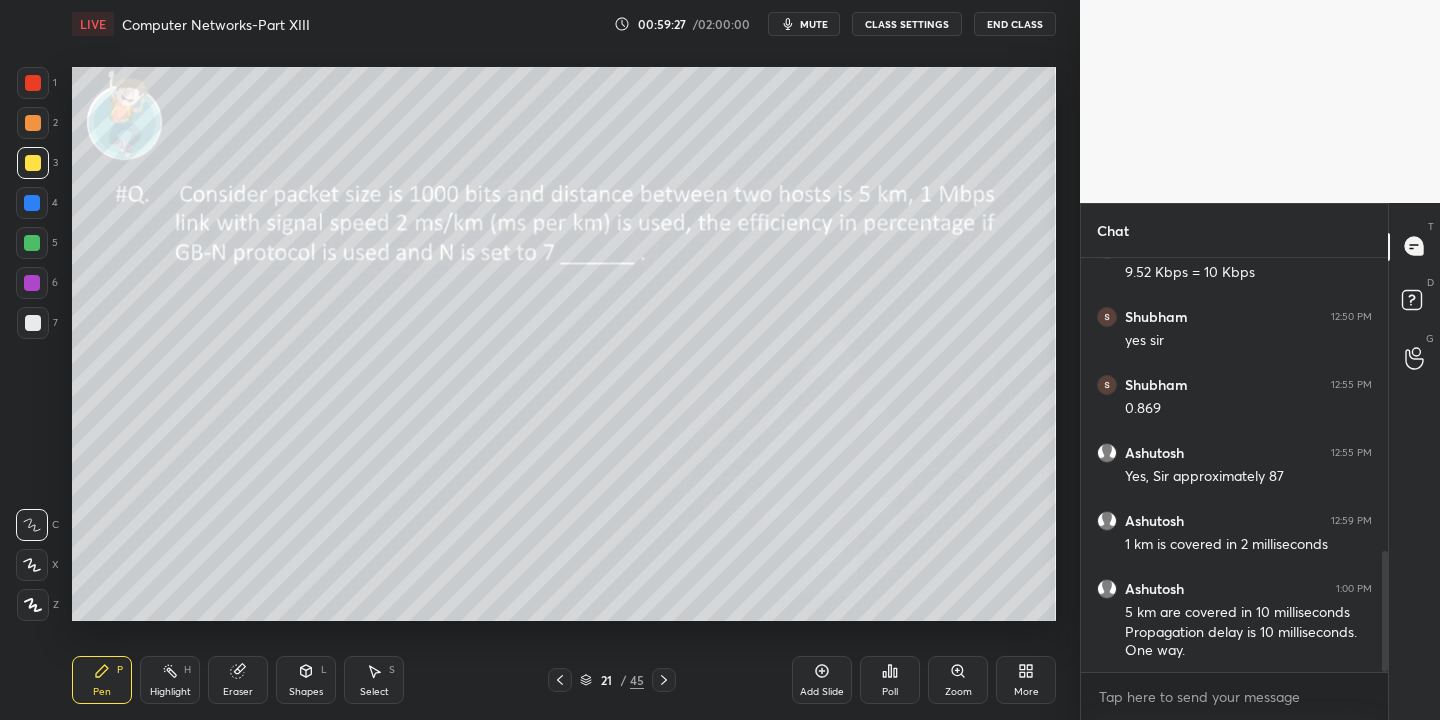 drag, startPoint x: 238, startPoint y: 672, endPoint x: 323, endPoint y: 621, distance: 99.12618 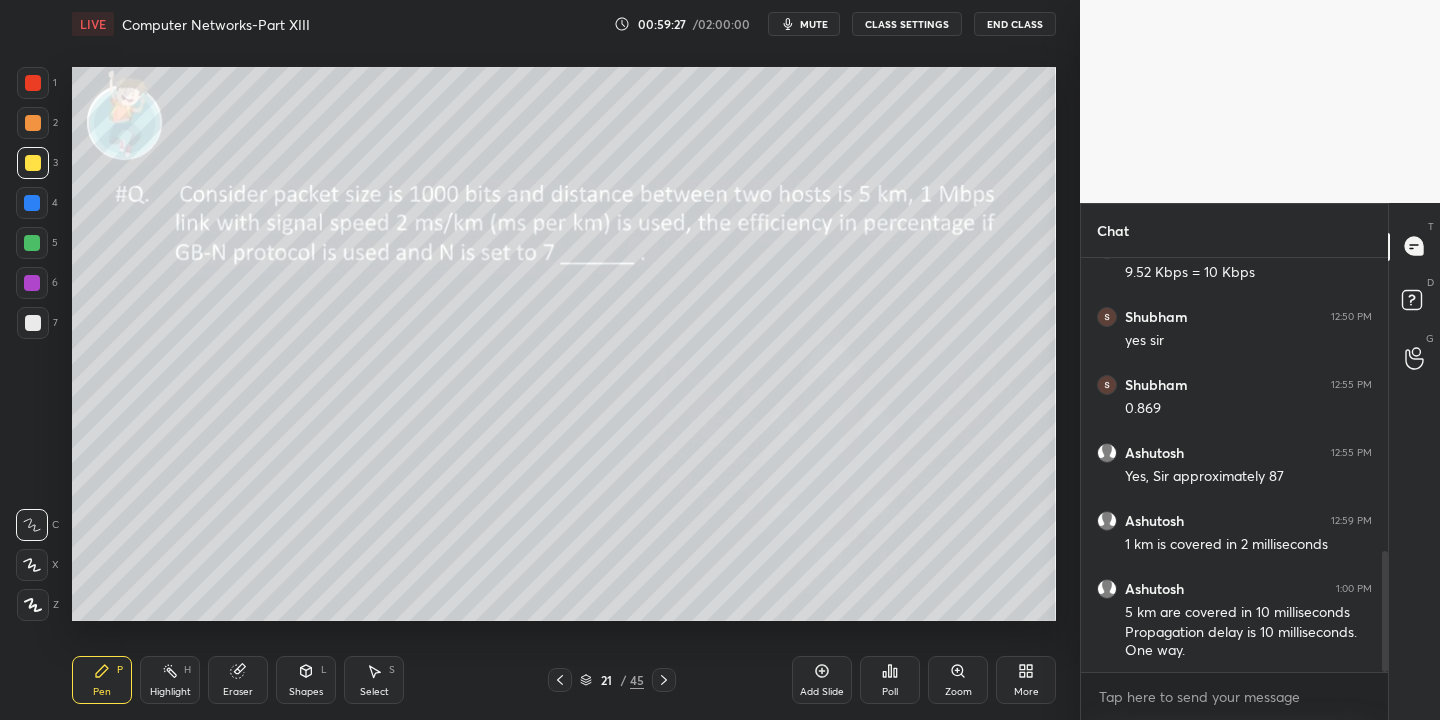 click 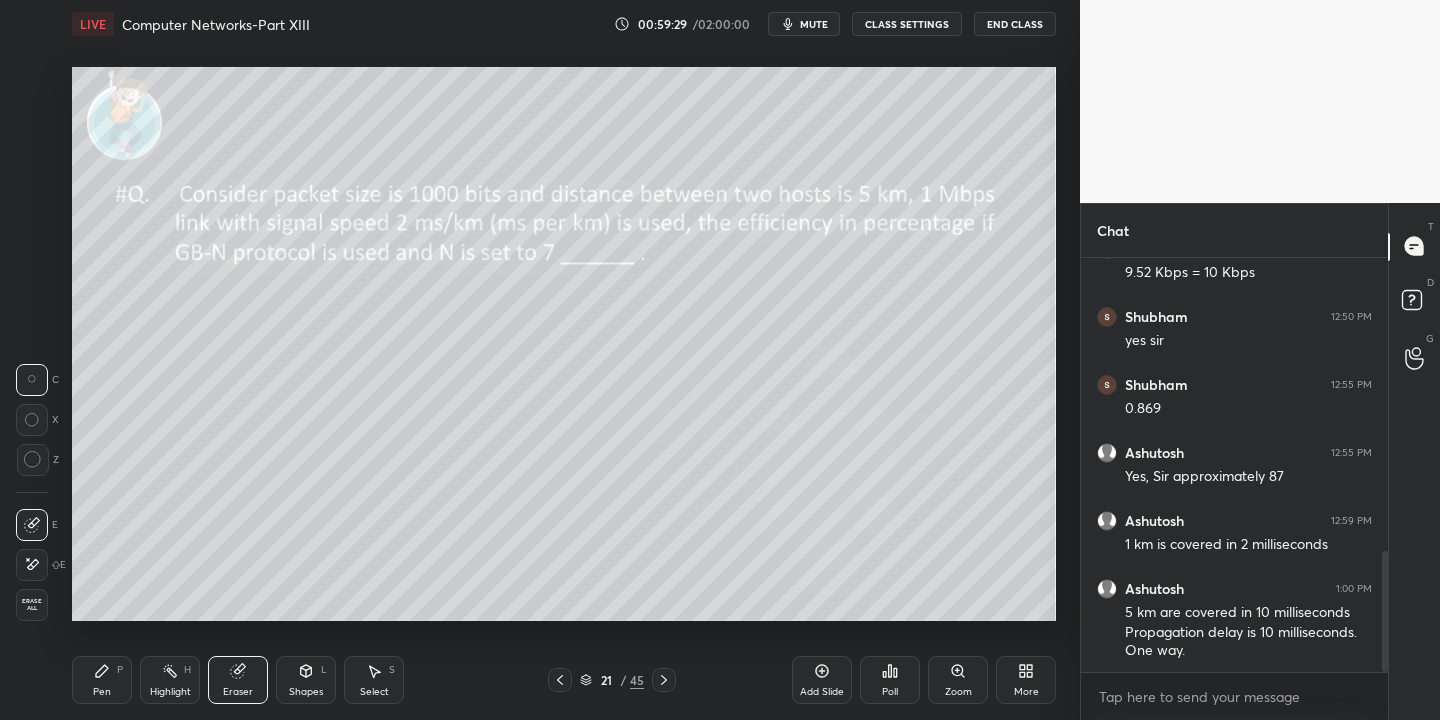 drag, startPoint x: 97, startPoint y: 670, endPoint x: 177, endPoint y: 621, distance: 93.813644 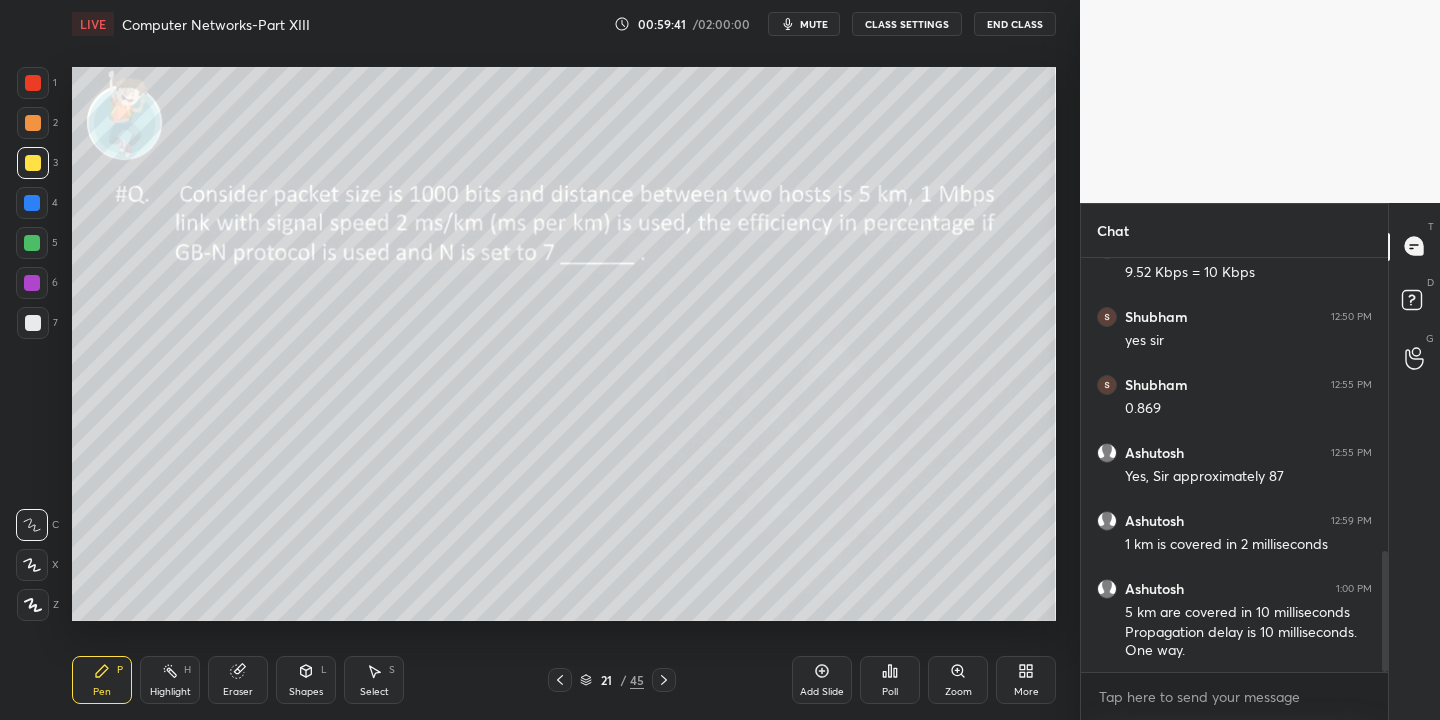 click at bounding box center [32, 243] 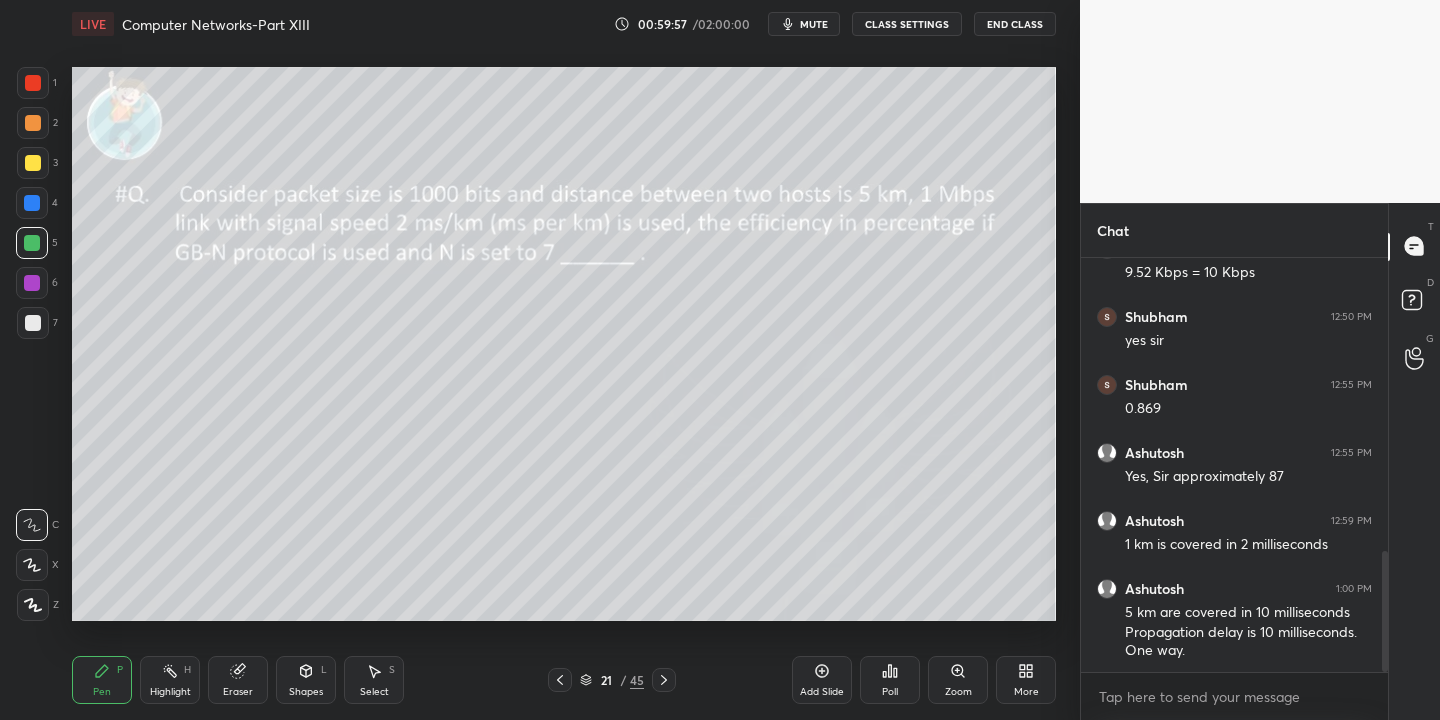 click on "Shapes L" at bounding box center (306, 680) 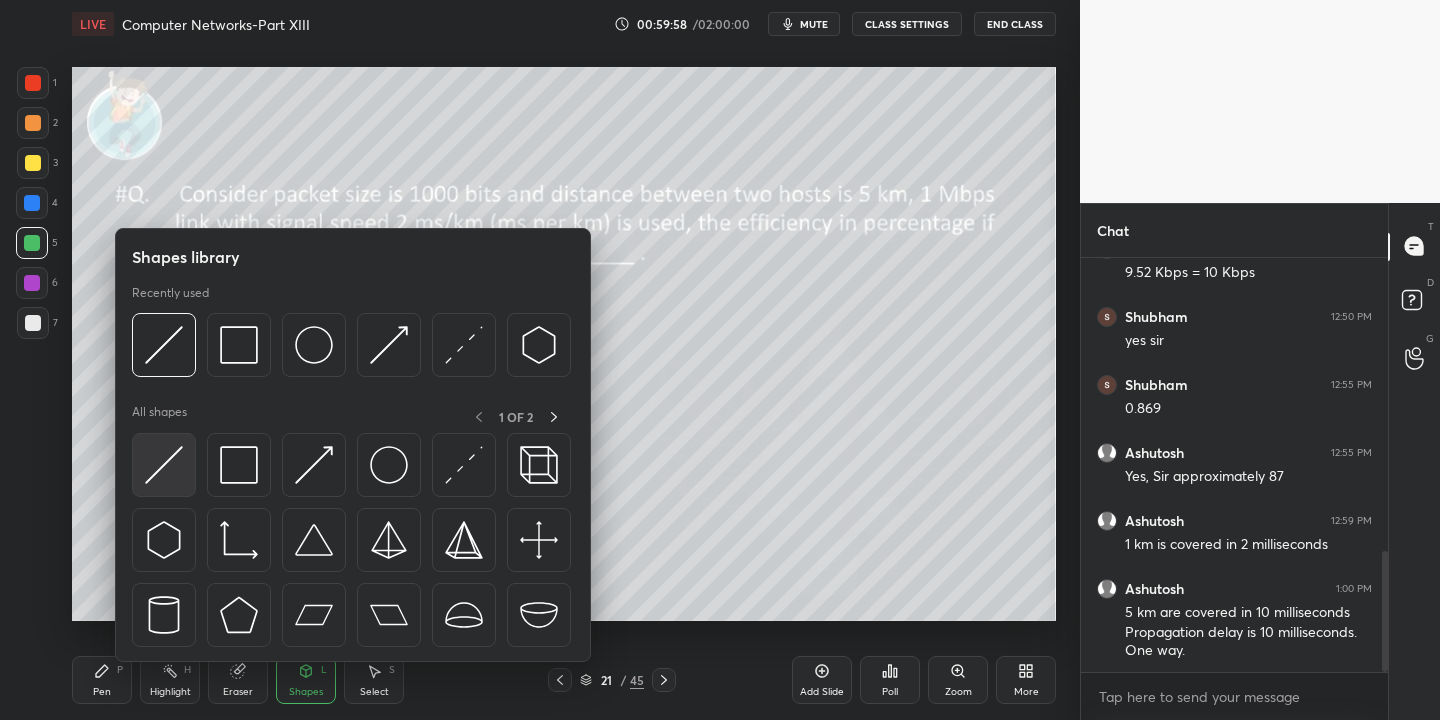 drag, startPoint x: 182, startPoint y: 483, endPoint x: 179, endPoint y: 471, distance: 12.369317 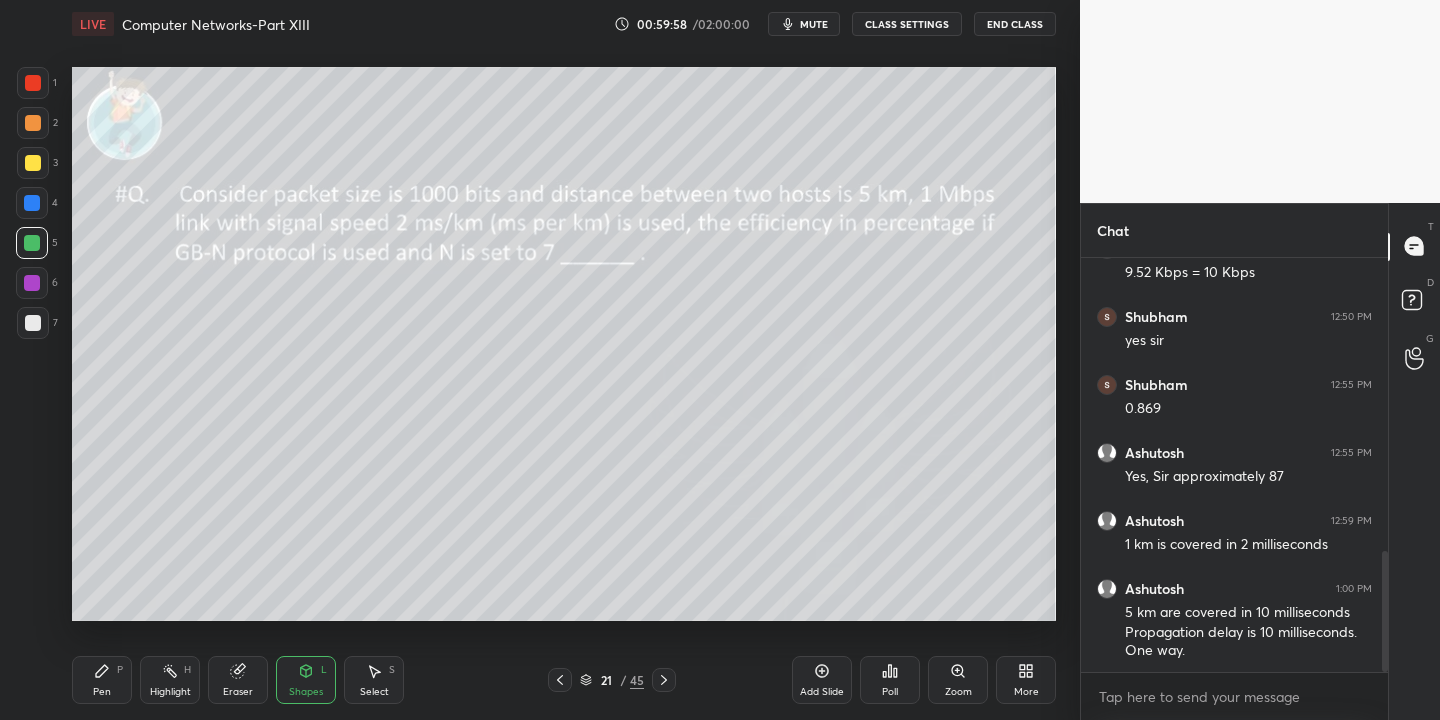 drag, startPoint x: 46, startPoint y: 149, endPoint x: 62, endPoint y: 149, distance: 16 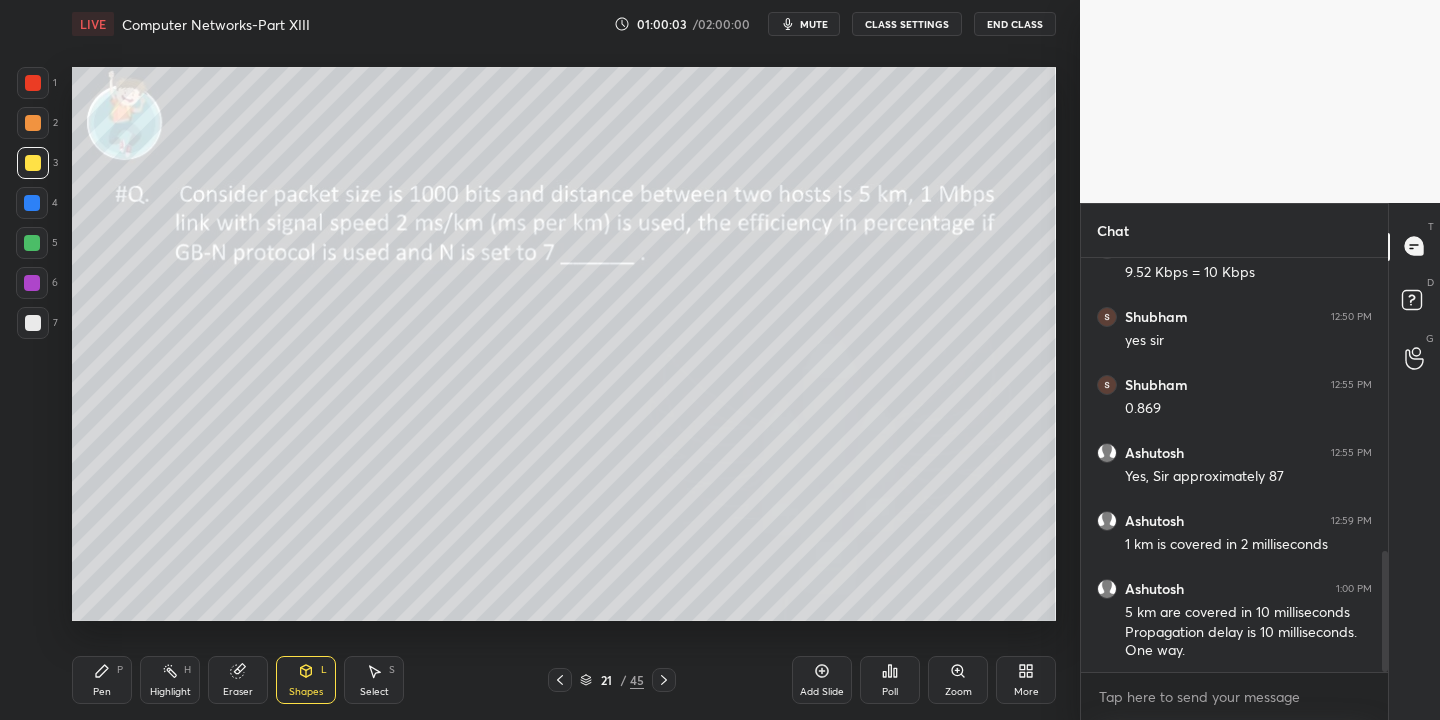 click on "Pen P" at bounding box center (102, 680) 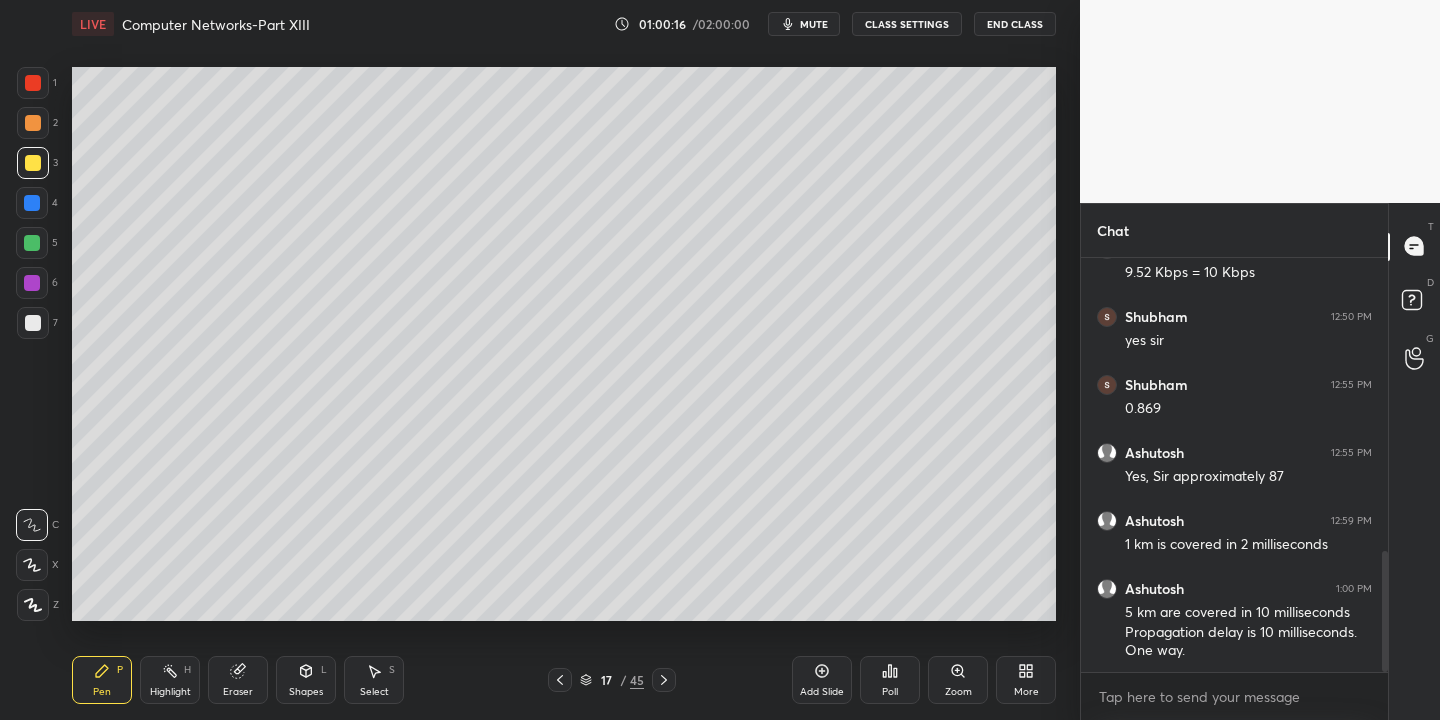 click on "Select S" at bounding box center [374, 680] 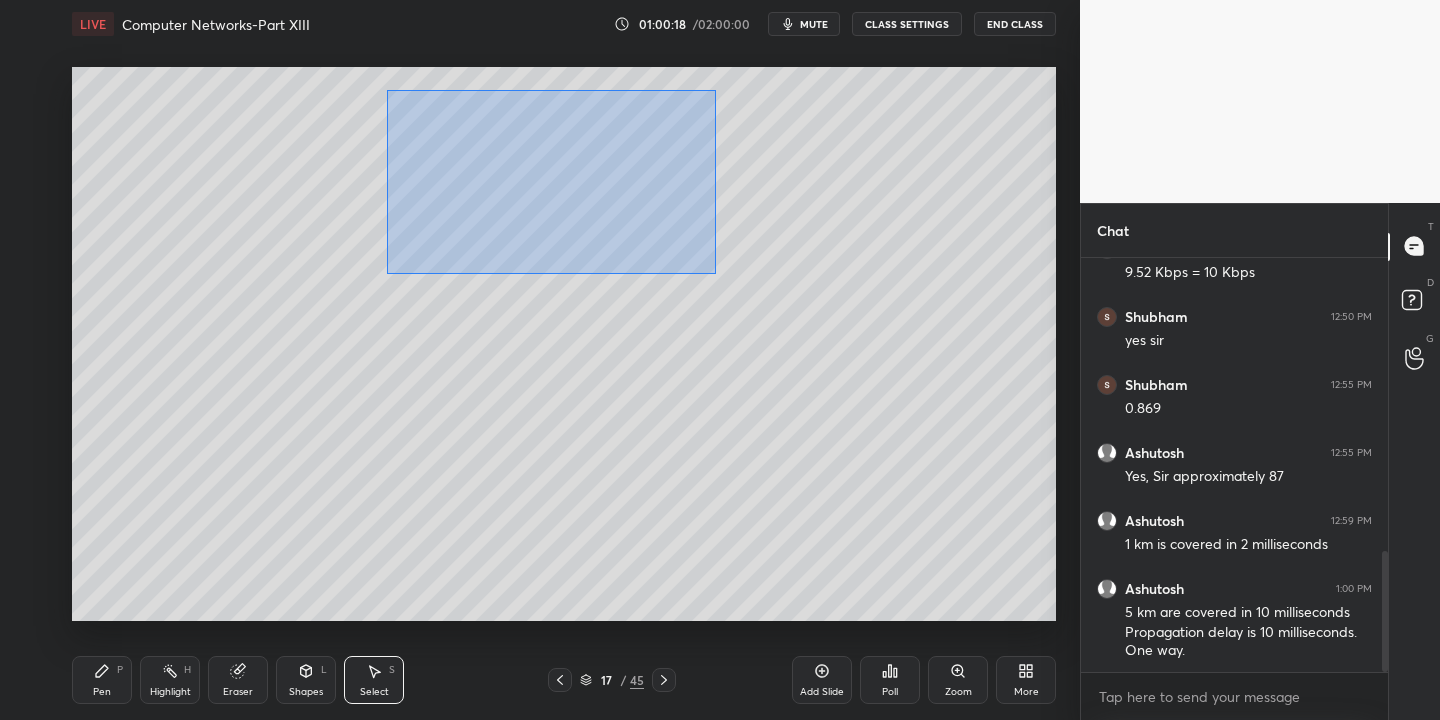 drag, startPoint x: 395, startPoint y: 89, endPoint x: 710, endPoint y: 268, distance: 362.3065 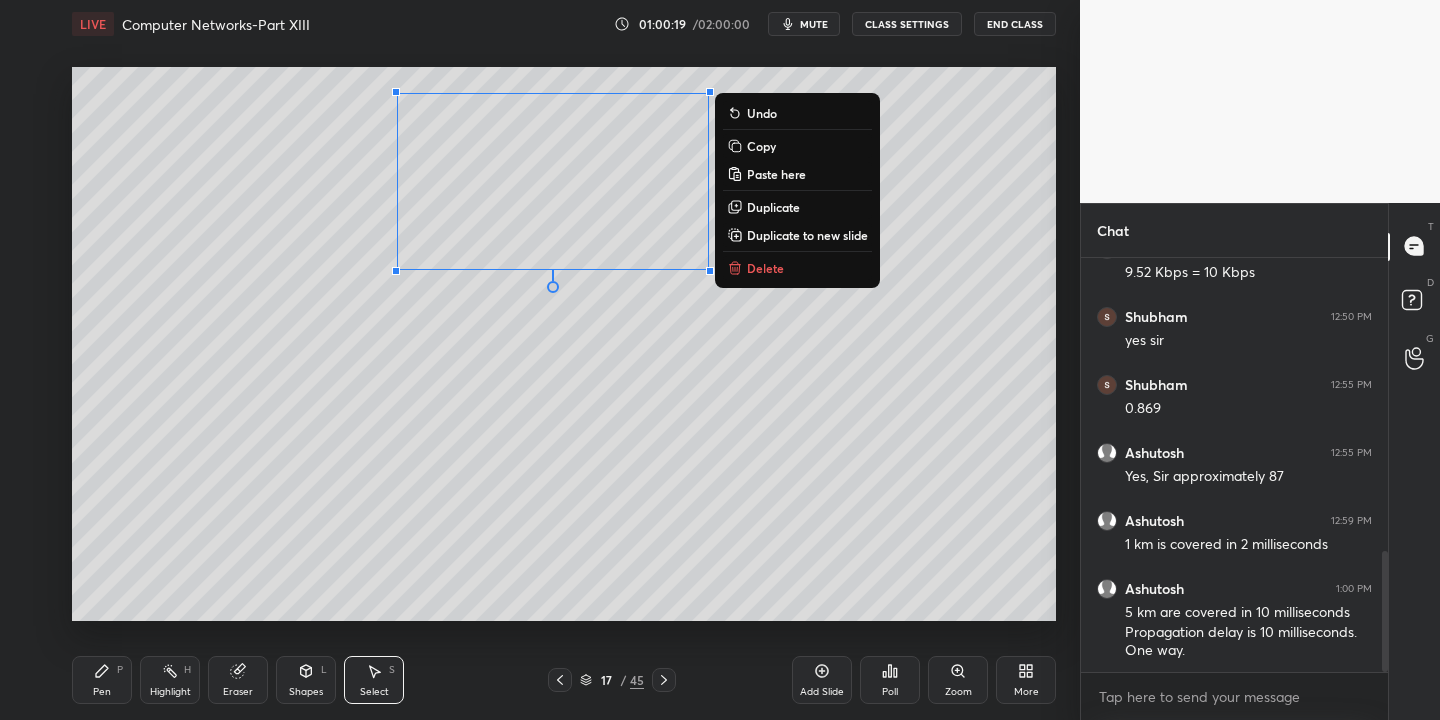 click on "Copy" at bounding box center (761, 146) 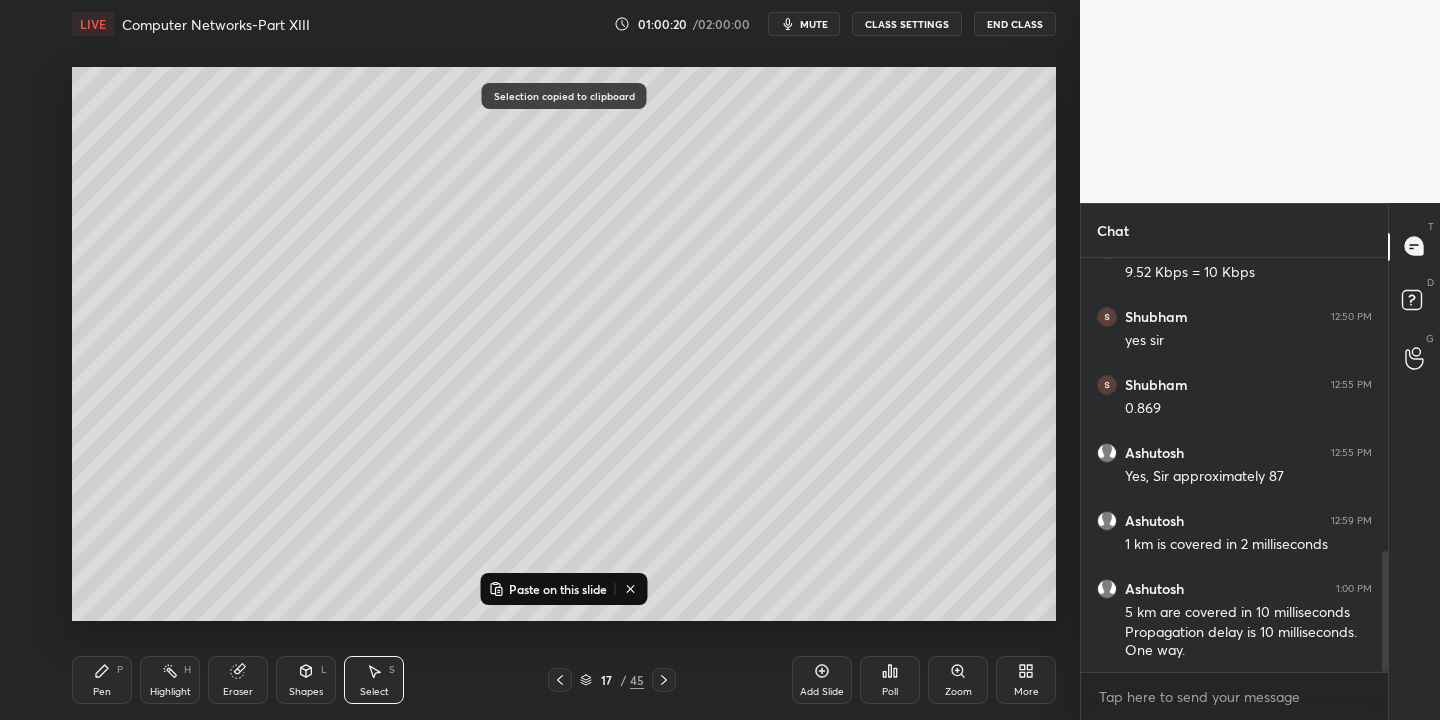 click 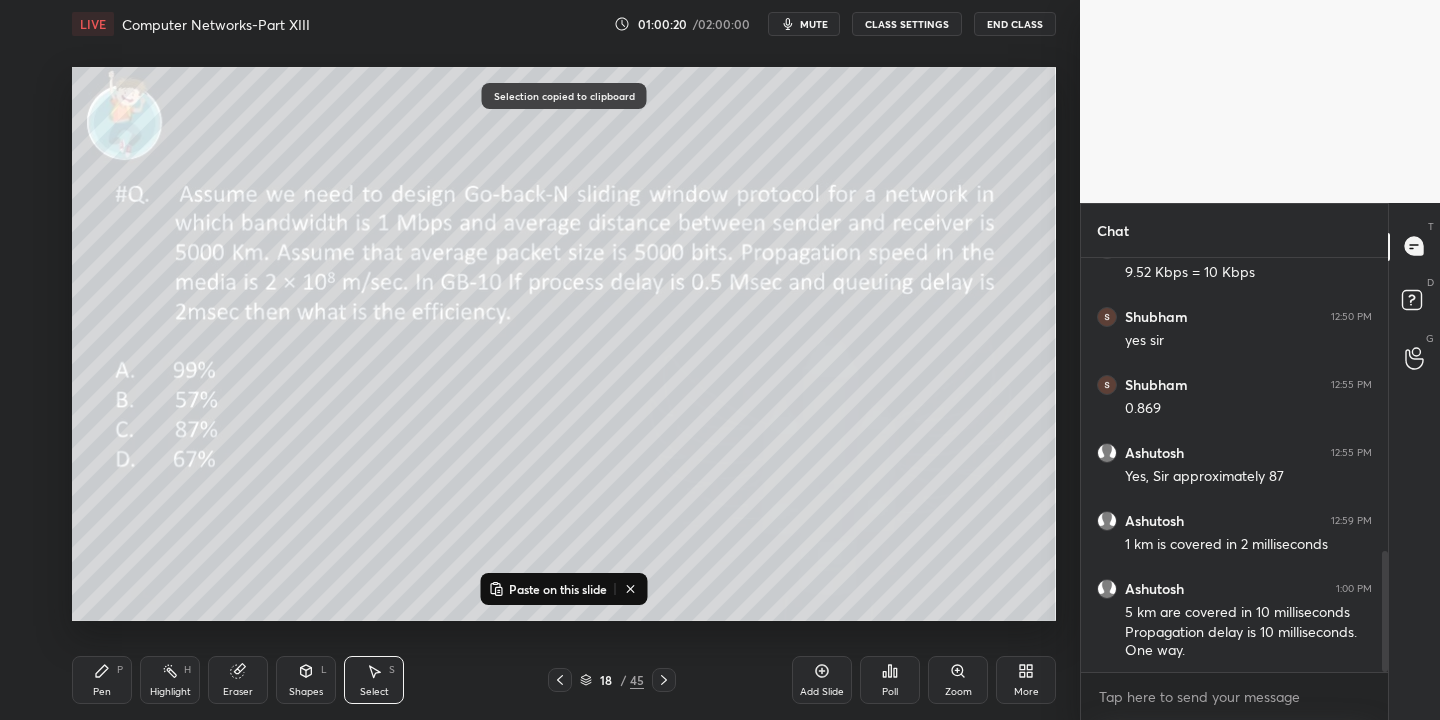 click at bounding box center (664, 680) 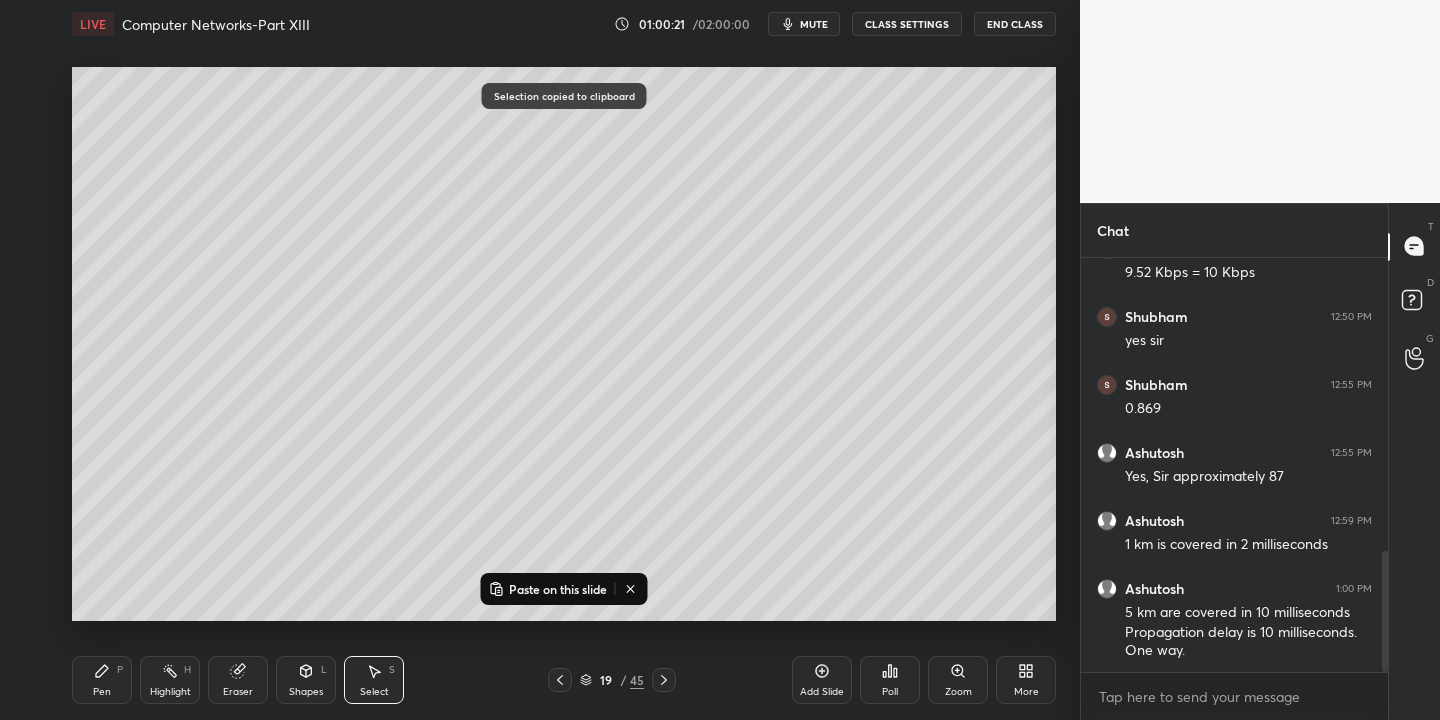 click at bounding box center (664, 680) 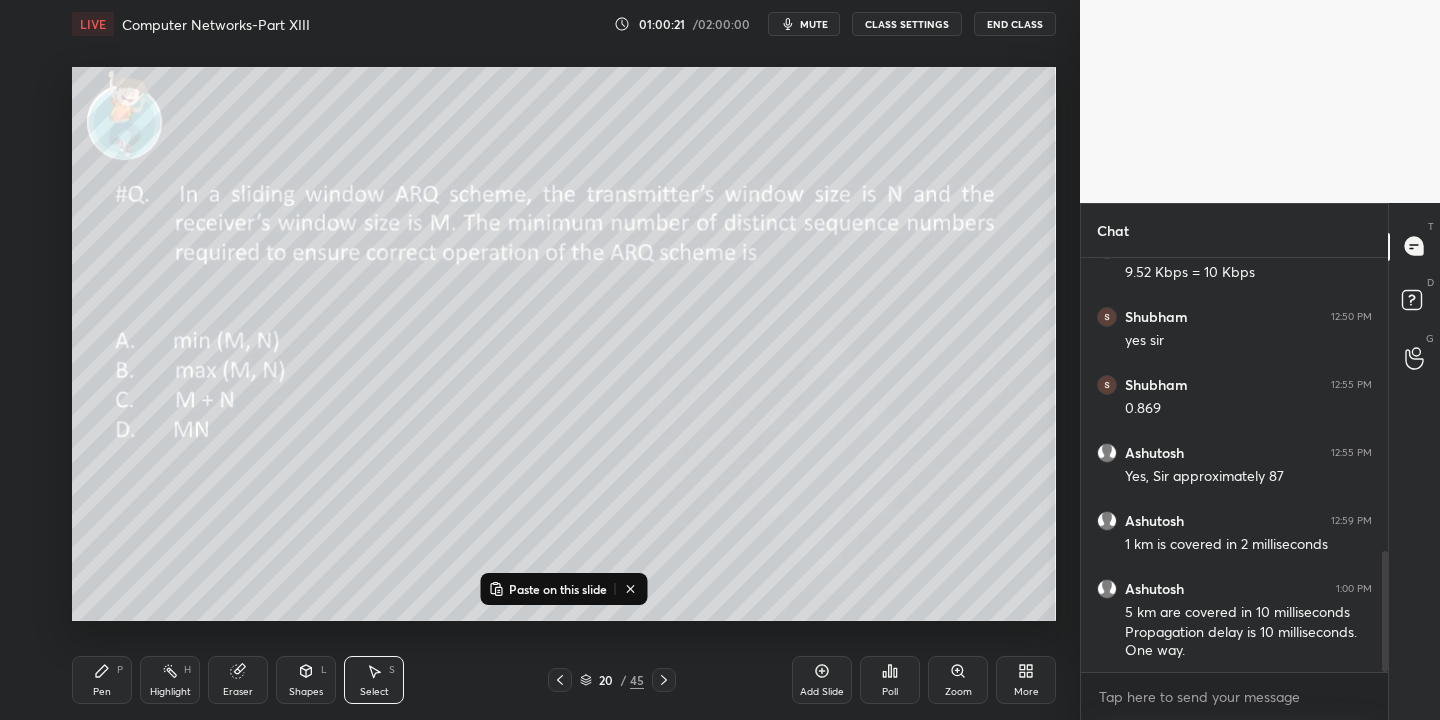click at bounding box center [664, 680] 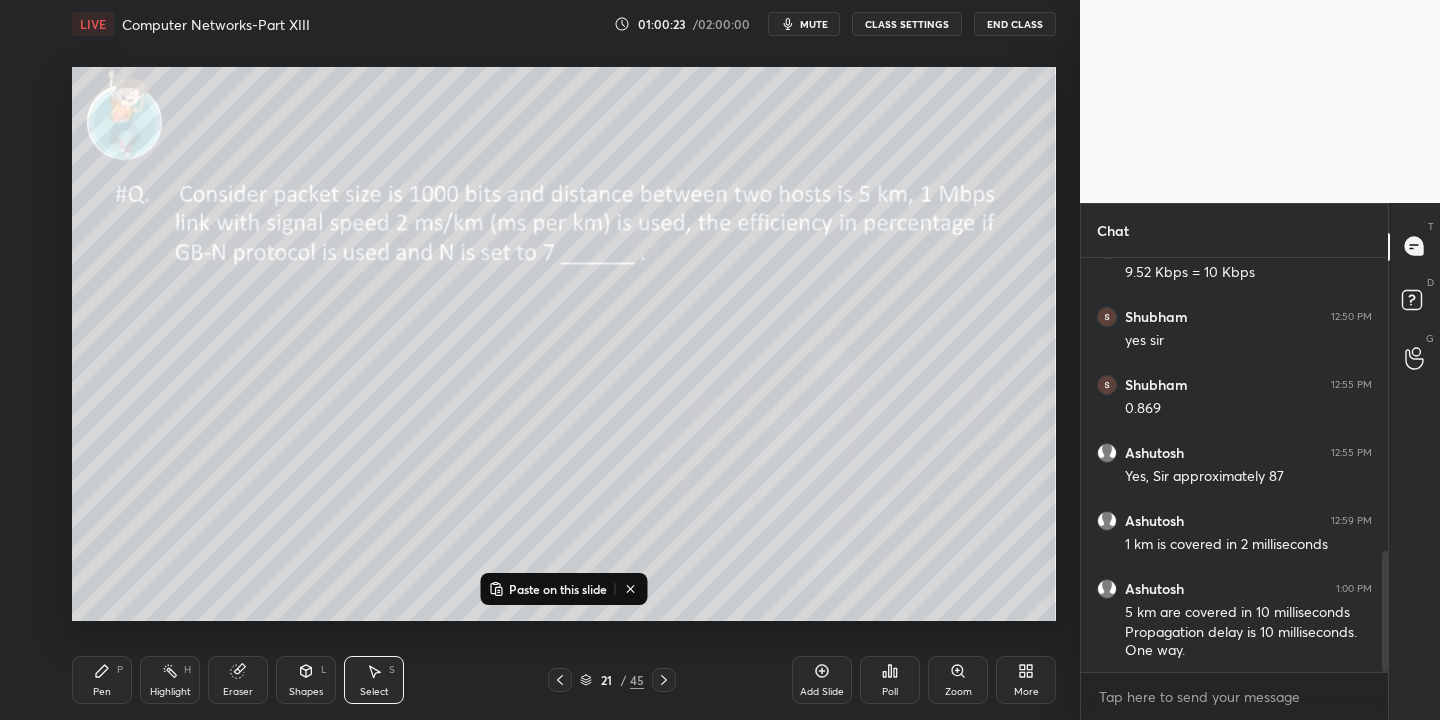 click 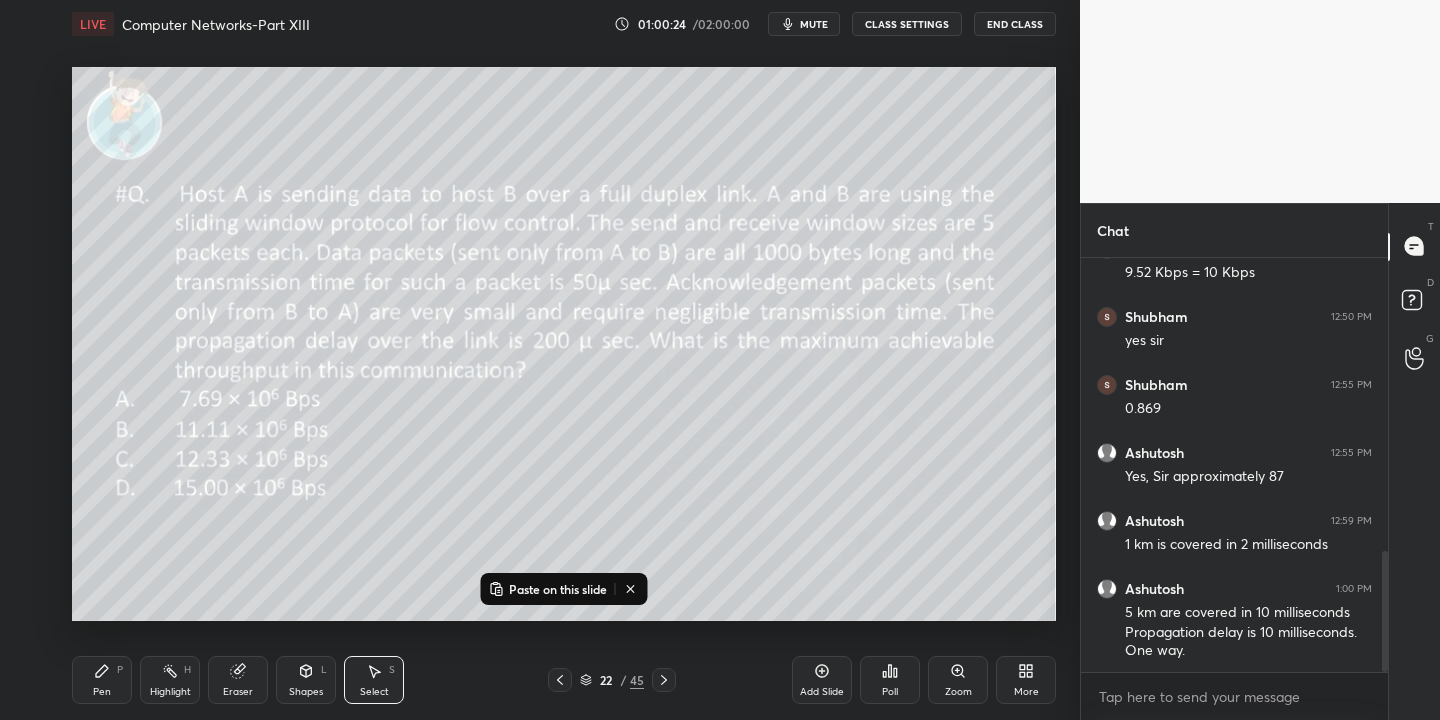 click 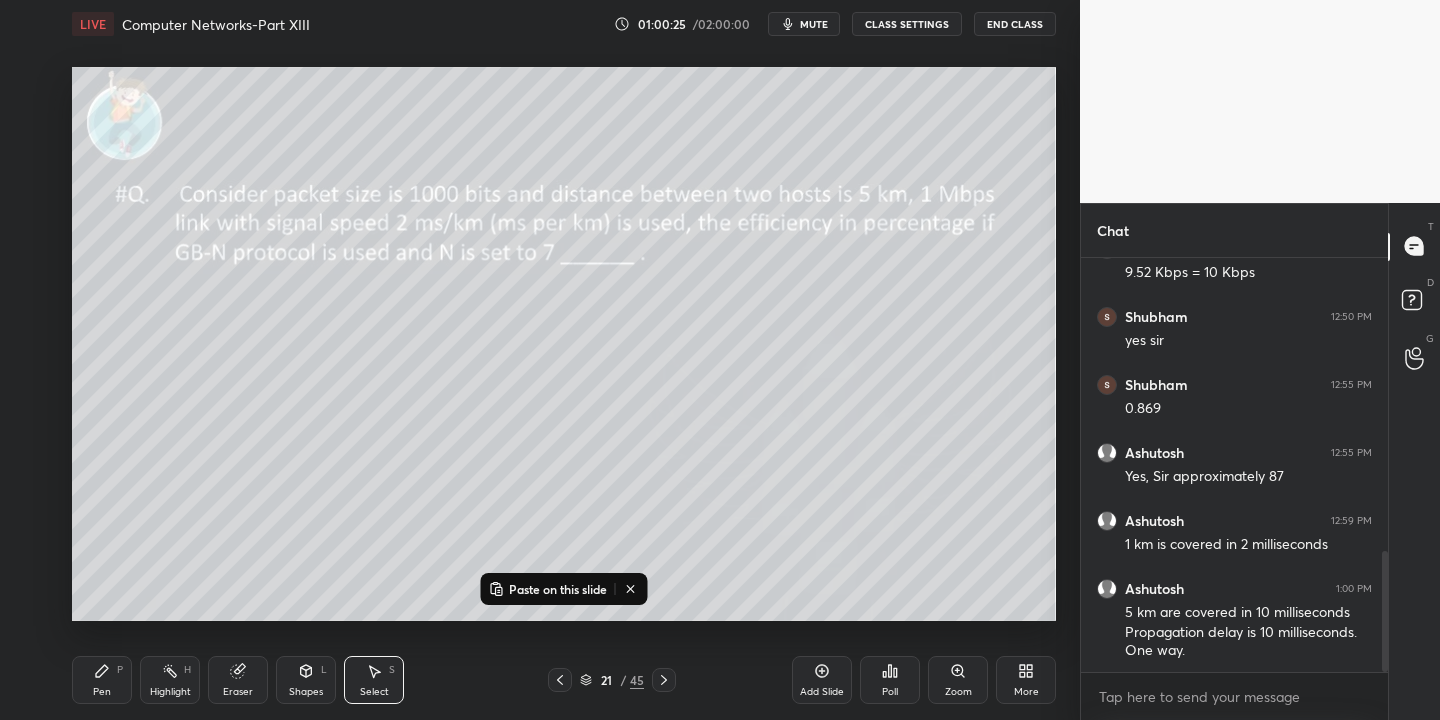click 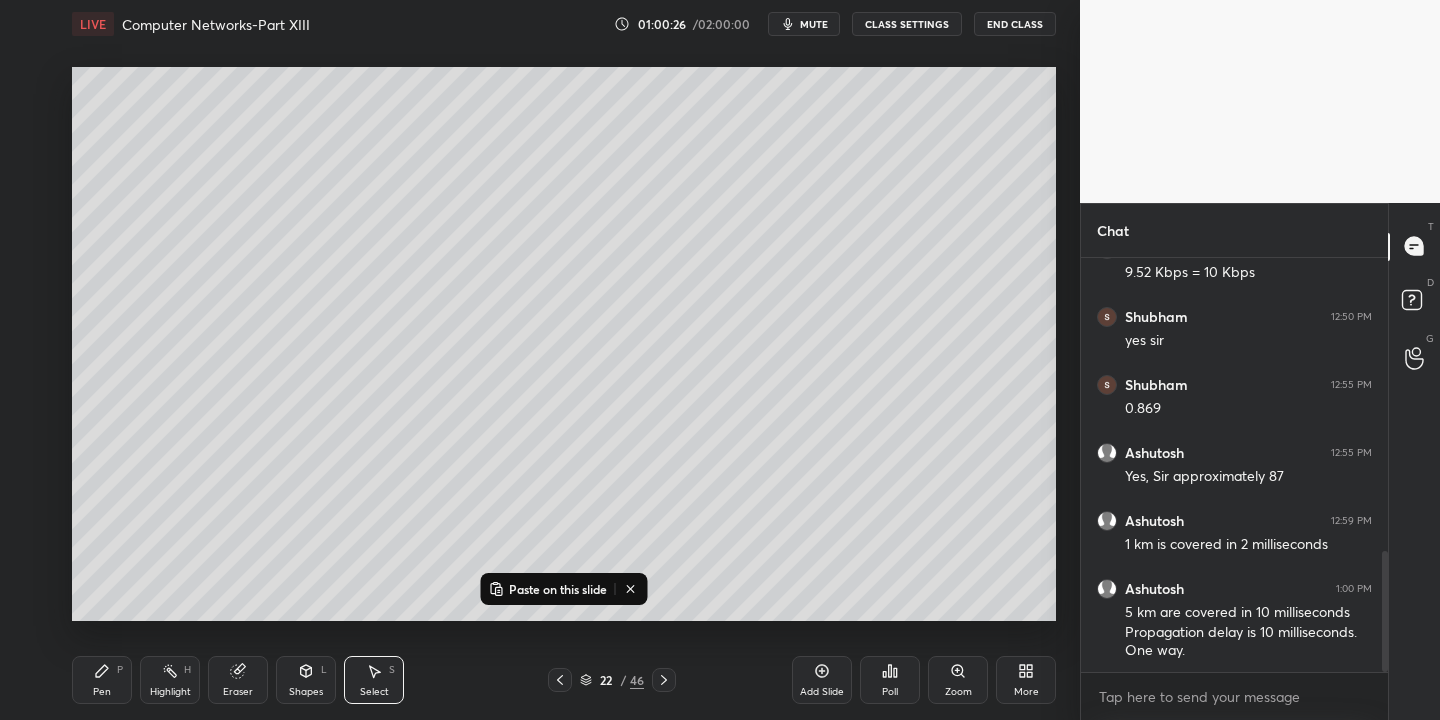 click on "Paste on this slide" at bounding box center (558, 589) 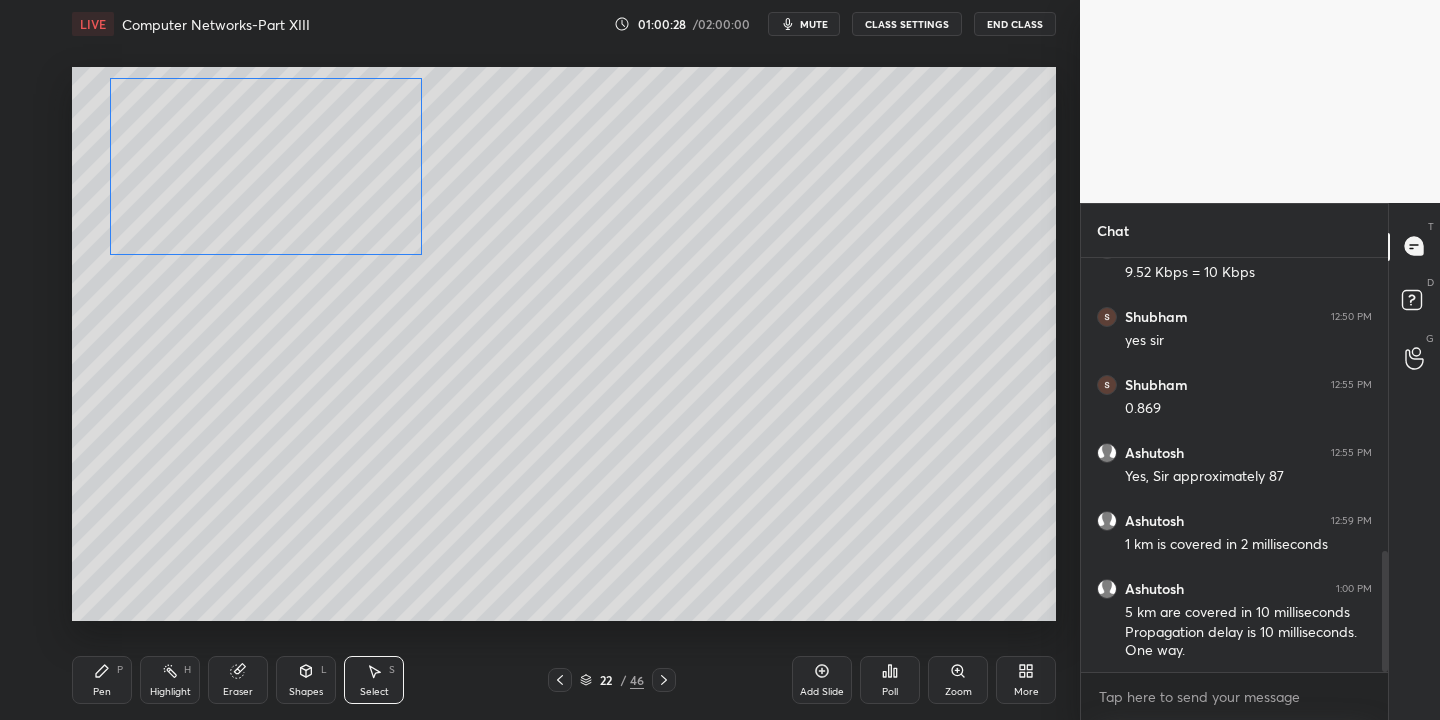 drag, startPoint x: 527, startPoint y: 201, endPoint x: 257, endPoint y: 193, distance: 270.1185 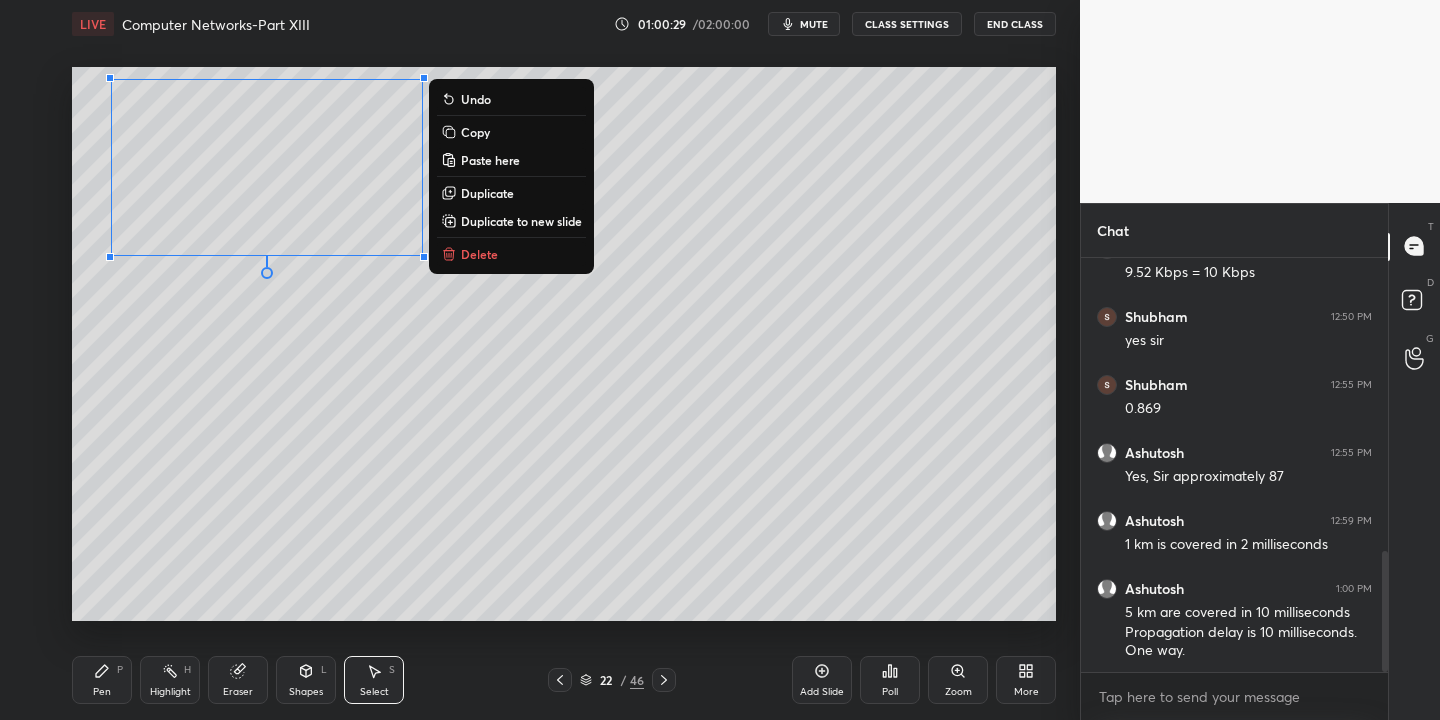 click 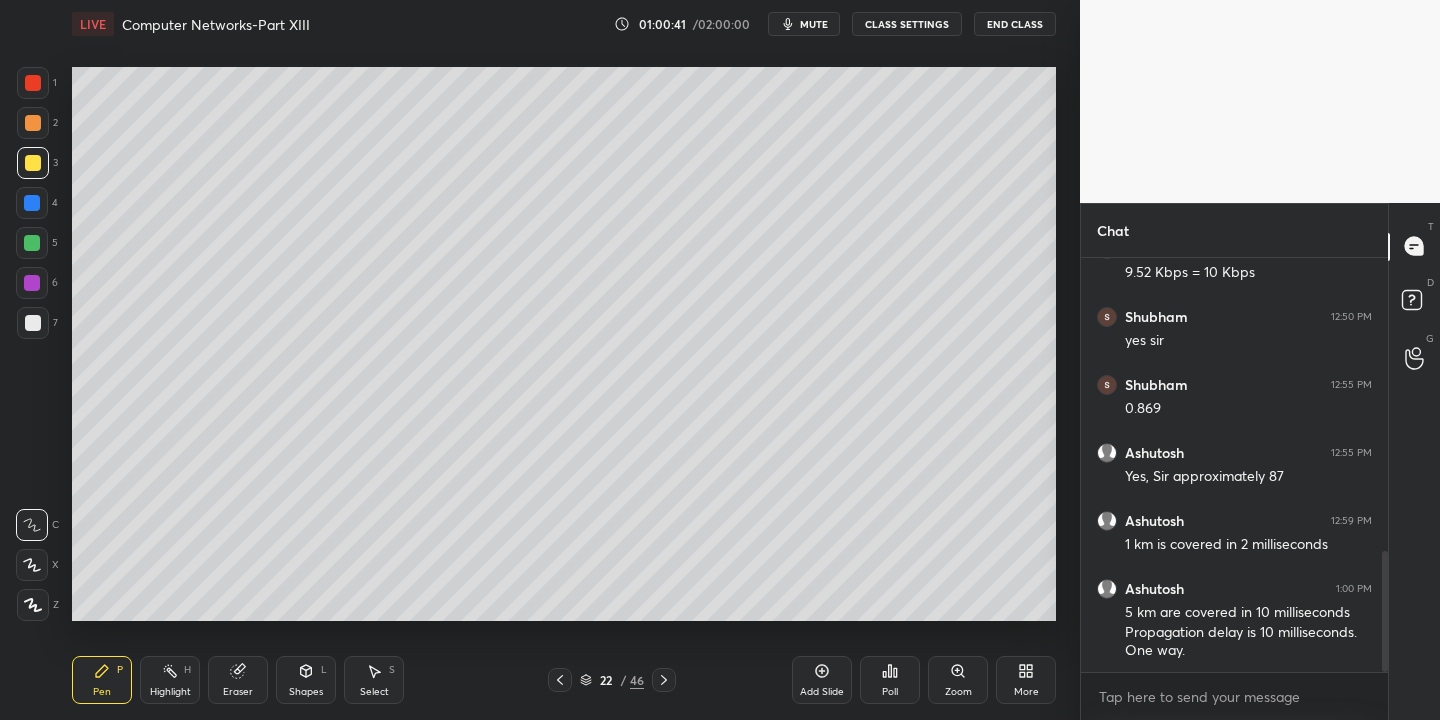 drag, startPoint x: 305, startPoint y: 680, endPoint x: 312, endPoint y: 666, distance: 15.652476 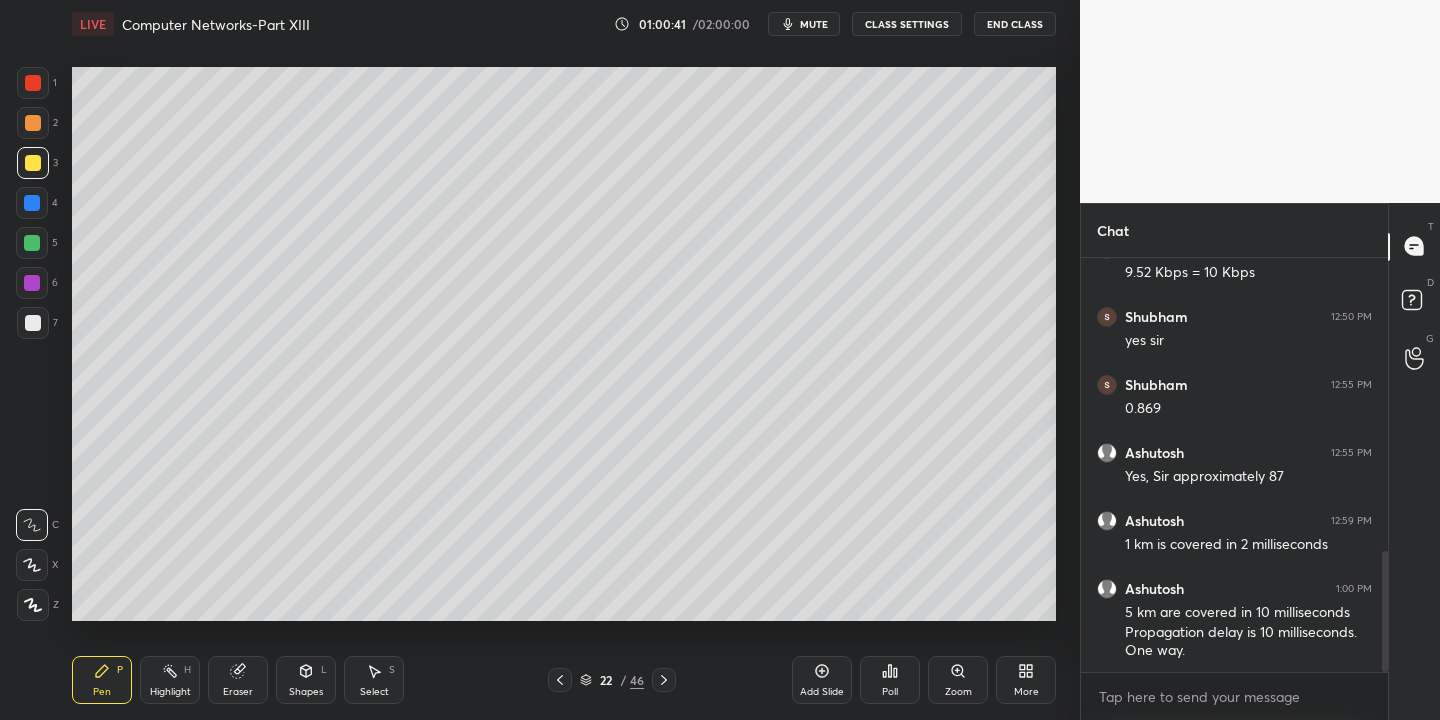 click on "Shapes L" at bounding box center (306, 680) 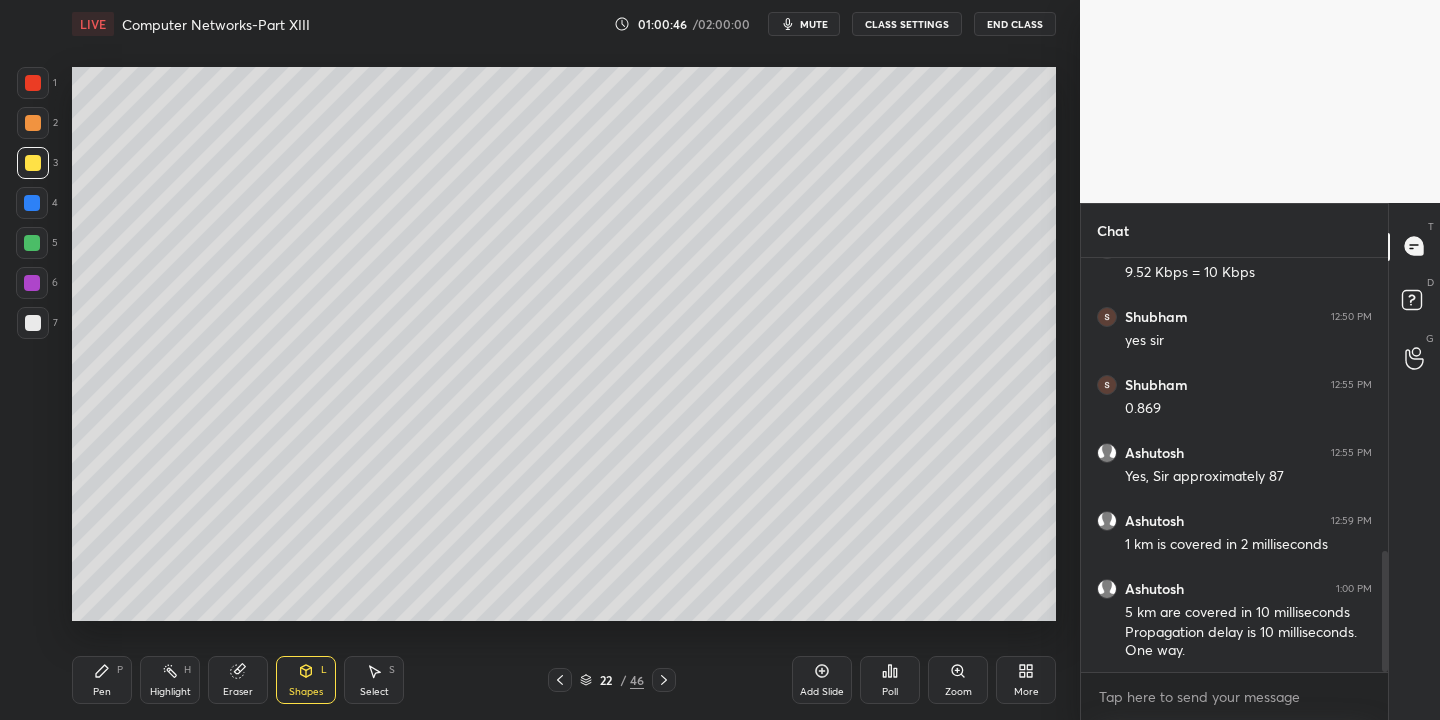 click on "Pen P" at bounding box center [102, 680] 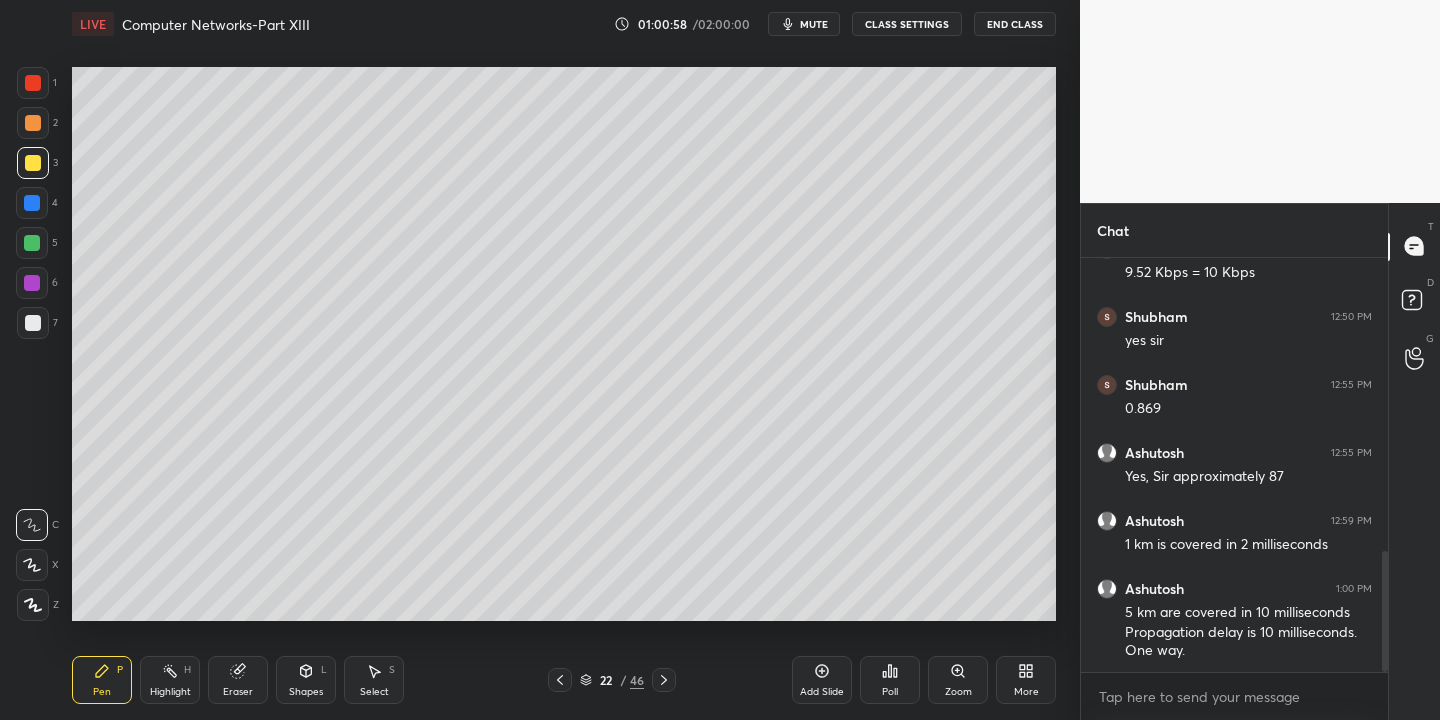 click on "Shapes L" at bounding box center [306, 680] 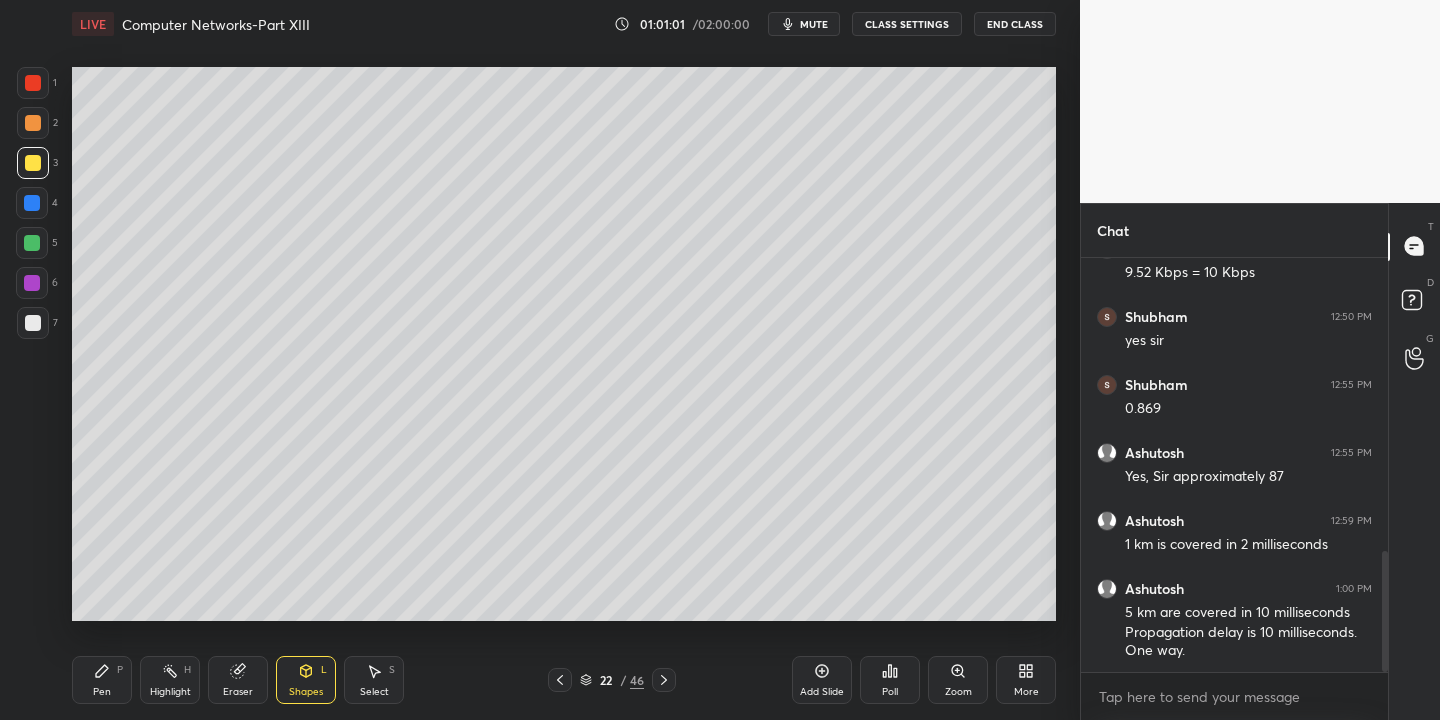 drag, startPoint x: 119, startPoint y: 688, endPoint x: 126, endPoint y: 676, distance: 13.892444 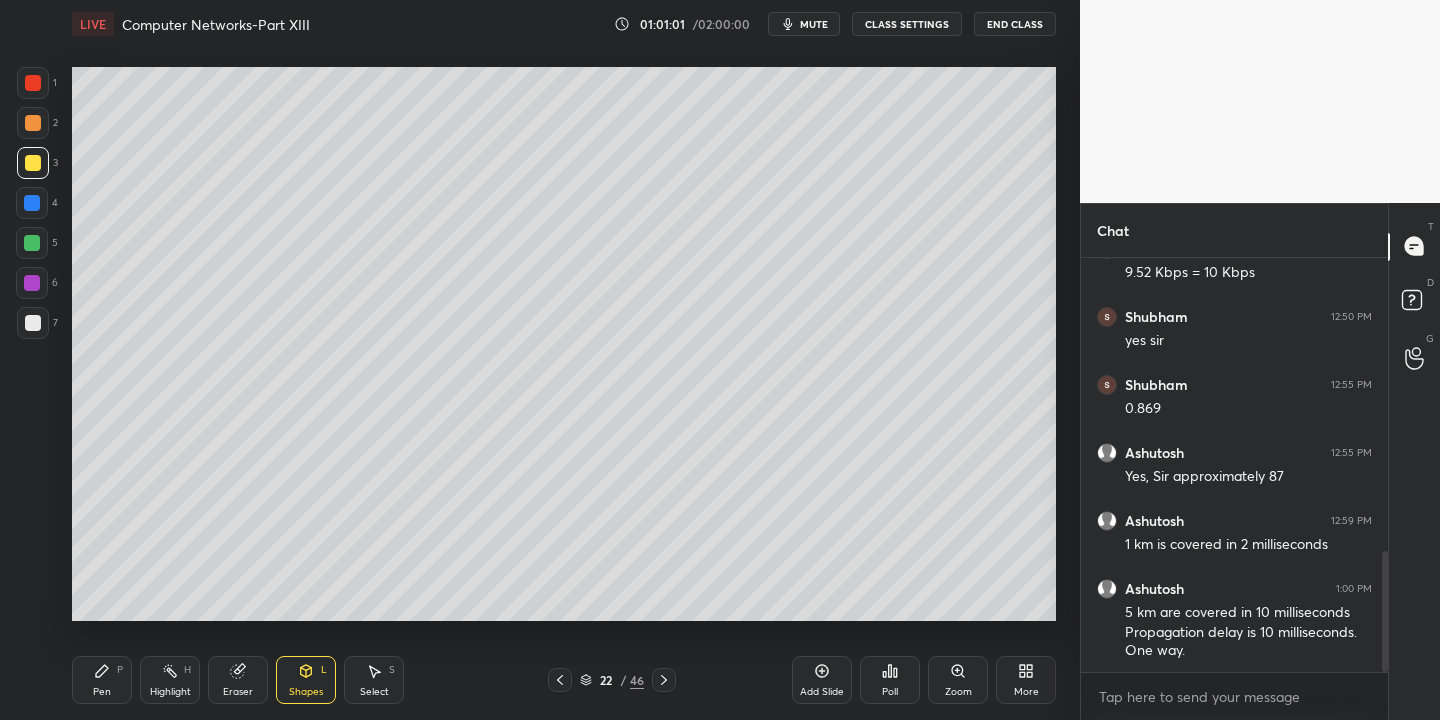 click on "Pen P" at bounding box center [102, 680] 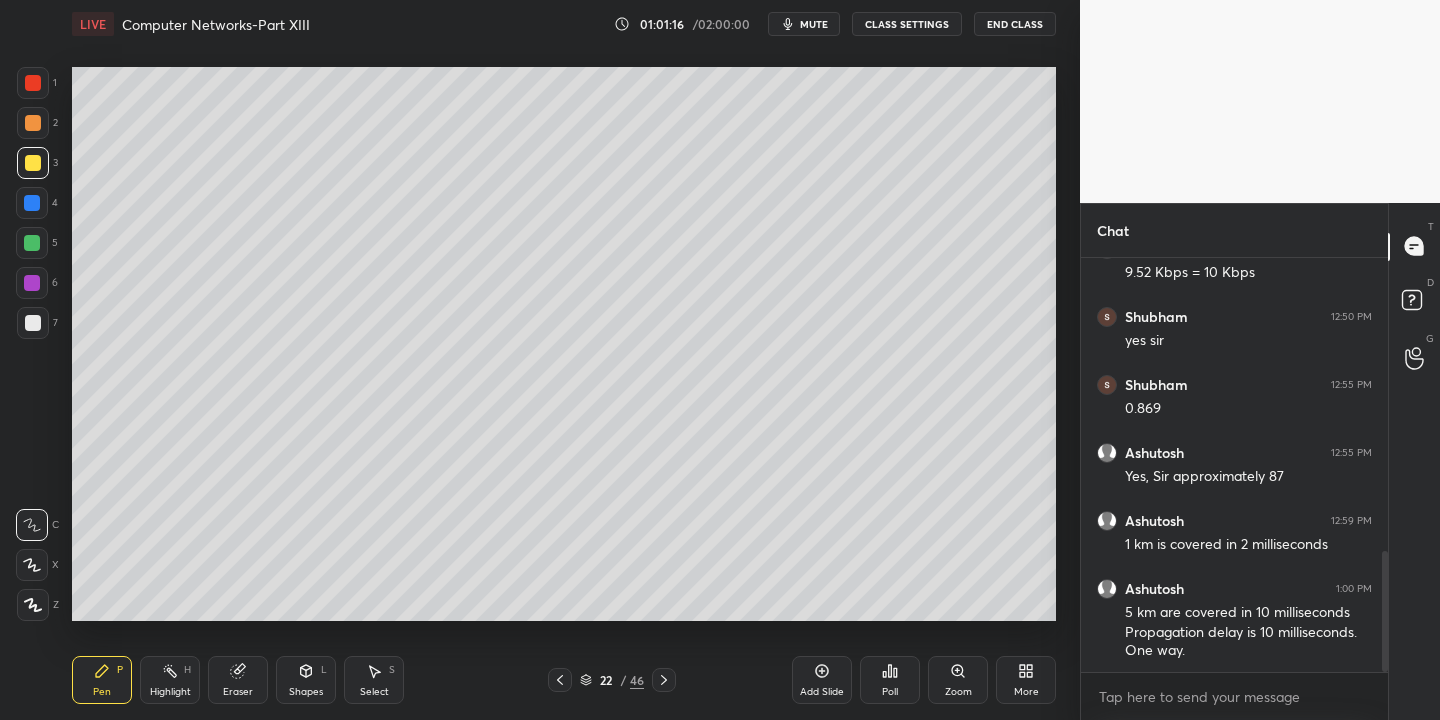 drag, startPoint x: 297, startPoint y: 682, endPoint x: 295, endPoint y: 667, distance: 15.132746 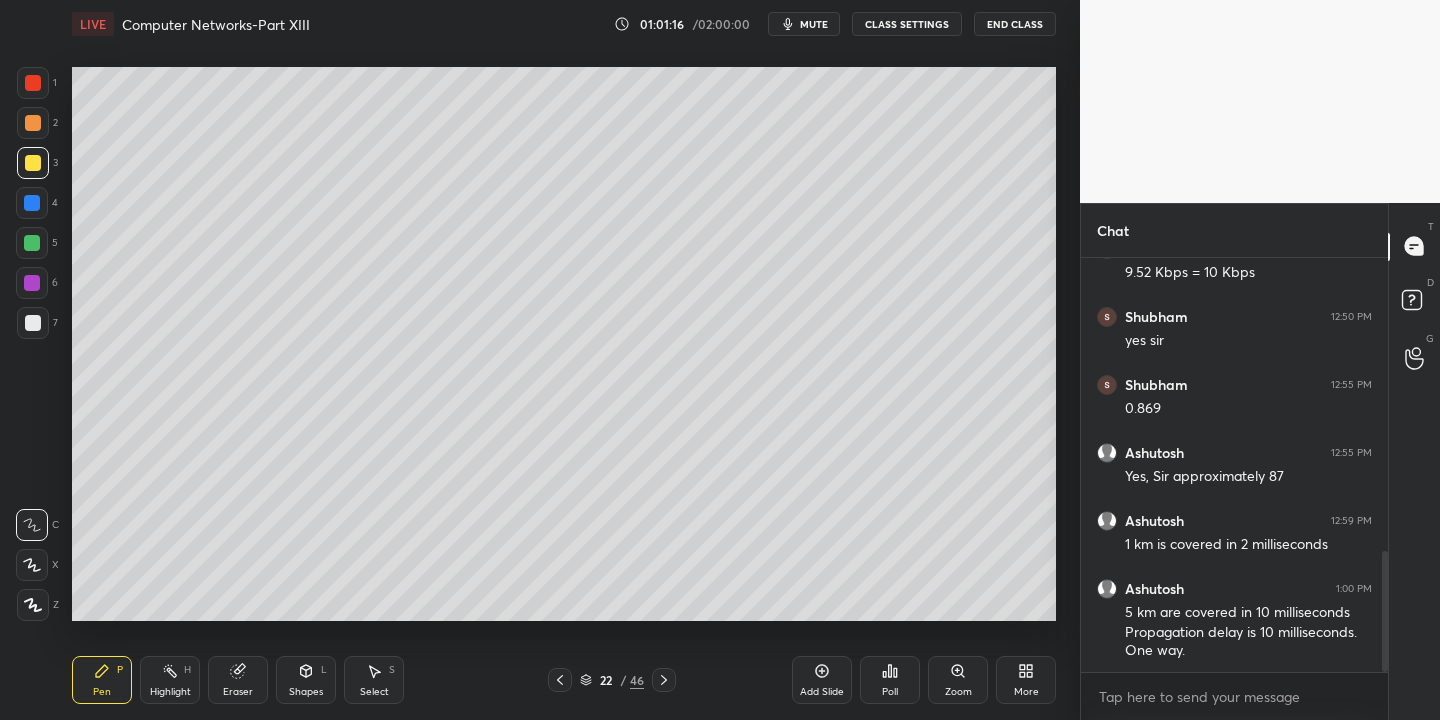 click on "Shapes L" at bounding box center (306, 680) 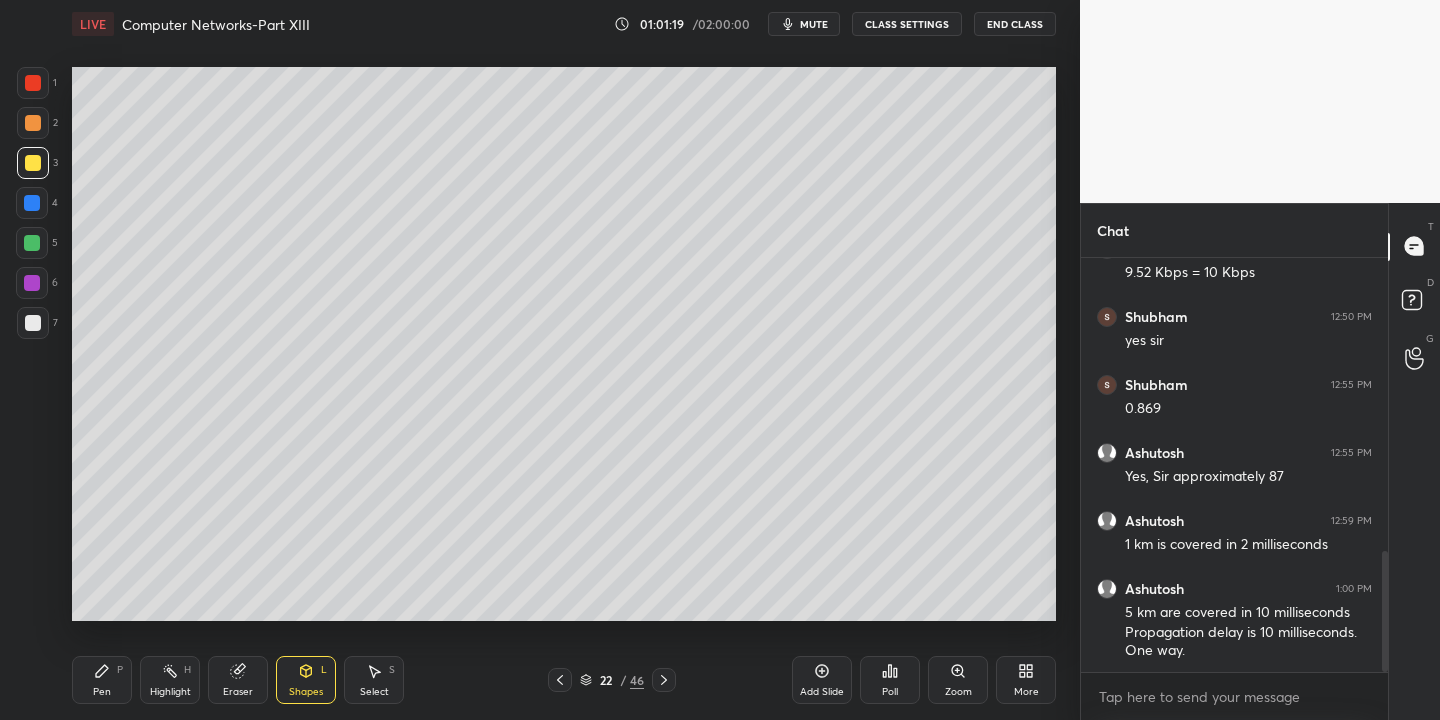 click on "Pen P" at bounding box center (102, 680) 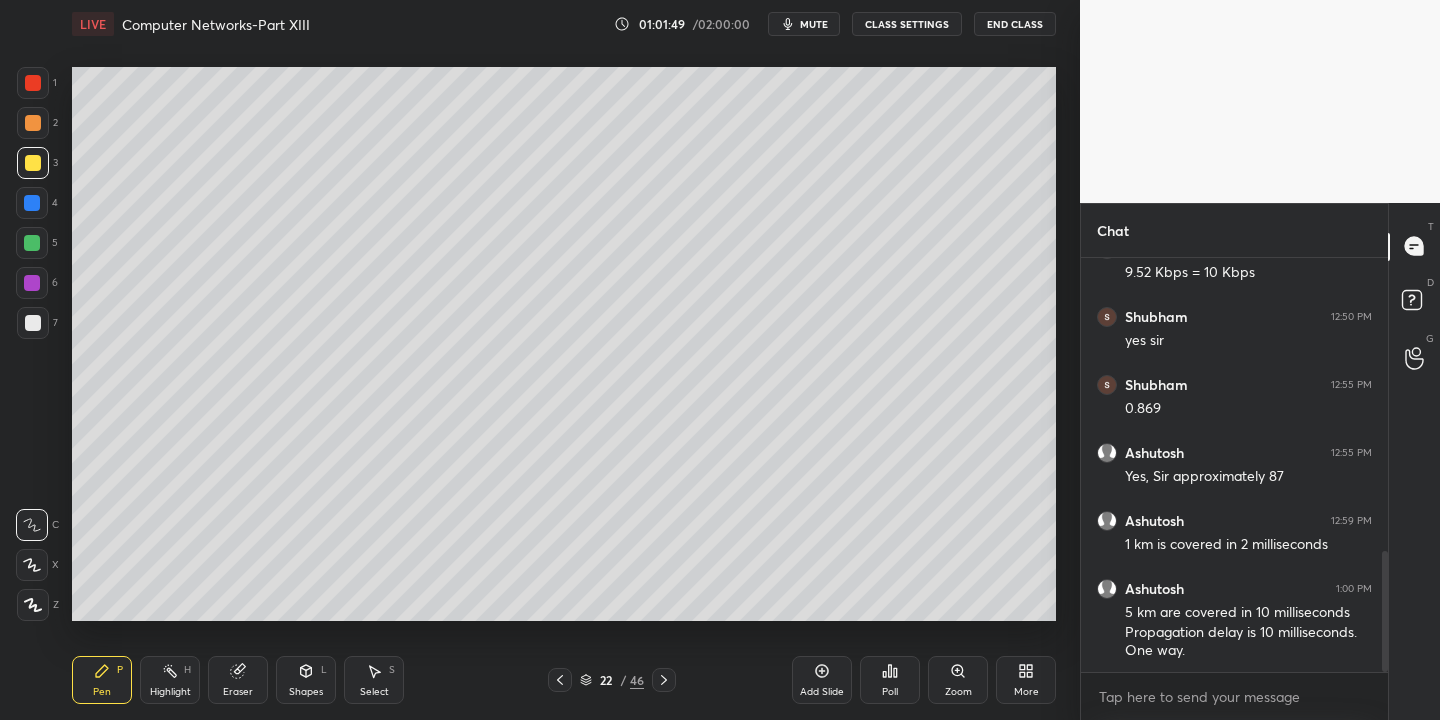 drag, startPoint x: 301, startPoint y: 687, endPoint x: 299, endPoint y: 662, distance: 25.079872 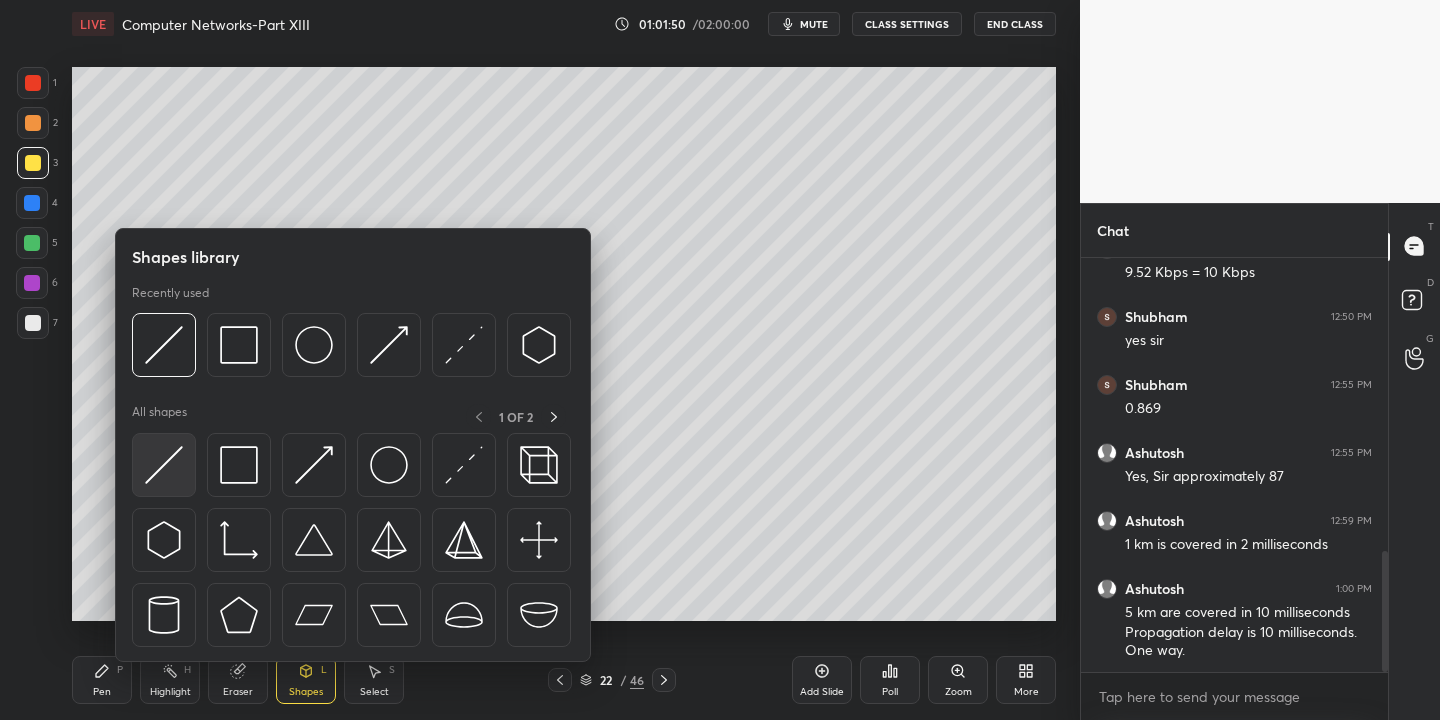 click at bounding box center (164, 465) 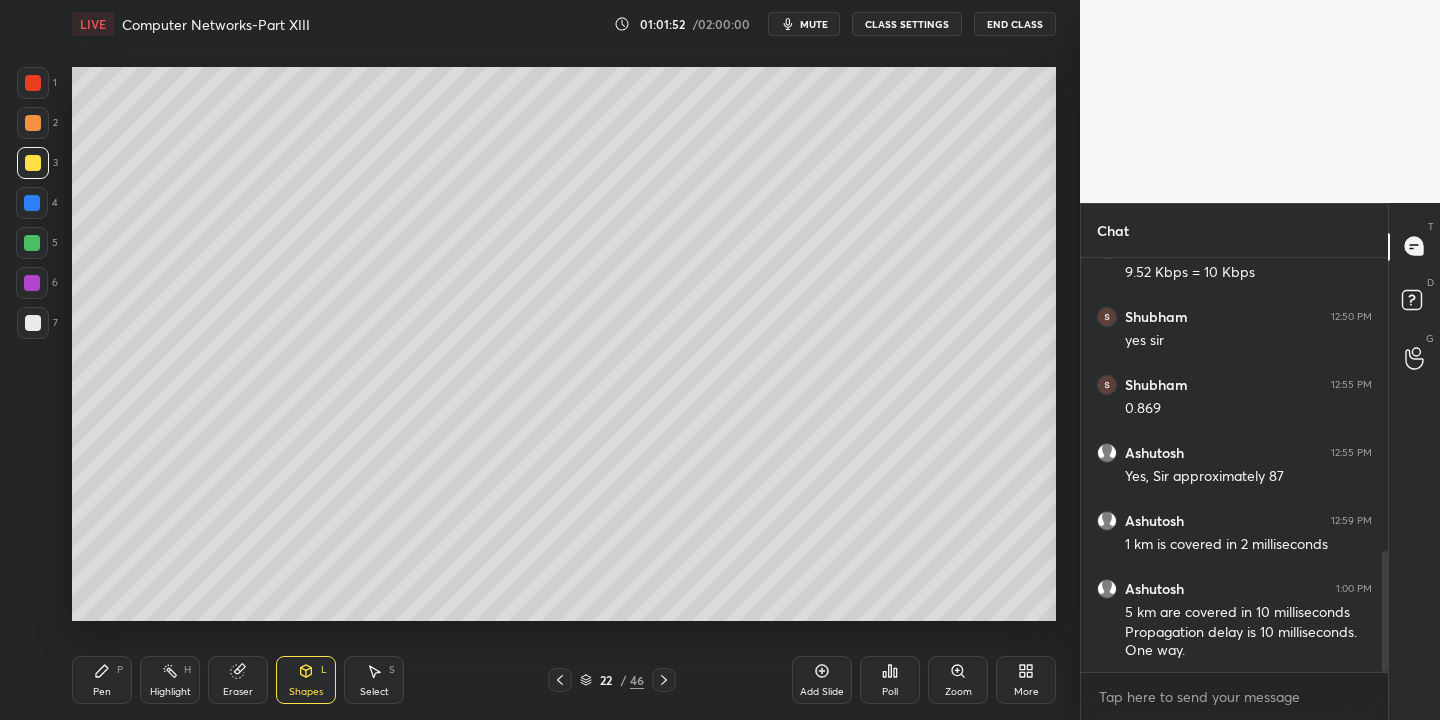 drag, startPoint x: 104, startPoint y: 681, endPoint x: 107, endPoint y: 671, distance: 10.440307 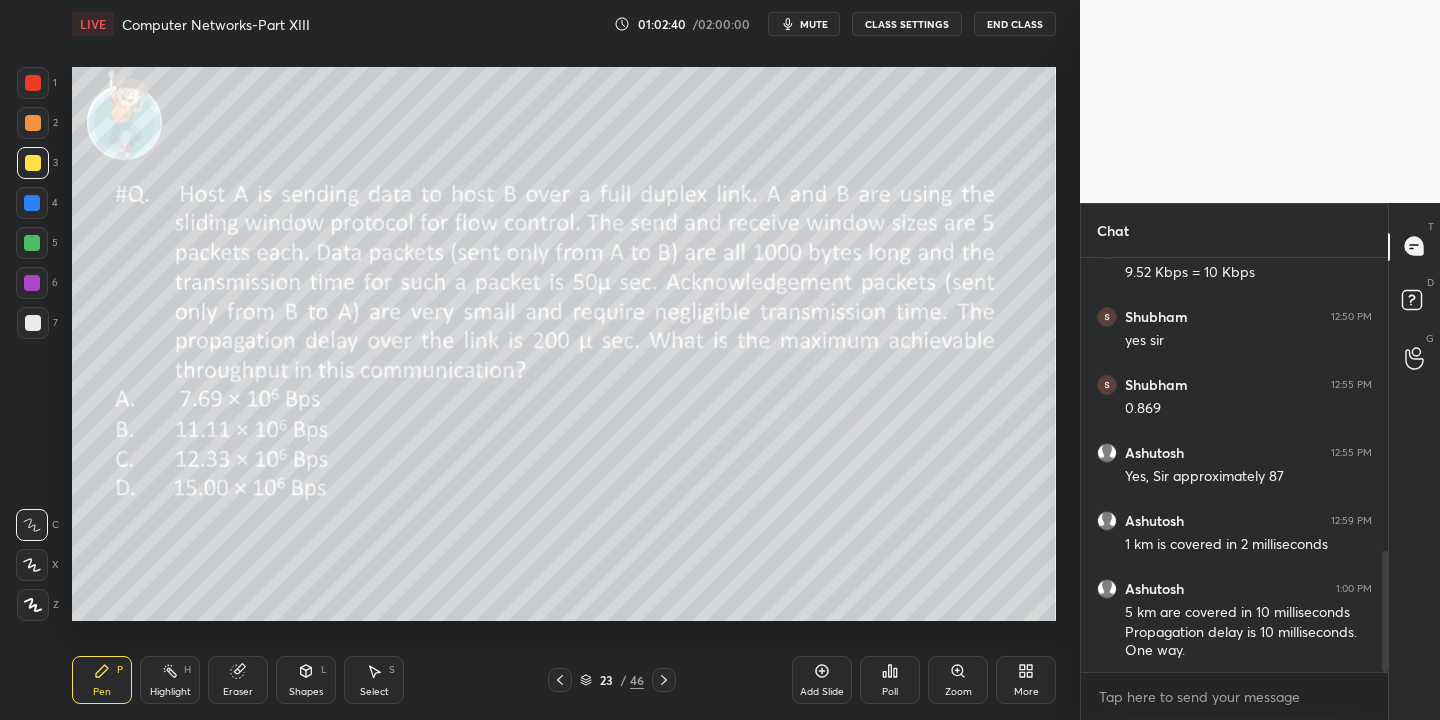 click 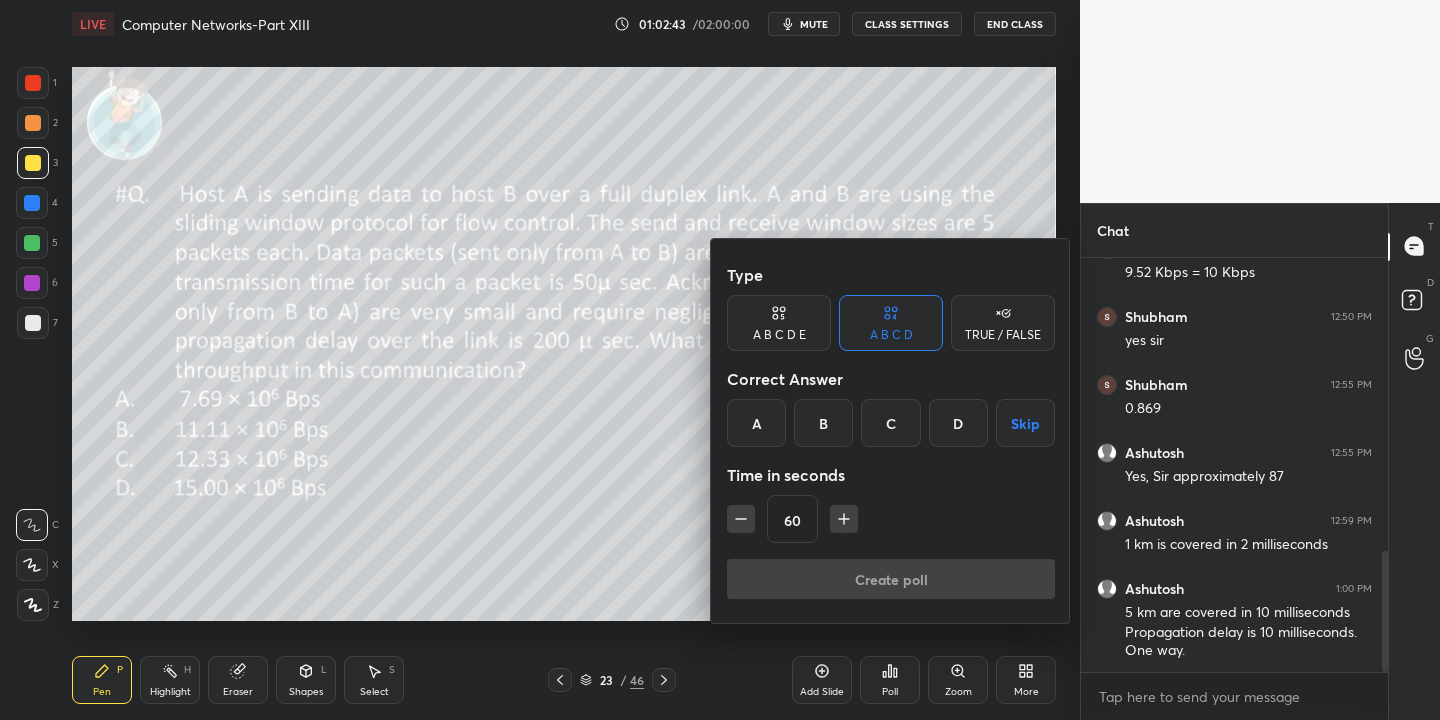 drag, startPoint x: 825, startPoint y: 416, endPoint x: 830, endPoint y: 425, distance: 10.29563 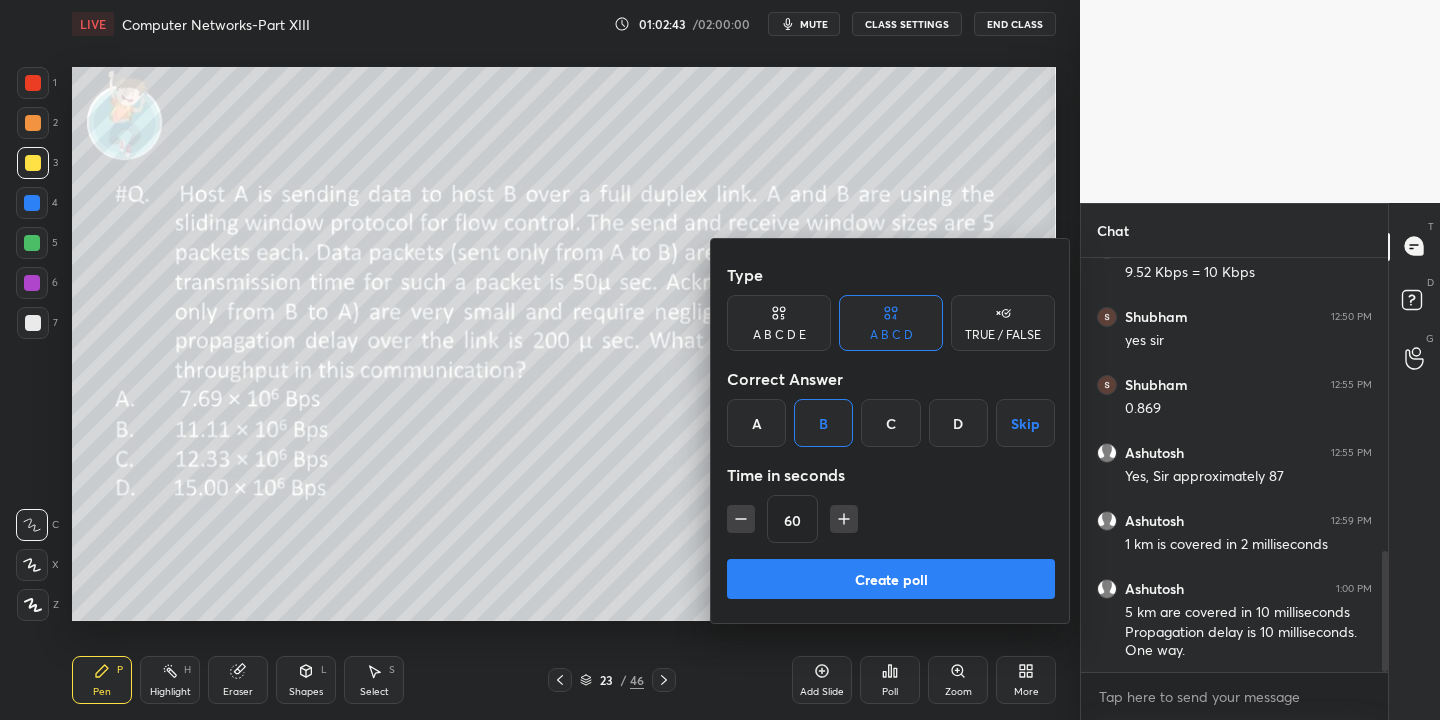 click 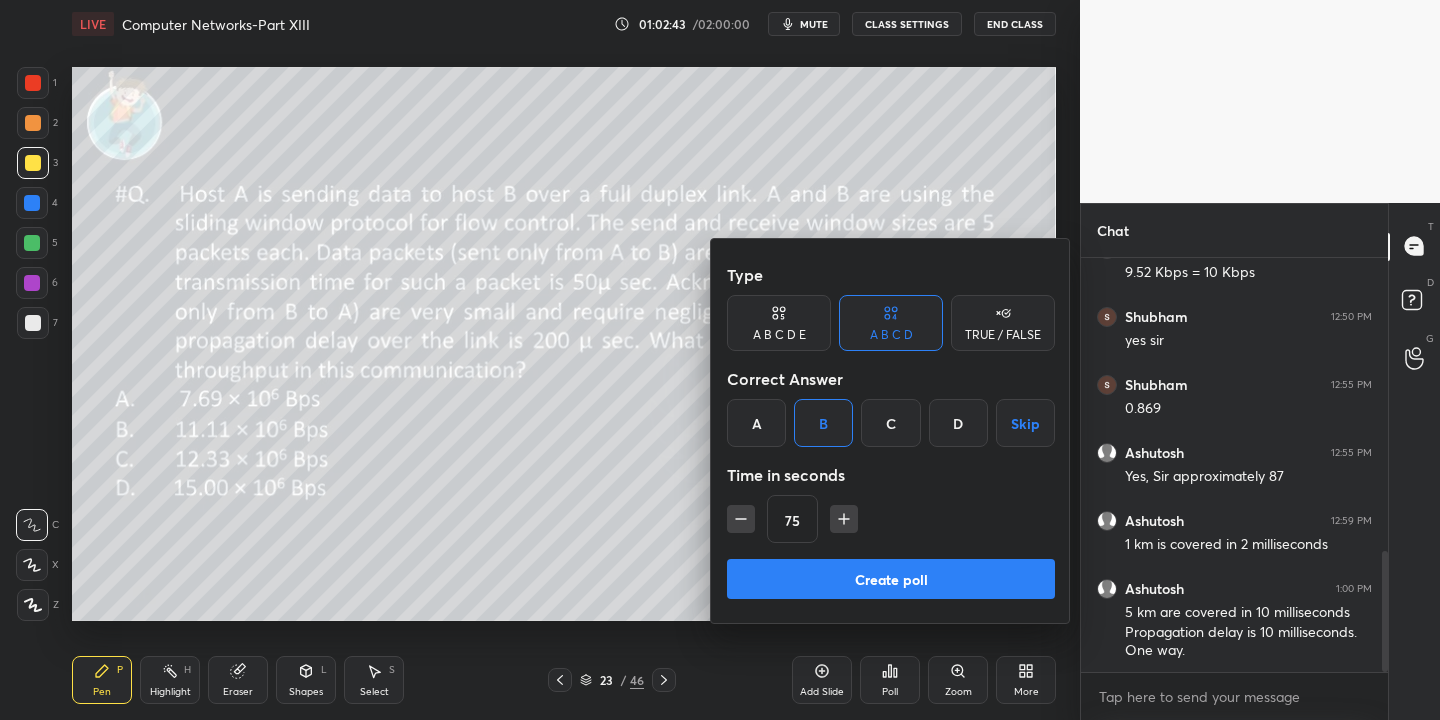 click at bounding box center [844, 519] 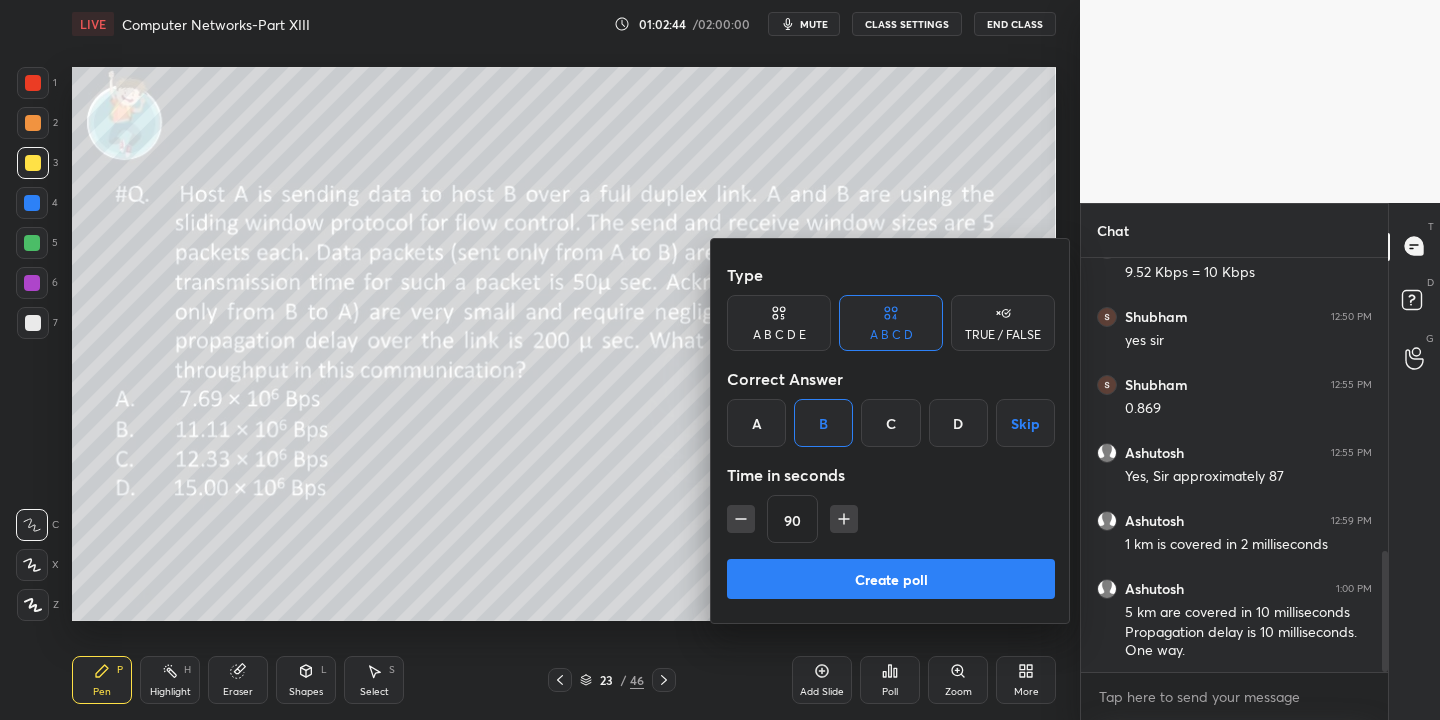 click 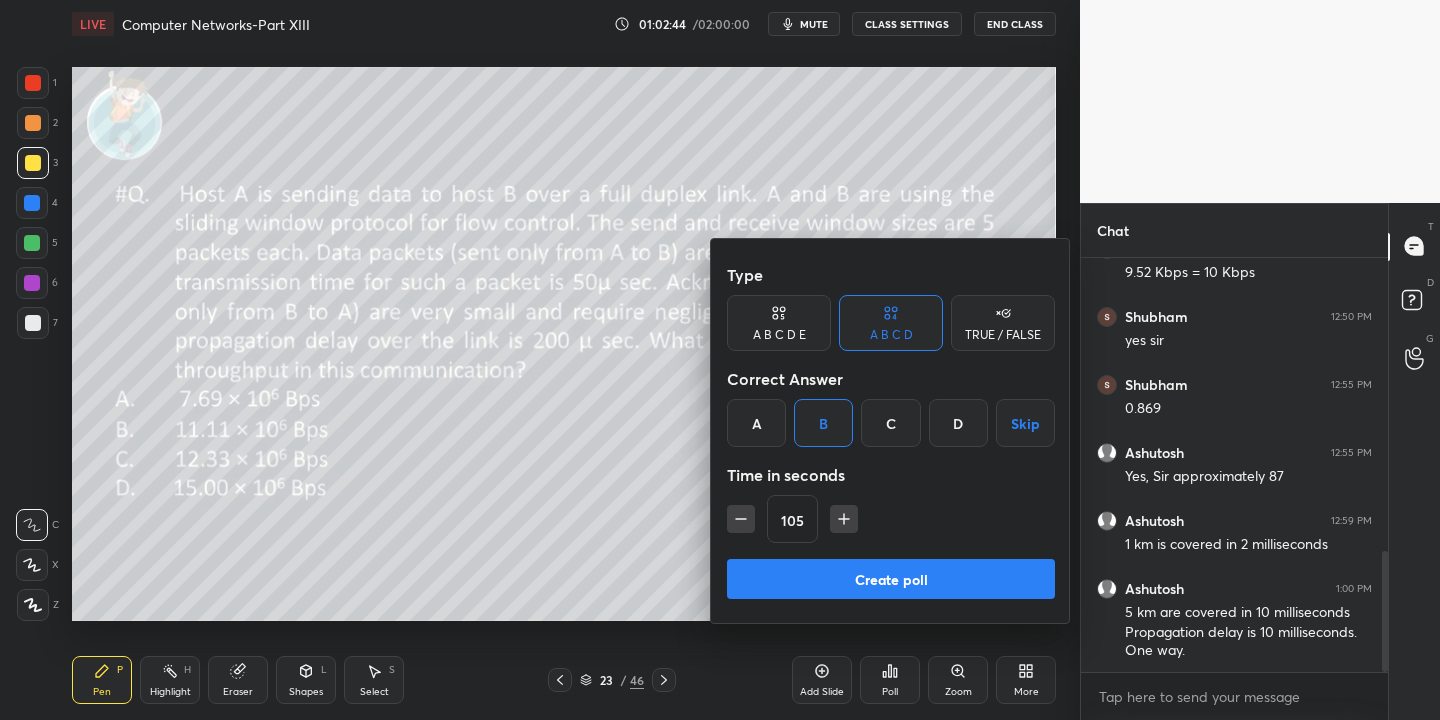 click 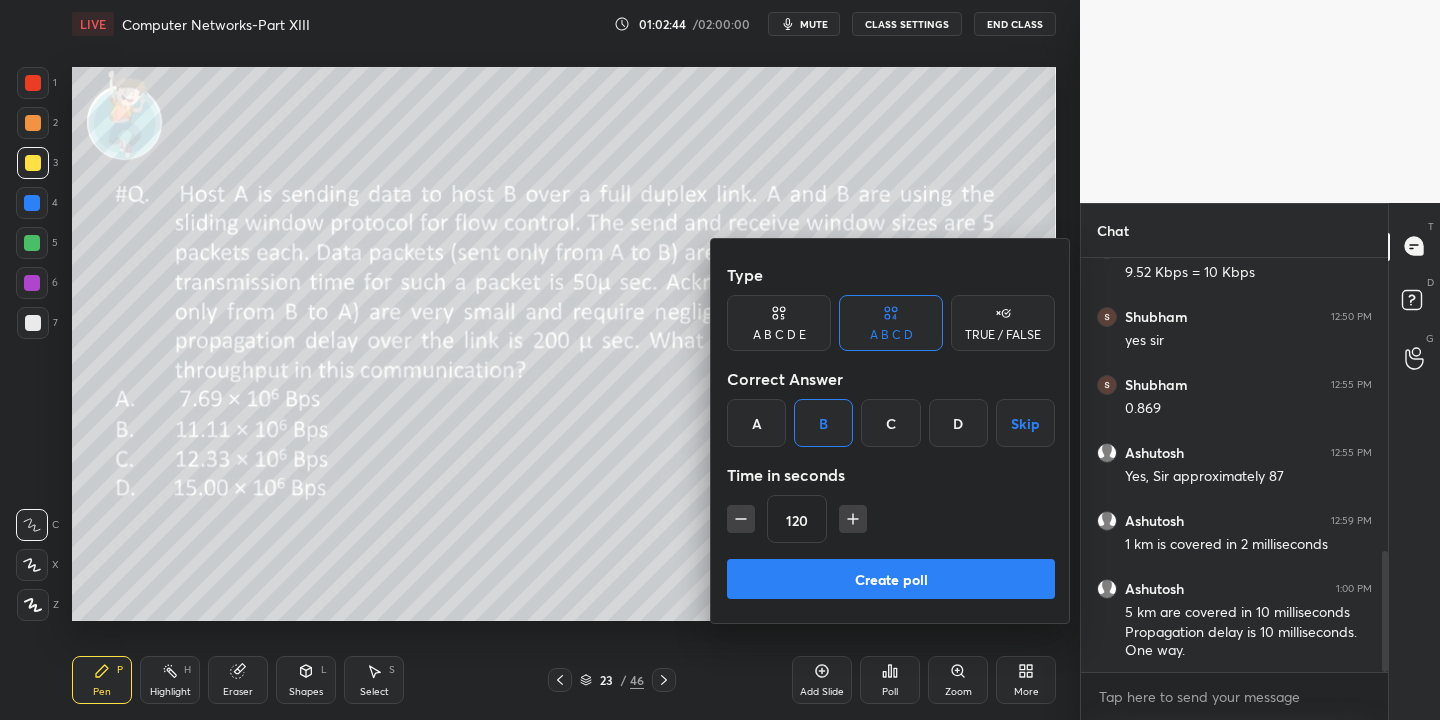 click 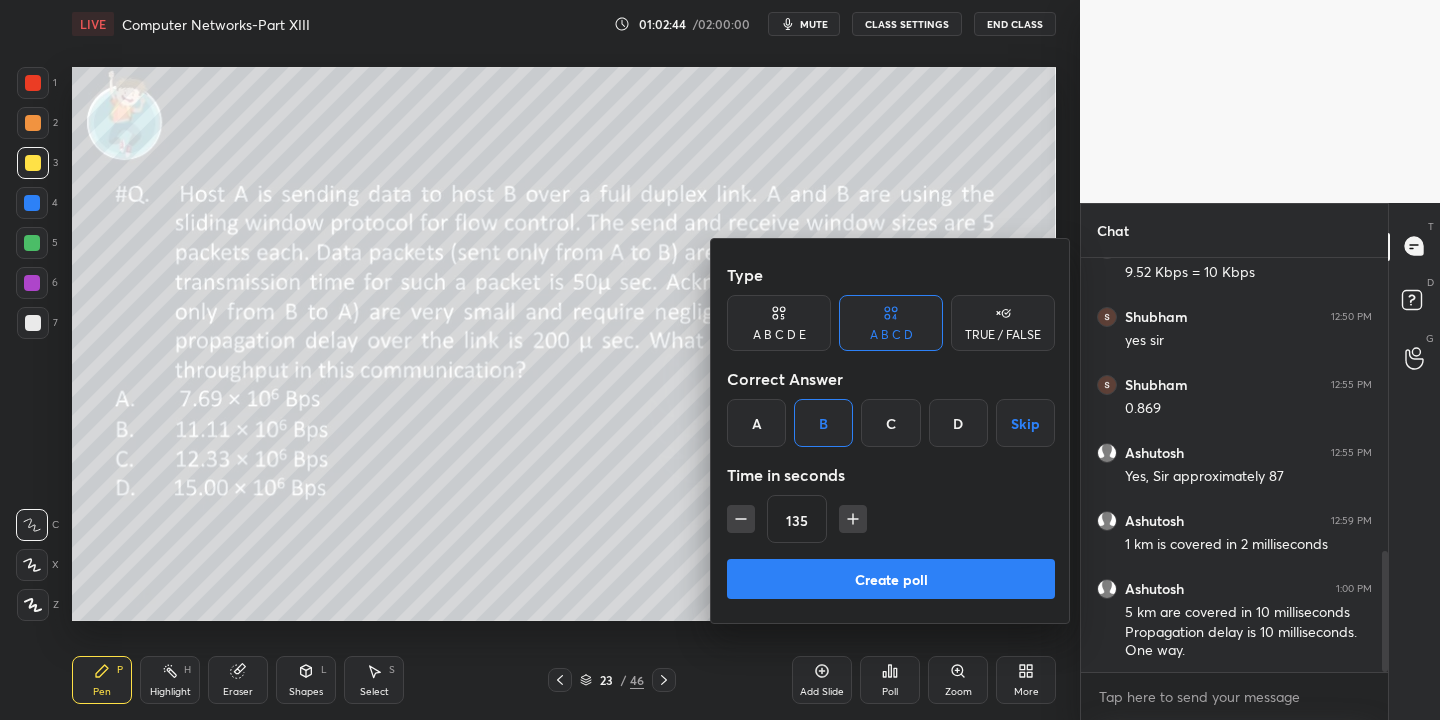 click 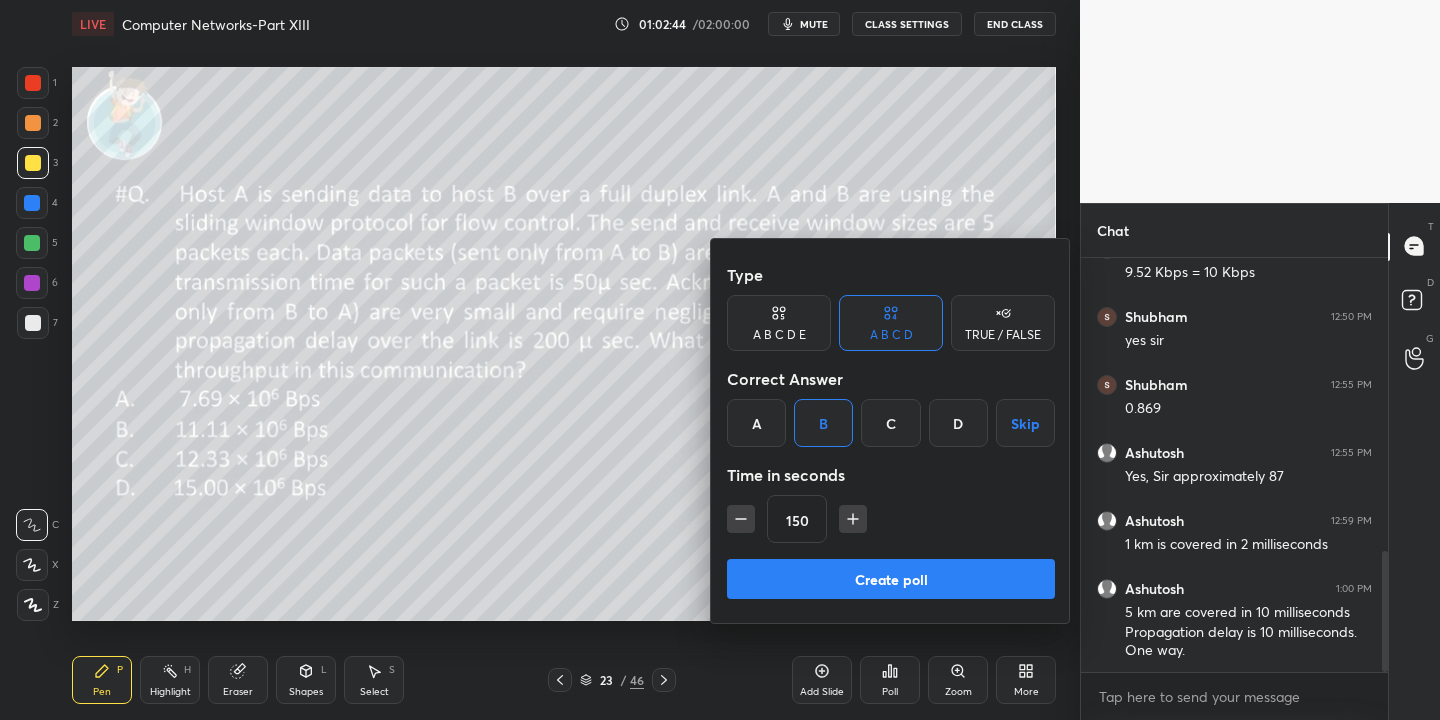 click 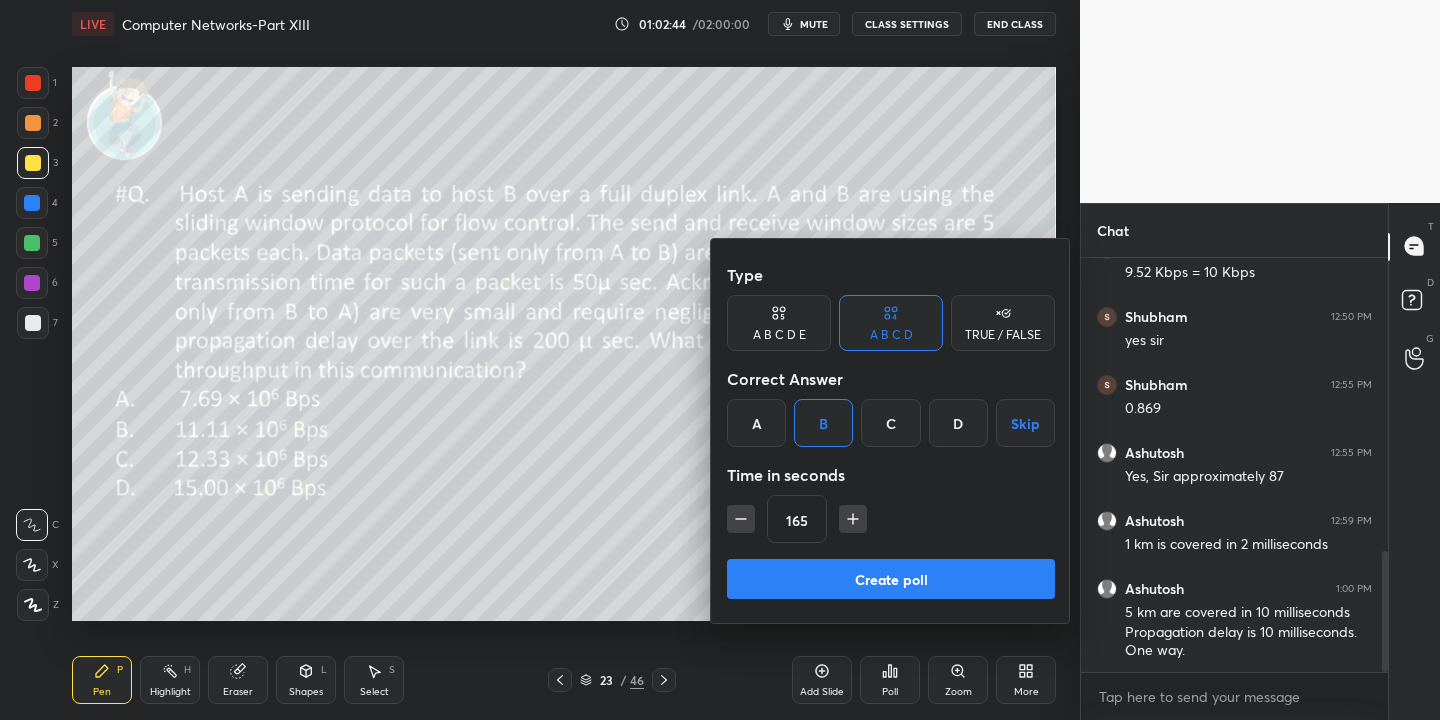 click 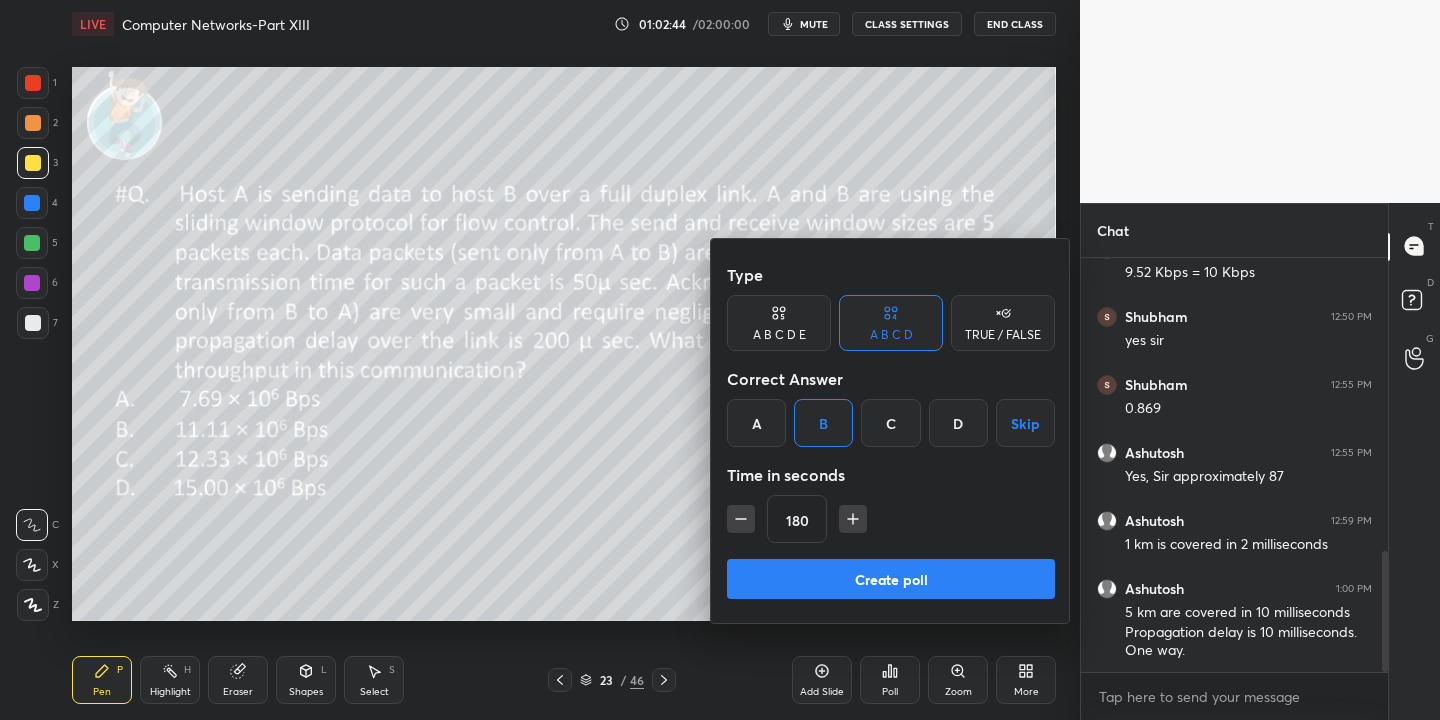click 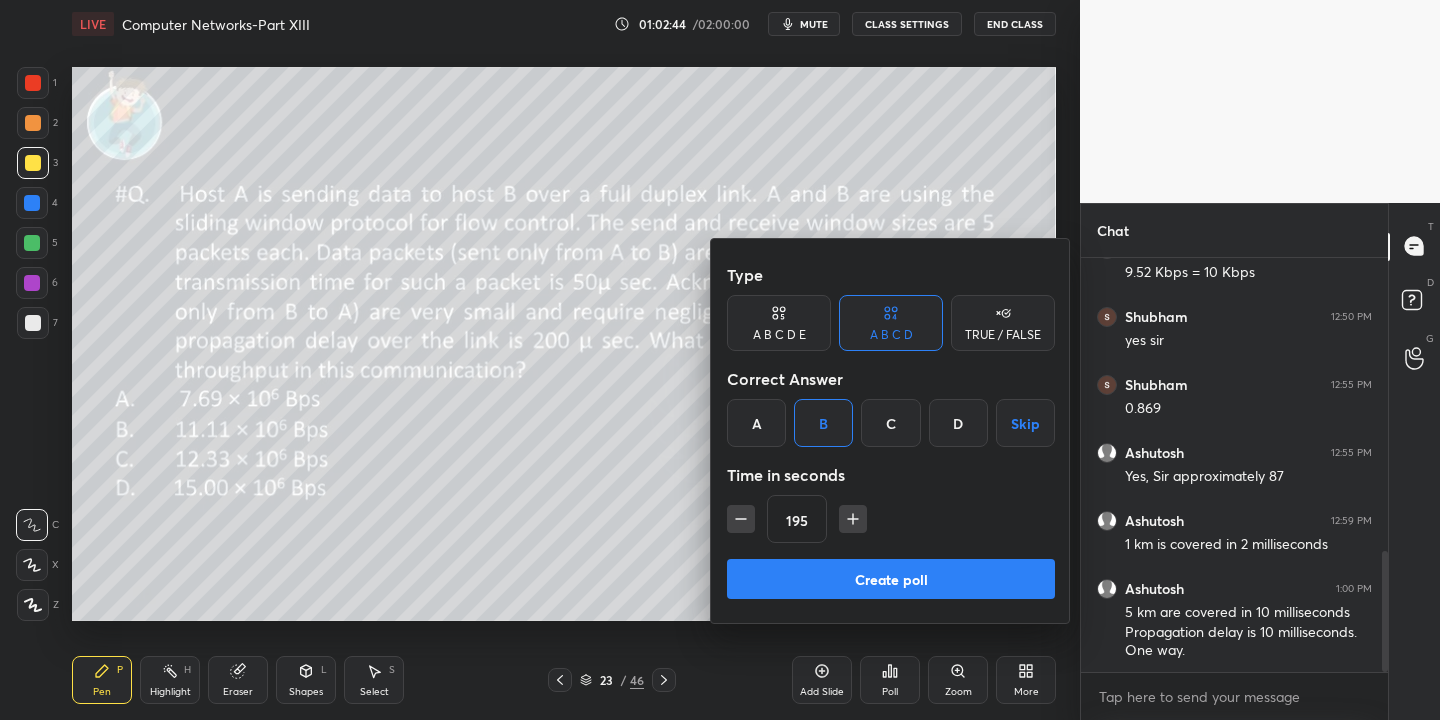 click 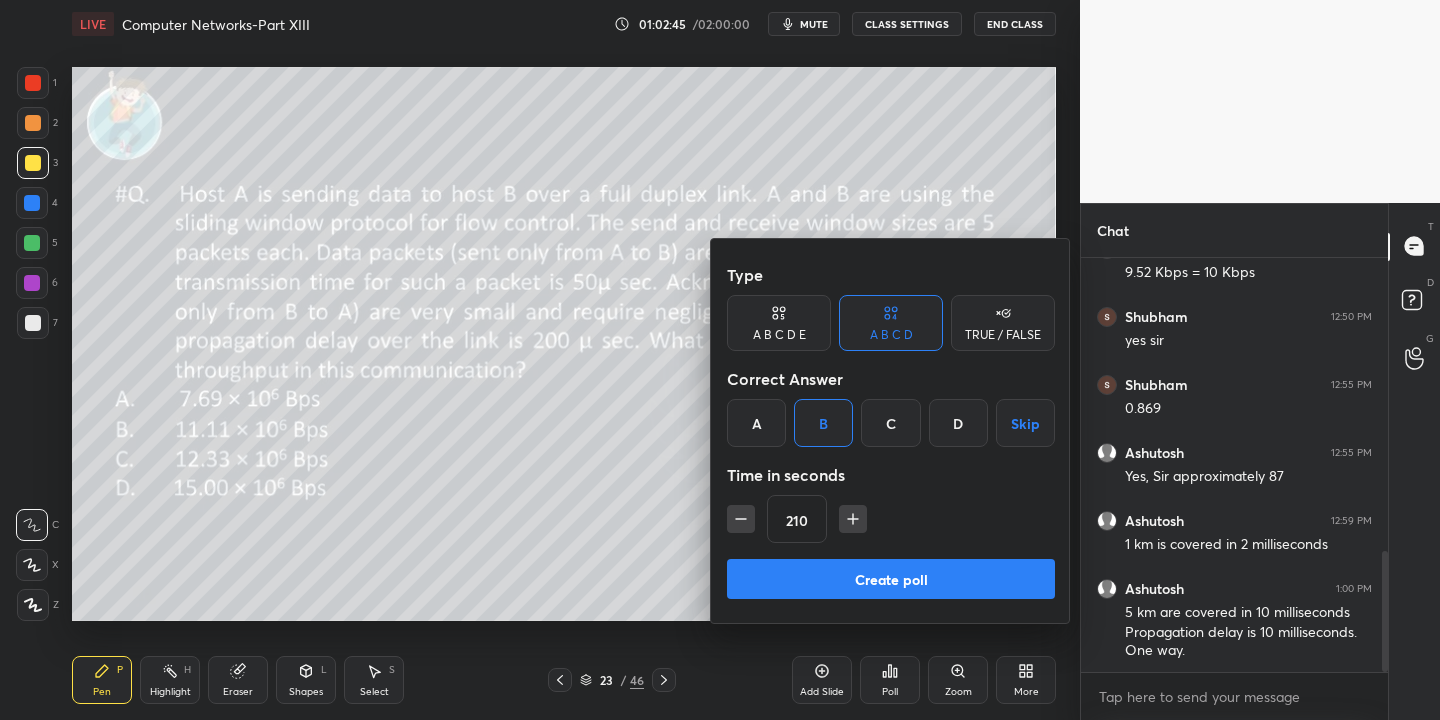 click 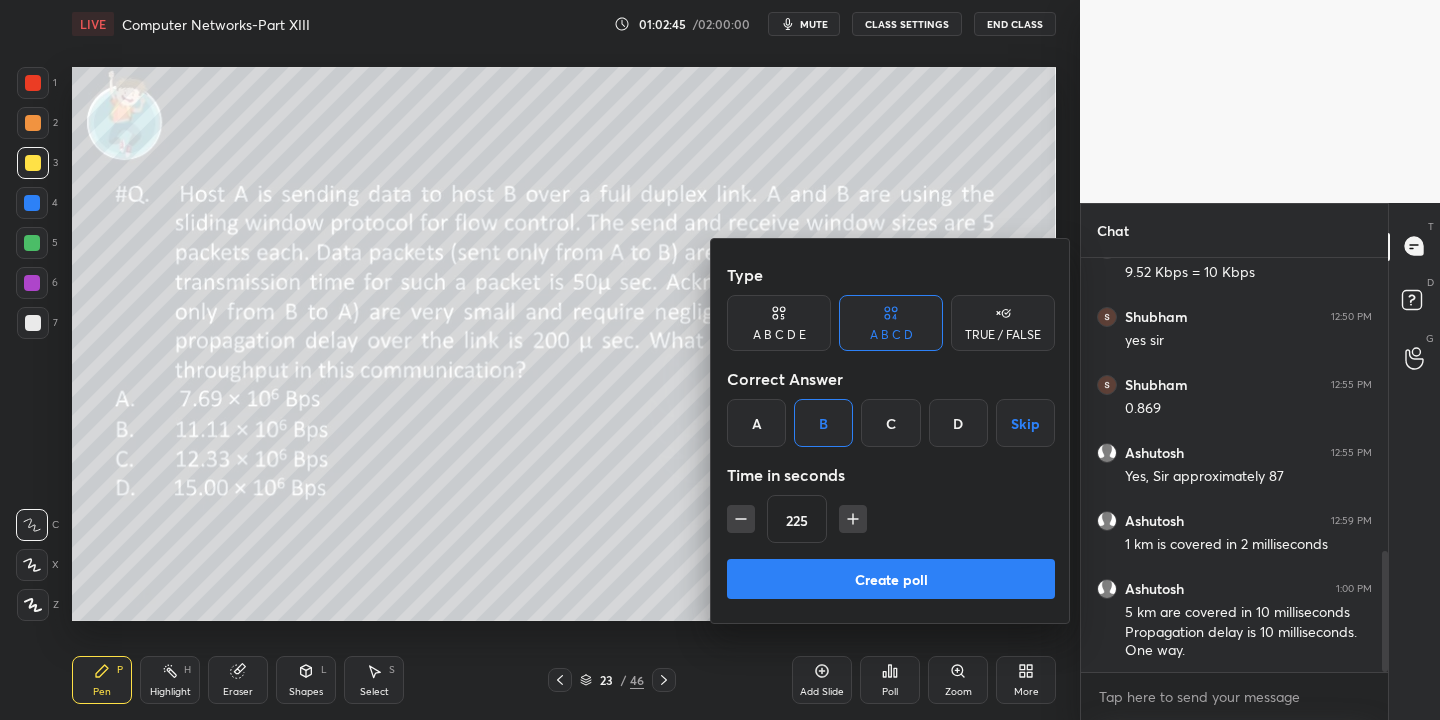 click 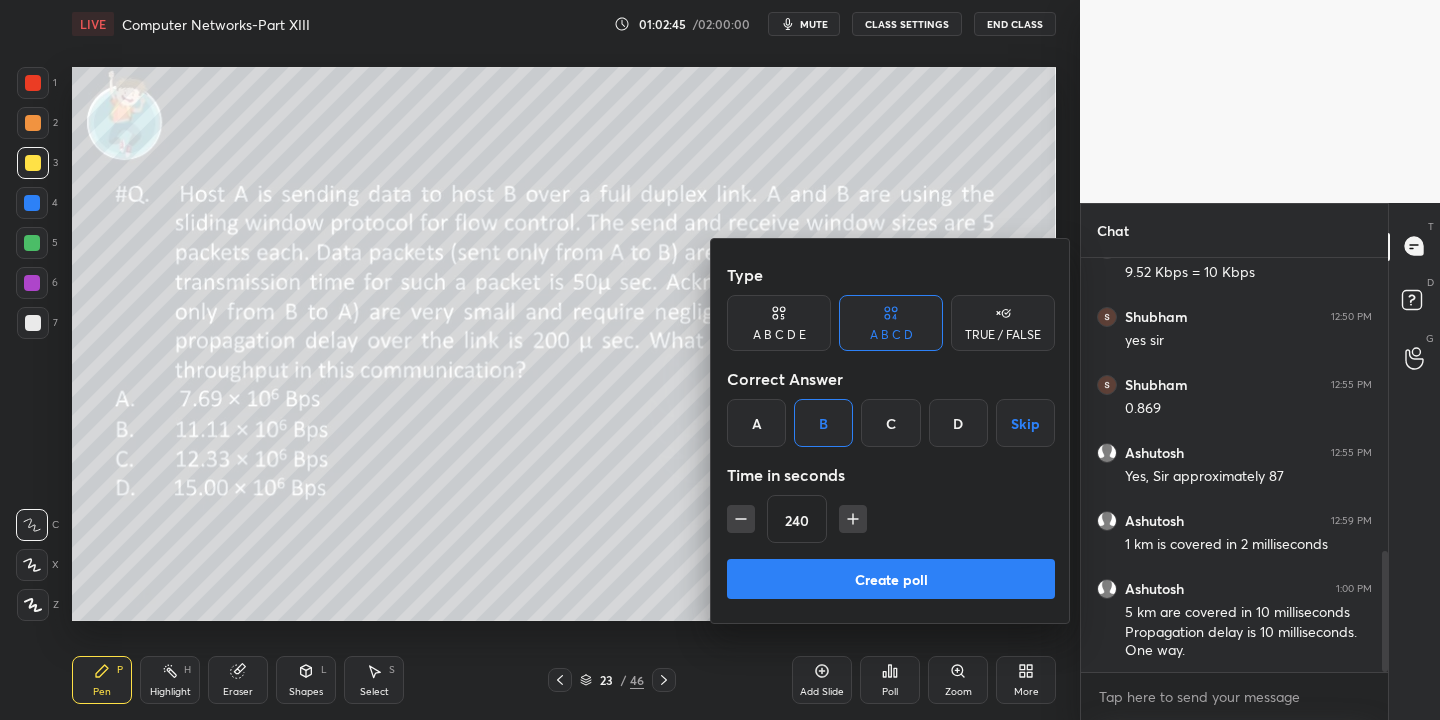 click at bounding box center [853, 519] 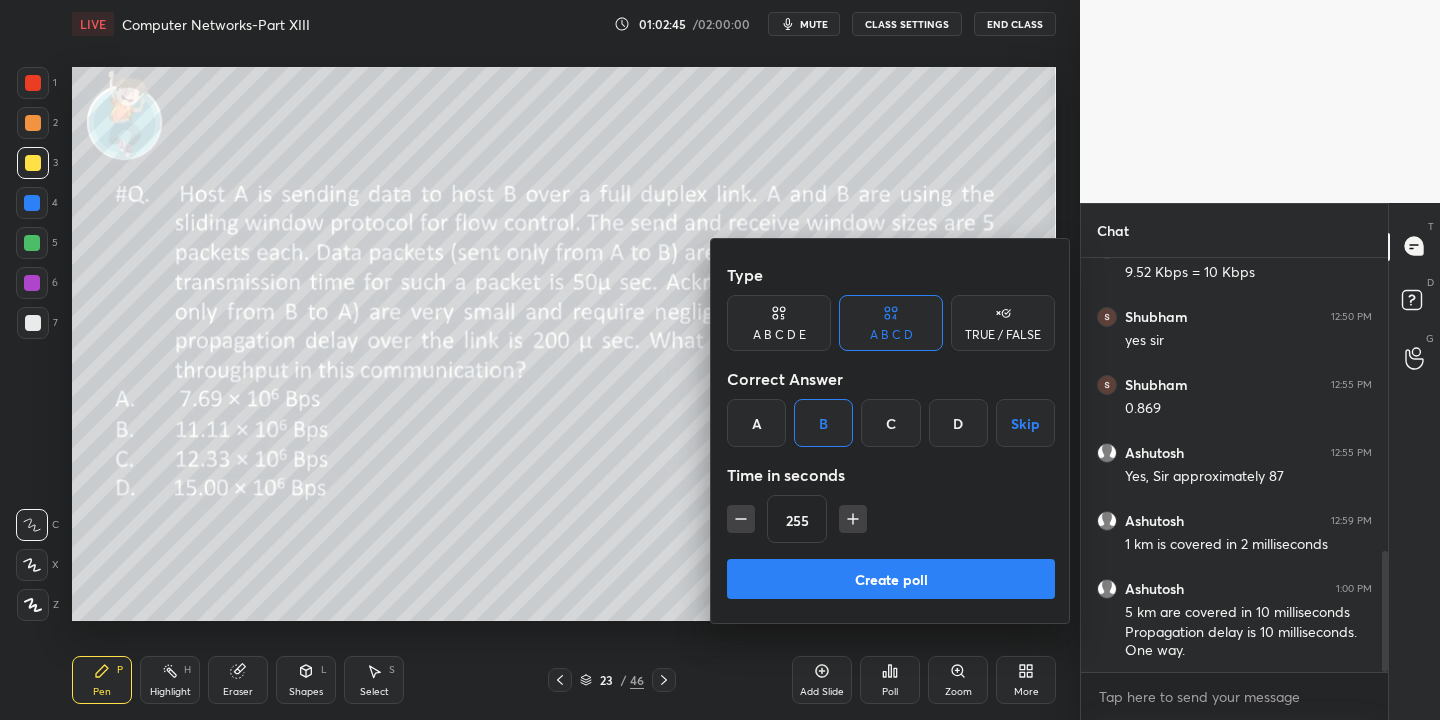 click 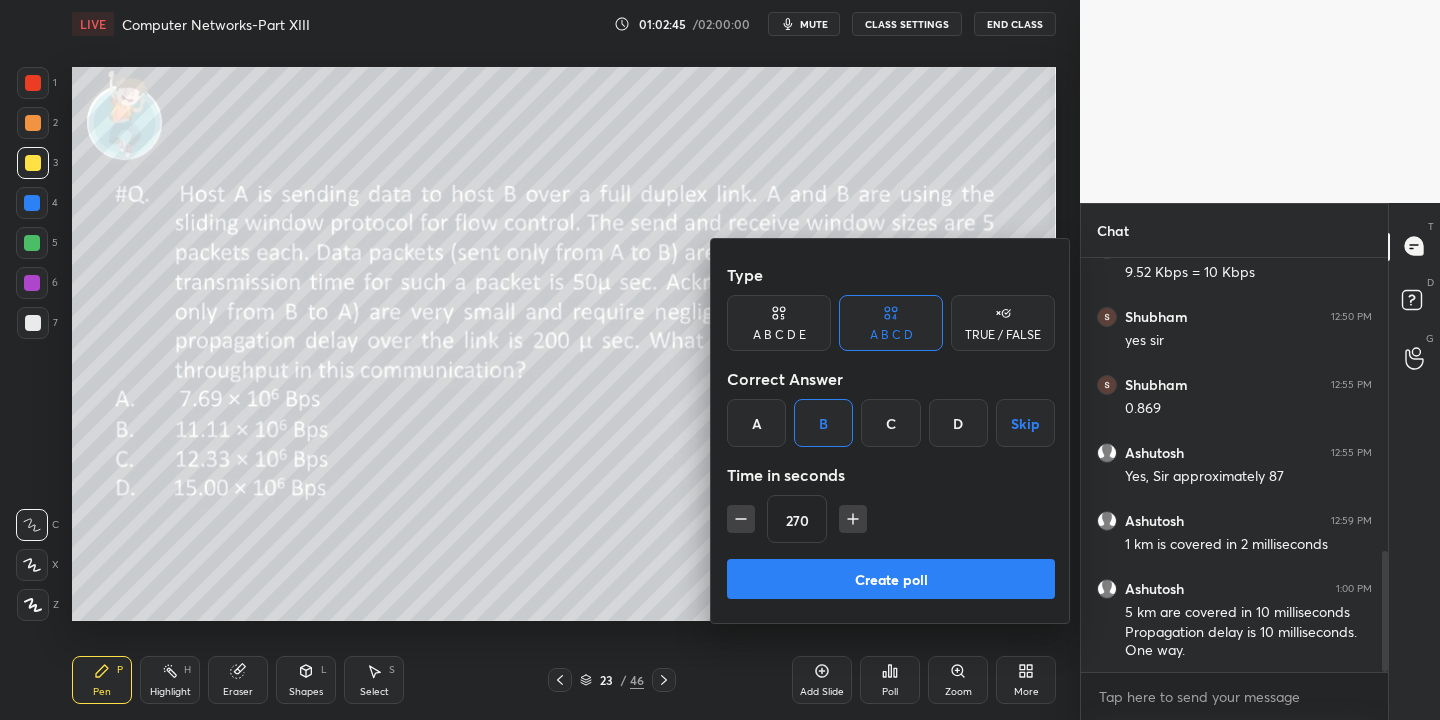 click at bounding box center [853, 519] 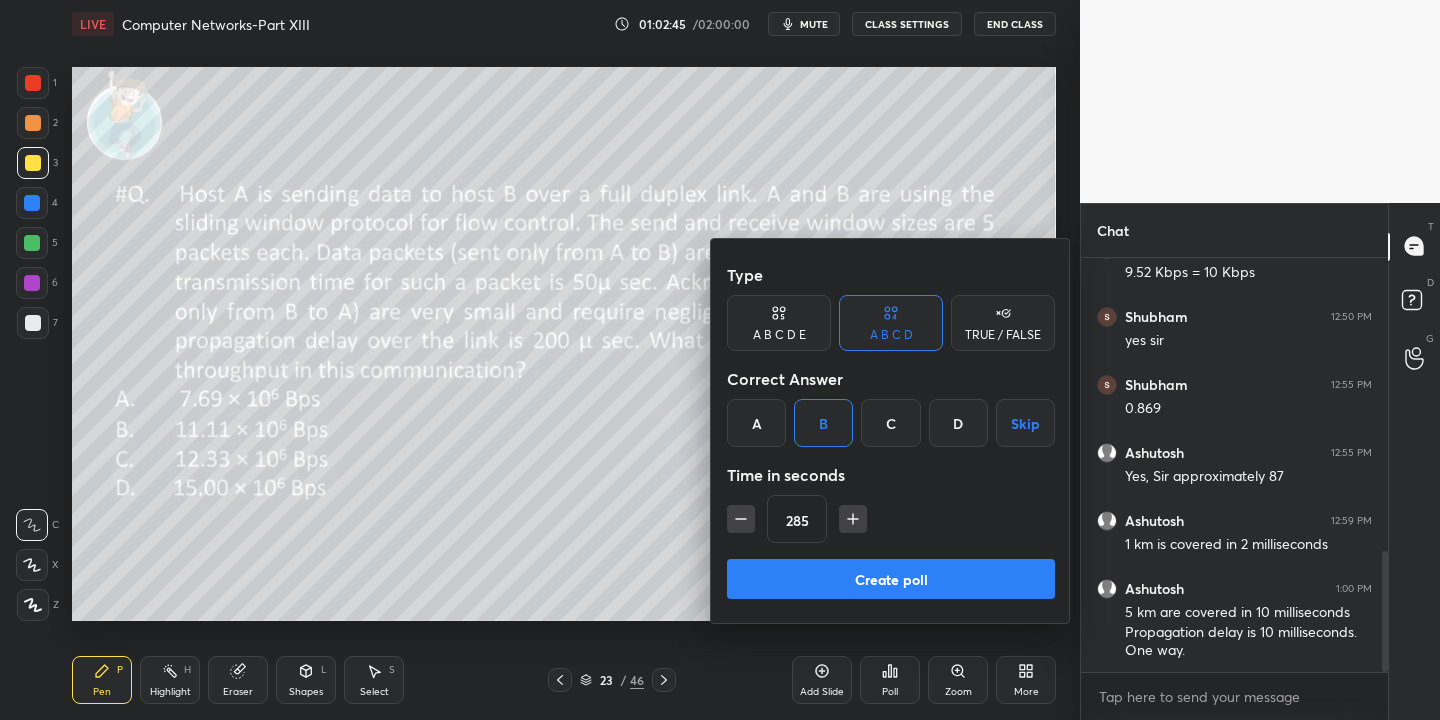 click on "285" at bounding box center (891, 519) 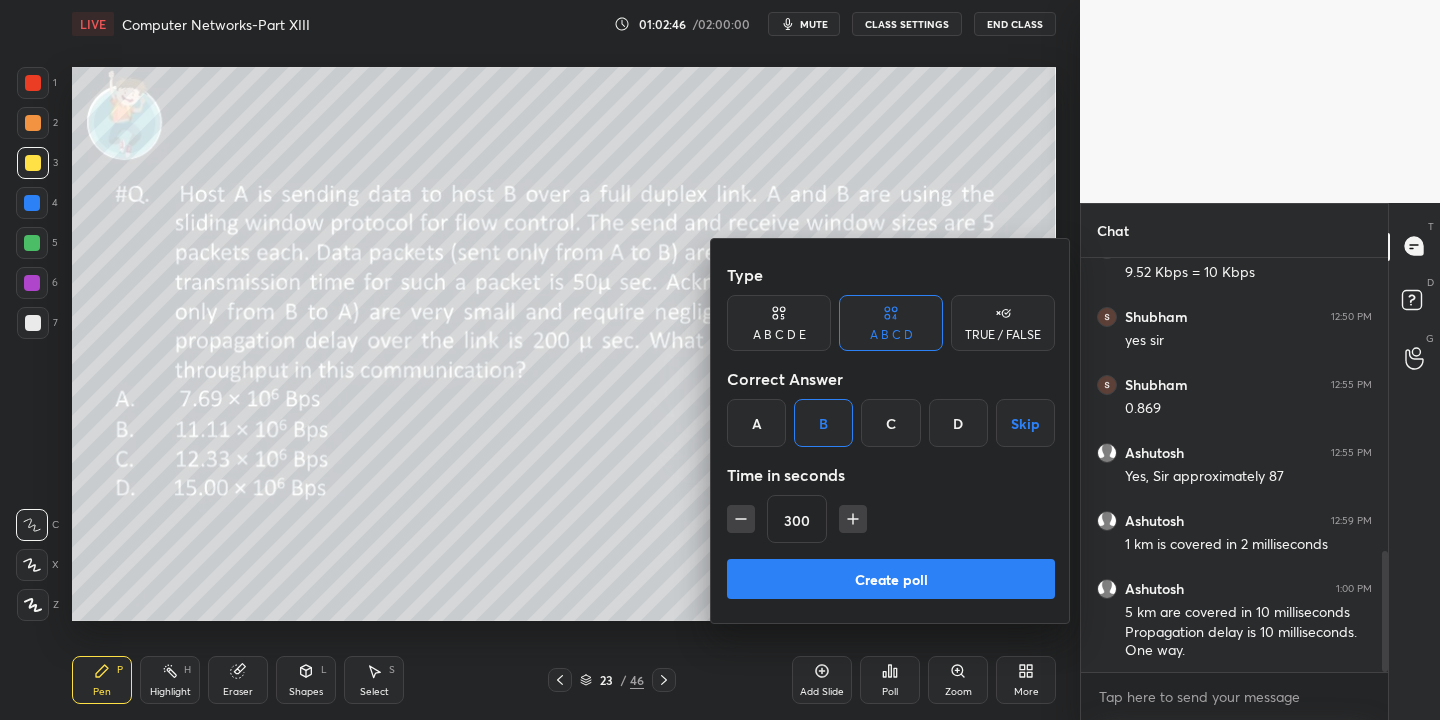 click at bounding box center (853, 519) 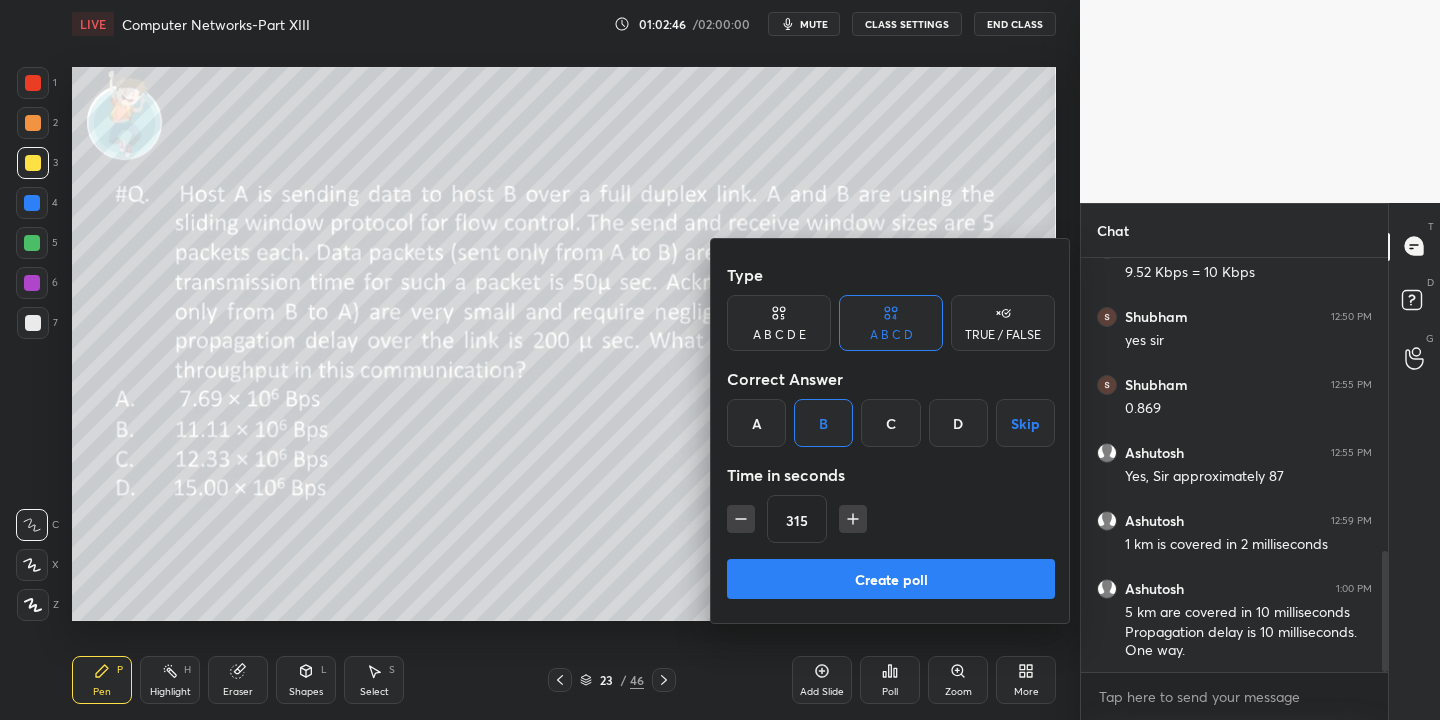 click 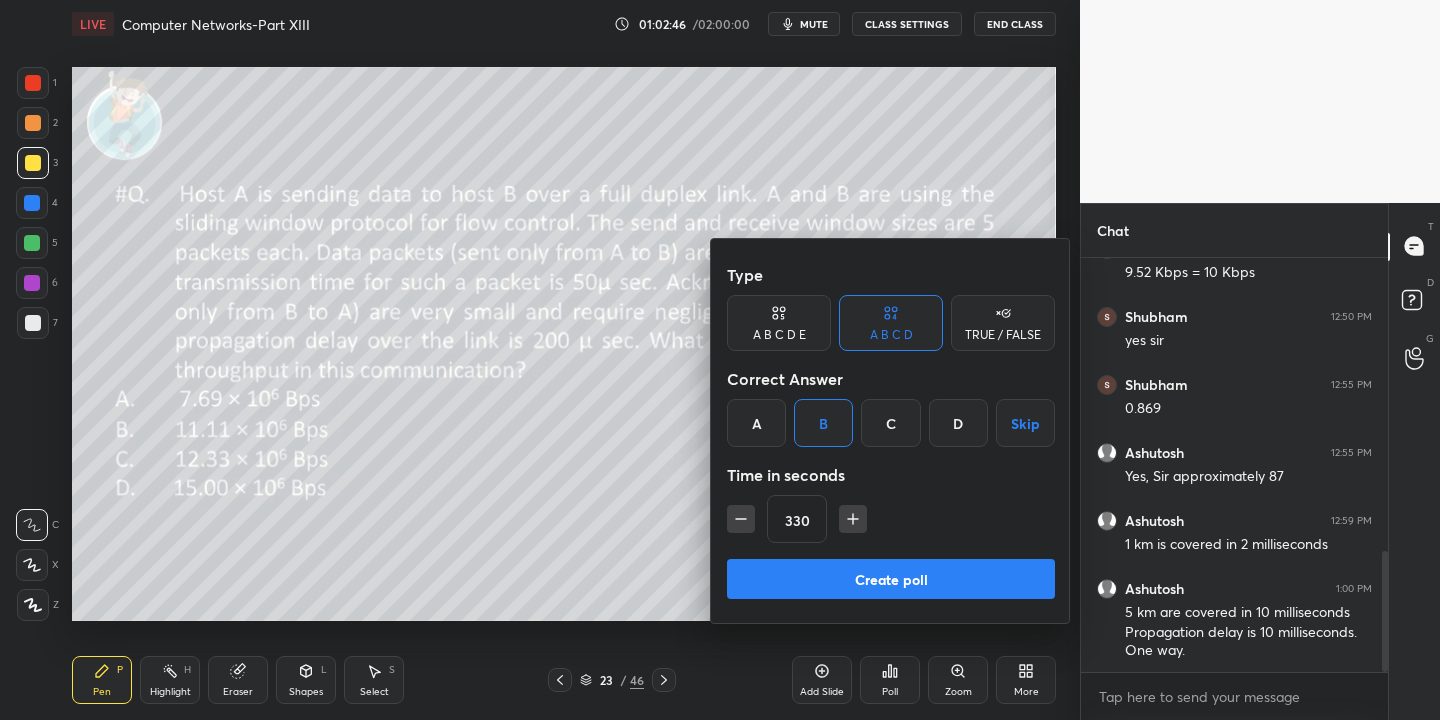 click 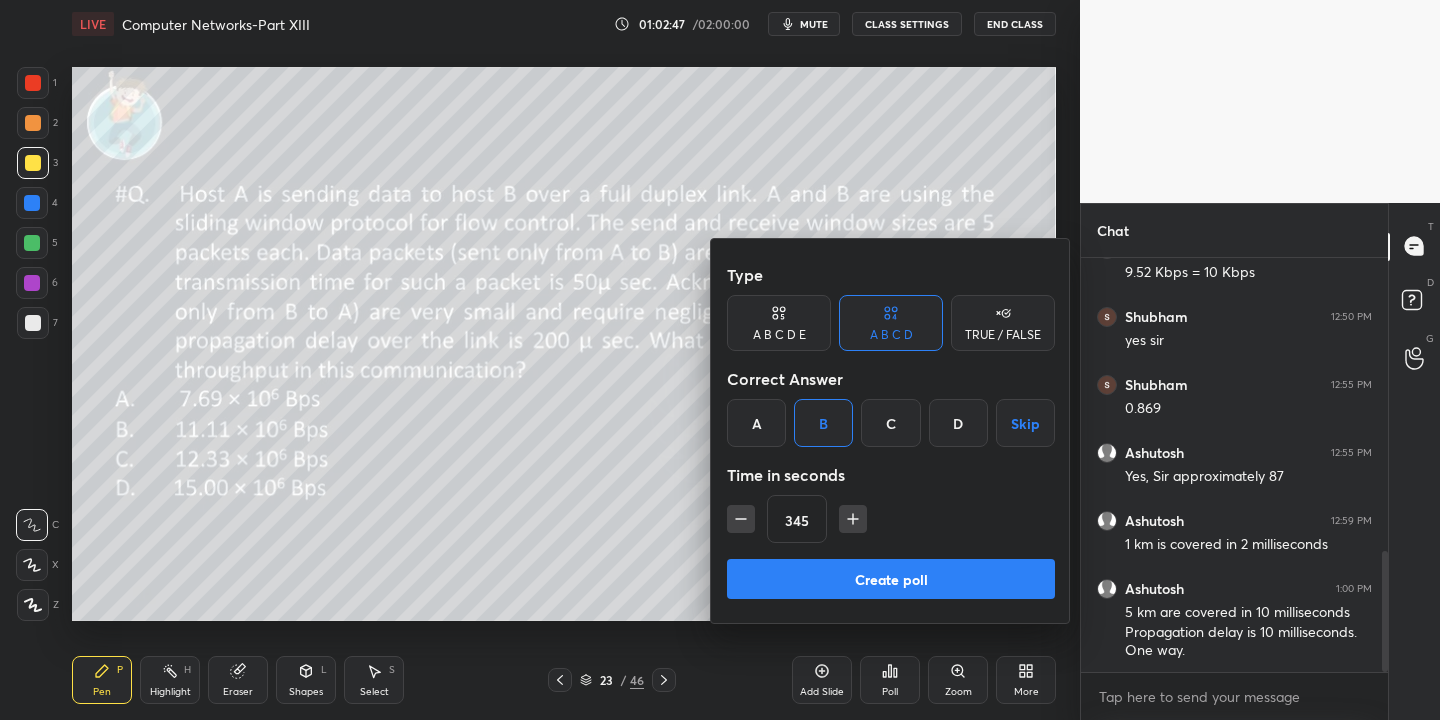 click at bounding box center (741, 519) 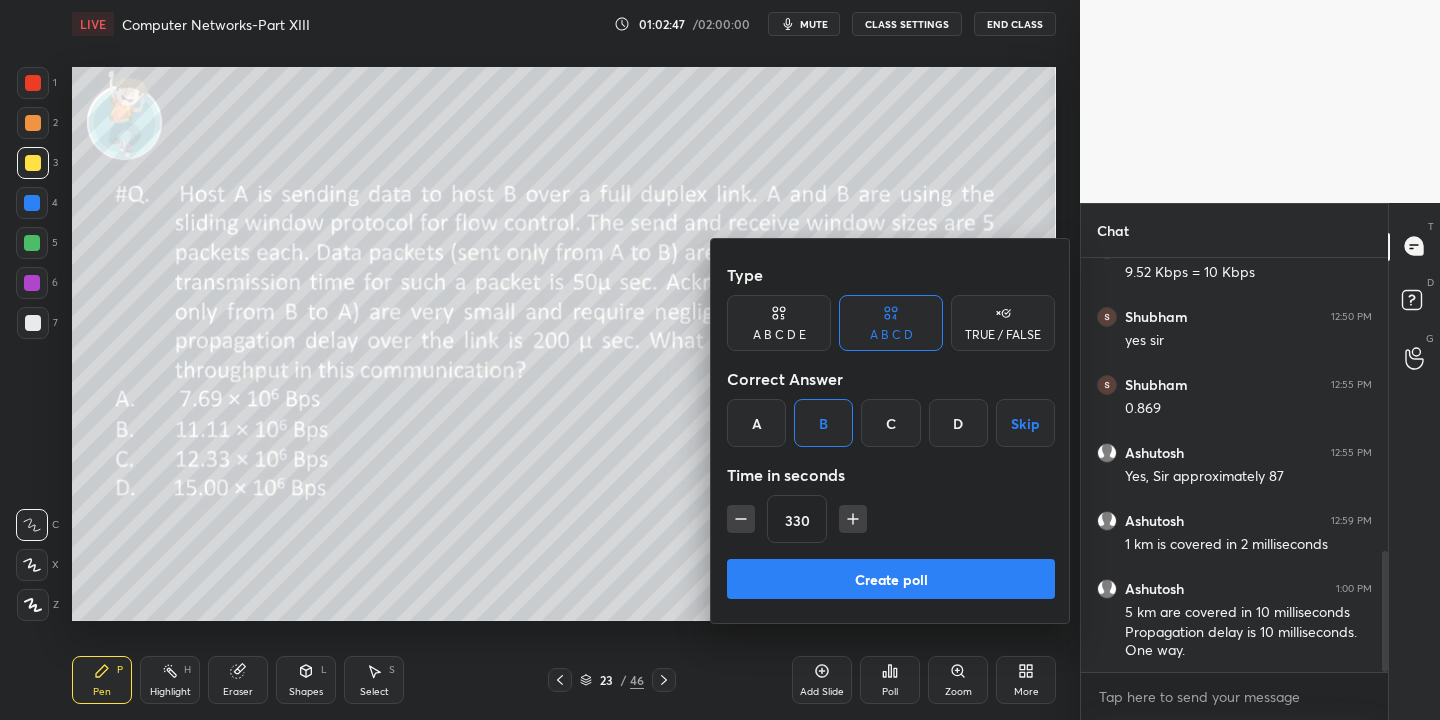 click 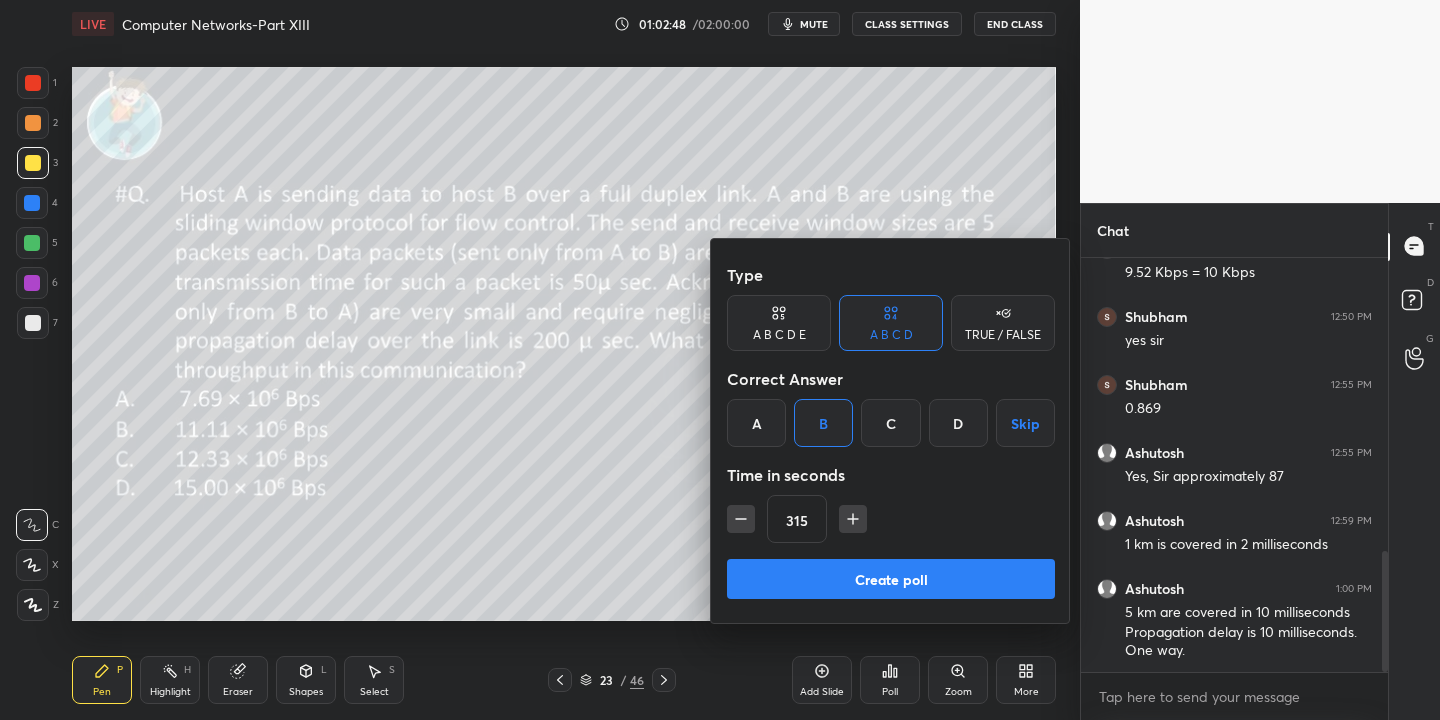 click 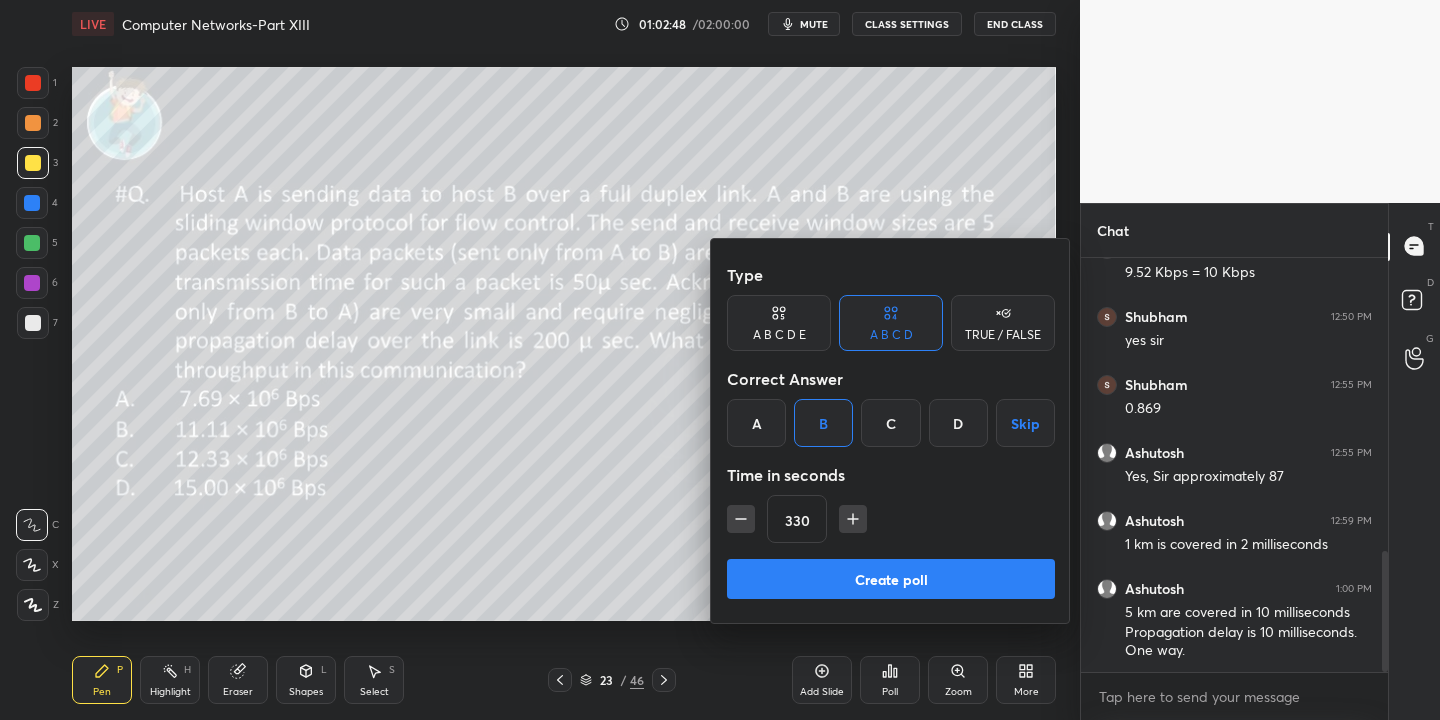 click 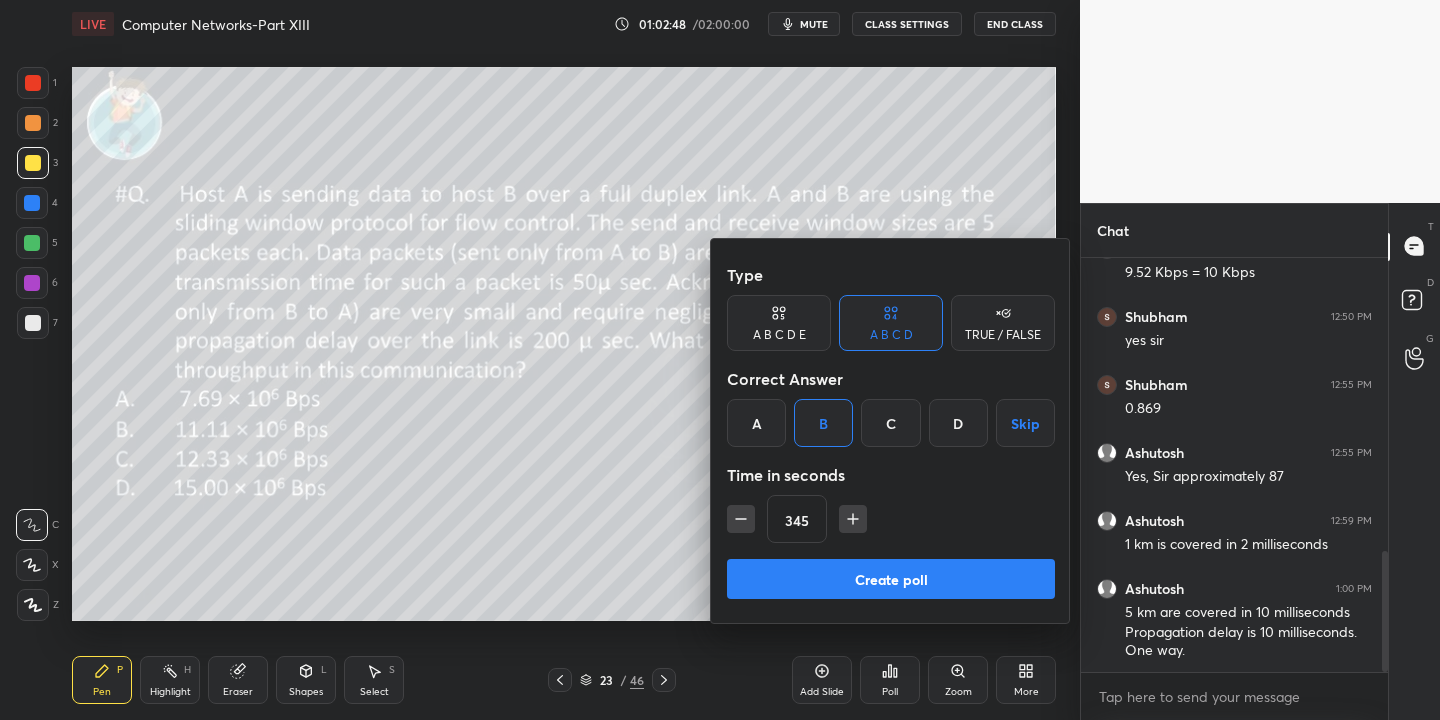 click at bounding box center (853, 519) 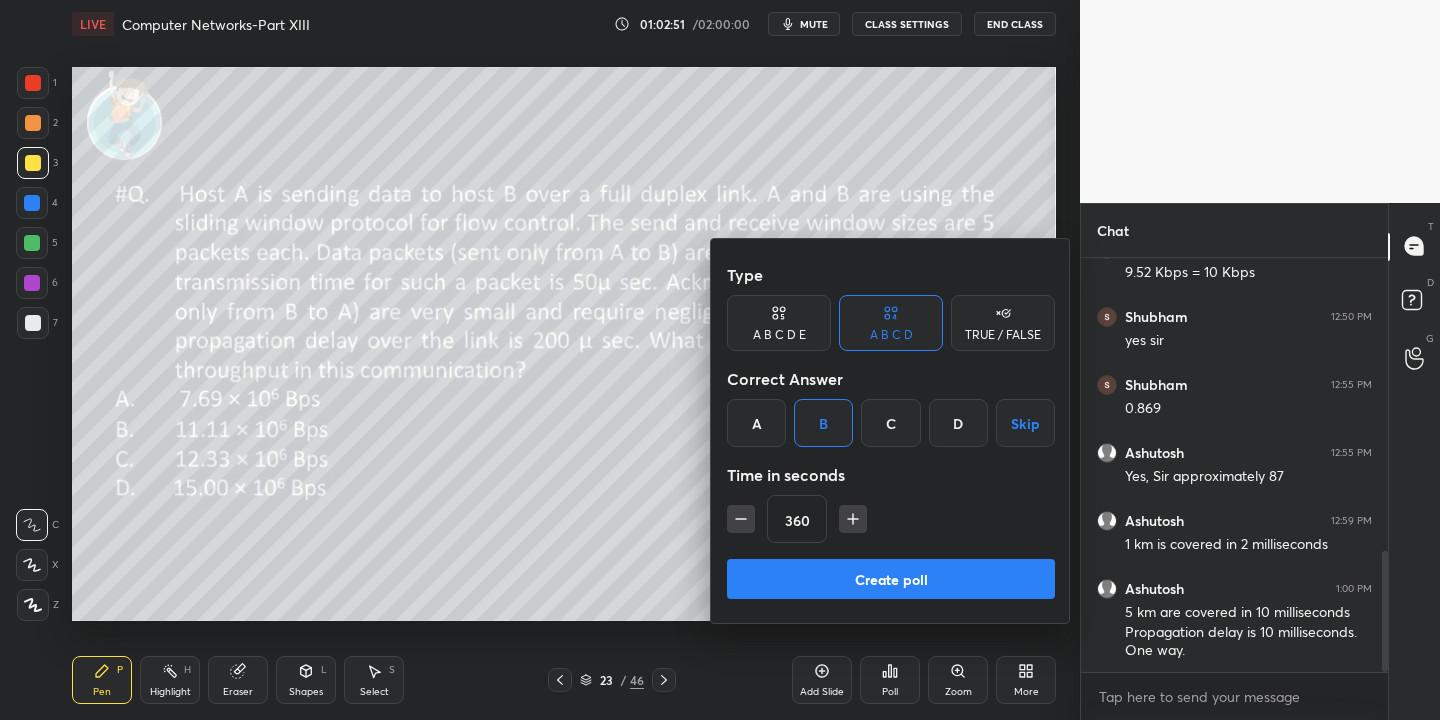 click on "Create poll" at bounding box center (891, 579) 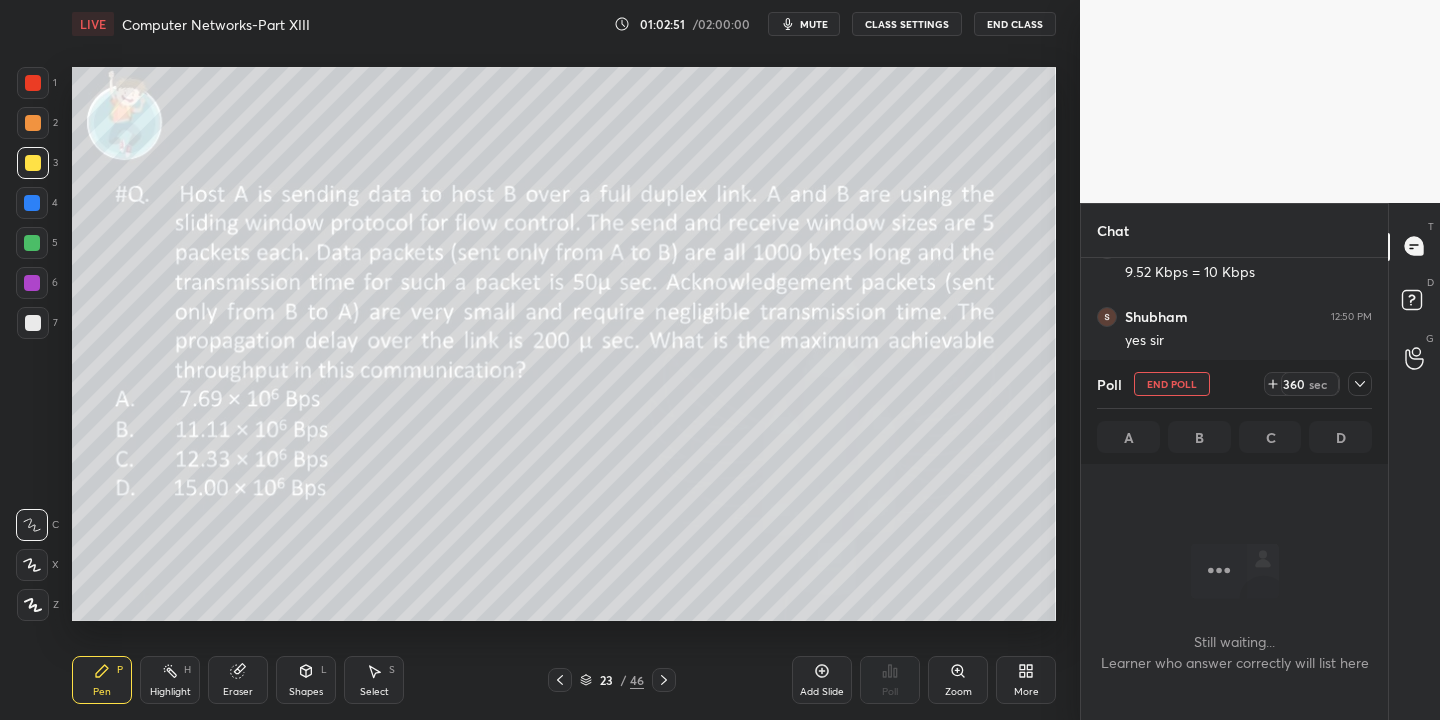 scroll, scrollTop: 375, scrollLeft: 301, axis: both 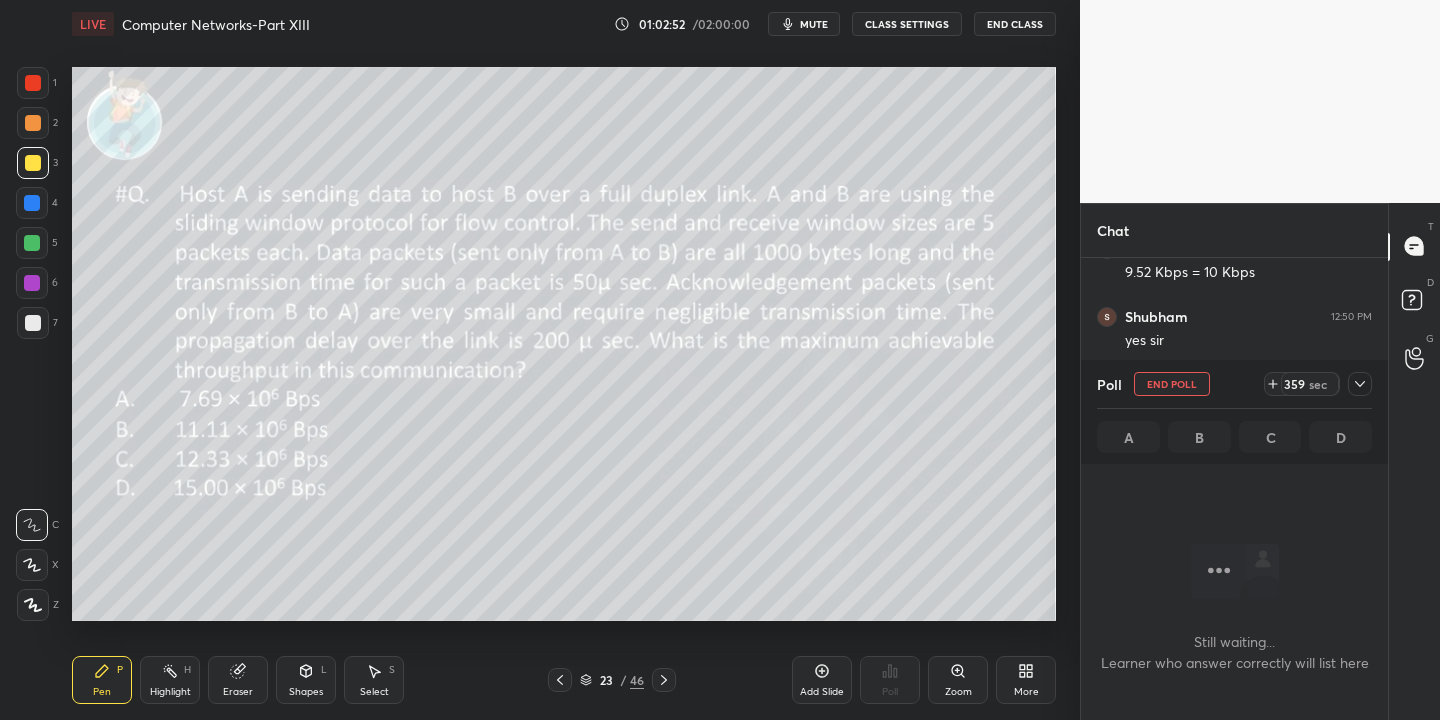 click on "mute" at bounding box center (804, 24) 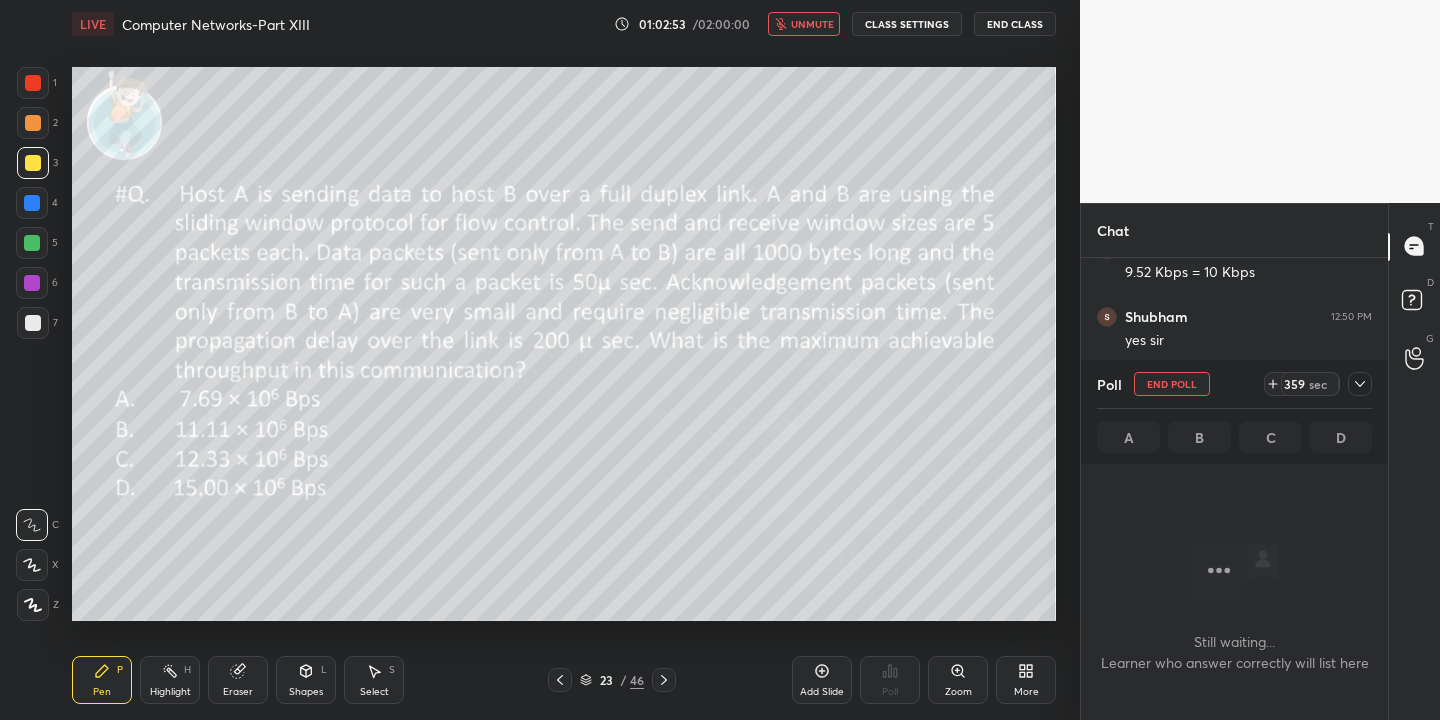 click on "Pen P" at bounding box center (102, 680) 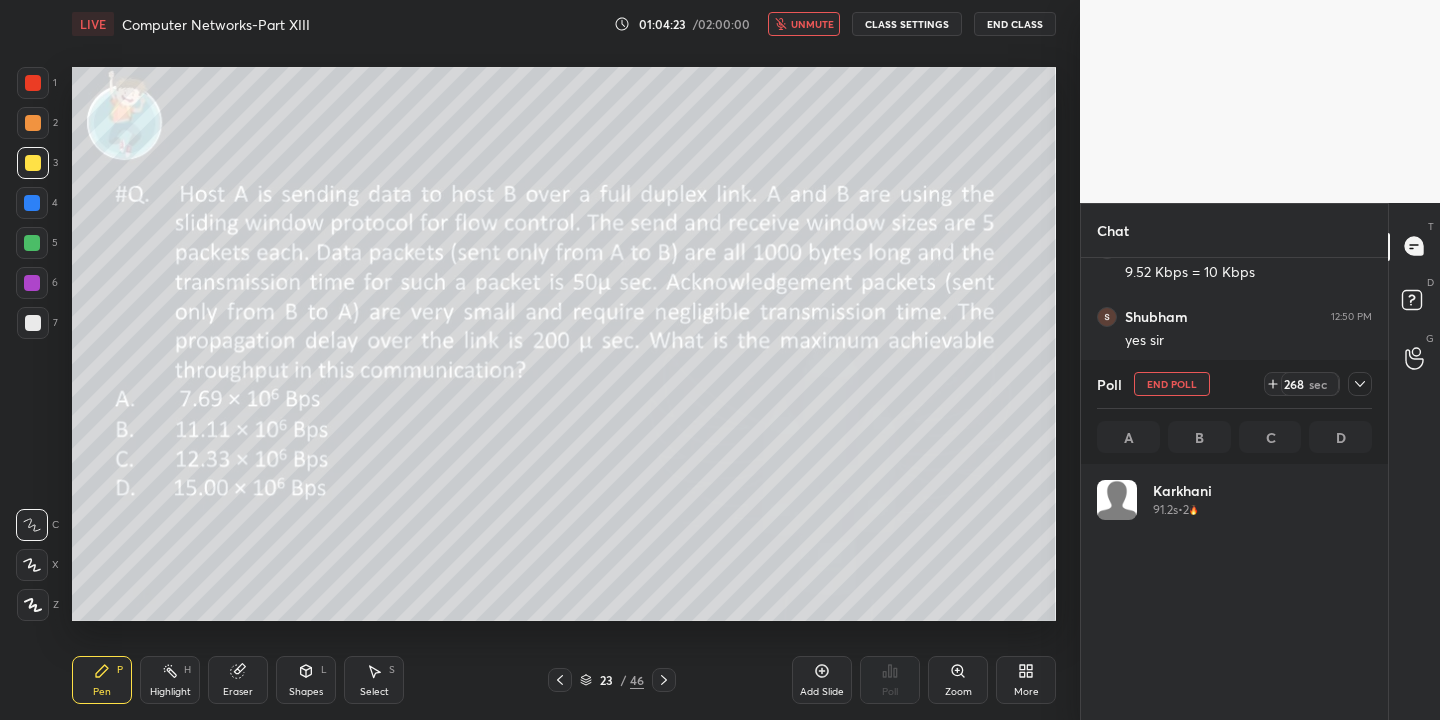 scroll, scrollTop: 7, scrollLeft: 7, axis: both 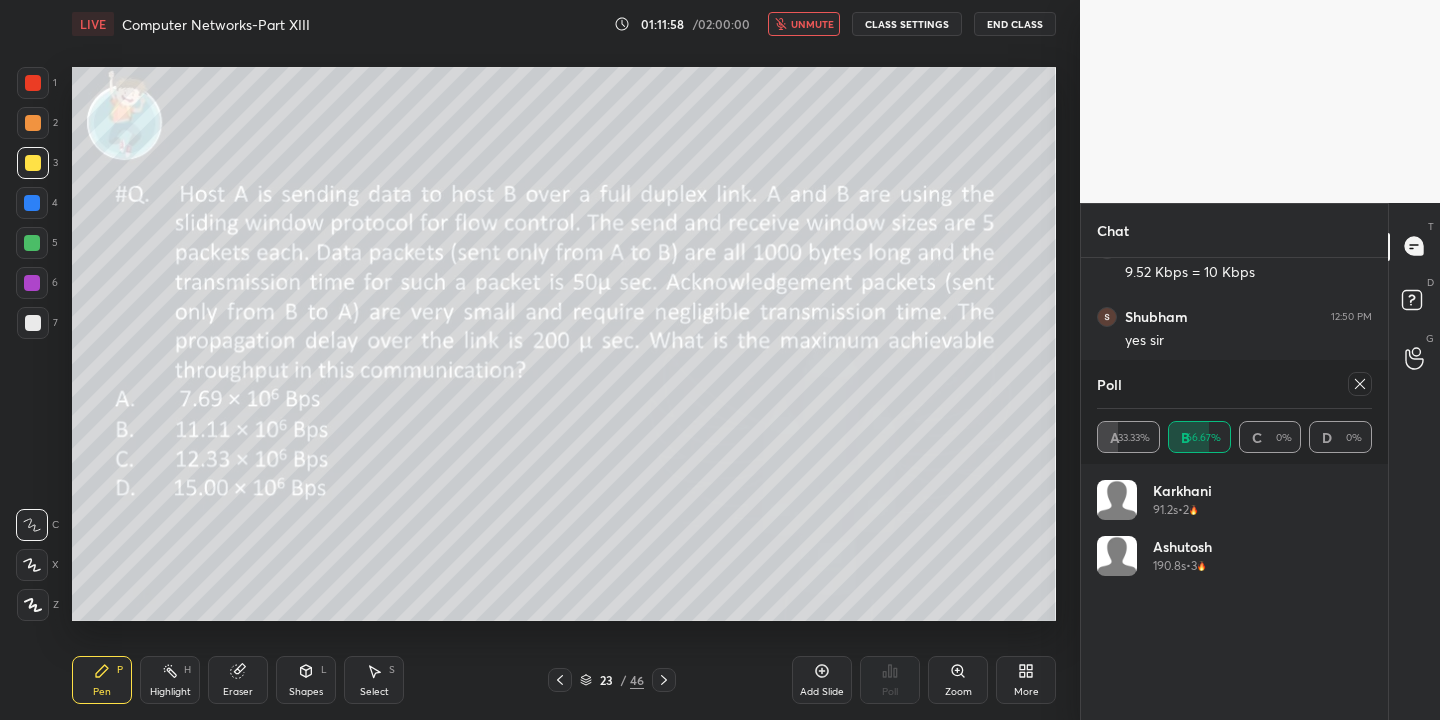 click on "unmute" at bounding box center [804, 24] 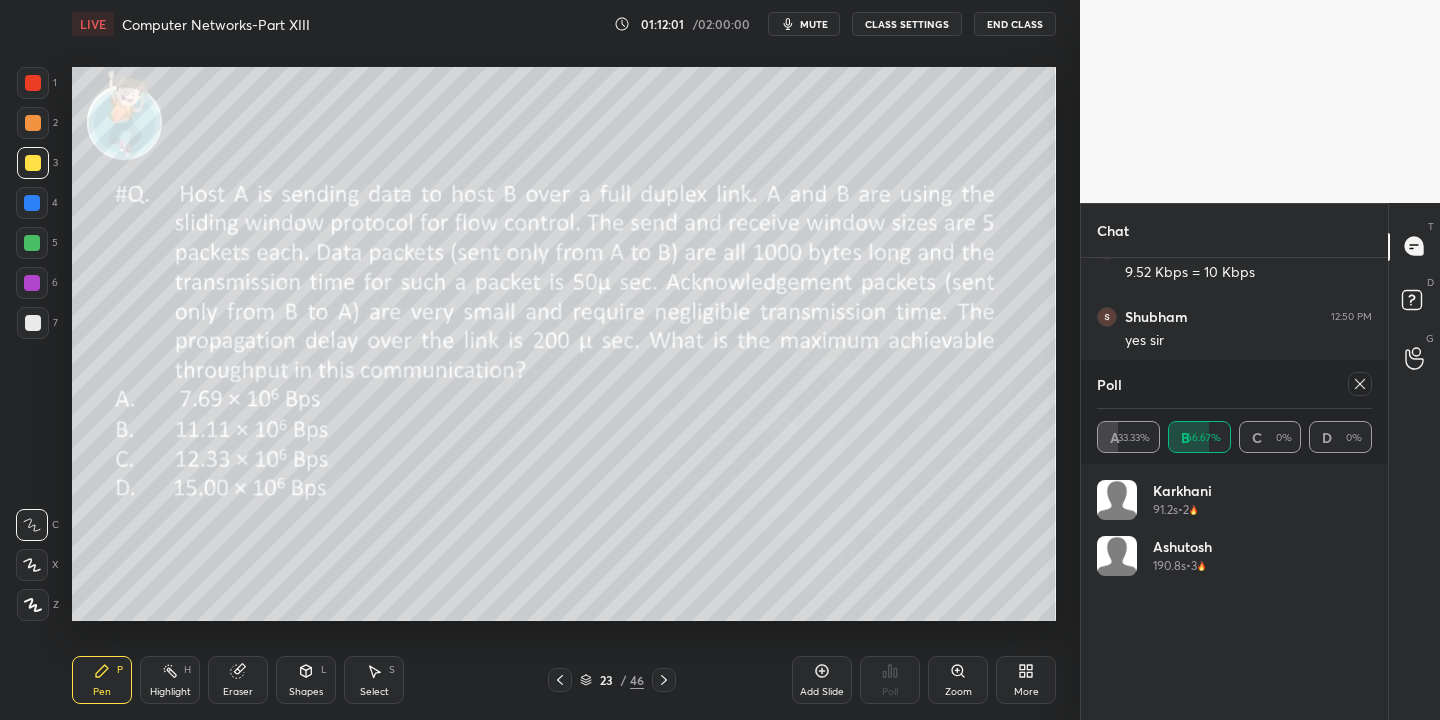 click 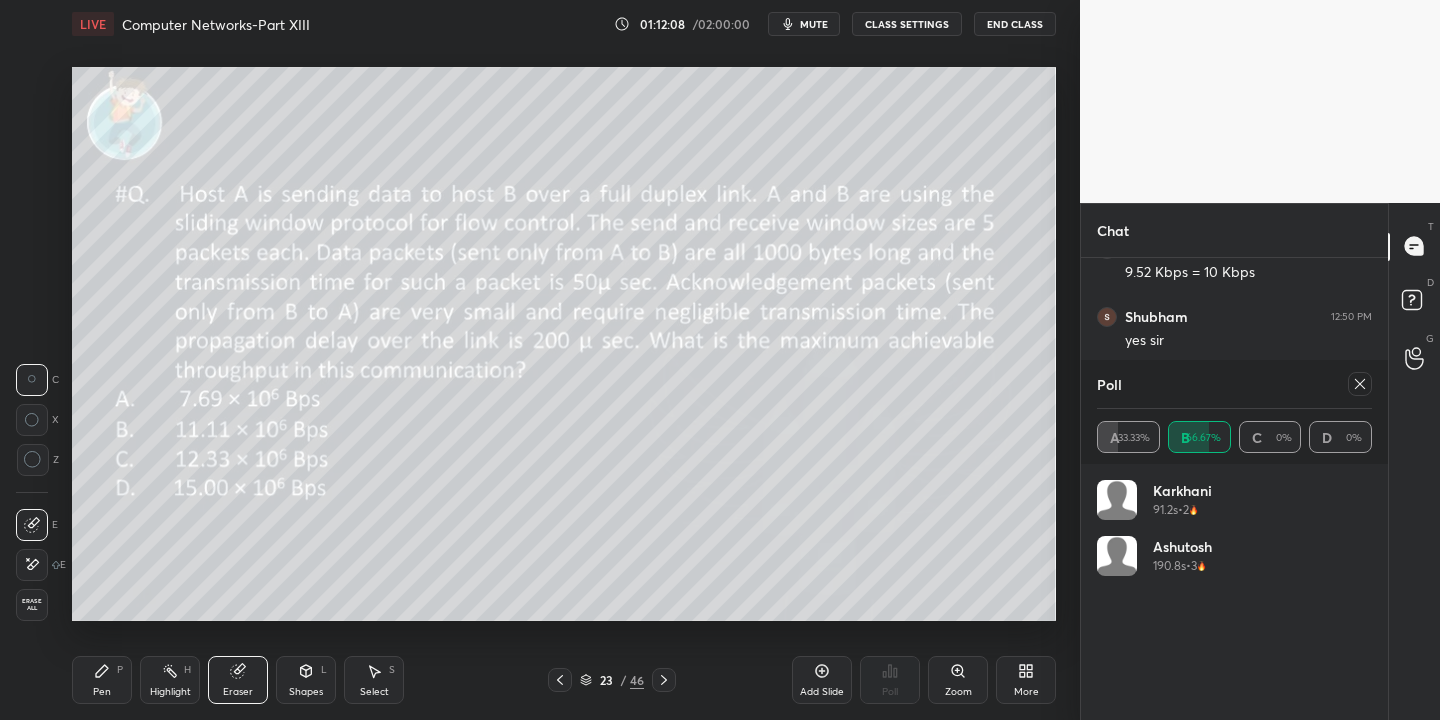 drag, startPoint x: 114, startPoint y: 675, endPoint x: 135, endPoint y: 671, distance: 21.377558 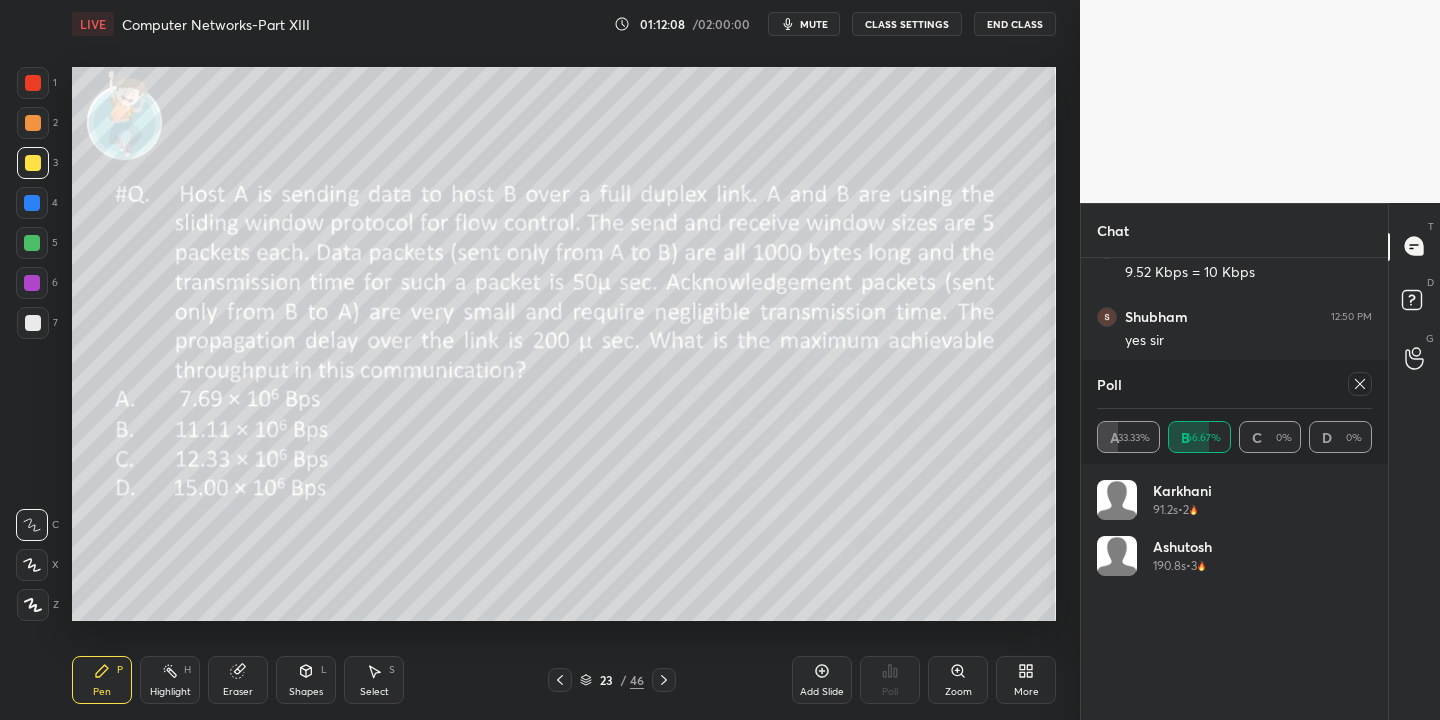 click 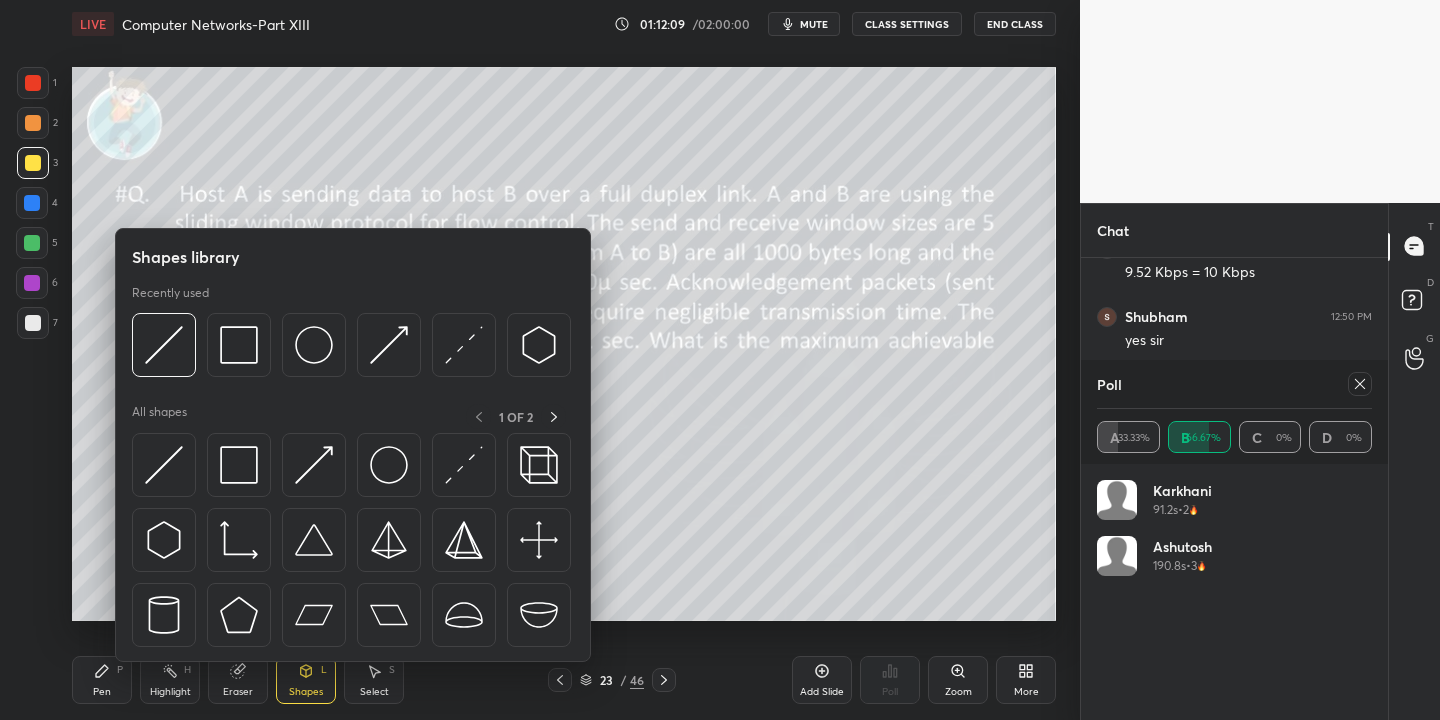 click at bounding box center (164, 465) 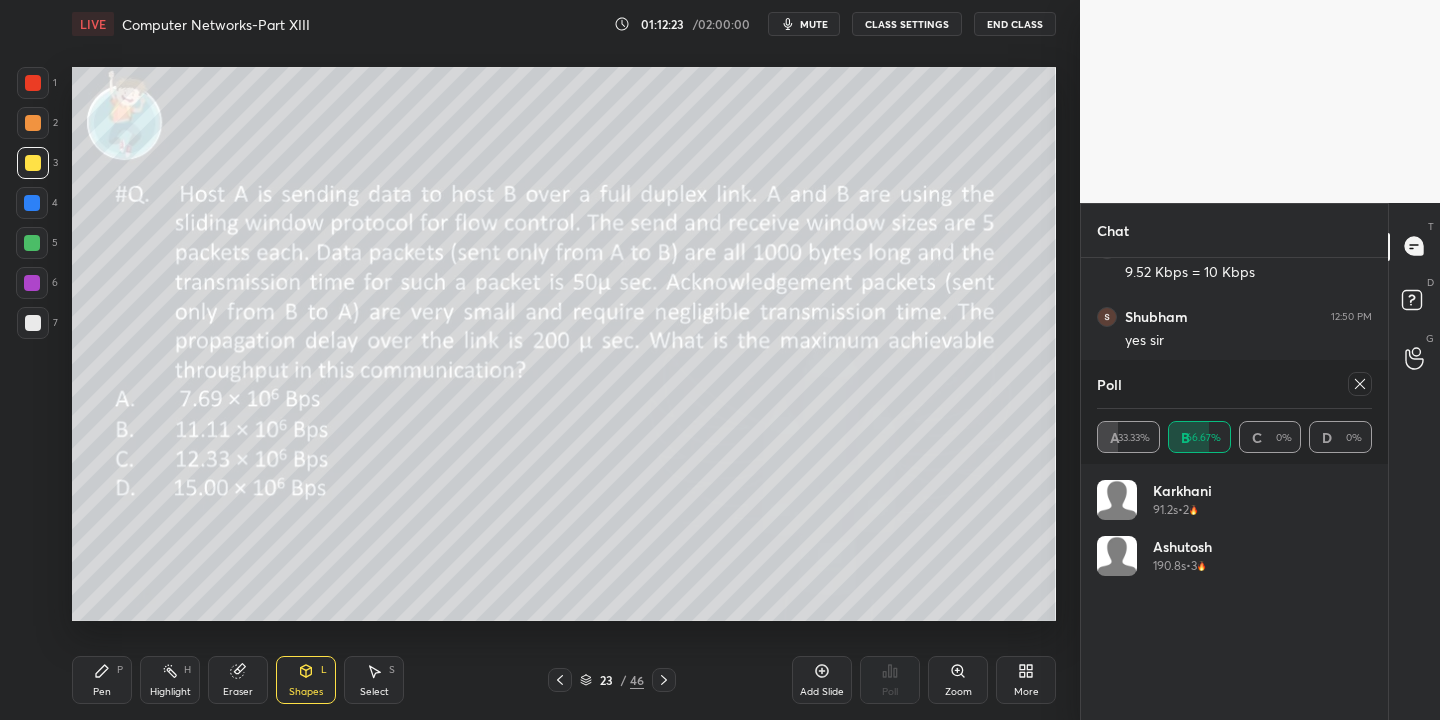 click on "Pen P" at bounding box center [102, 680] 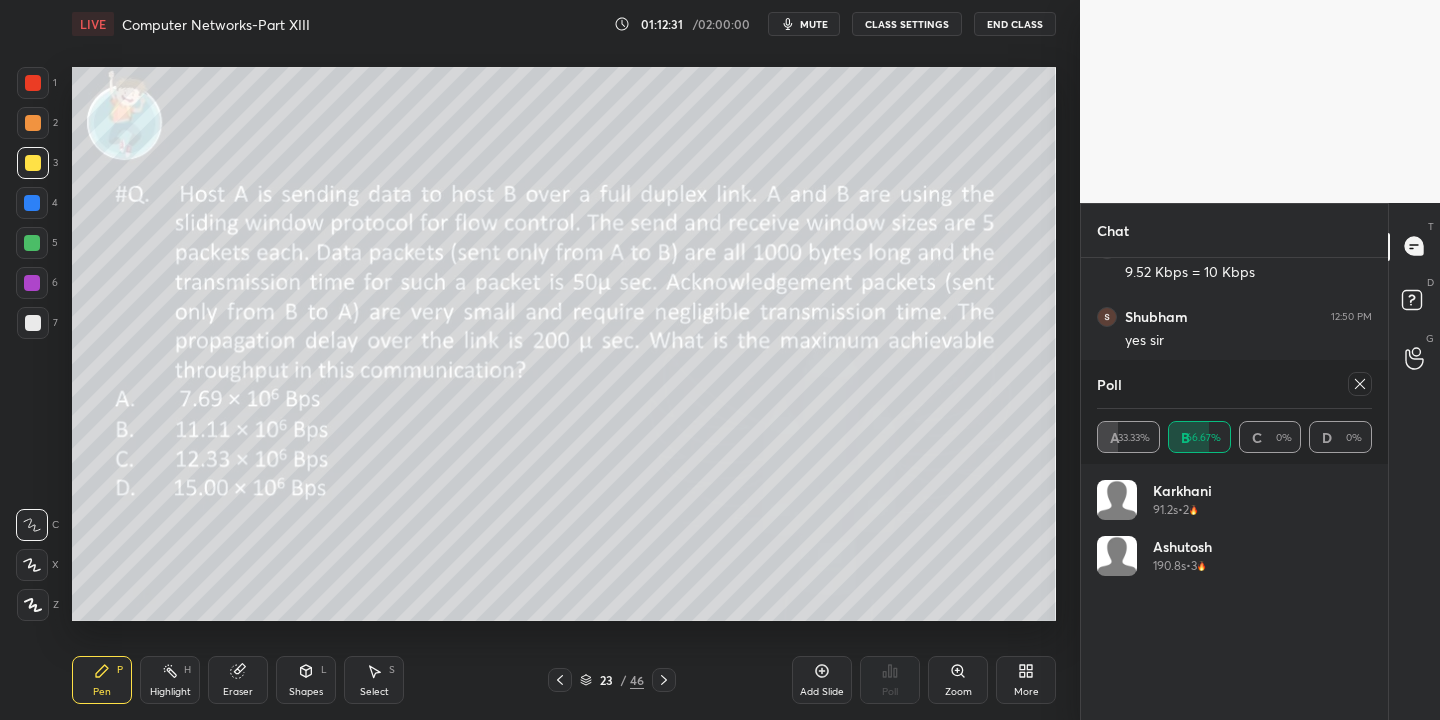 click on "Pen P" at bounding box center (102, 680) 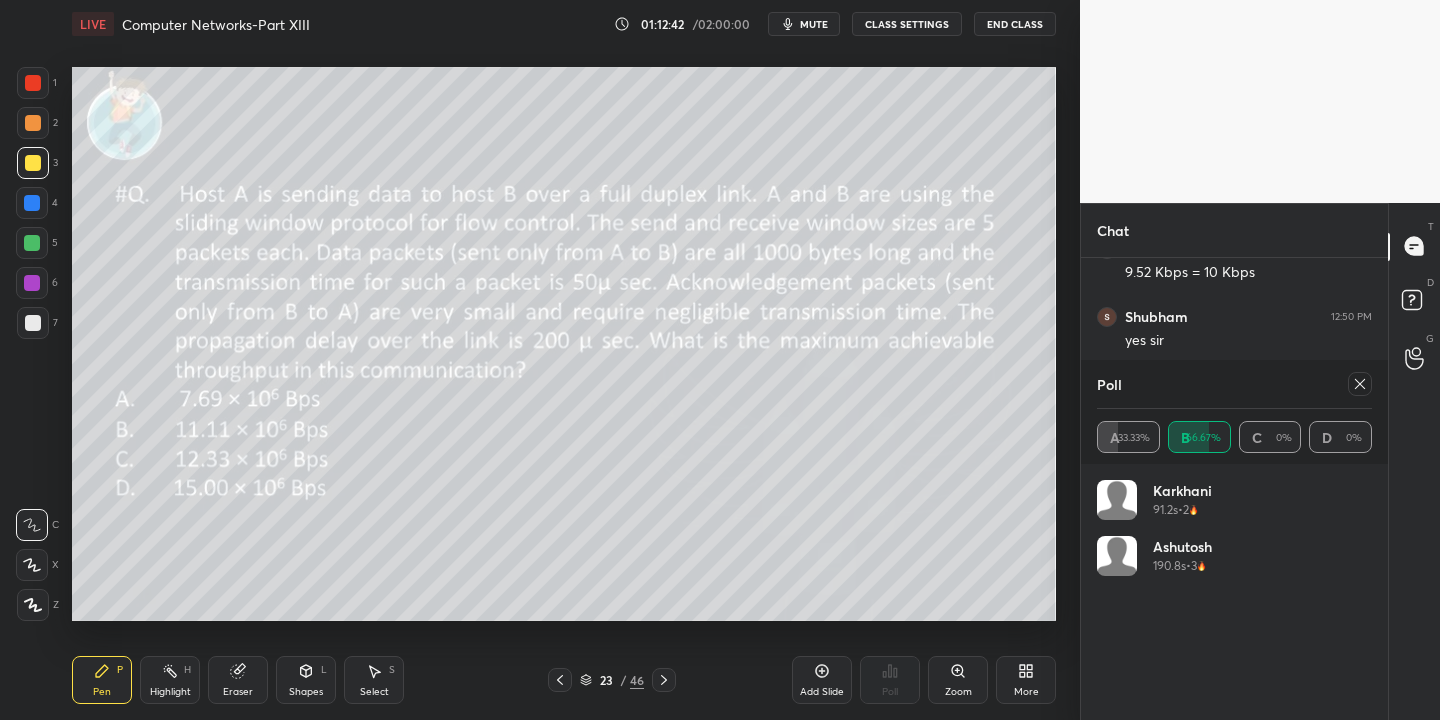 drag, startPoint x: 302, startPoint y: 679, endPoint x: 301, endPoint y: 667, distance: 12.0415945 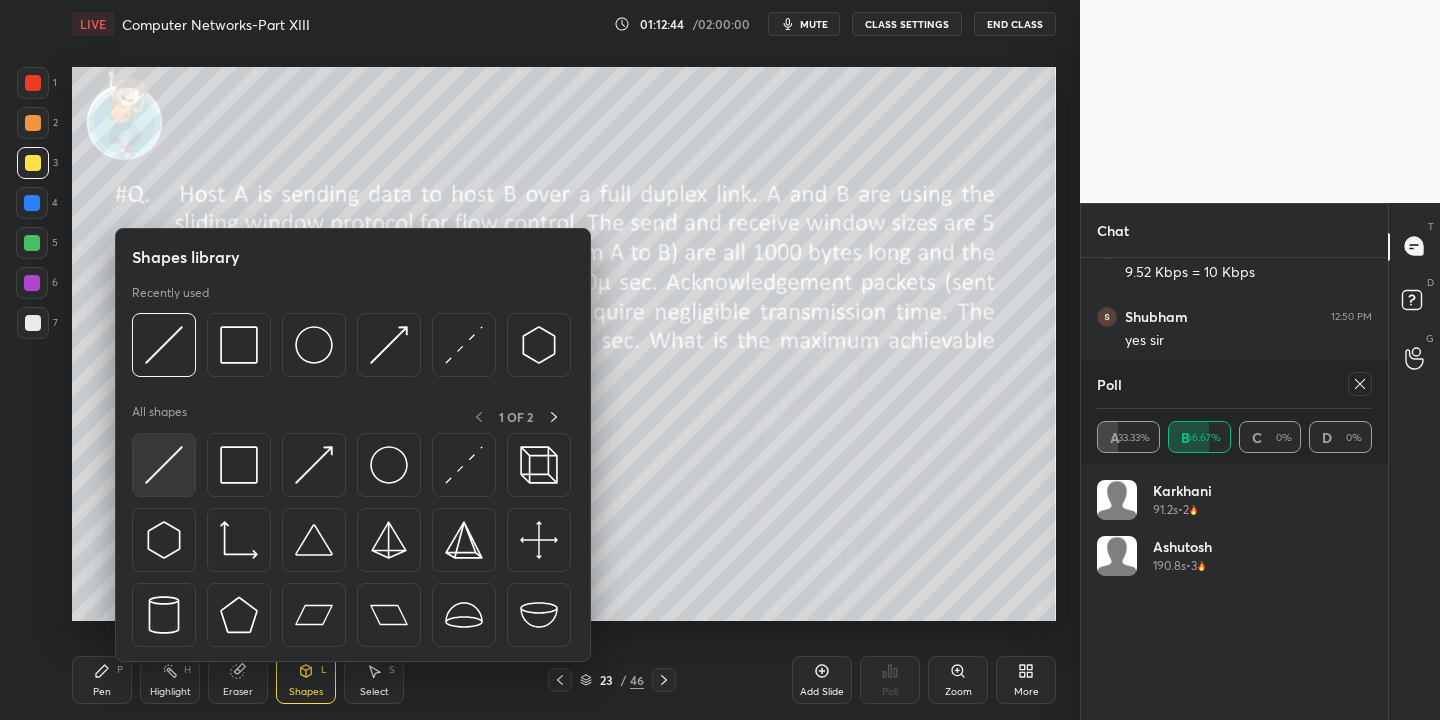 click at bounding box center (164, 465) 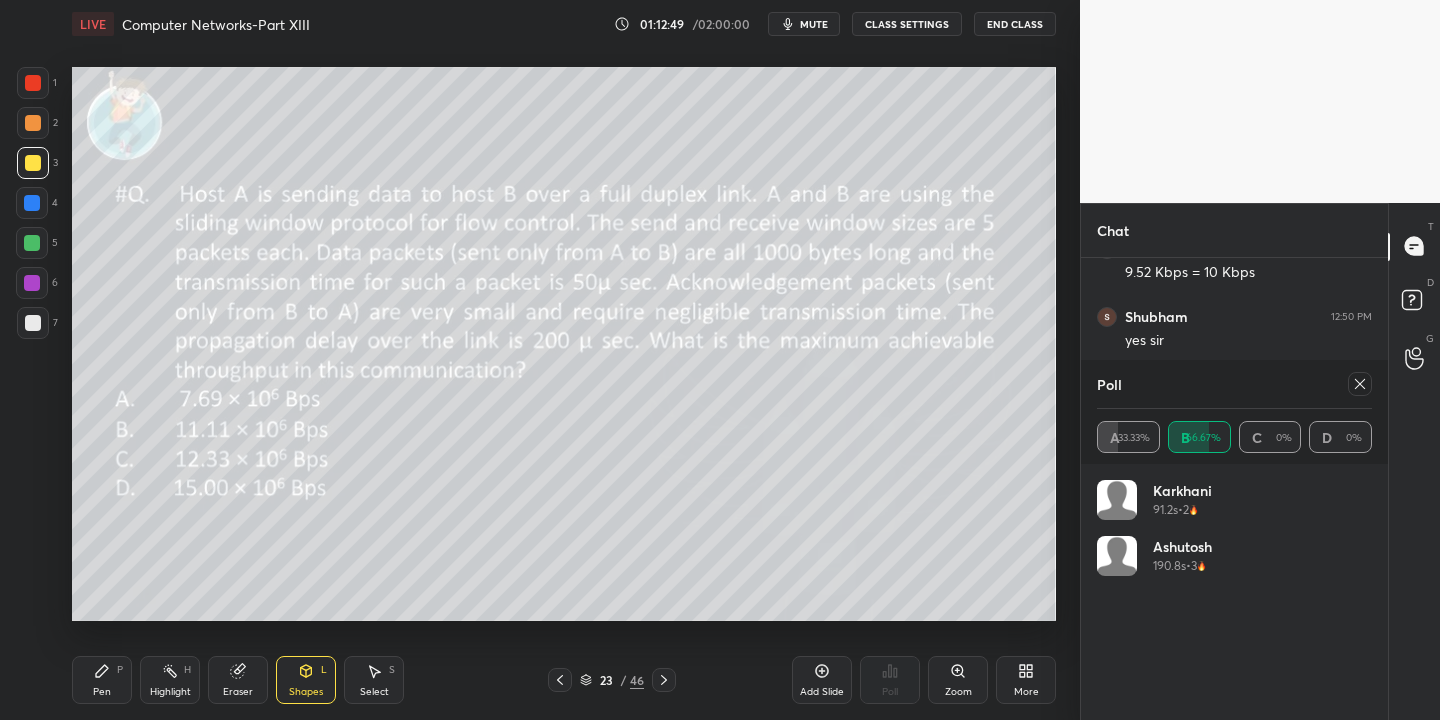 click on "Pen P" at bounding box center [102, 680] 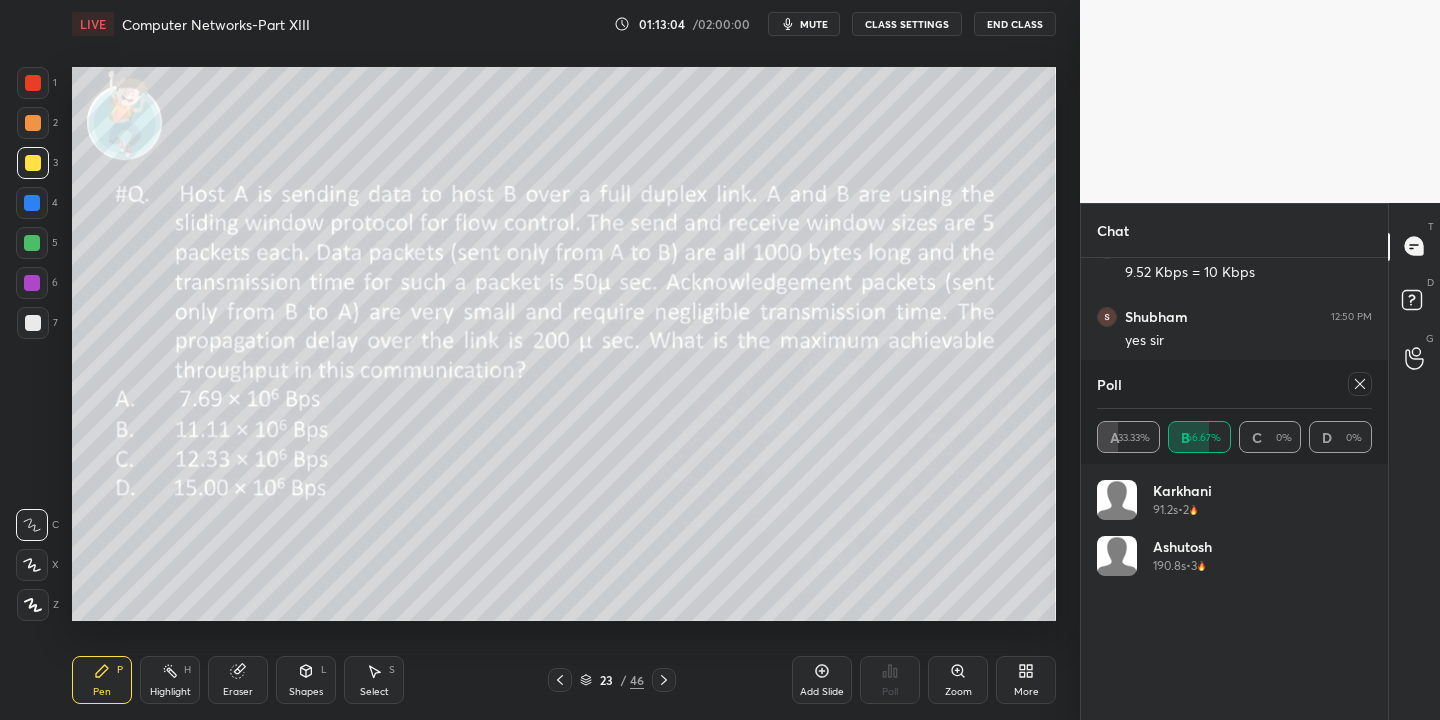 click on "Shapes L" at bounding box center (306, 680) 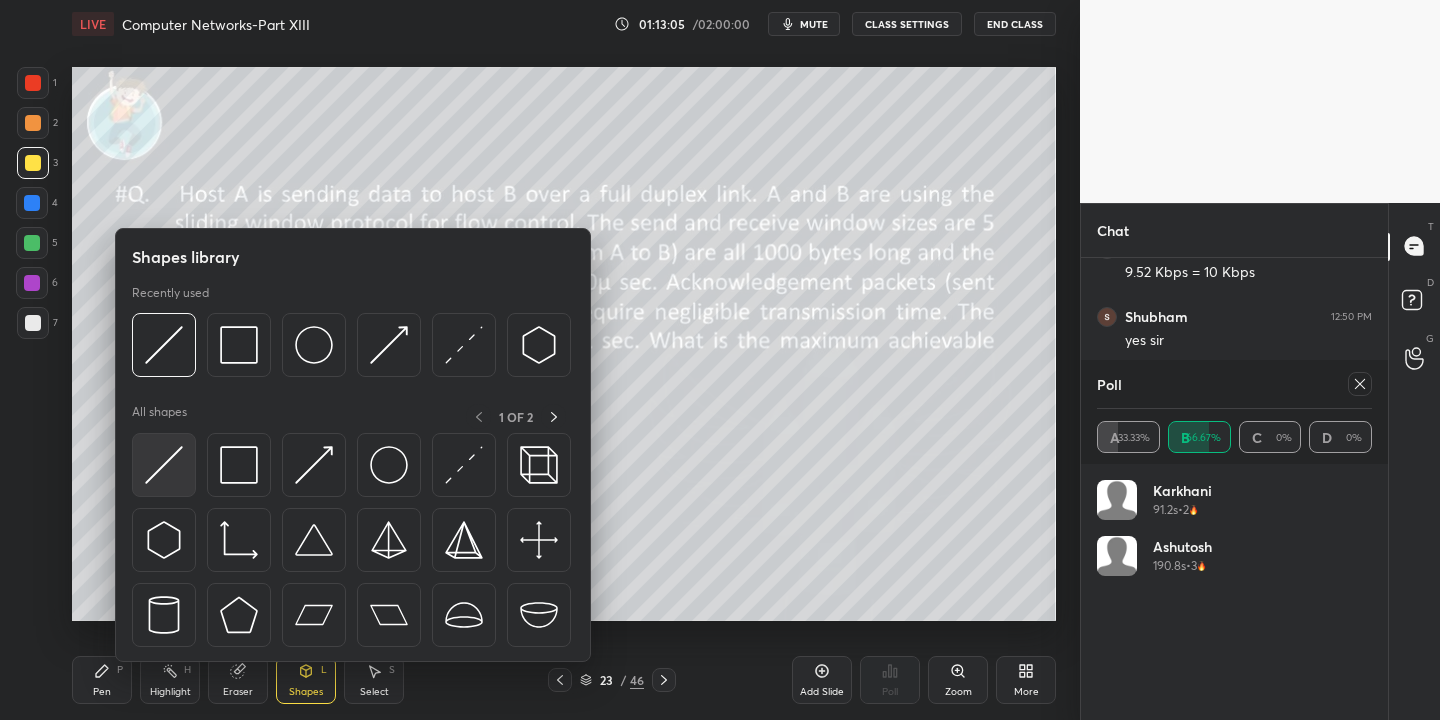 click at bounding box center [164, 465] 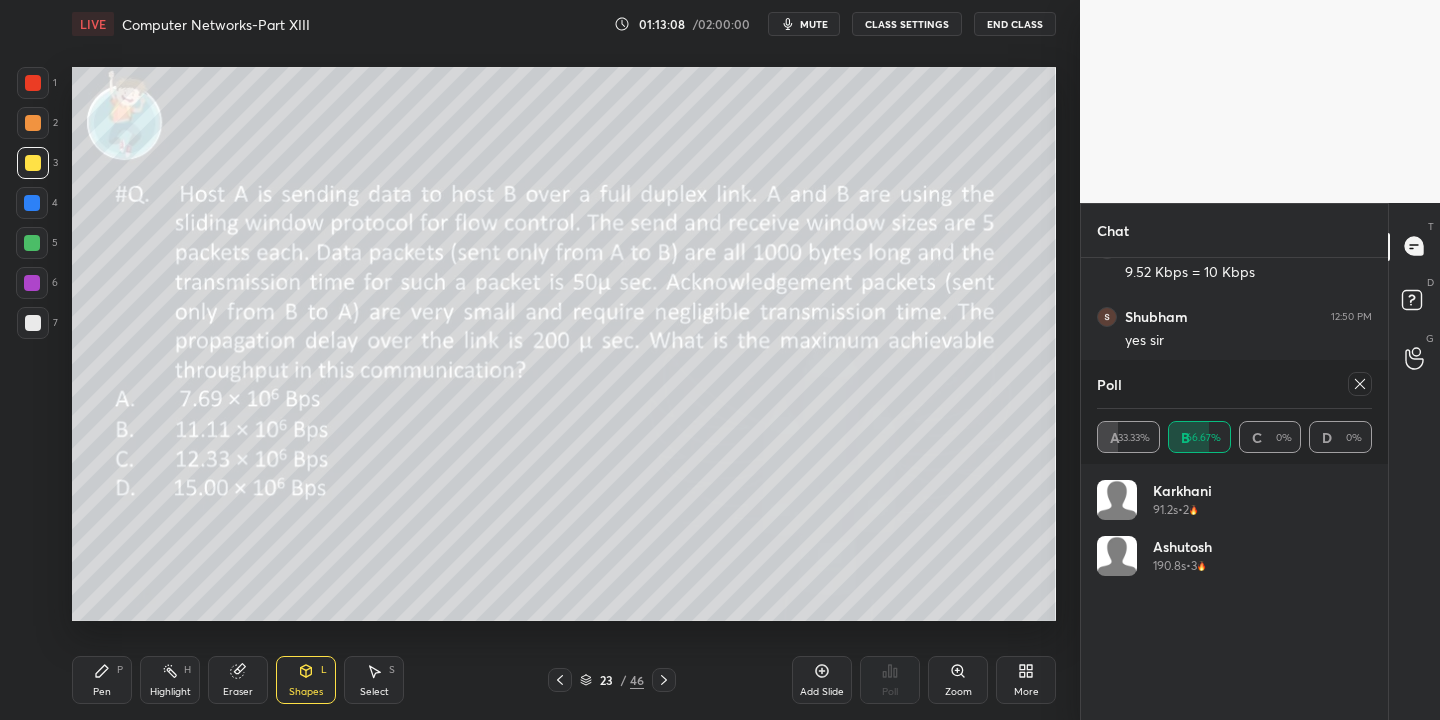 drag, startPoint x: 121, startPoint y: 680, endPoint x: 131, endPoint y: 669, distance: 14.866069 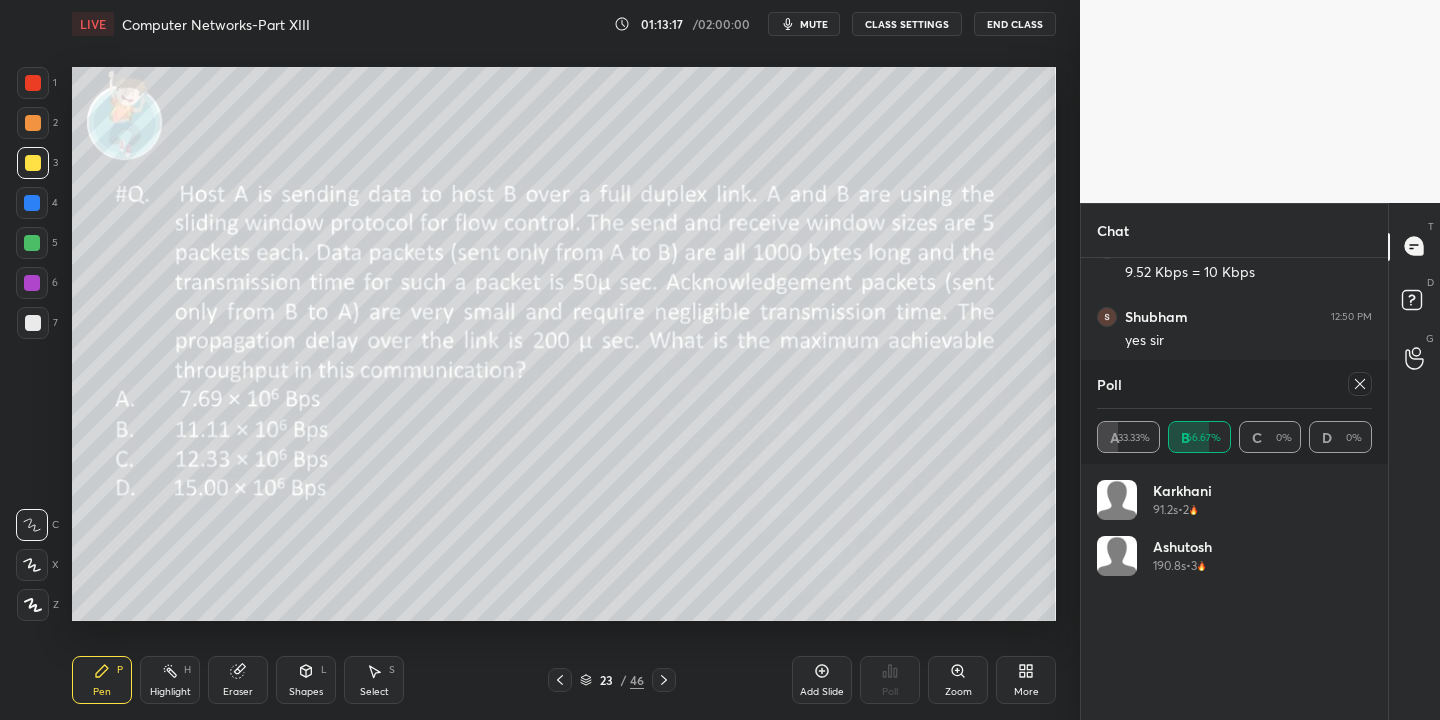 drag, startPoint x: 304, startPoint y: 697, endPoint x: 304, endPoint y: 675, distance: 22 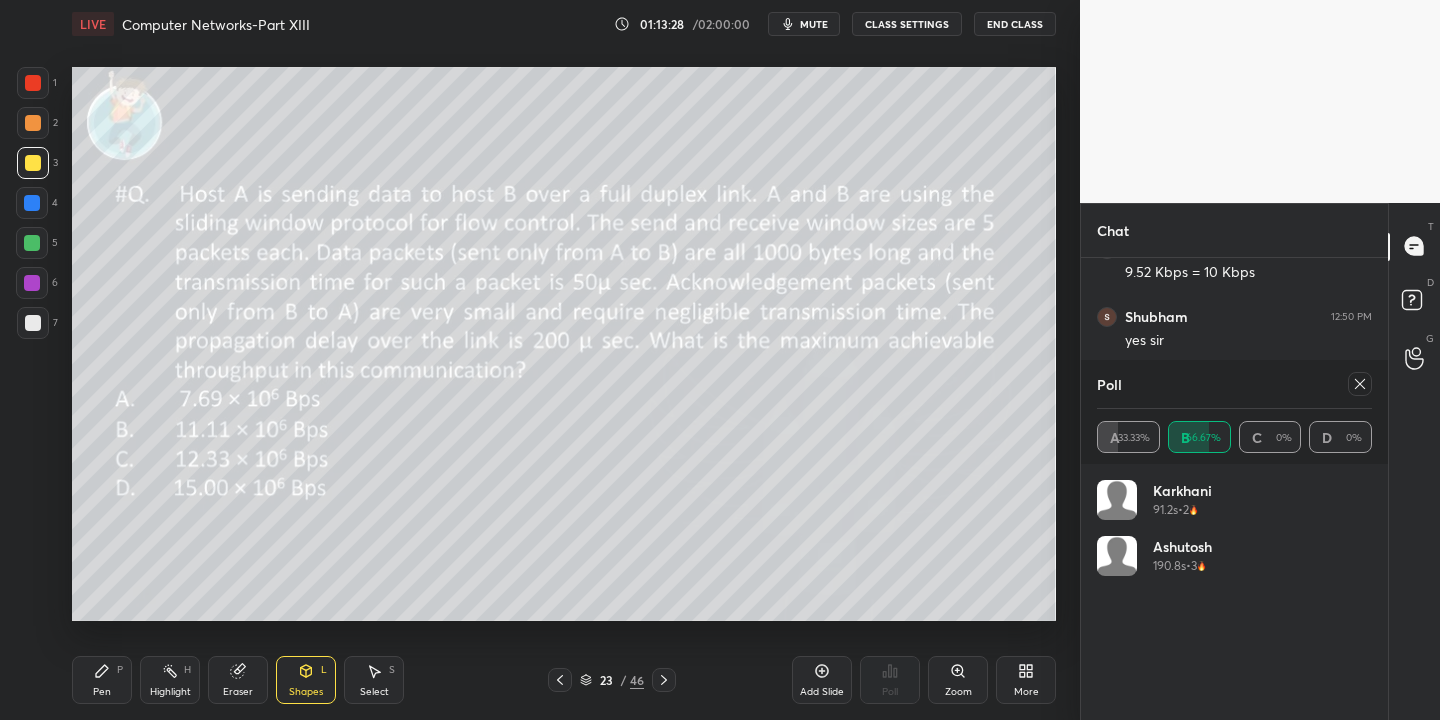 click on "Pen P" at bounding box center [102, 680] 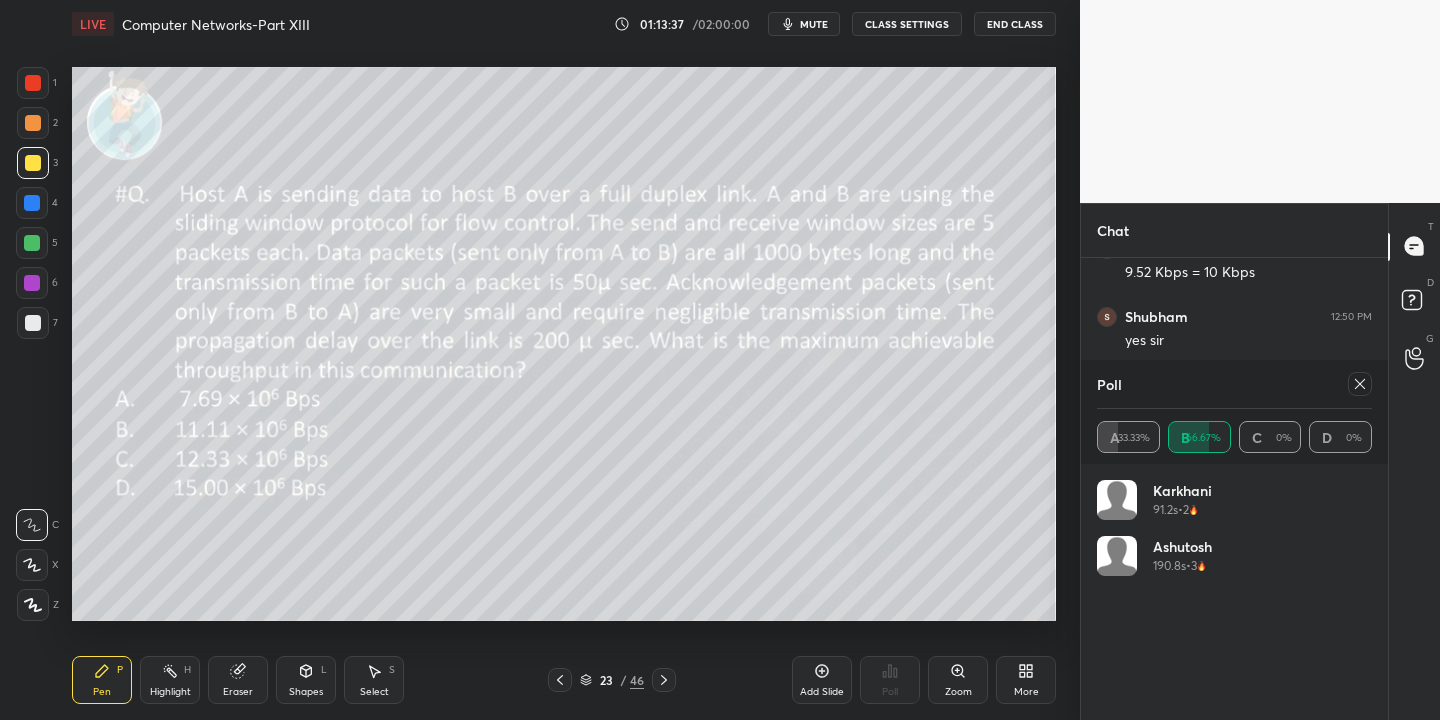 click 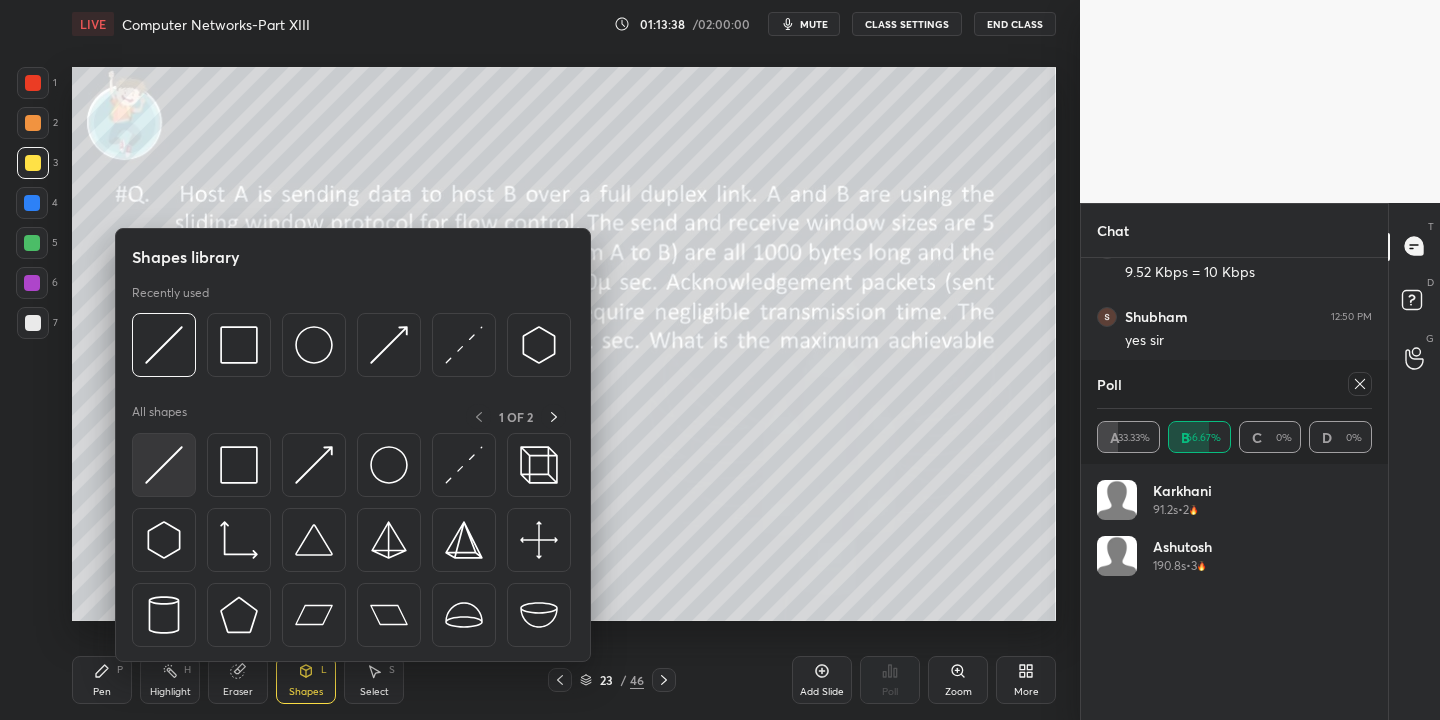 click at bounding box center (164, 465) 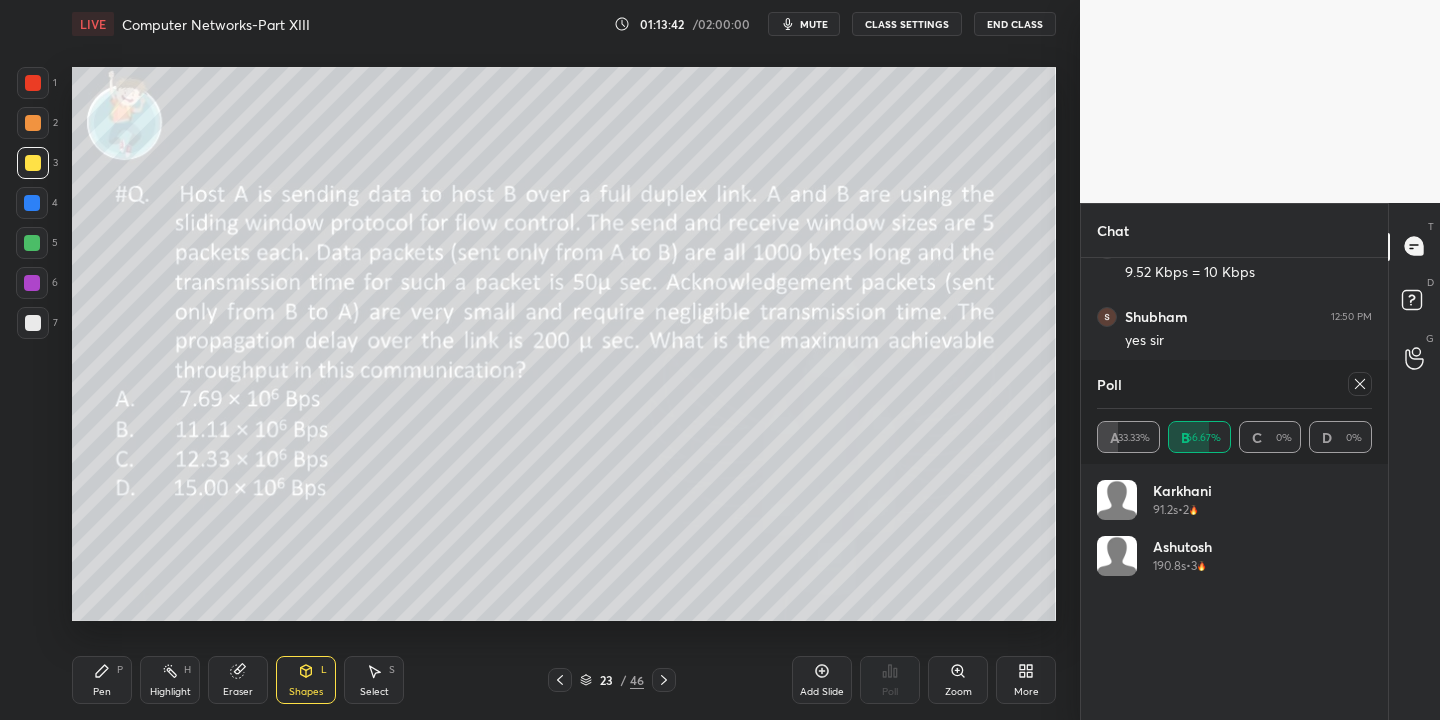 click on "Pen" at bounding box center (102, 692) 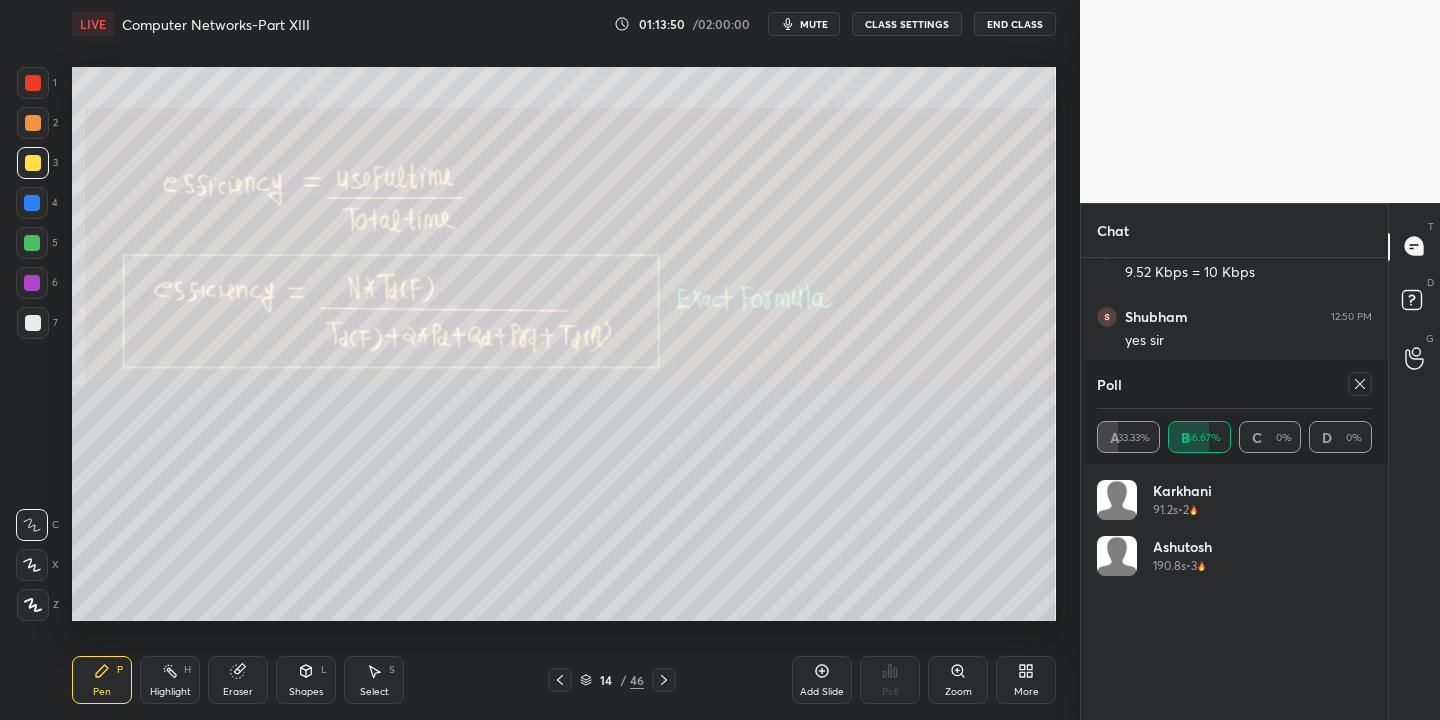 click on "Select" at bounding box center [374, 692] 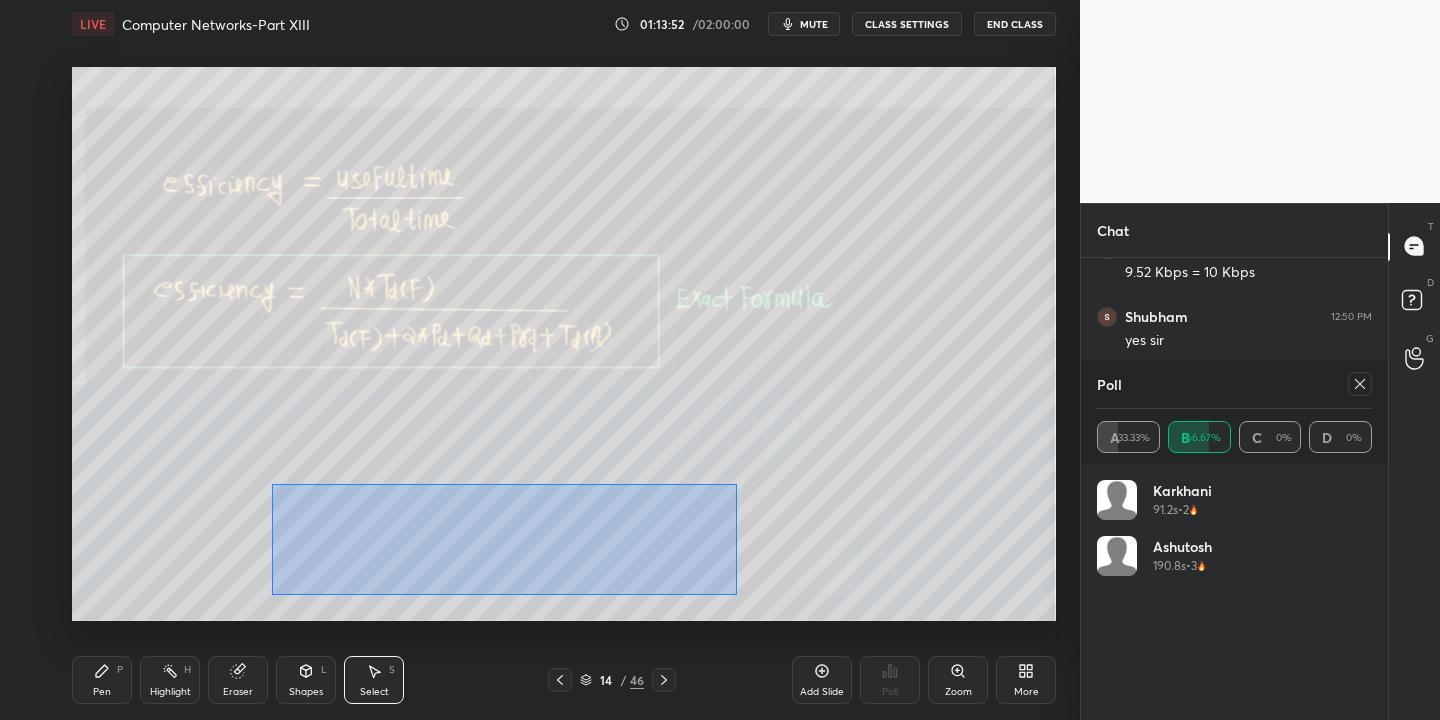 drag, startPoint x: 306, startPoint y: 480, endPoint x: 734, endPoint y: 587, distance: 441.1723 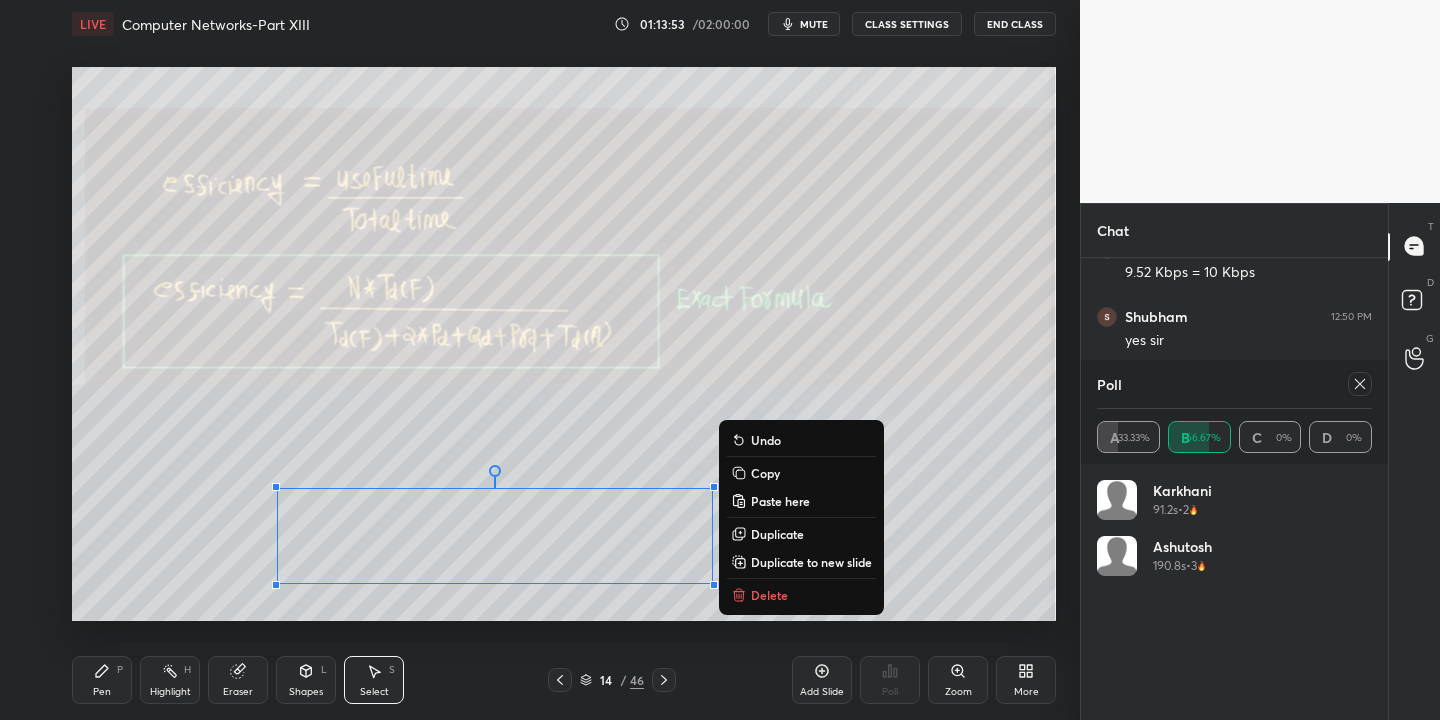 click on "Copy" at bounding box center (801, 473) 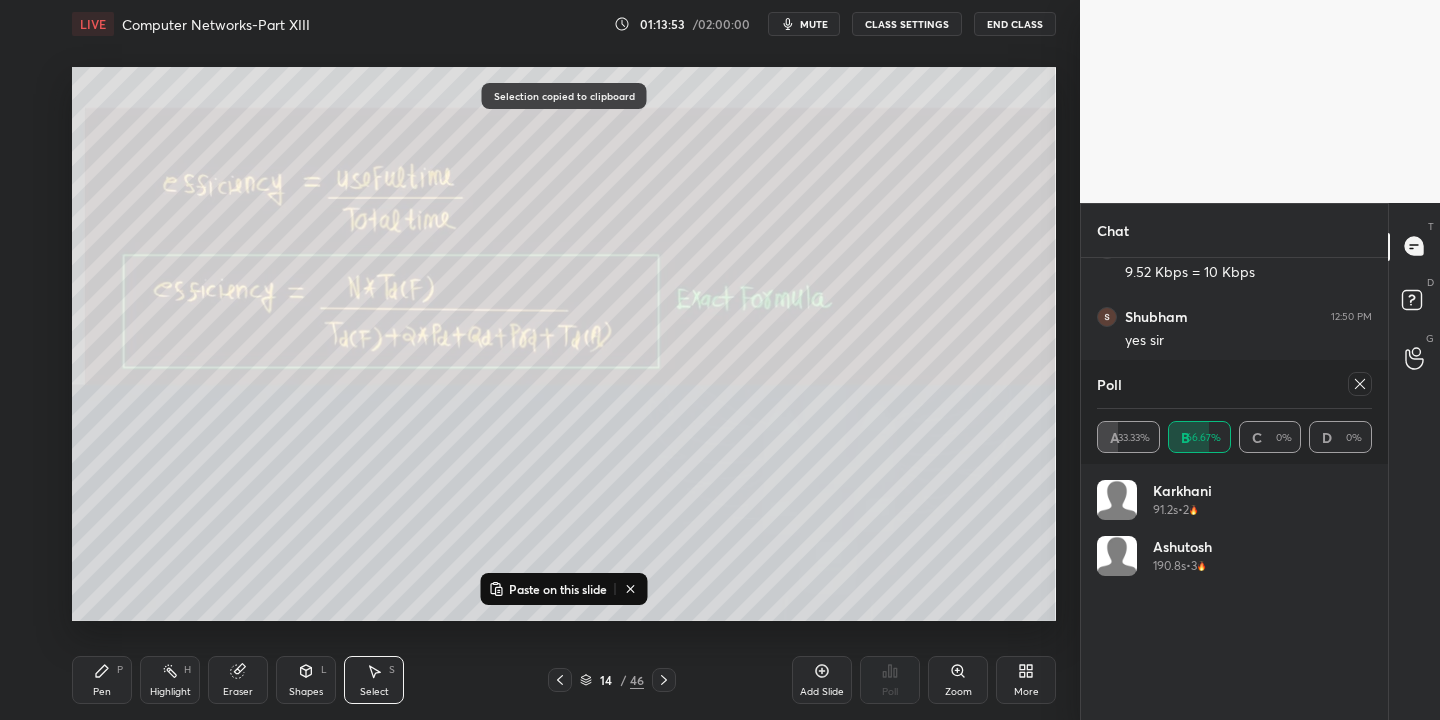 click 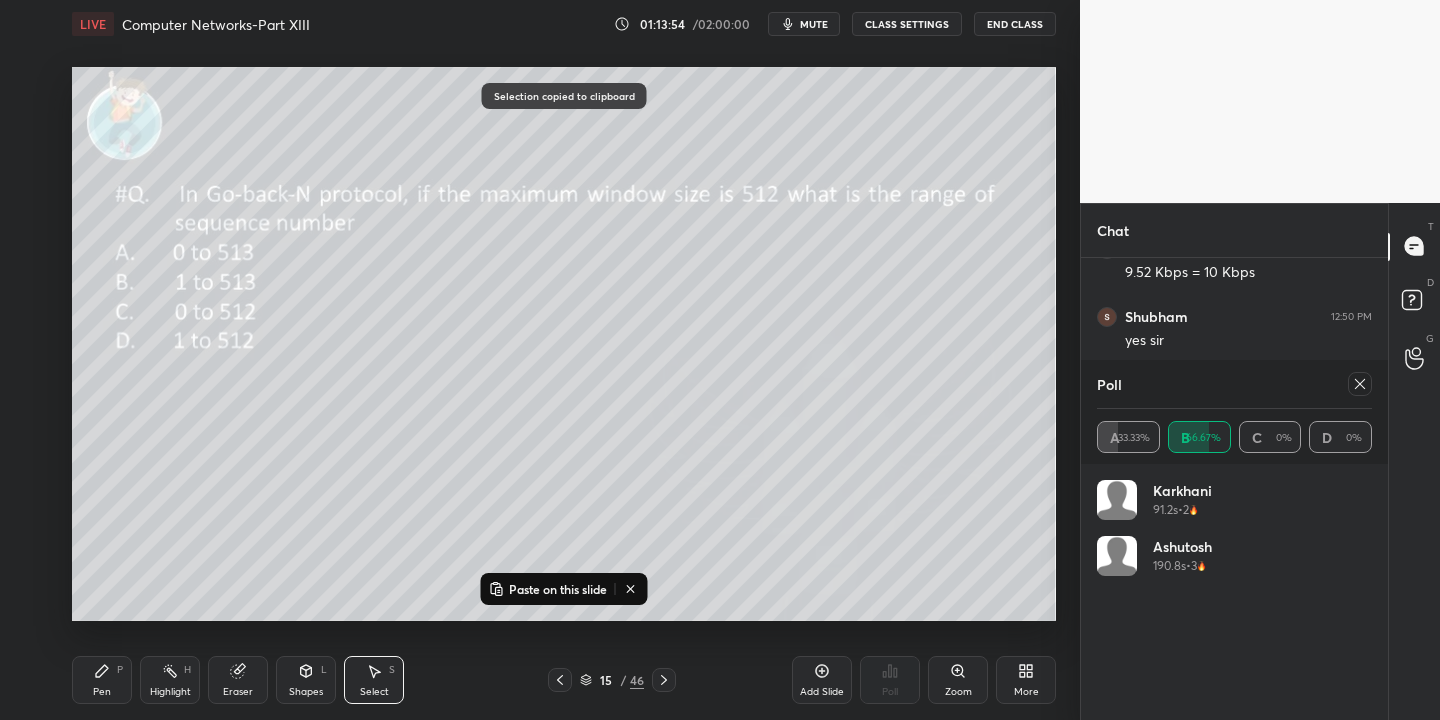 click 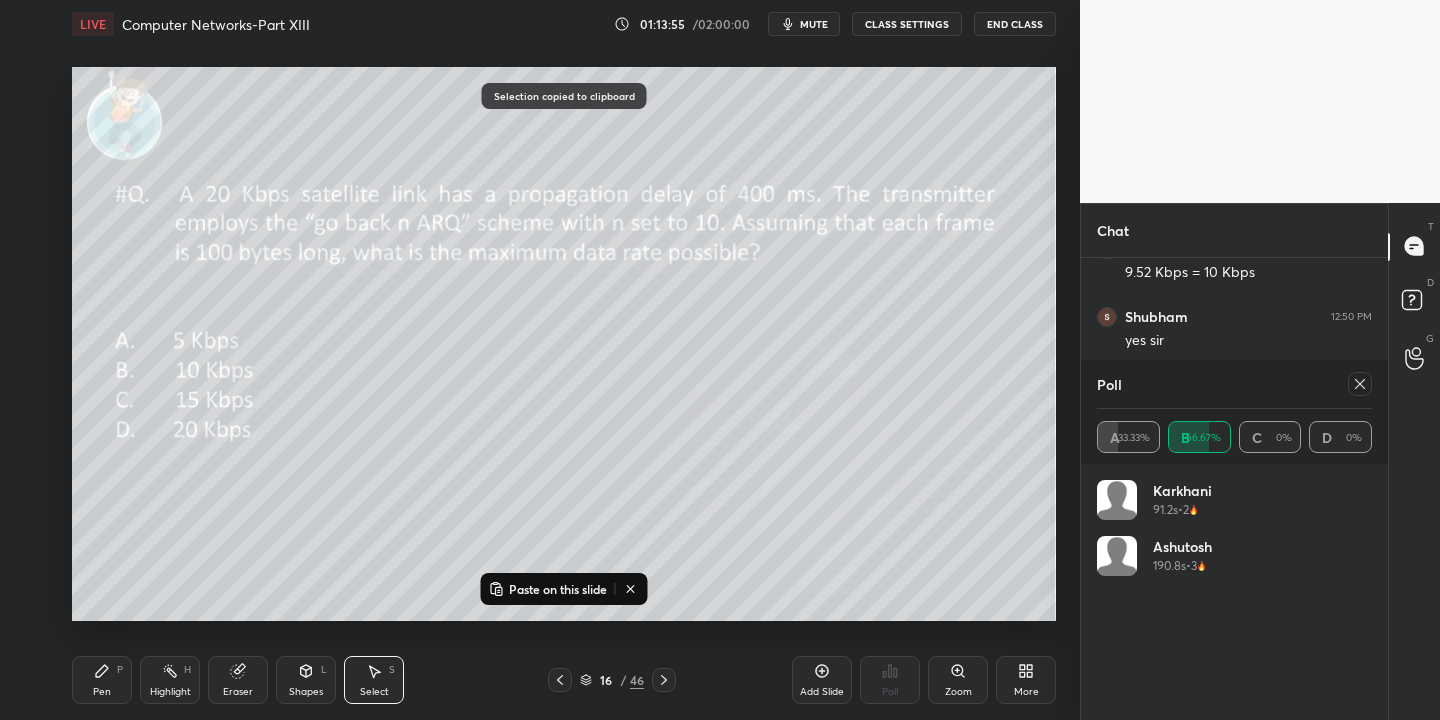 click 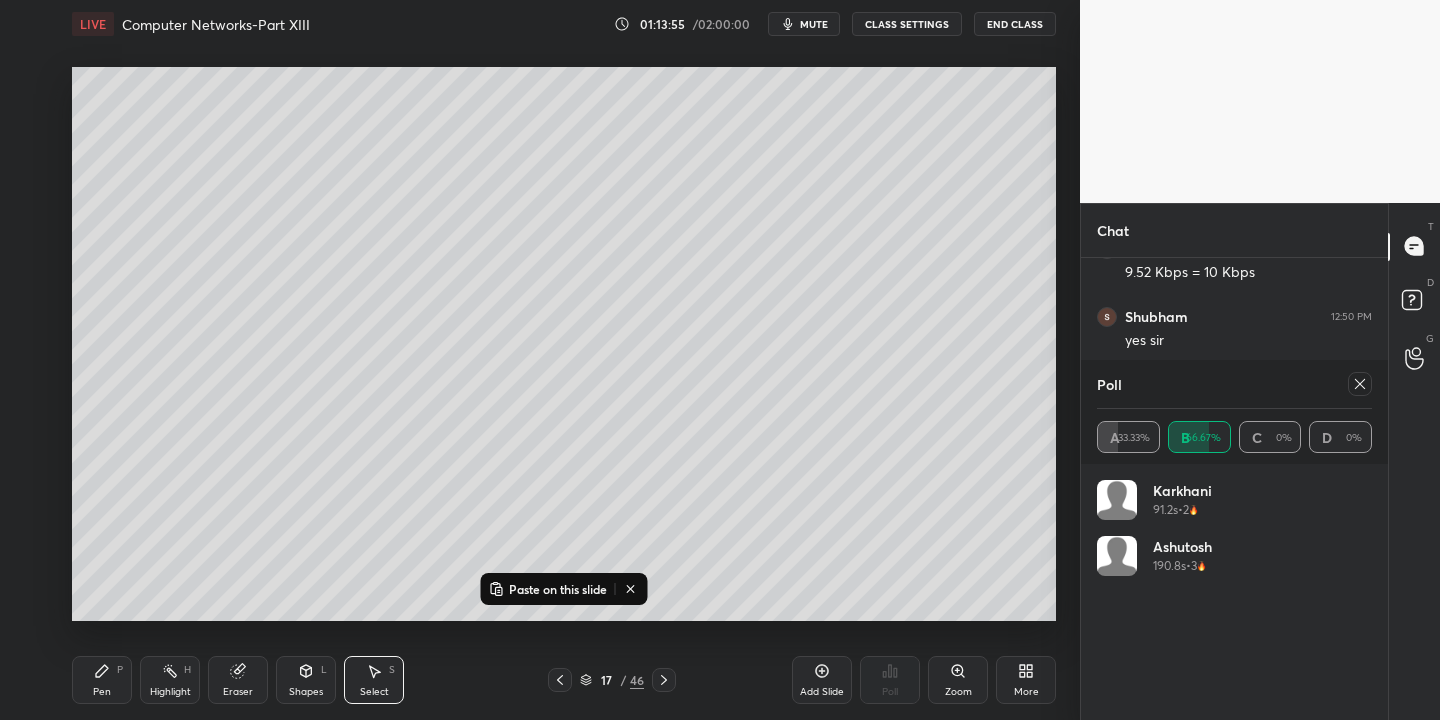 click 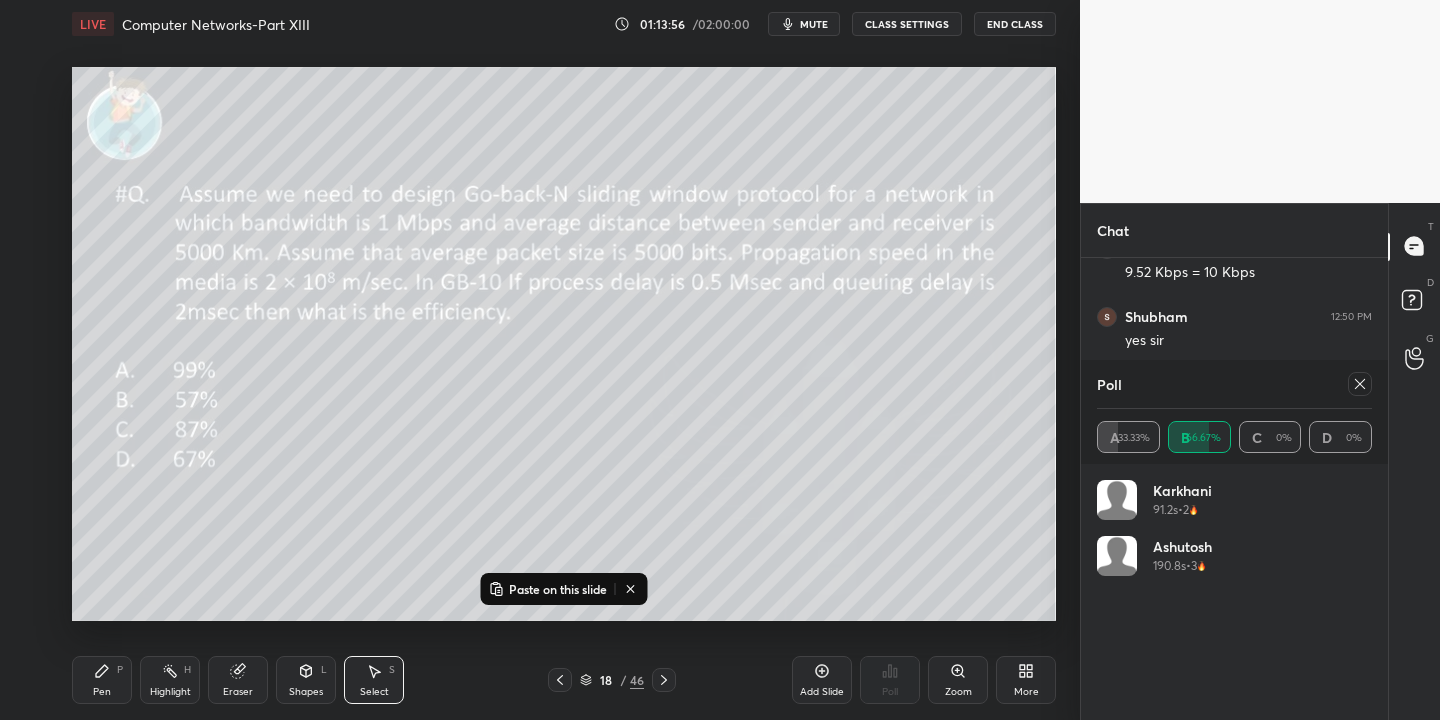 click 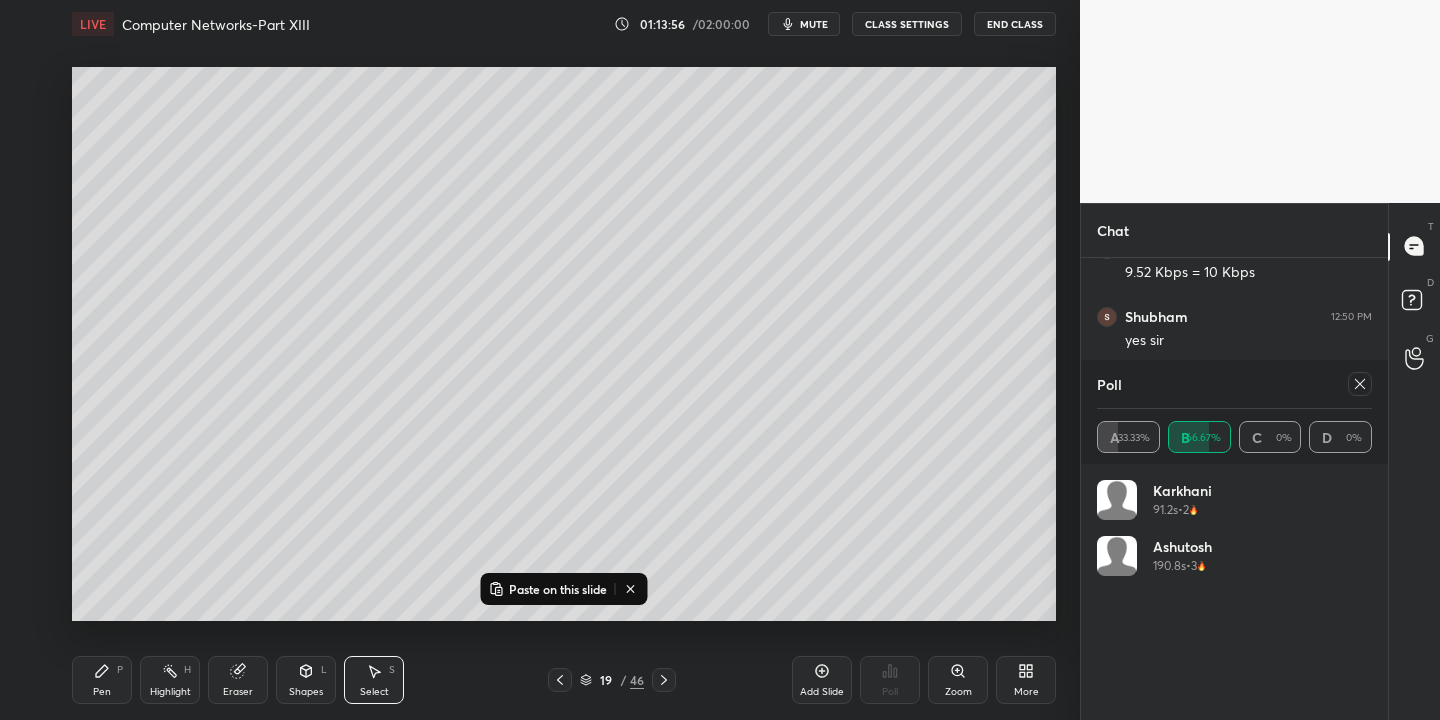 click 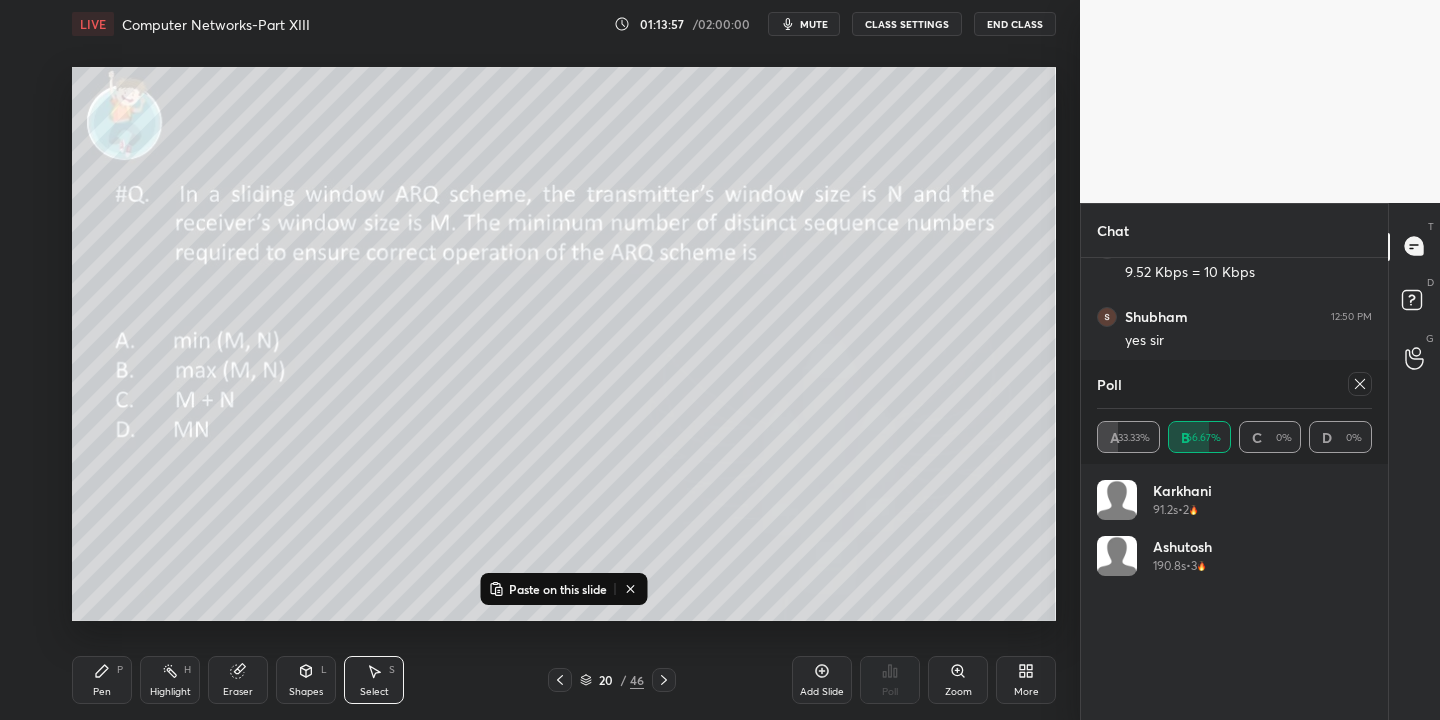 click 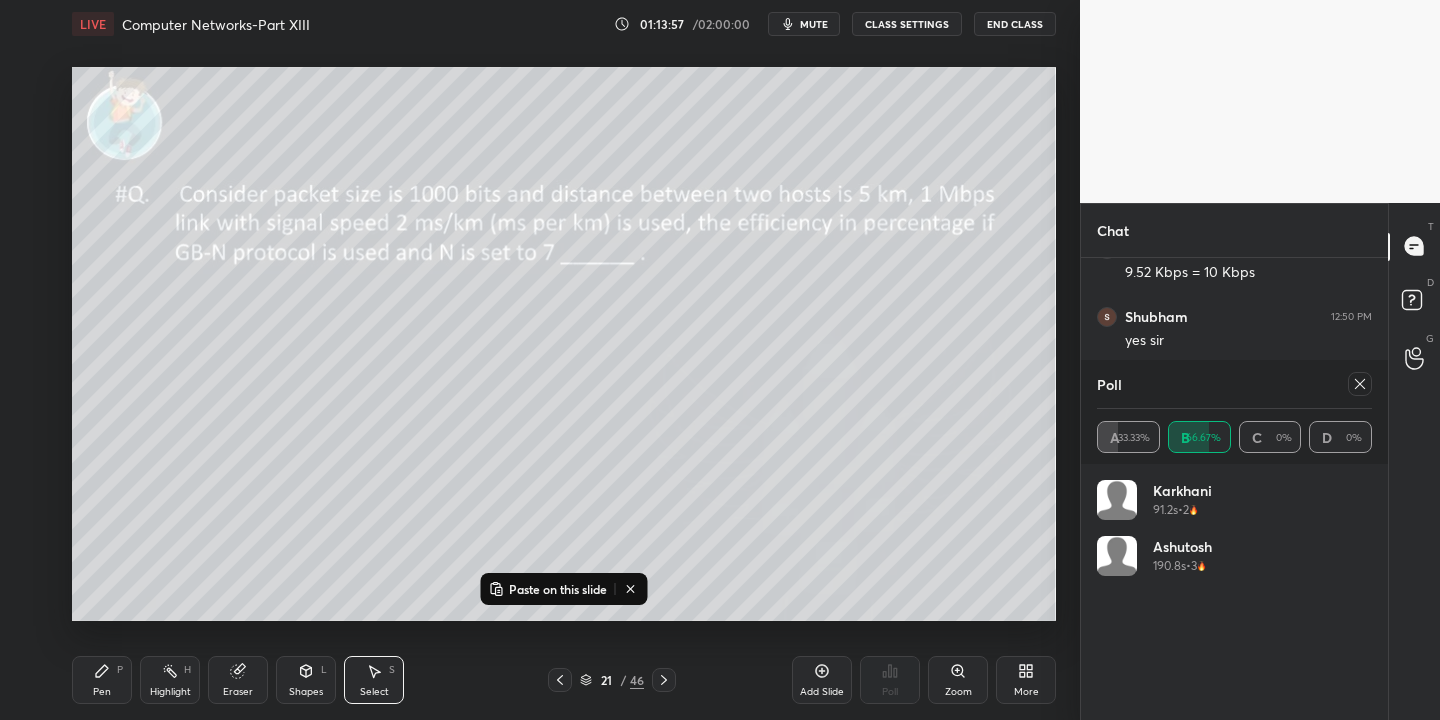 click 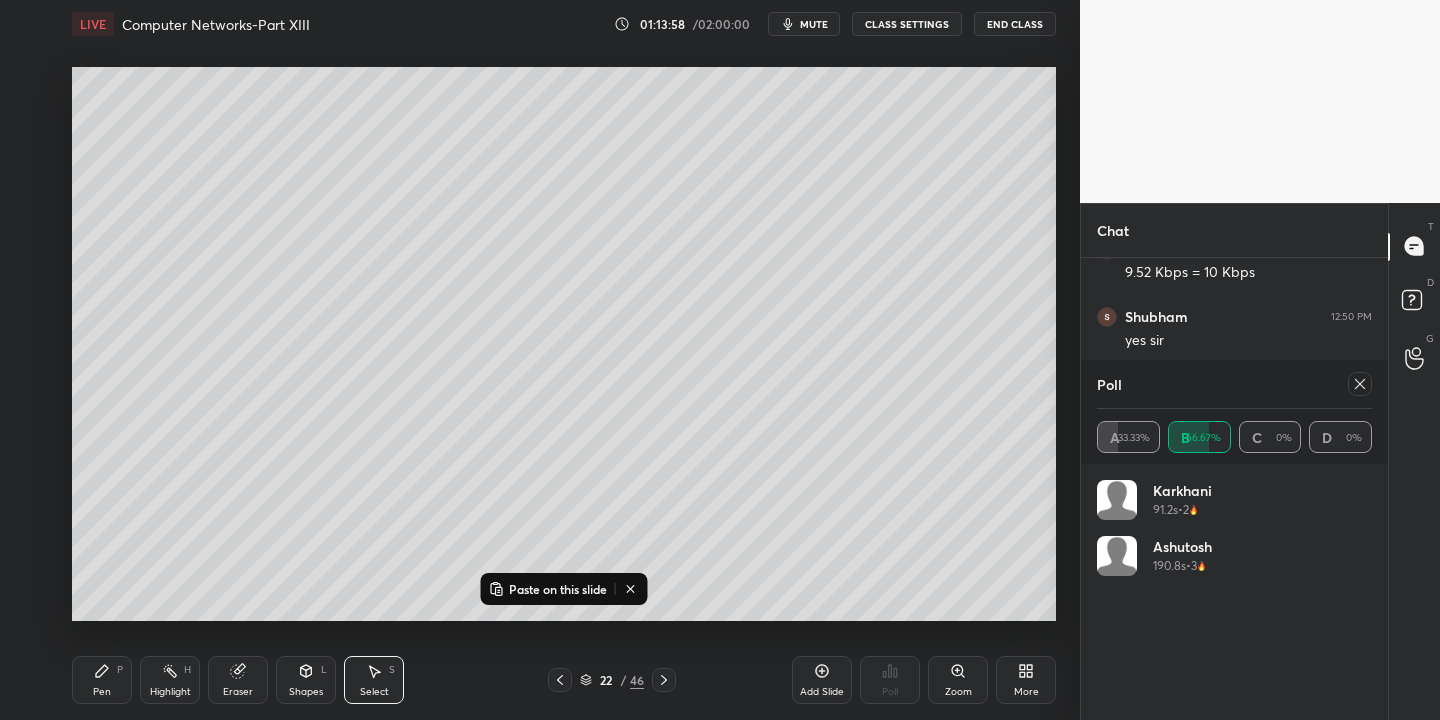 click 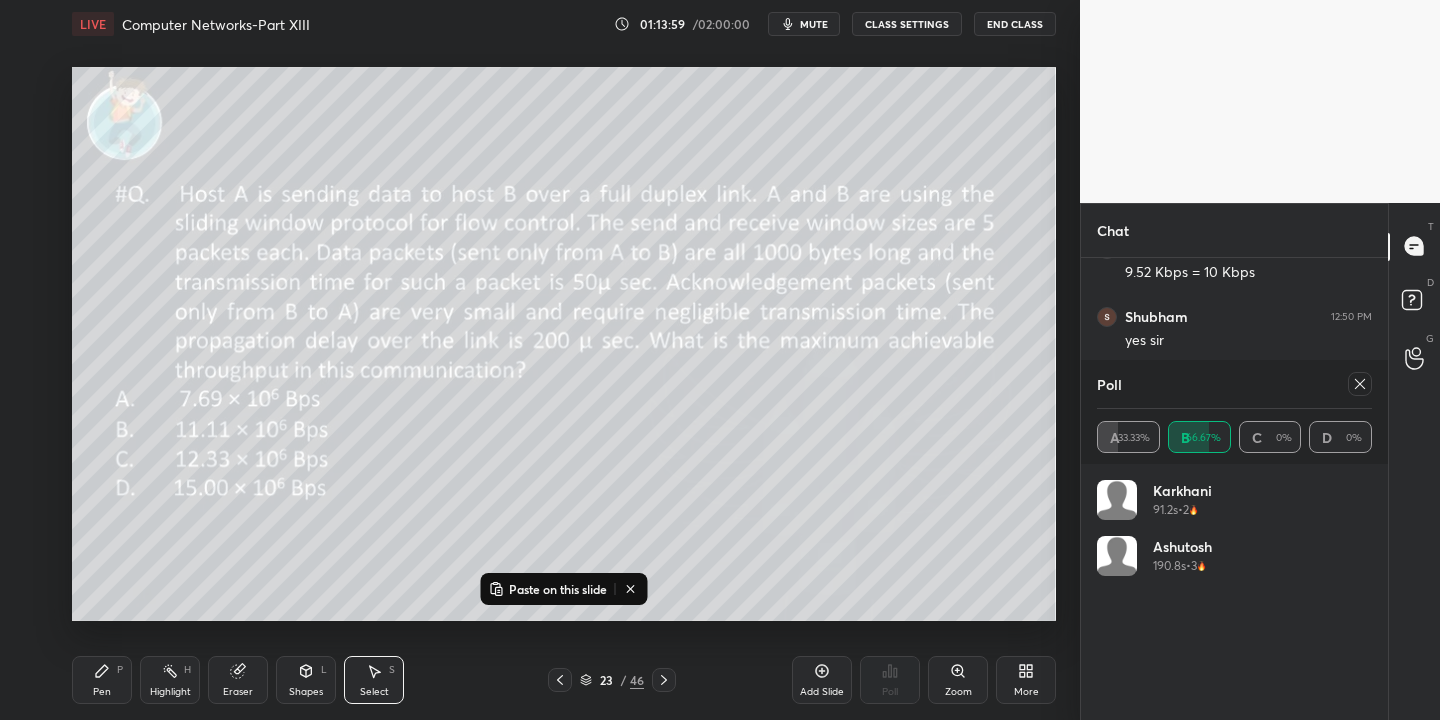 click on "Add Slide" at bounding box center [822, 680] 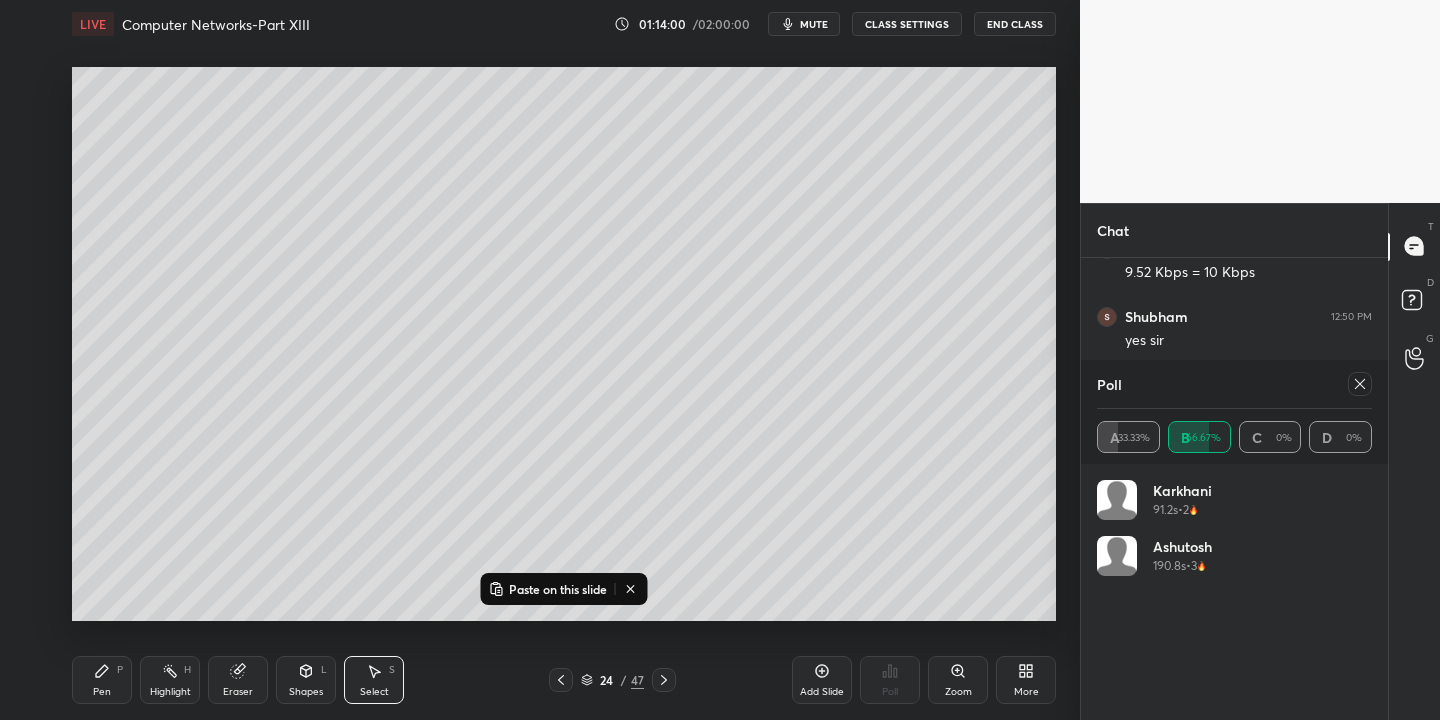 click on "Paste on this slide" at bounding box center (558, 589) 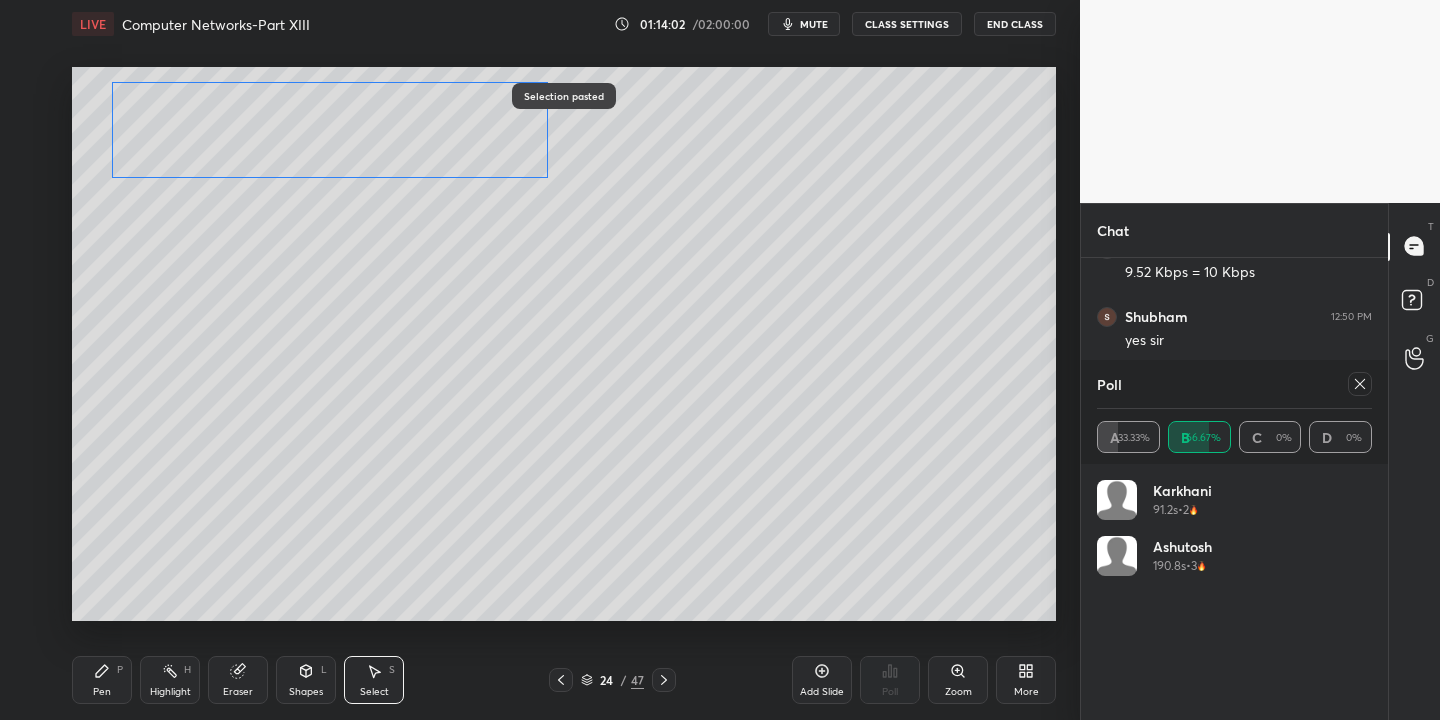 drag, startPoint x: 475, startPoint y: 507, endPoint x: 321, endPoint y: 121, distance: 415.58633 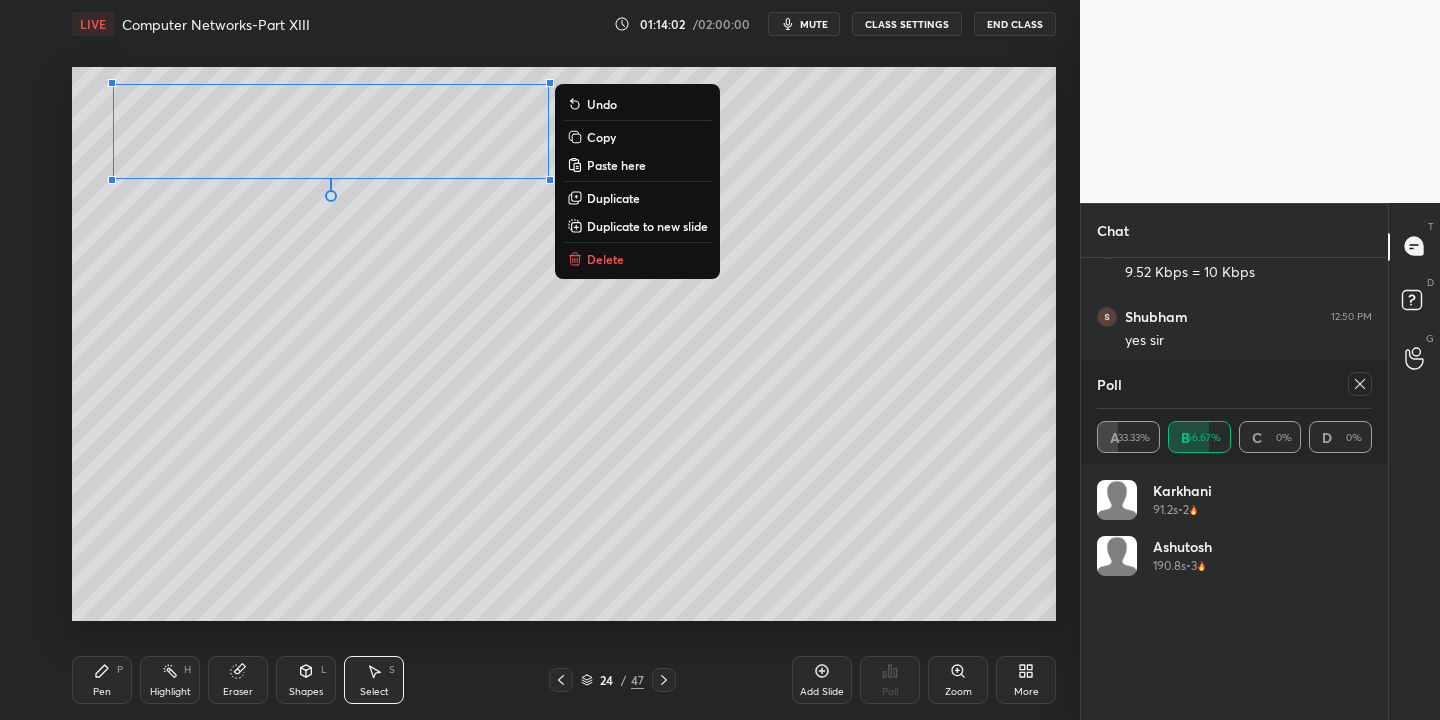 click on "Pen P" at bounding box center (102, 680) 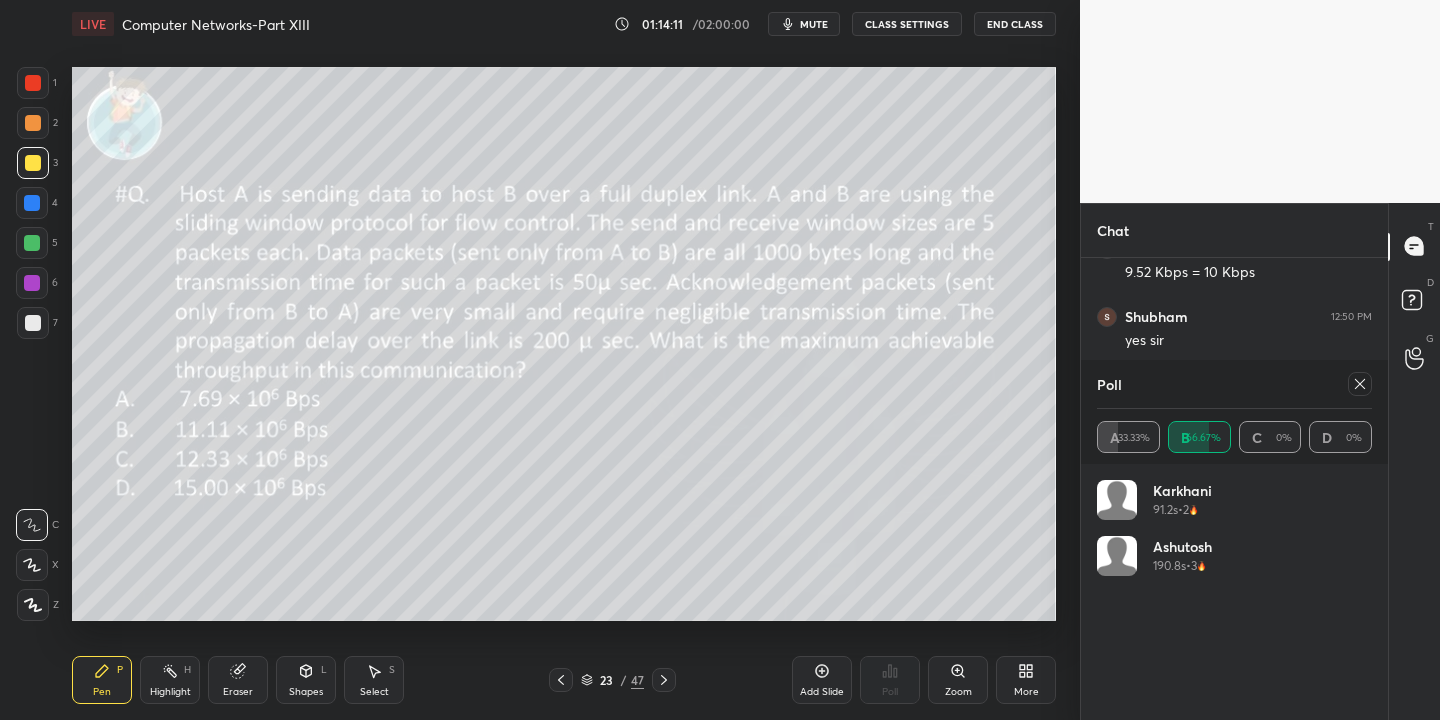 click on "Highlight" at bounding box center [170, 692] 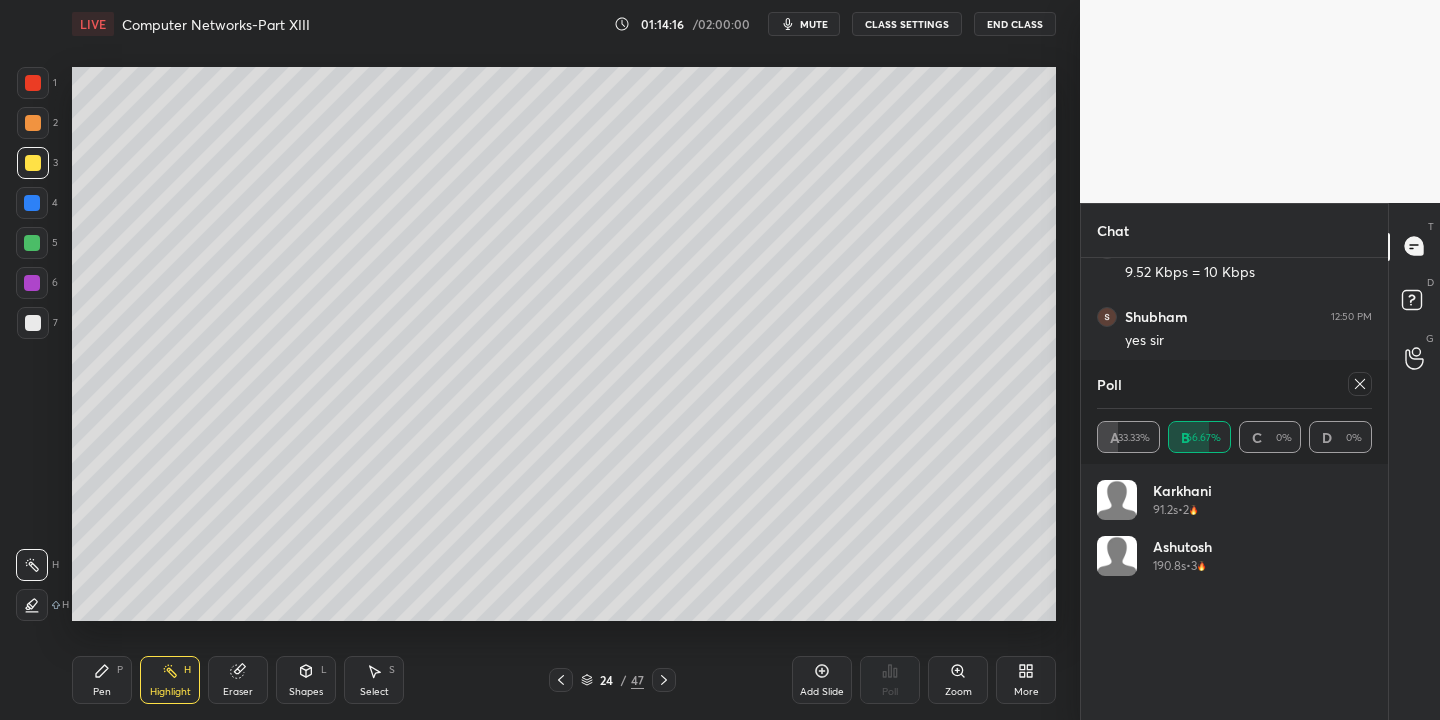 drag, startPoint x: 103, startPoint y: 694, endPoint x: 114, endPoint y: 667, distance: 29.15476 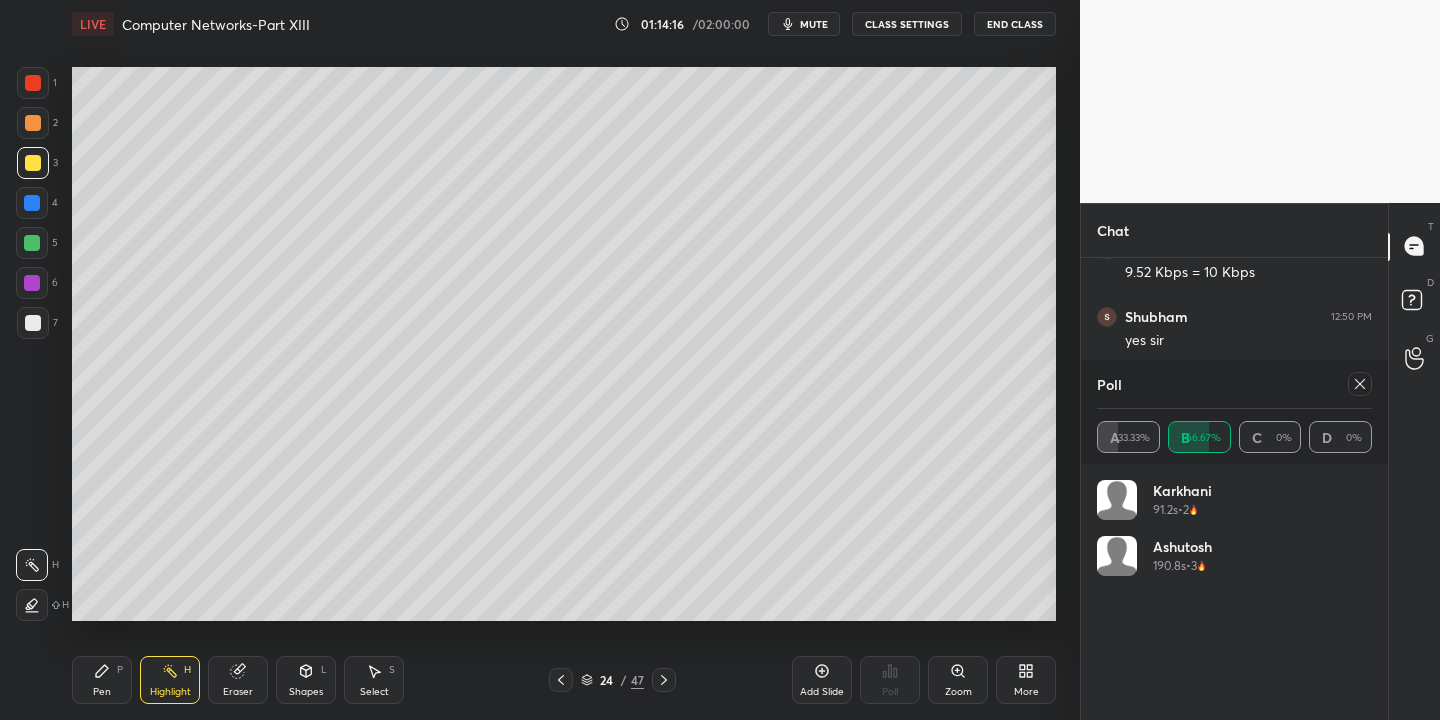 click on "Pen" at bounding box center (102, 692) 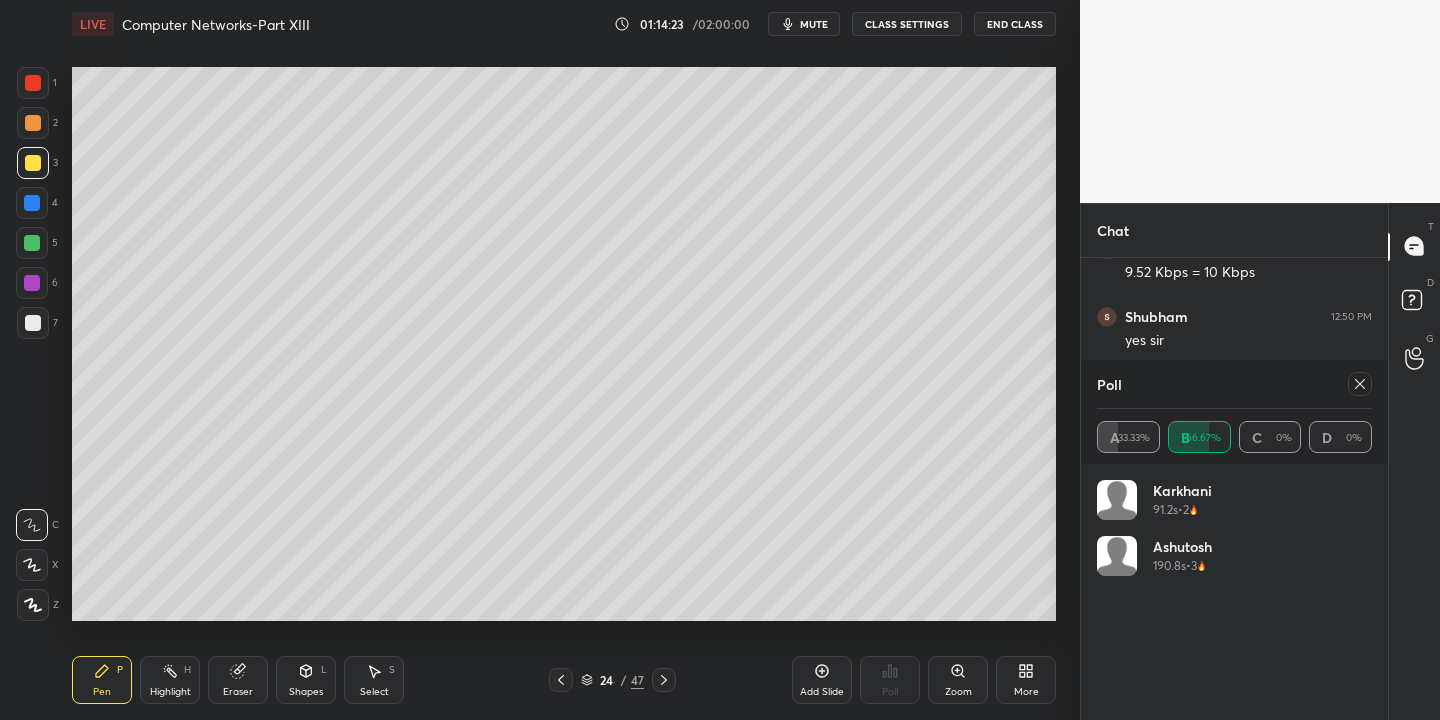 drag, startPoint x: 304, startPoint y: 687, endPoint x: 302, endPoint y: 666, distance: 21.095022 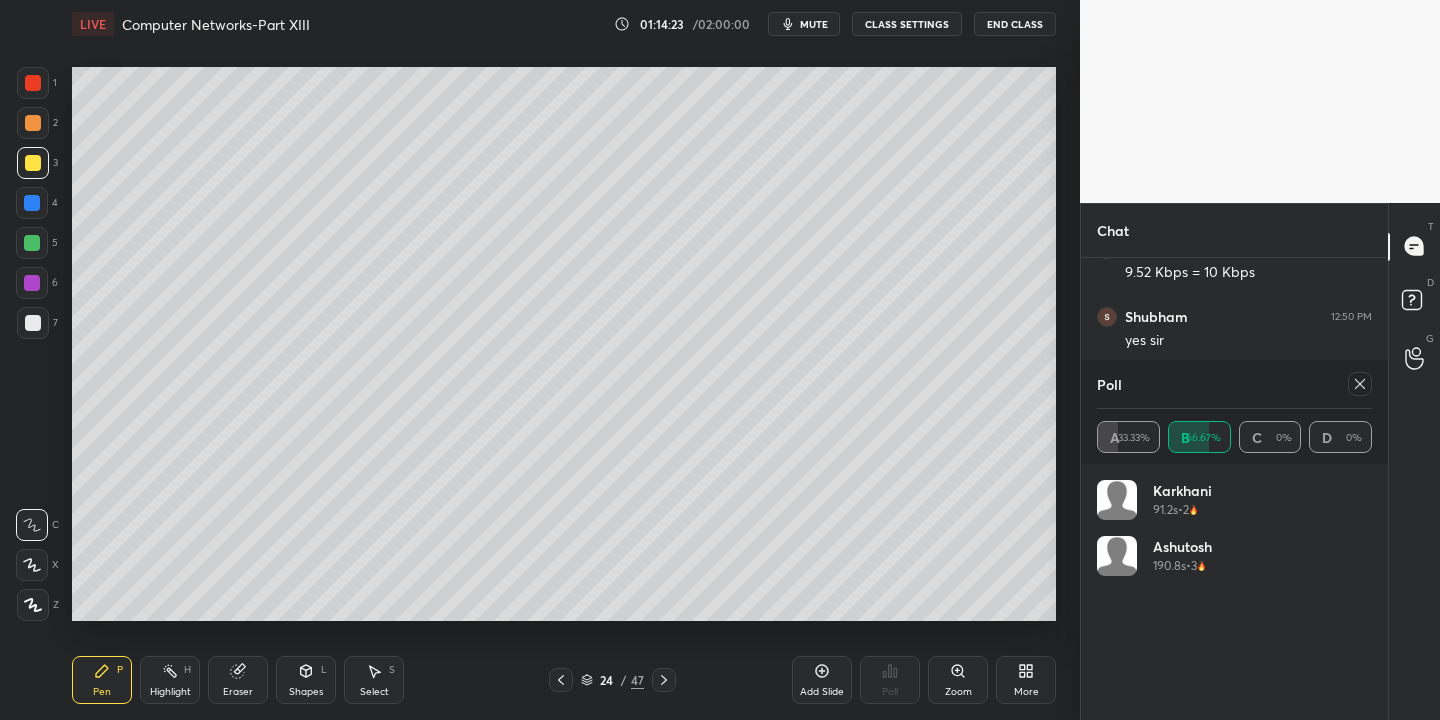 click on "Shapes" at bounding box center (306, 692) 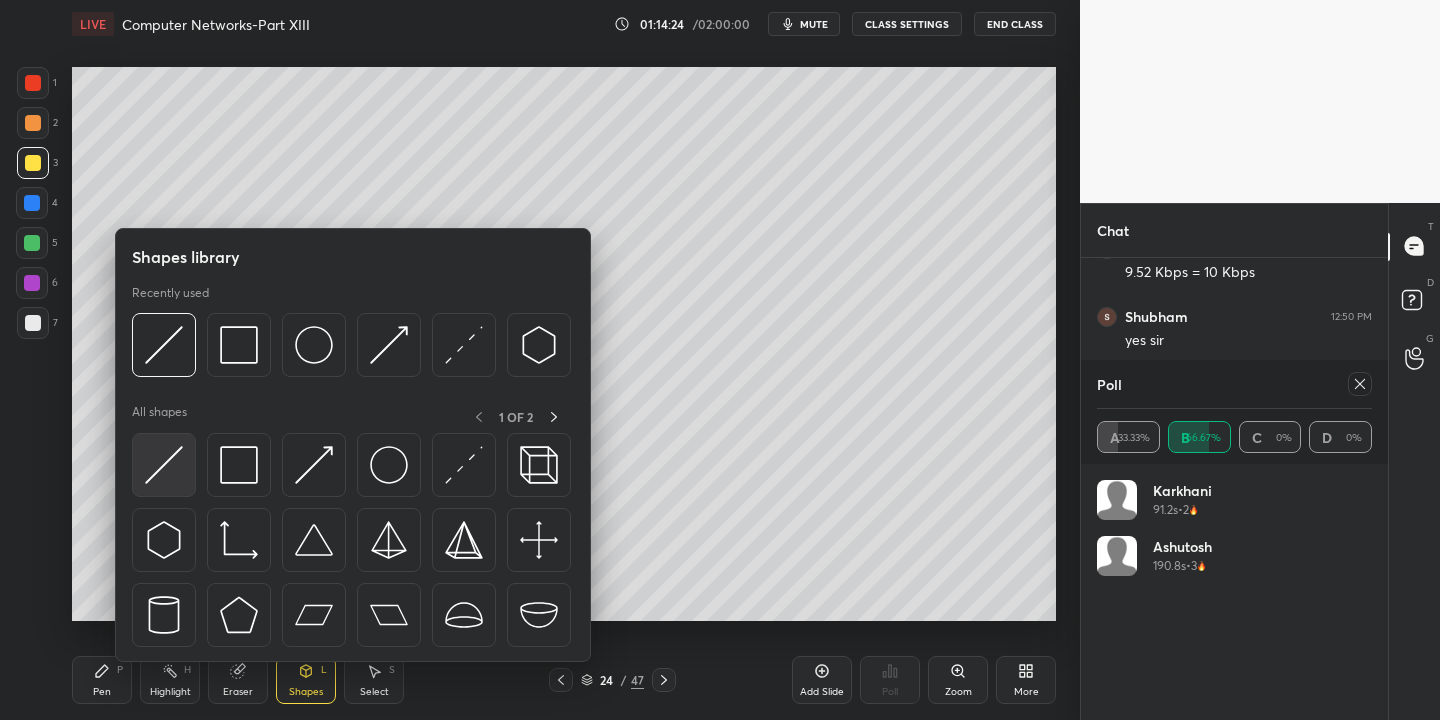 click at bounding box center [164, 465] 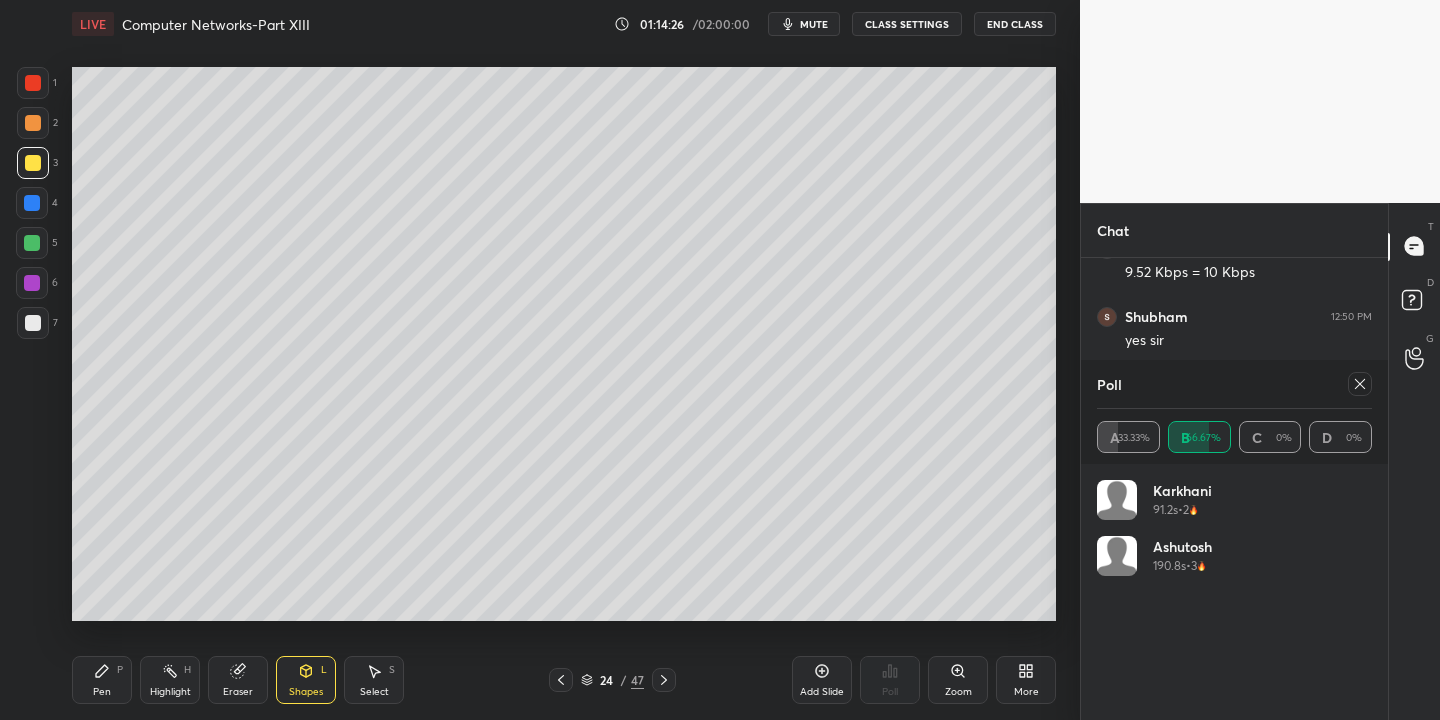 click on "Pen P" at bounding box center (102, 680) 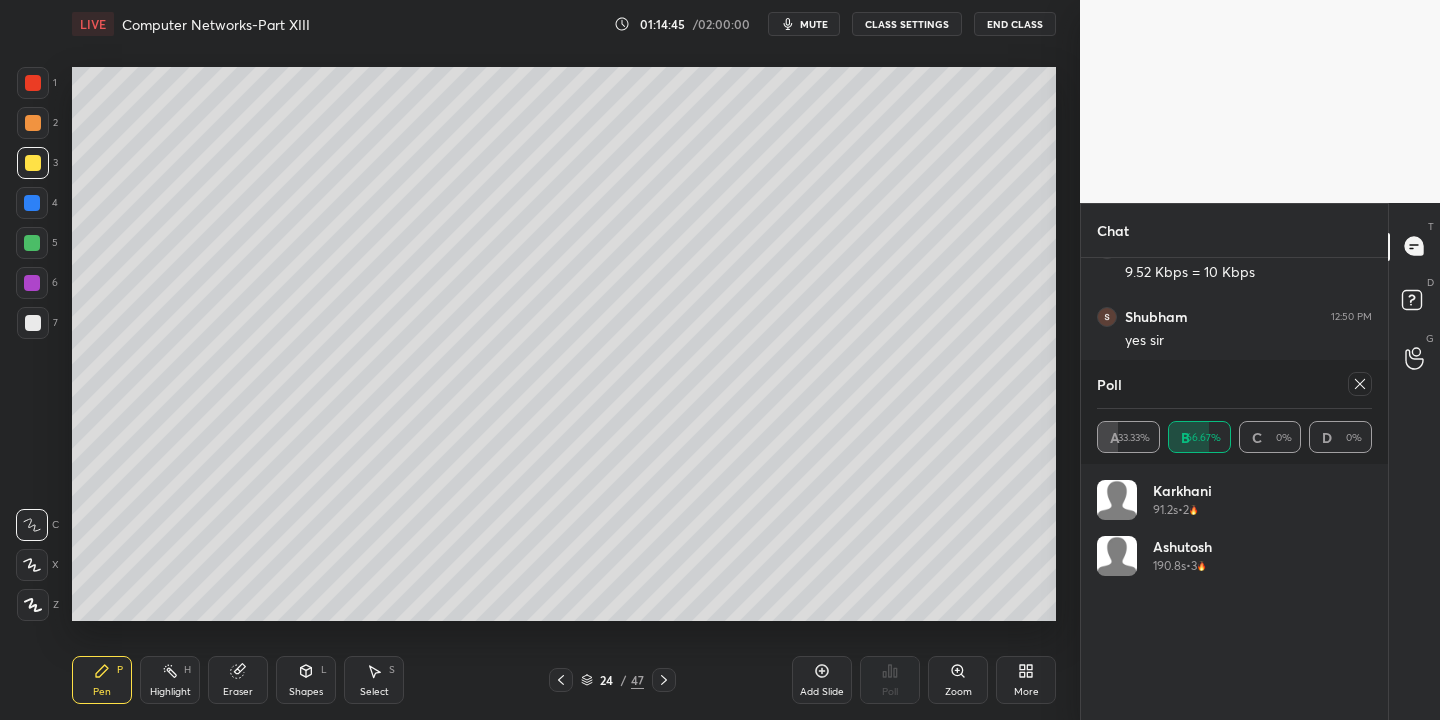 drag, startPoint x: 305, startPoint y: 680, endPoint x: 309, endPoint y: 670, distance: 10.770329 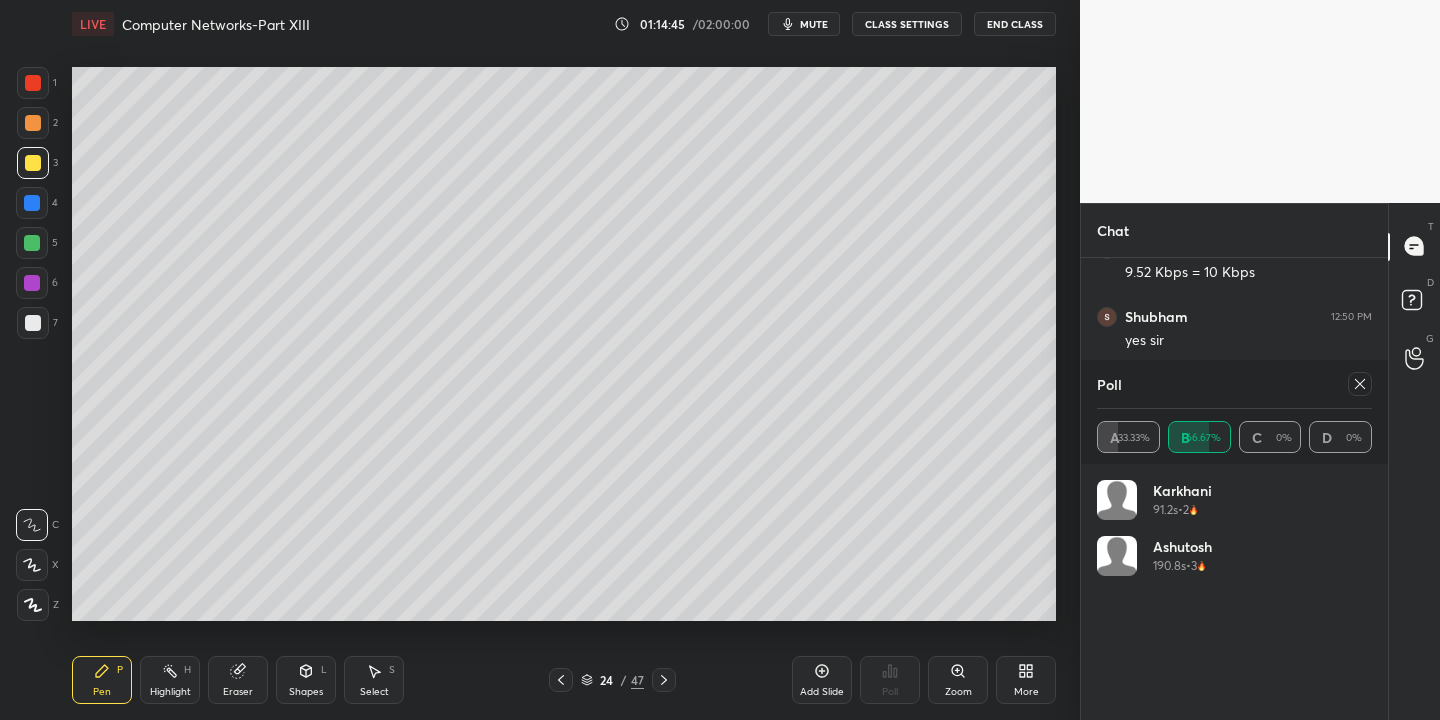 click on "Shapes L" at bounding box center (306, 680) 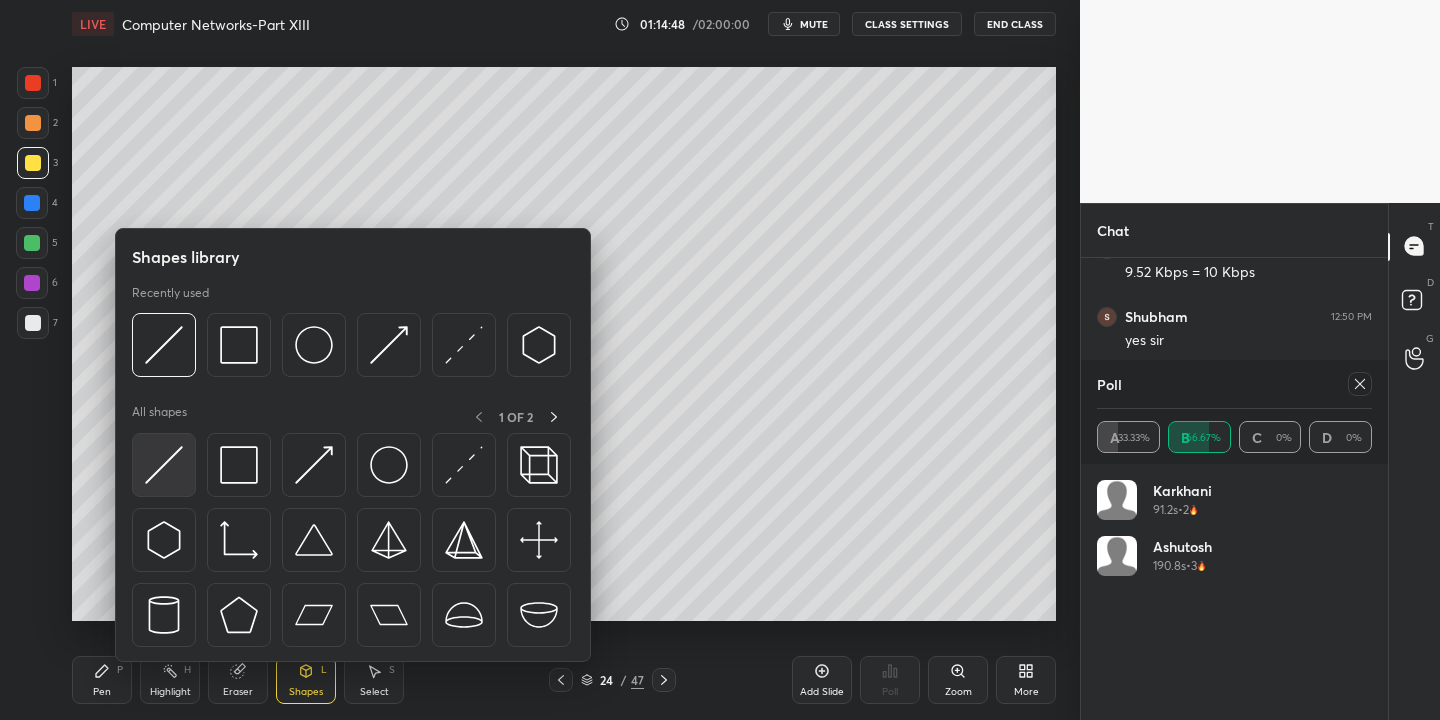 drag, startPoint x: 161, startPoint y: 467, endPoint x: 419, endPoint y: 316, distance: 298.9398 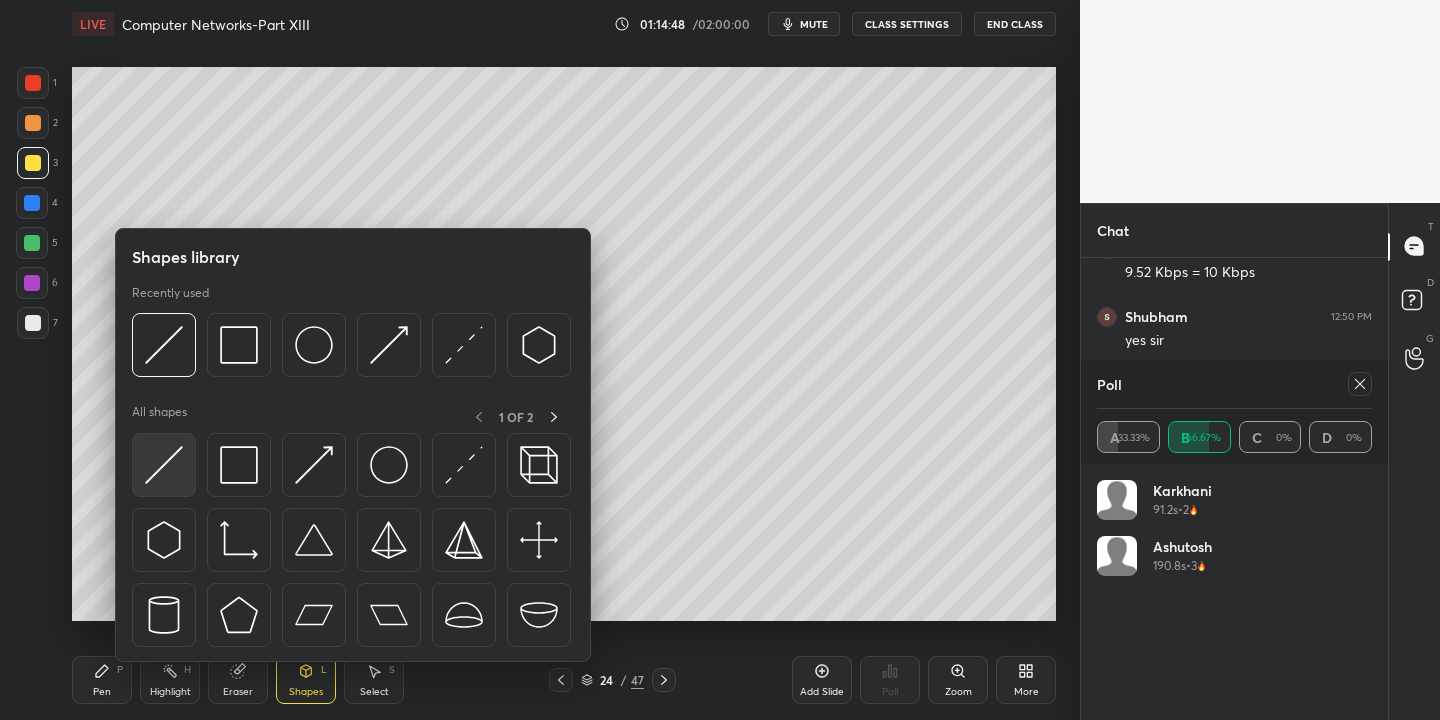 click at bounding box center [164, 465] 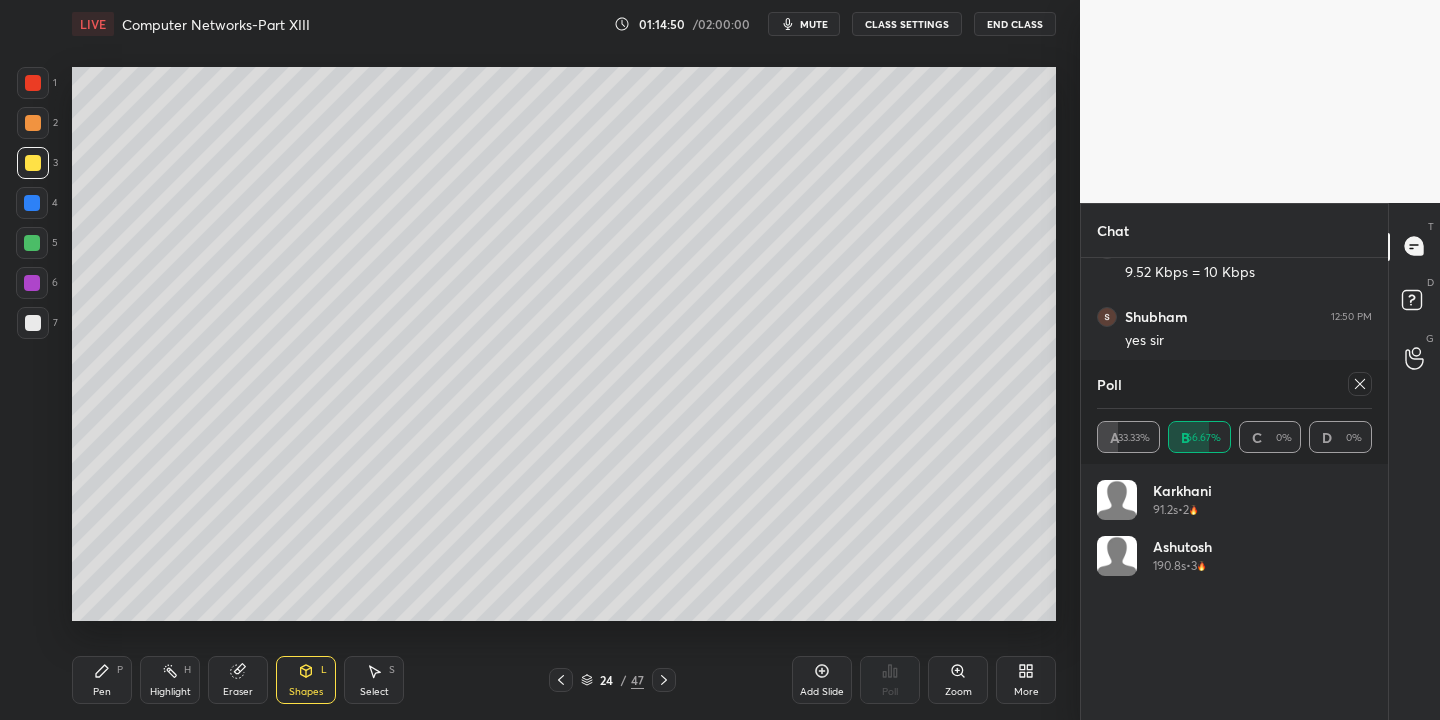 click on "Pen P" at bounding box center (102, 680) 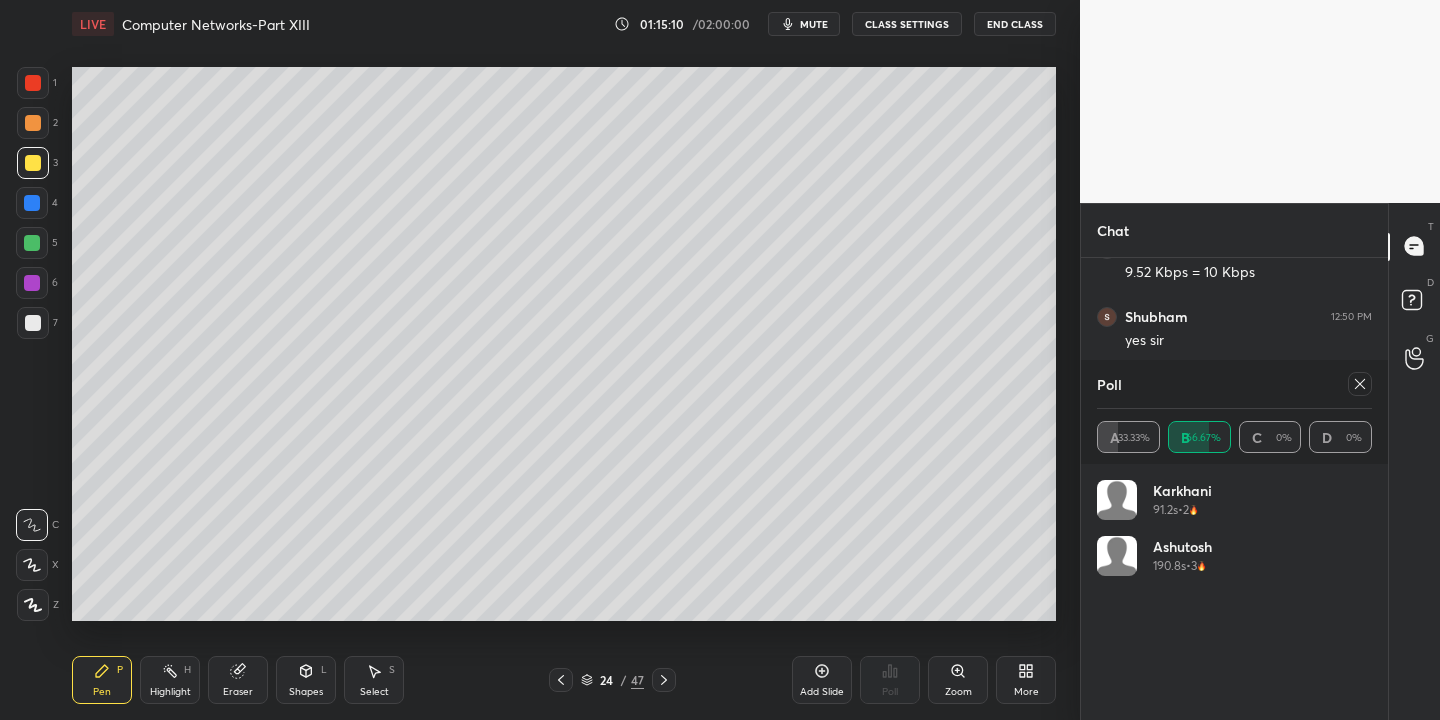 click 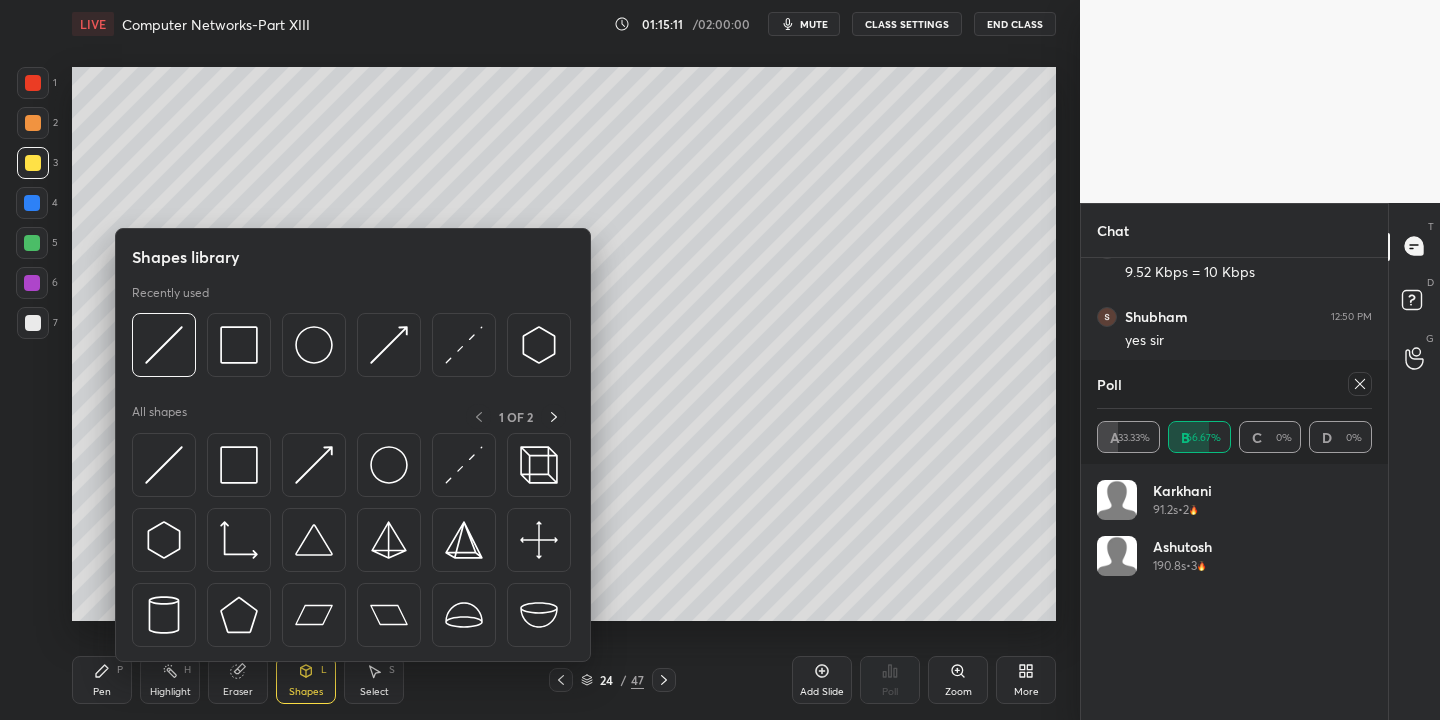 click at bounding box center [164, 465] 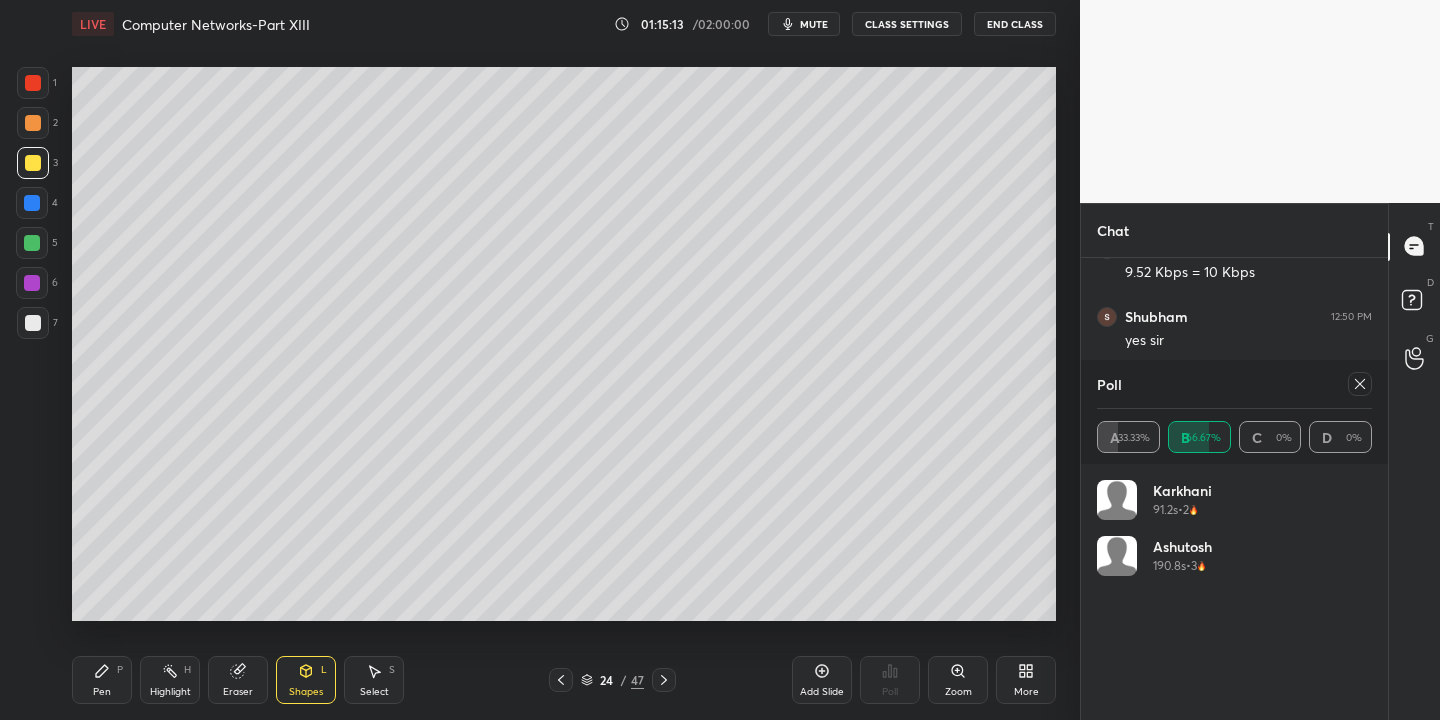 click on "Pen P" at bounding box center (102, 680) 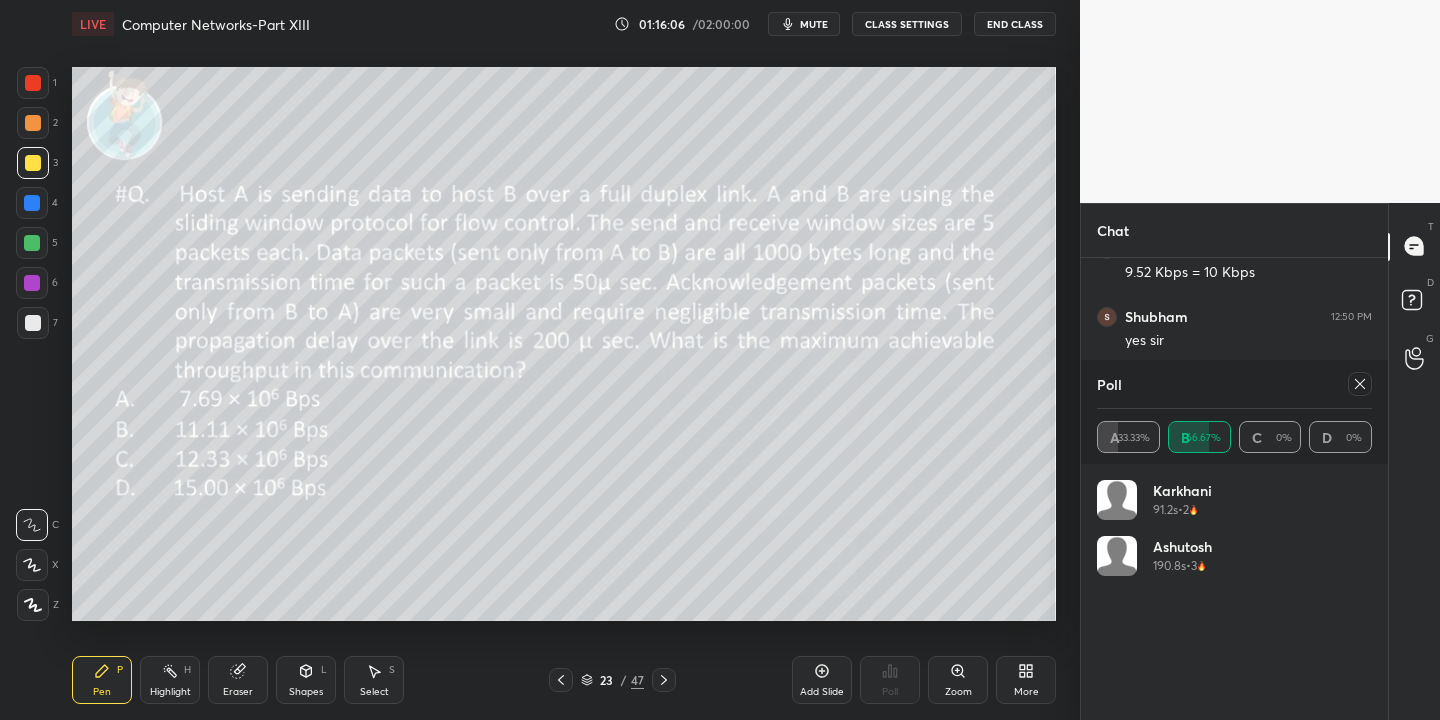 click 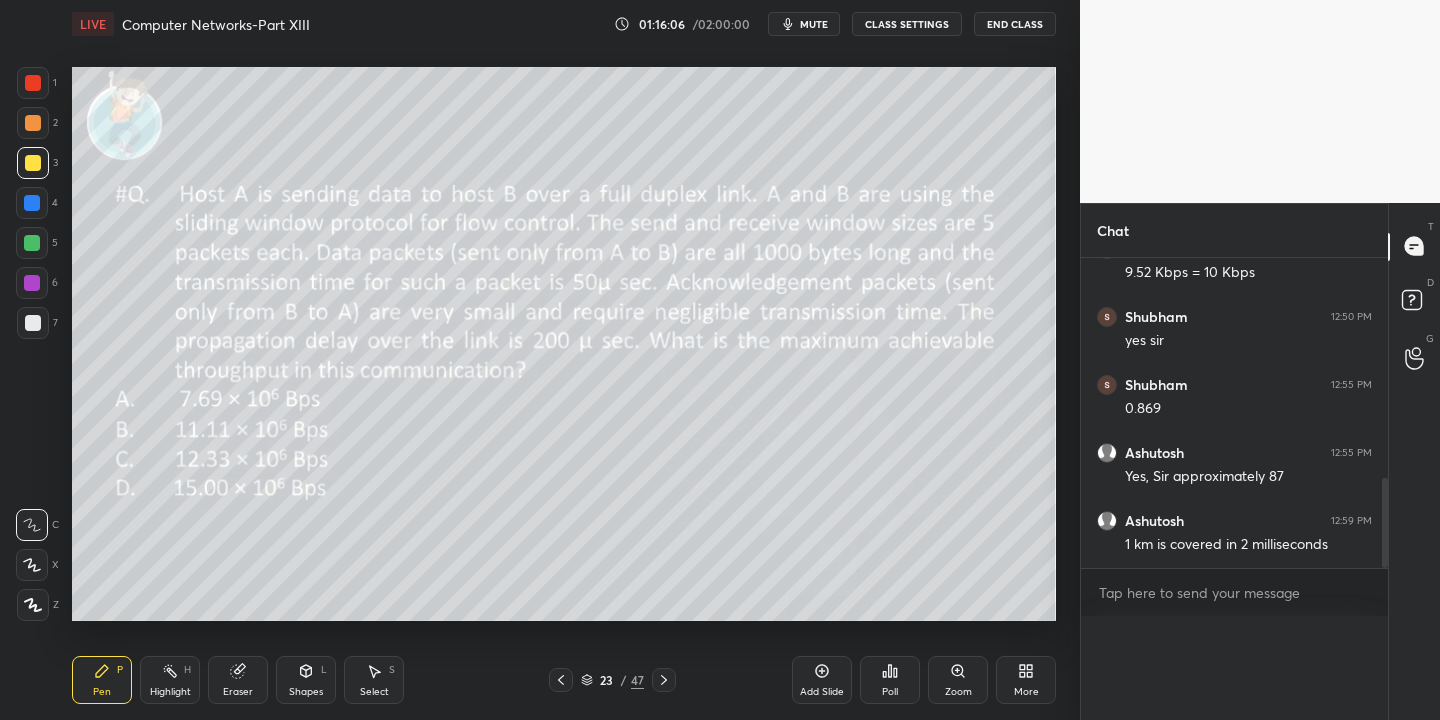 scroll, scrollTop: 0, scrollLeft: 0, axis: both 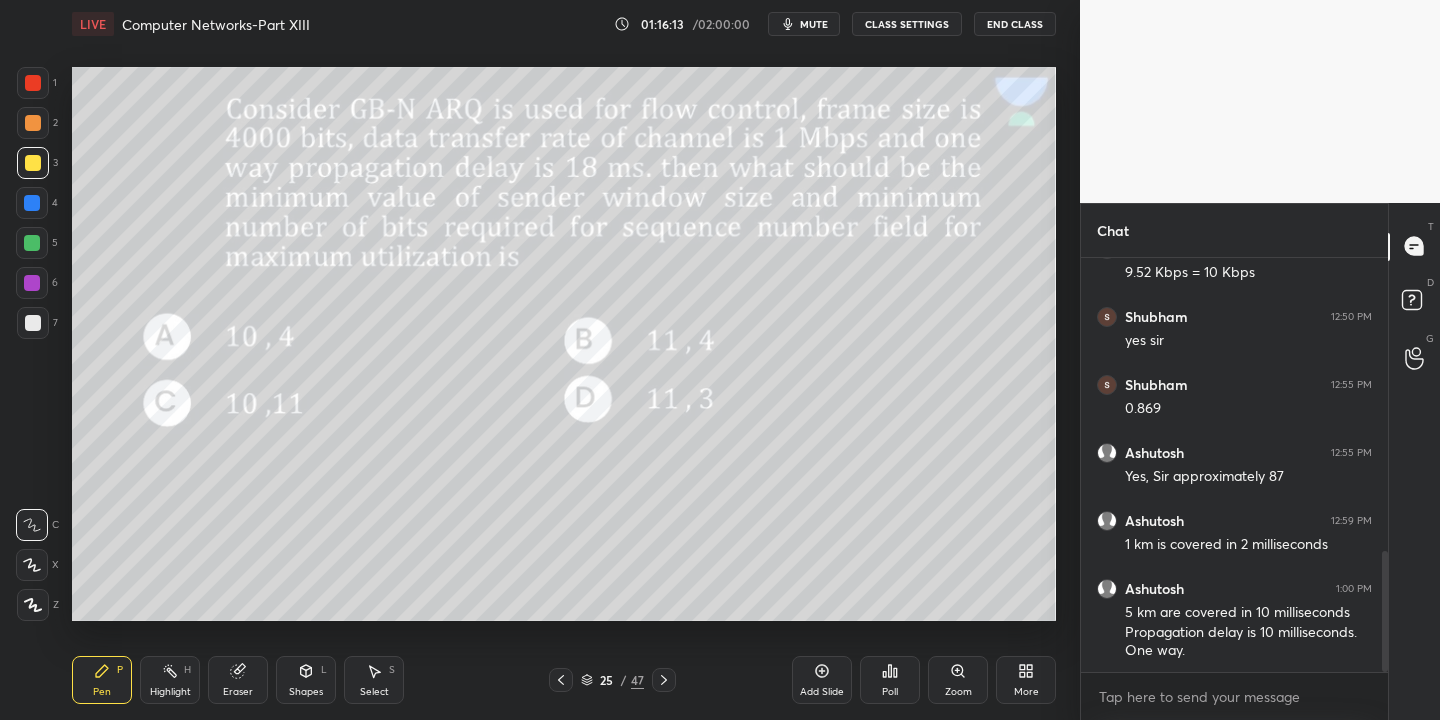 drag, startPoint x: 313, startPoint y: 683, endPoint x: 313, endPoint y: 666, distance: 17 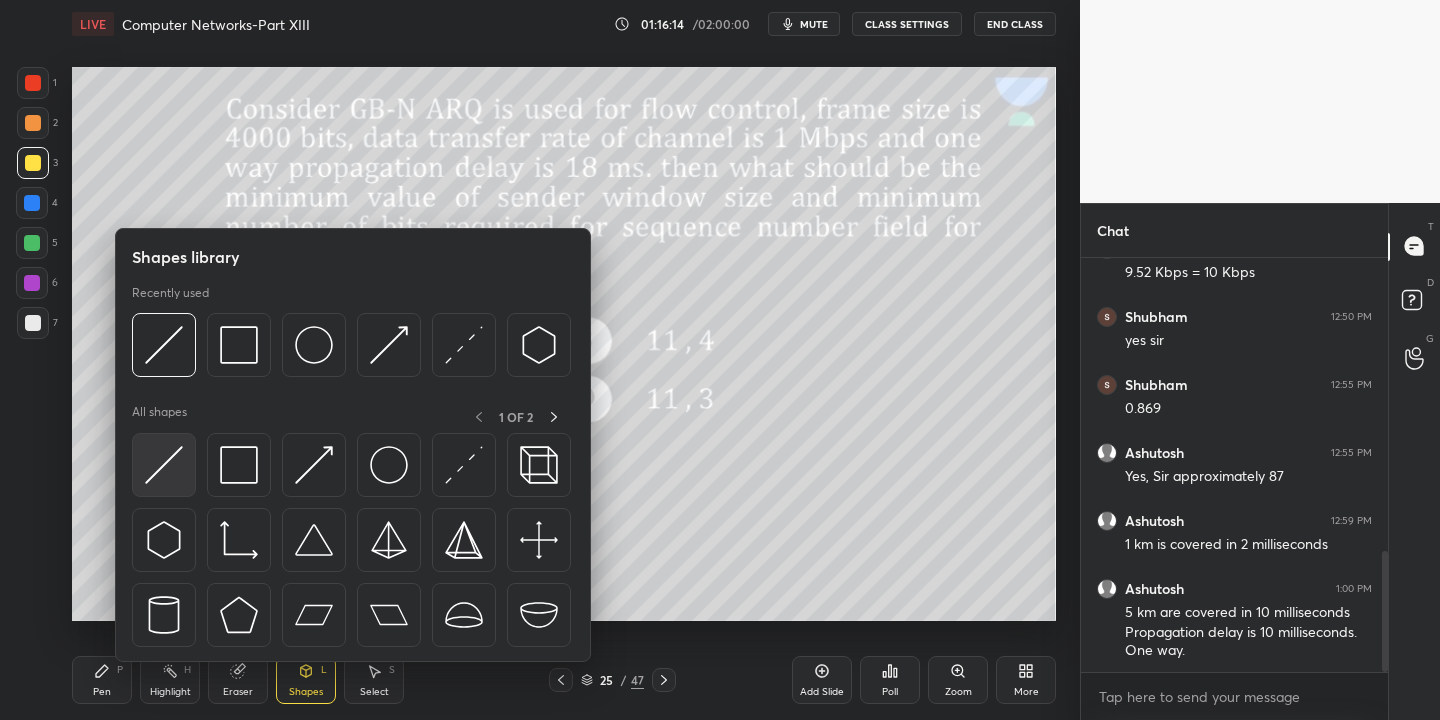 click at bounding box center [164, 465] 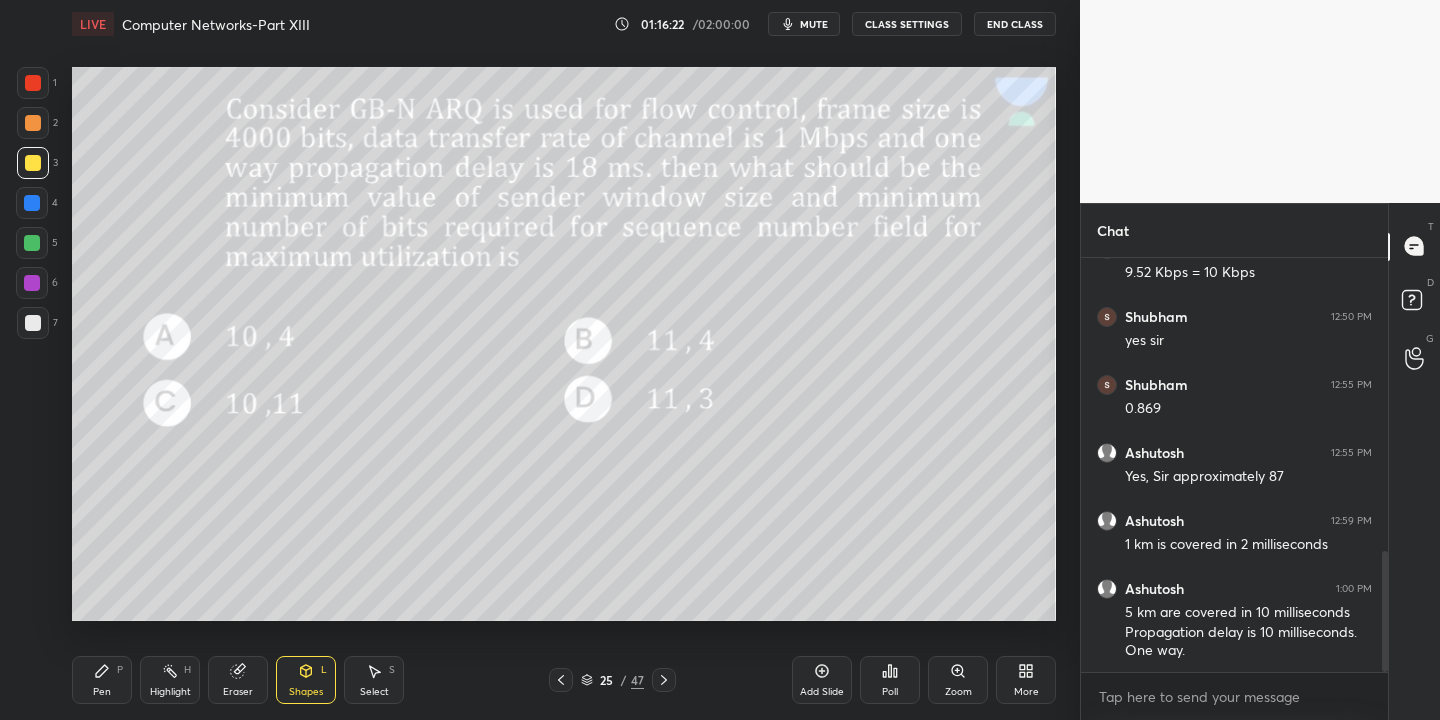 click on "Pen P" at bounding box center (102, 680) 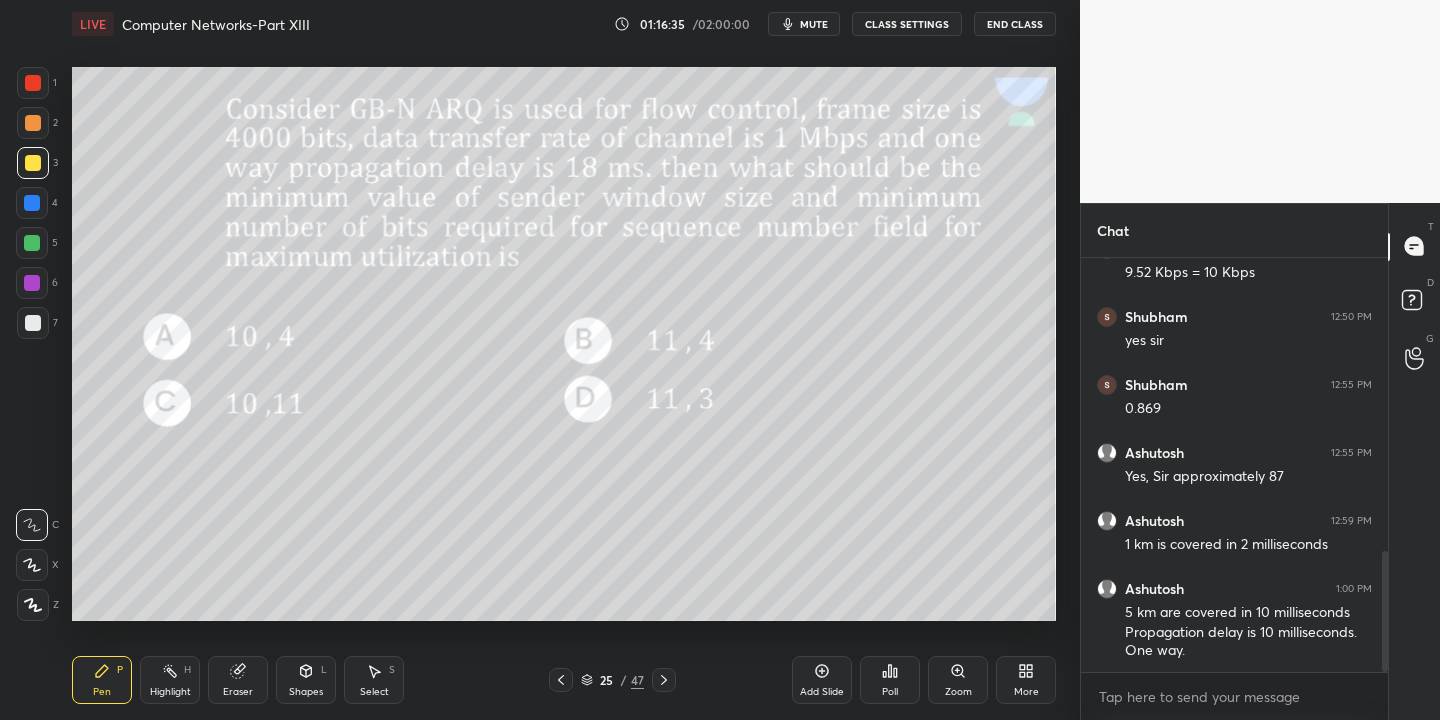 drag, startPoint x: 303, startPoint y: 682, endPoint x: 299, endPoint y: 672, distance: 10.770329 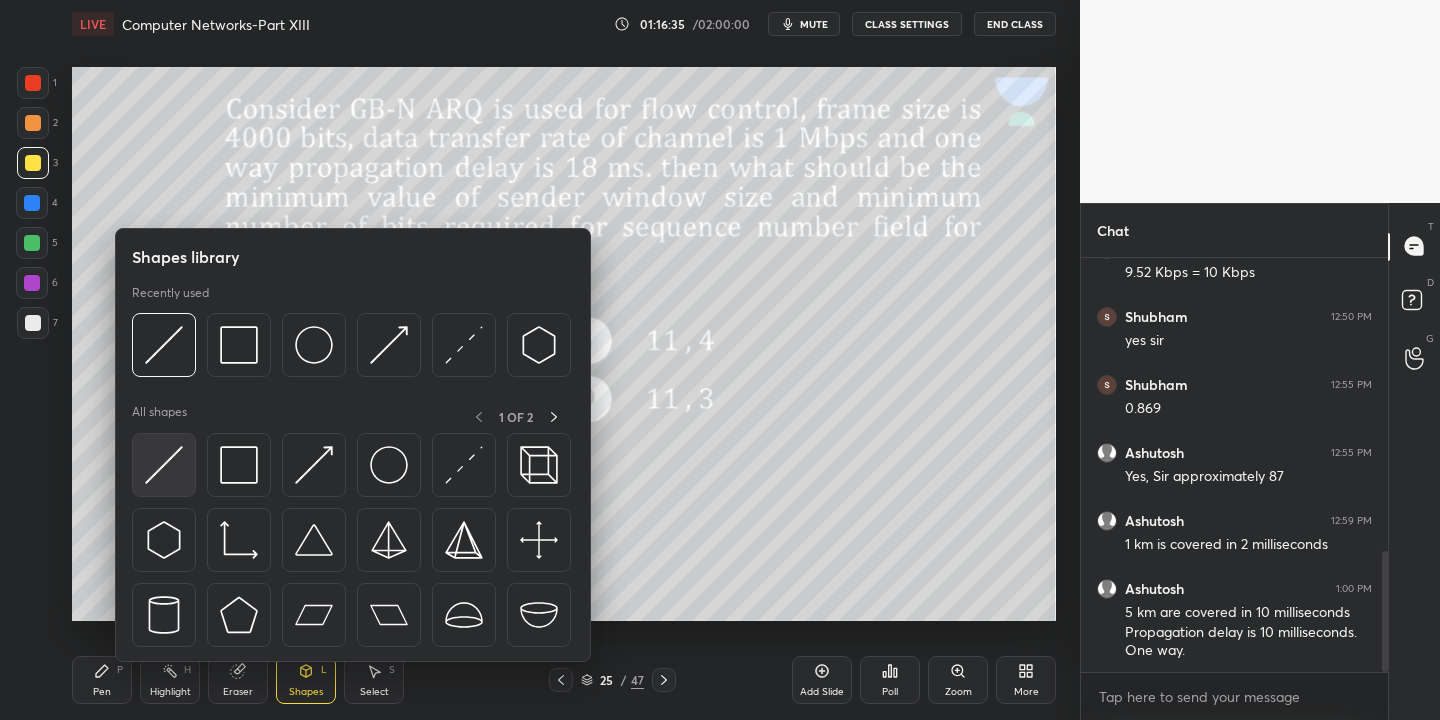 click at bounding box center (164, 465) 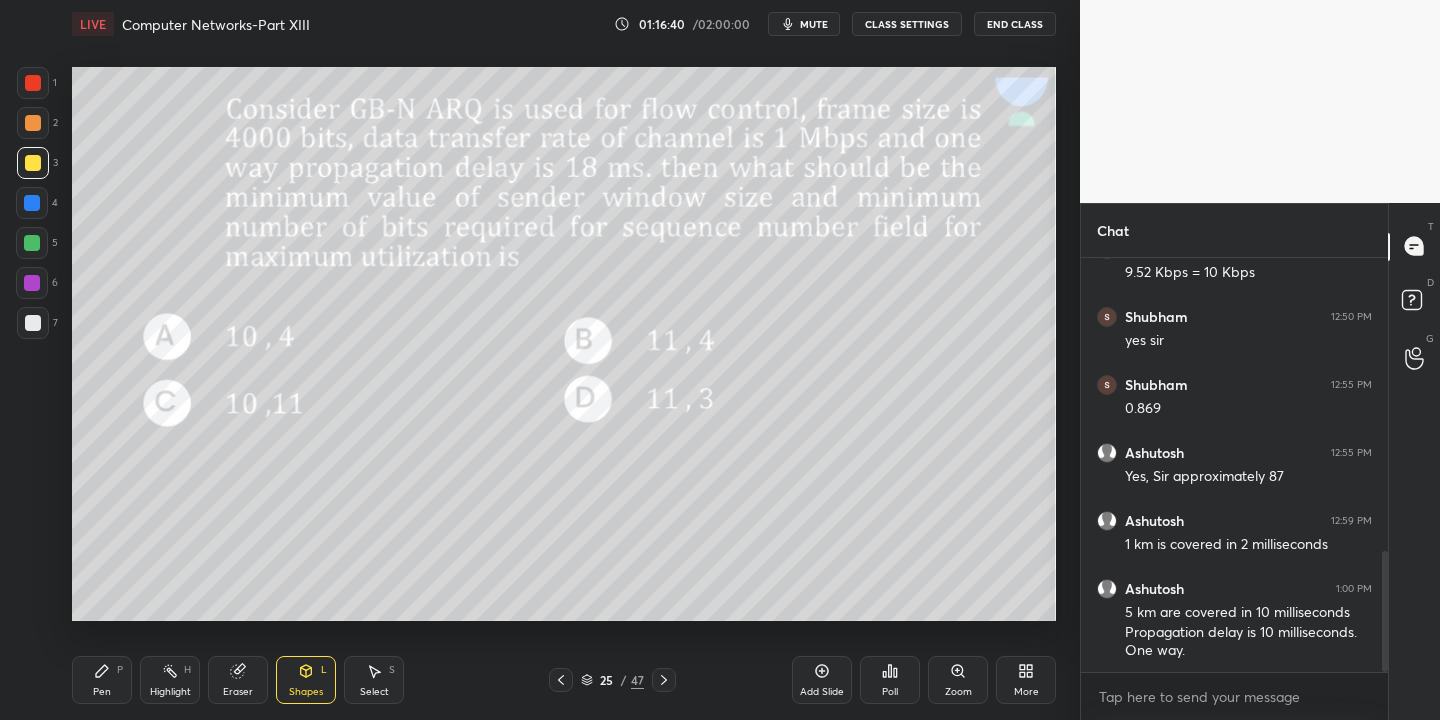 click on "Pen" at bounding box center (102, 692) 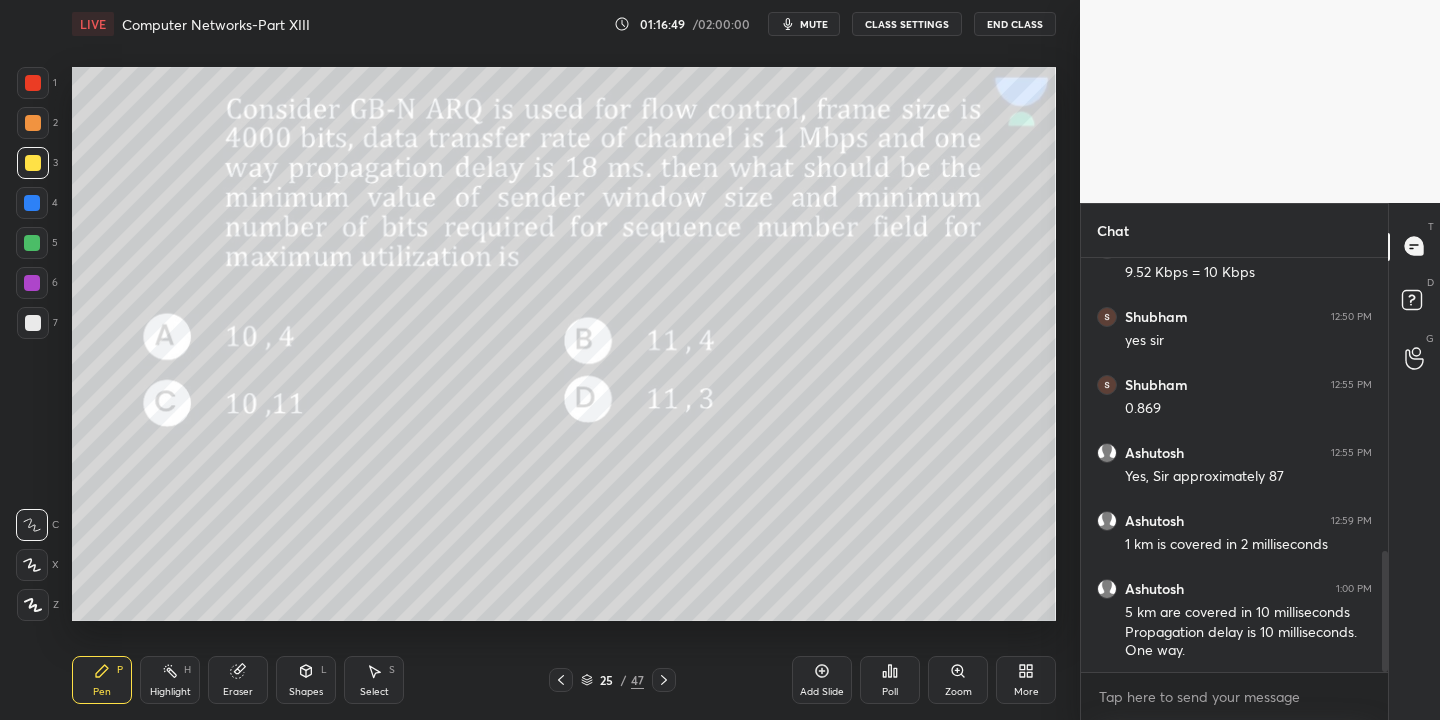 click on "Shapes L" at bounding box center [306, 680] 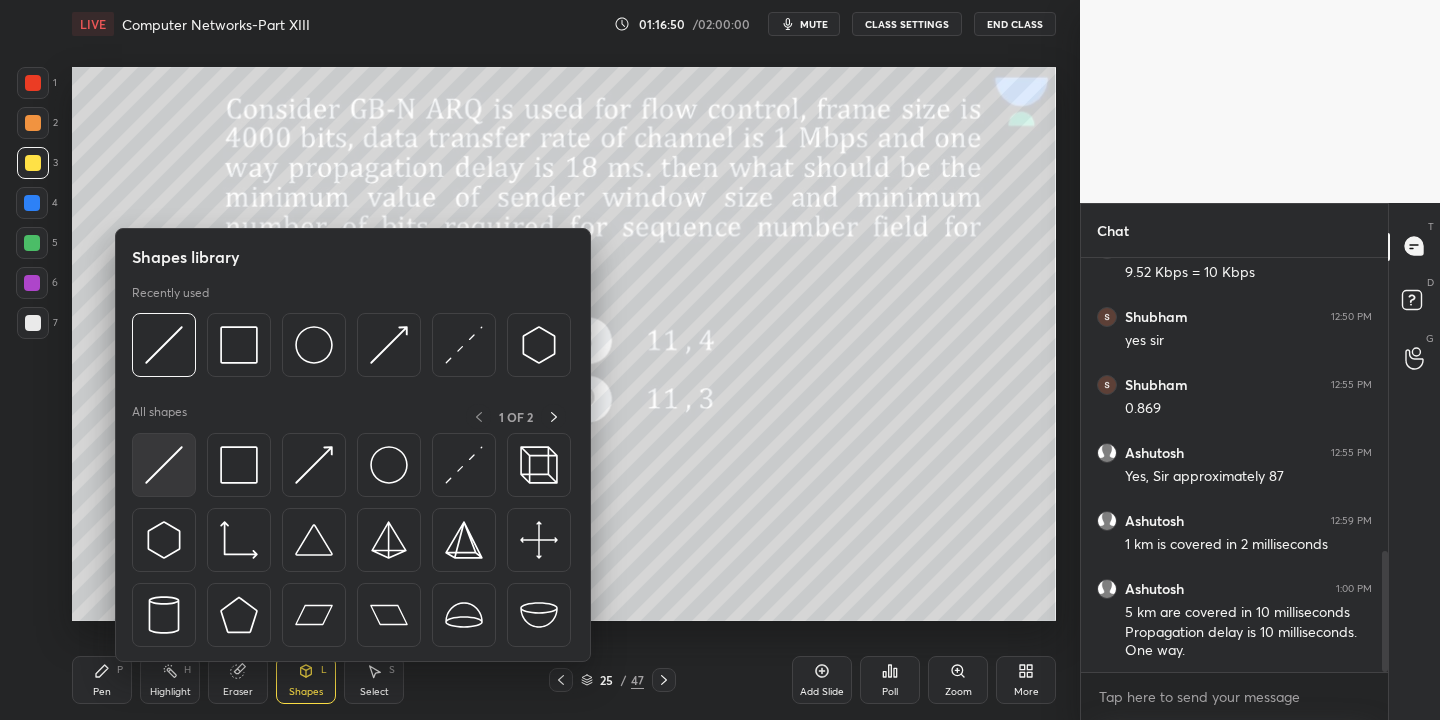 click at bounding box center [164, 465] 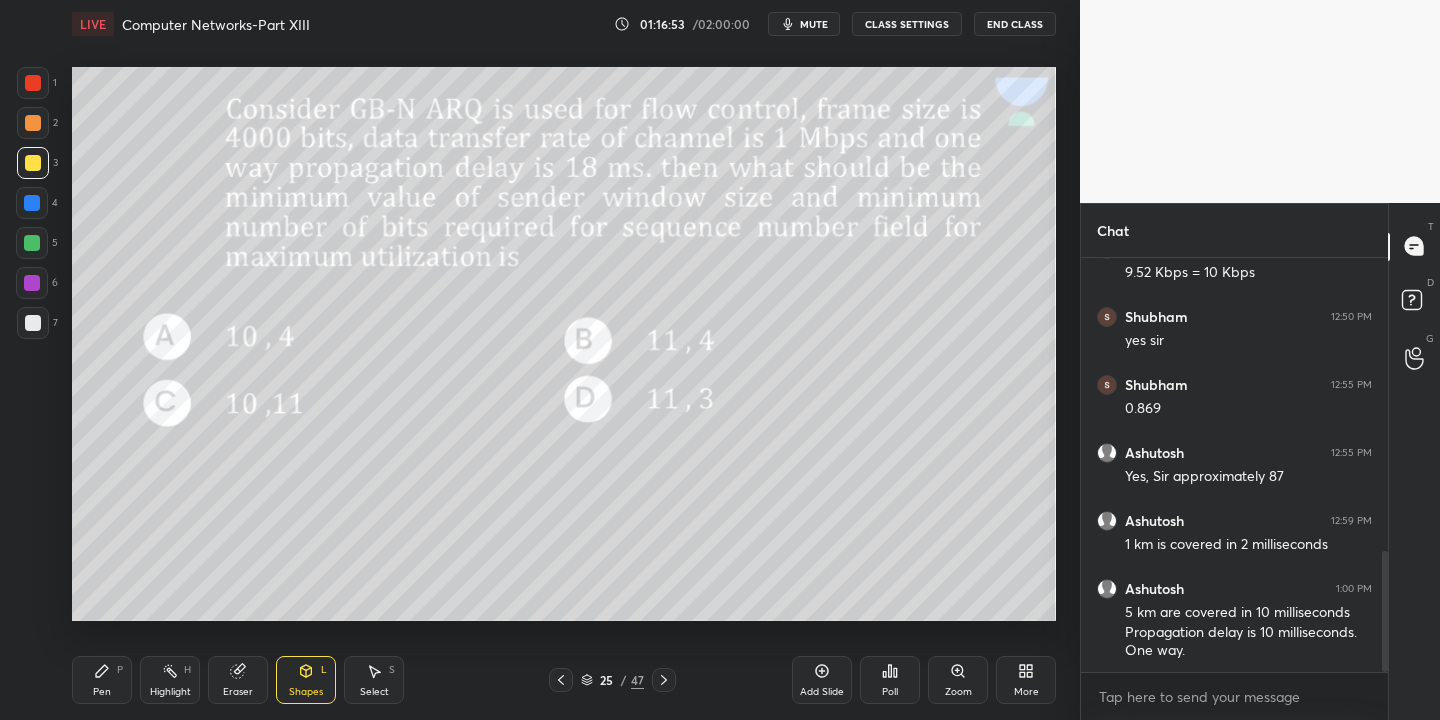 click on "Pen" at bounding box center (102, 692) 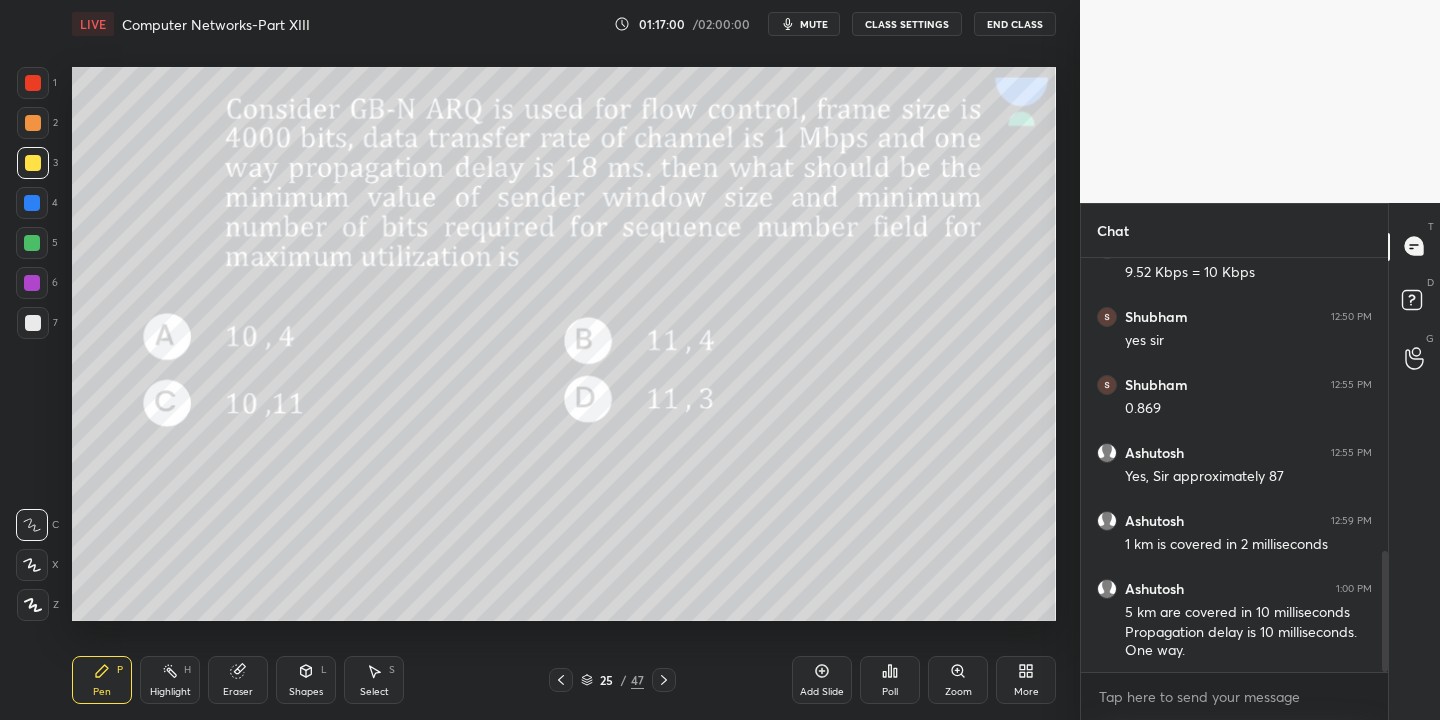 click 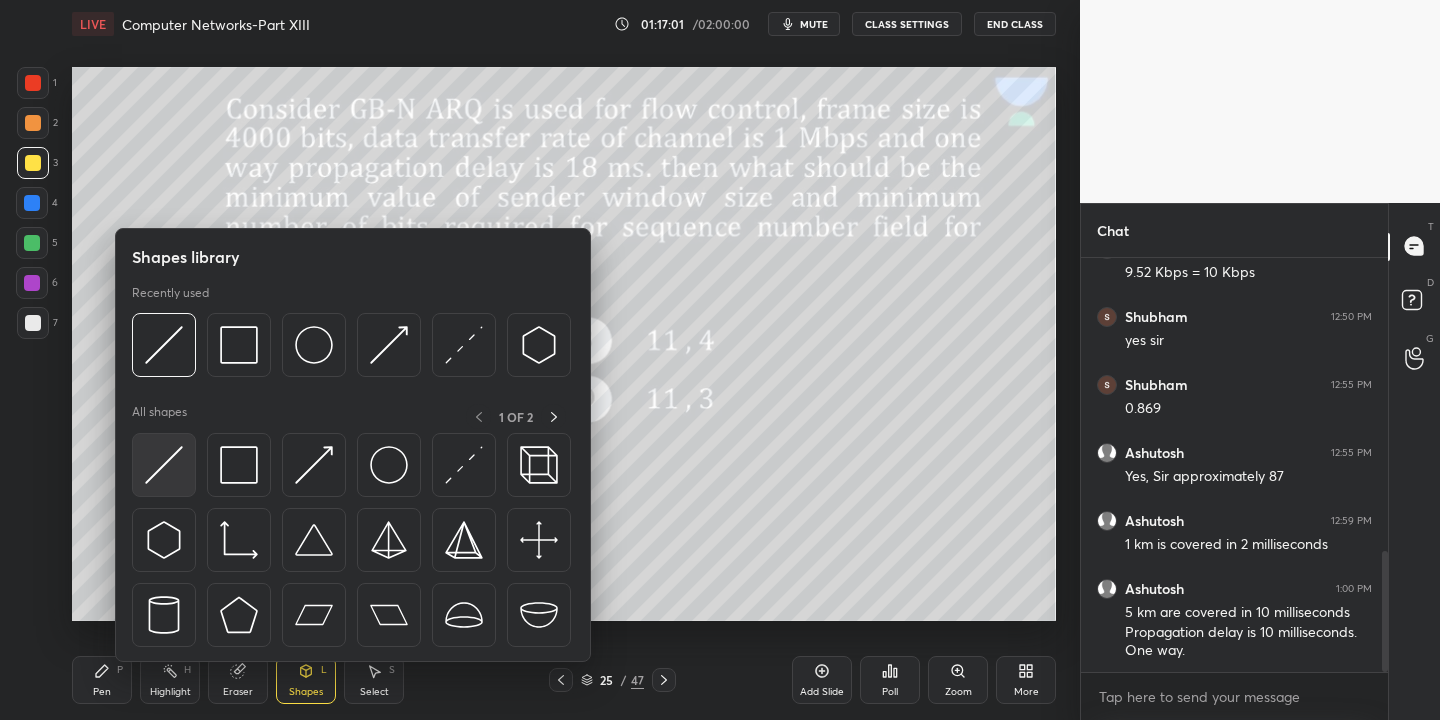 click at bounding box center (164, 465) 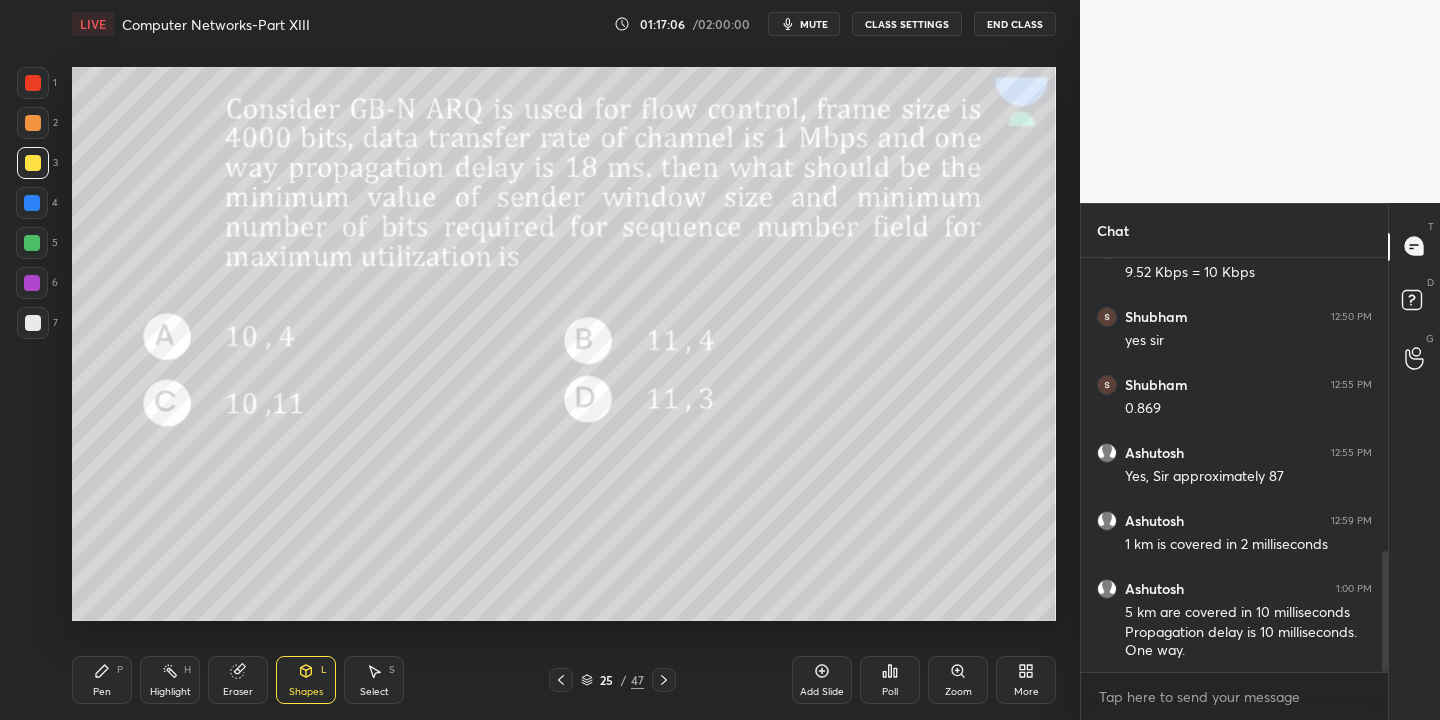 click on "Pen P" at bounding box center [102, 680] 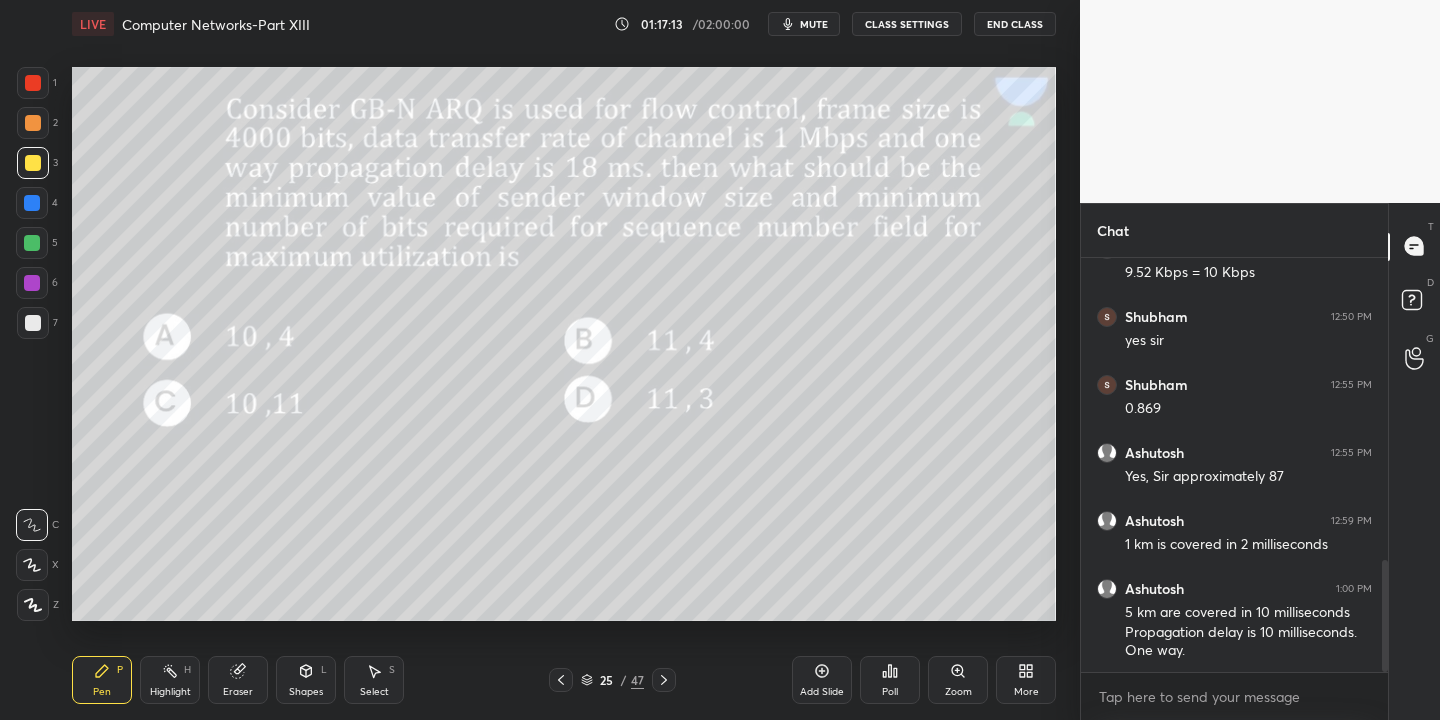 scroll, scrollTop: 1115, scrollLeft: 0, axis: vertical 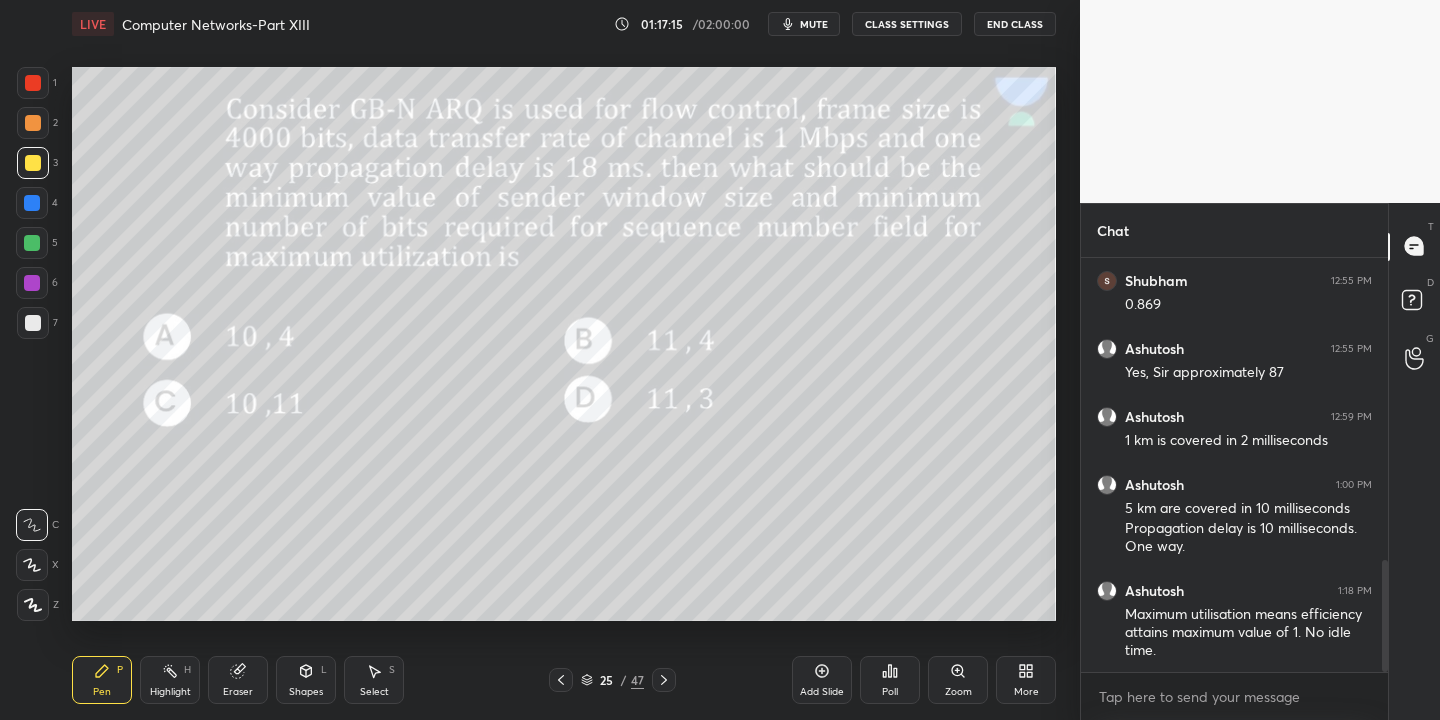 click on "Shapes" at bounding box center (306, 692) 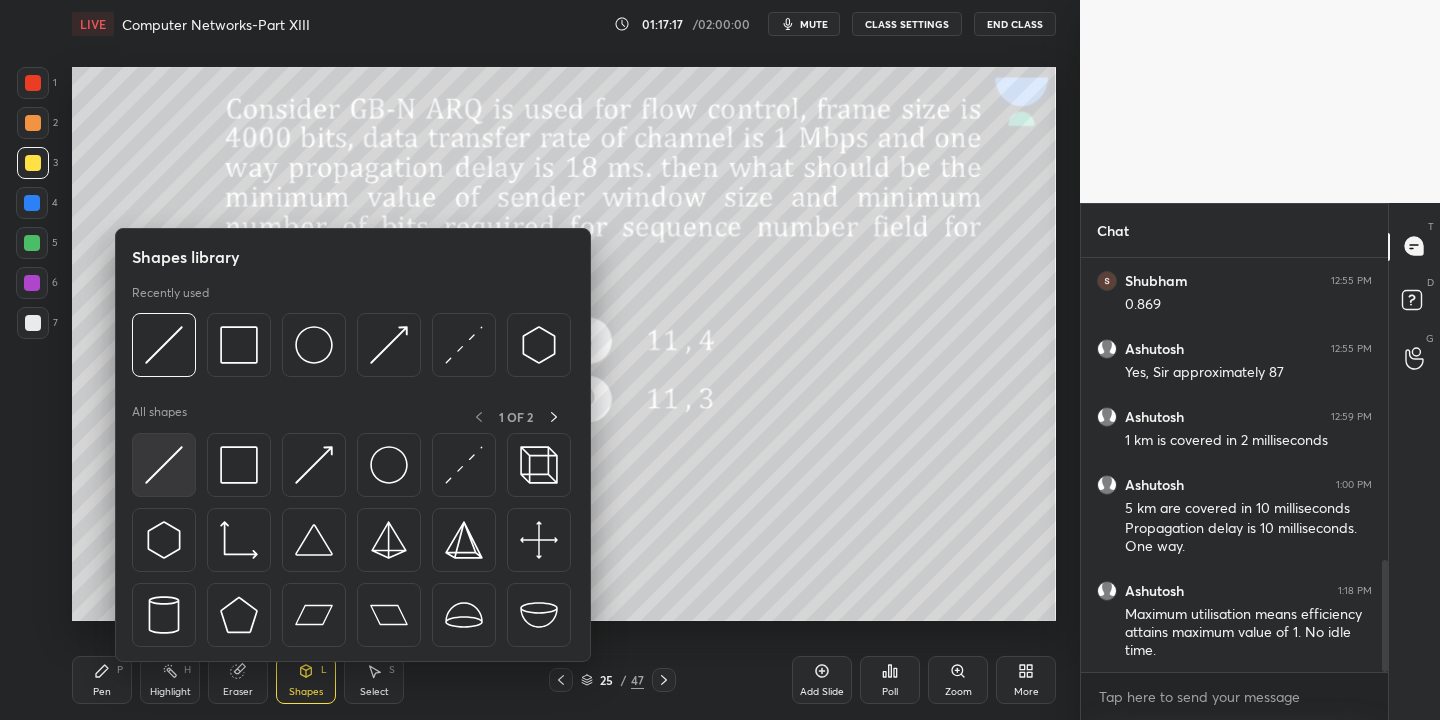 drag, startPoint x: 163, startPoint y: 466, endPoint x: 178, endPoint y: 459, distance: 16.552946 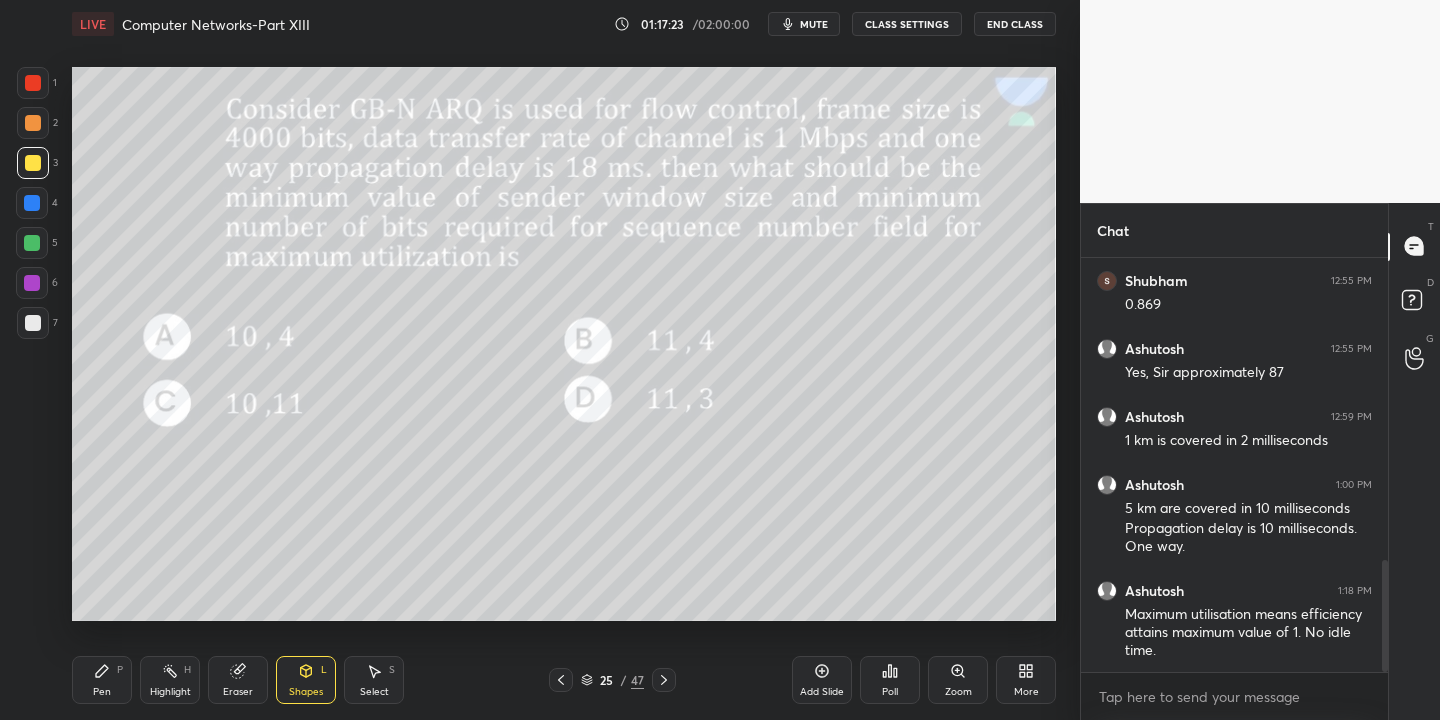 click on "Pen" at bounding box center [102, 692] 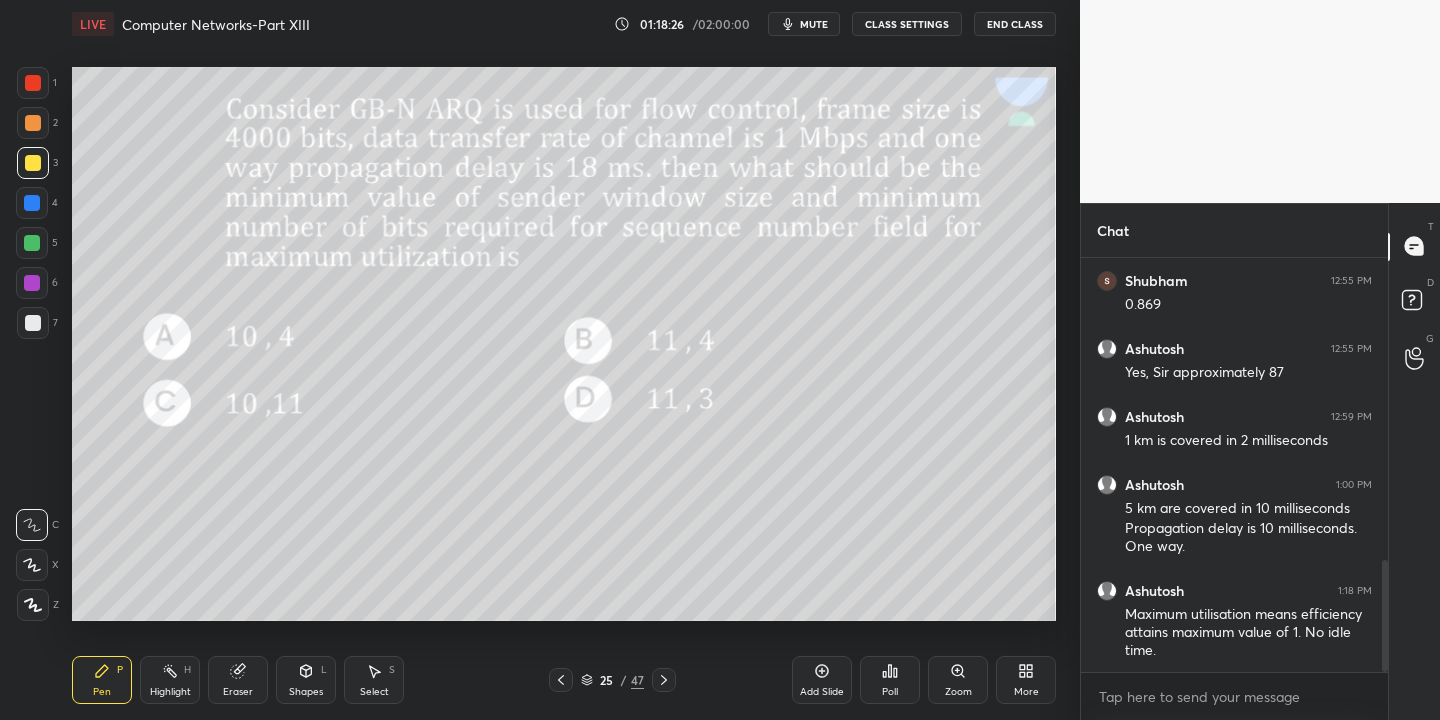 drag, startPoint x: 167, startPoint y: 676, endPoint x: 177, endPoint y: 635, distance: 42.201897 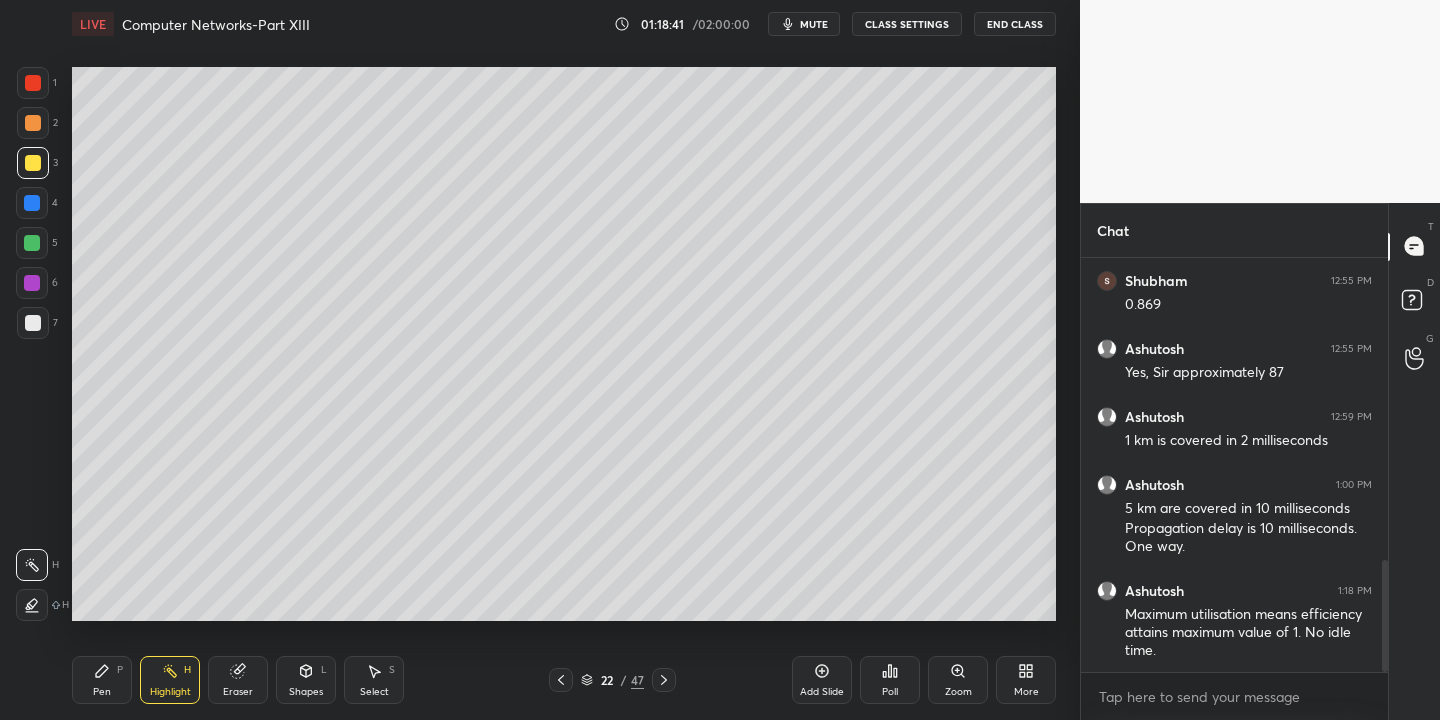 click 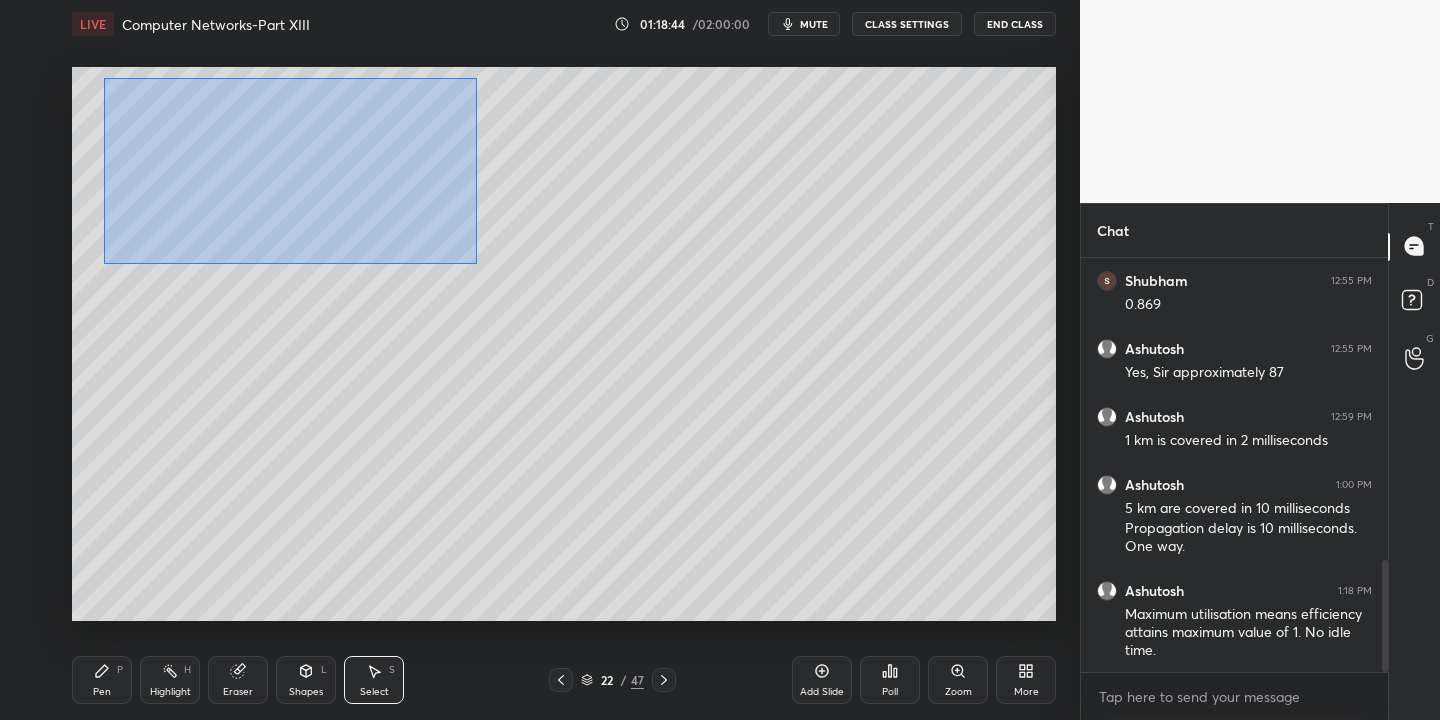 drag, startPoint x: 103, startPoint y: 73, endPoint x: 482, endPoint y: 240, distance: 414.1618 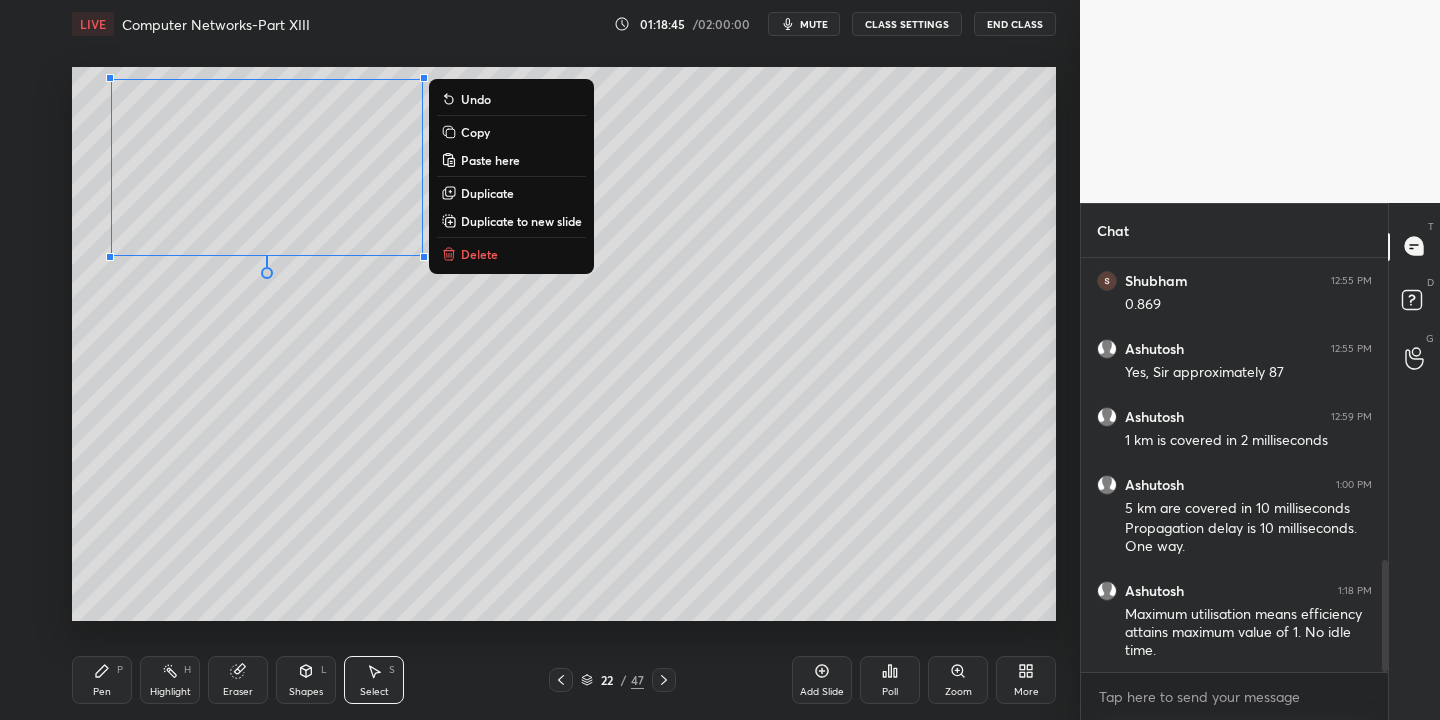 drag, startPoint x: 533, startPoint y: 135, endPoint x: 547, endPoint y: 144, distance: 16.643316 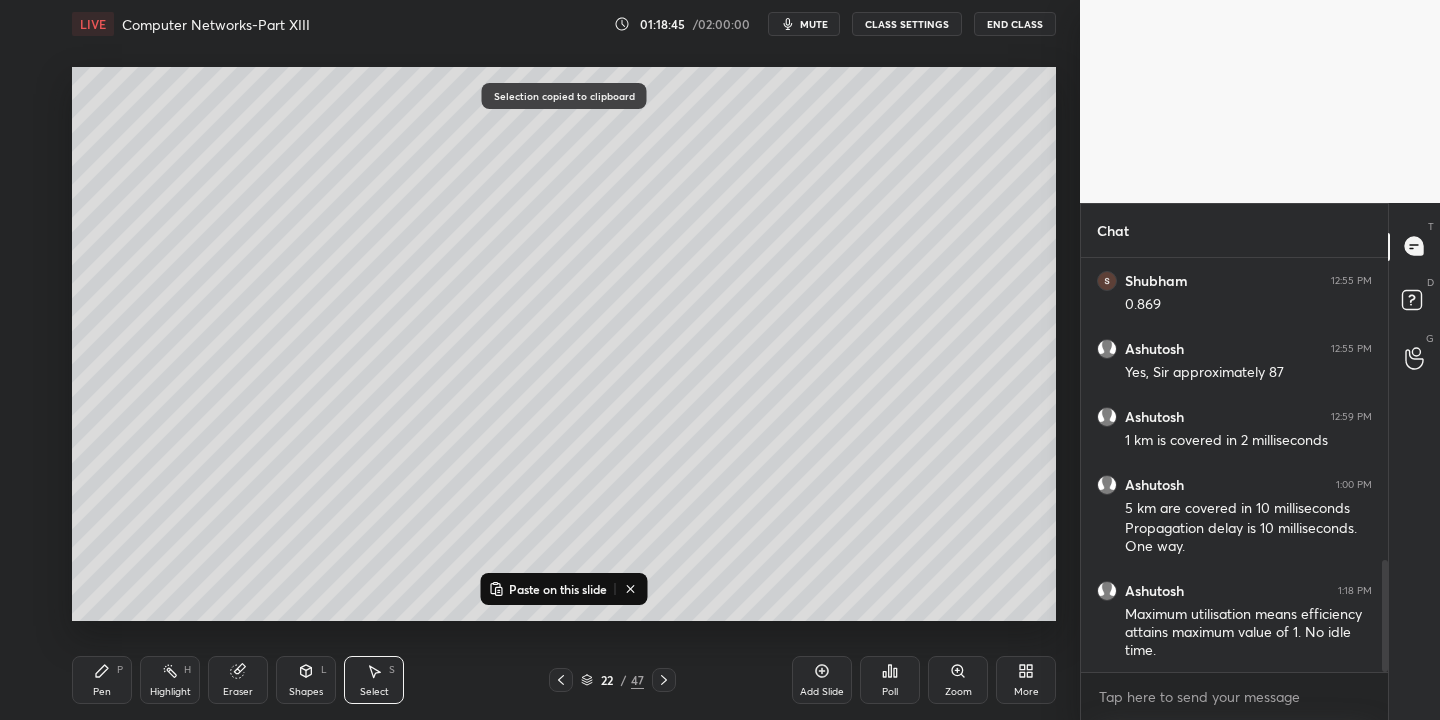 click 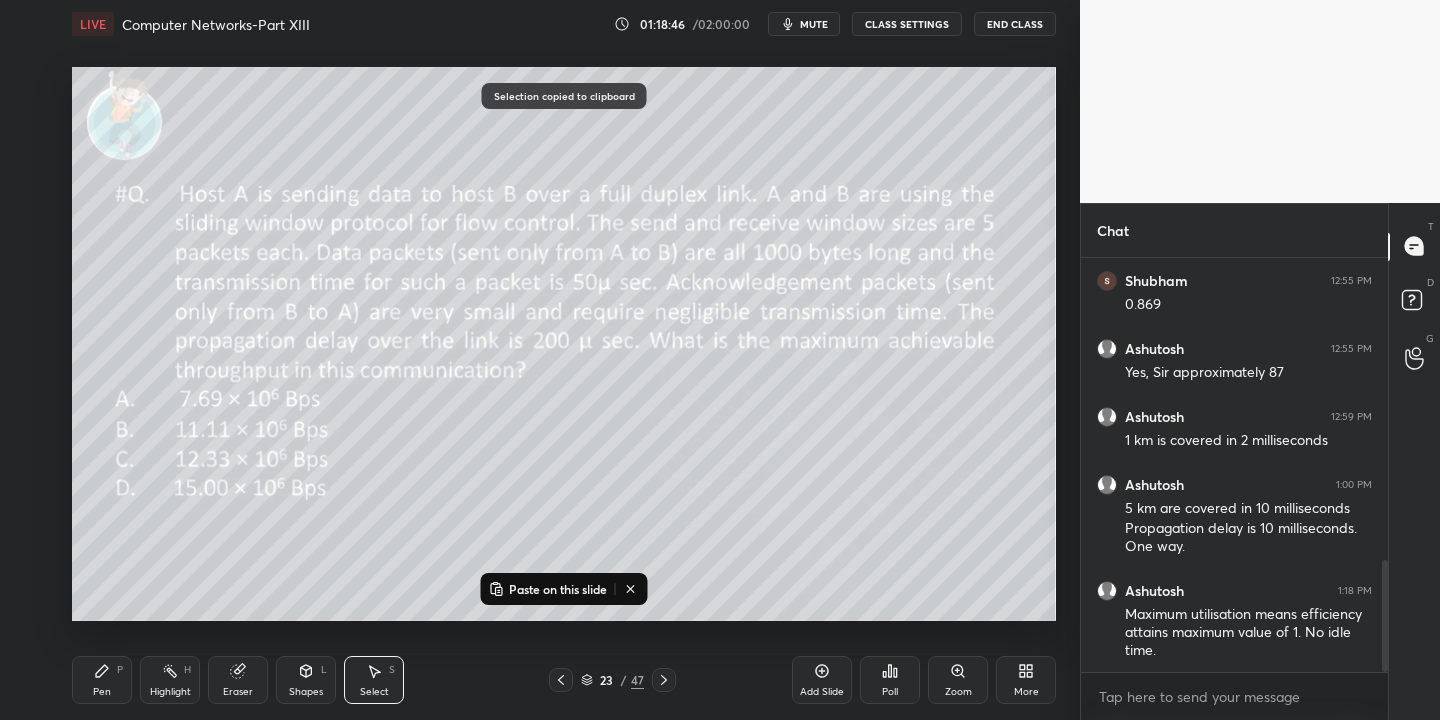 click 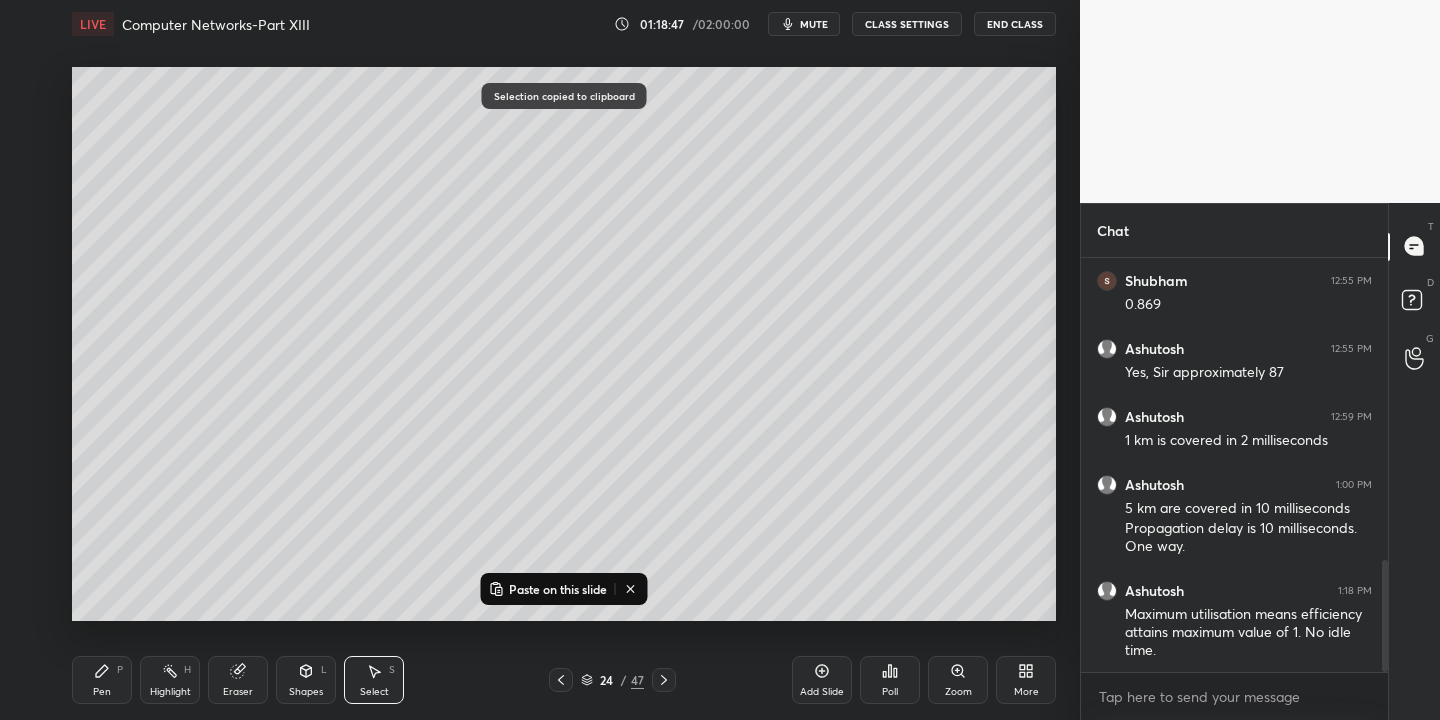click 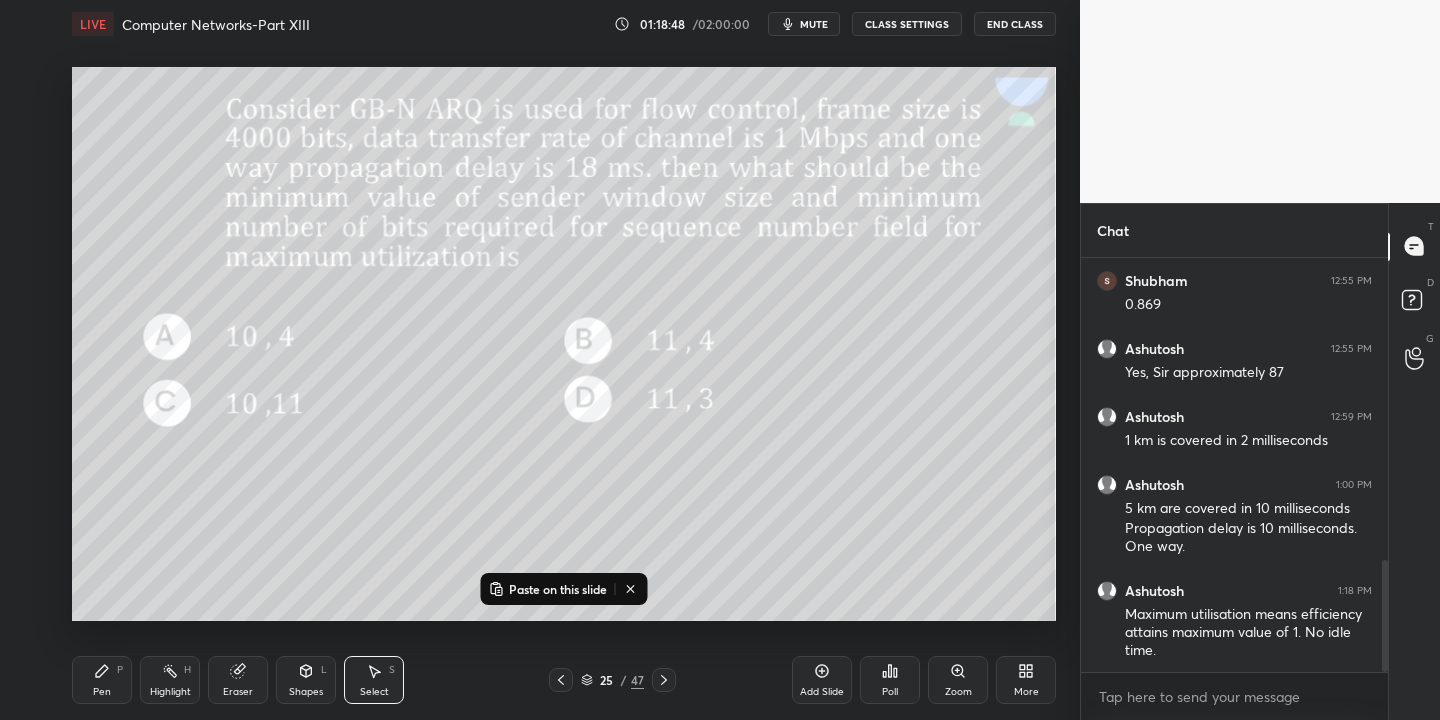 click 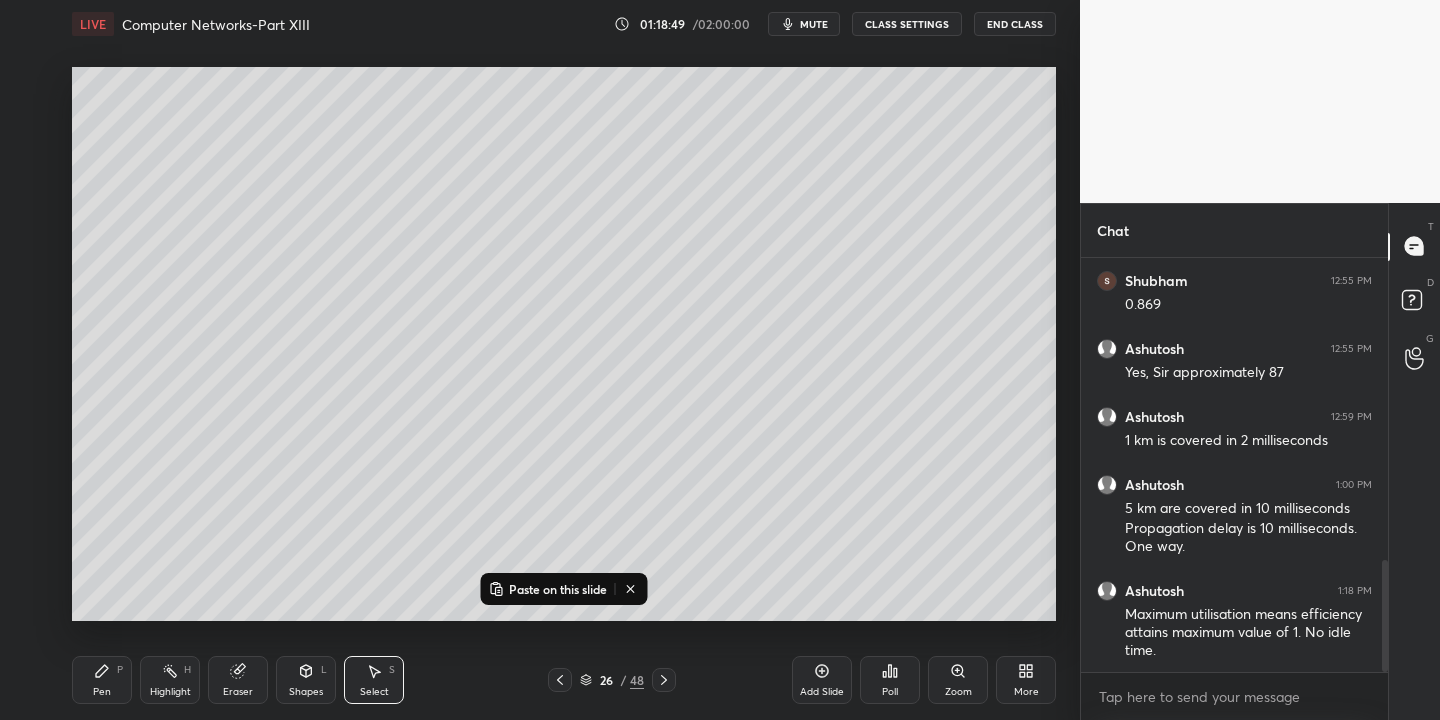 click on "Paste on this slide" at bounding box center (558, 589) 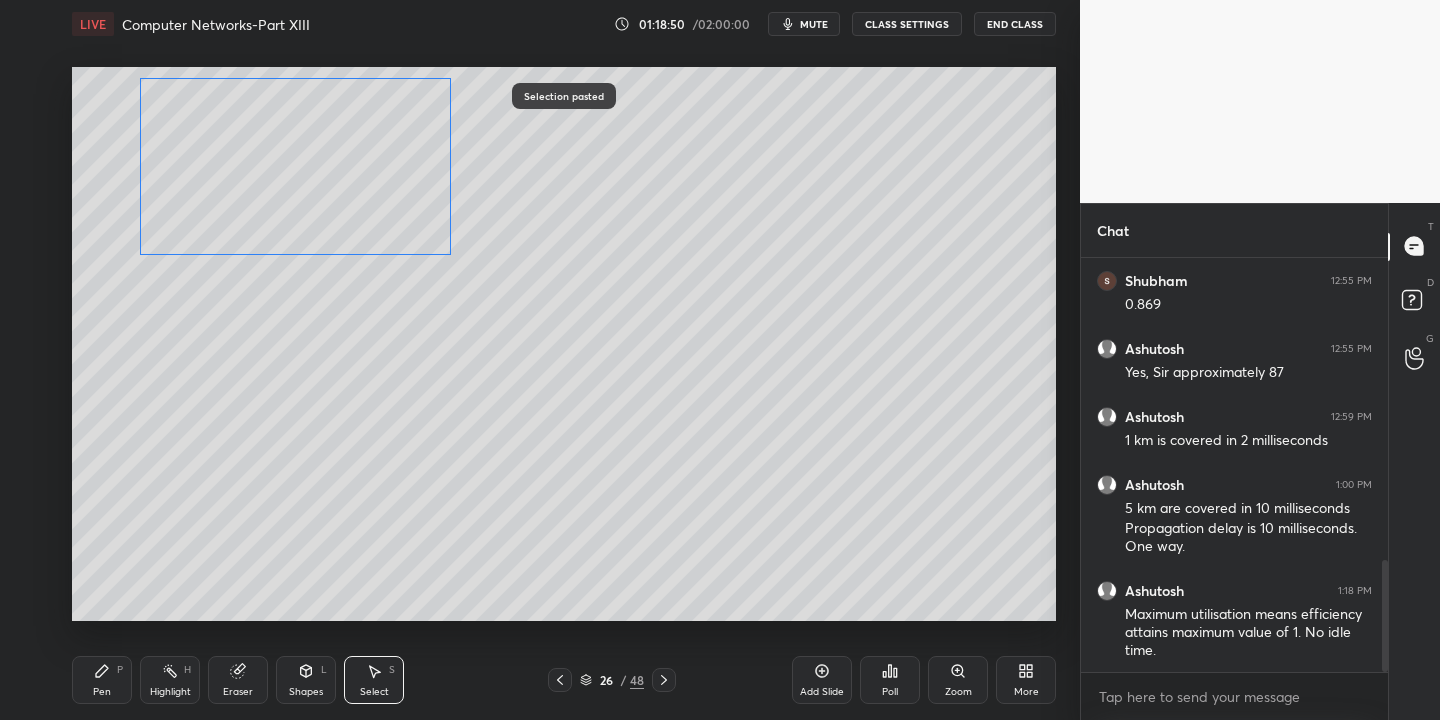 drag, startPoint x: 312, startPoint y: 181, endPoint x: 329, endPoint y: 181, distance: 17 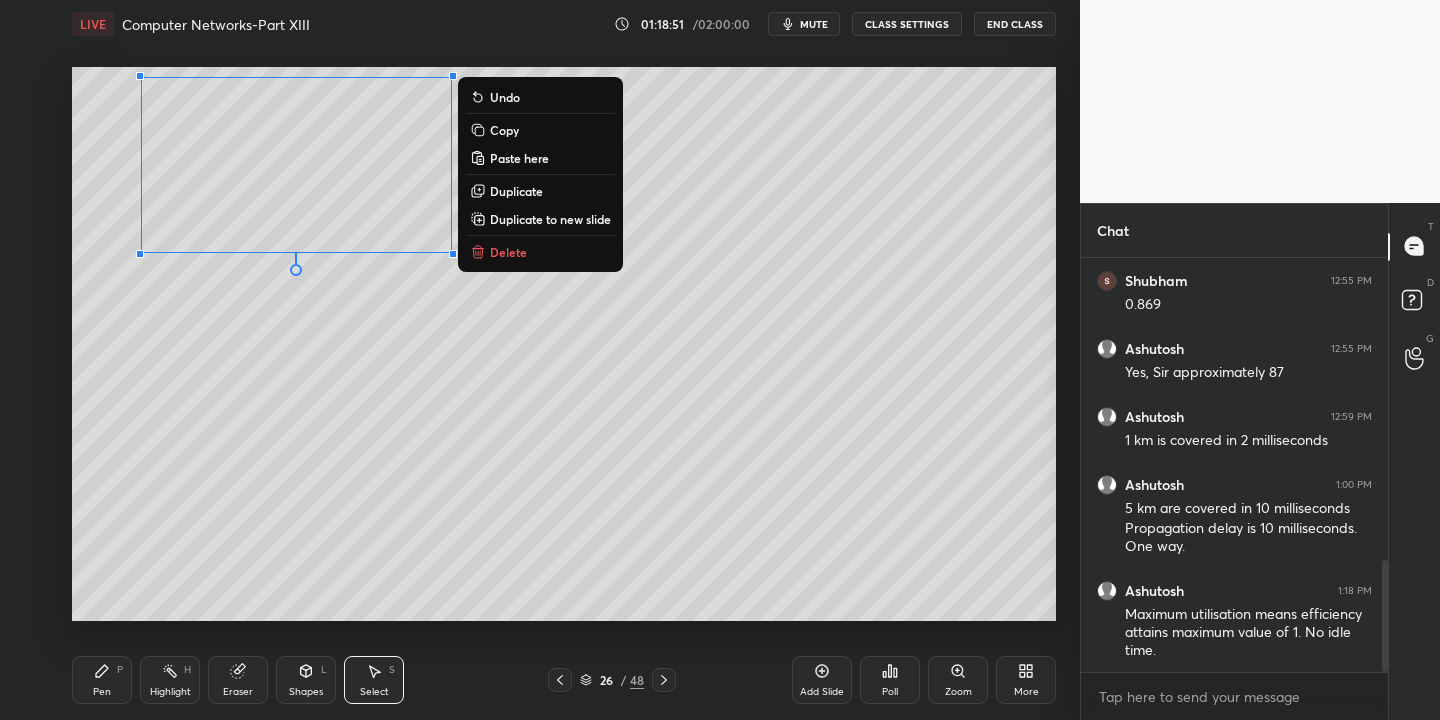 drag, startPoint x: 99, startPoint y: 678, endPoint x: 95, endPoint y: 623, distance: 55.145264 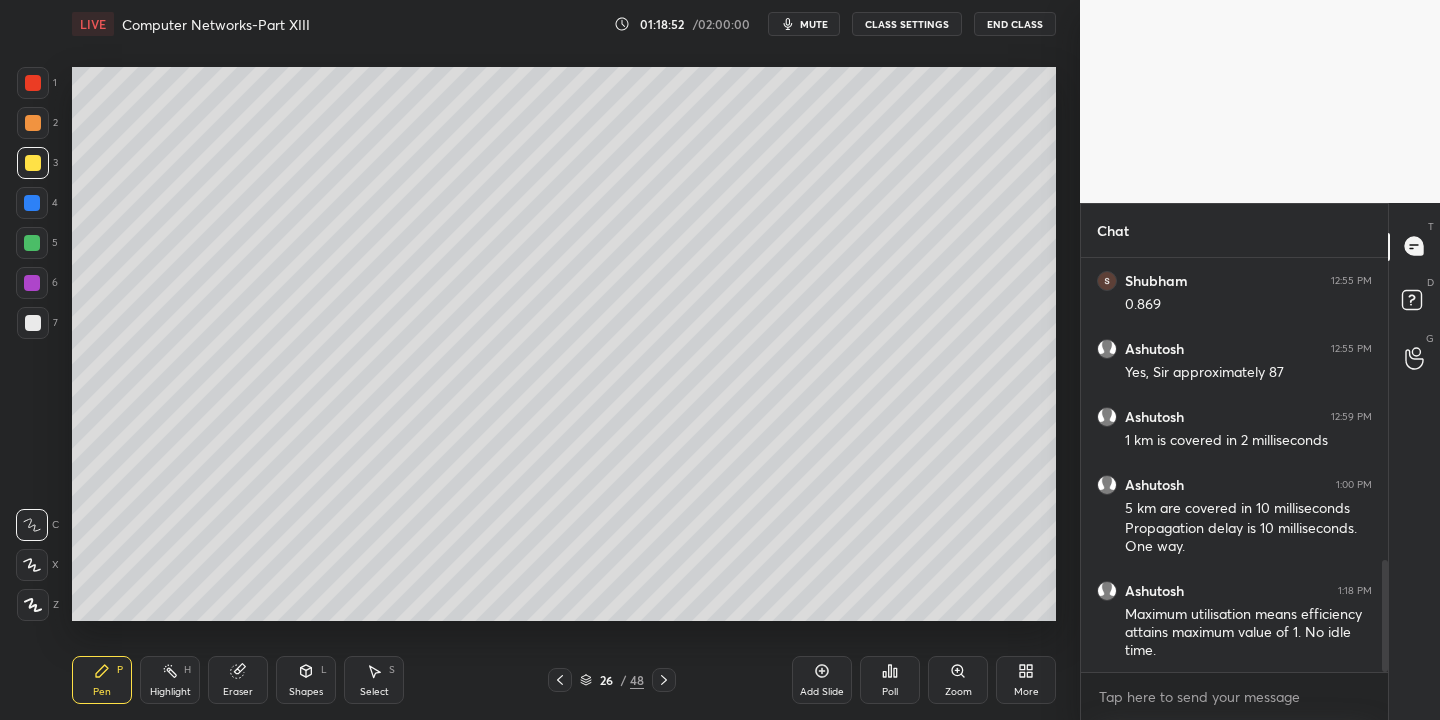click at bounding box center [33, 163] 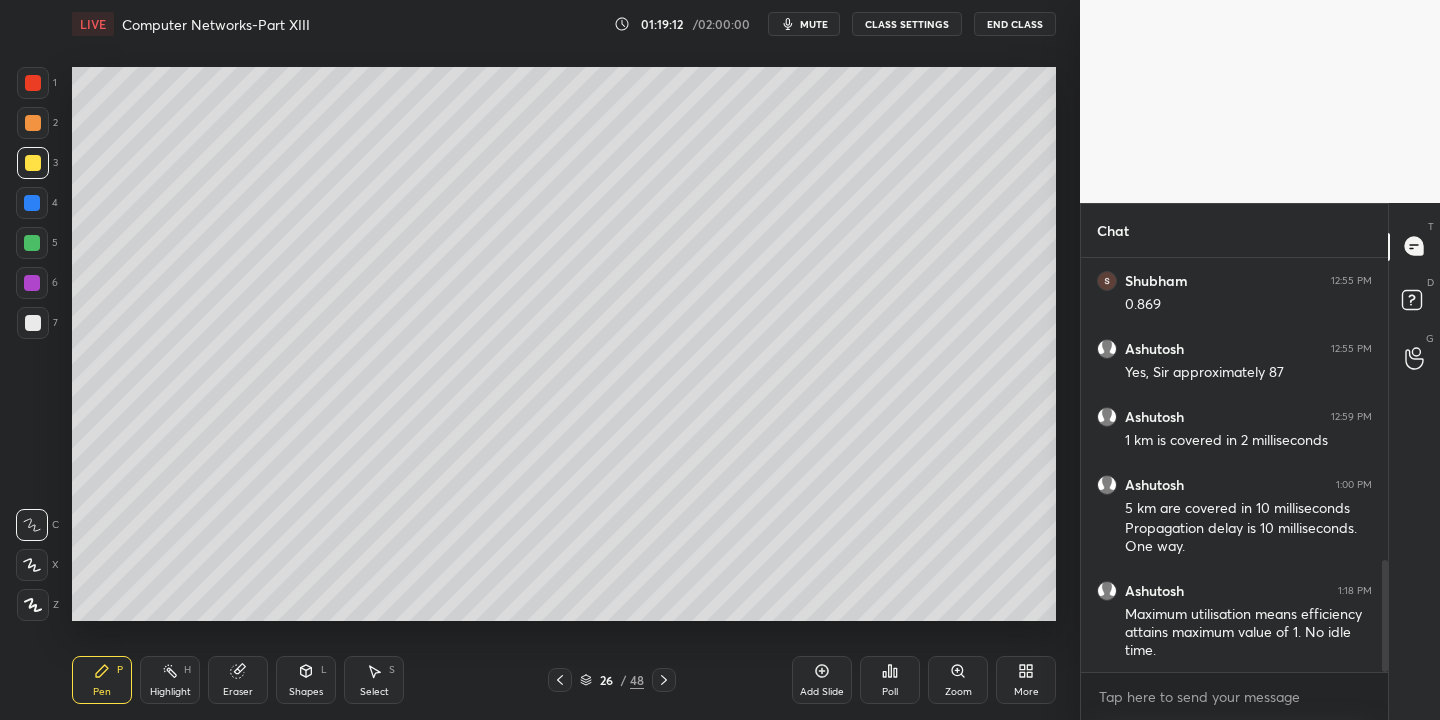 drag, startPoint x: 377, startPoint y: 681, endPoint x: 379, endPoint y: 624, distance: 57.035076 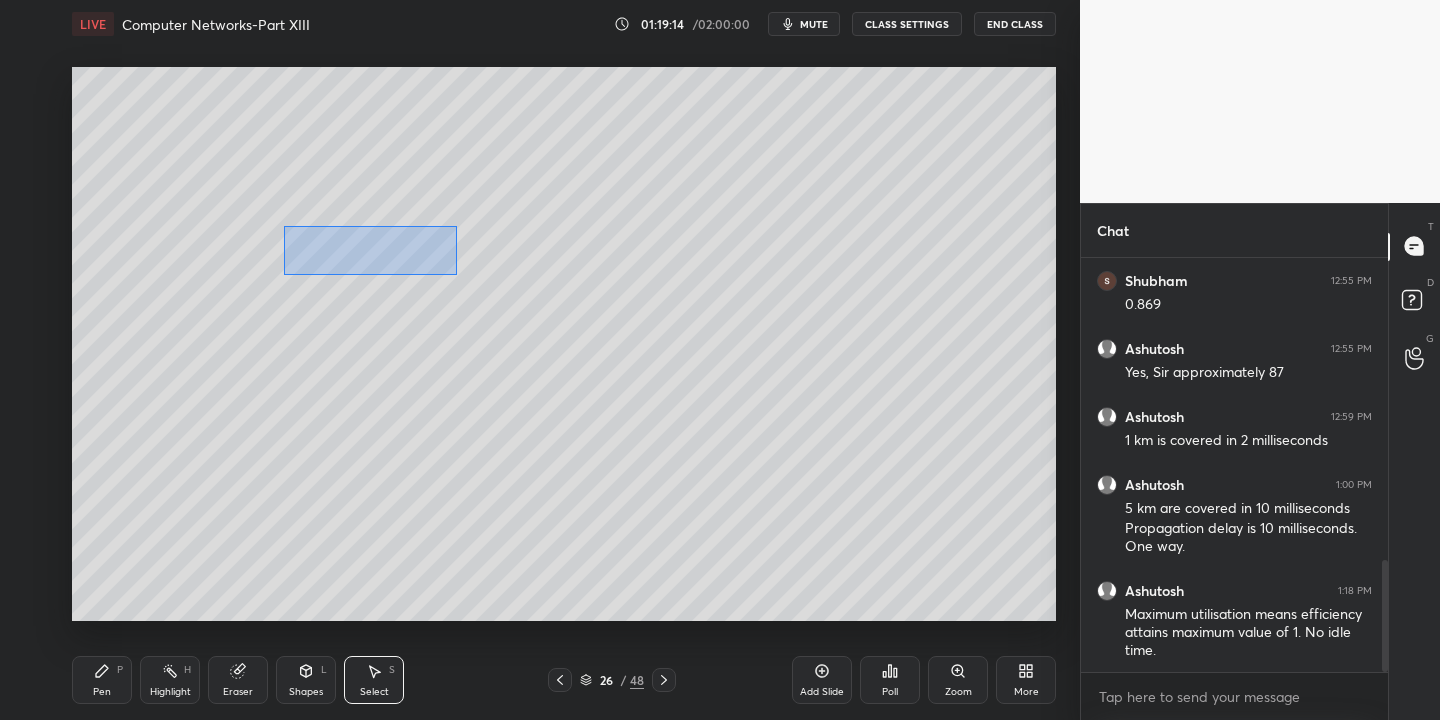 drag, startPoint x: 295, startPoint y: 222, endPoint x: 458, endPoint y: 275, distance: 171.40012 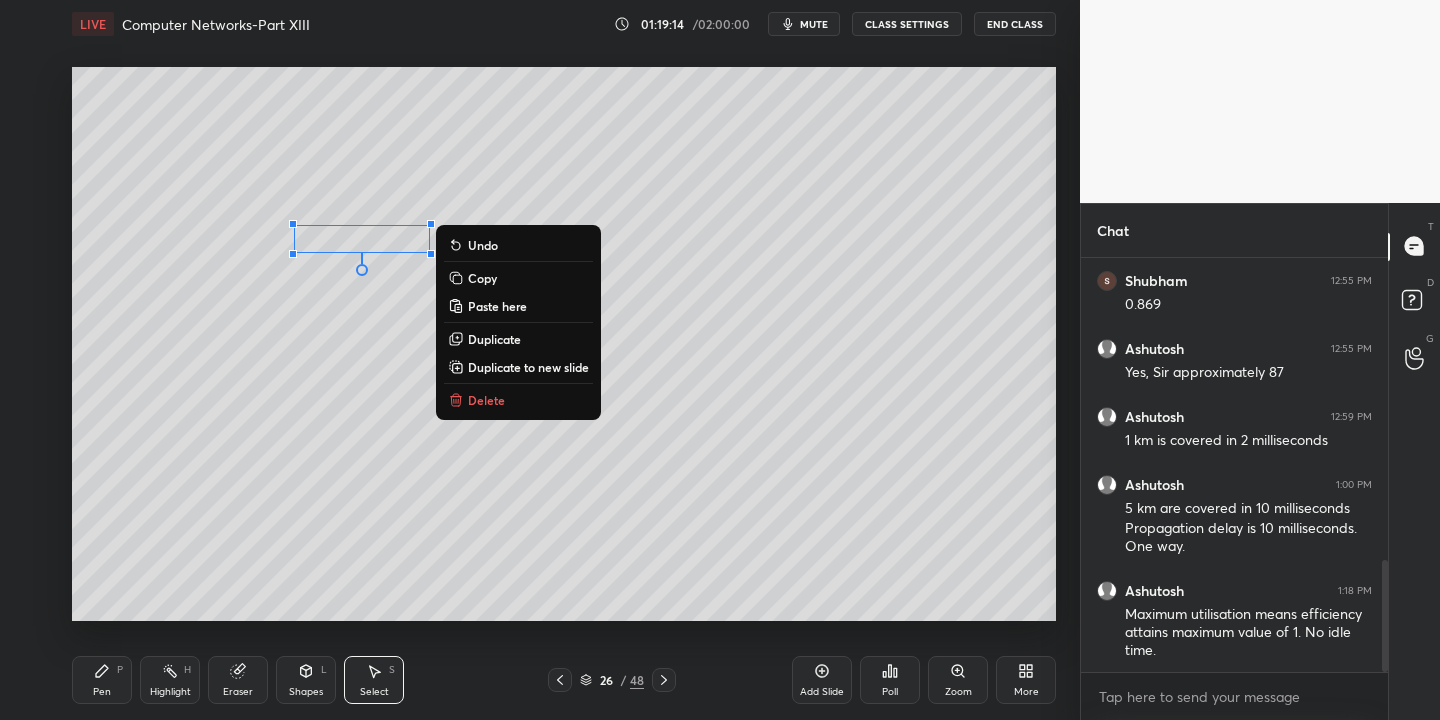 click on "Copy" at bounding box center (482, 278) 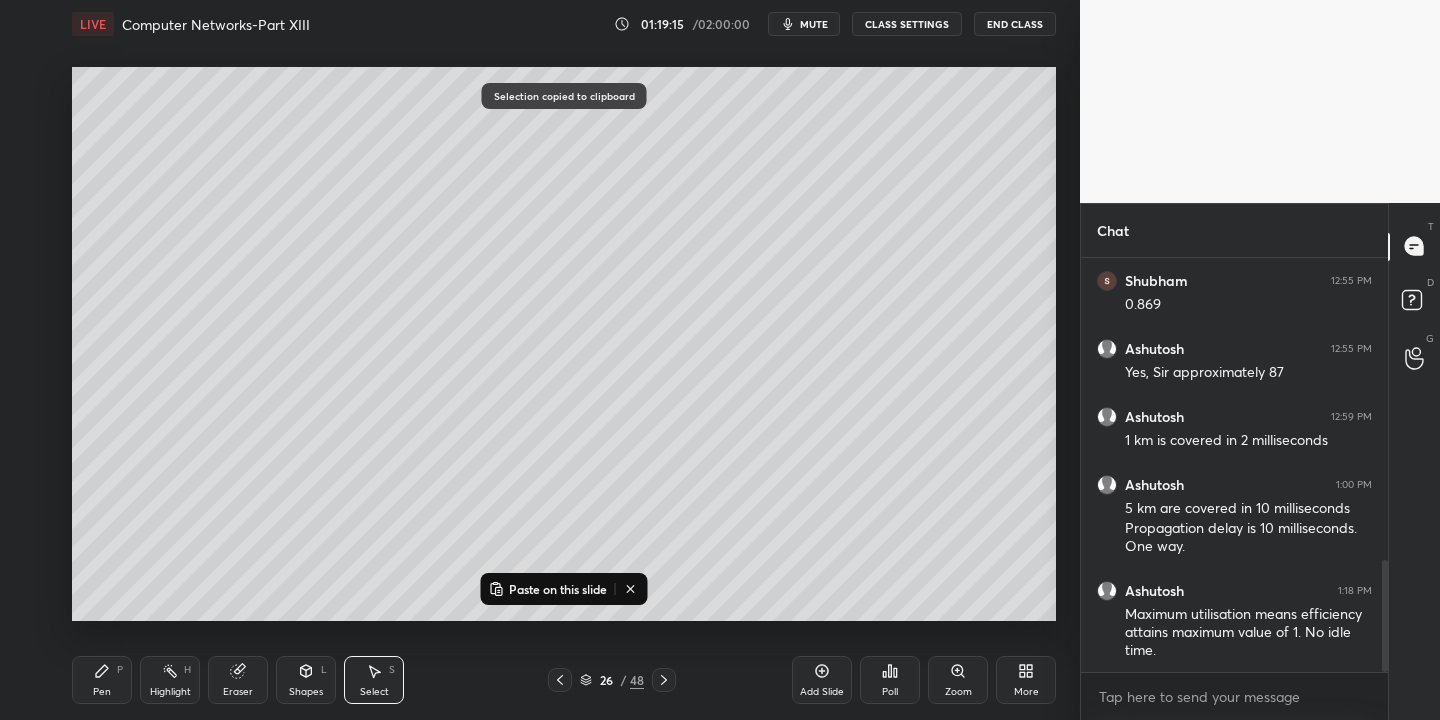 drag, startPoint x: 541, startPoint y: 593, endPoint x: 540, endPoint y: 576, distance: 17.029387 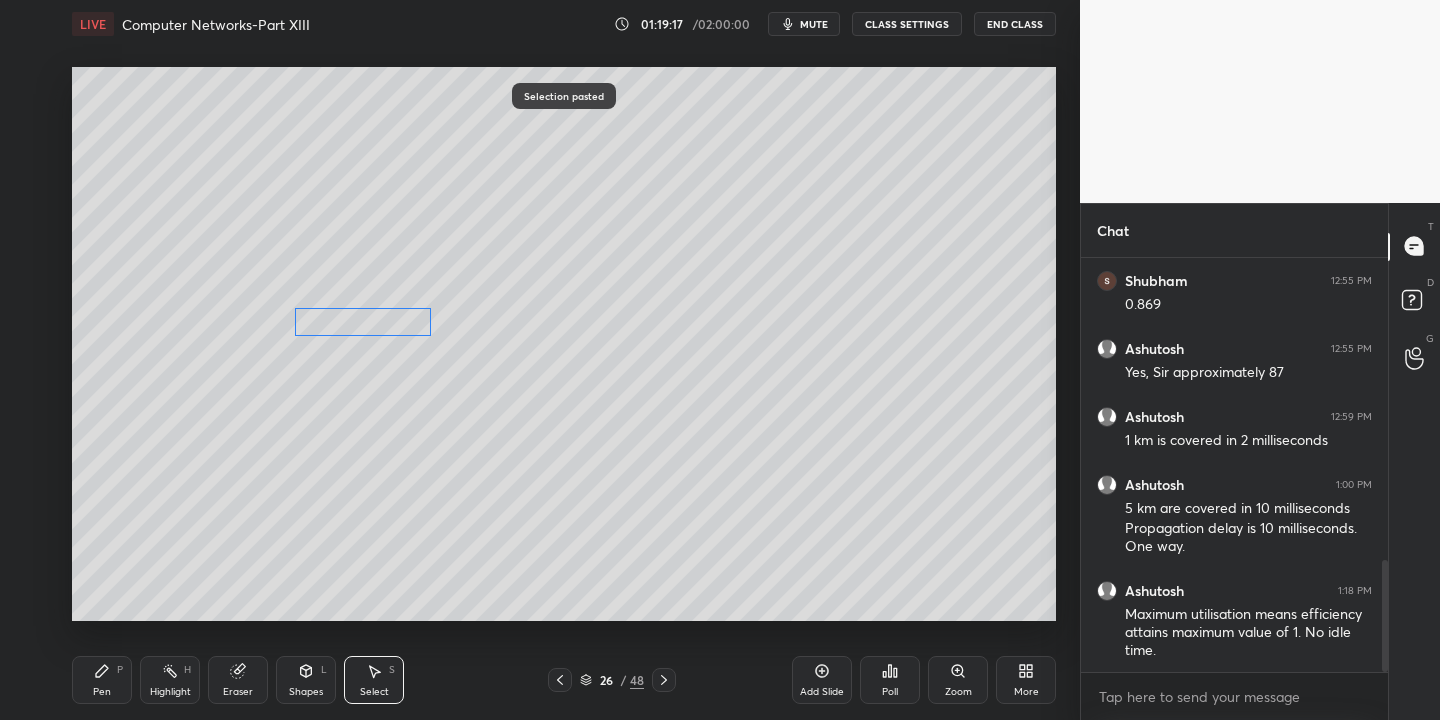 drag, startPoint x: 381, startPoint y: 266, endPoint x: 357, endPoint y: 328, distance: 66.48308 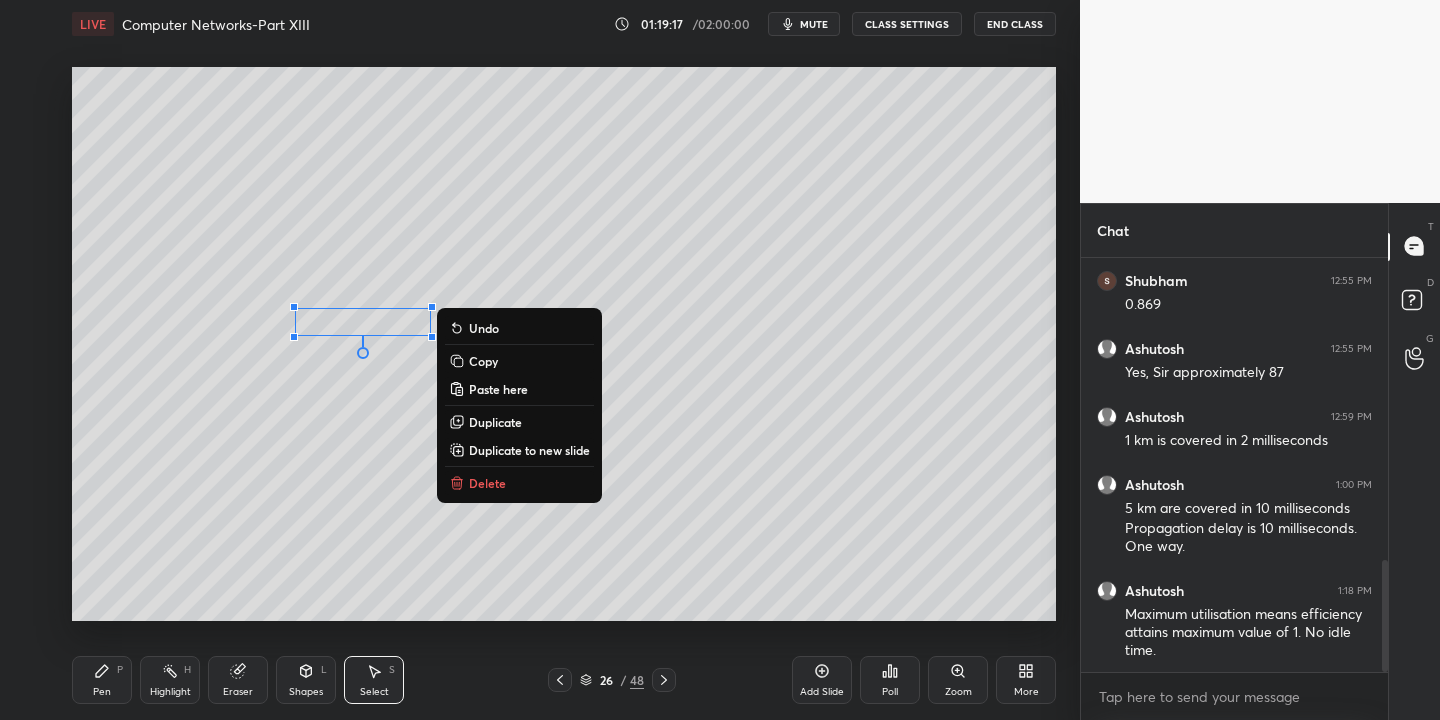 drag, startPoint x: 127, startPoint y: 671, endPoint x: 222, endPoint y: 663, distance: 95.33625 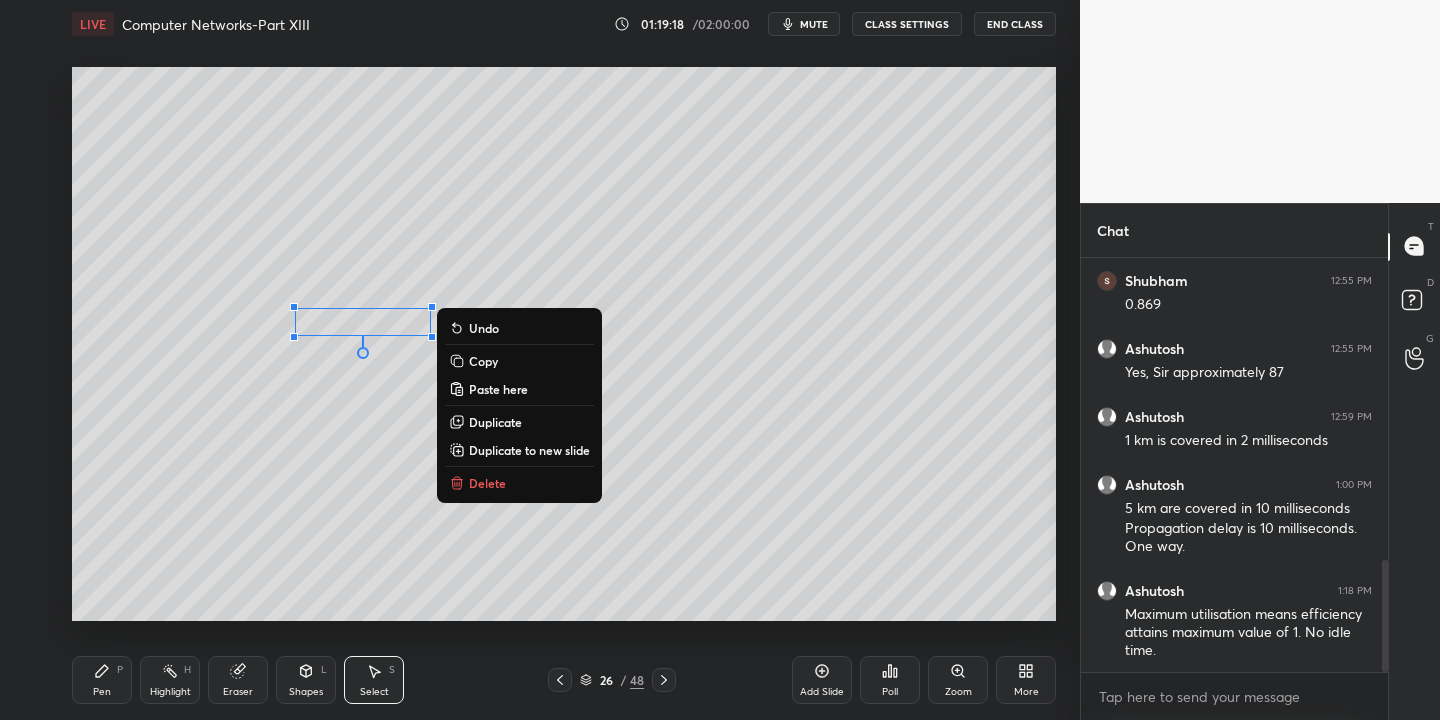 click on "Shapes L" at bounding box center (306, 680) 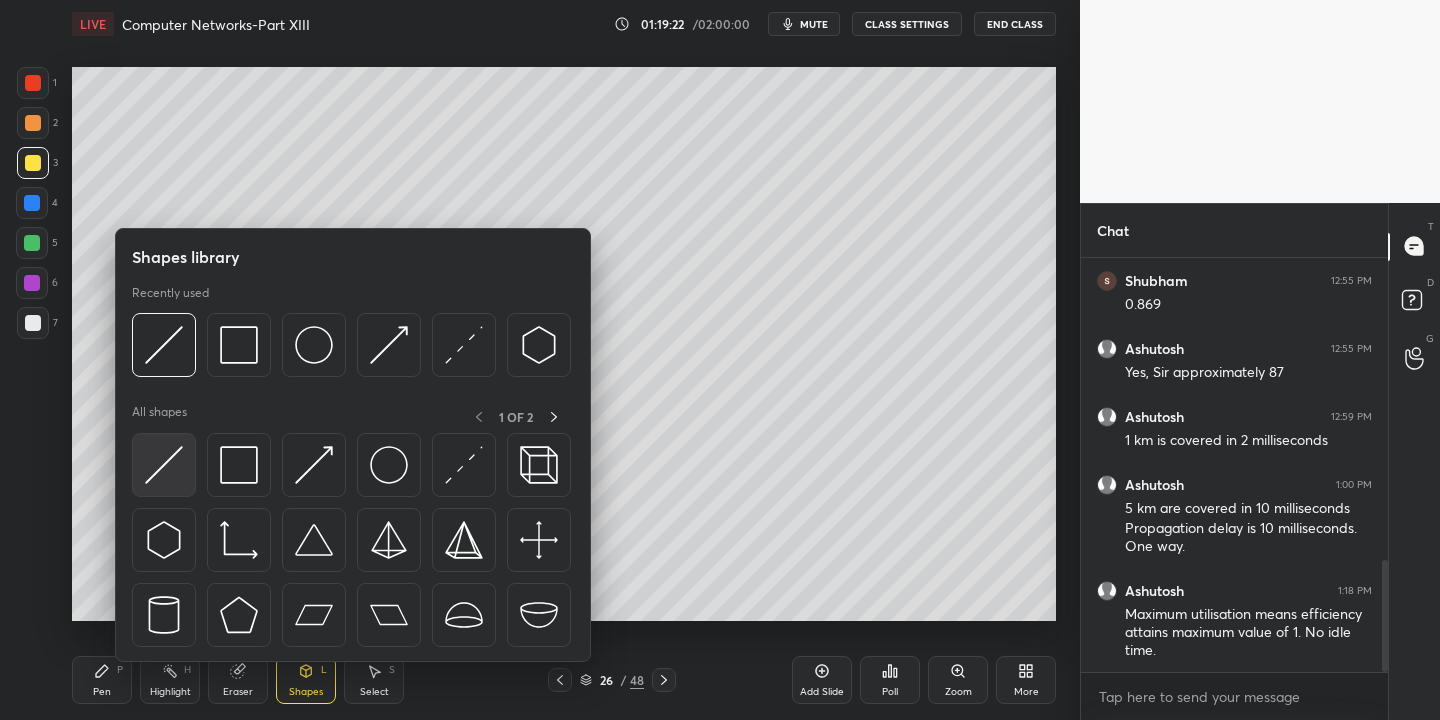 drag, startPoint x: 177, startPoint y: 455, endPoint x: 430, endPoint y: 333, distance: 280.87897 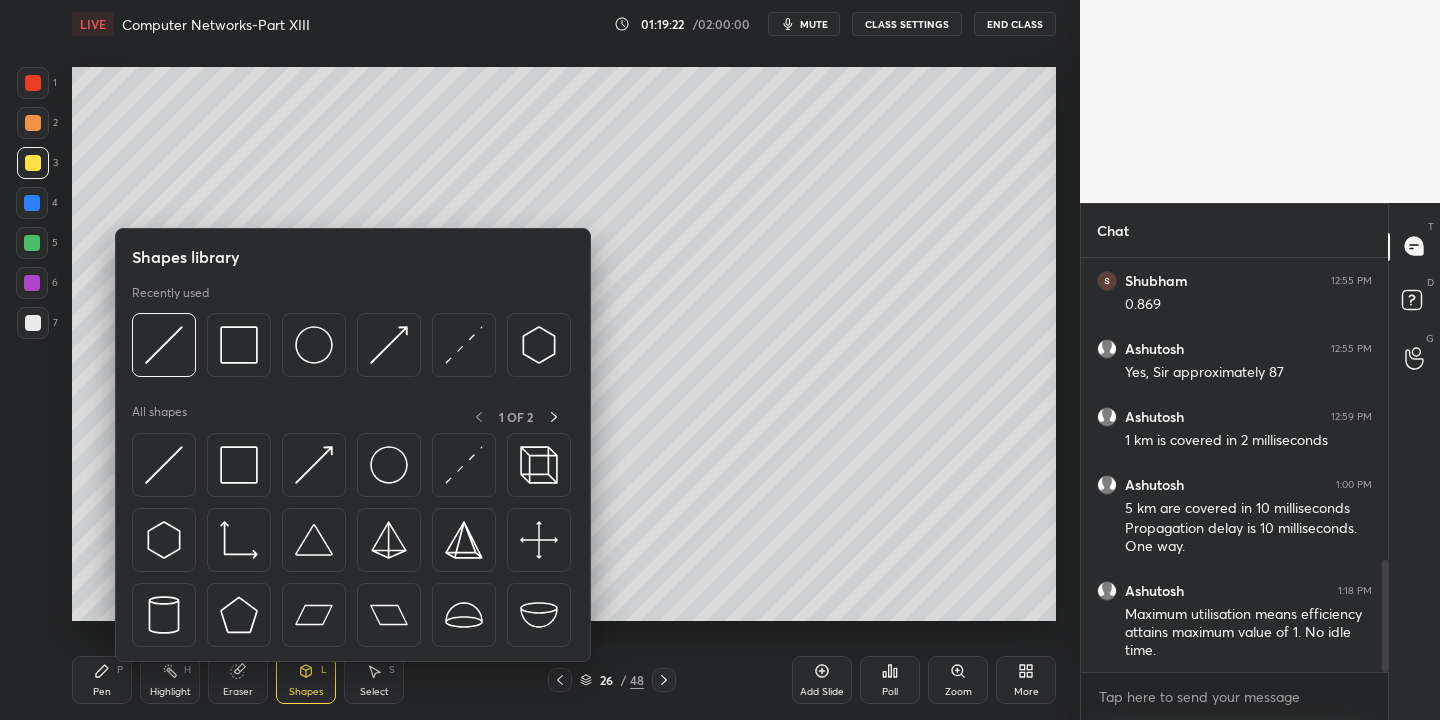 click at bounding box center [164, 465] 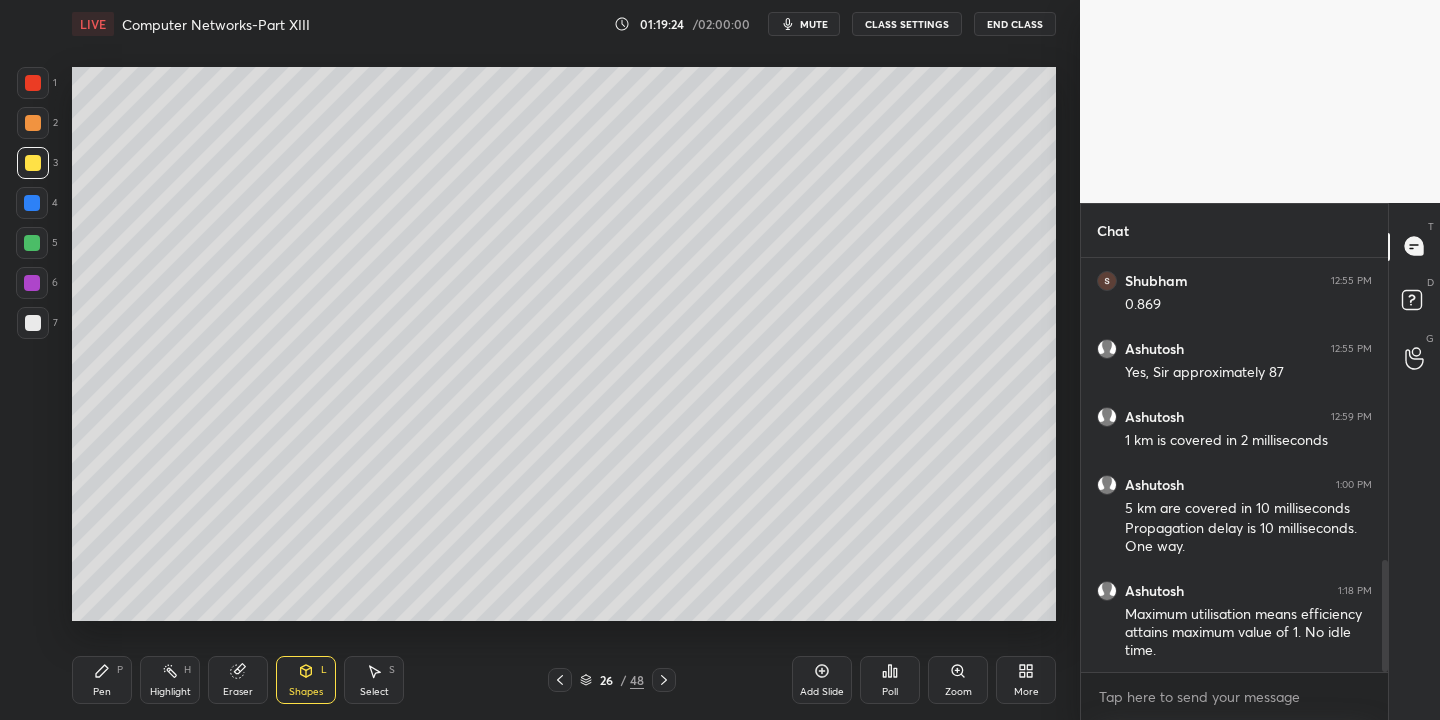 click on "Pen P" at bounding box center (102, 680) 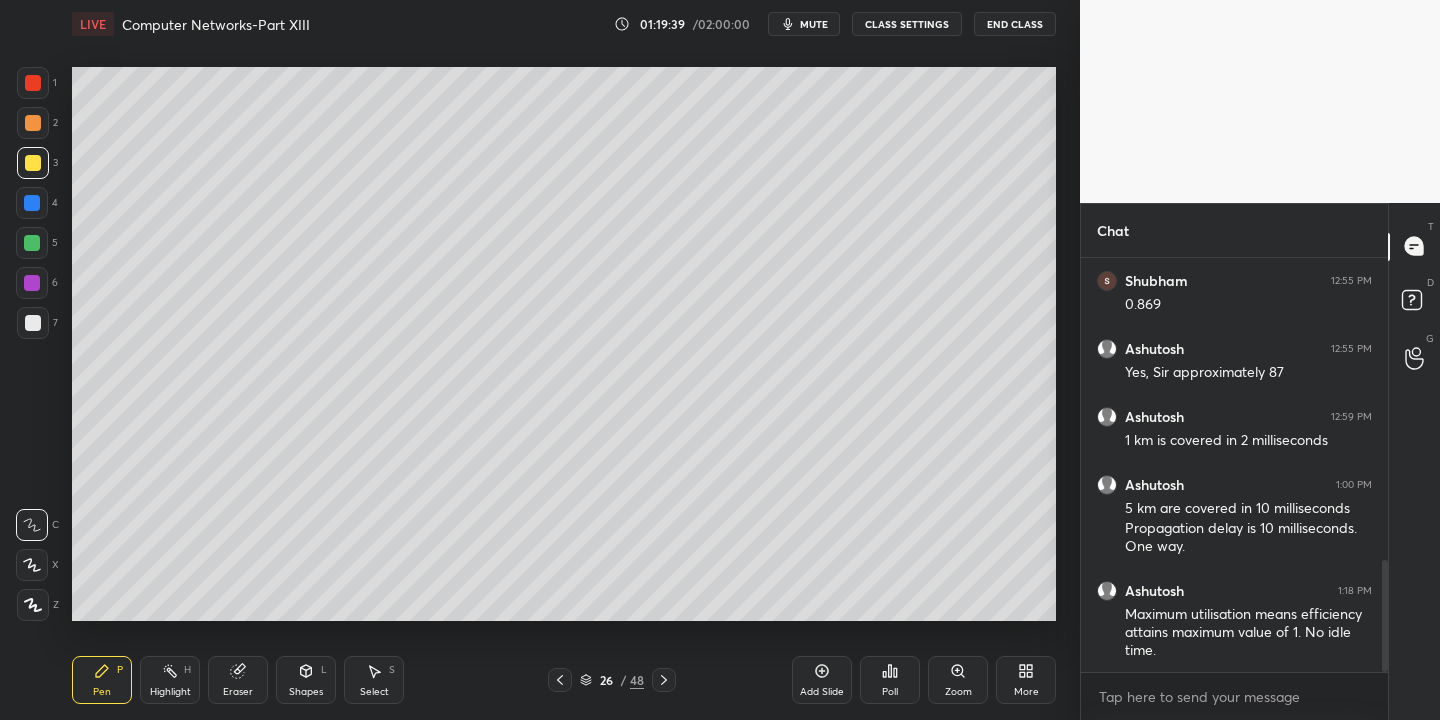click on "Shapes L" at bounding box center (306, 680) 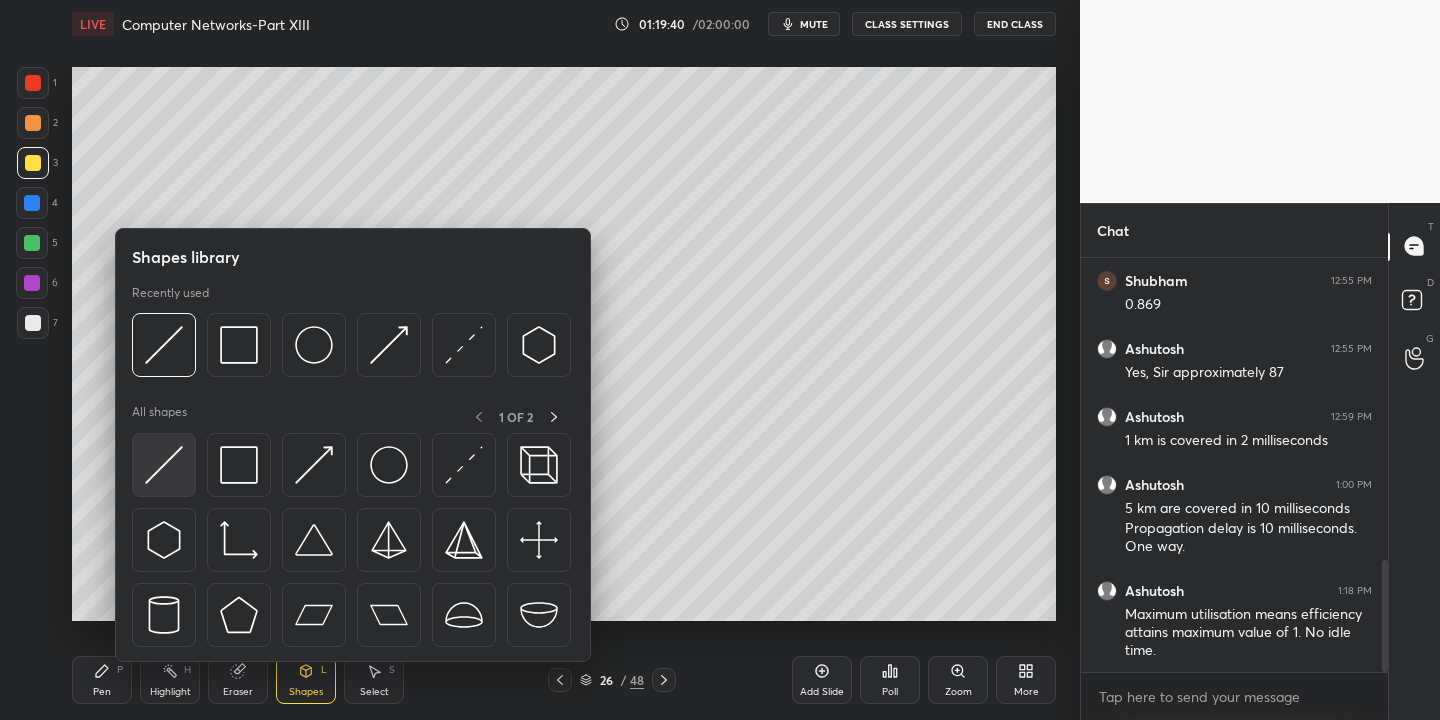 click at bounding box center (164, 465) 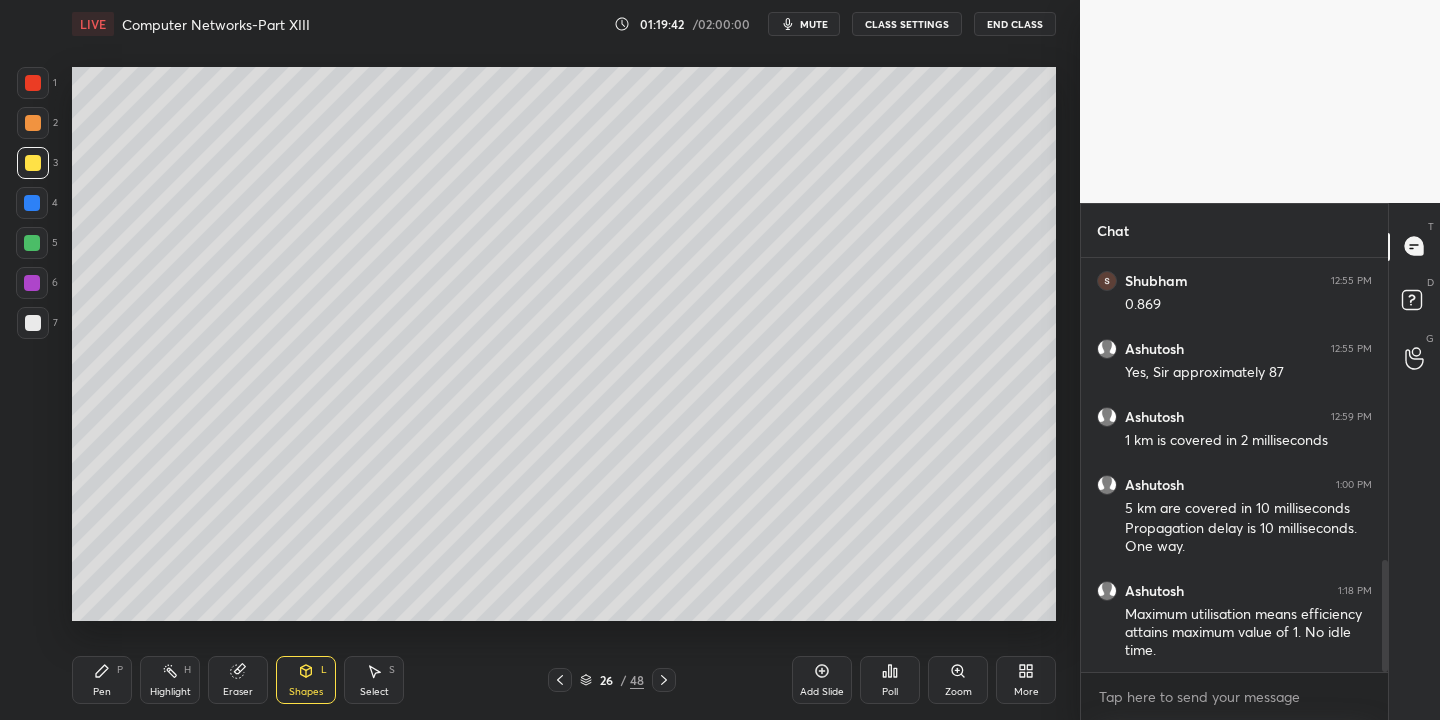 drag, startPoint x: 101, startPoint y: 675, endPoint x: 113, endPoint y: 666, distance: 15 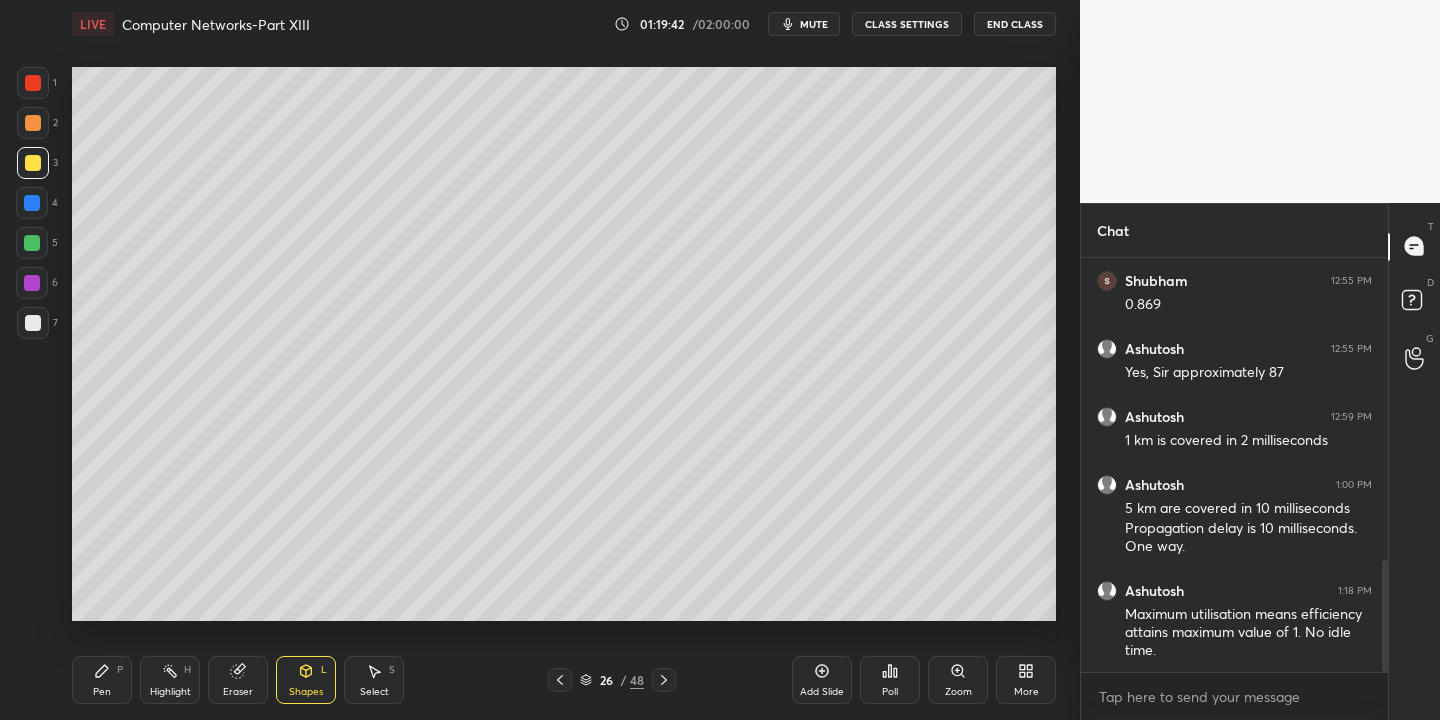 click 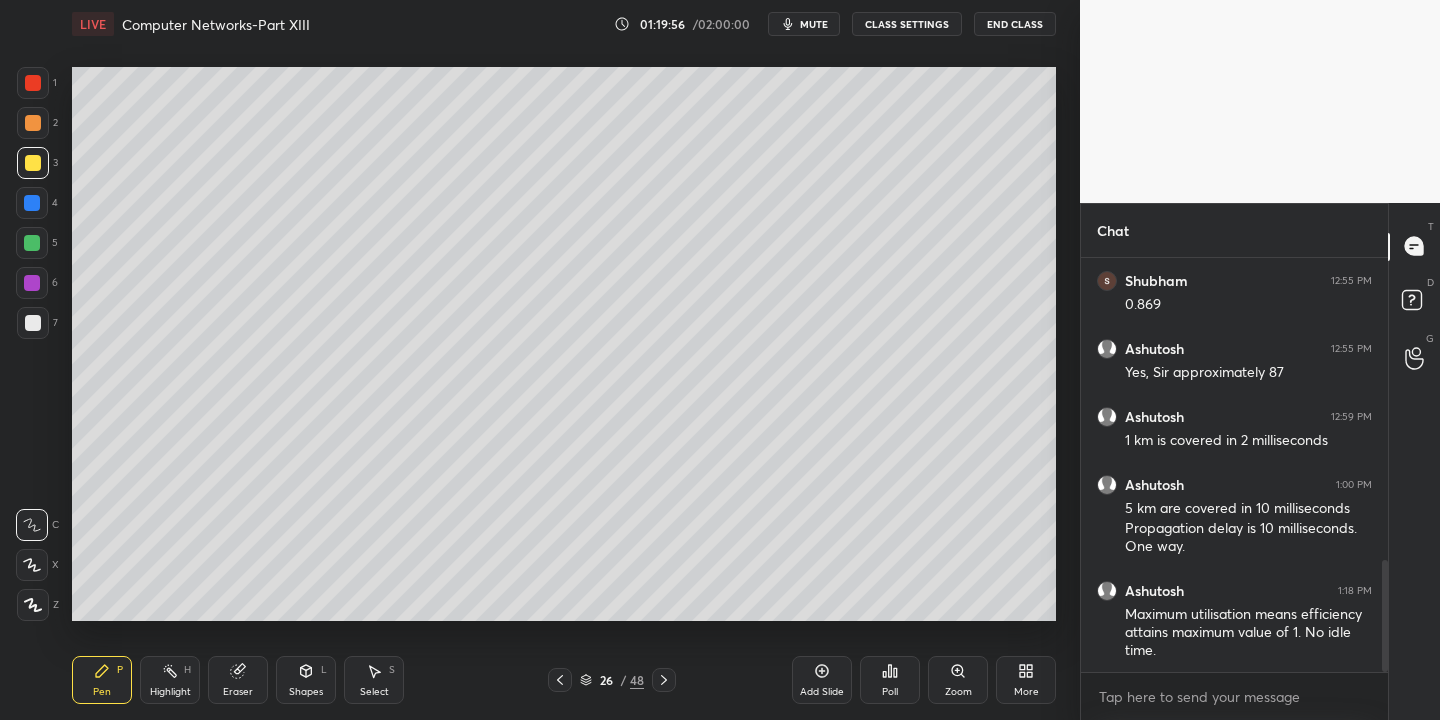 drag, startPoint x: 369, startPoint y: 682, endPoint x: 386, endPoint y: 647, distance: 38.910152 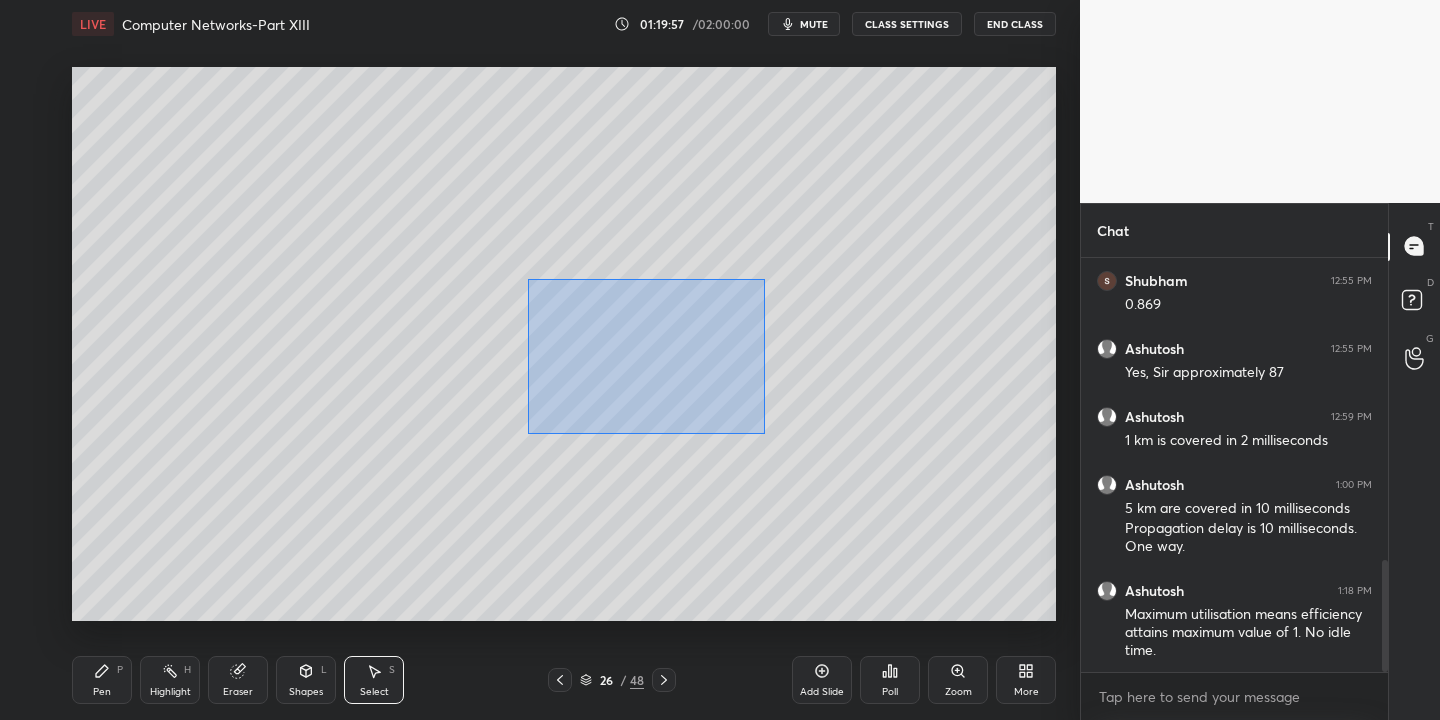 drag, startPoint x: 553, startPoint y: 298, endPoint x: 755, endPoint y: 420, distance: 235.98305 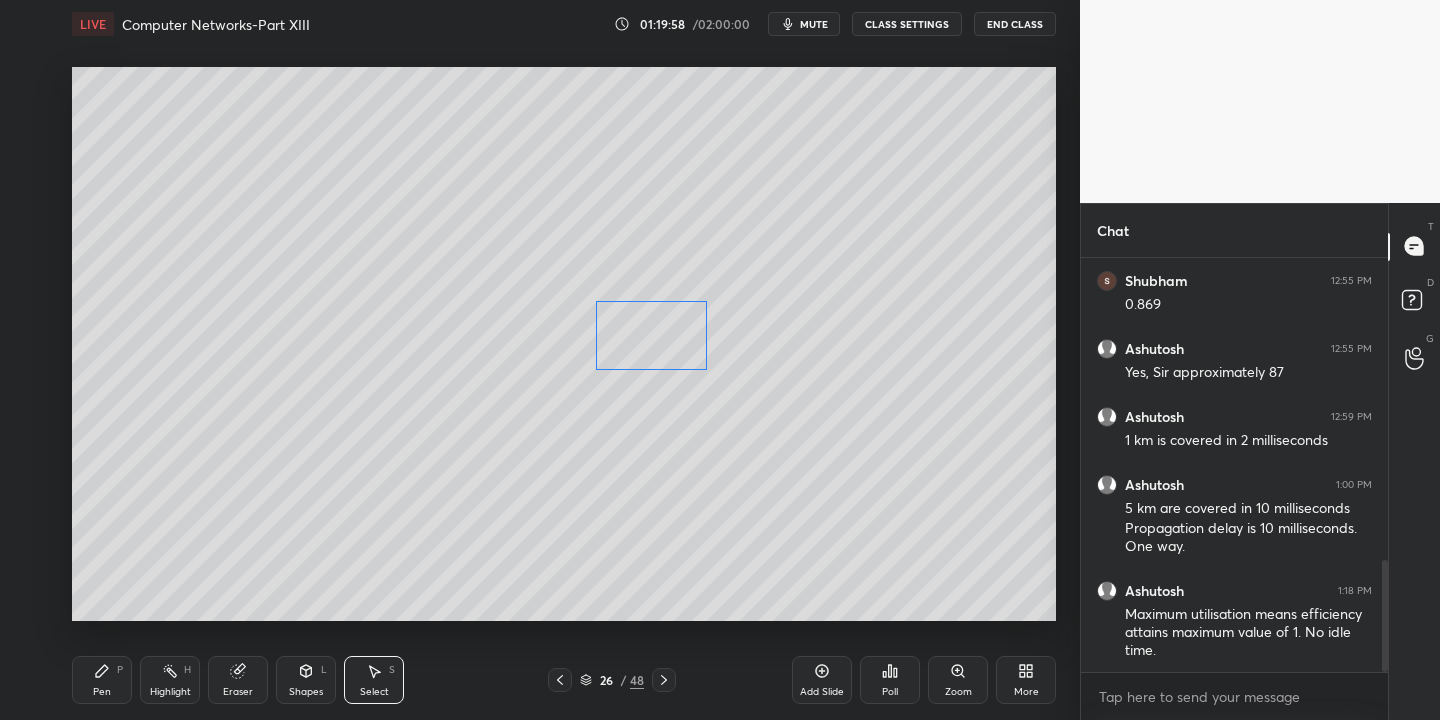 drag, startPoint x: 629, startPoint y: 334, endPoint x: 664, endPoint y: 324, distance: 36.40055 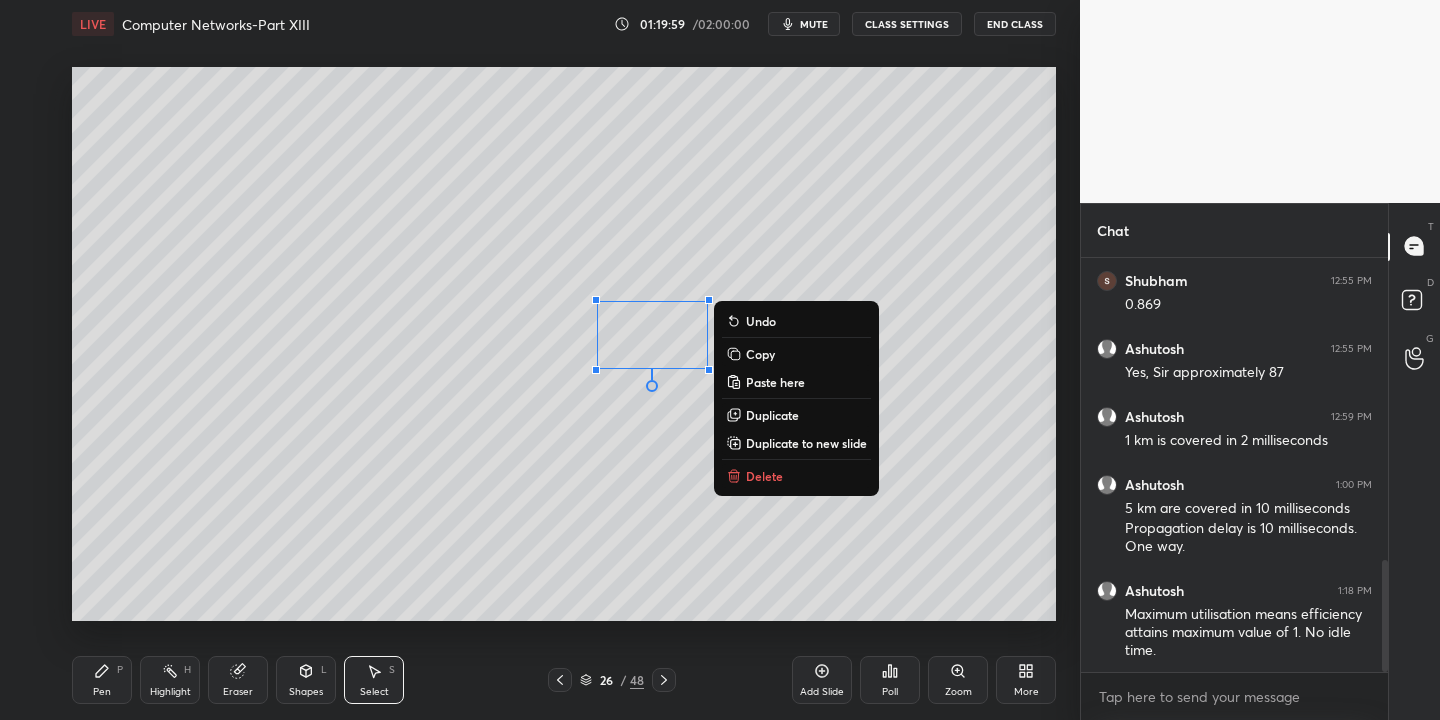 drag, startPoint x: 107, startPoint y: 679, endPoint x: 184, endPoint y: 630, distance: 91.26884 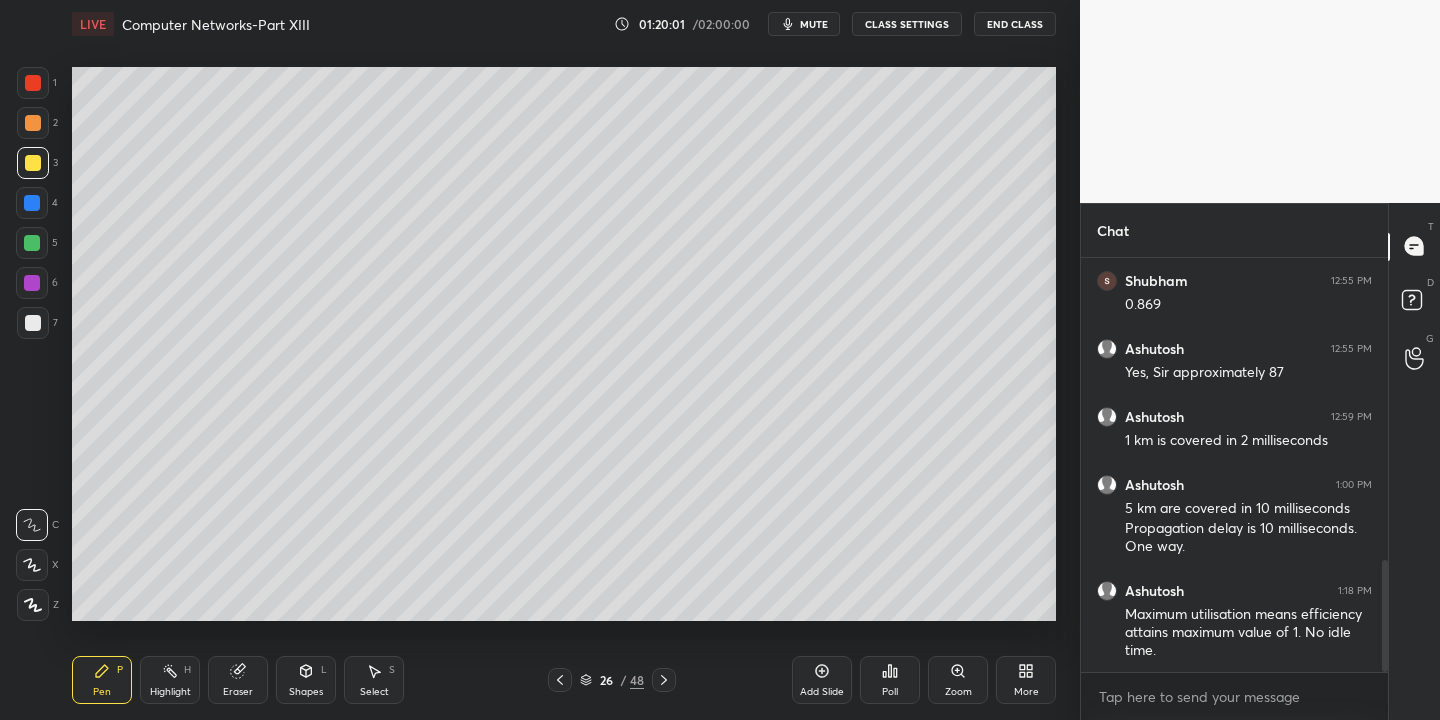 drag, startPoint x: 305, startPoint y: 682, endPoint x: 303, endPoint y: 666, distance: 16.124516 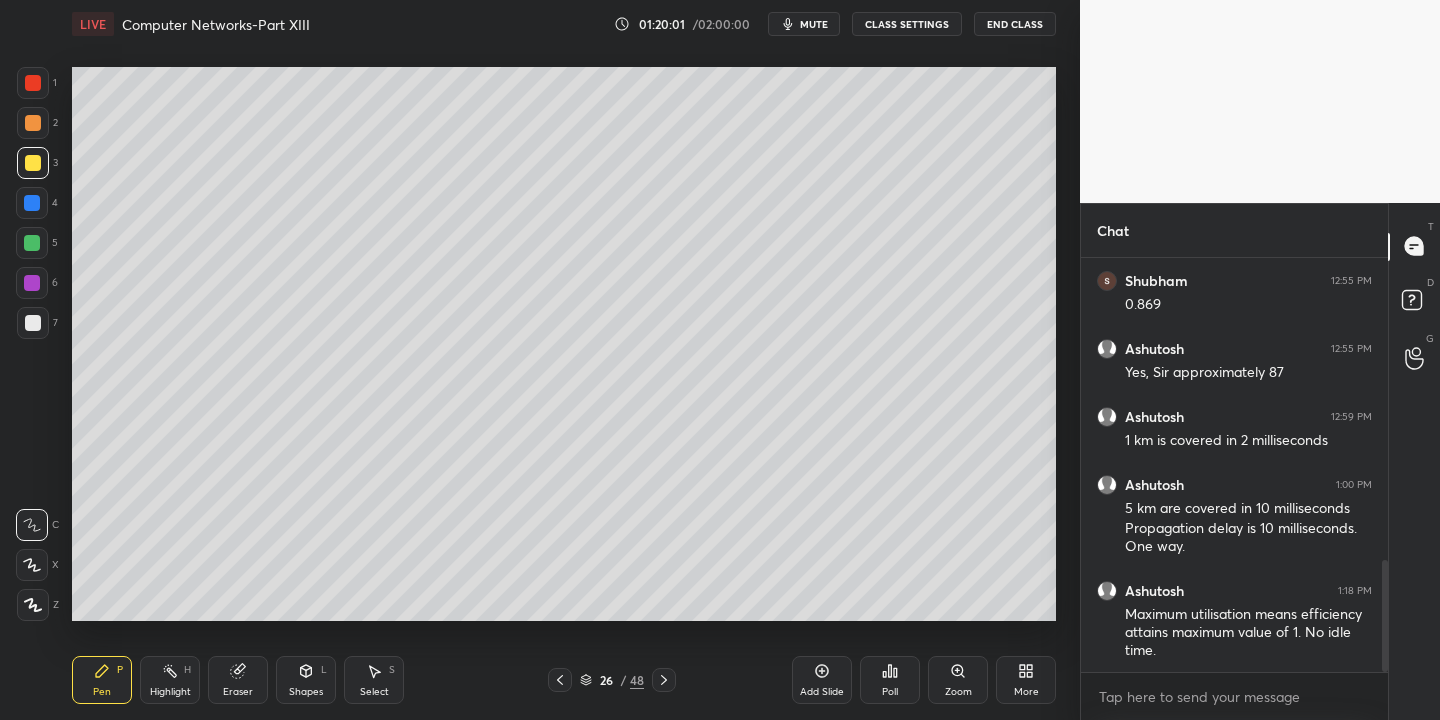 click on "Shapes L" at bounding box center [306, 680] 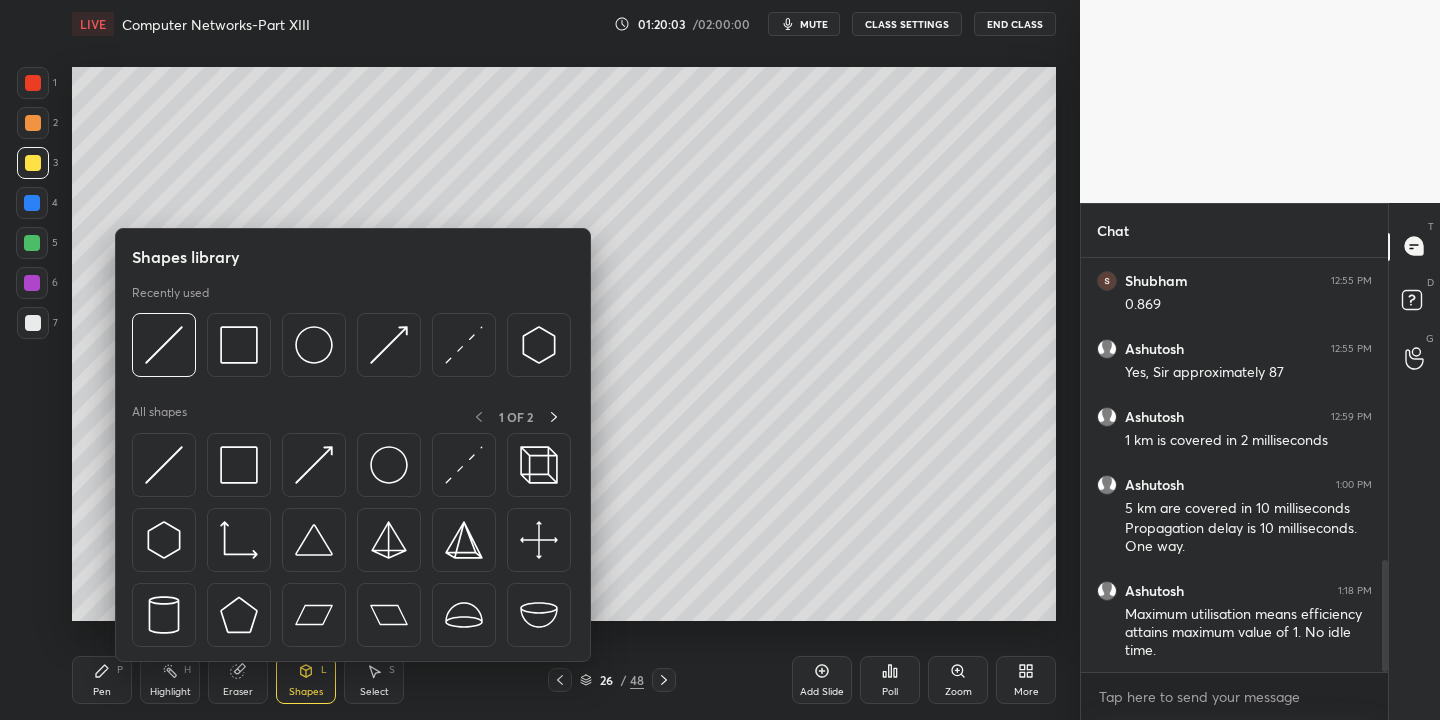click at bounding box center [239, 465] 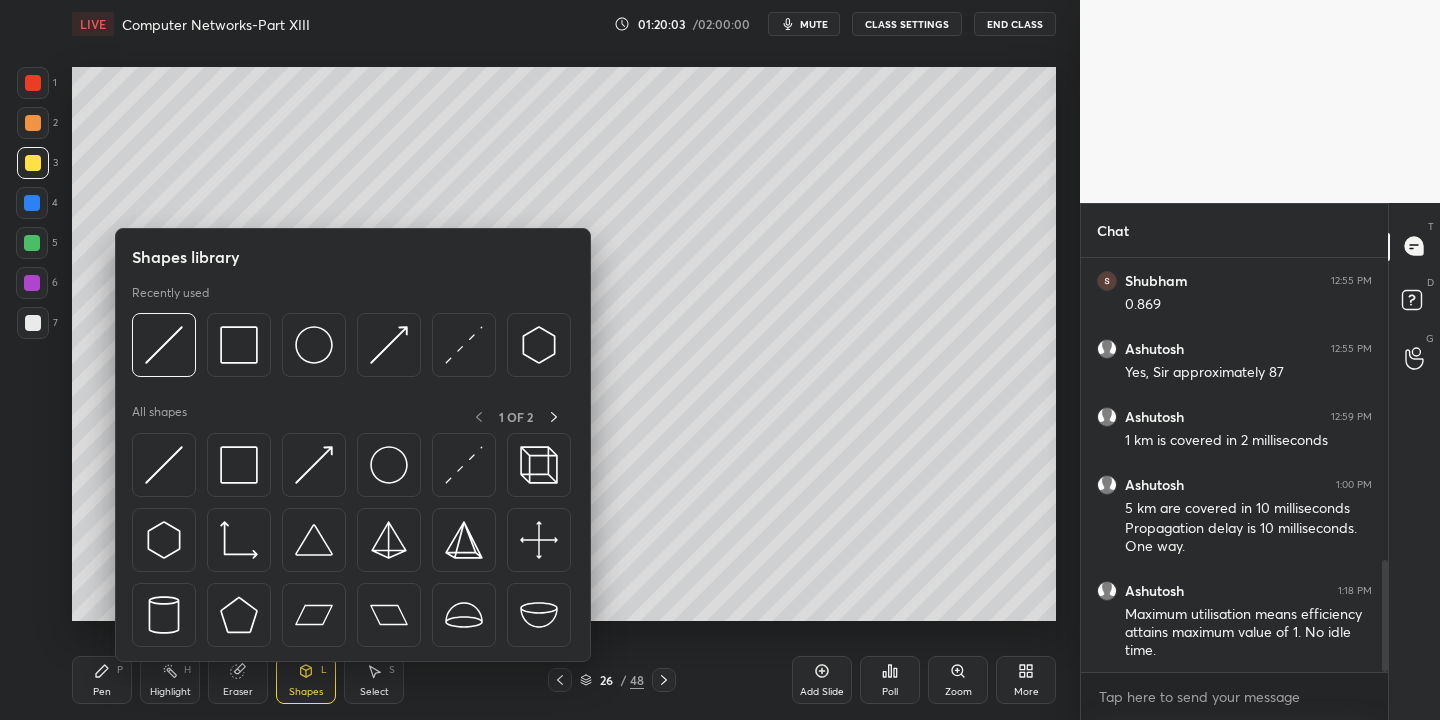 drag, startPoint x: 30, startPoint y: 243, endPoint x: 55, endPoint y: 244, distance: 25.019993 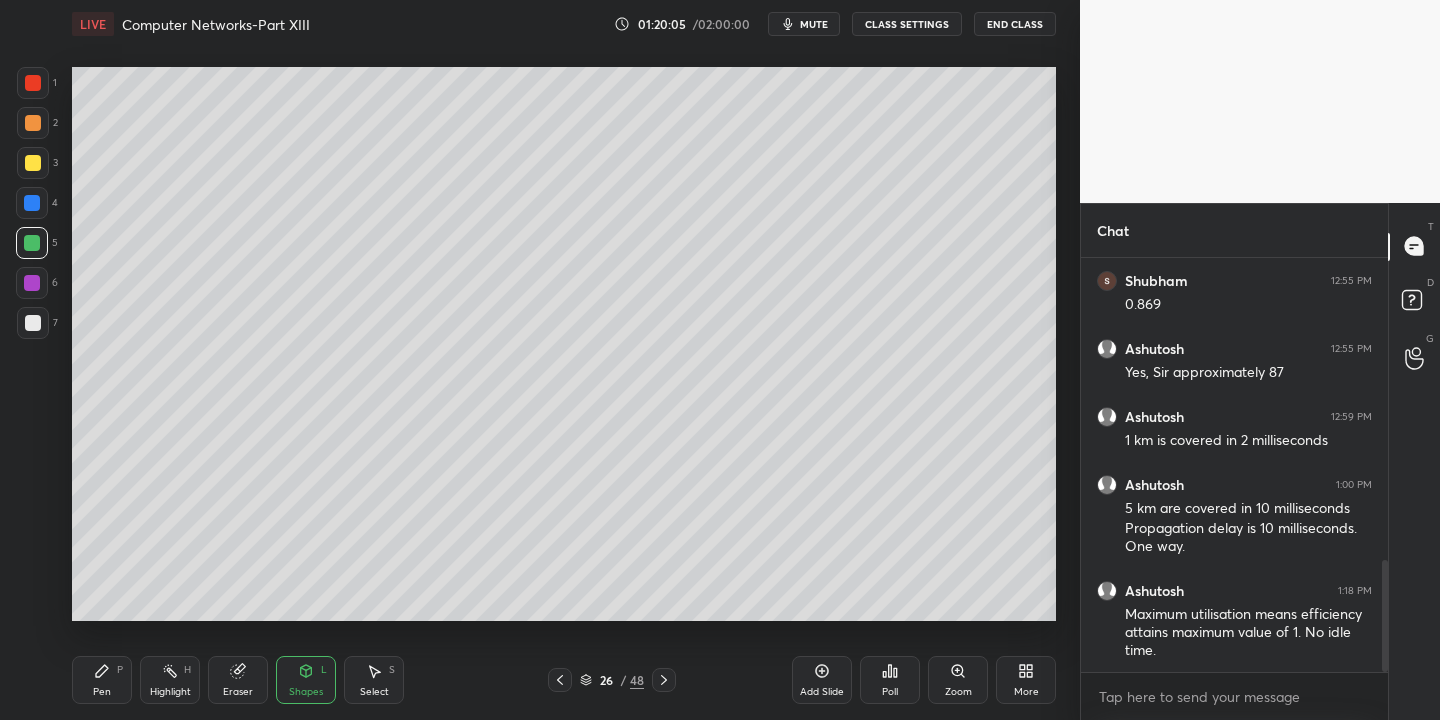 click 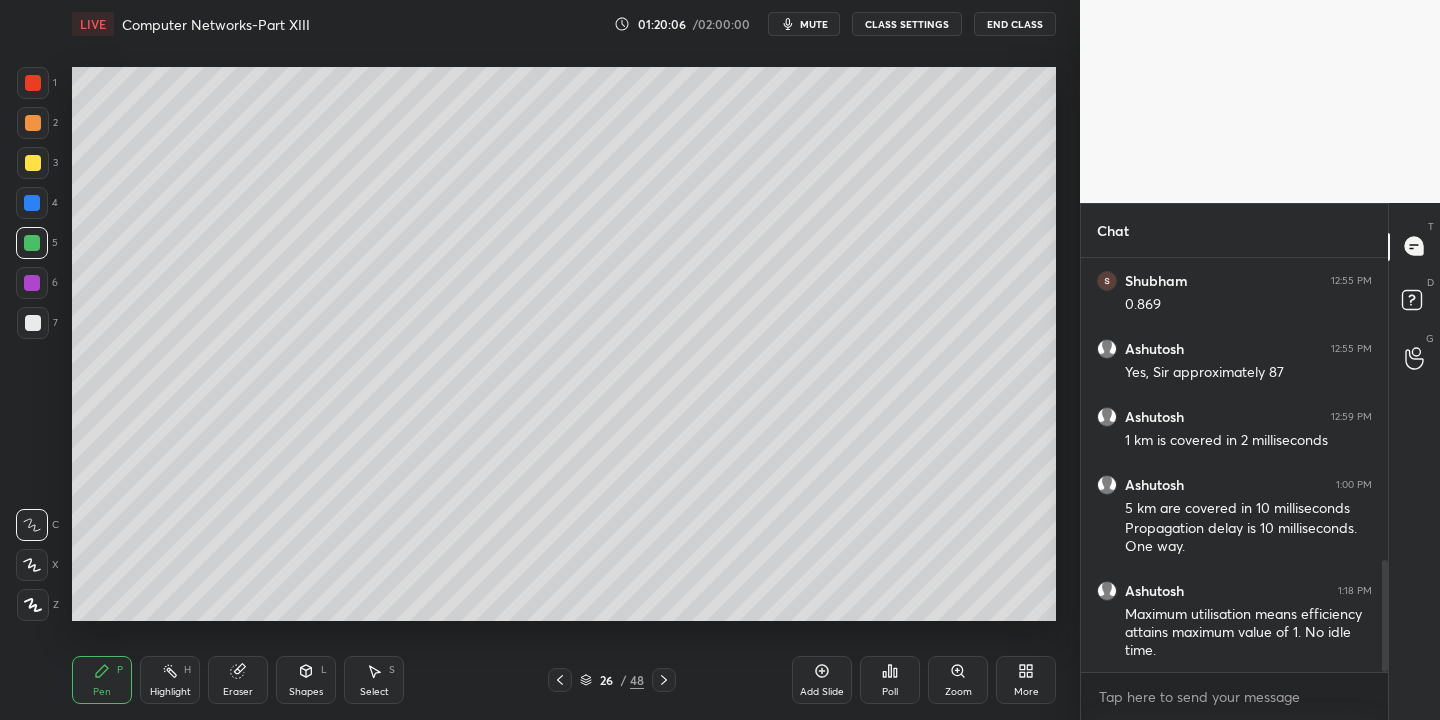 click at bounding box center (33, 163) 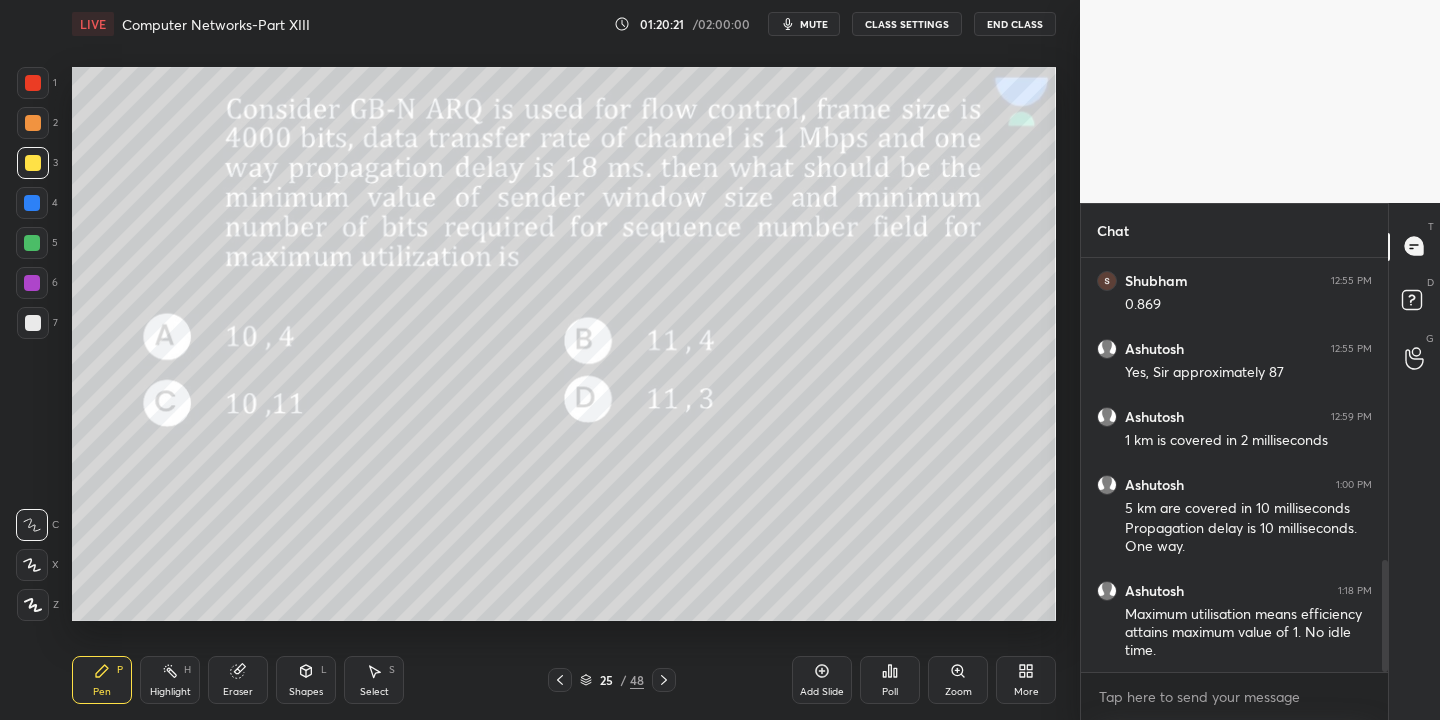 click on "Shapes L" at bounding box center [306, 680] 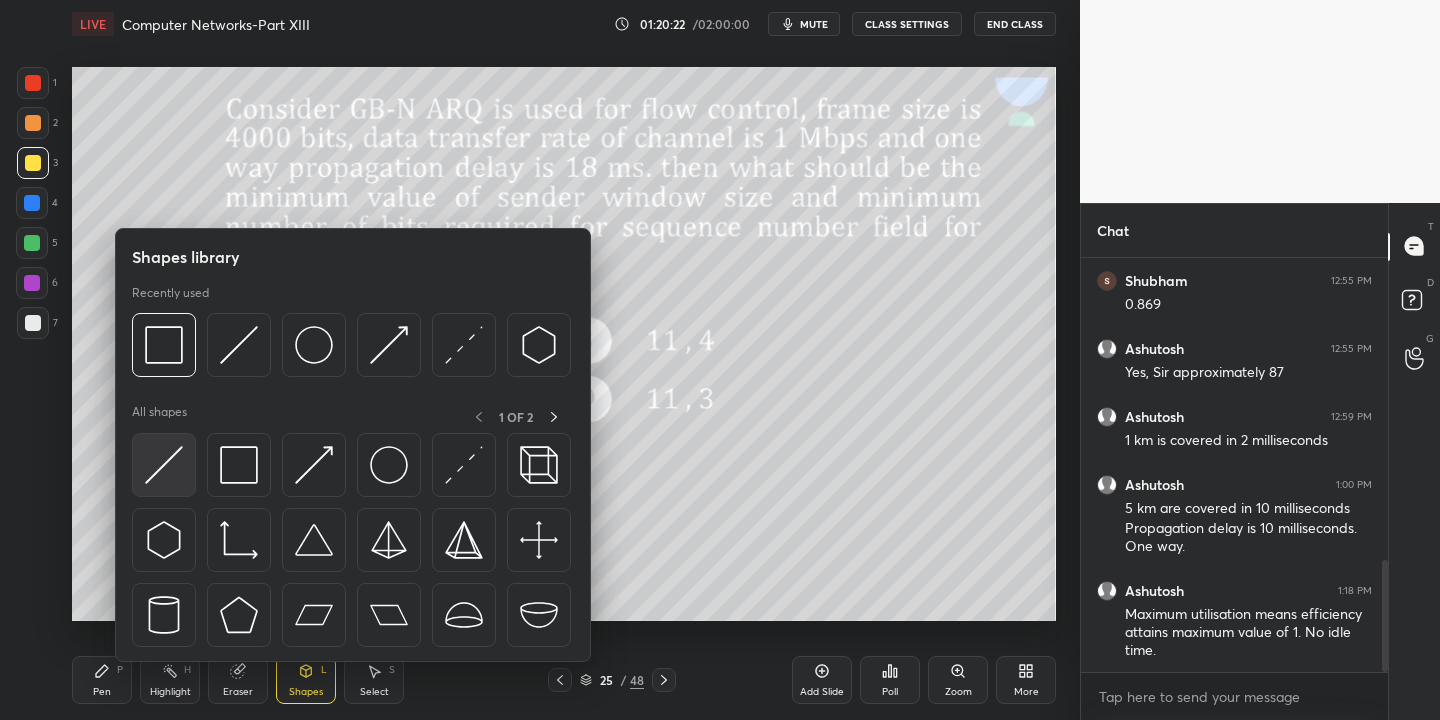 click at bounding box center (164, 465) 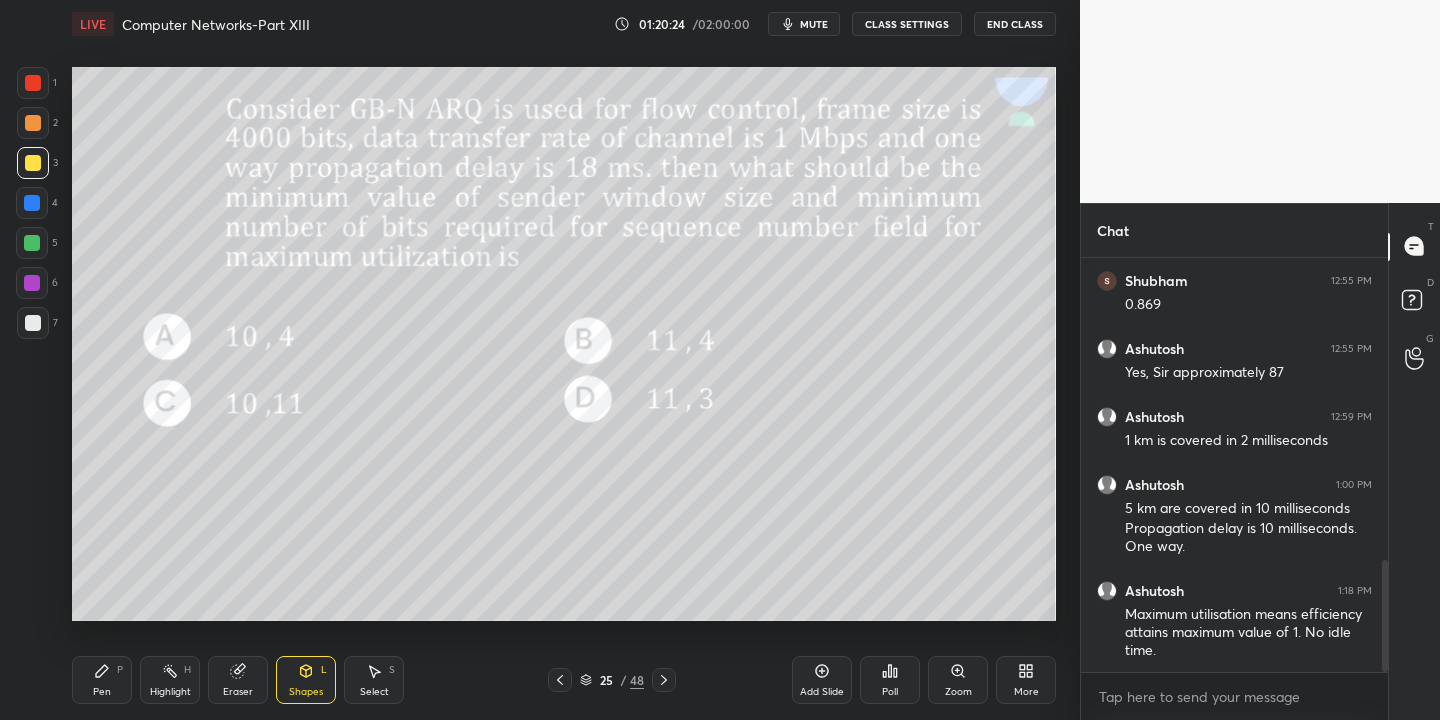 drag, startPoint x: 97, startPoint y: 684, endPoint x: 197, endPoint y: 620, distance: 118.72658 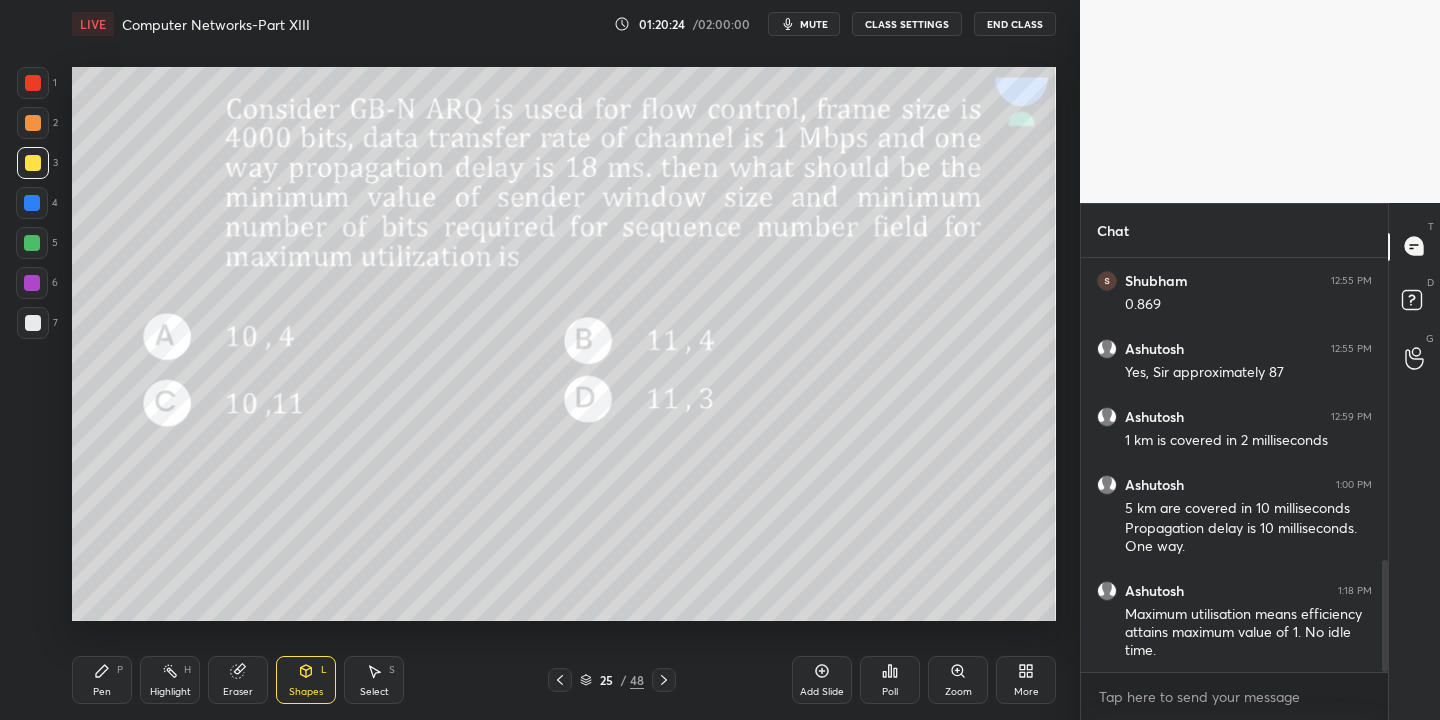 click on "Pen P" at bounding box center (102, 680) 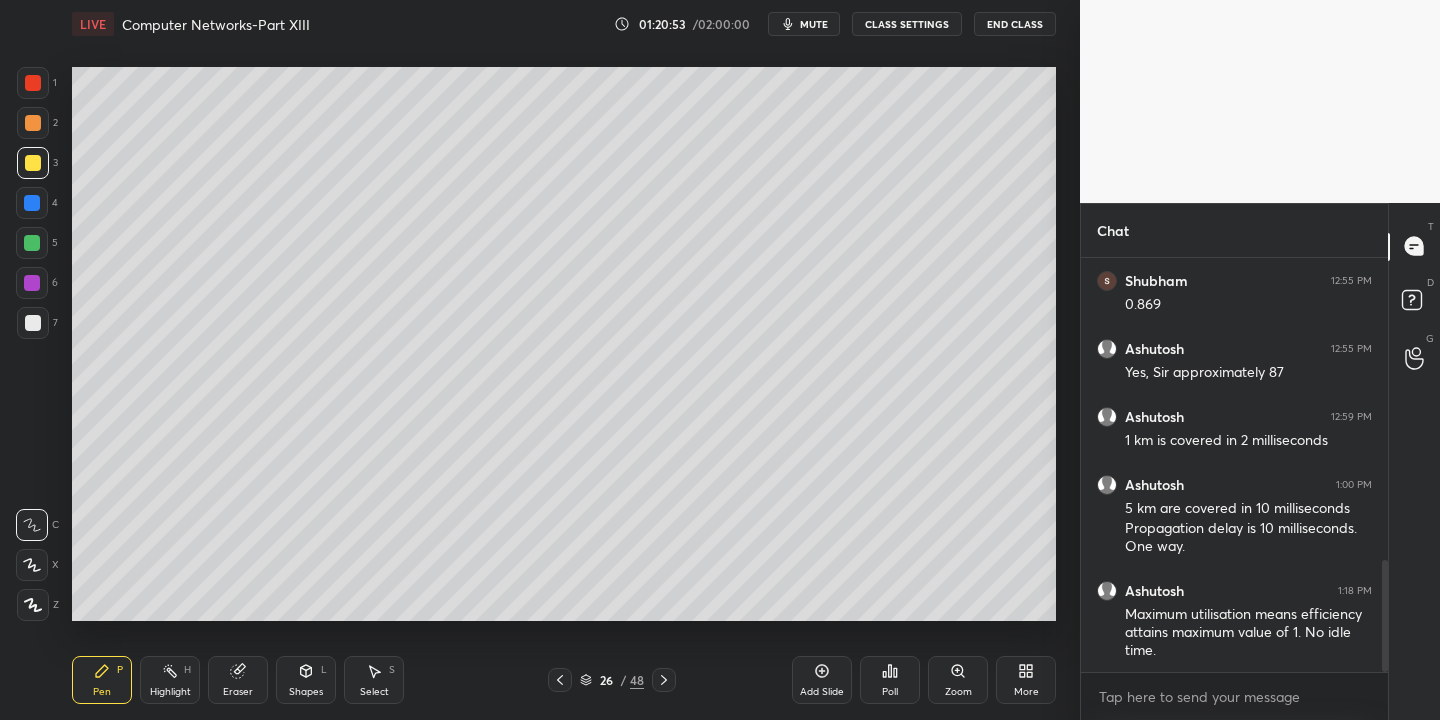 drag, startPoint x: 307, startPoint y: 687, endPoint x: 308, endPoint y: 666, distance: 21.023796 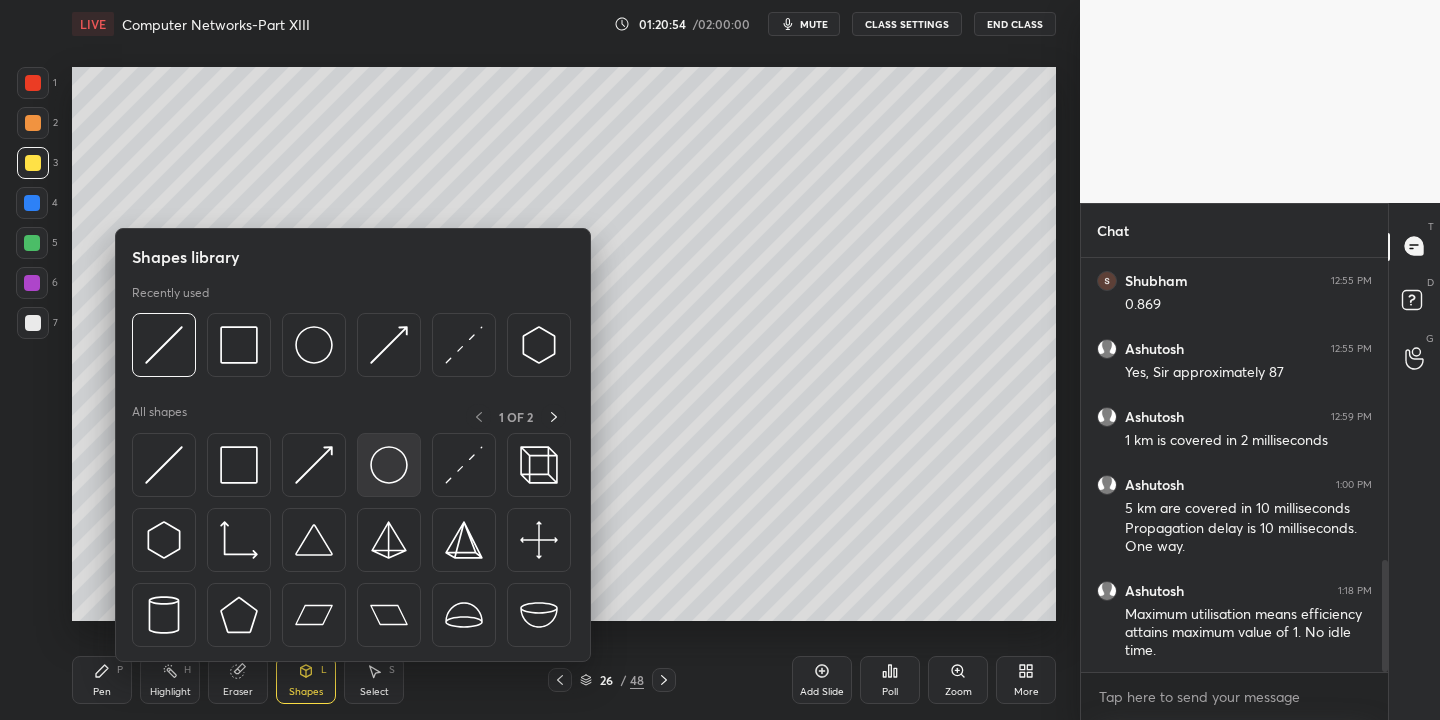 click at bounding box center (164, 465) 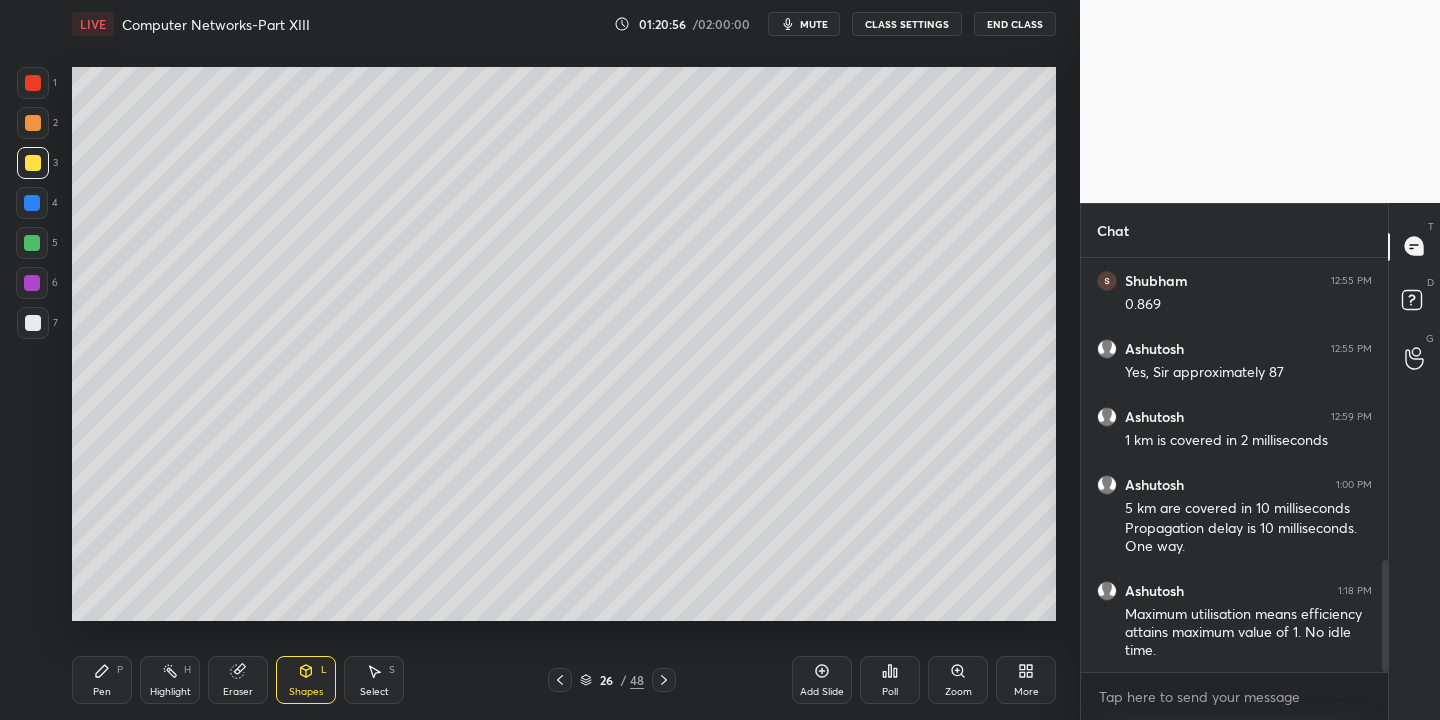 drag, startPoint x: 102, startPoint y: 685, endPoint x: 145, endPoint y: 649, distance: 56.0803 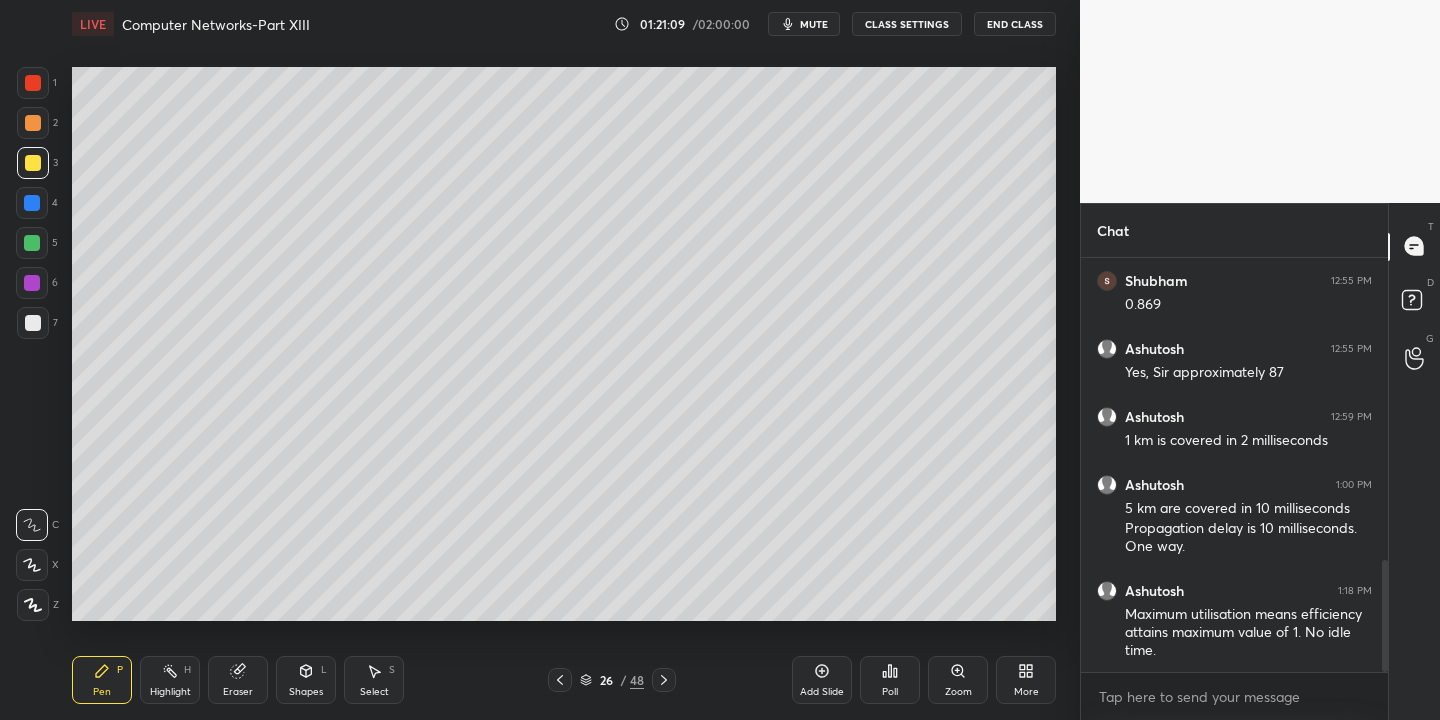 drag, startPoint x: 303, startPoint y: 685, endPoint x: 302, endPoint y: 671, distance: 14.035668 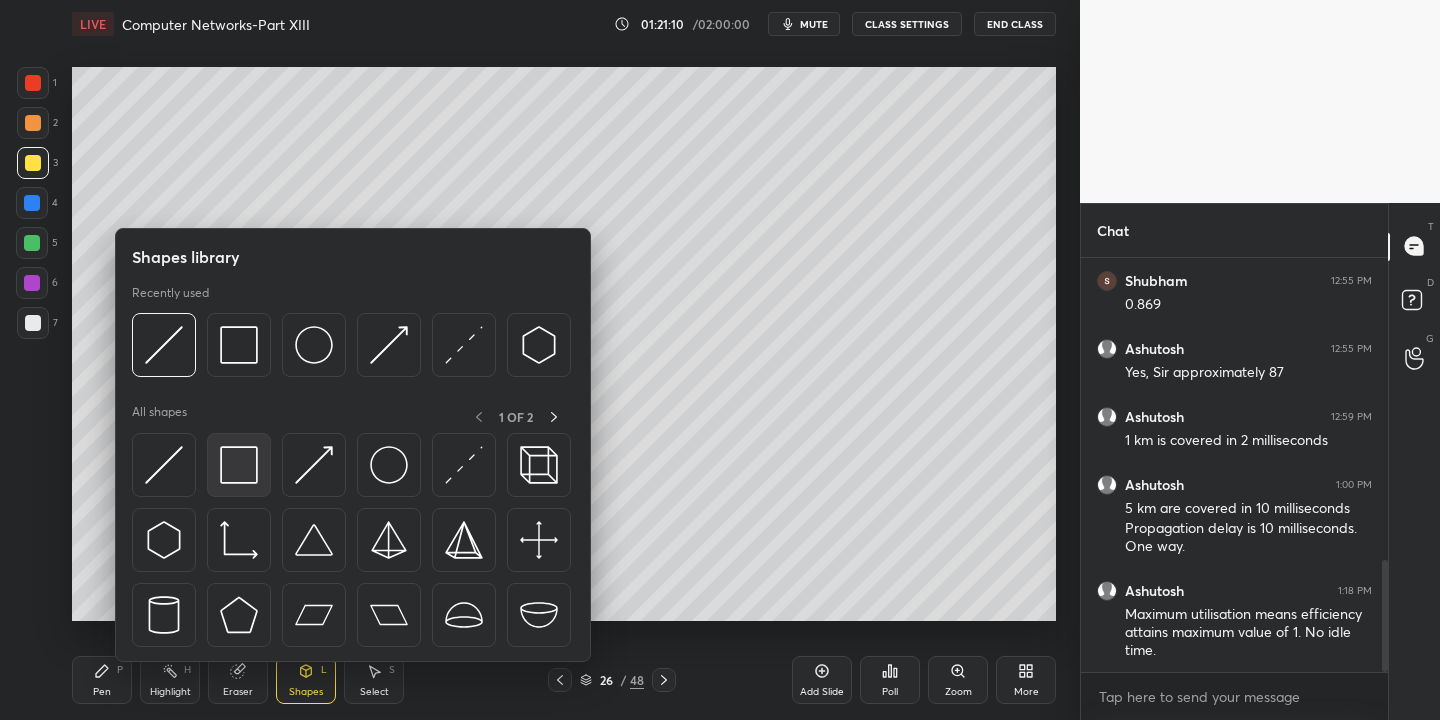 click at bounding box center (239, 465) 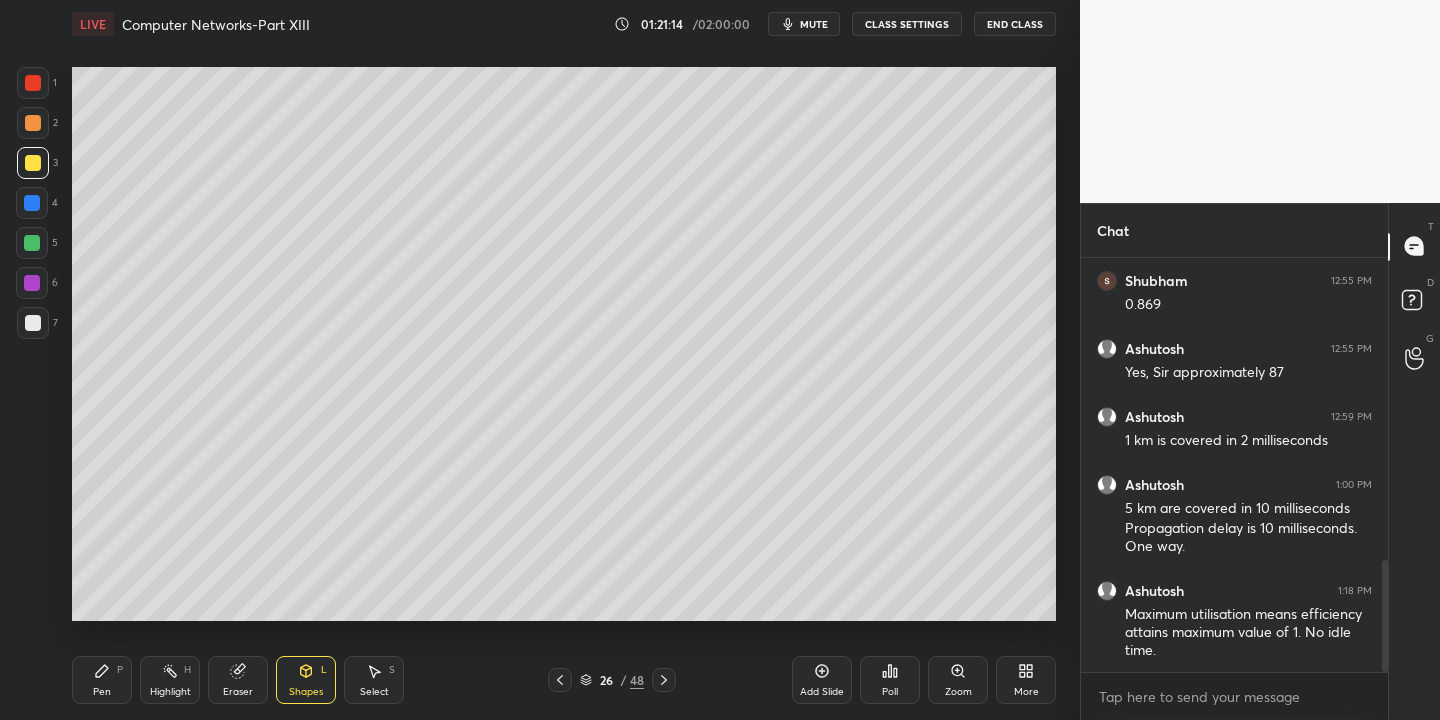 click 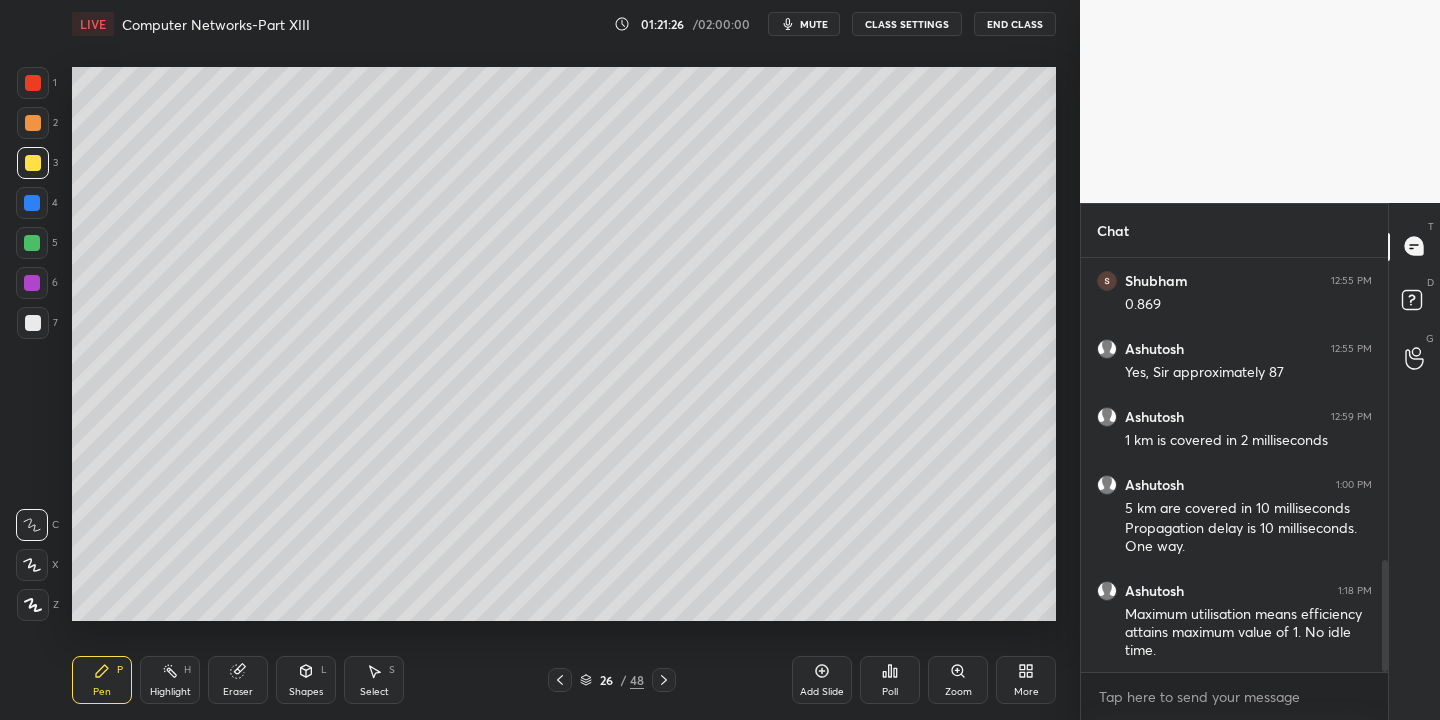 drag, startPoint x: 309, startPoint y: 691, endPoint x: 305, endPoint y: 672, distance: 19.416489 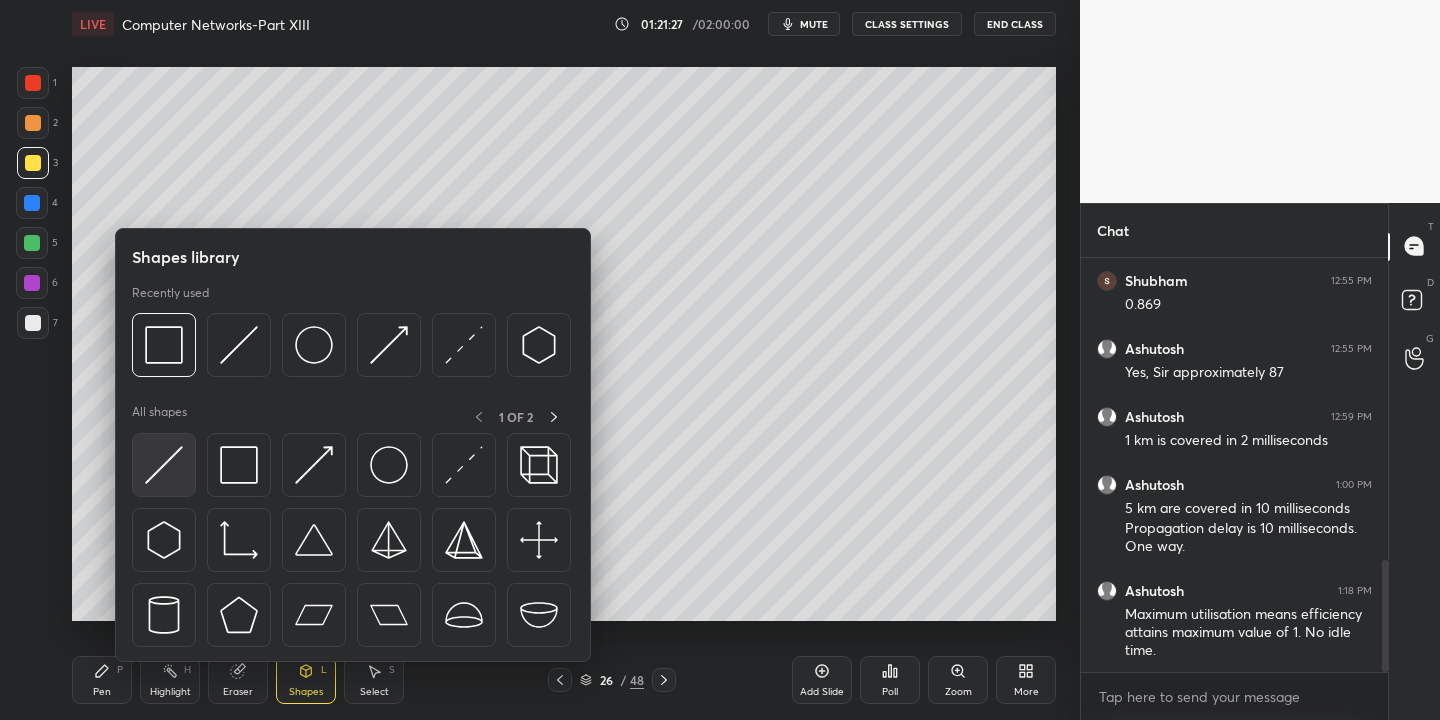 drag, startPoint x: 188, startPoint y: 459, endPoint x: 35, endPoint y: 239, distance: 267.97202 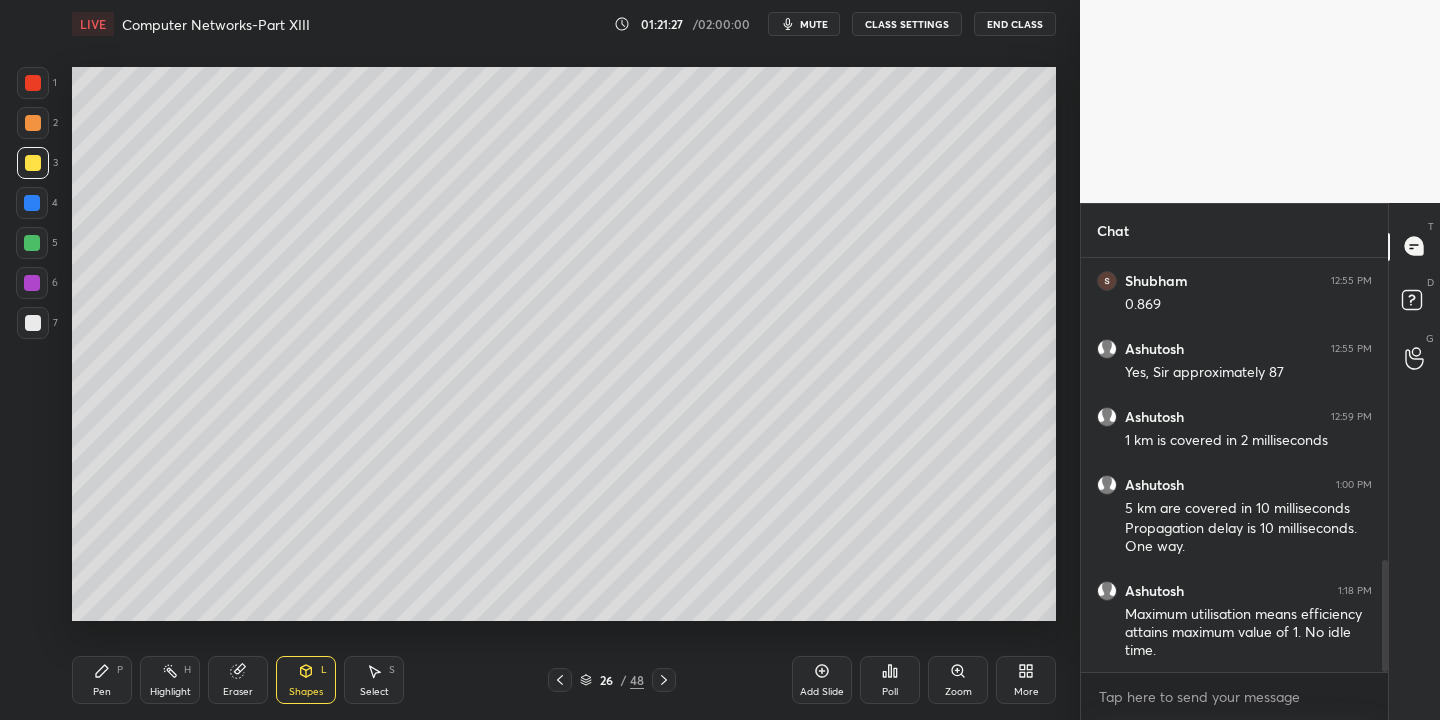 click at bounding box center [32, 243] 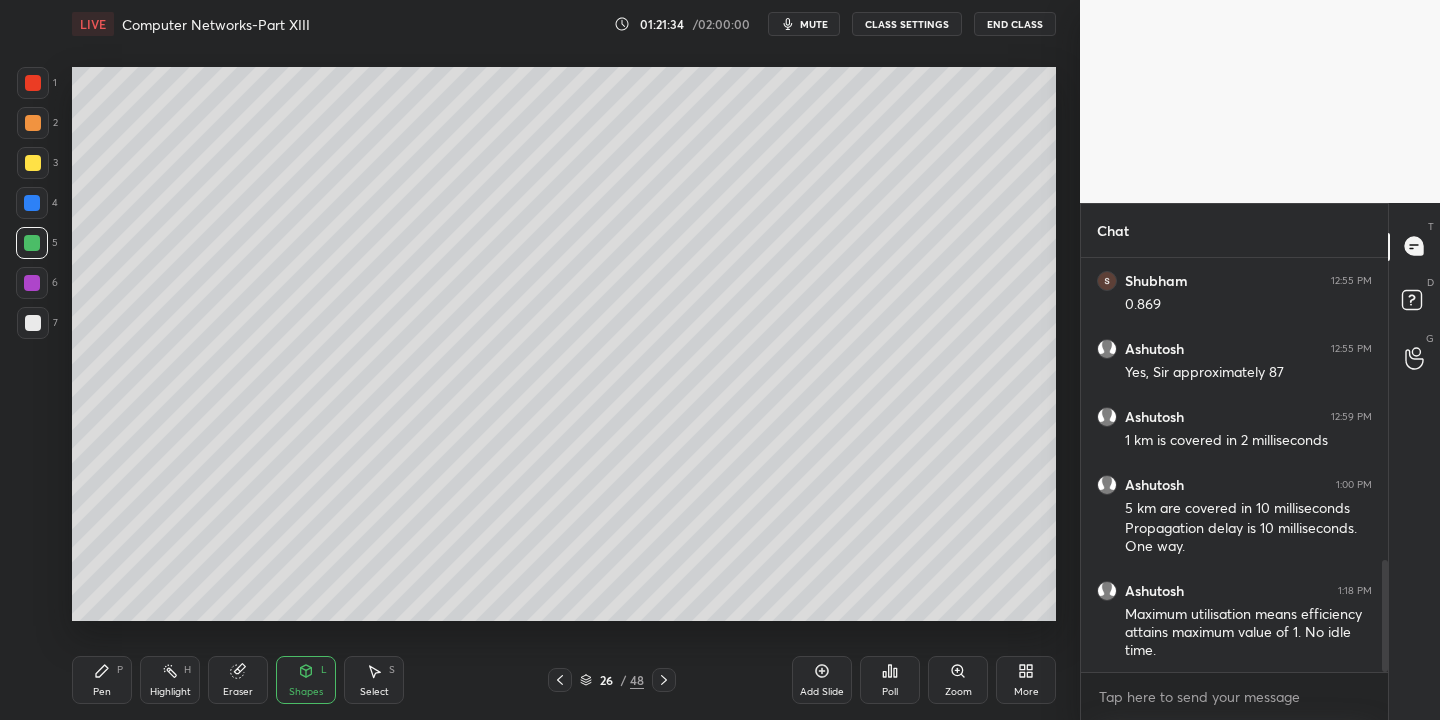 click at bounding box center [33, 323] 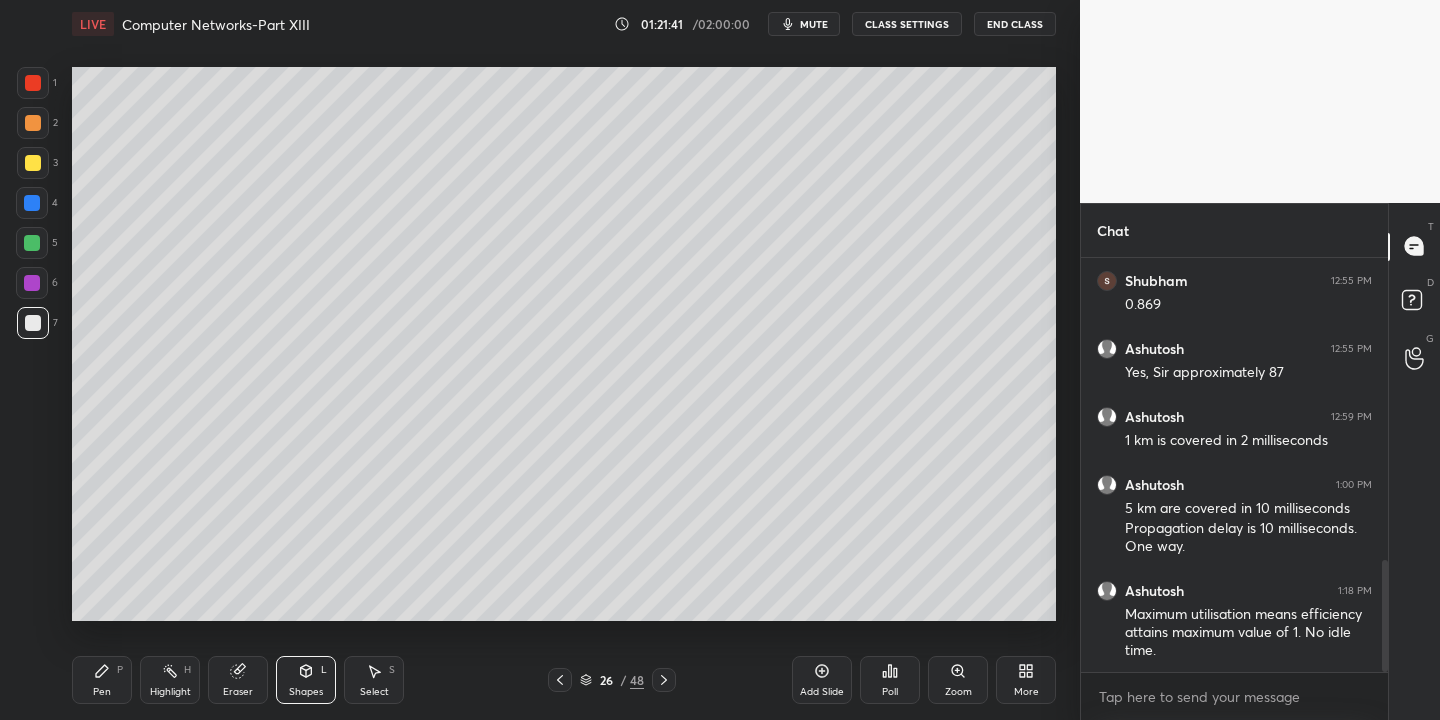 drag, startPoint x: 101, startPoint y: 691, endPoint x: 99, endPoint y: 628, distance: 63.03174 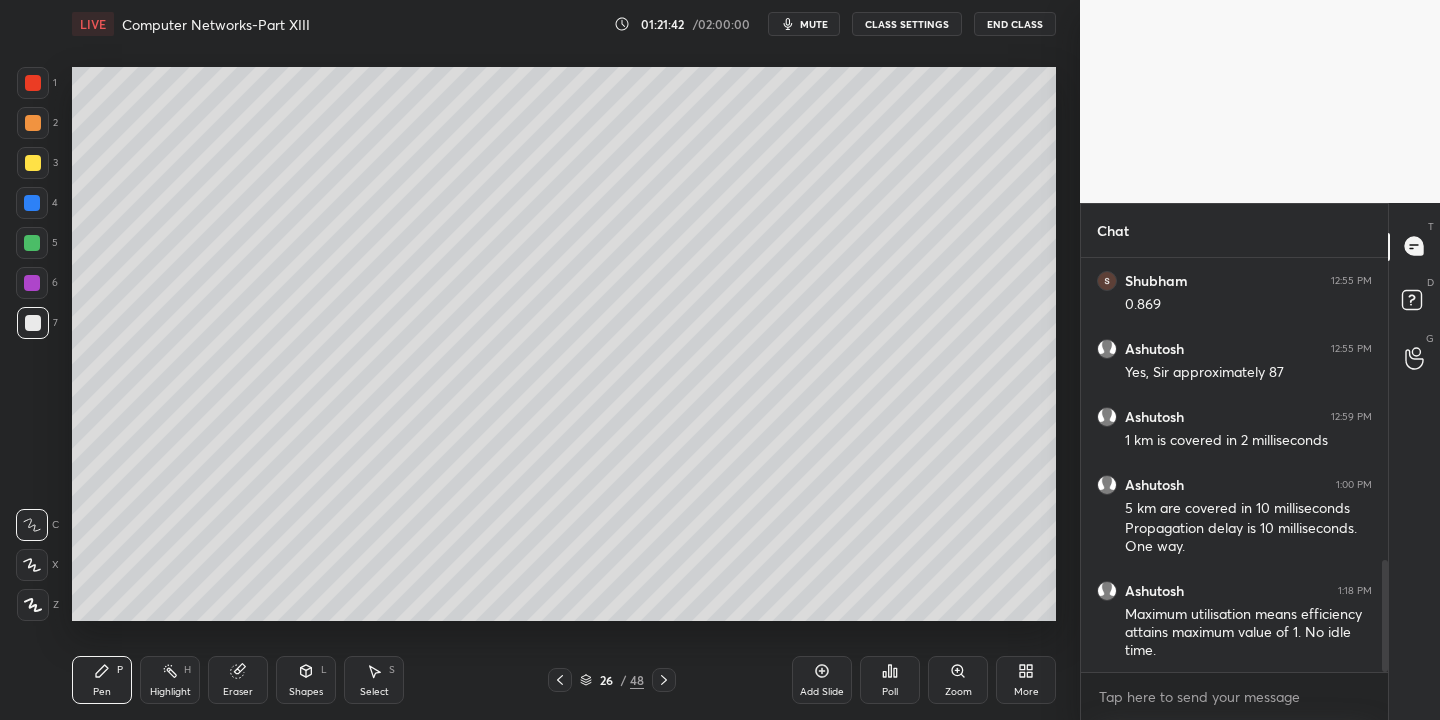 click at bounding box center [32, 243] 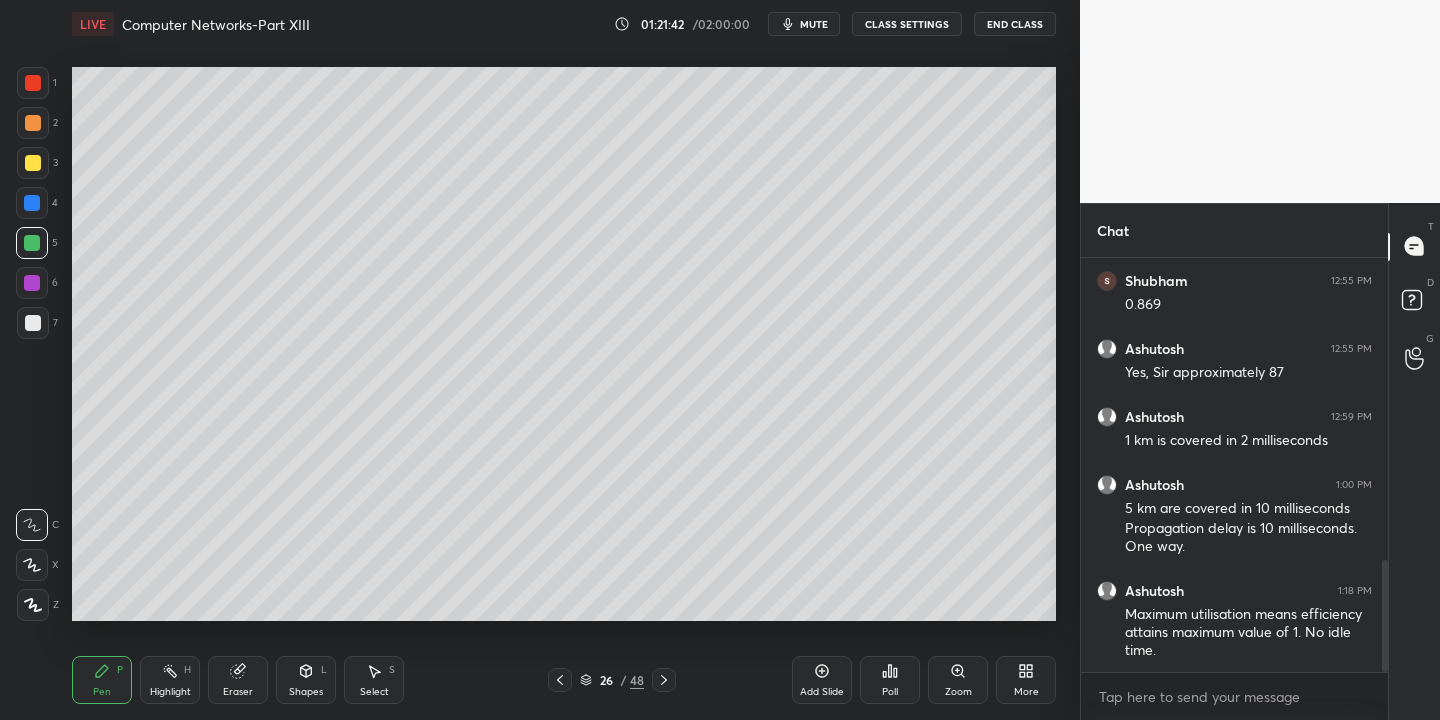 click at bounding box center (33, 163) 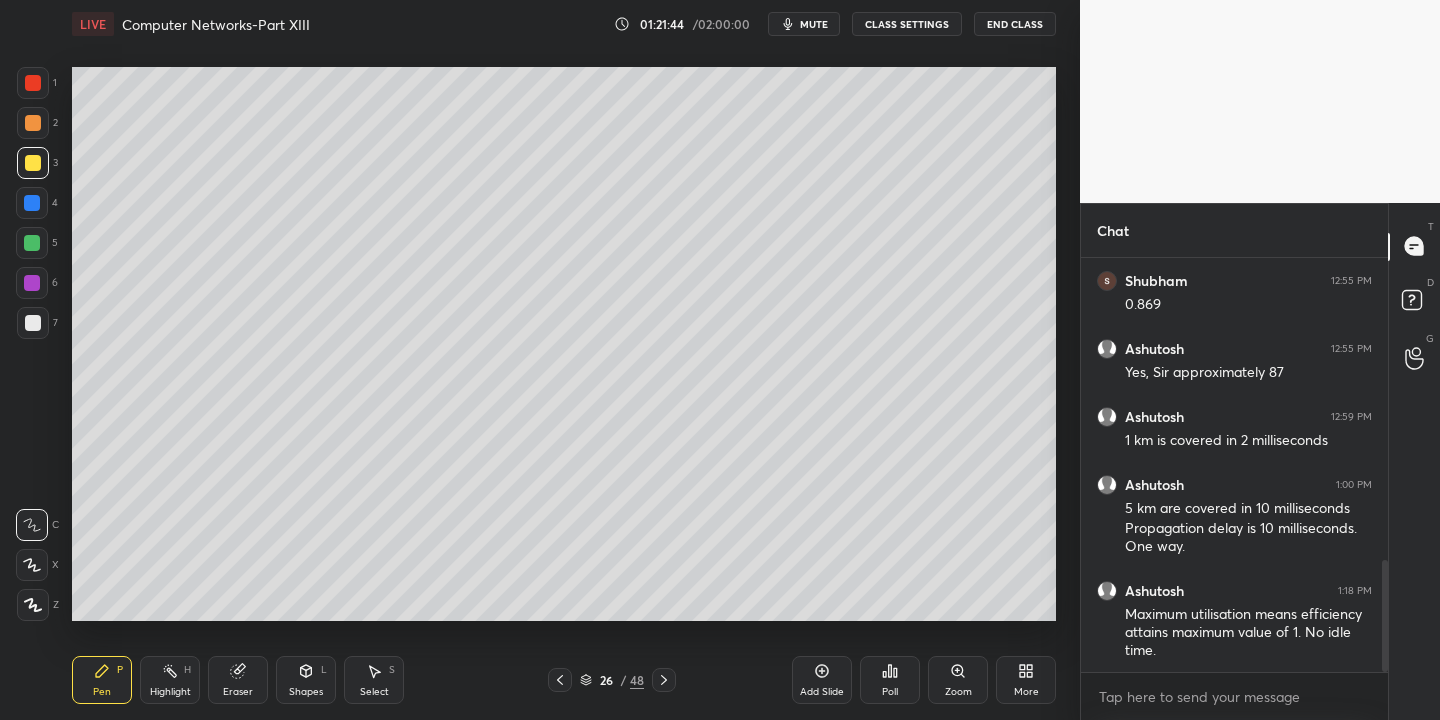 click at bounding box center [33, 323] 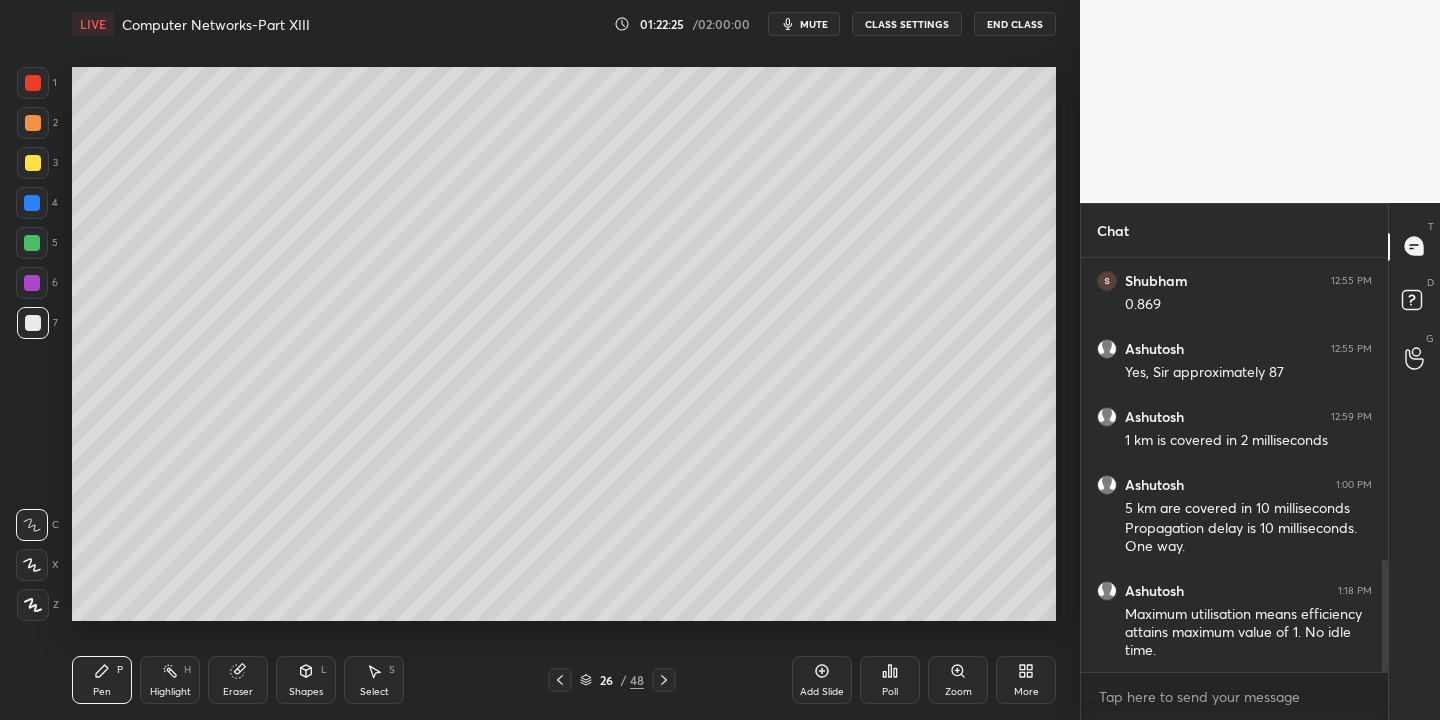 drag, startPoint x: 95, startPoint y: 681, endPoint x: 98, endPoint y: 664, distance: 17.262676 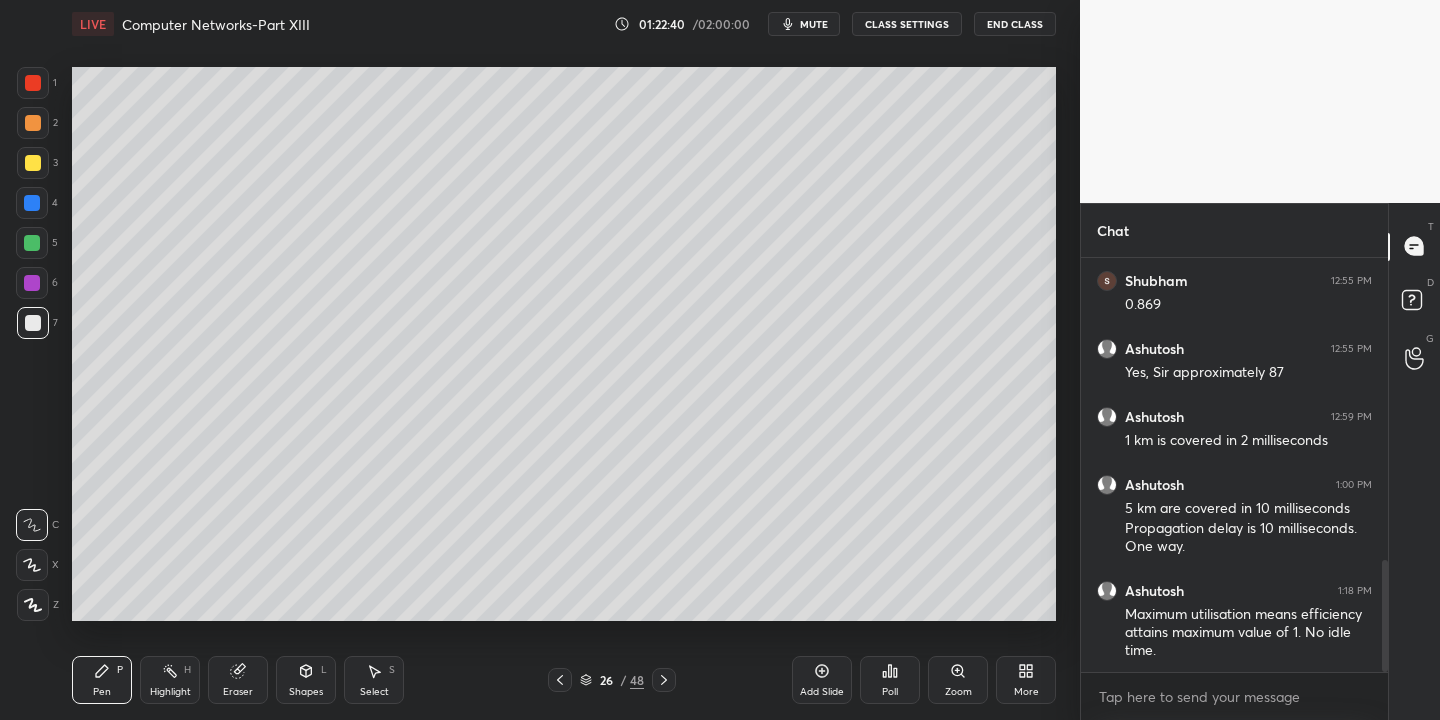 drag, startPoint x: 300, startPoint y: 683, endPoint x: 300, endPoint y: 667, distance: 16 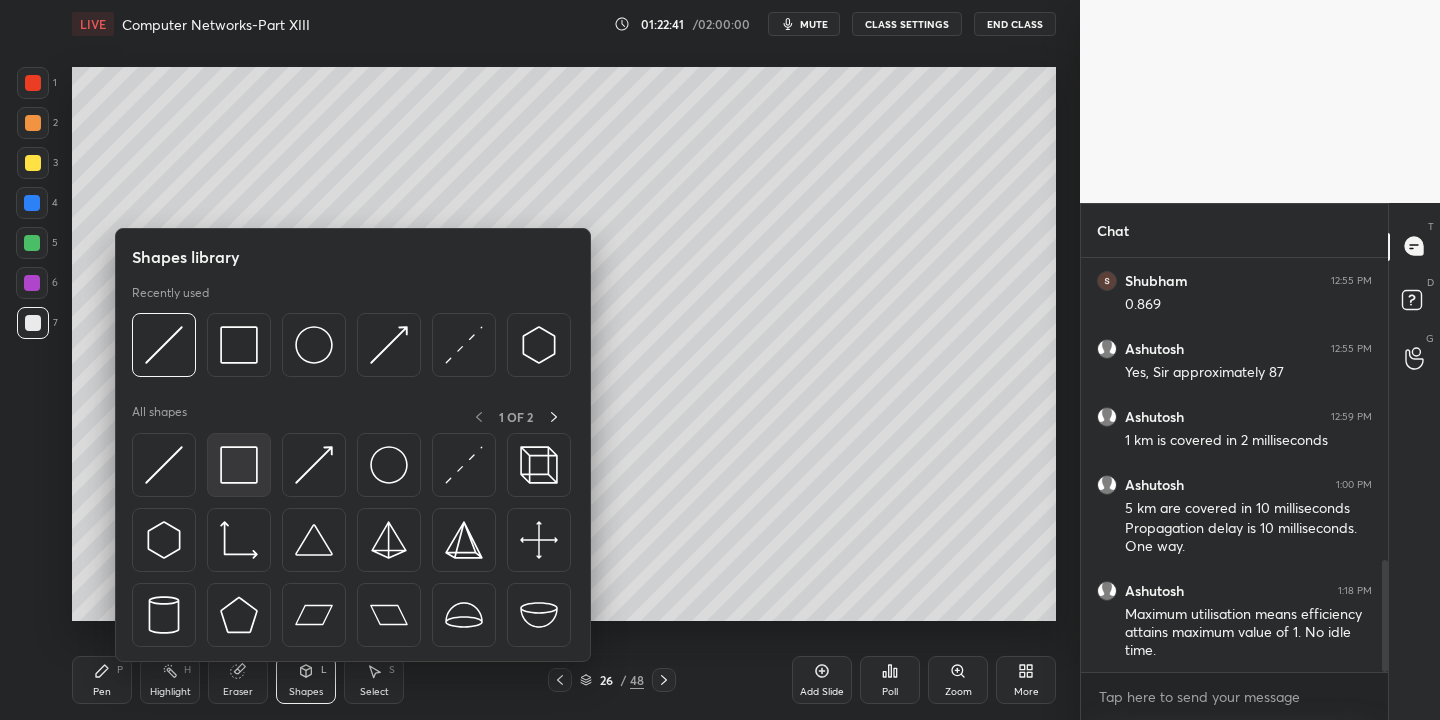 click at bounding box center (239, 465) 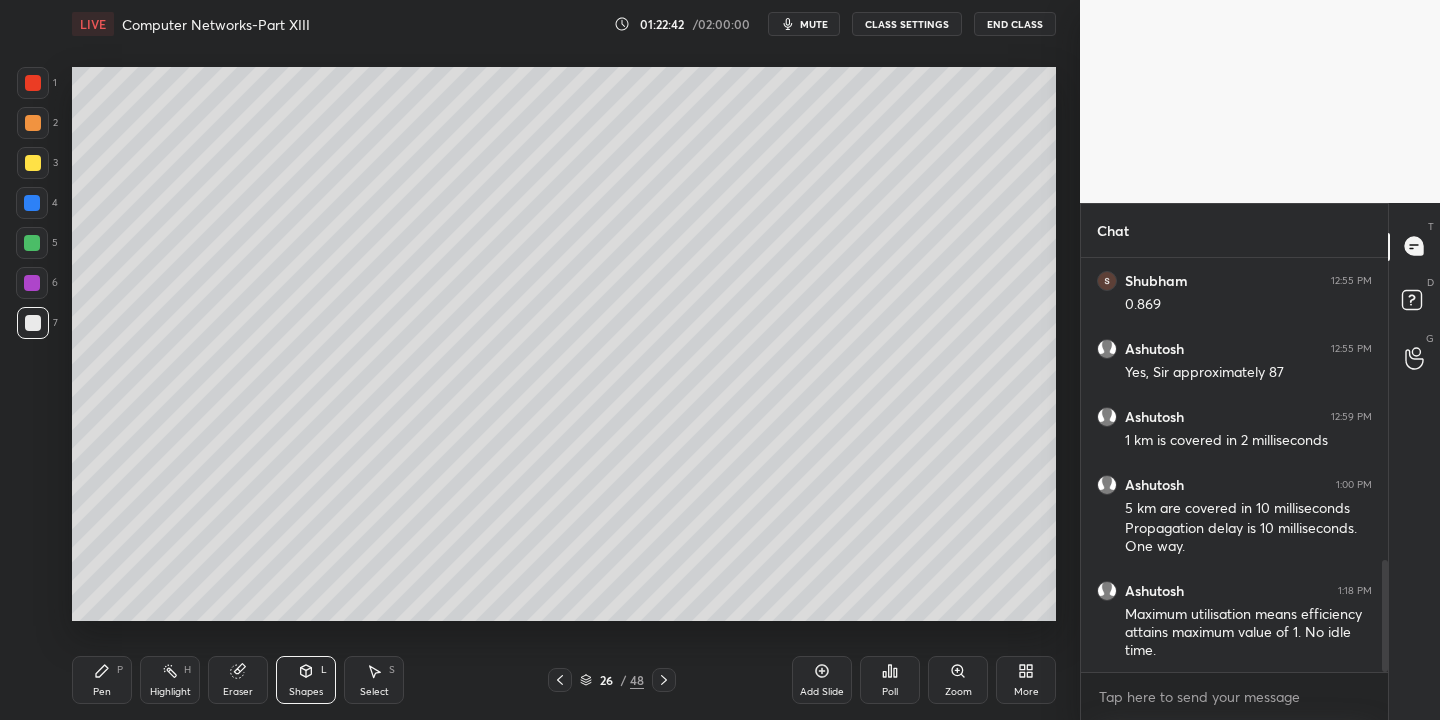 drag, startPoint x: 95, startPoint y: 672, endPoint x: 107, endPoint y: 653, distance: 22.472204 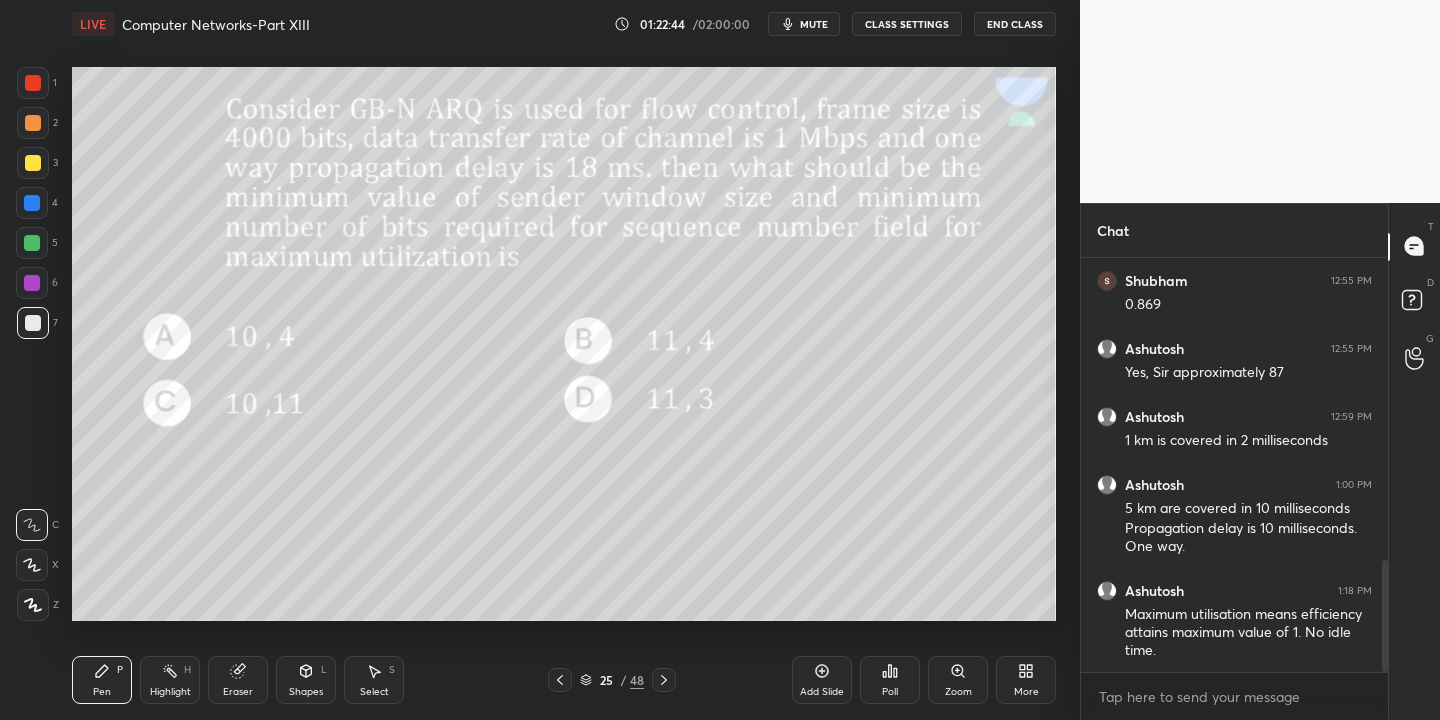 drag, startPoint x: 160, startPoint y: 694, endPoint x: 159, endPoint y: 682, distance: 12.0415945 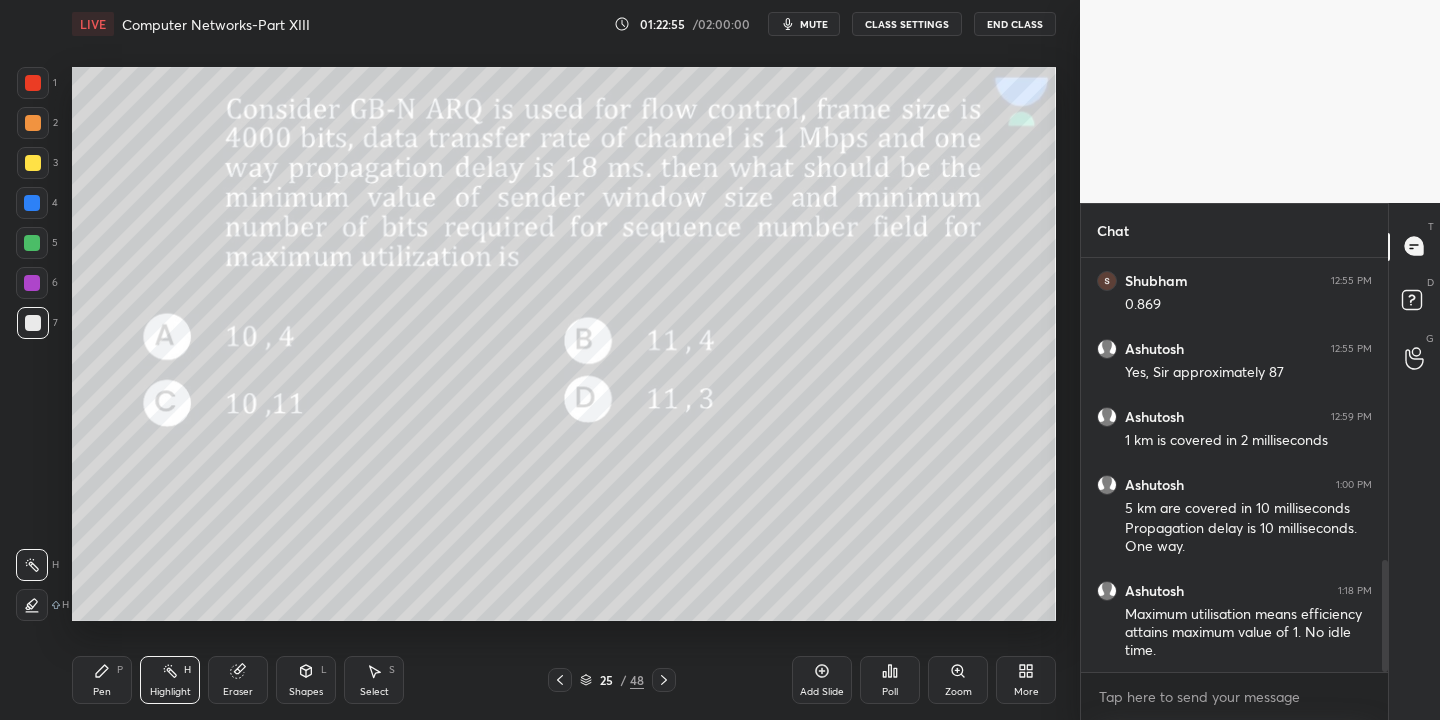 click on "Pen" at bounding box center (102, 692) 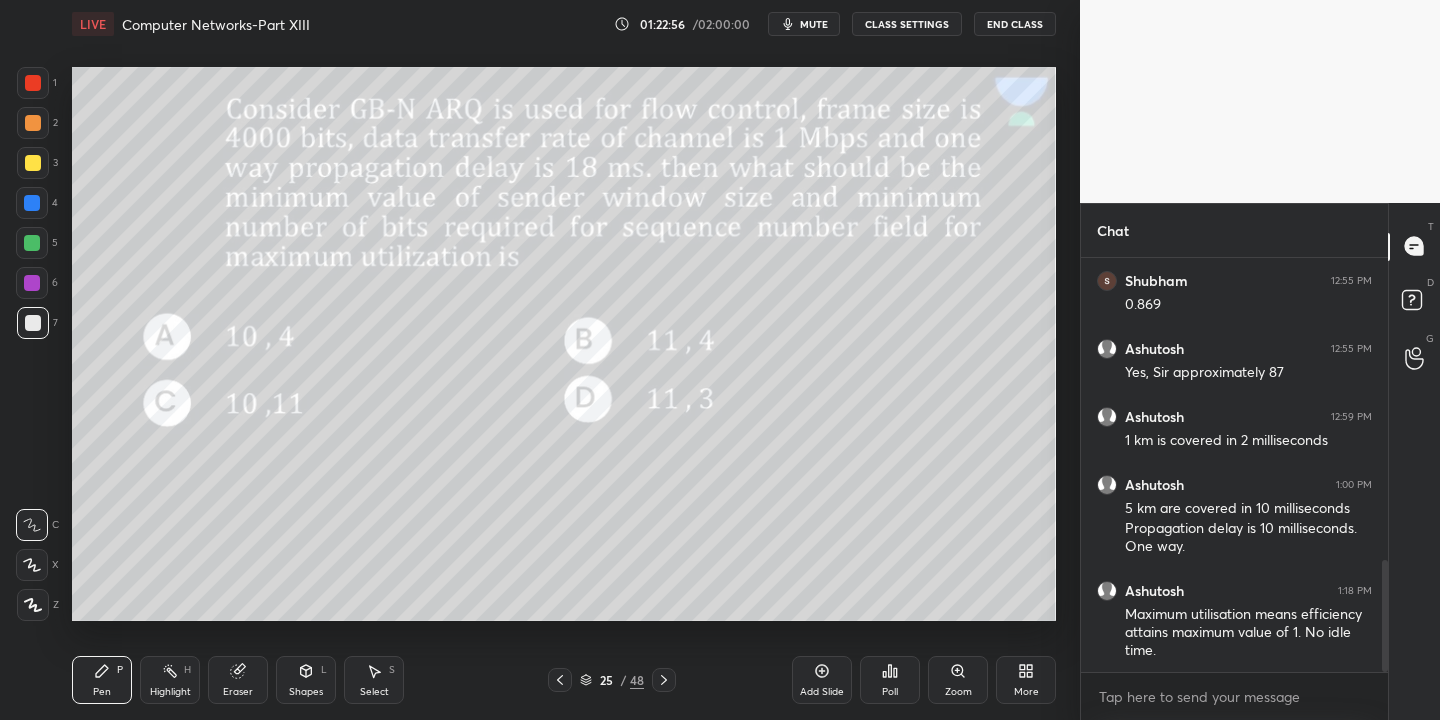 click at bounding box center [33, 163] 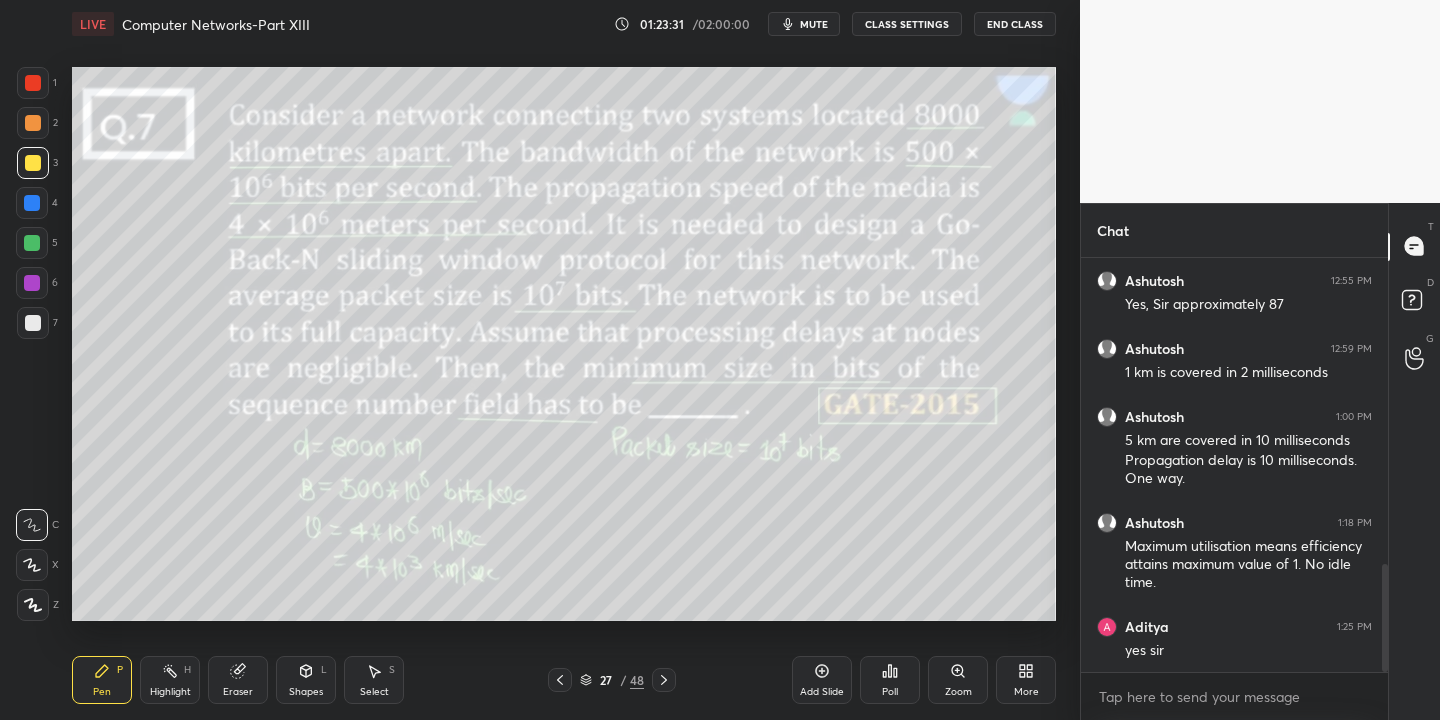 scroll, scrollTop: 1251, scrollLeft: 0, axis: vertical 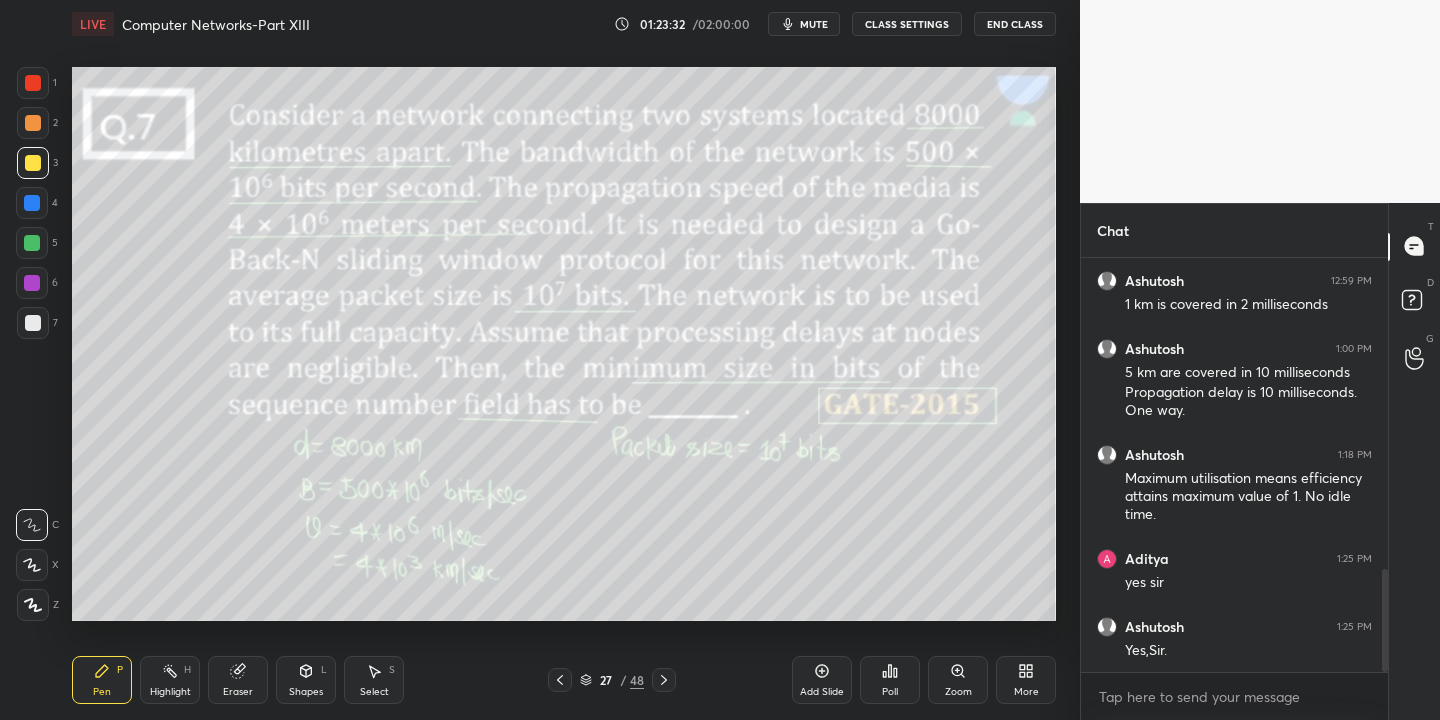 click 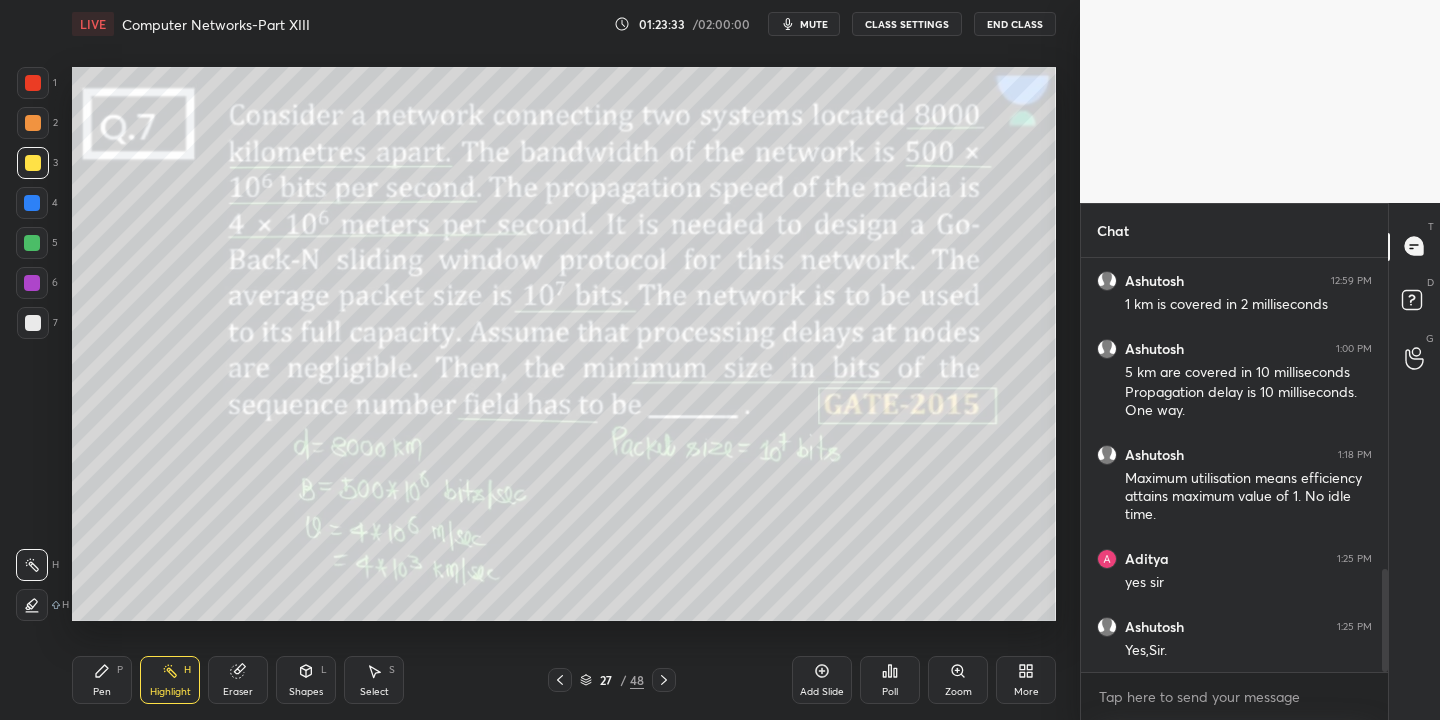 click on "Highlight" at bounding box center (170, 692) 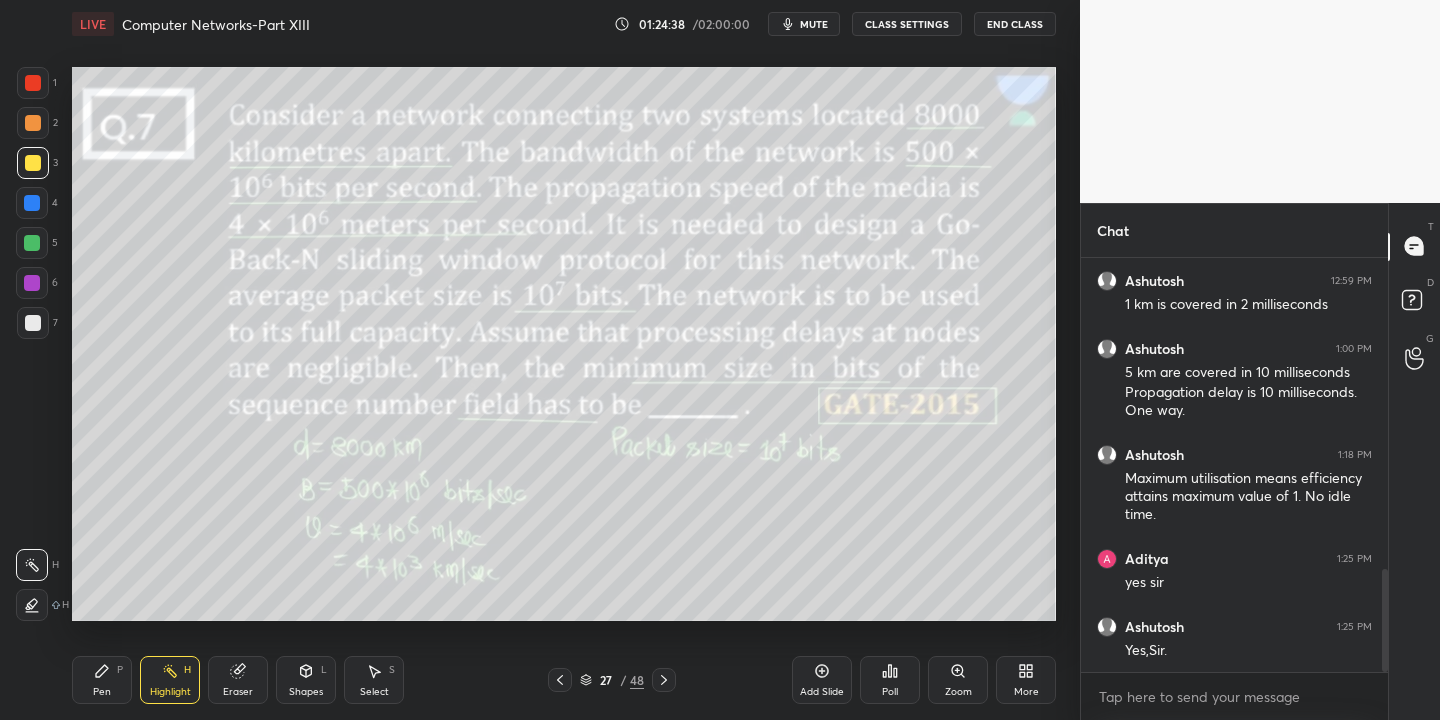 click on "mute" at bounding box center (814, 24) 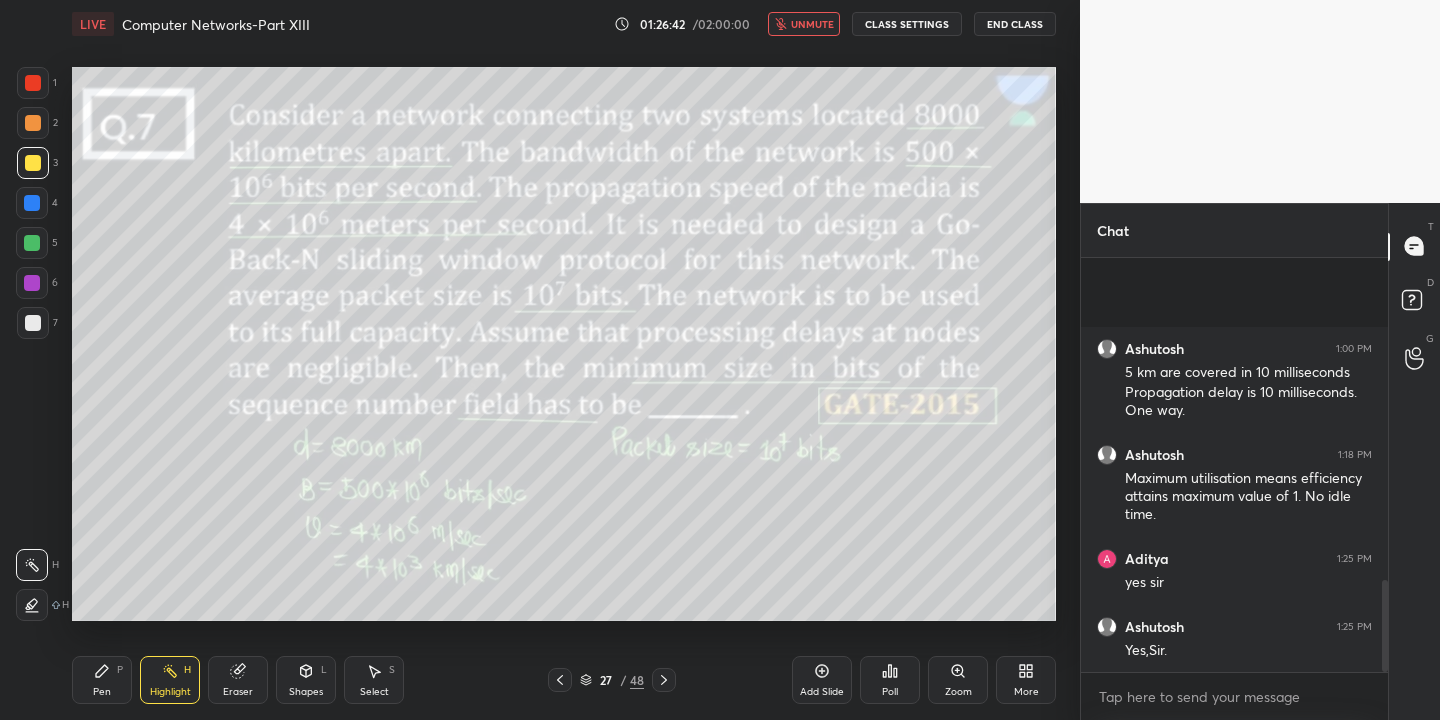 scroll, scrollTop: 1445, scrollLeft: 0, axis: vertical 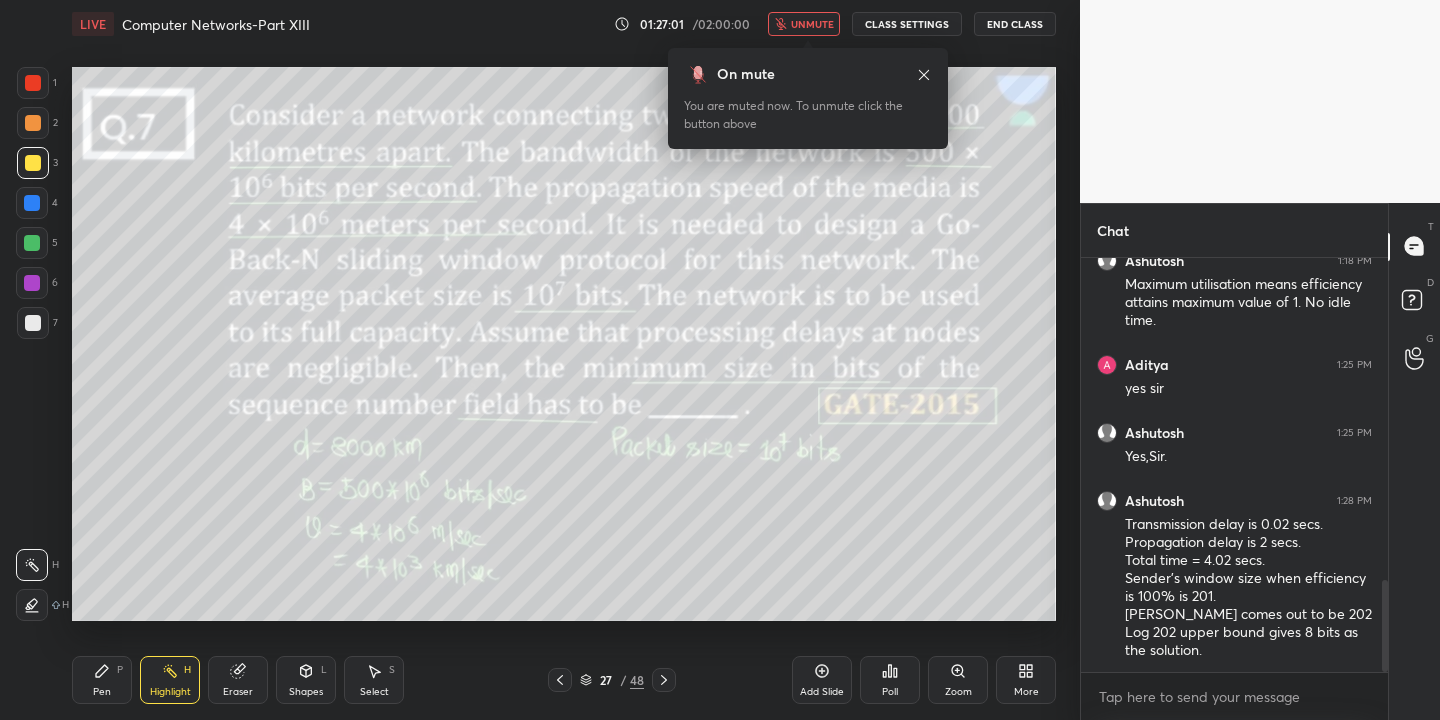 click on "unmute" at bounding box center [812, 24] 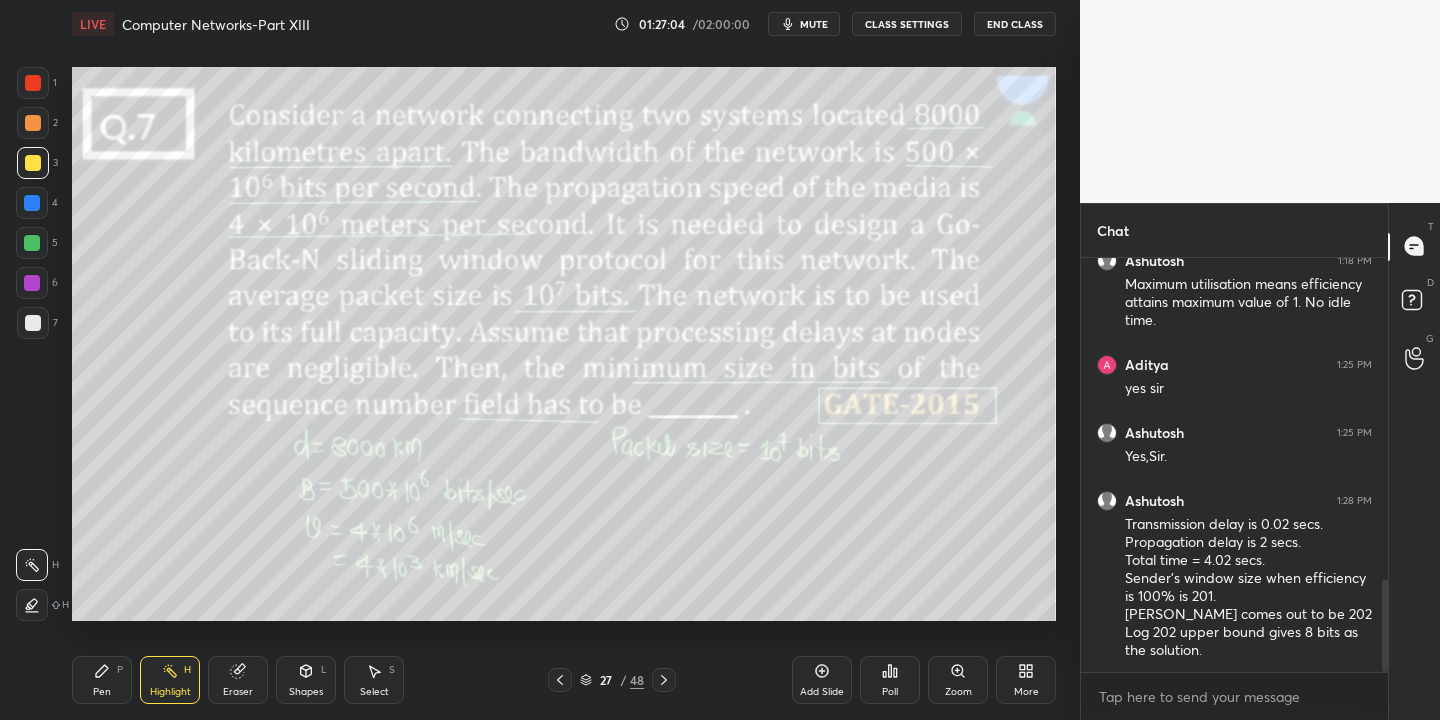 click 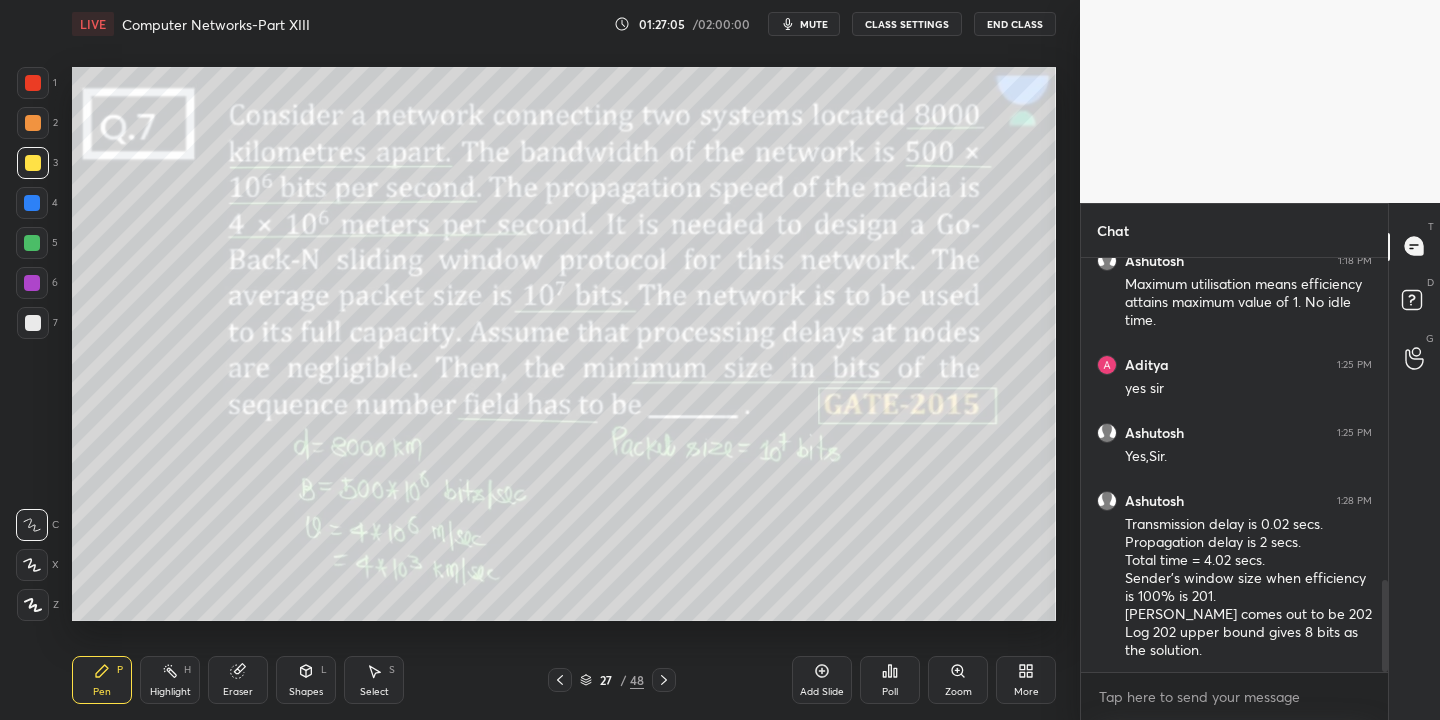 click on "Highlight H" at bounding box center (170, 680) 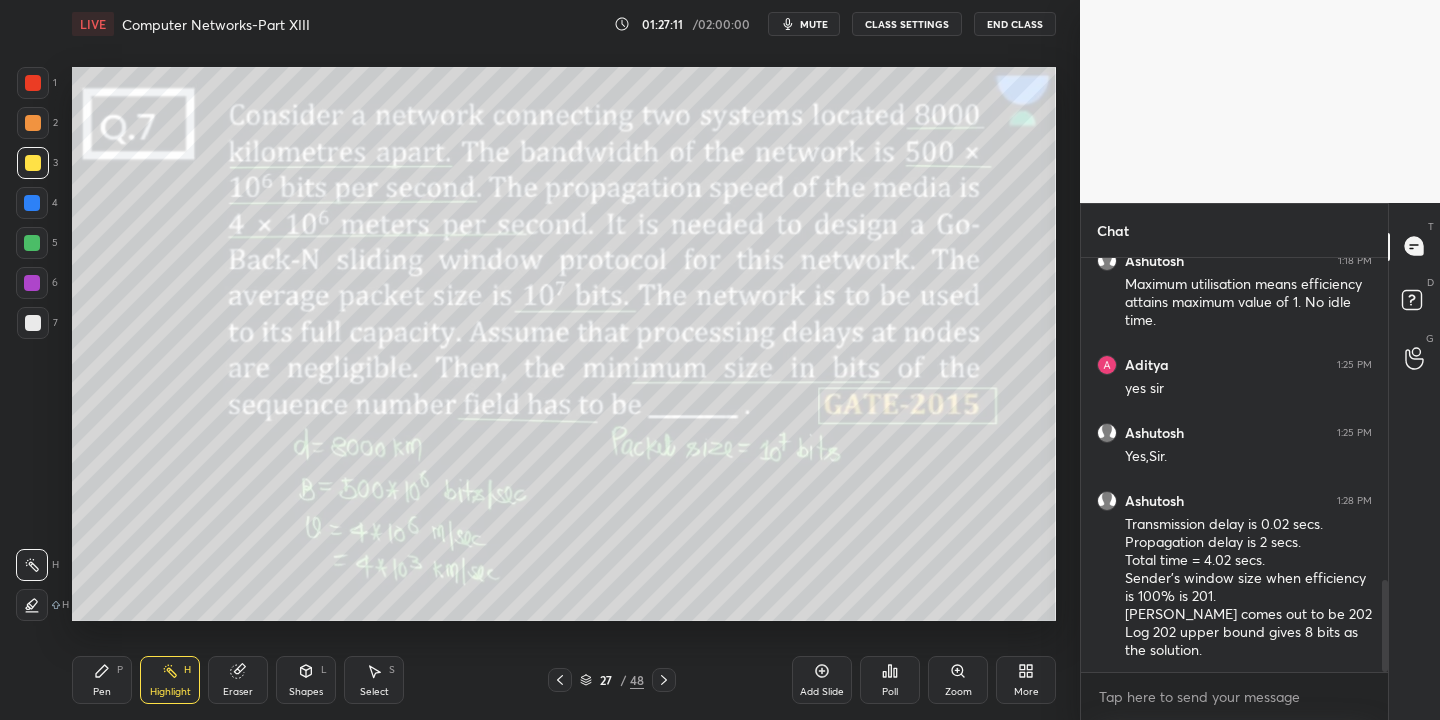 click on "Pen P" at bounding box center (102, 680) 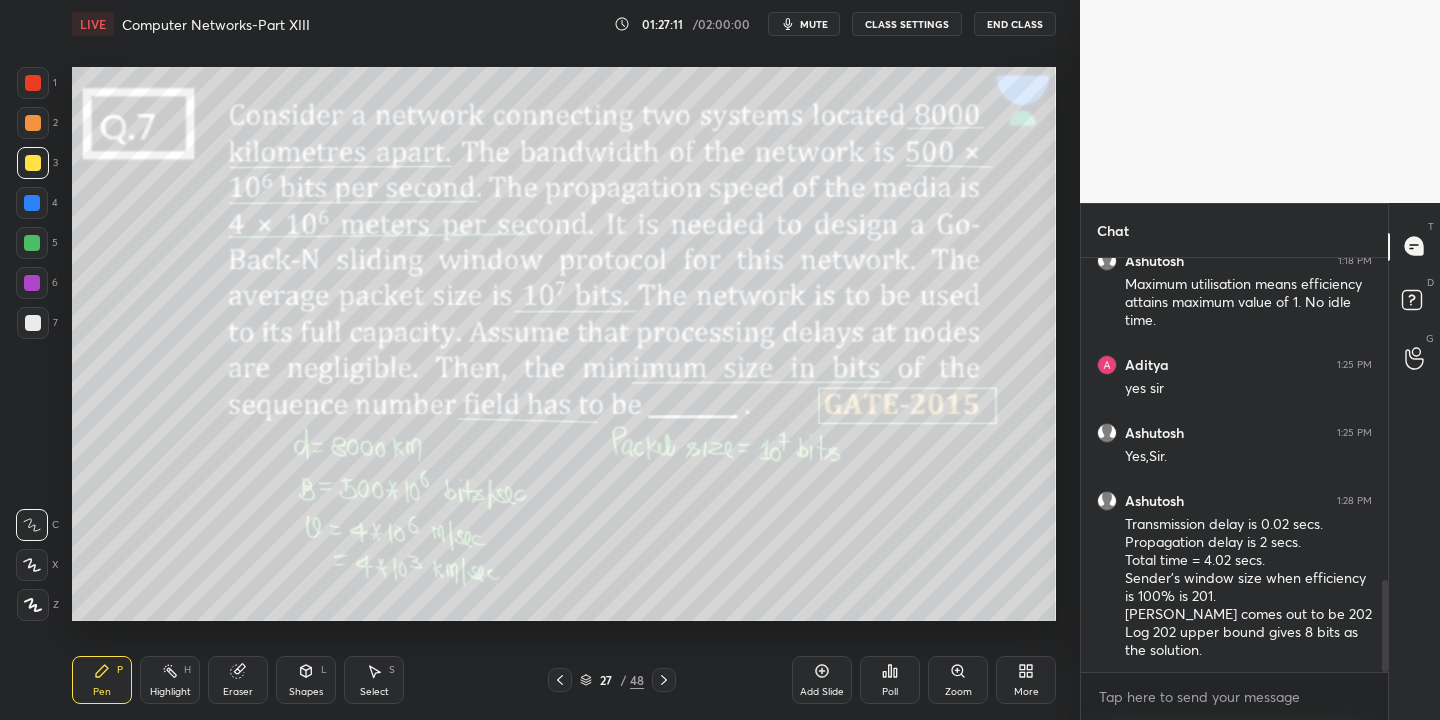 drag, startPoint x: 168, startPoint y: 688, endPoint x: 198, endPoint y: 651, distance: 47.63402 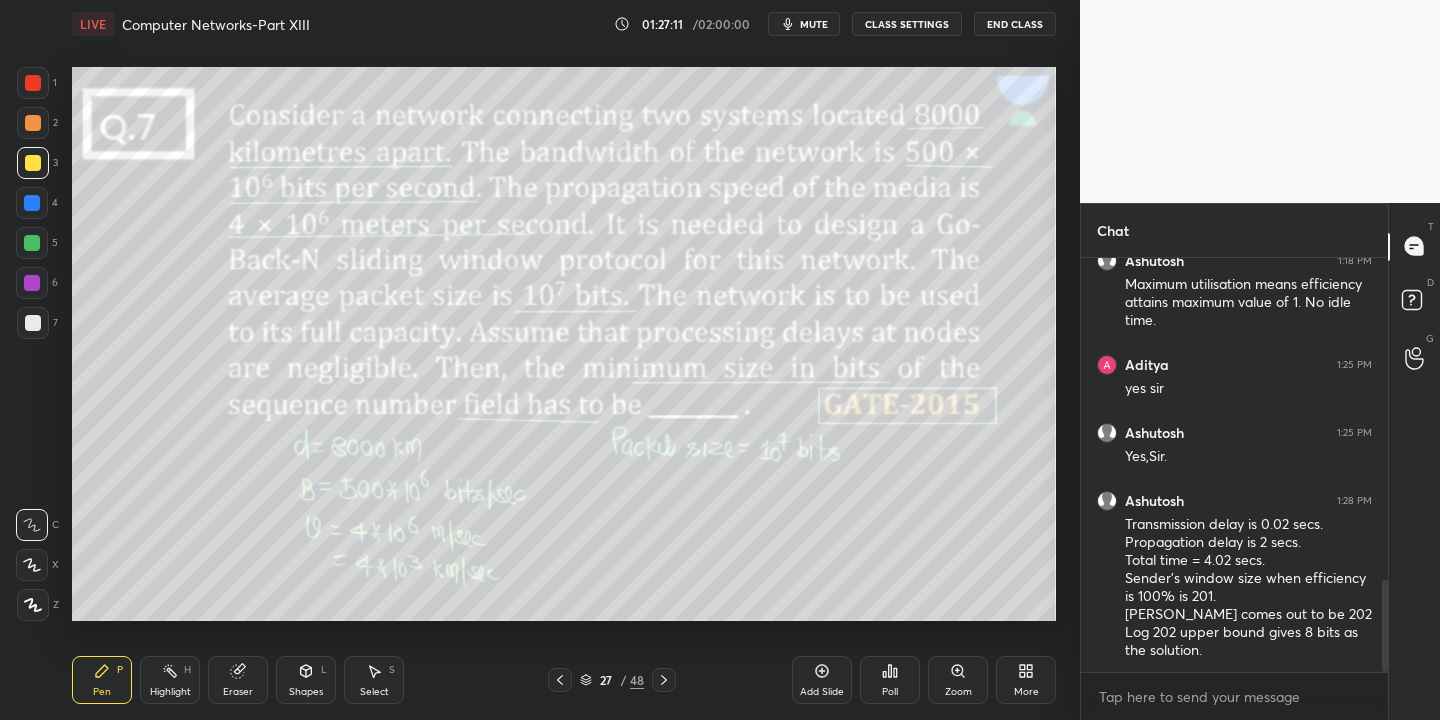 click on "Highlight" at bounding box center (170, 692) 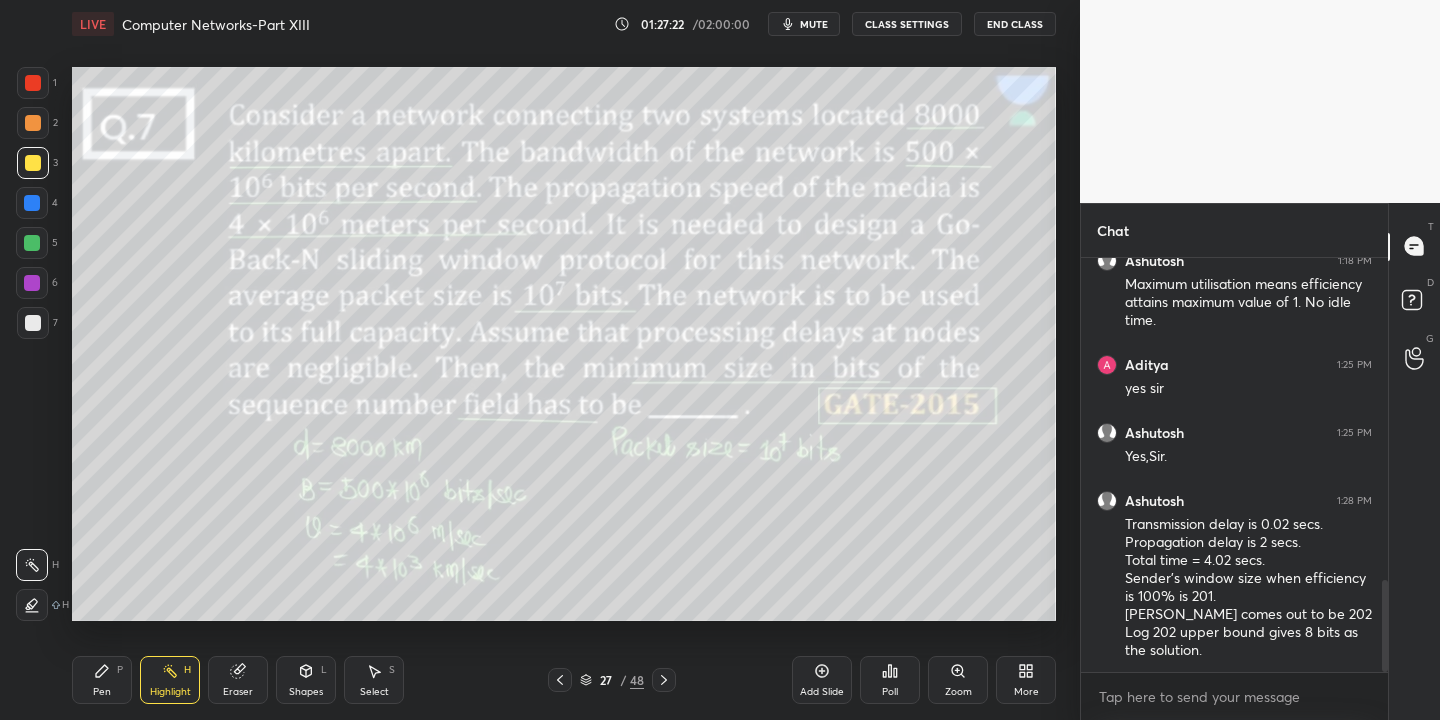 drag, startPoint x: 98, startPoint y: 683, endPoint x: 126, endPoint y: 684, distance: 28.01785 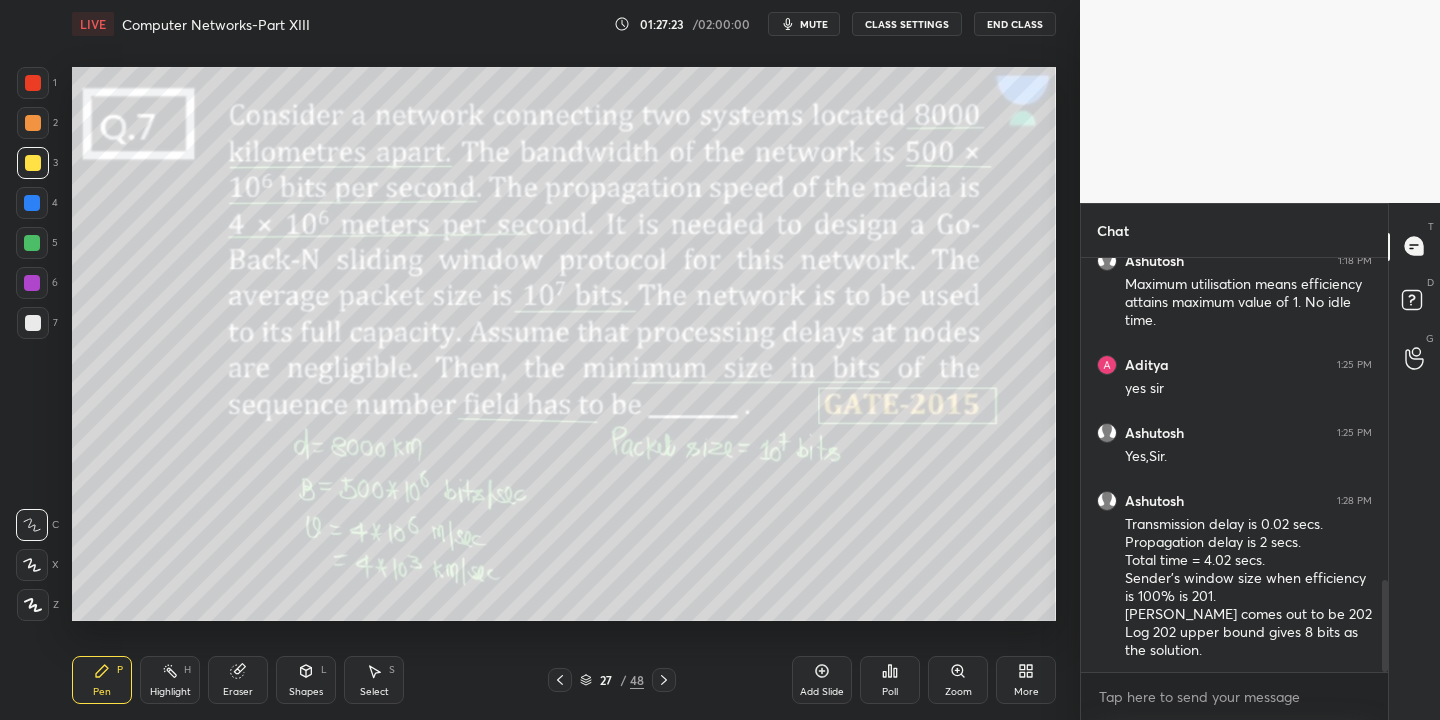 drag, startPoint x: 185, startPoint y: 692, endPoint x: 244, endPoint y: 642, distance: 77.33692 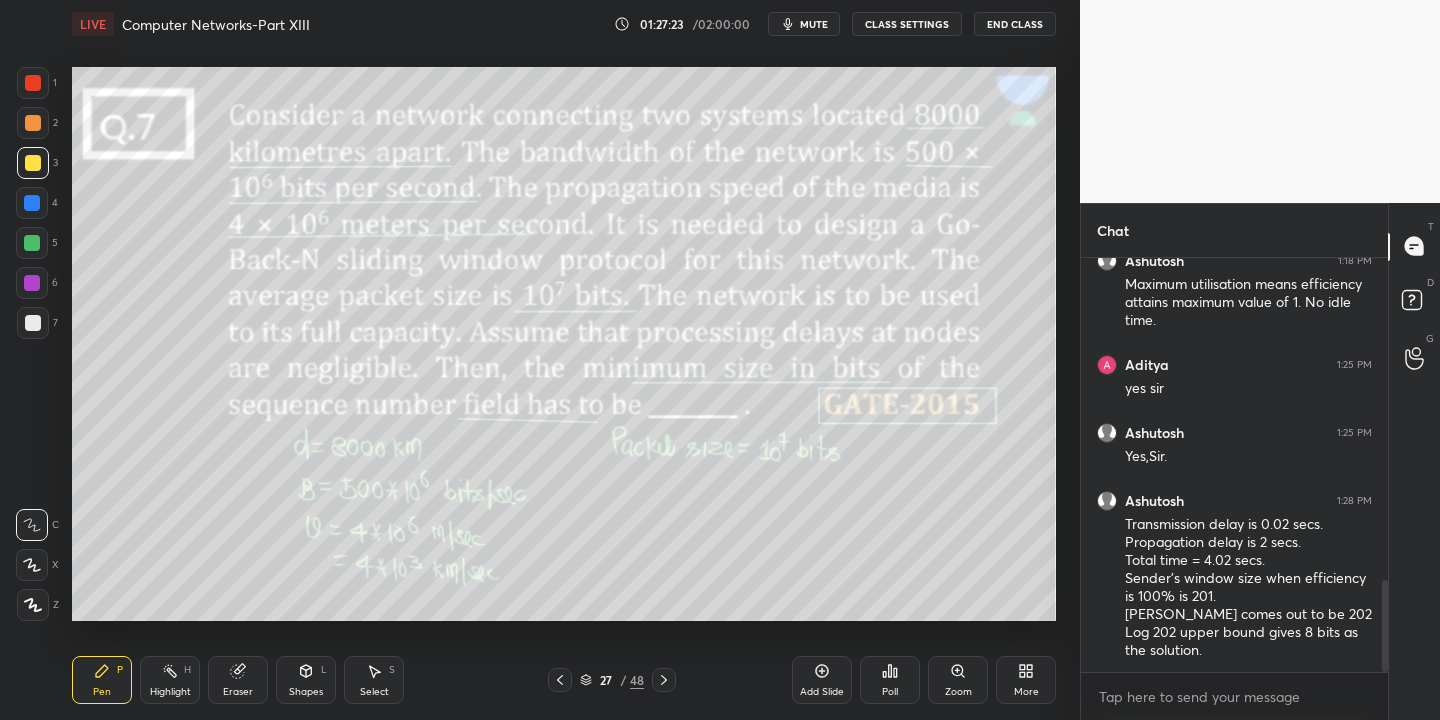 click on "Highlight" at bounding box center [170, 692] 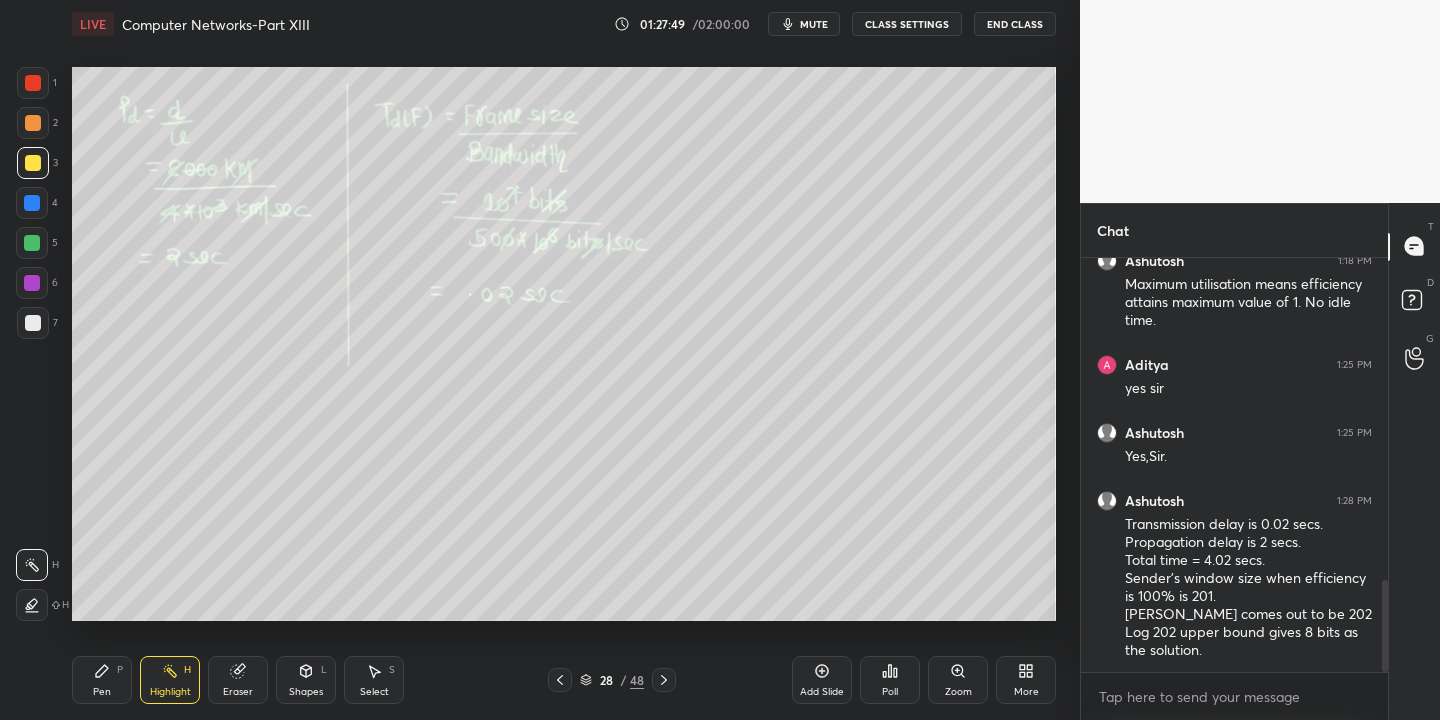 drag, startPoint x: 93, startPoint y: 689, endPoint x: 83, endPoint y: 633, distance: 56.88585 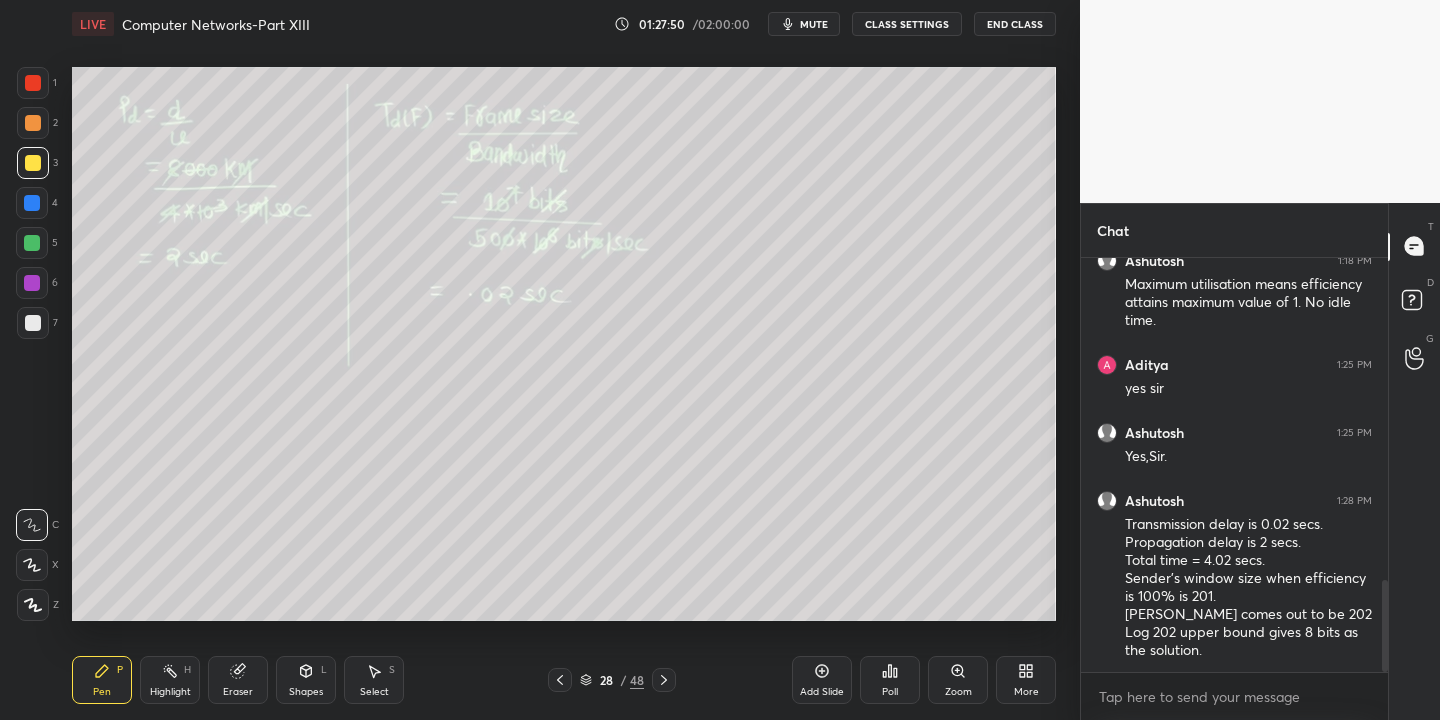 drag, startPoint x: 36, startPoint y: 247, endPoint x: 68, endPoint y: 241, distance: 32.55764 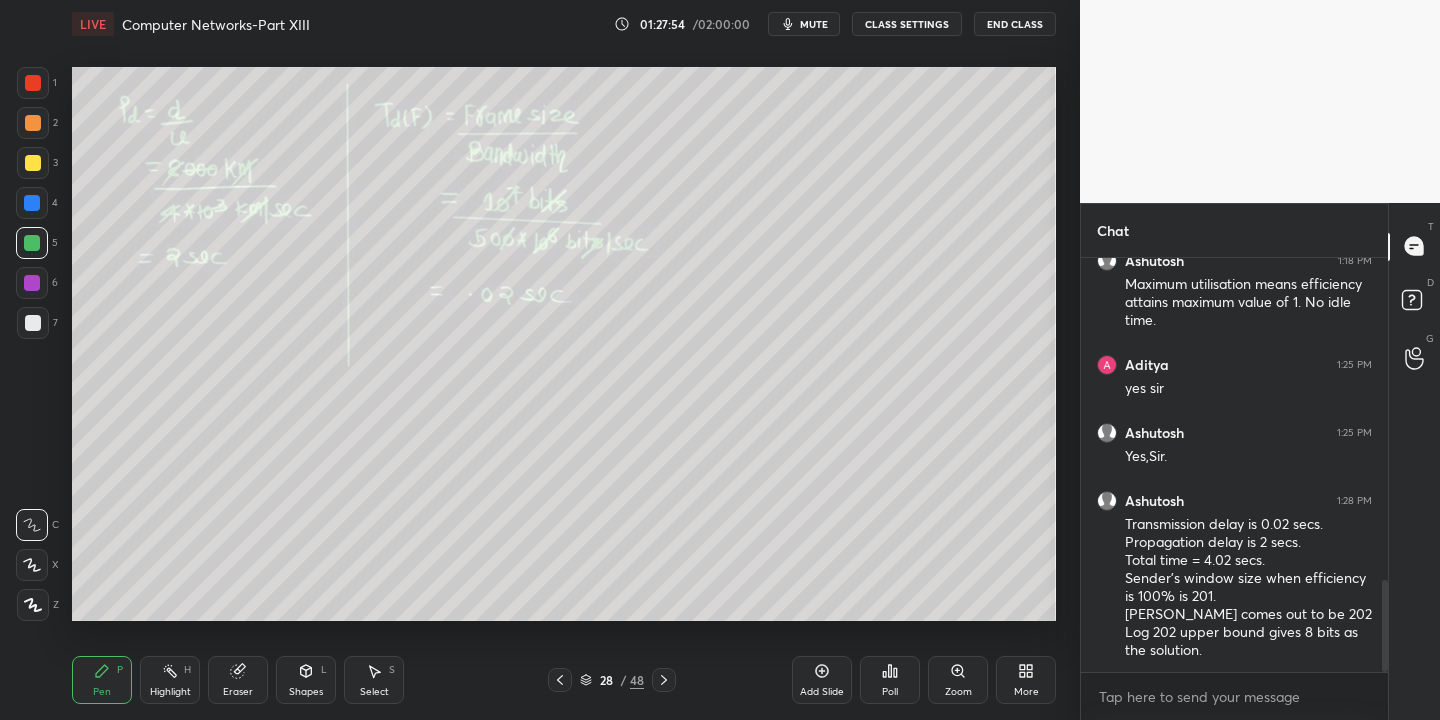 click on "Highlight H" at bounding box center [170, 680] 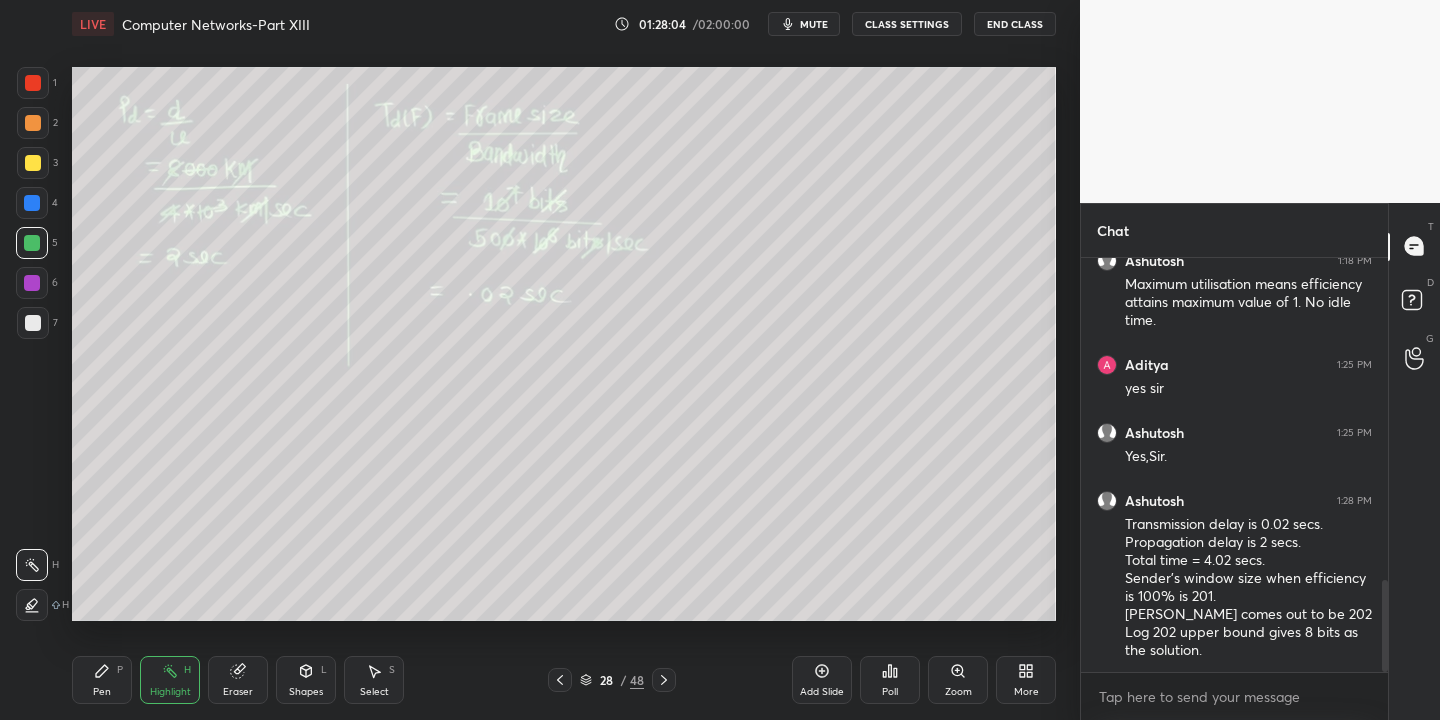 click on "Pen P" at bounding box center (102, 680) 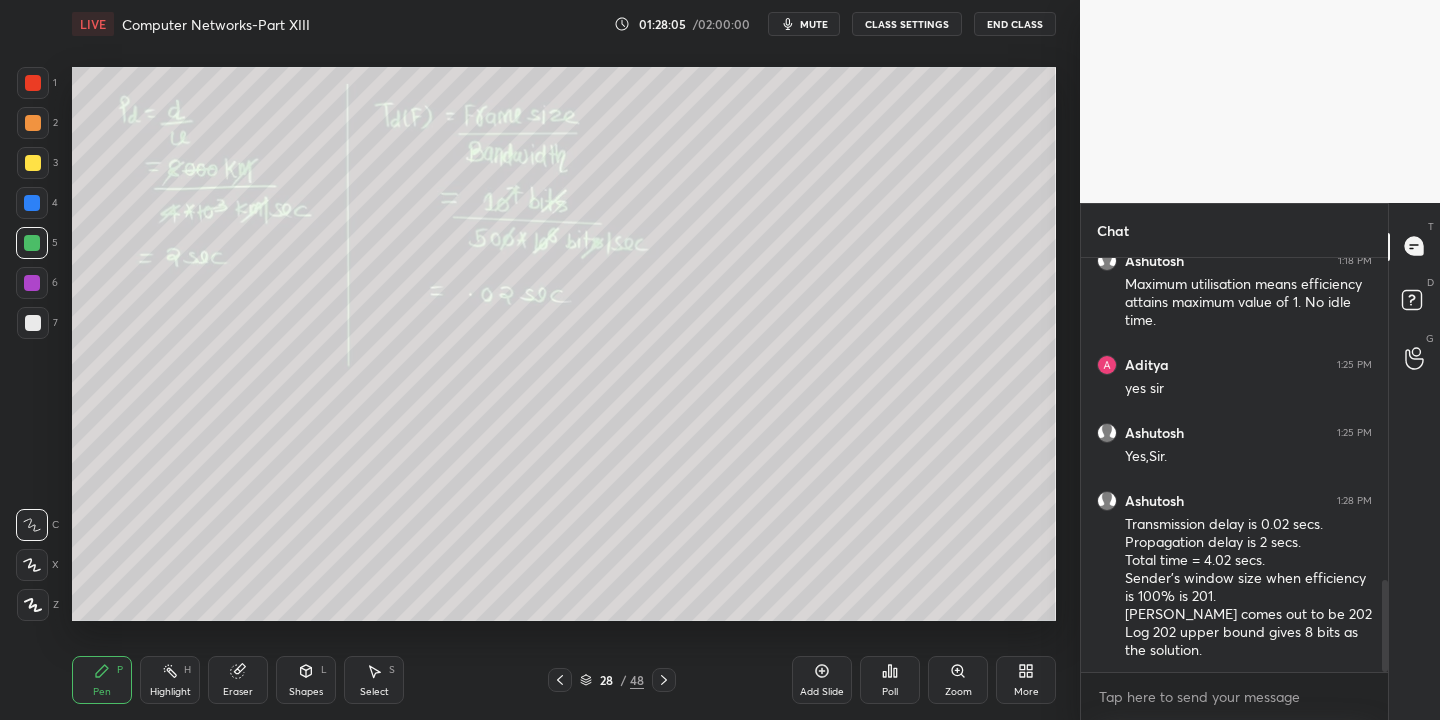 click at bounding box center [32, 243] 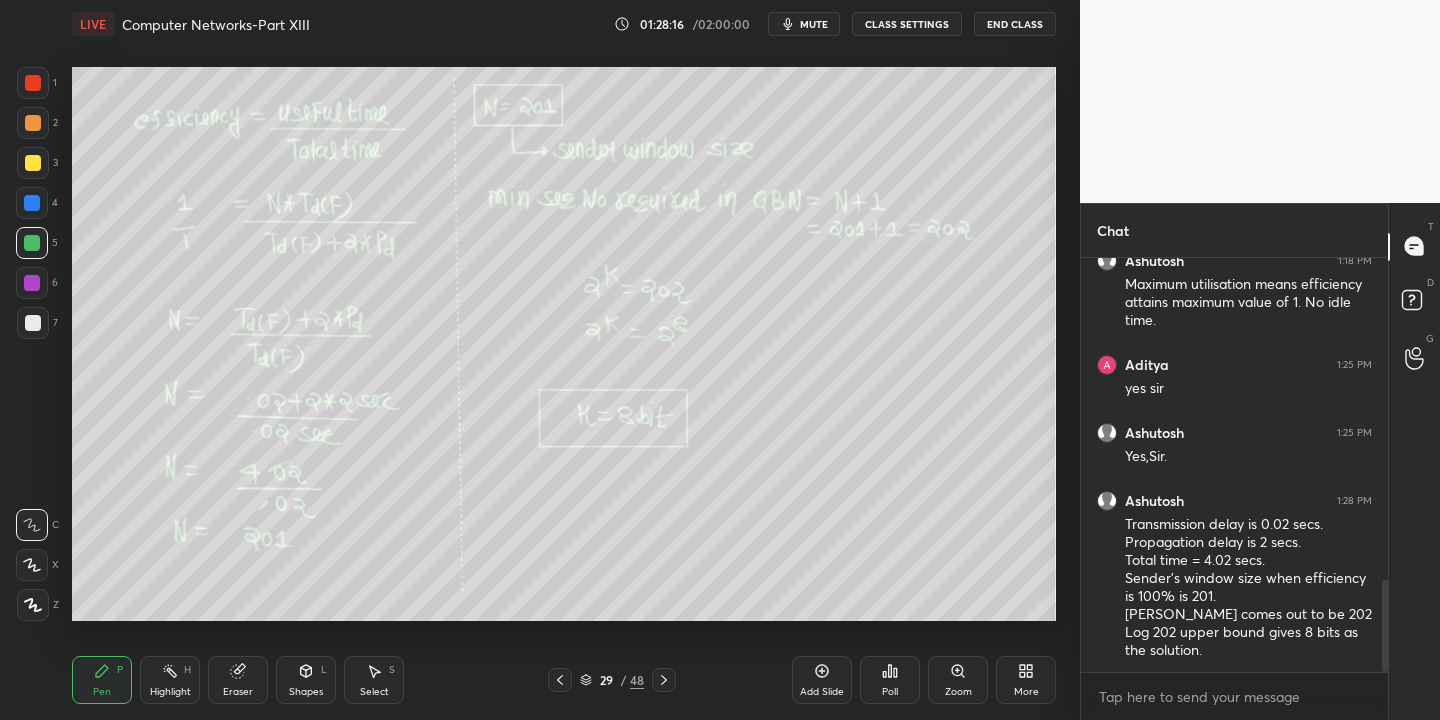 drag, startPoint x: 181, startPoint y: 684, endPoint x: 182, endPoint y: 621, distance: 63.007935 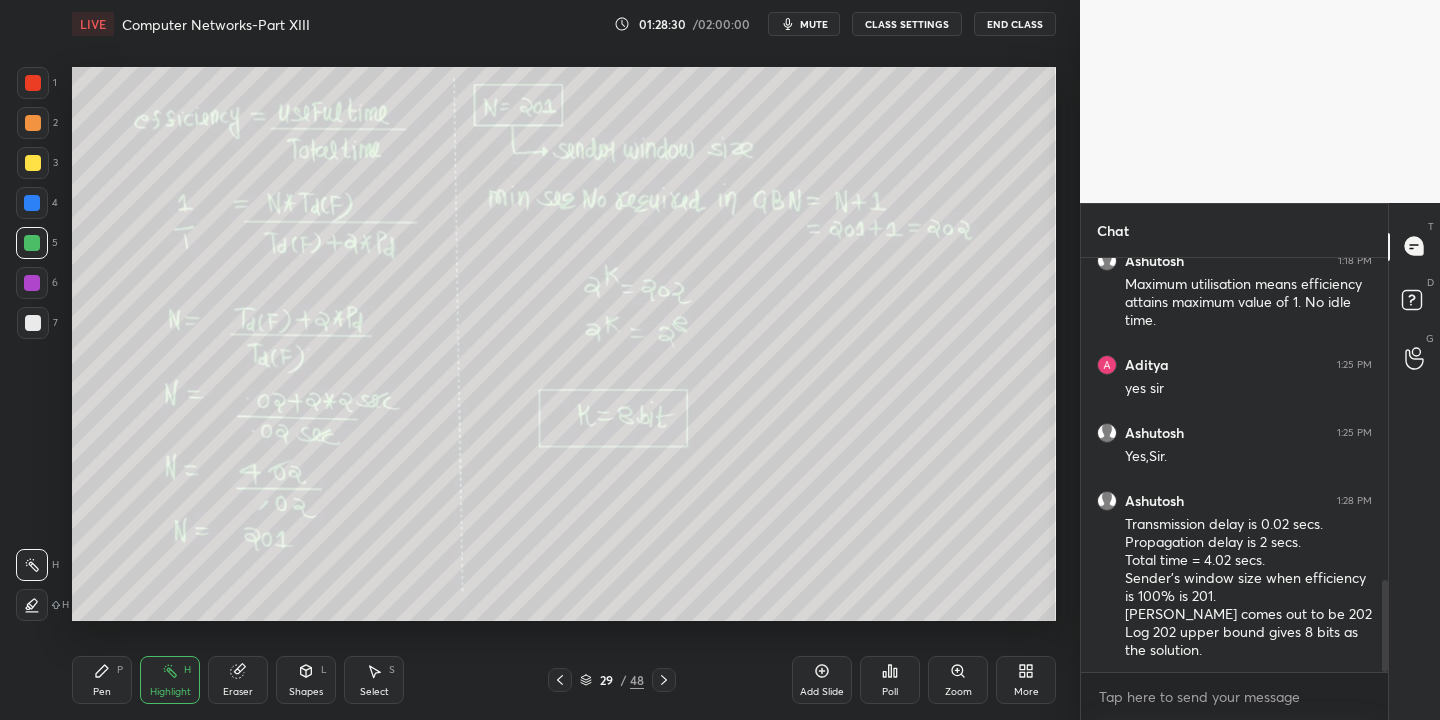drag, startPoint x: 91, startPoint y: 686, endPoint x: 102, endPoint y: 642, distance: 45.35416 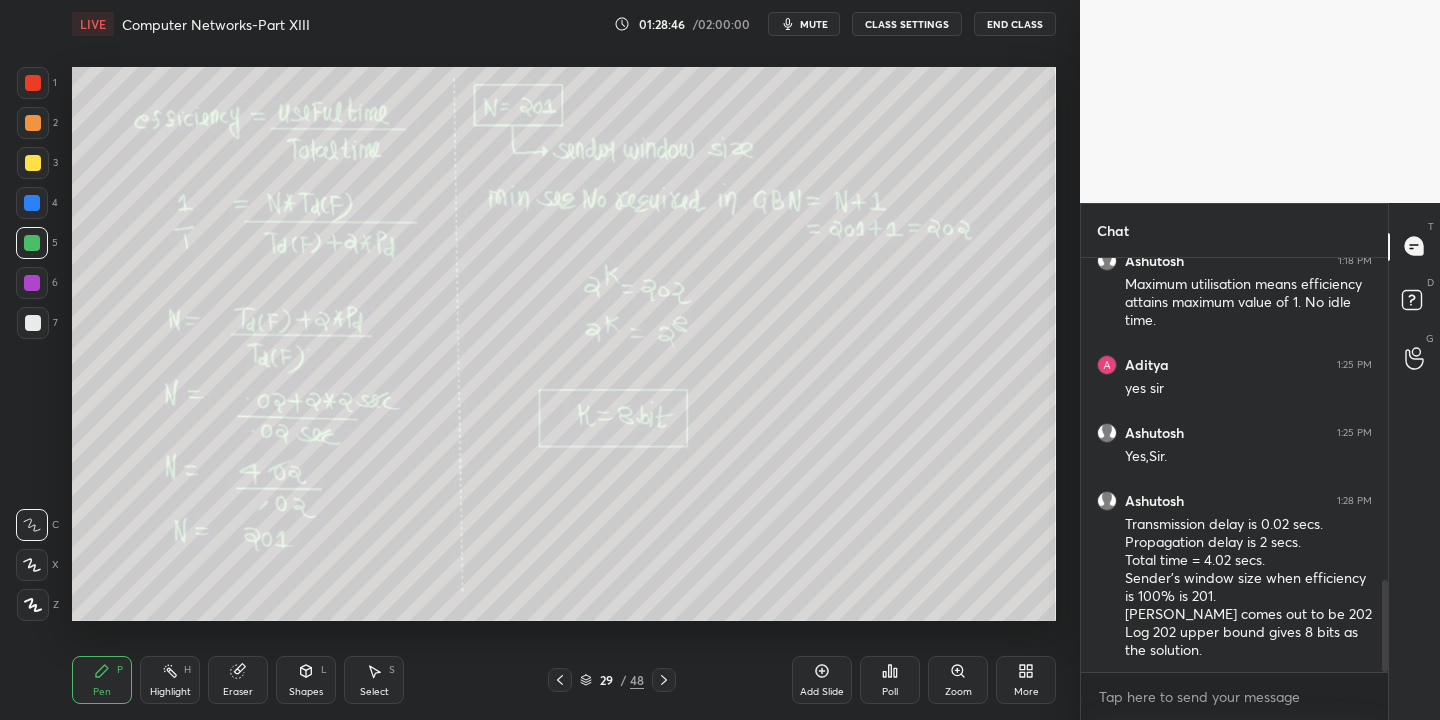 click on "Highlight" at bounding box center (170, 692) 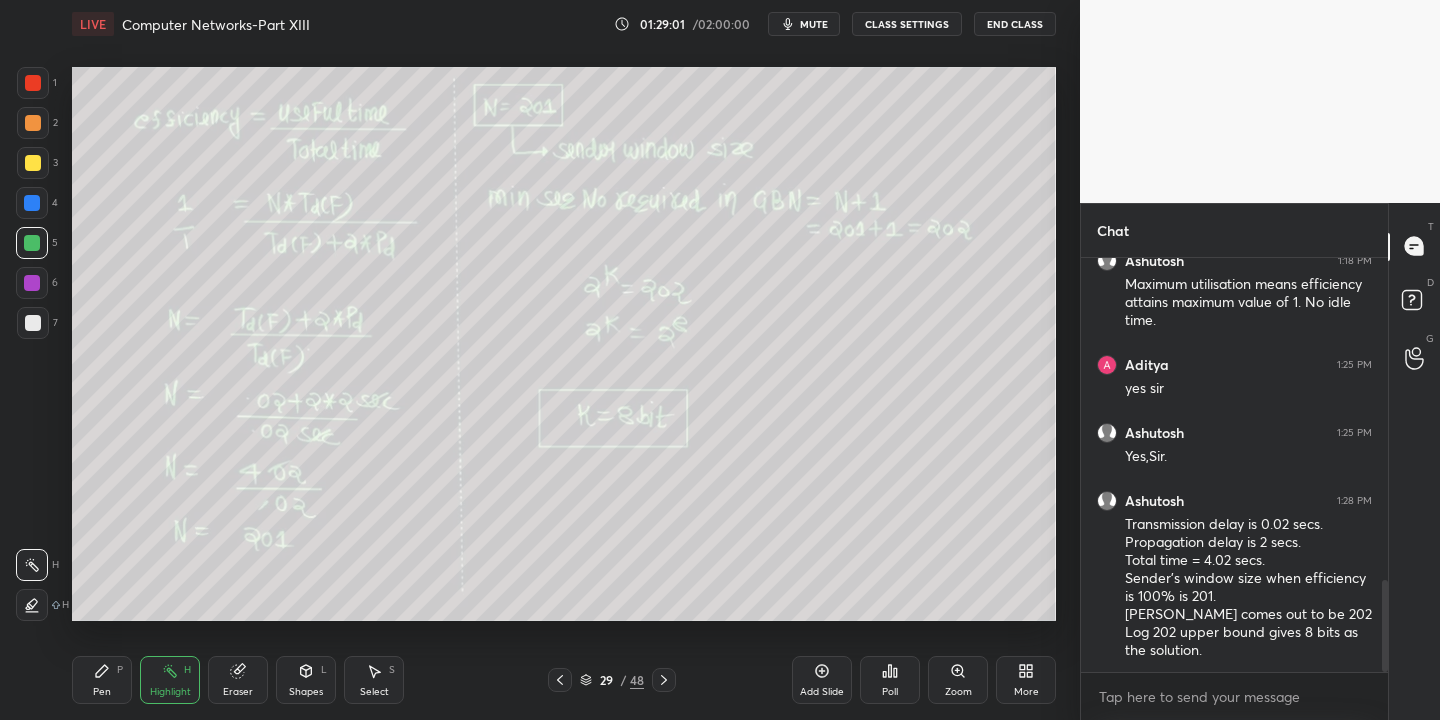 click on "Pen P" at bounding box center [102, 680] 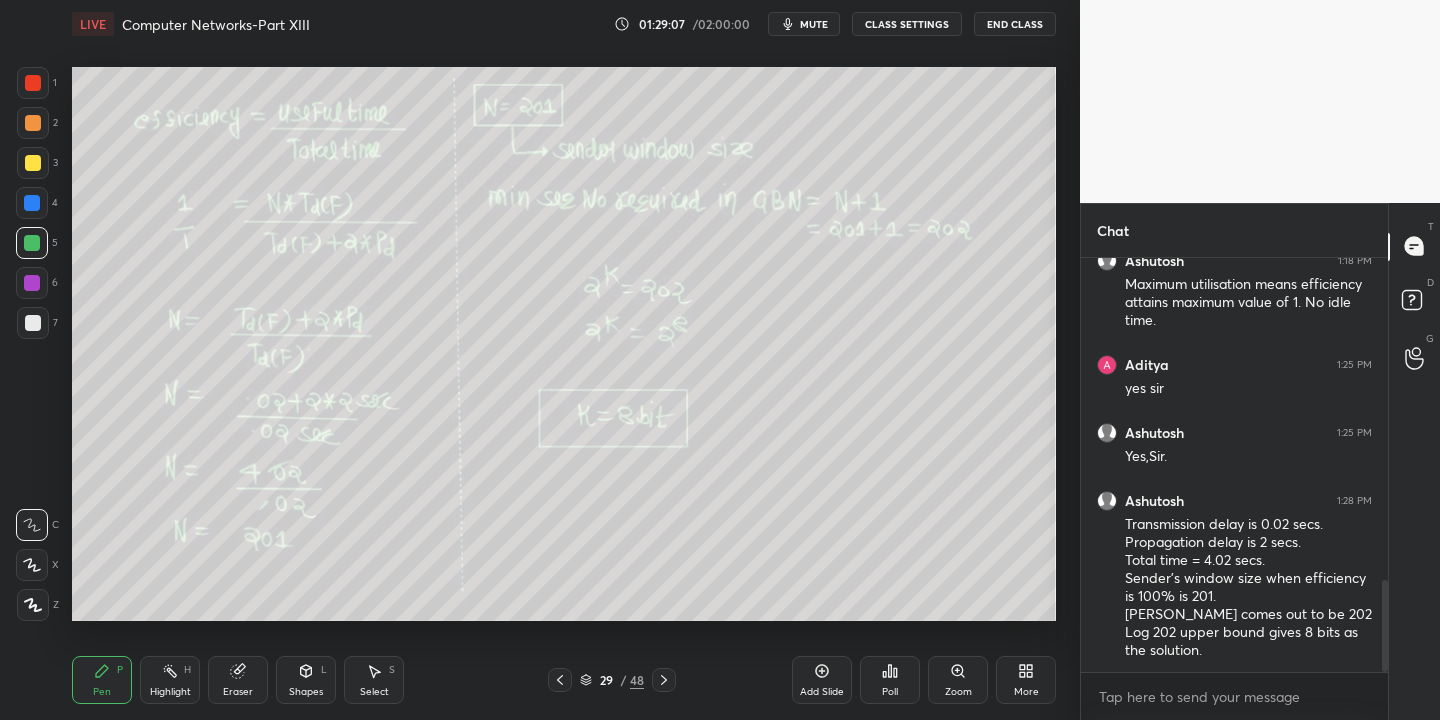 click 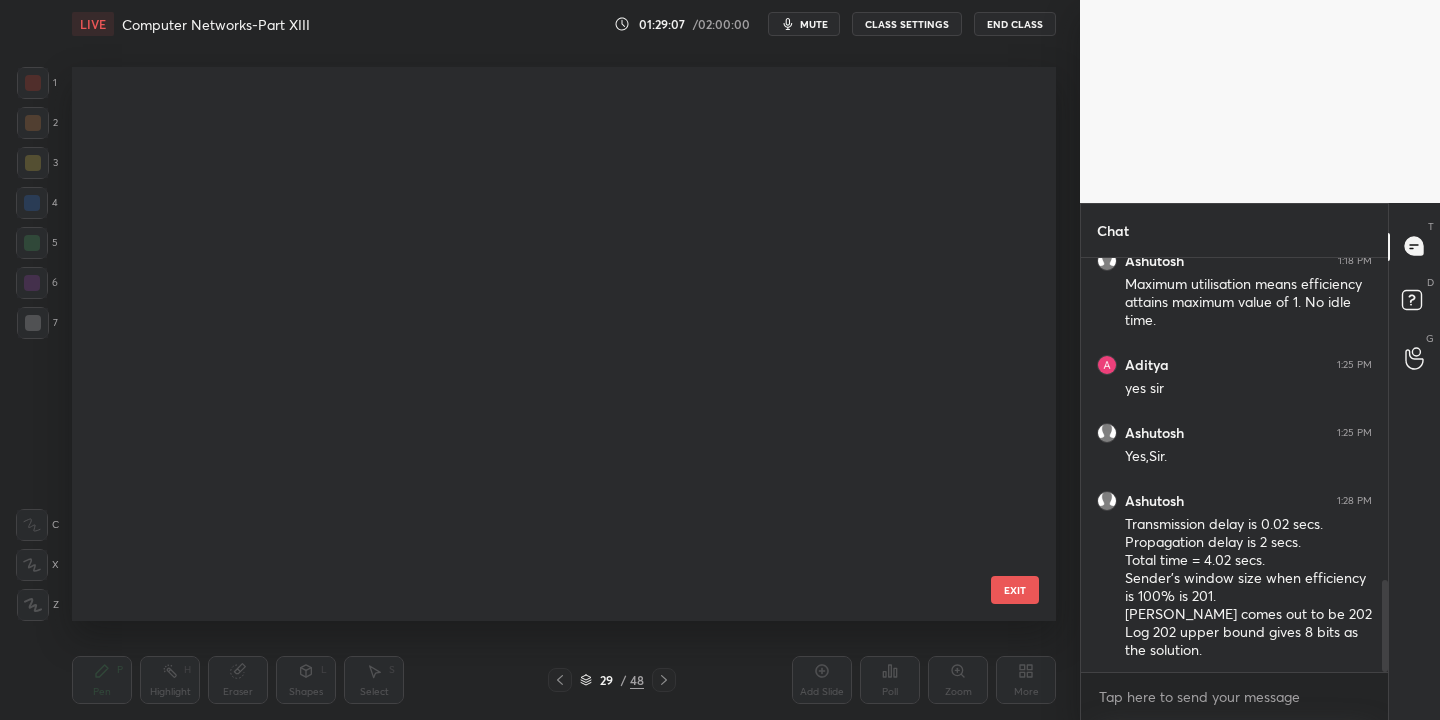 scroll, scrollTop: 1141, scrollLeft: 0, axis: vertical 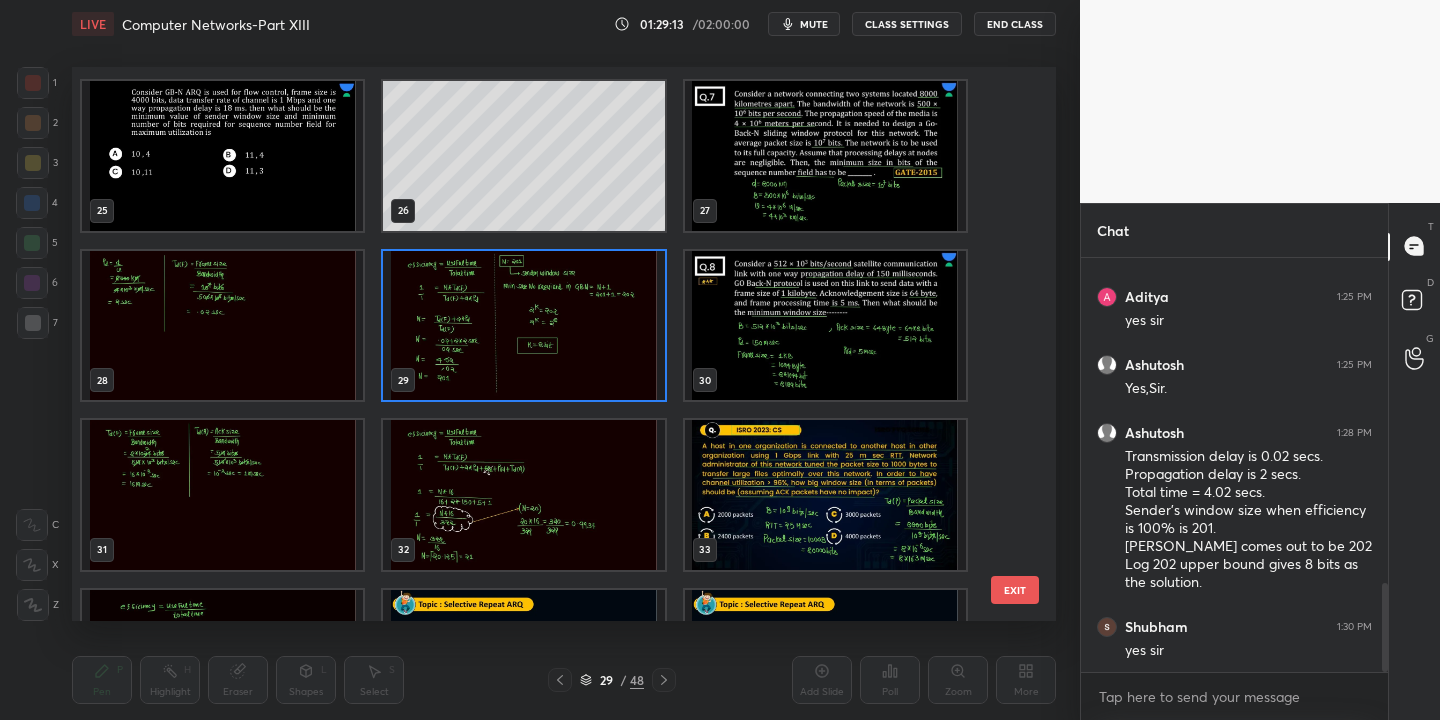click at bounding box center (825, 326) 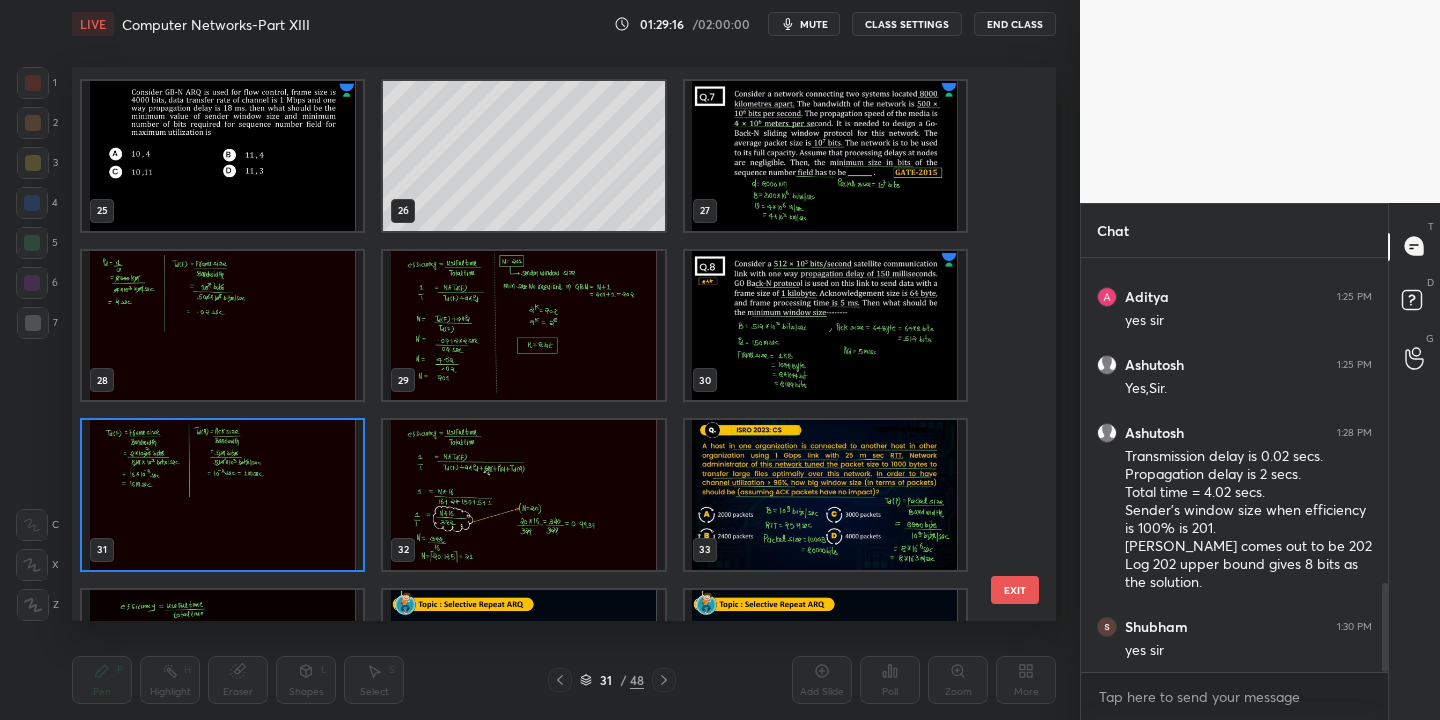 click at bounding box center [825, 326] 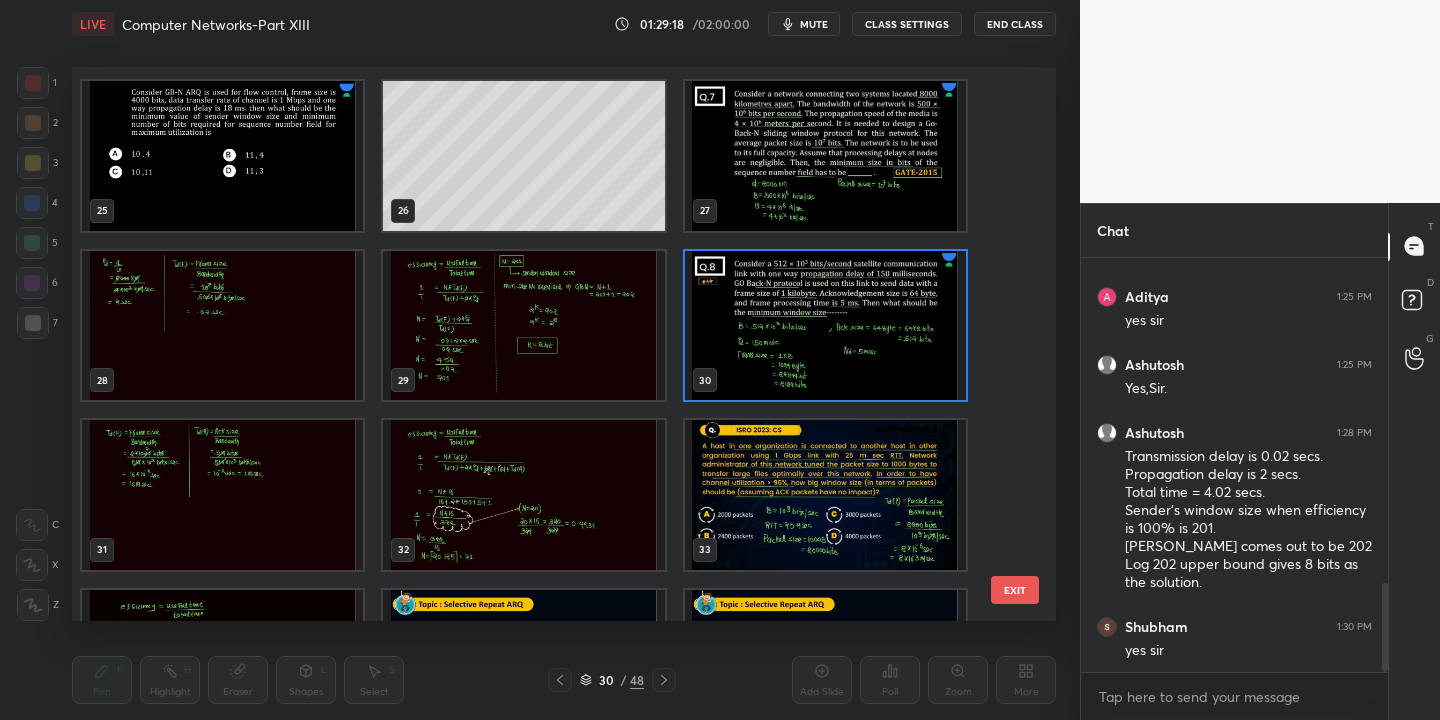 click on "EXIT" at bounding box center (1015, 590) 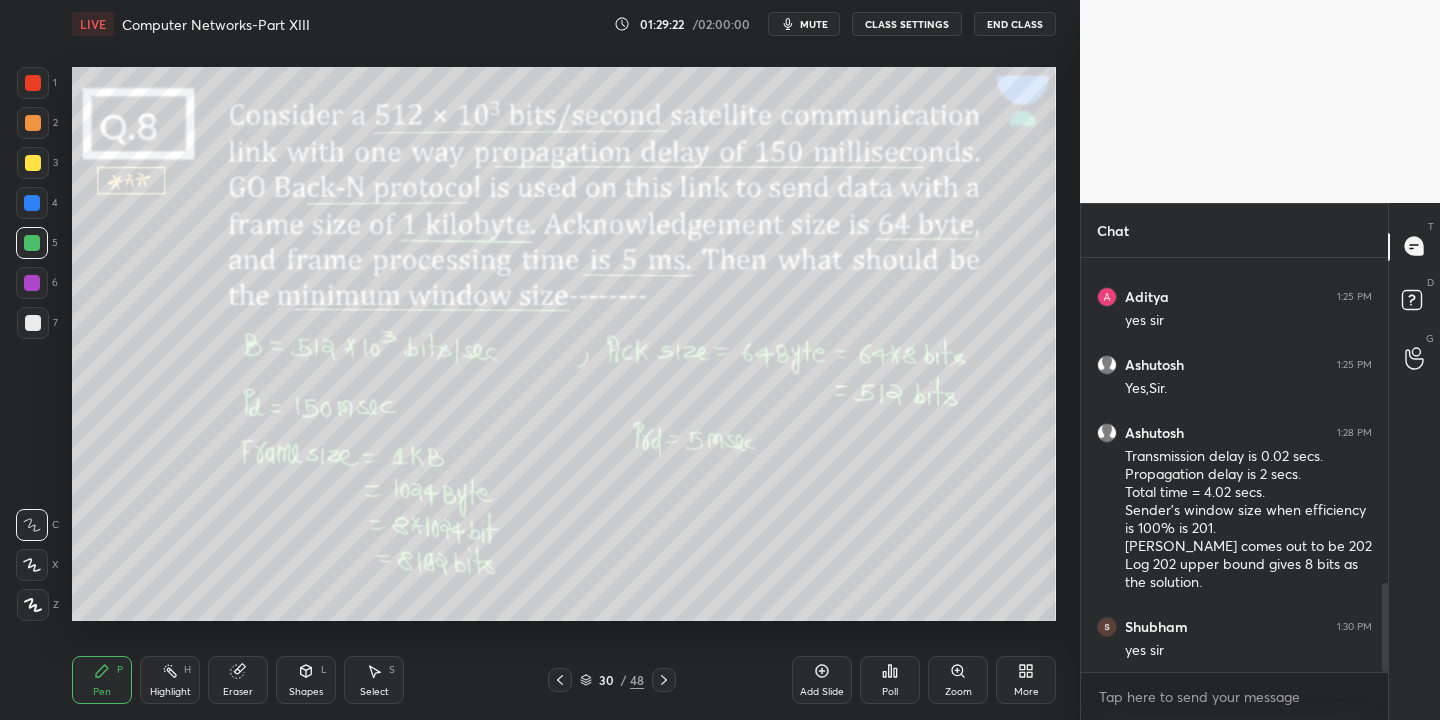 drag, startPoint x: 166, startPoint y: 676, endPoint x: 168, endPoint y: 626, distance: 50.039986 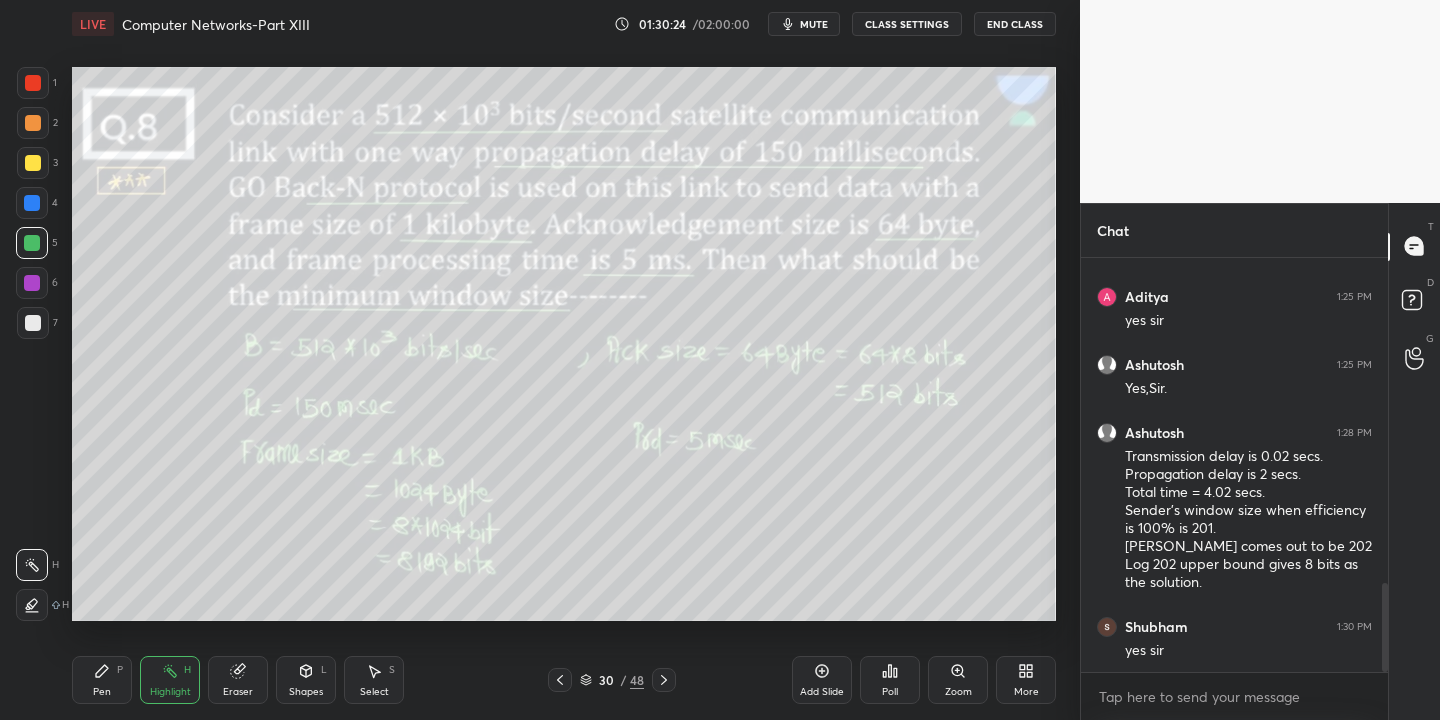 click 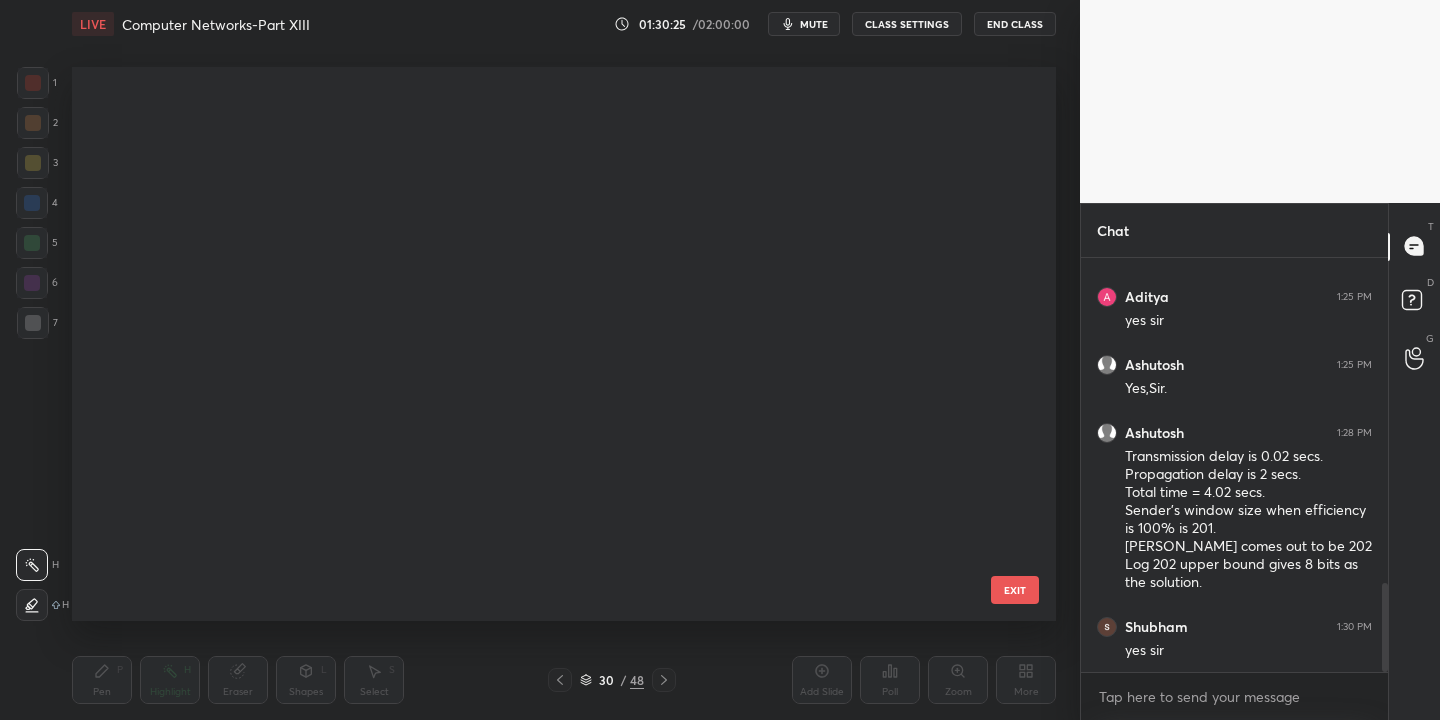 scroll, scrollTop: 1141, scrollLeft: 0, axis: vertical 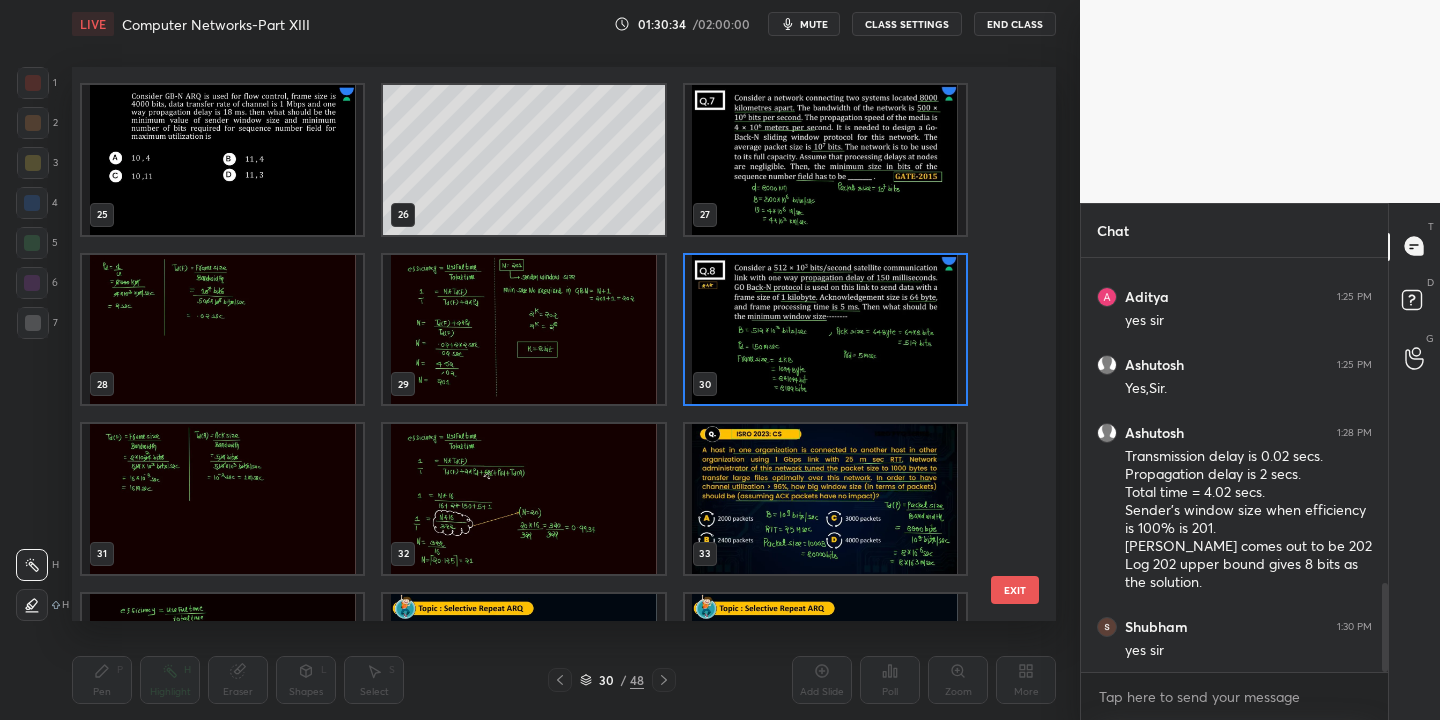 click on "EXIT" at bounding box center [1015, 590] 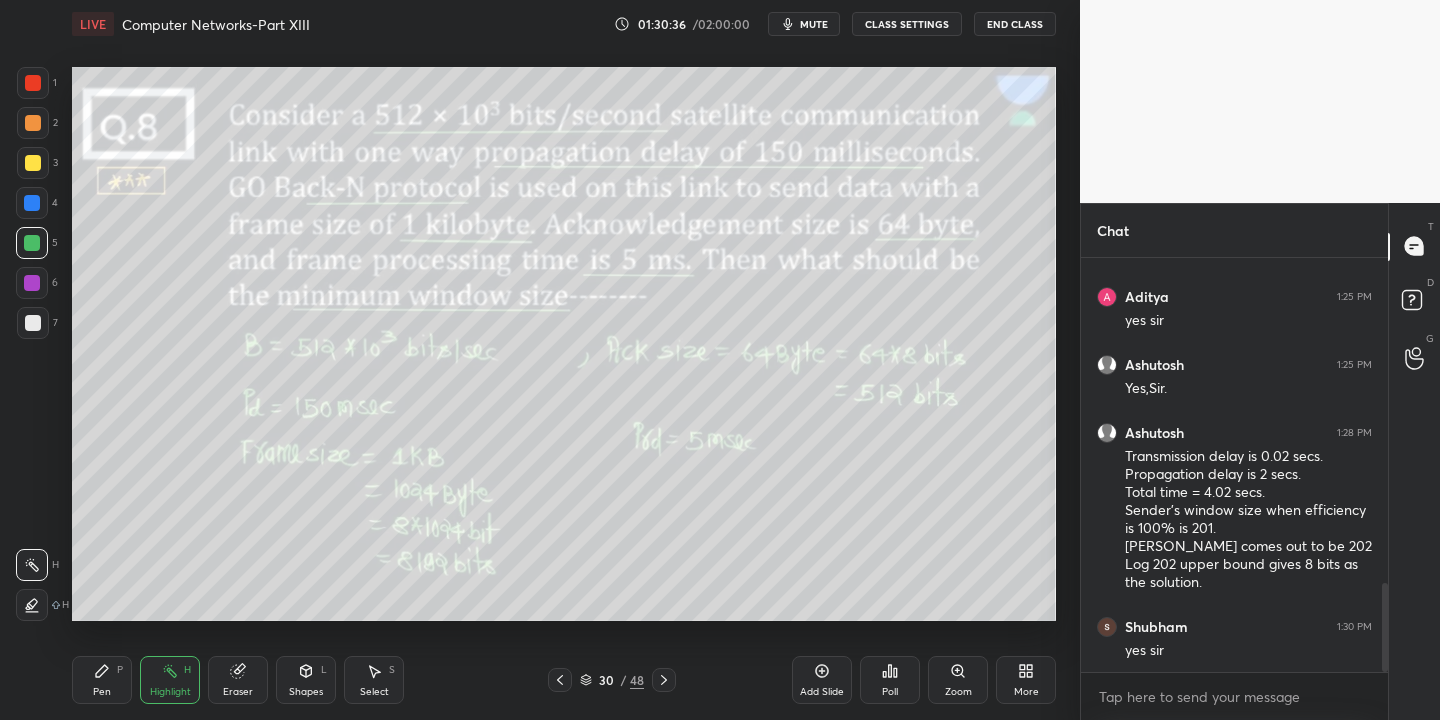 click at bounding box center [33, 163] 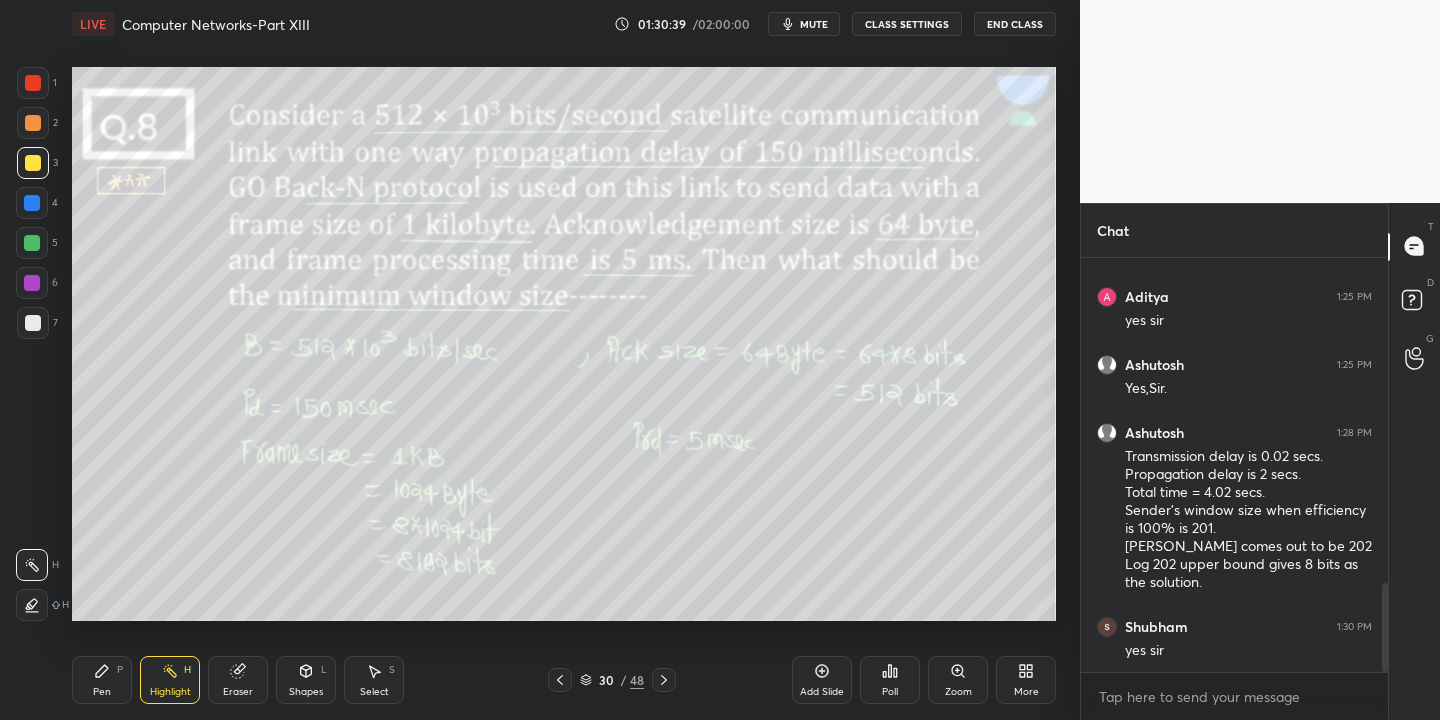 click 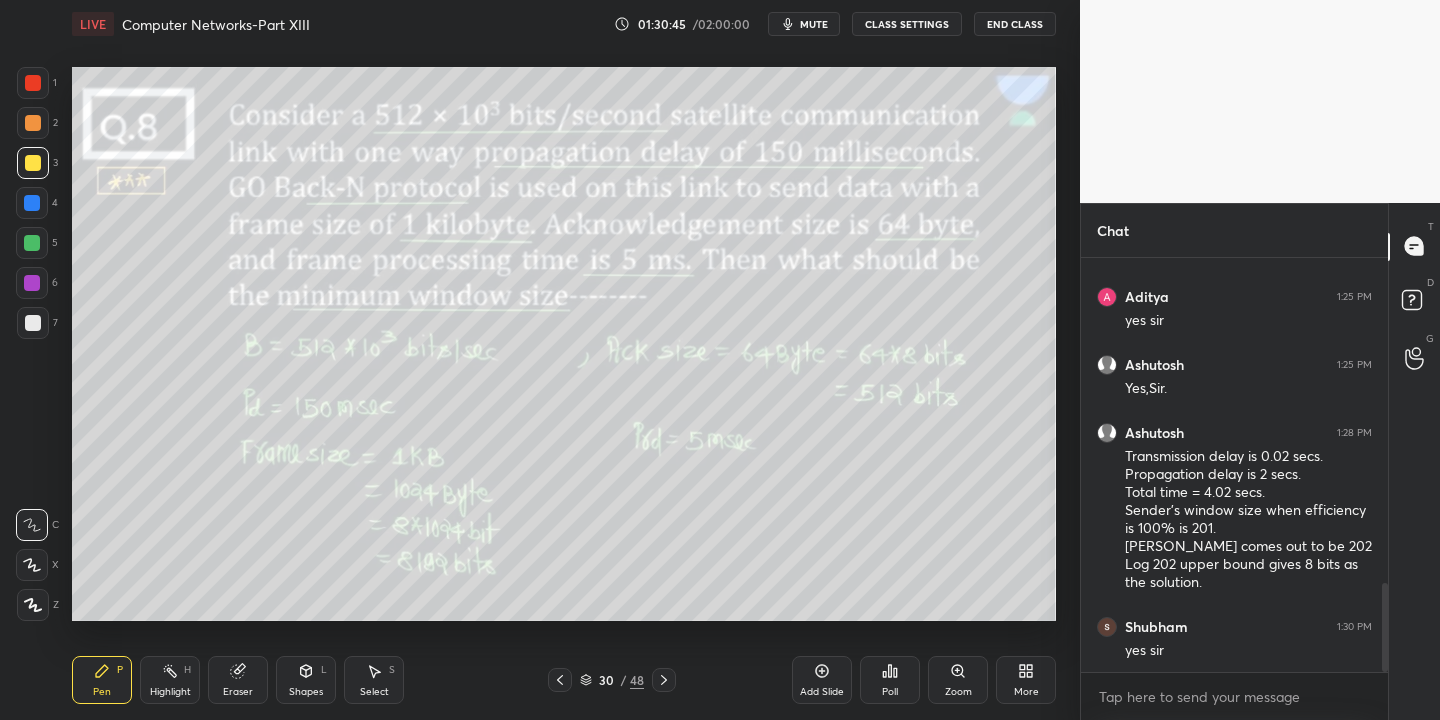 click on "Shapes L" at bounding box center [306, 680] 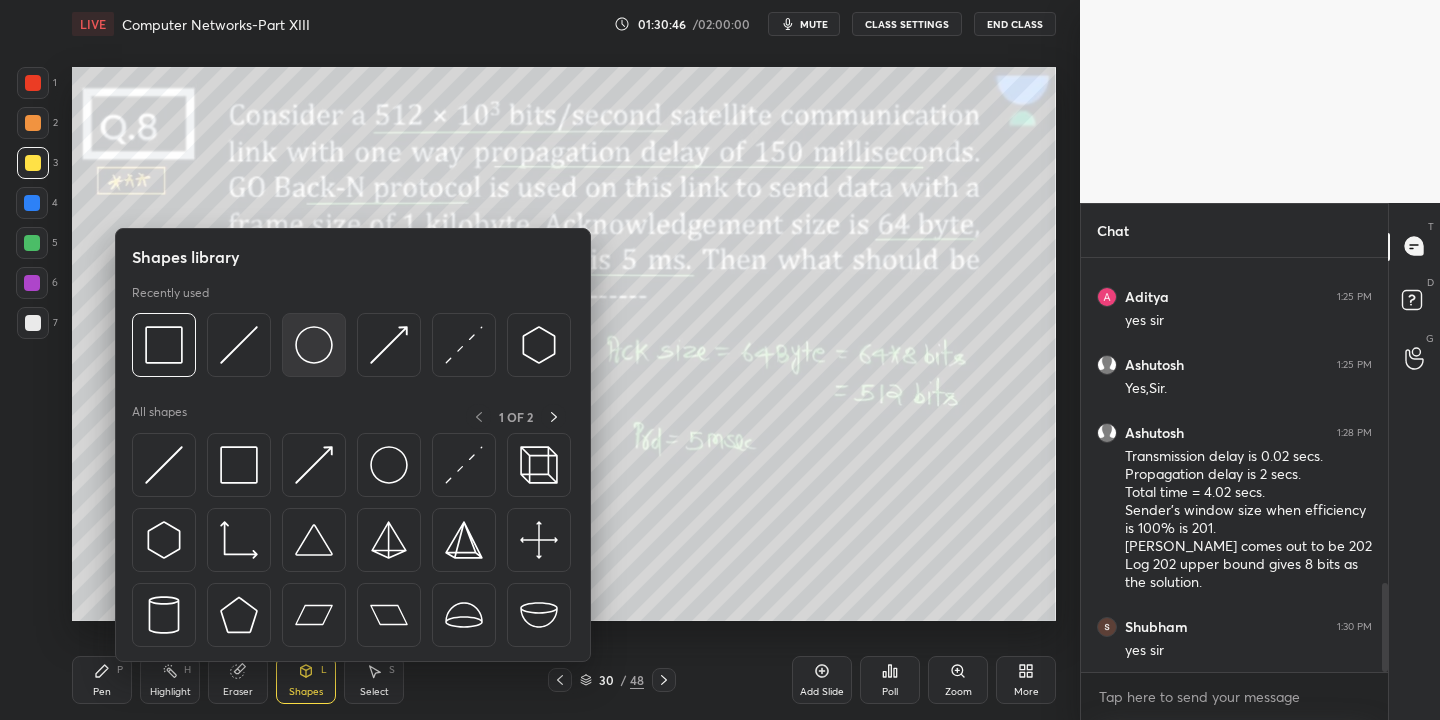 click at bounding box center (314, 345) 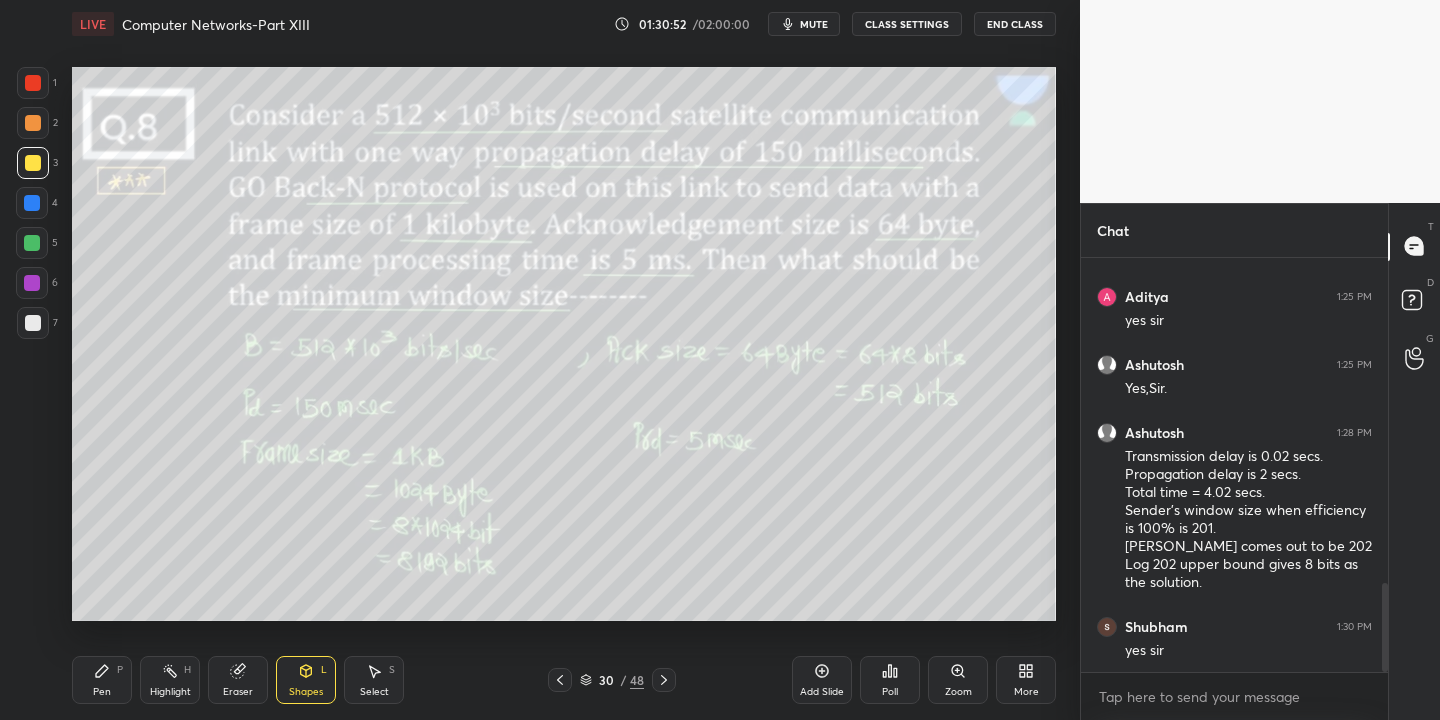 click on "Pen P" at bounding box center [102, 680] 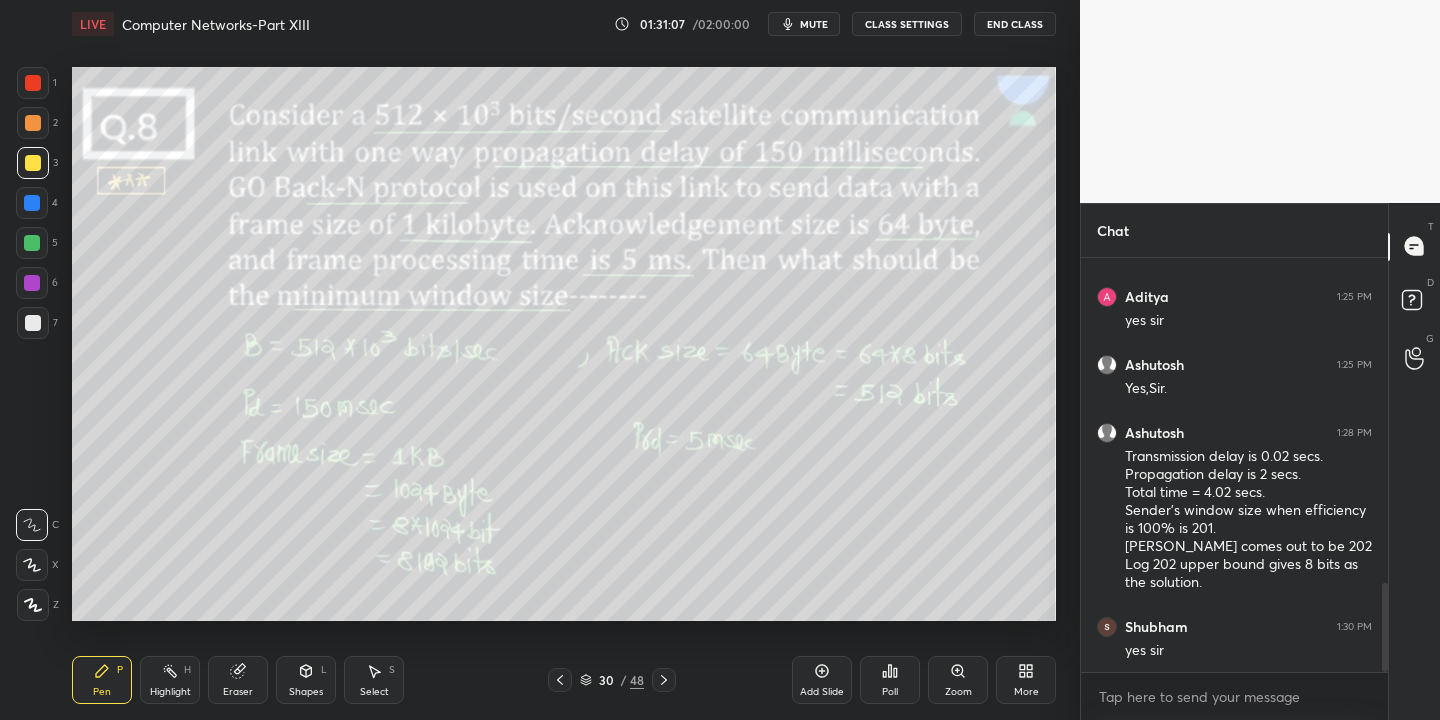 click on "Poll" at bounding box center [890, 680] 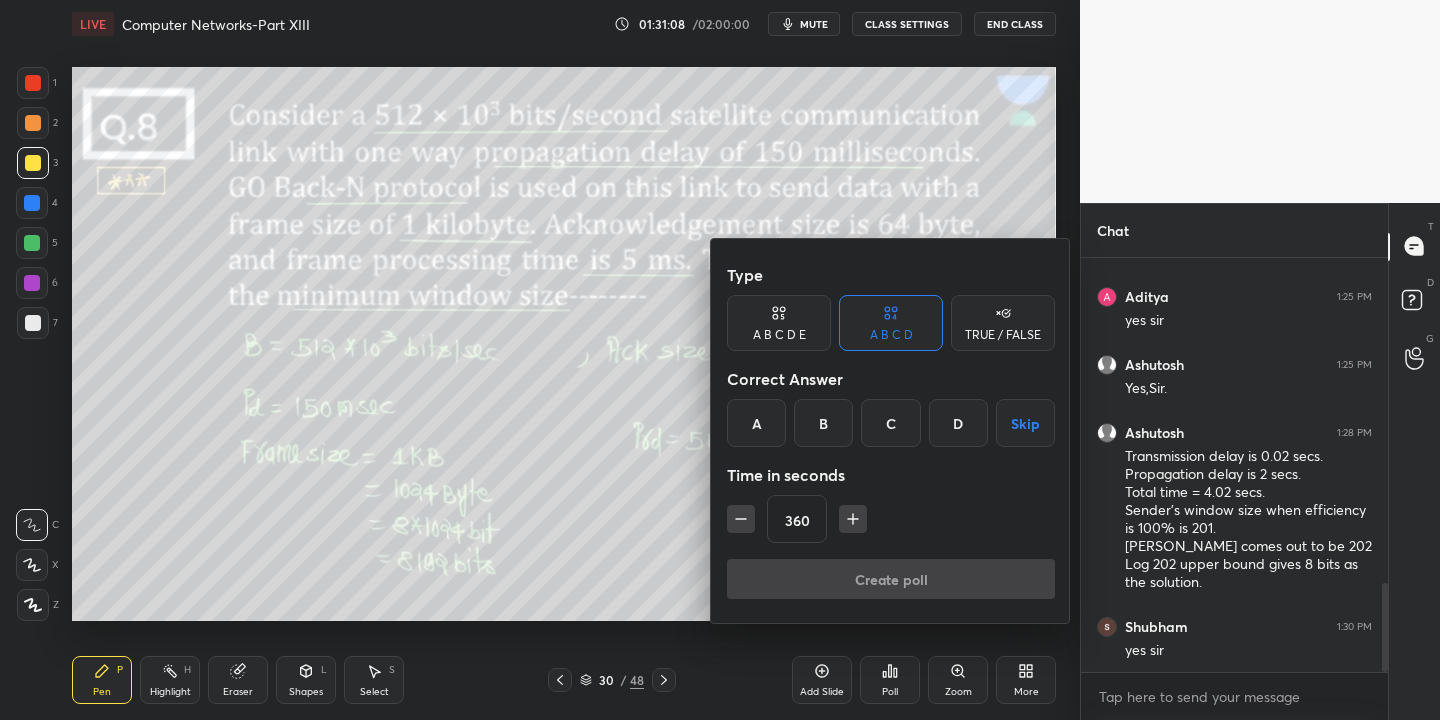 click on "B" at bounding box center [823, 423] 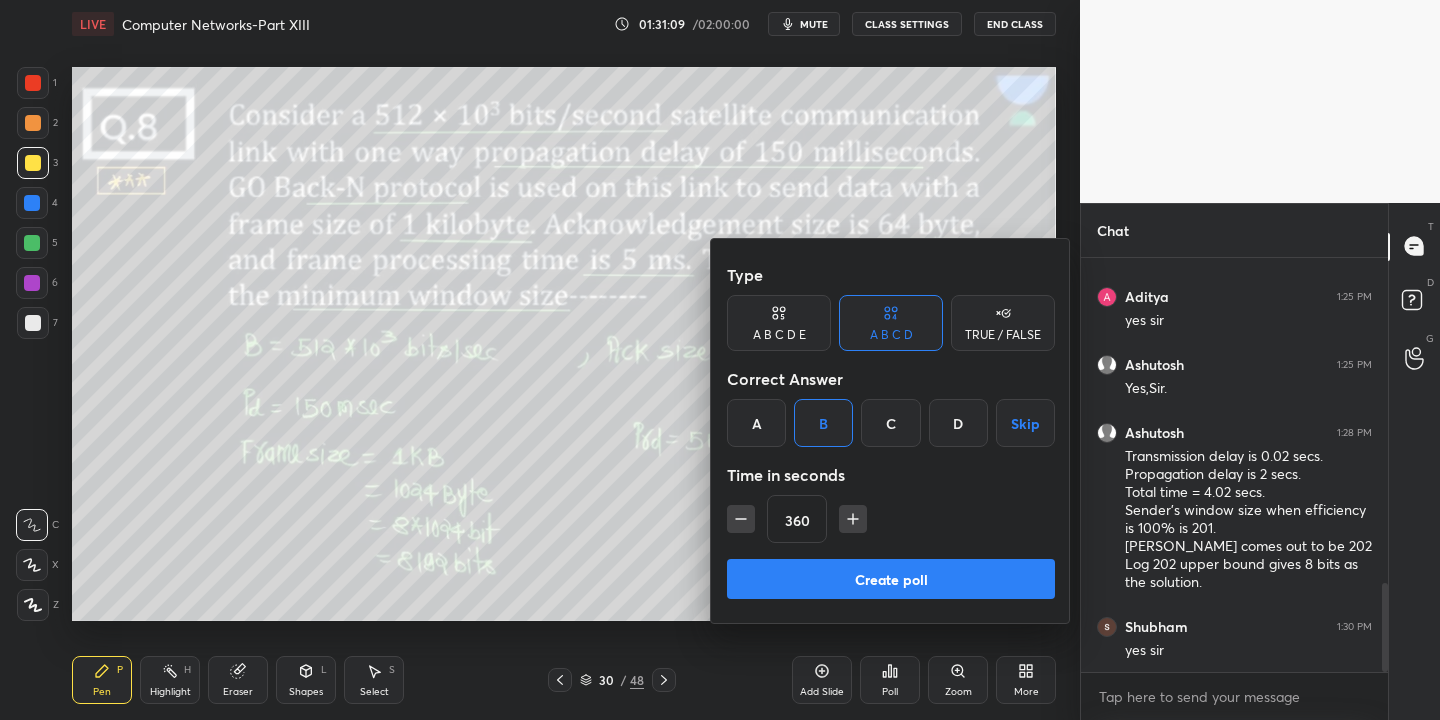 click 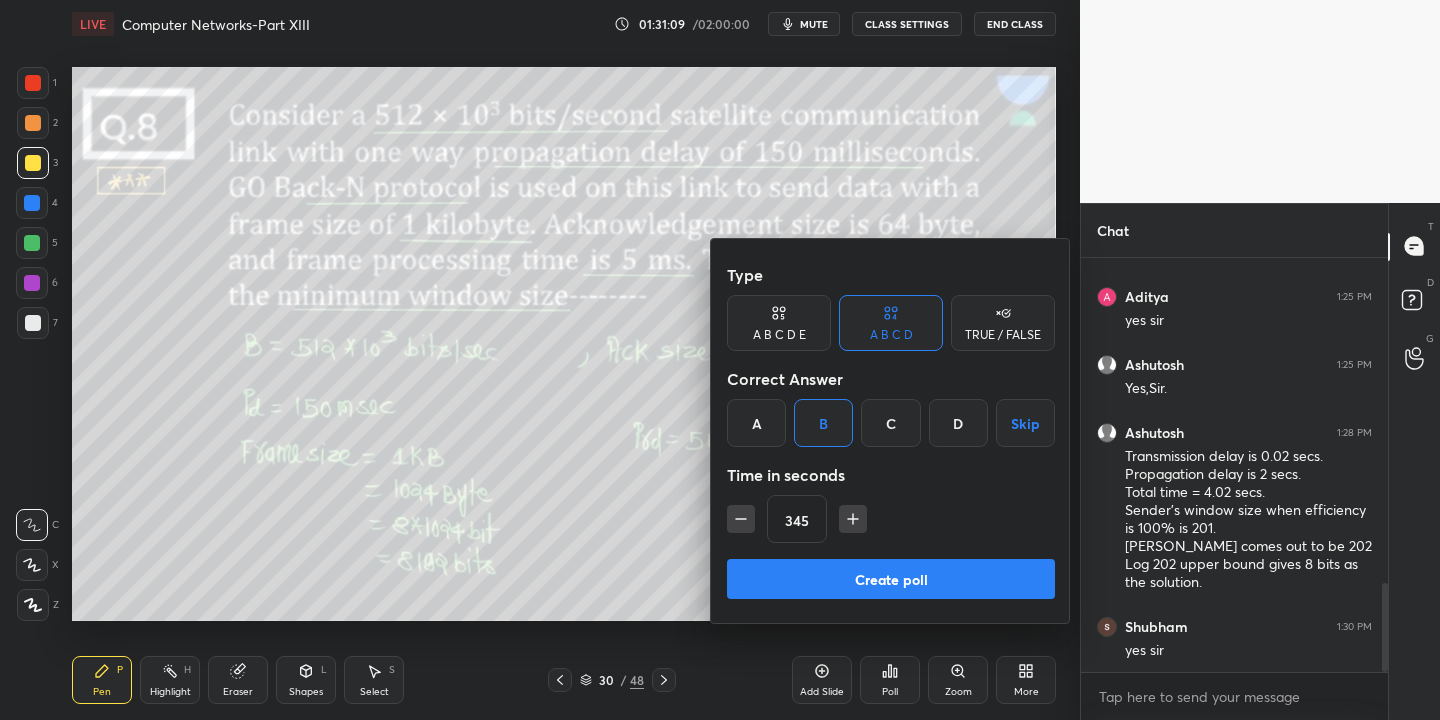 click 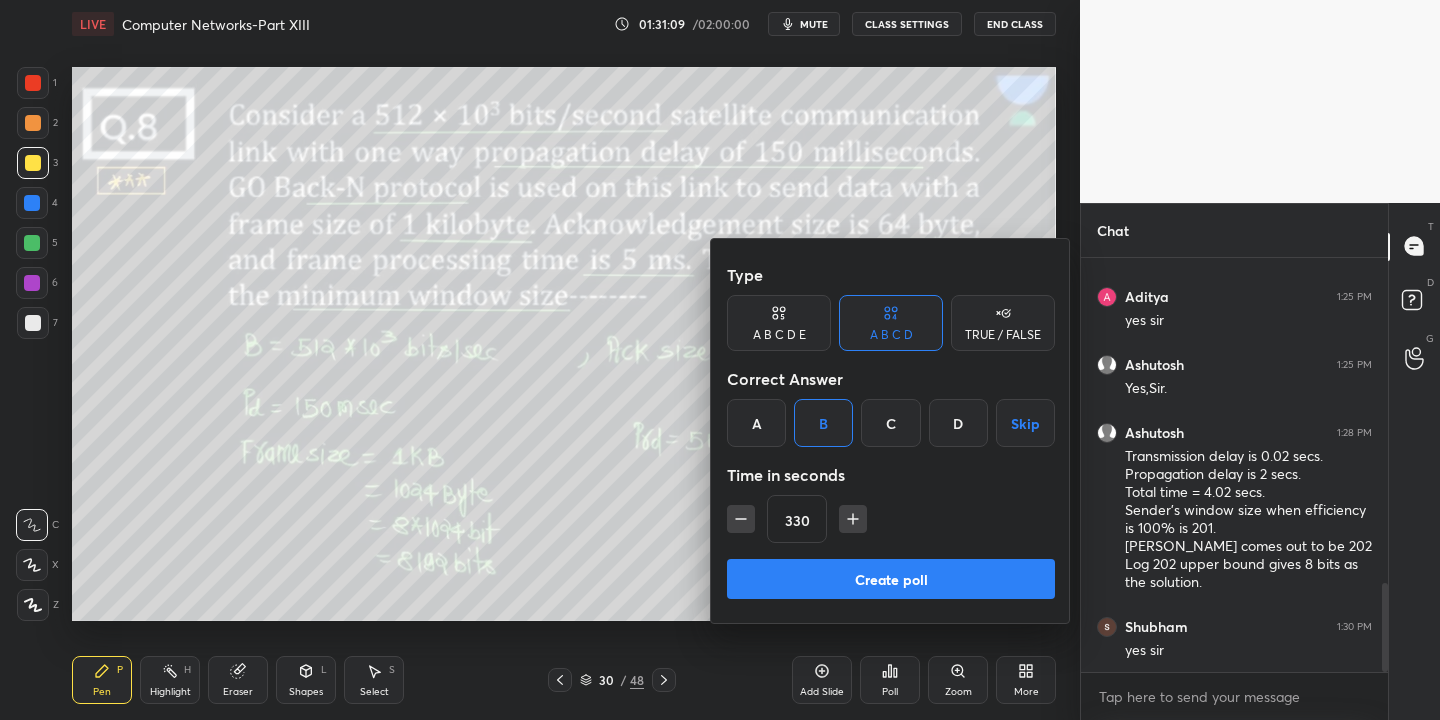 click 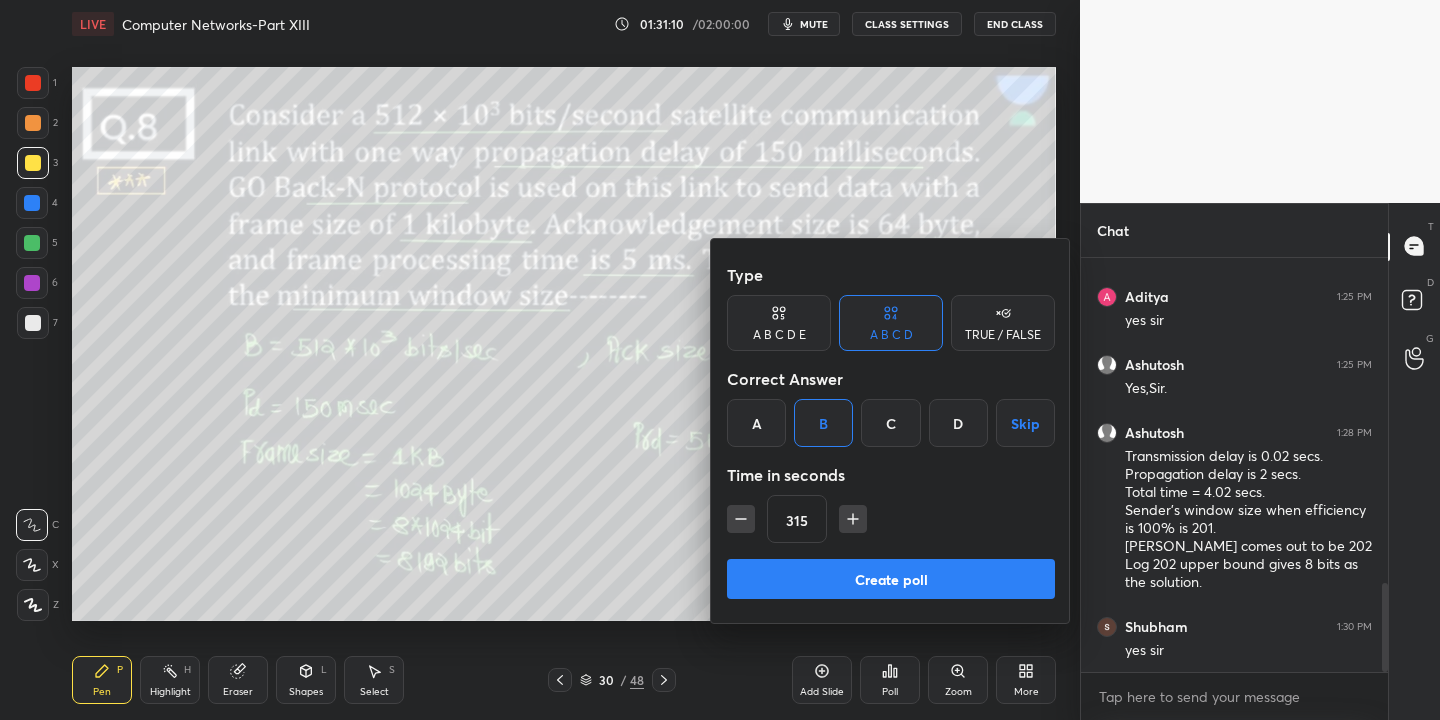 click 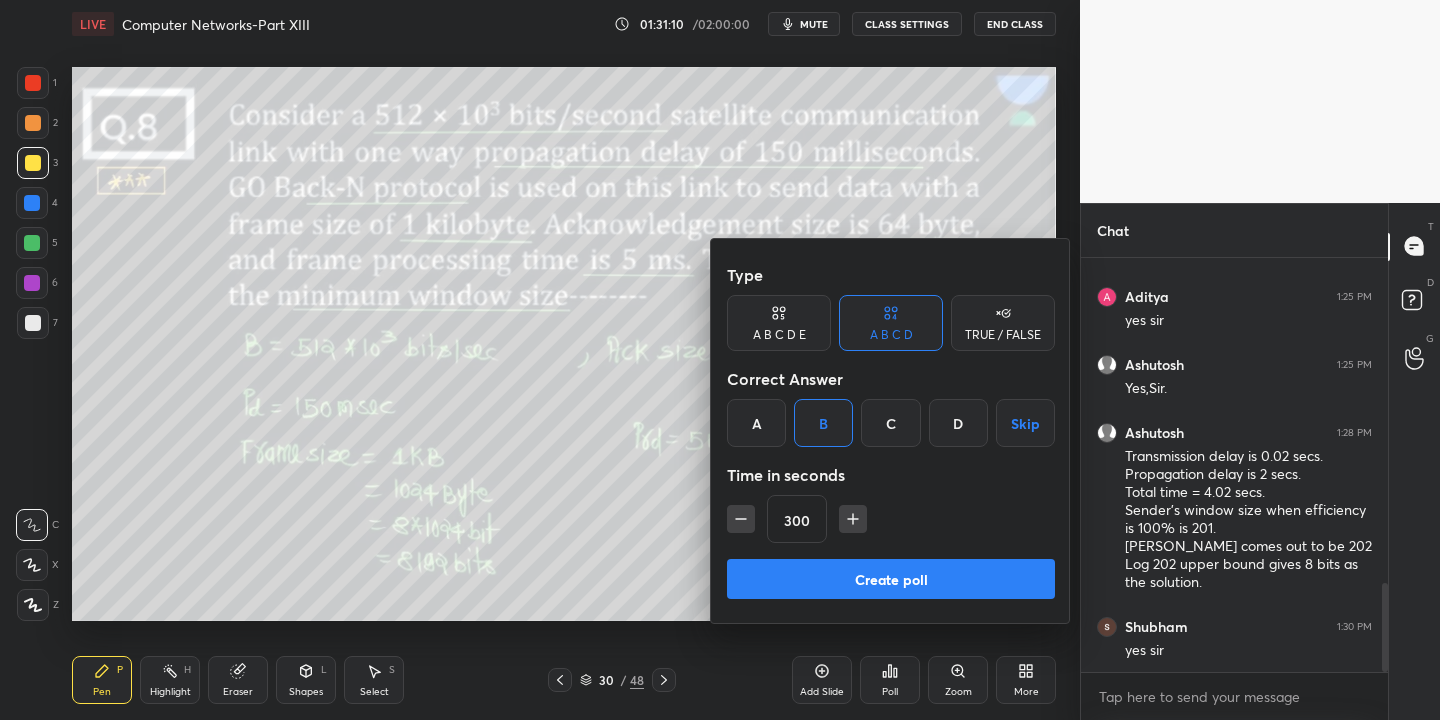 click 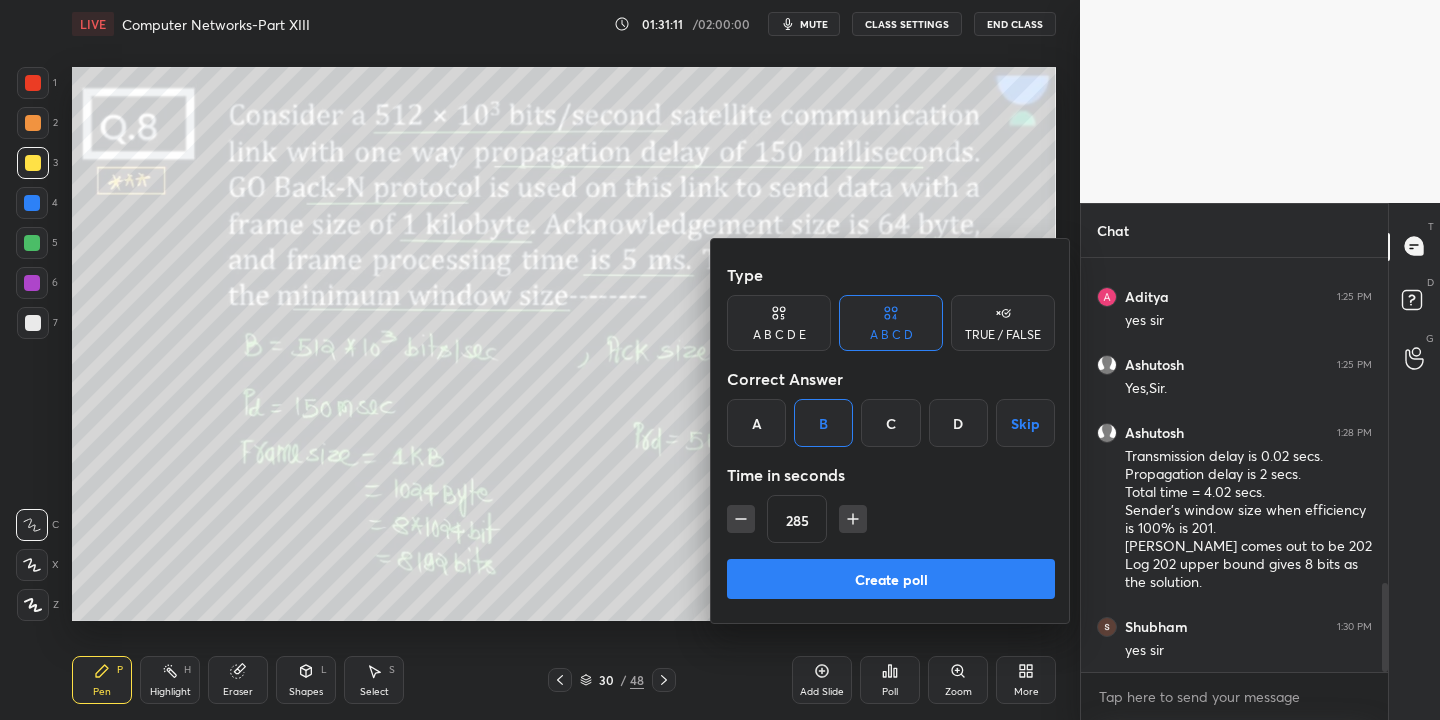 click 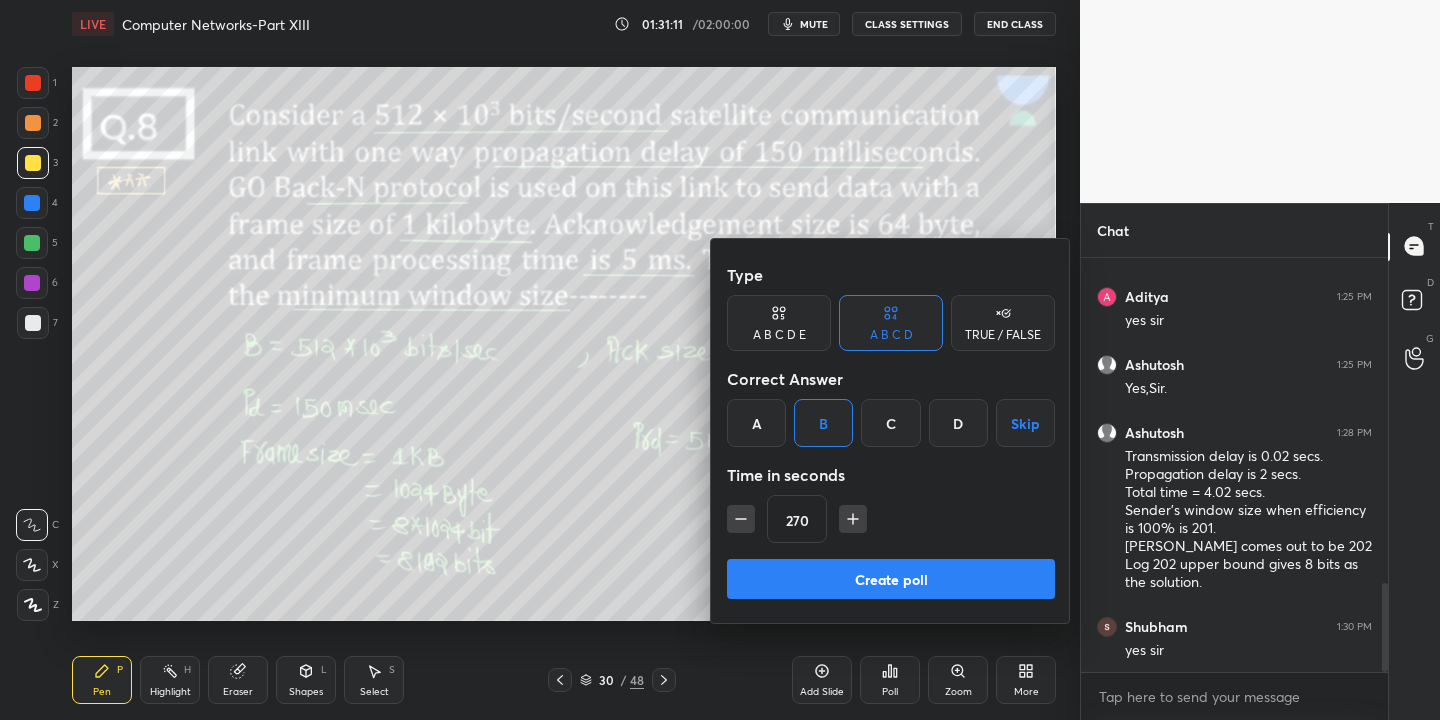 click 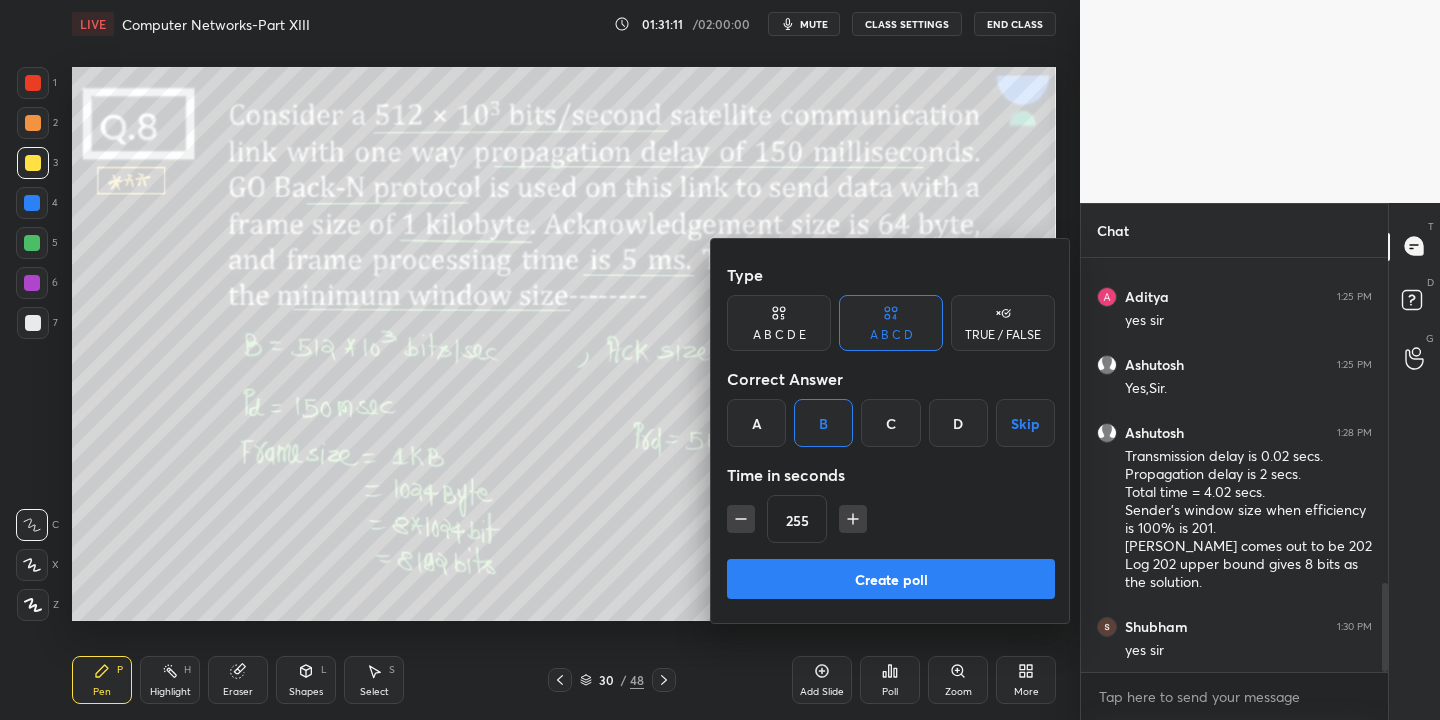 click 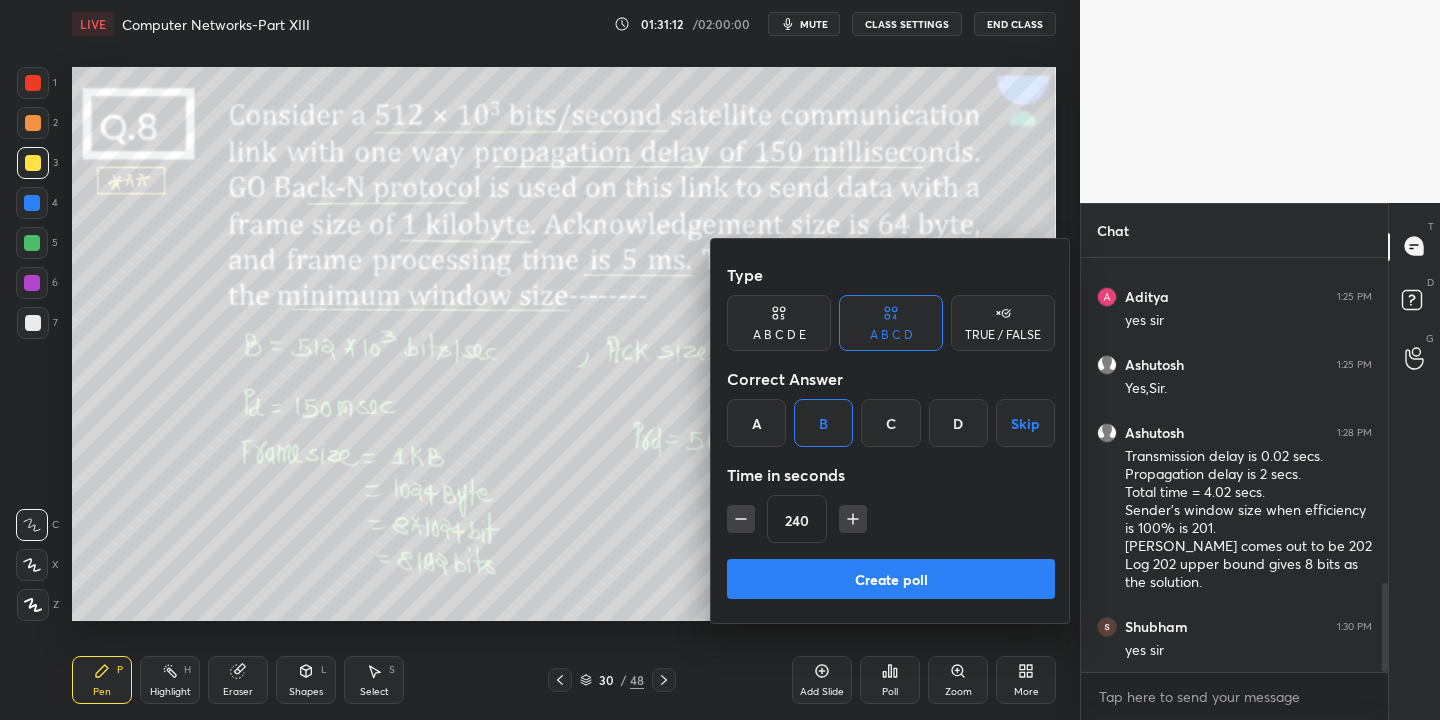 click 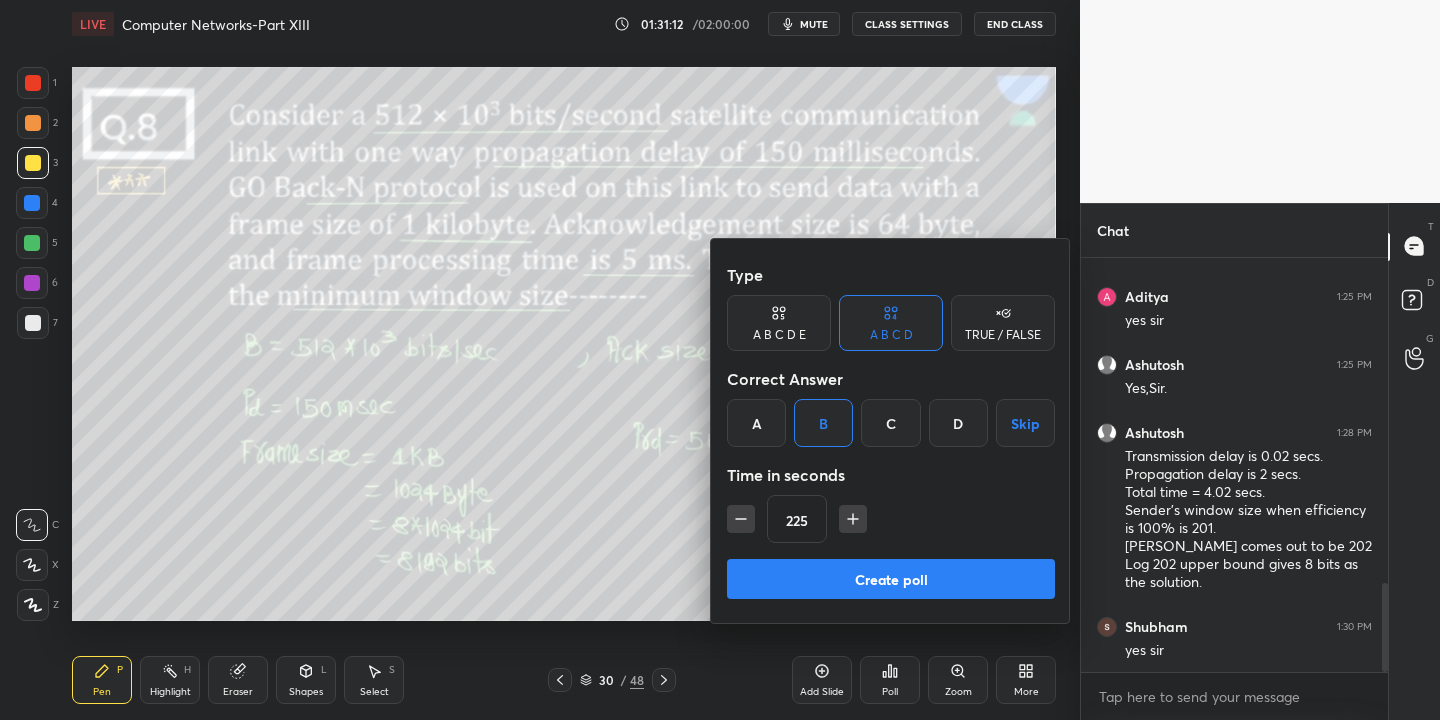 click 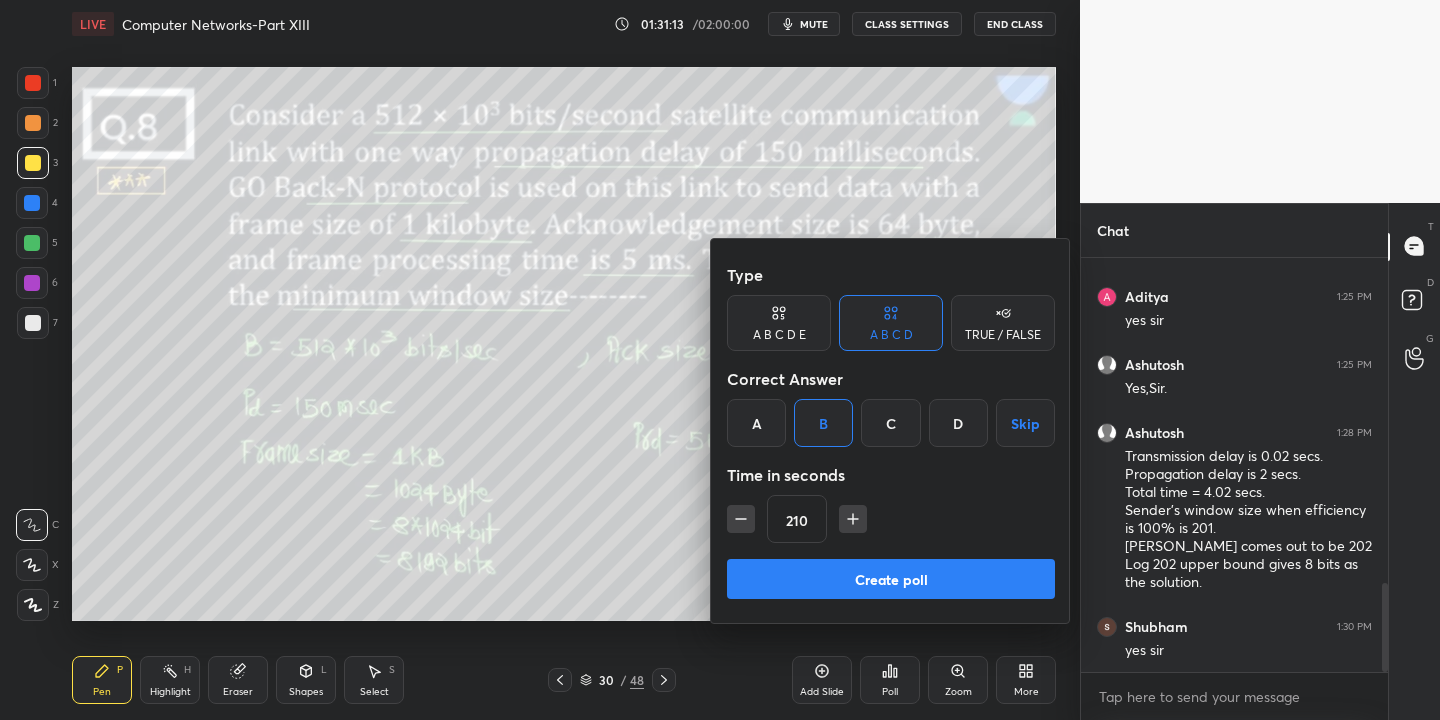 click 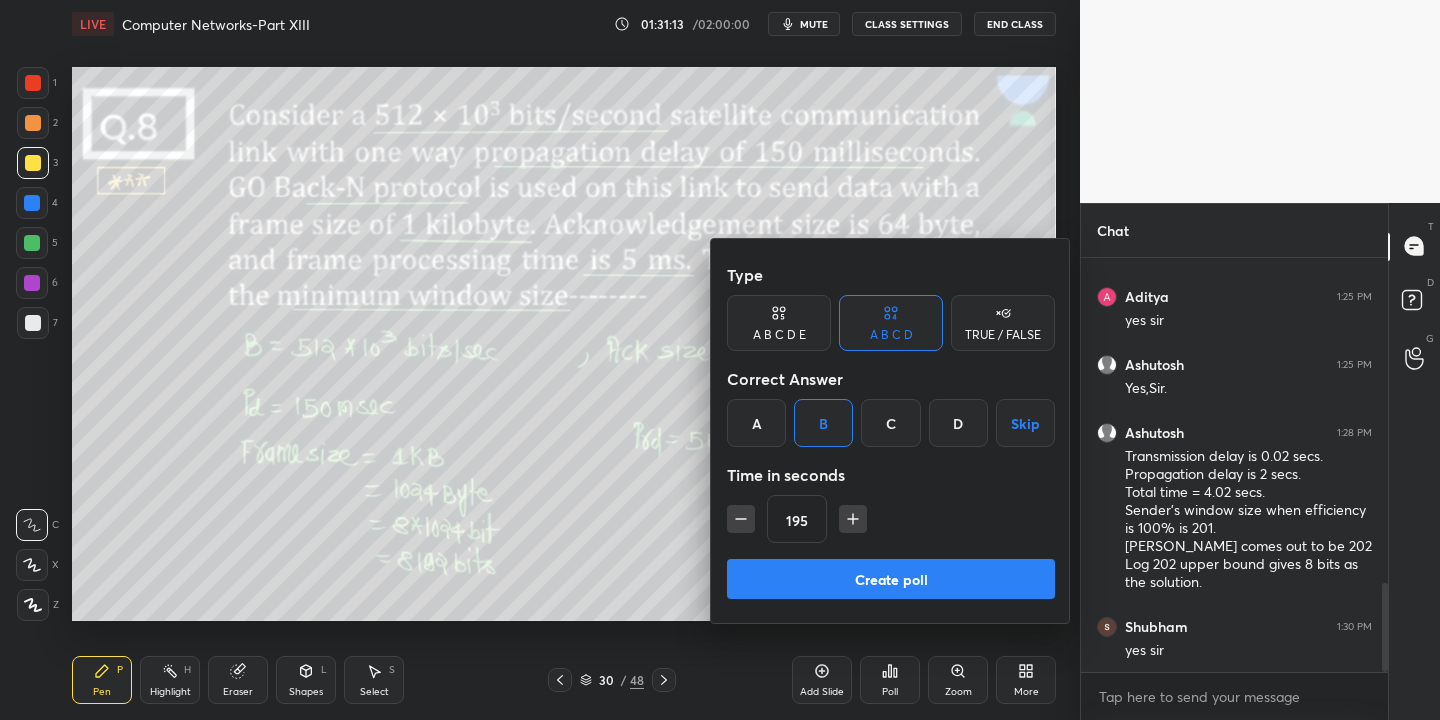 click 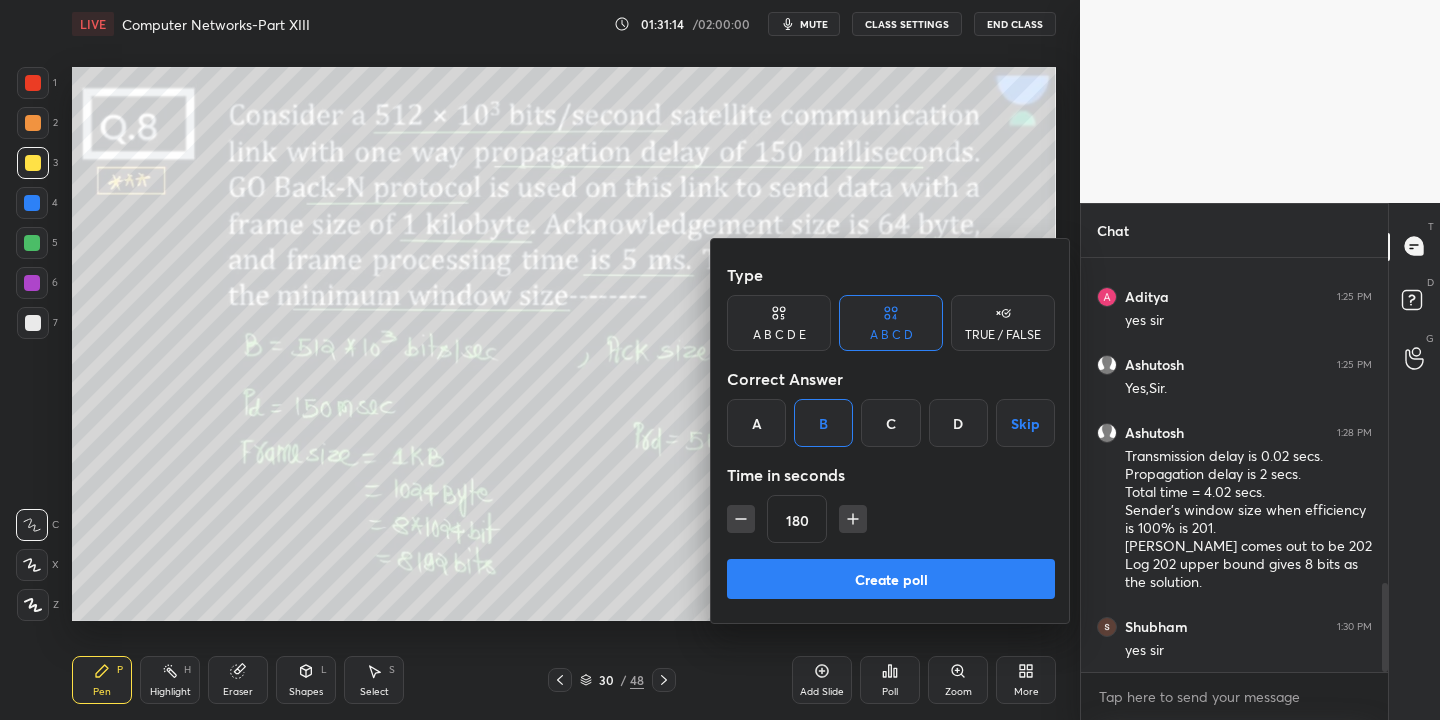 click on "Create poll" at bounding box center (891, 579) 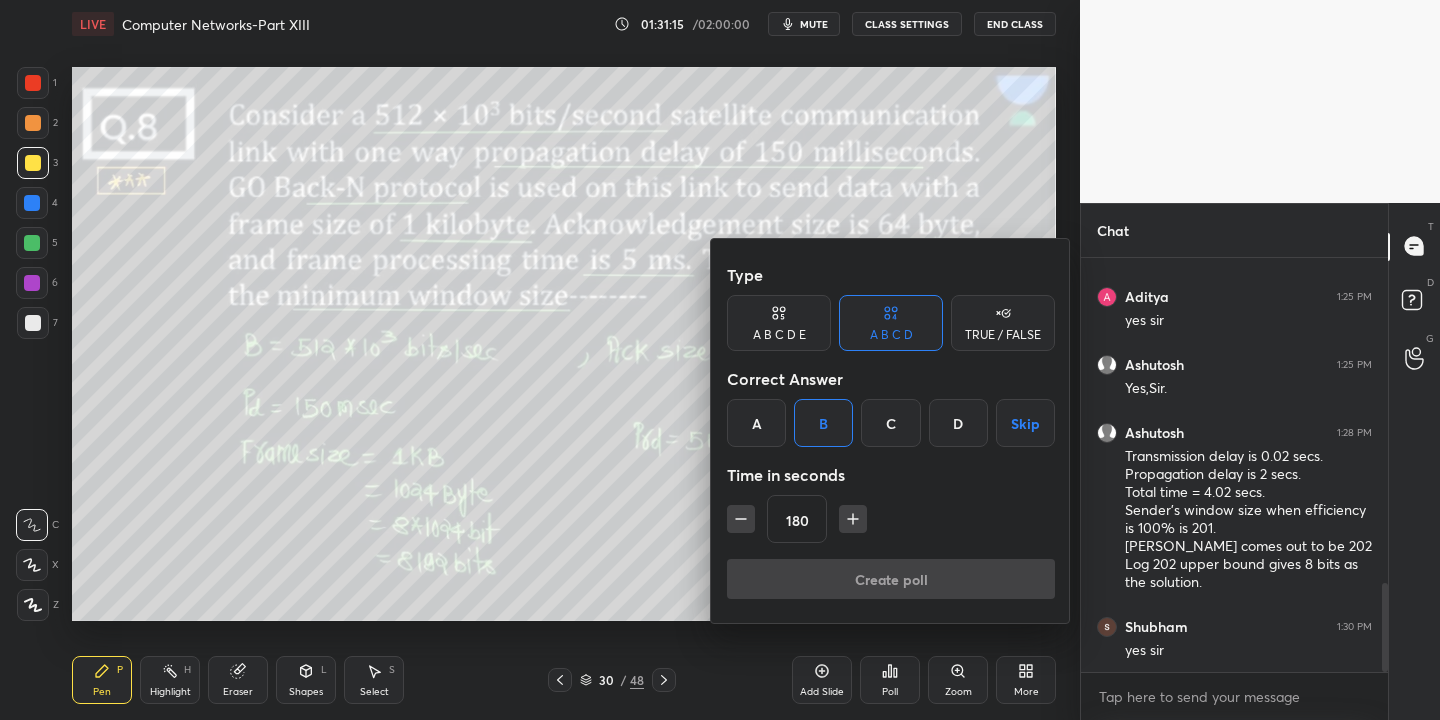scroll, scrollTop: 375, scrollLeft: 301, axis: both 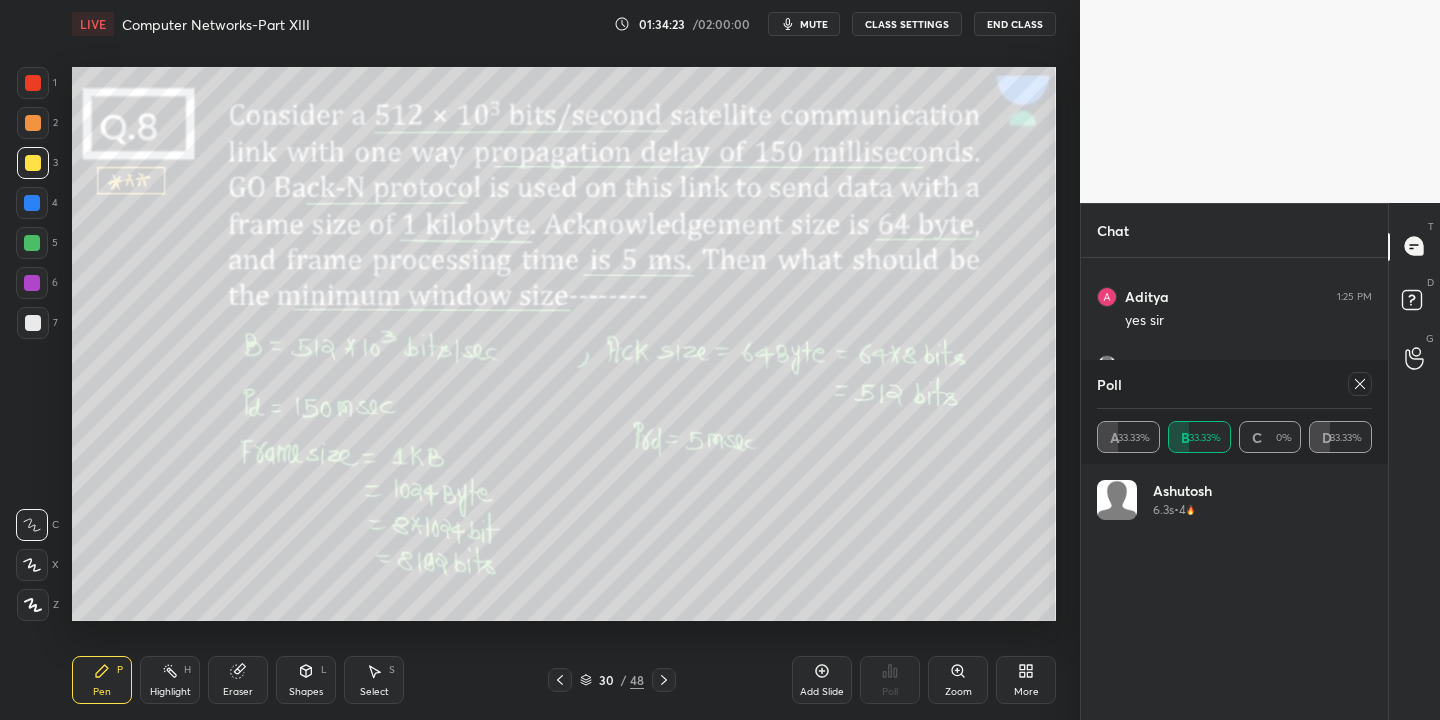 click at bounding box center [32, 243] 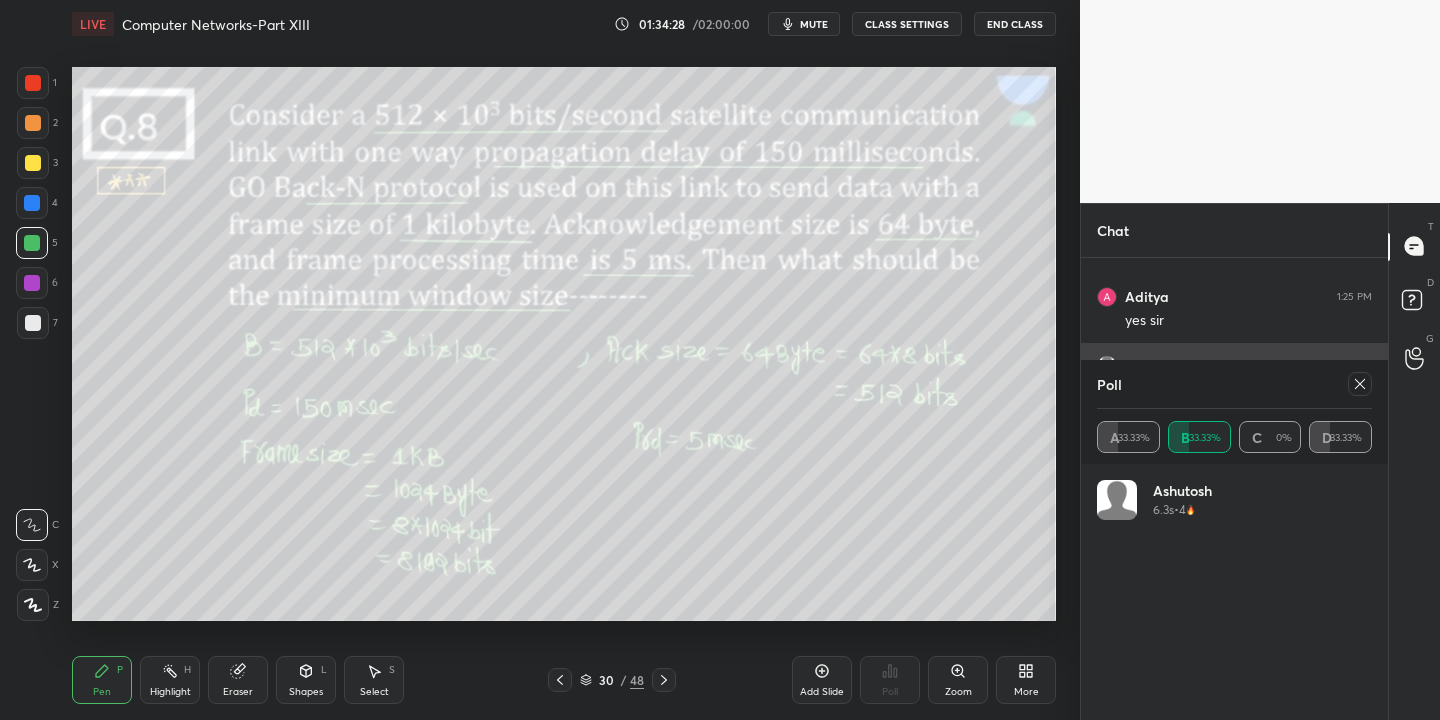 drag, startPoint x: 1361, startPoint y: 376, endPoint x: 1355, endPoint y: 387, distance: 12.529964 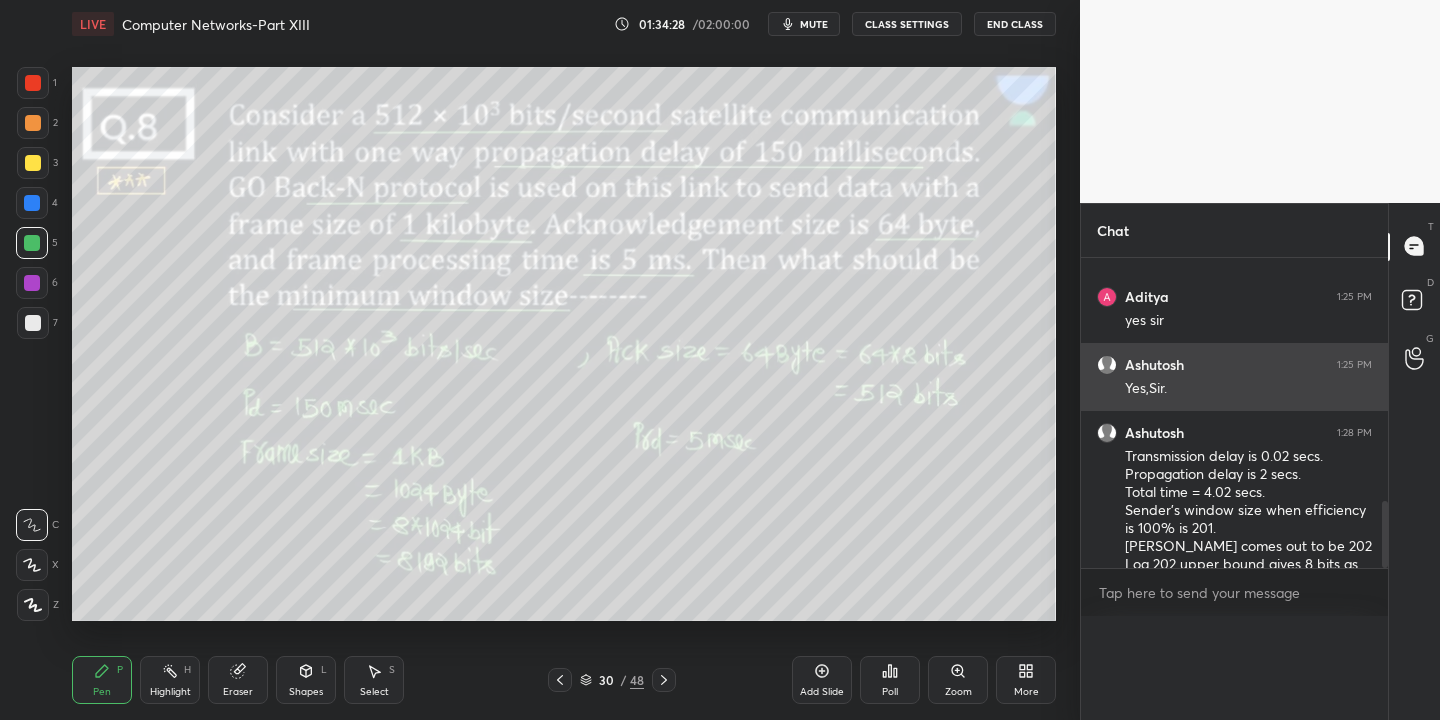 scroll, scrollTop: 0, scrollLeft: 0, axis: both 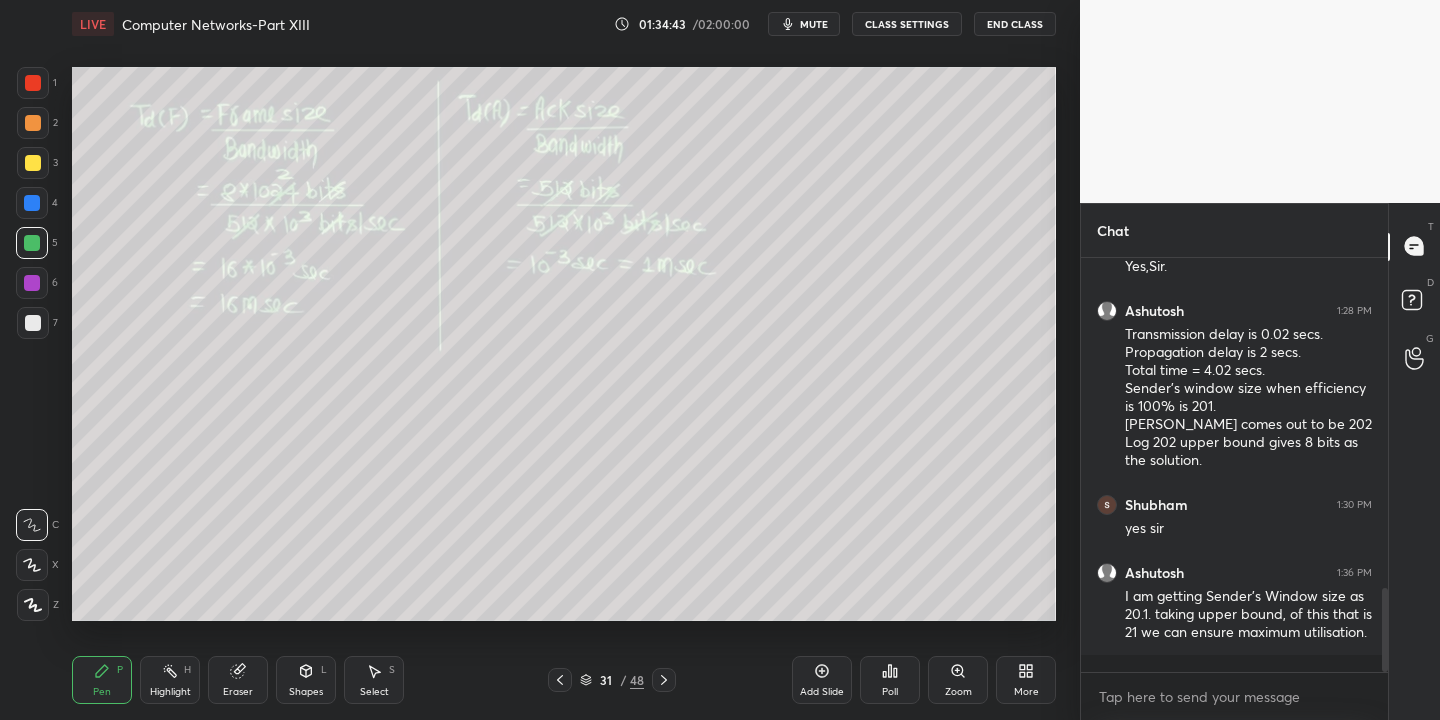 click on "Highlight H" at bounding box center [170, 680] 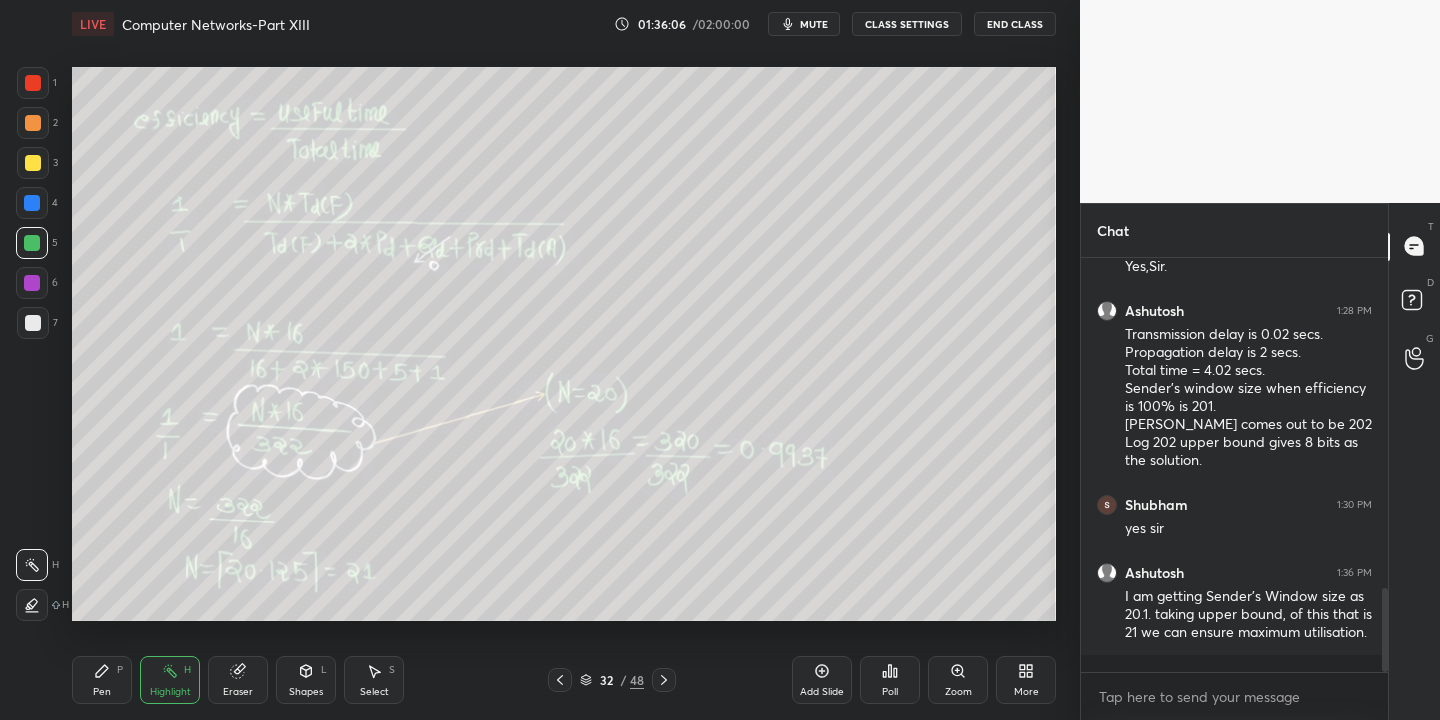 click on "Pen" at bounding box center (102, 692) 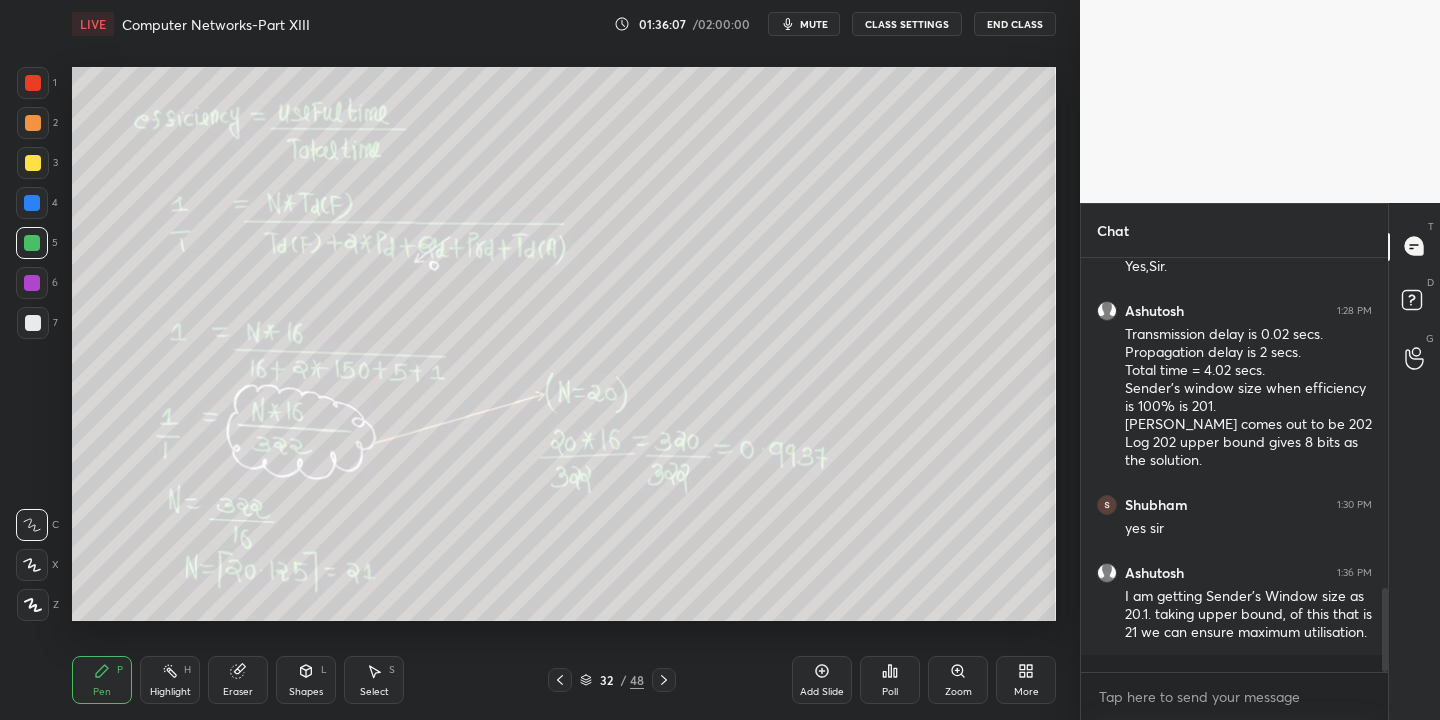 click at bounding box center [32, 243] 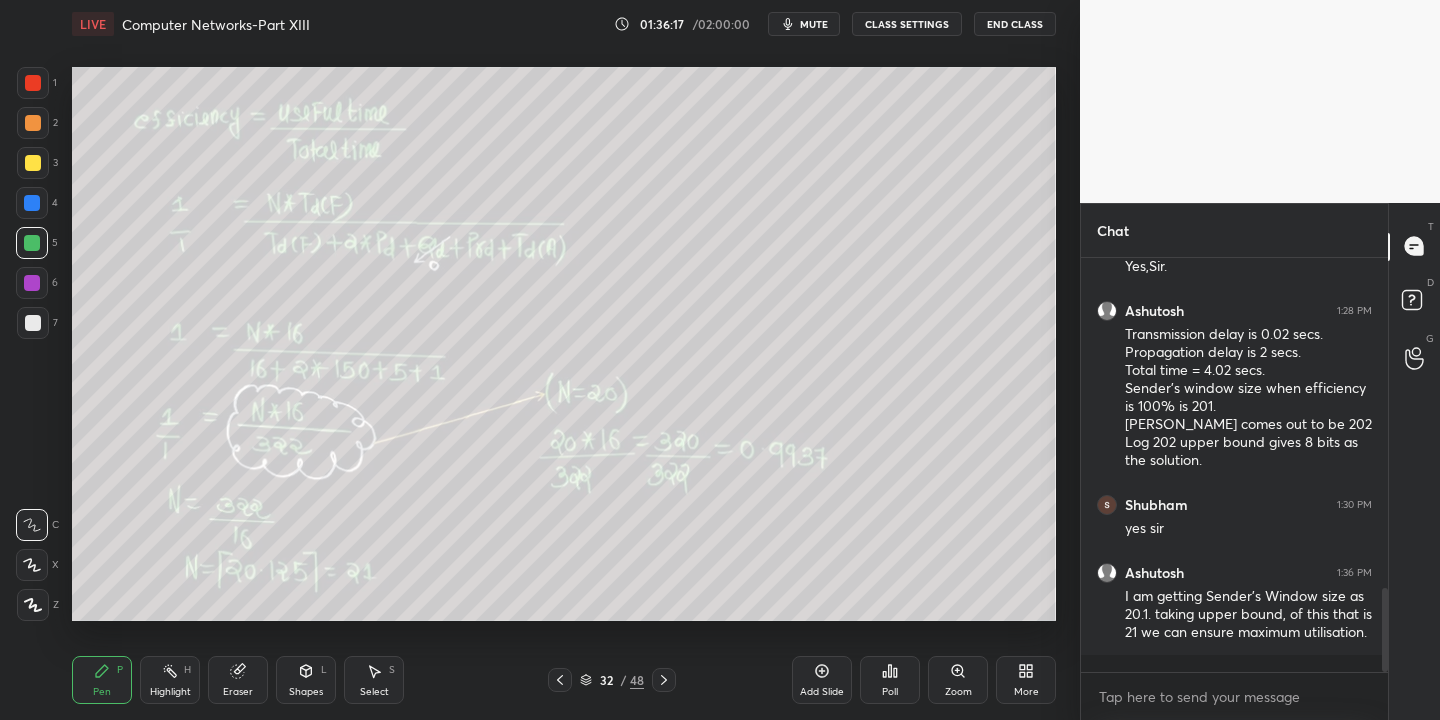 drag, startPoint x: 111, startPoint y: 683, endPoint x: 172, endPoint y: 681, distance: 61.03278 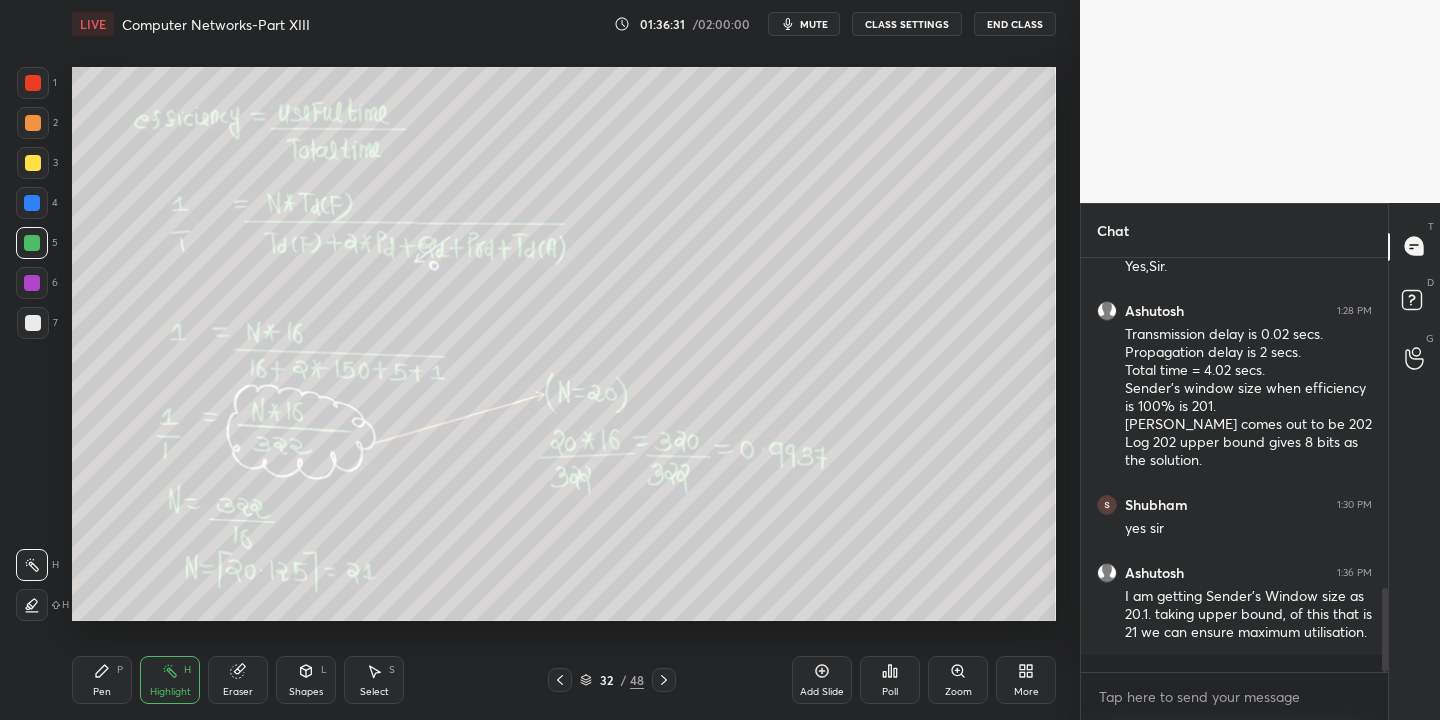click on "Pen P" at bounding box center (102, 680) 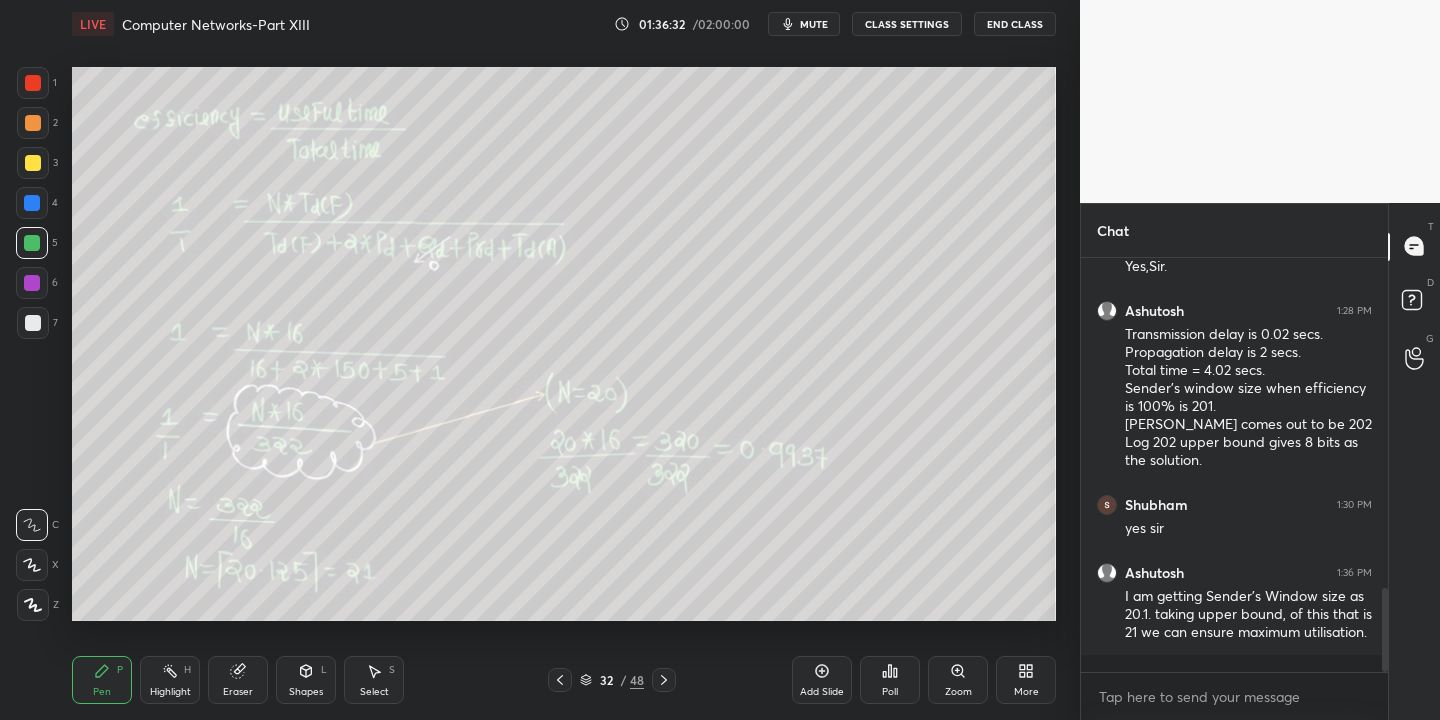 click 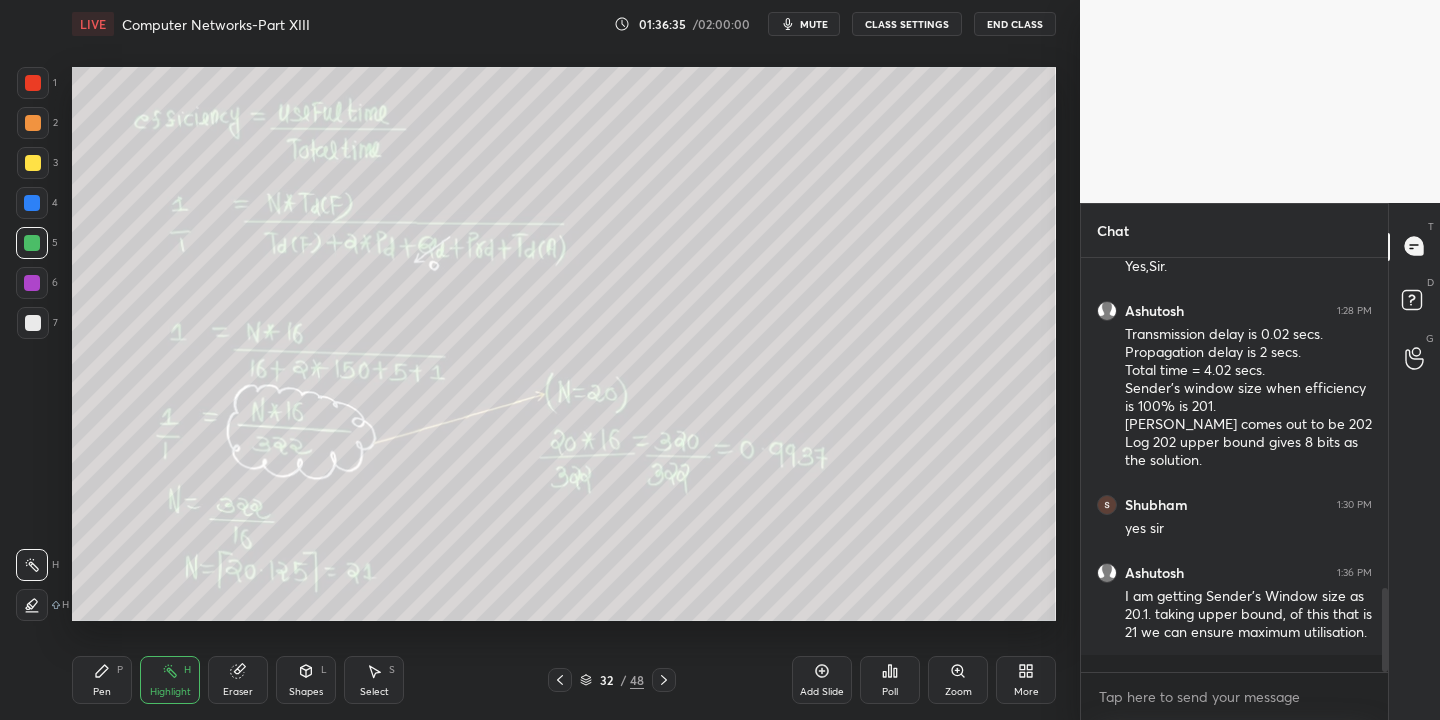 click on "P" at bounding box center [120, 670] 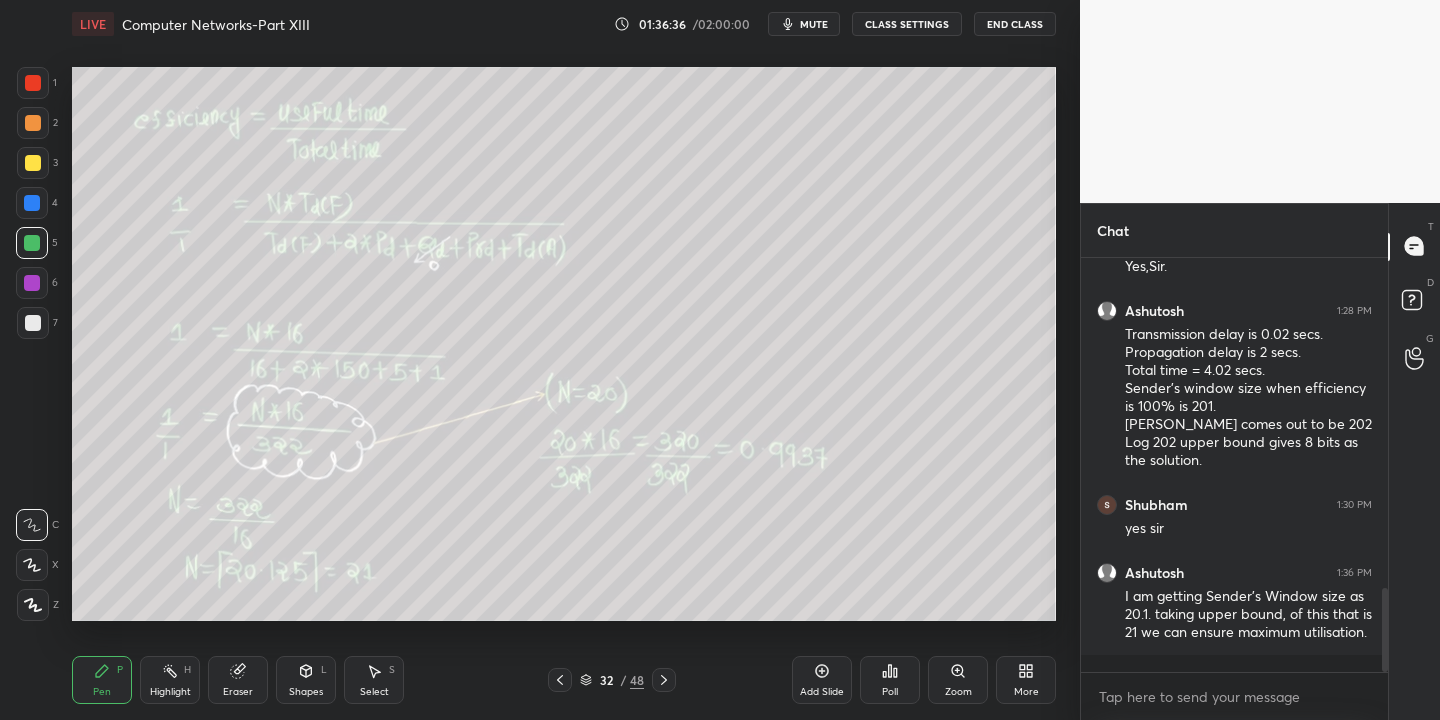click on "Highlight H" at bounding box center [170, 680] 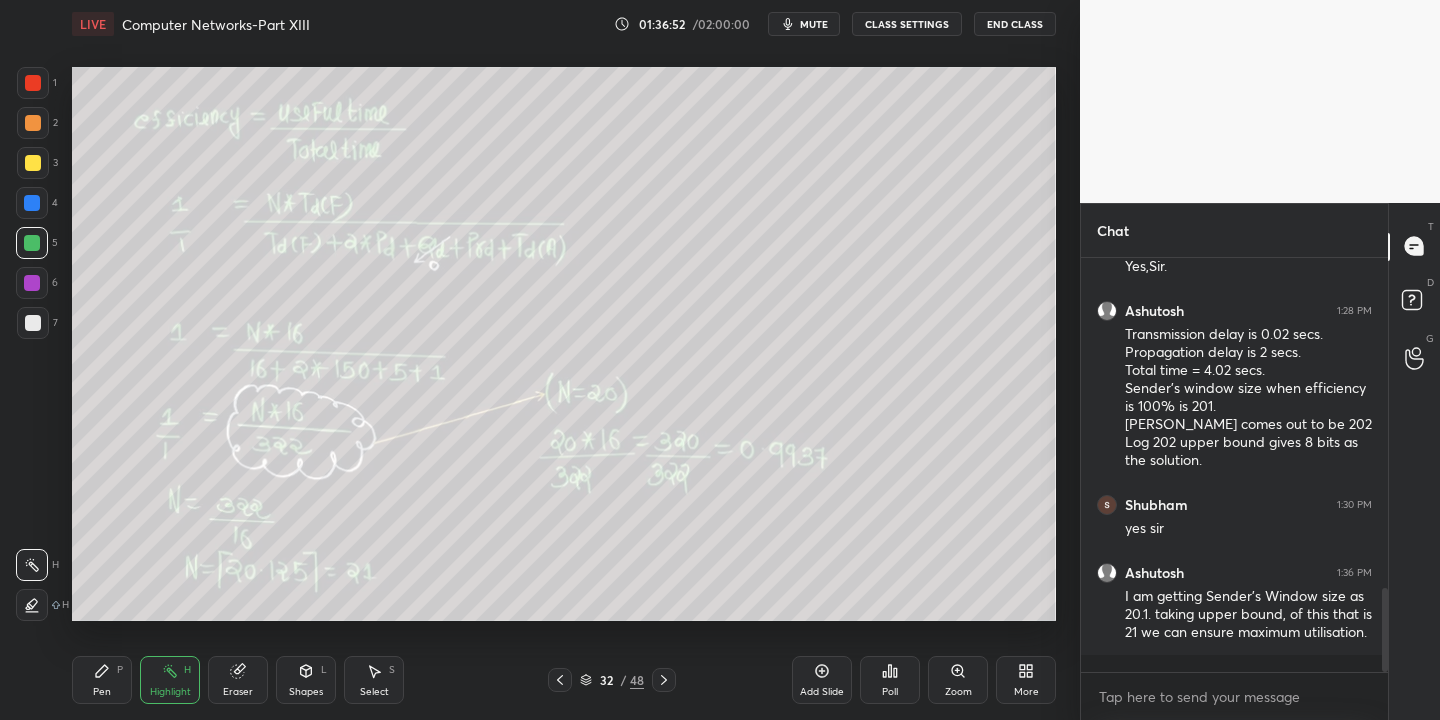 click on "Pen P" at bounding box center (102, 680) 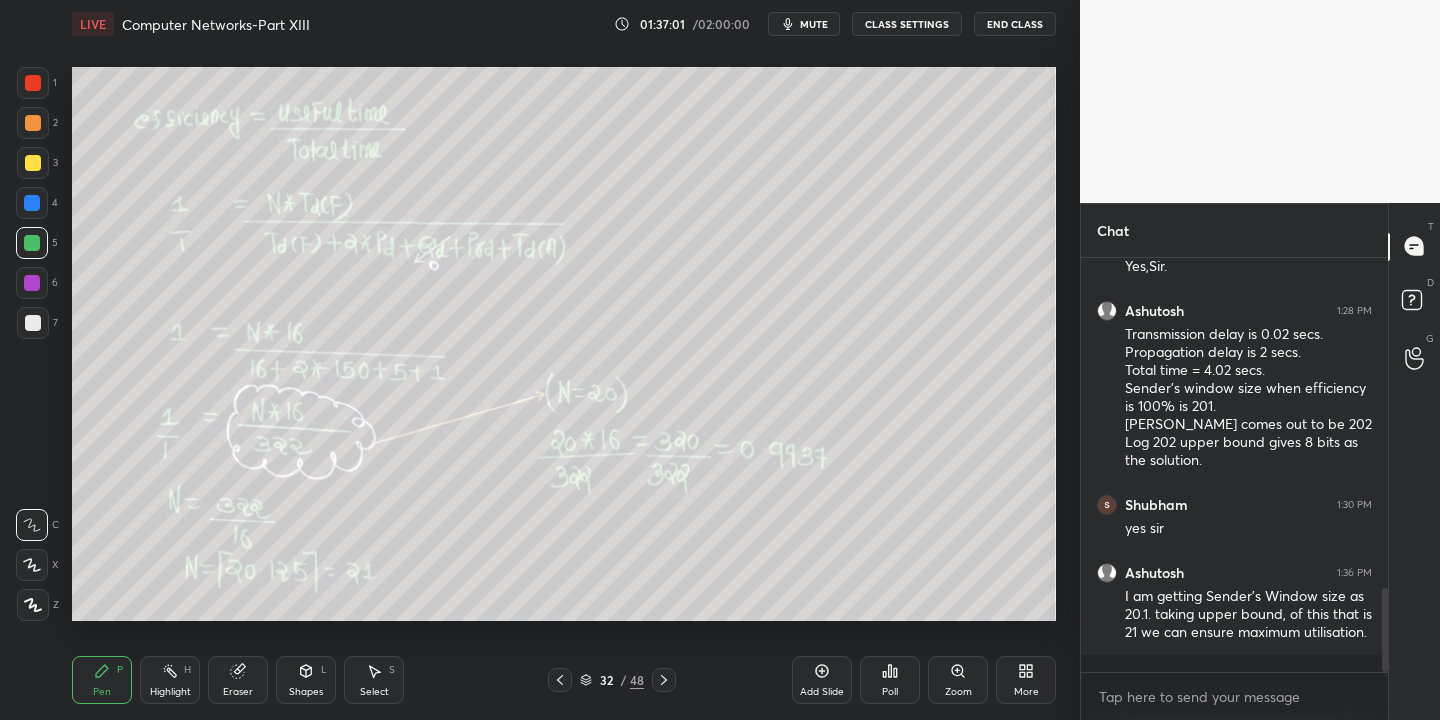 click on "Pen P" at bounding box center (102, 680) 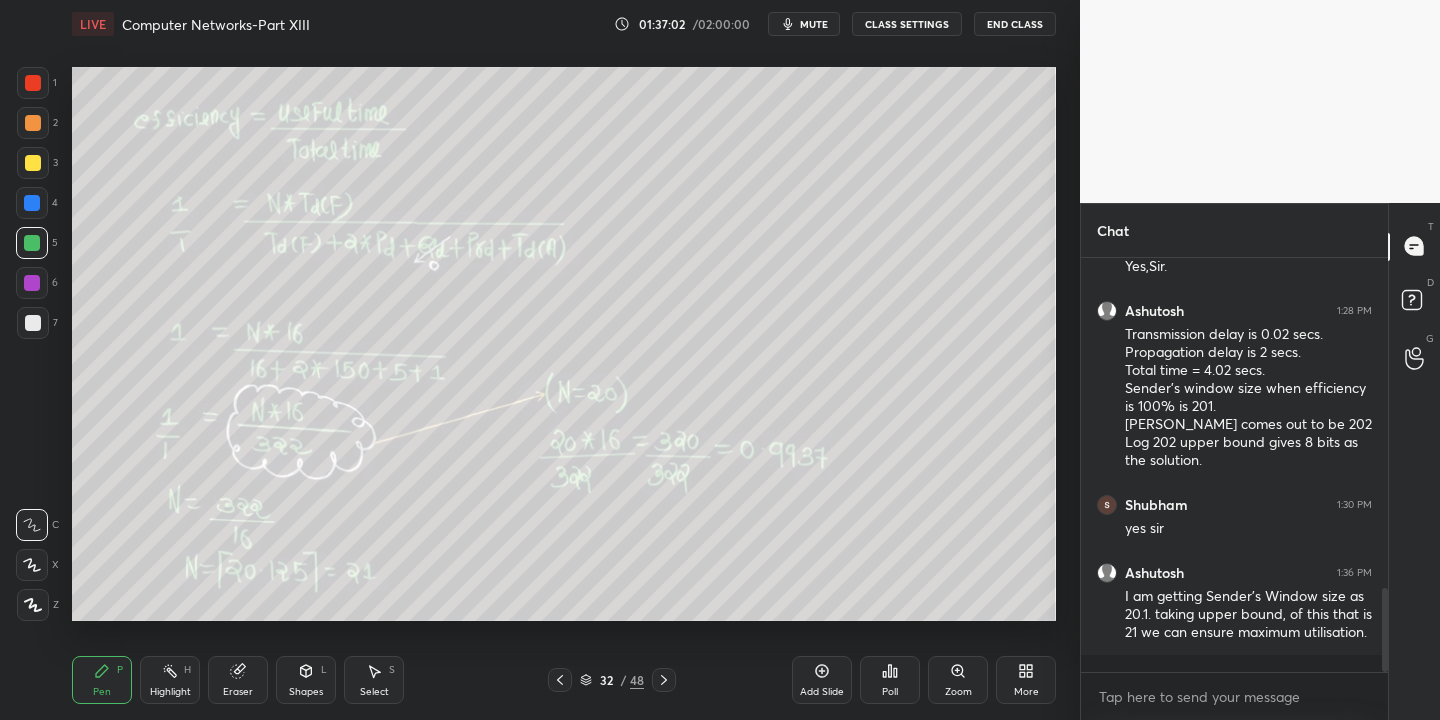 click on "Highlight H" at bounding box center (170, 680) 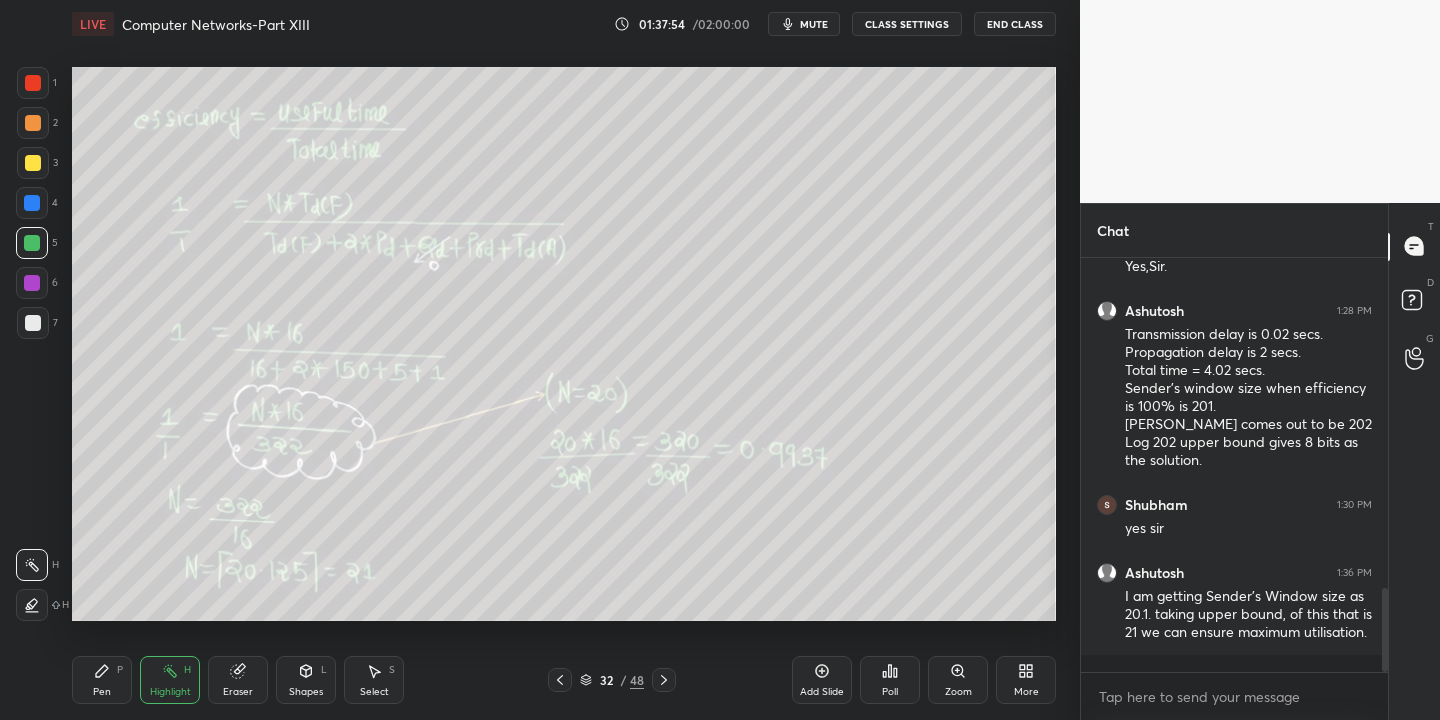 click 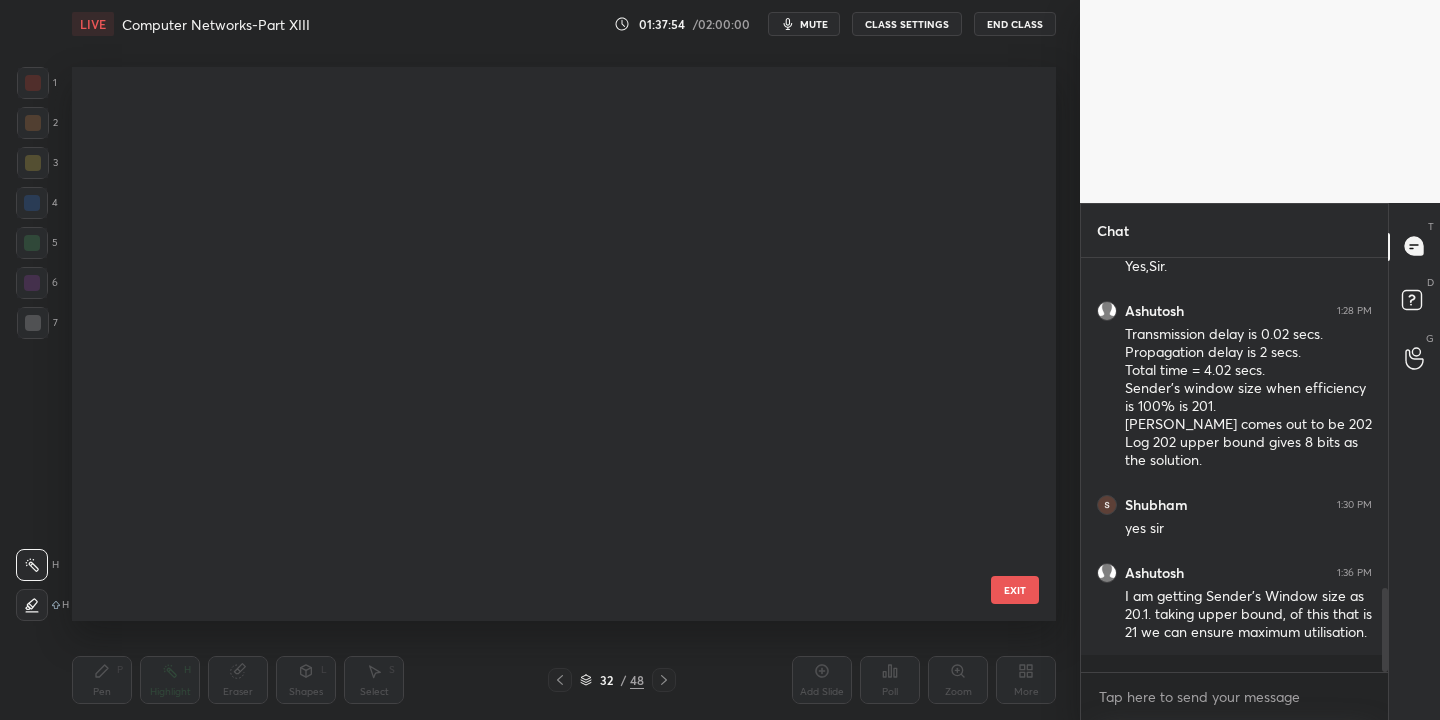 scroll, scrollTop: 1310, scrollLeft: 0, axis: vertical 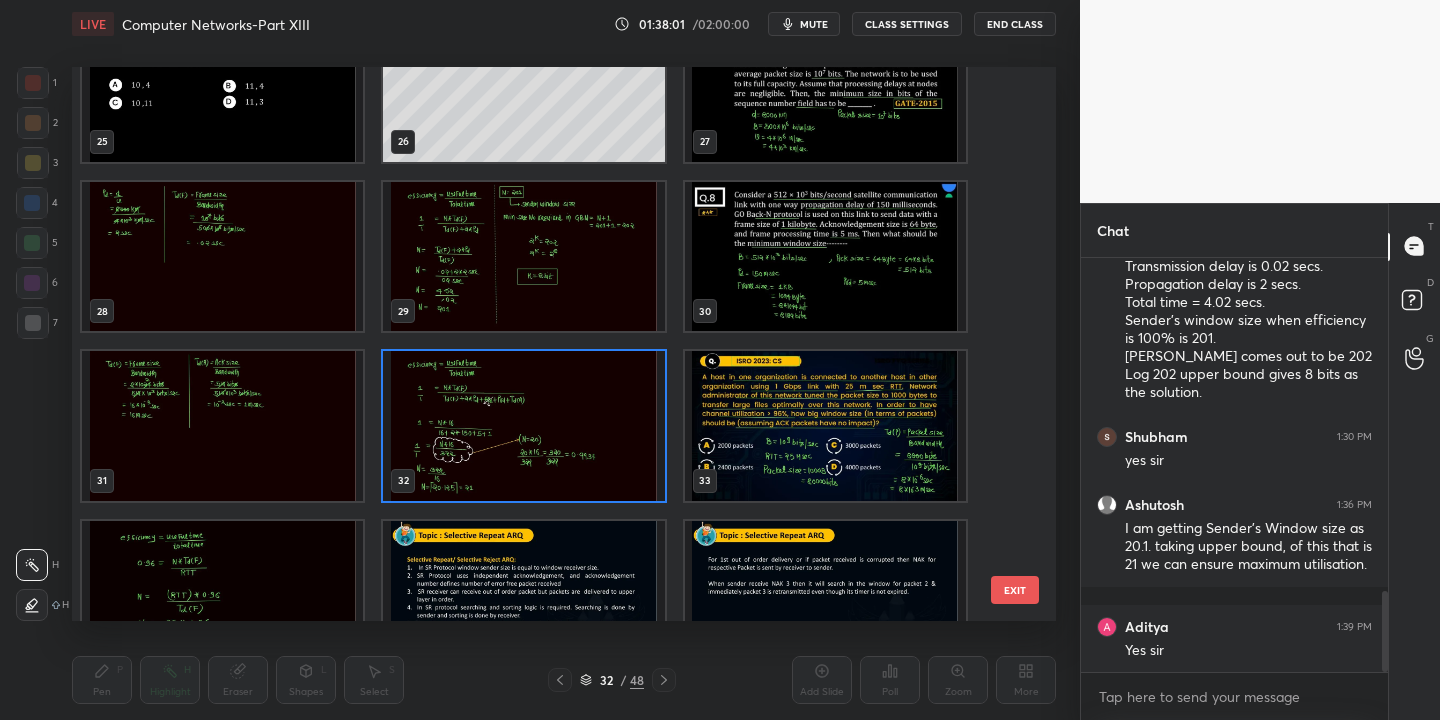 click at bounding box center [825, 426] 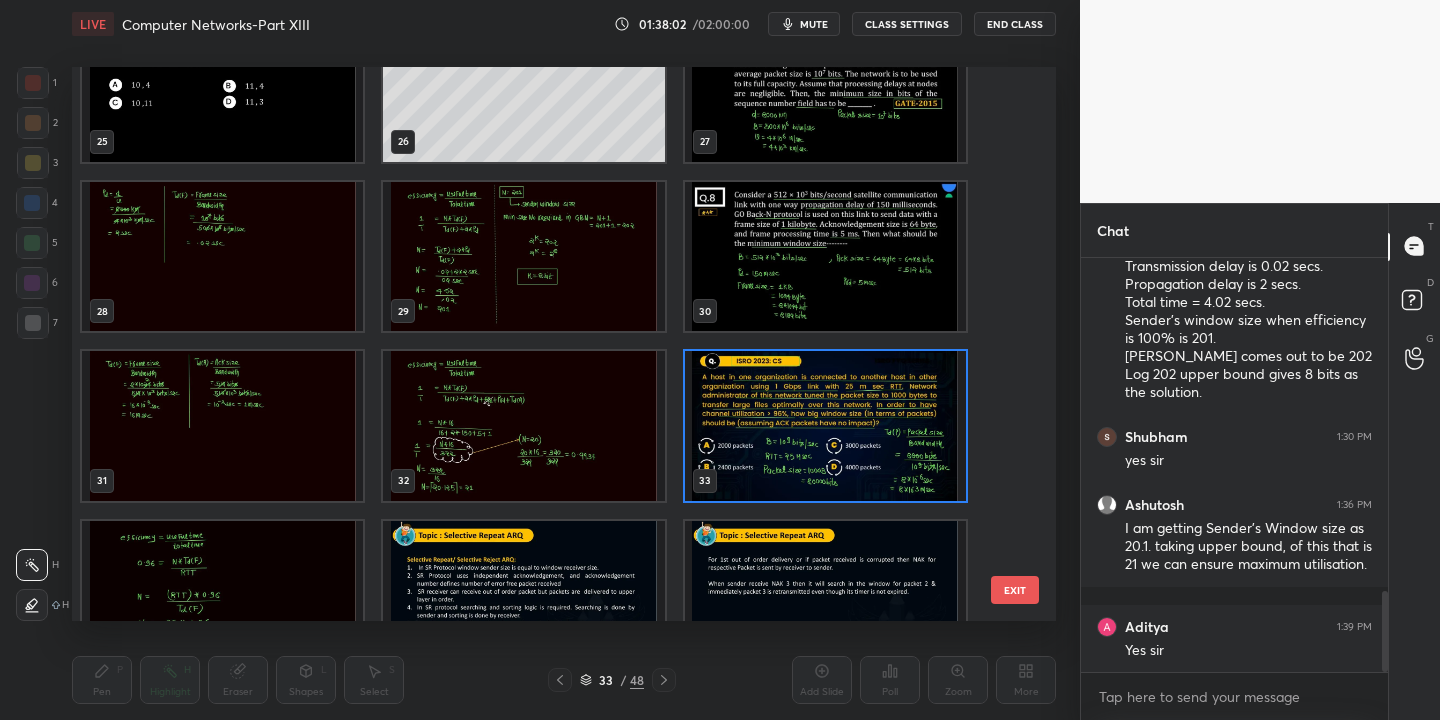scroll, scrollTop: 1771, scrollLeft: 0, axis: vertical 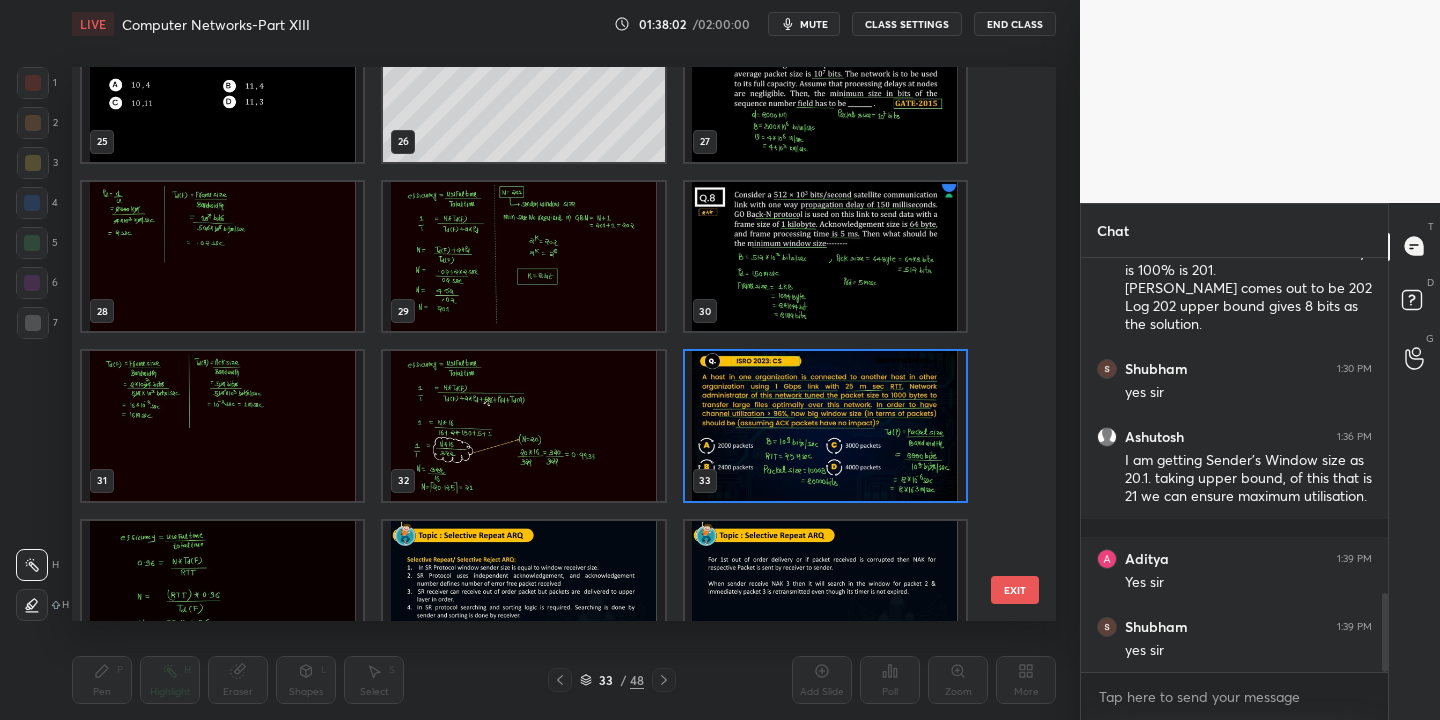 click on "EXIT" at bounding box center (1015, 590) 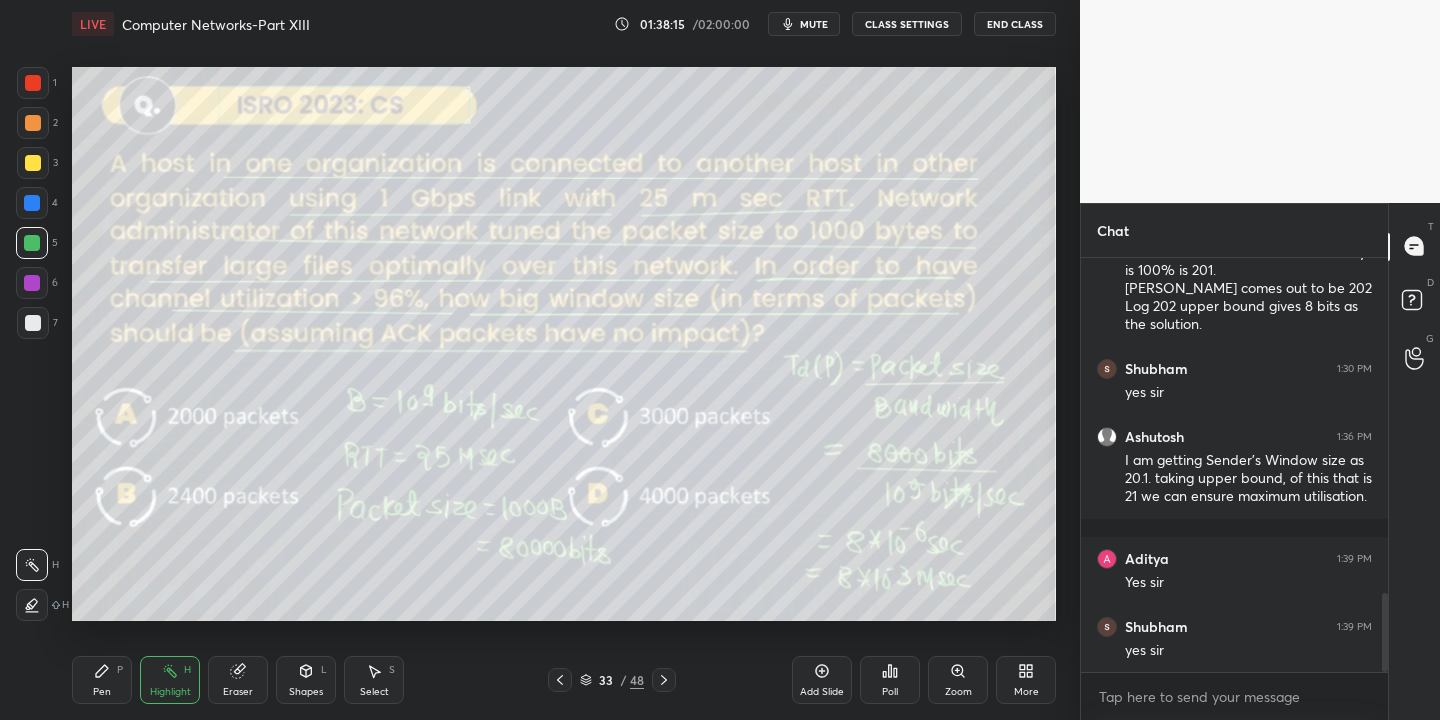 click 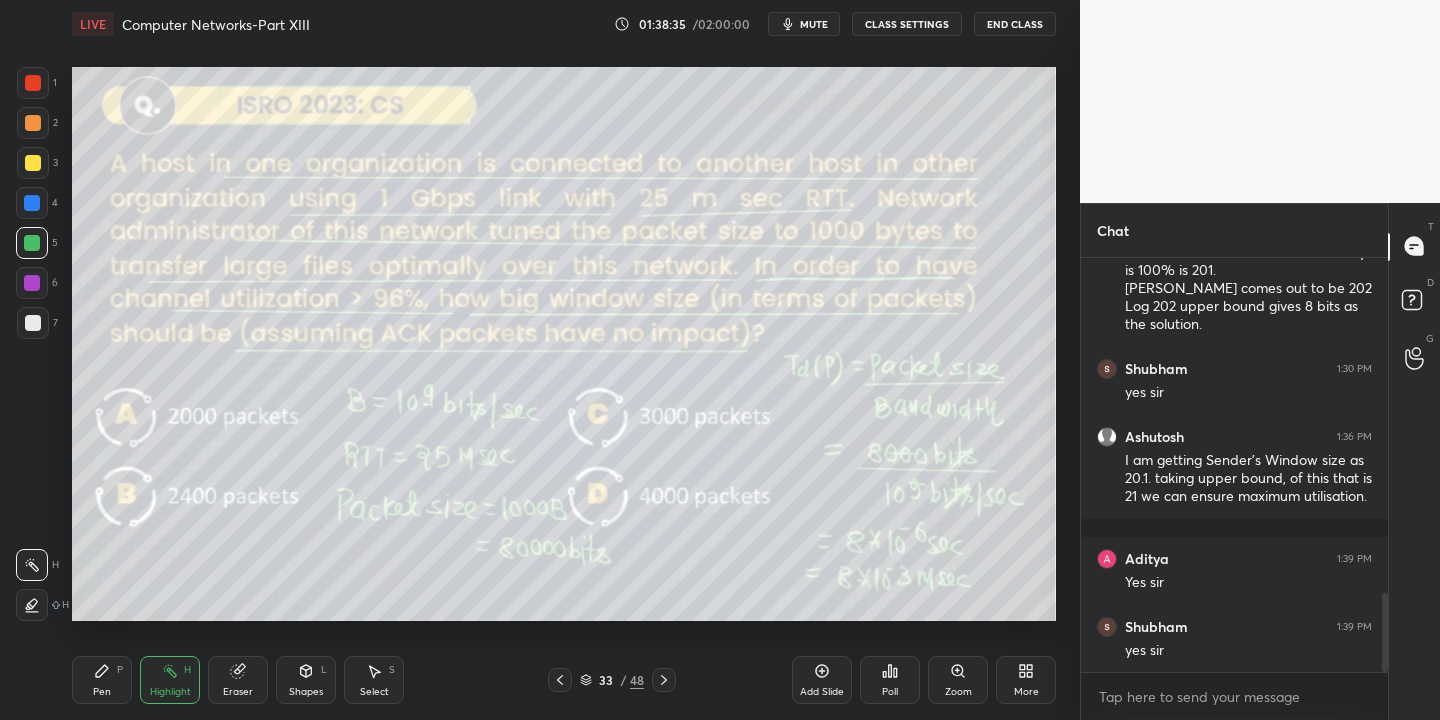 click on "Pen P" at bounding box center [102, 680] 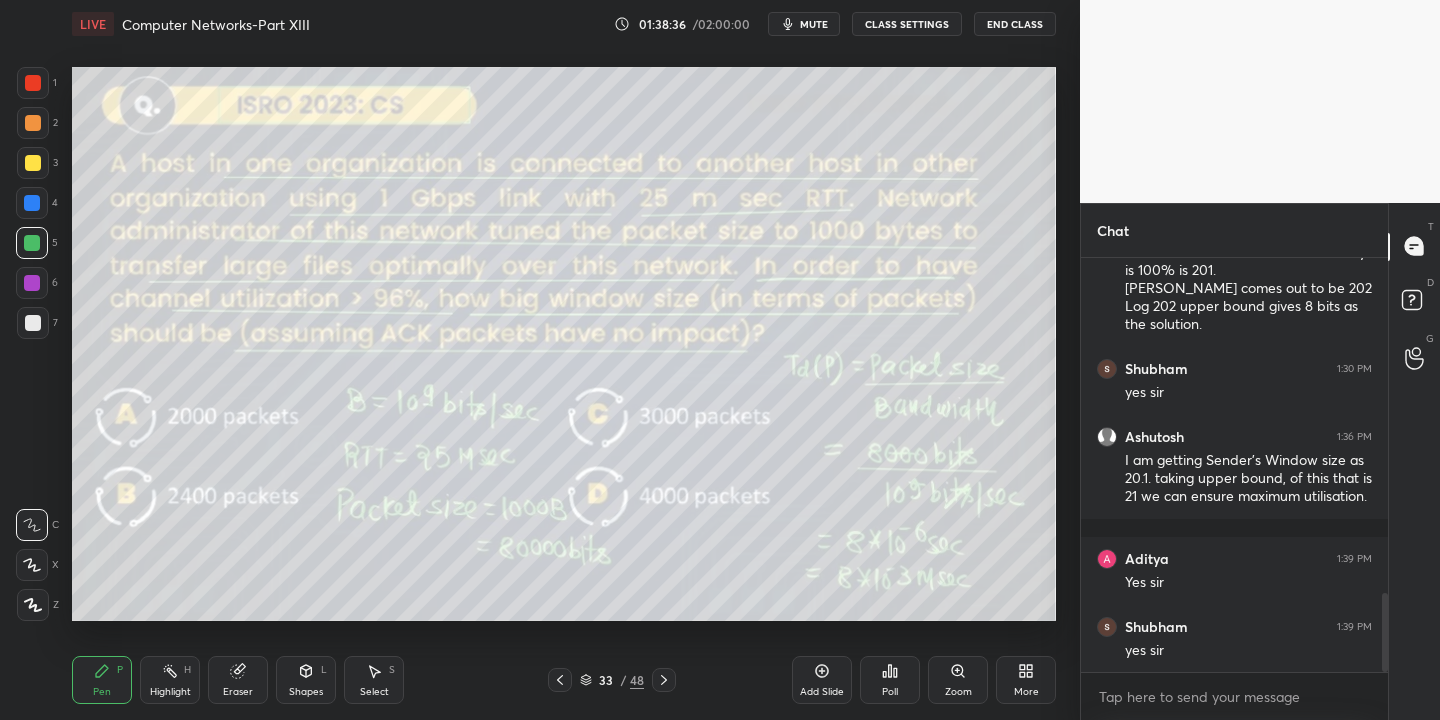 click at bounding box center [33, 323] 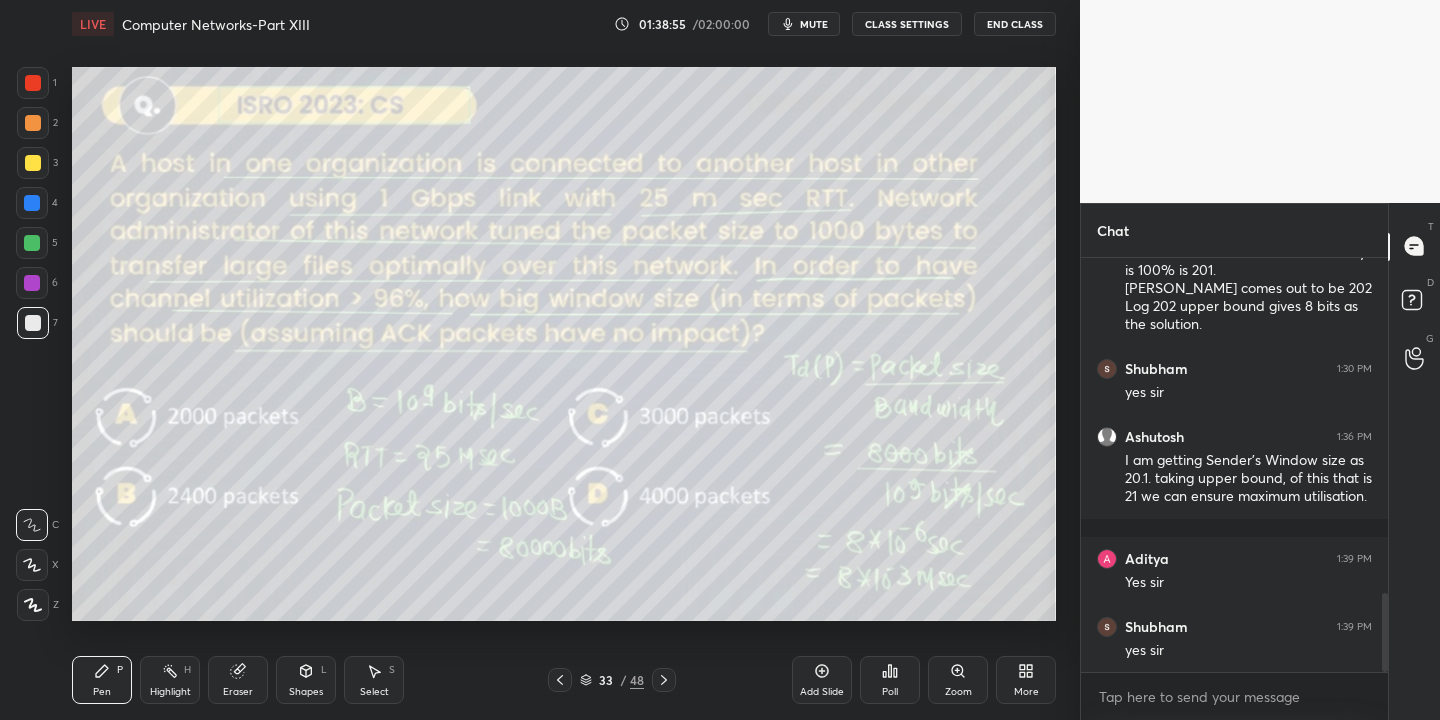 drag, startPoint x: 168, startPoint y: 688, endPoint x: 170, endPoint y: 675, distance: 13.152946 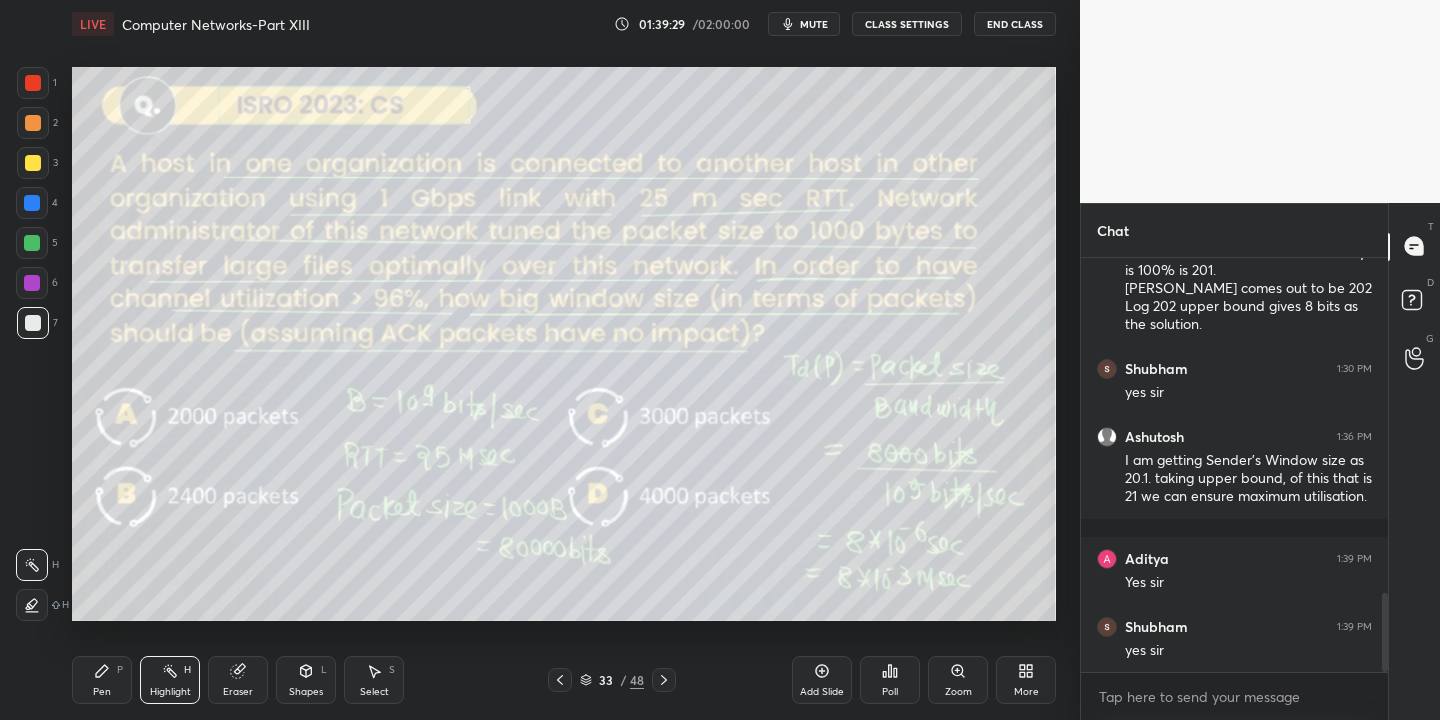 click 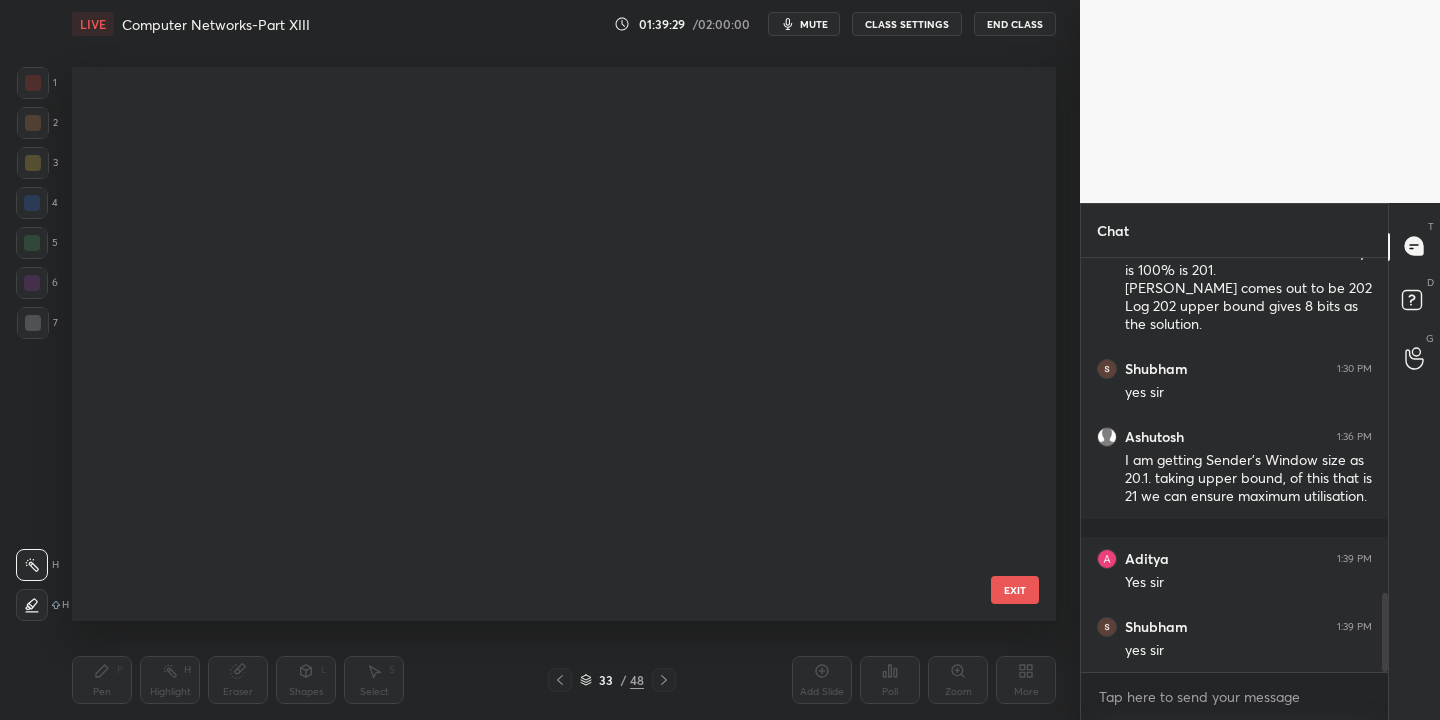 scroll, scrollTop: 1310, scrollLeft: 0, axis: vertical 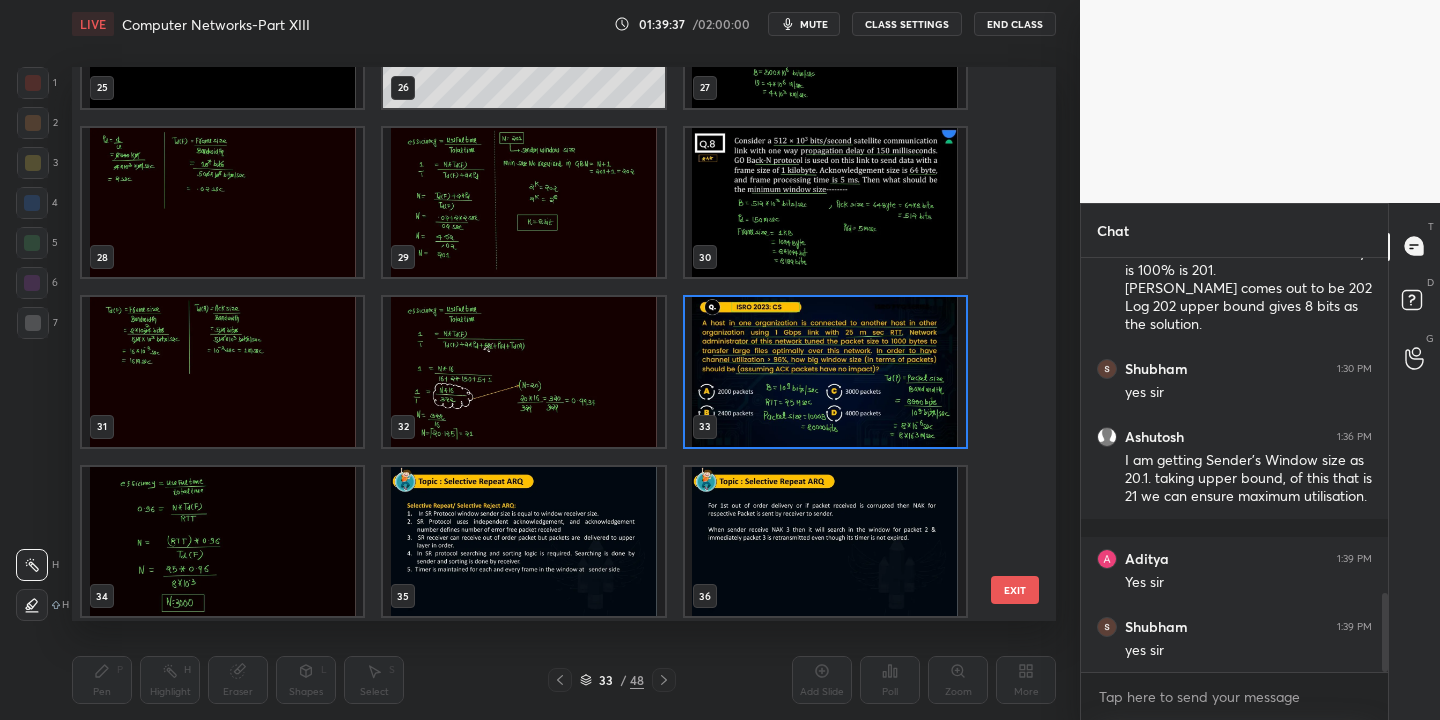 click on "EXIT" at bounding box center (1015, 590) 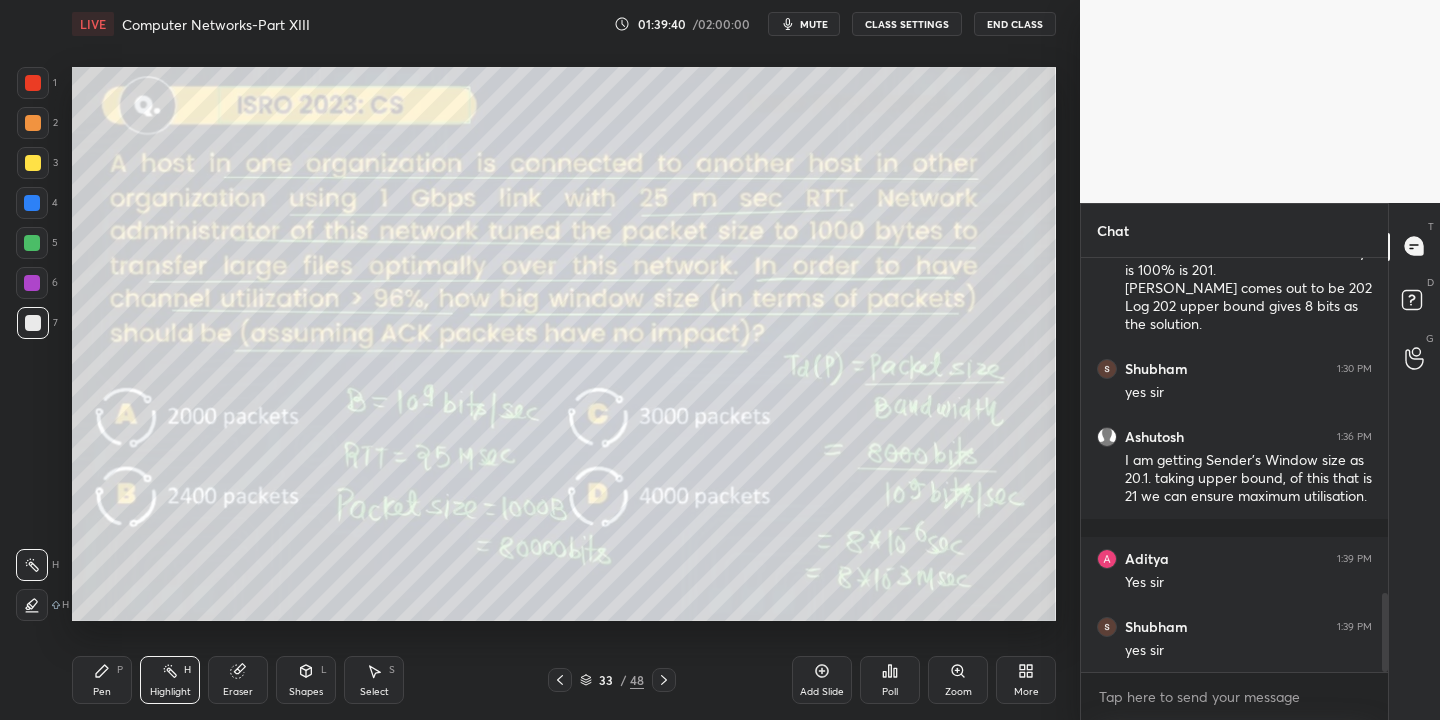click on "Poll" at bounding box center (890, 680) 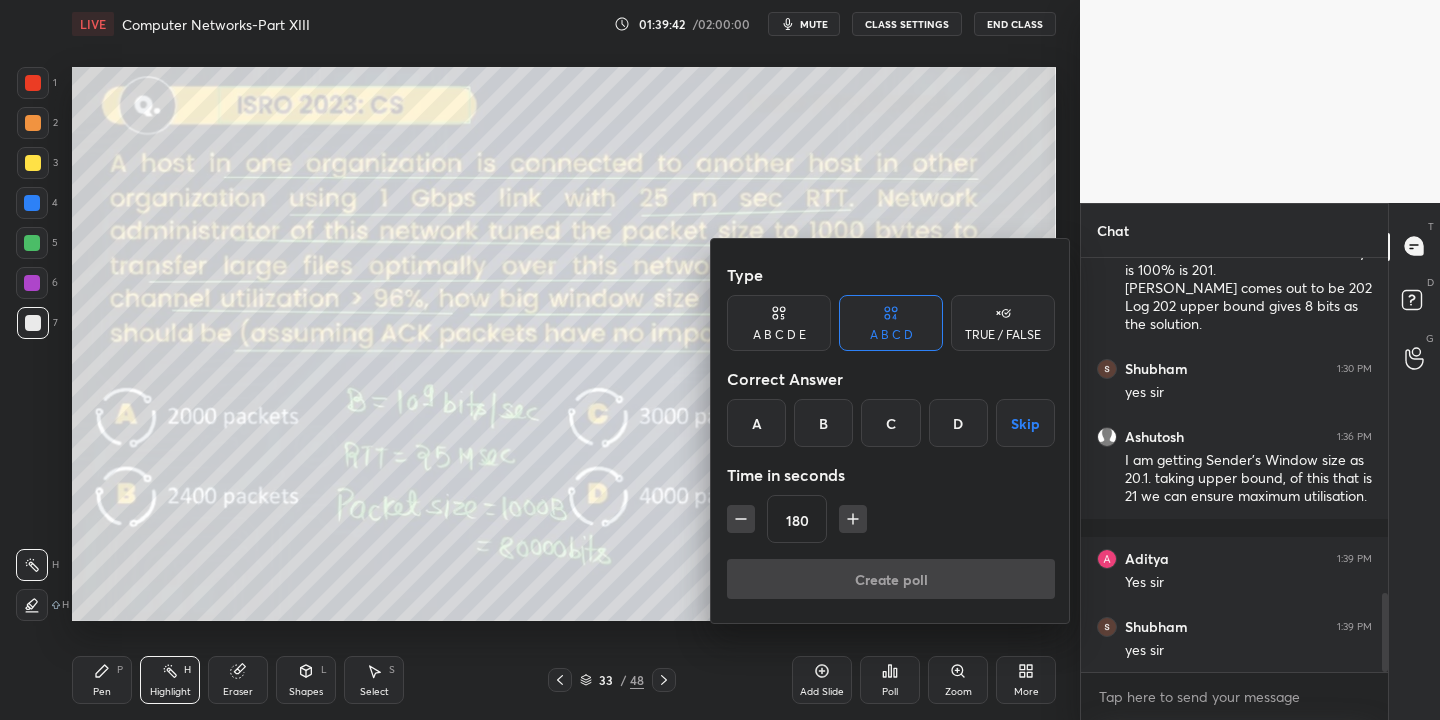 click on "C" at bounding box center [890, 423] 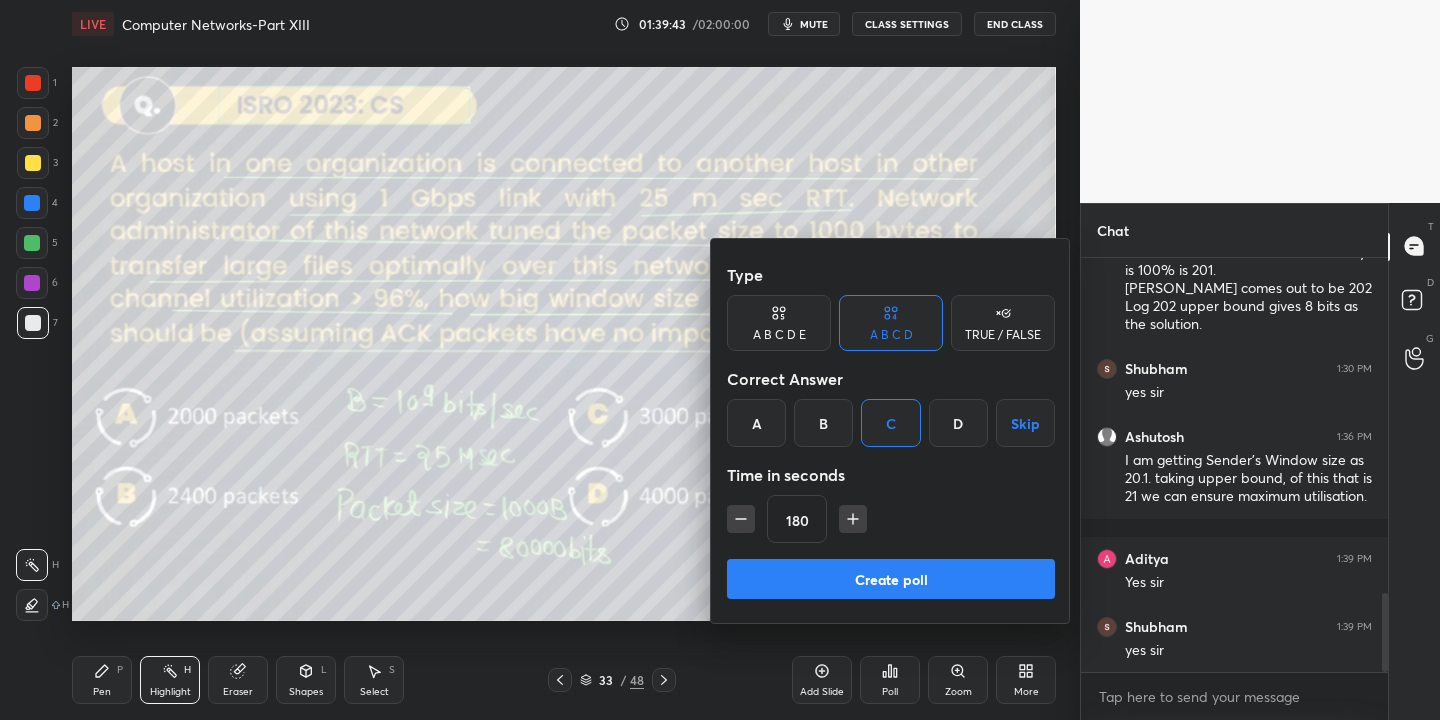 click 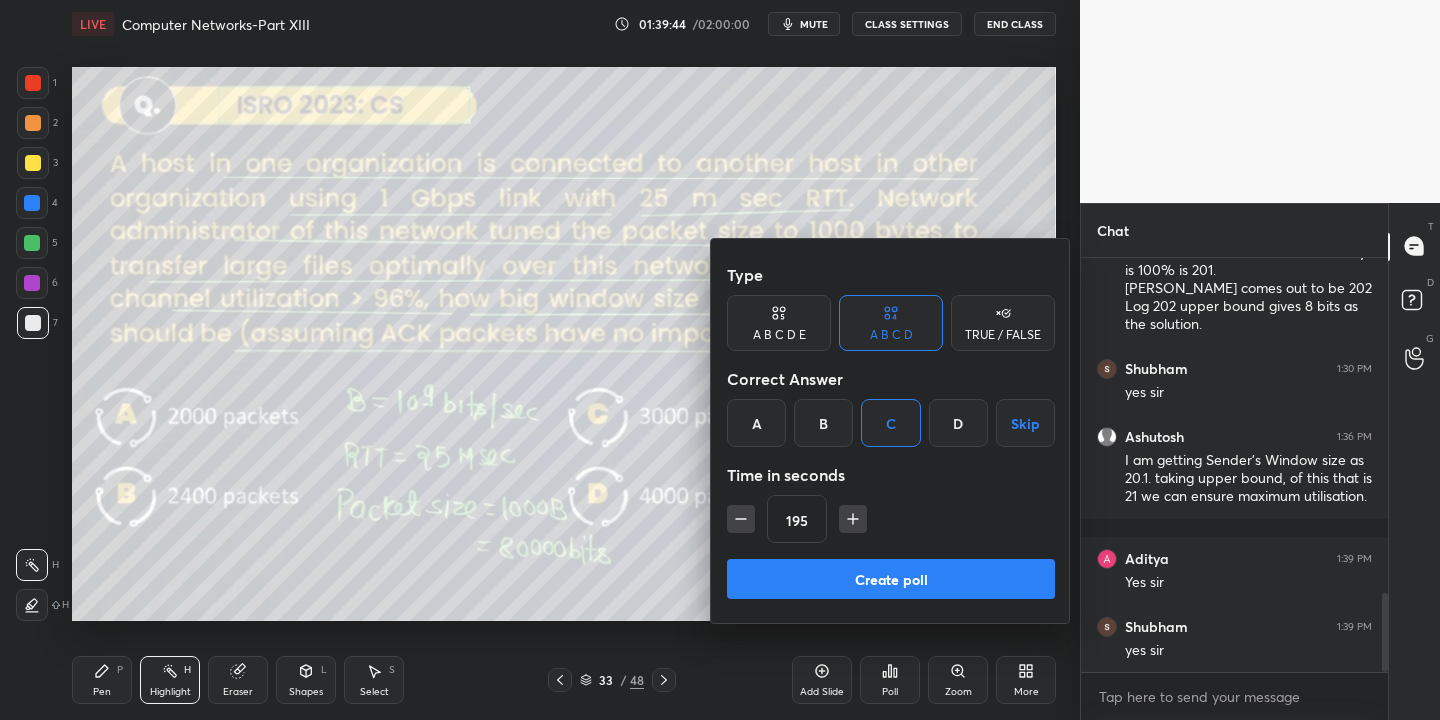 click 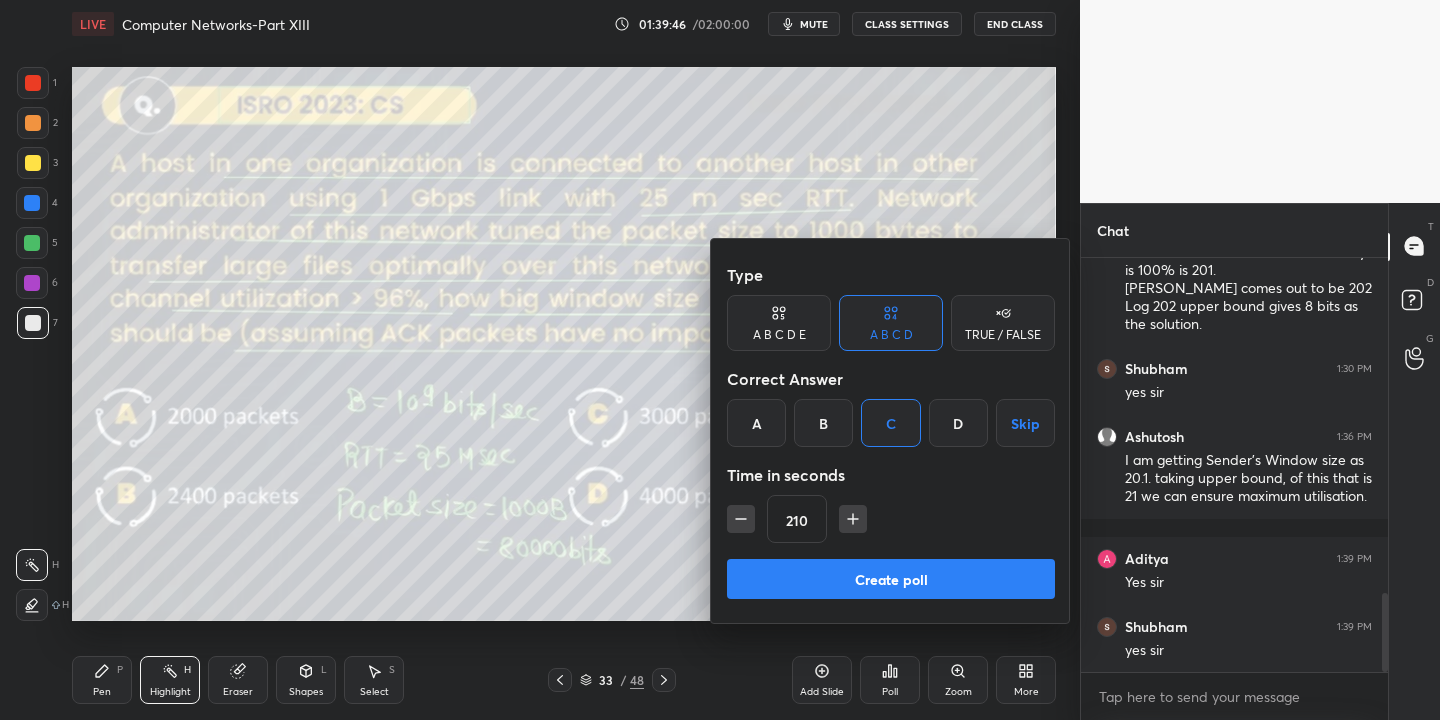 click 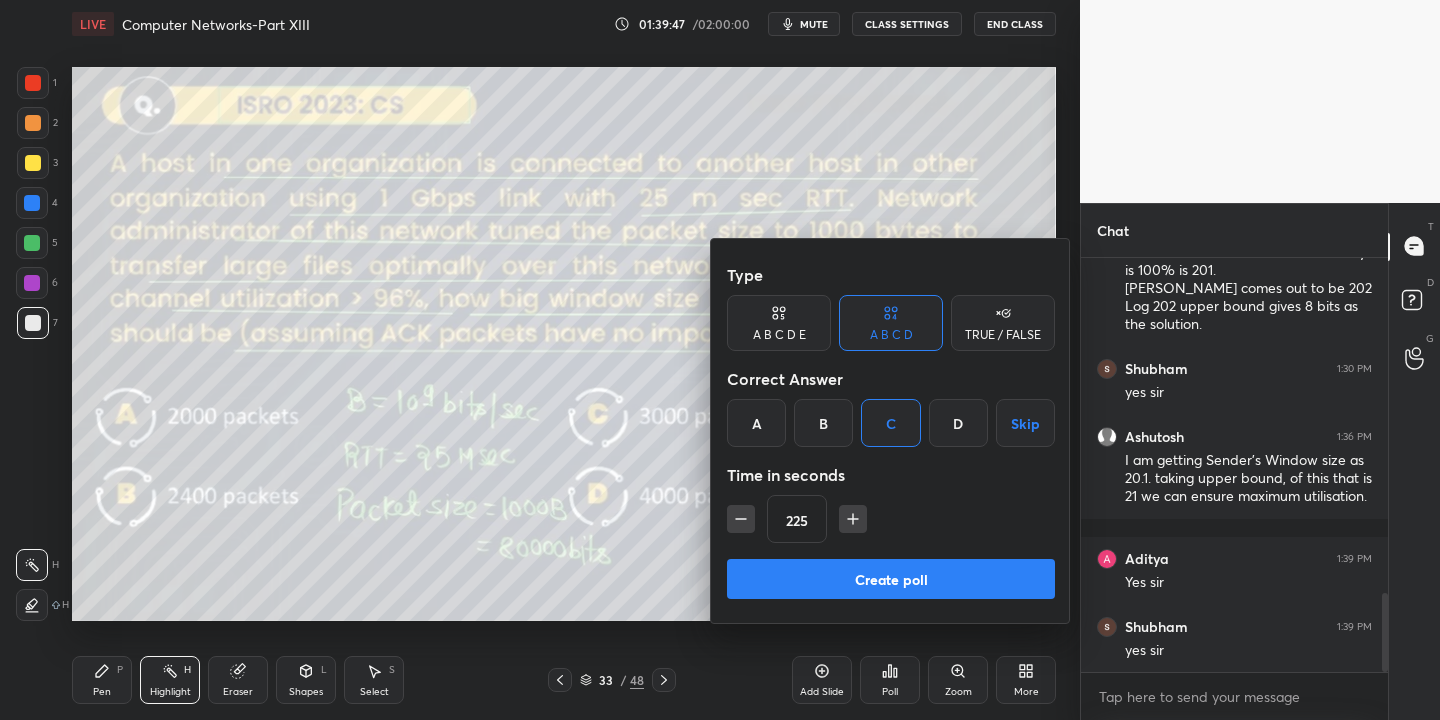 click 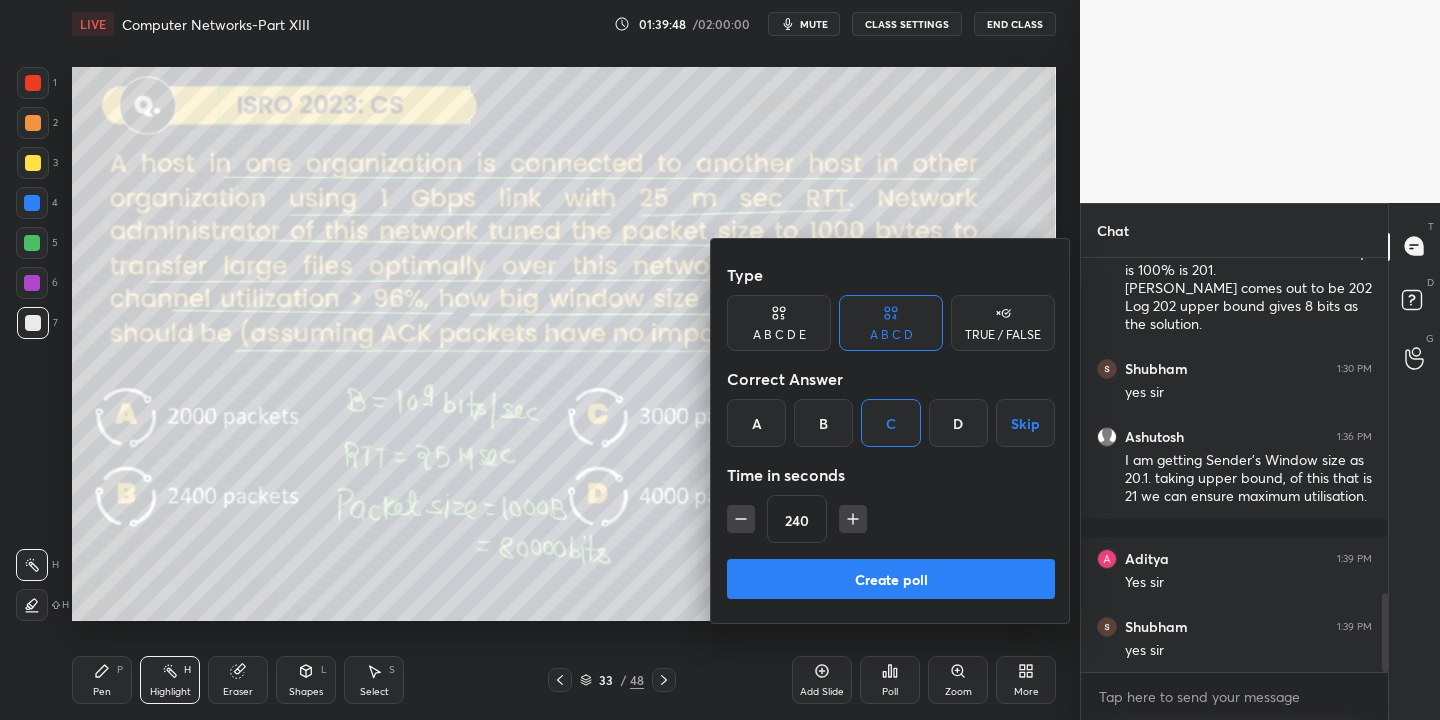 click on "Create poll" at bounding box center [891, 579] 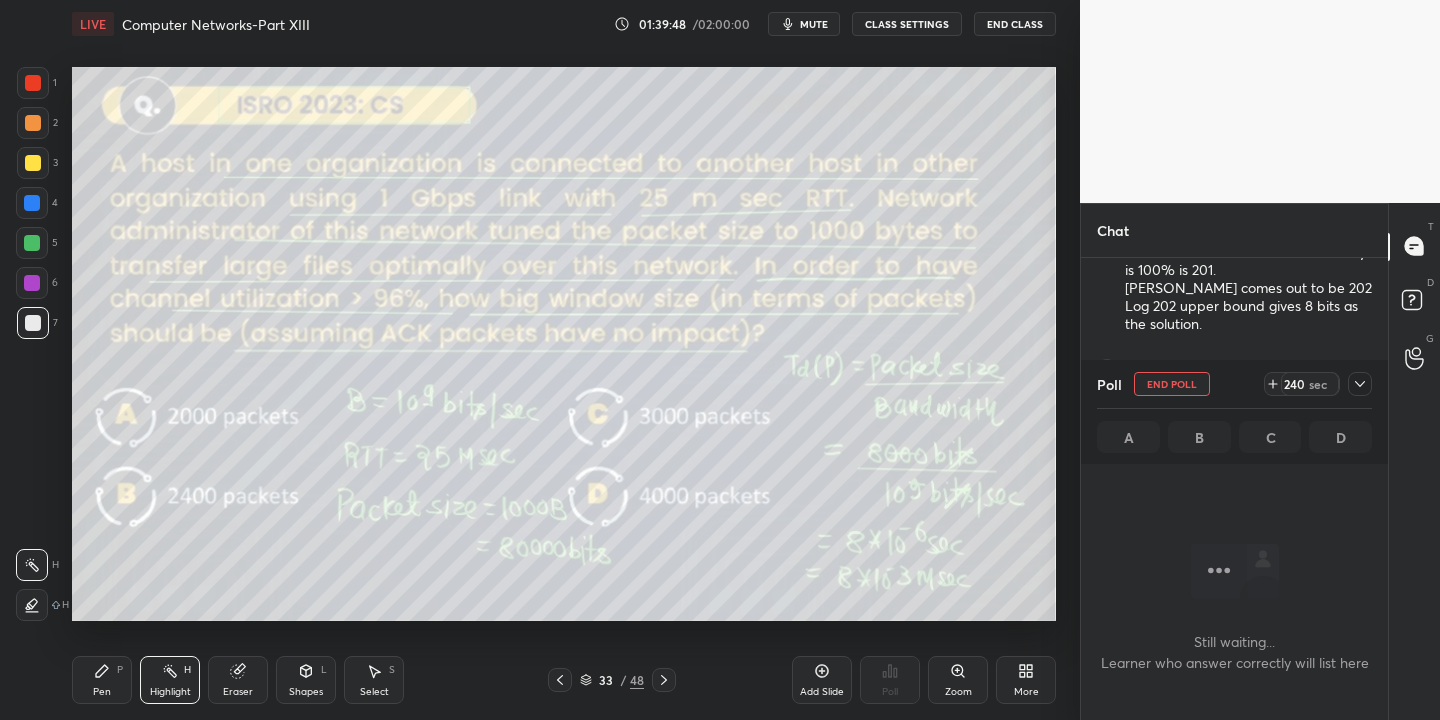 scroll, scrollTop: 310, scrollLeft: 301, axis: both 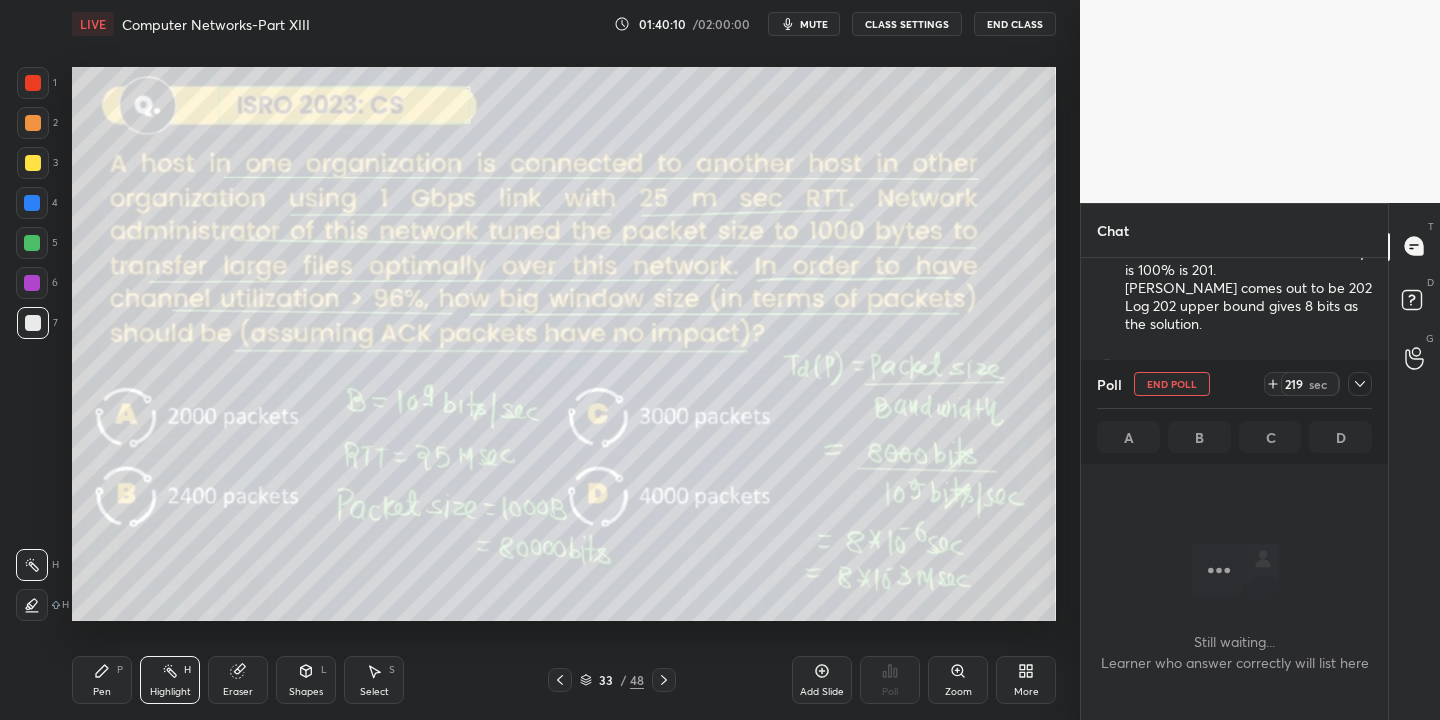 click 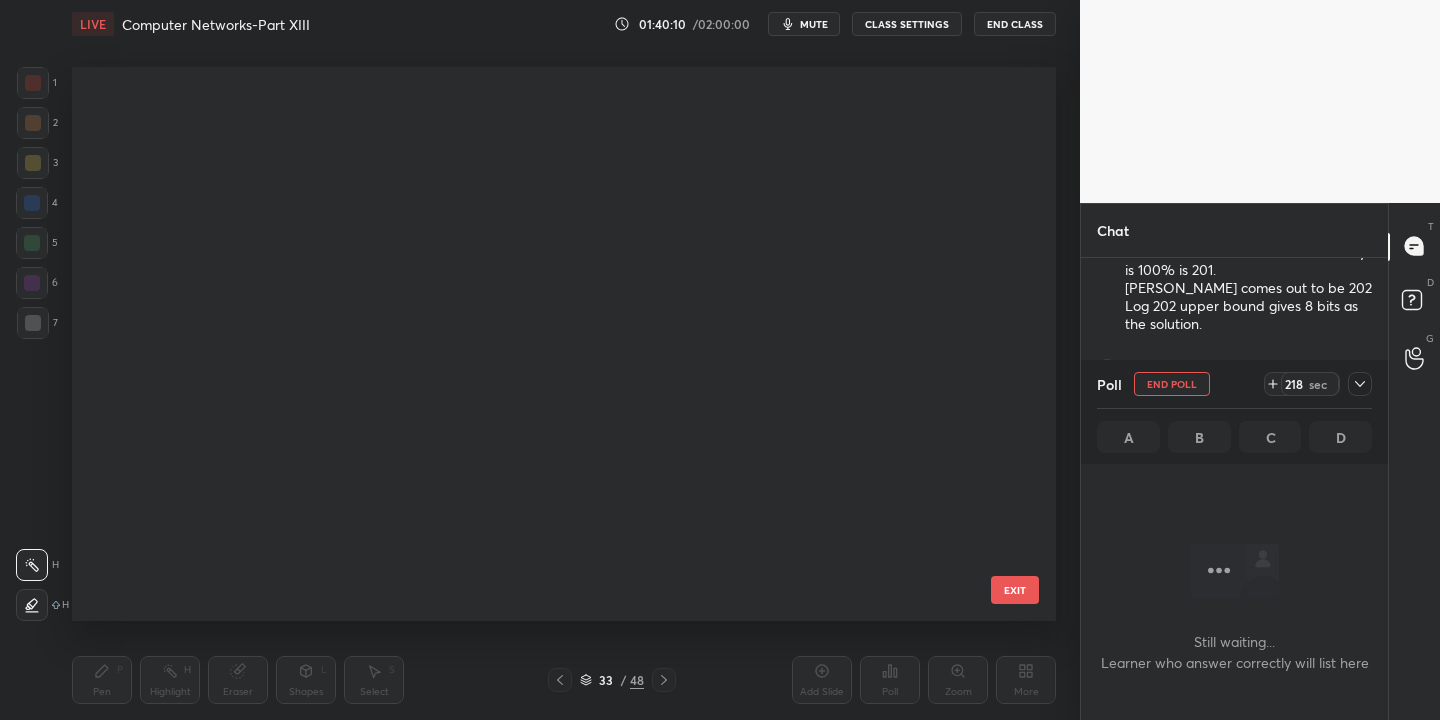 scroll, scrollTop: 1310, scrollLeft: 0, axis: vertical 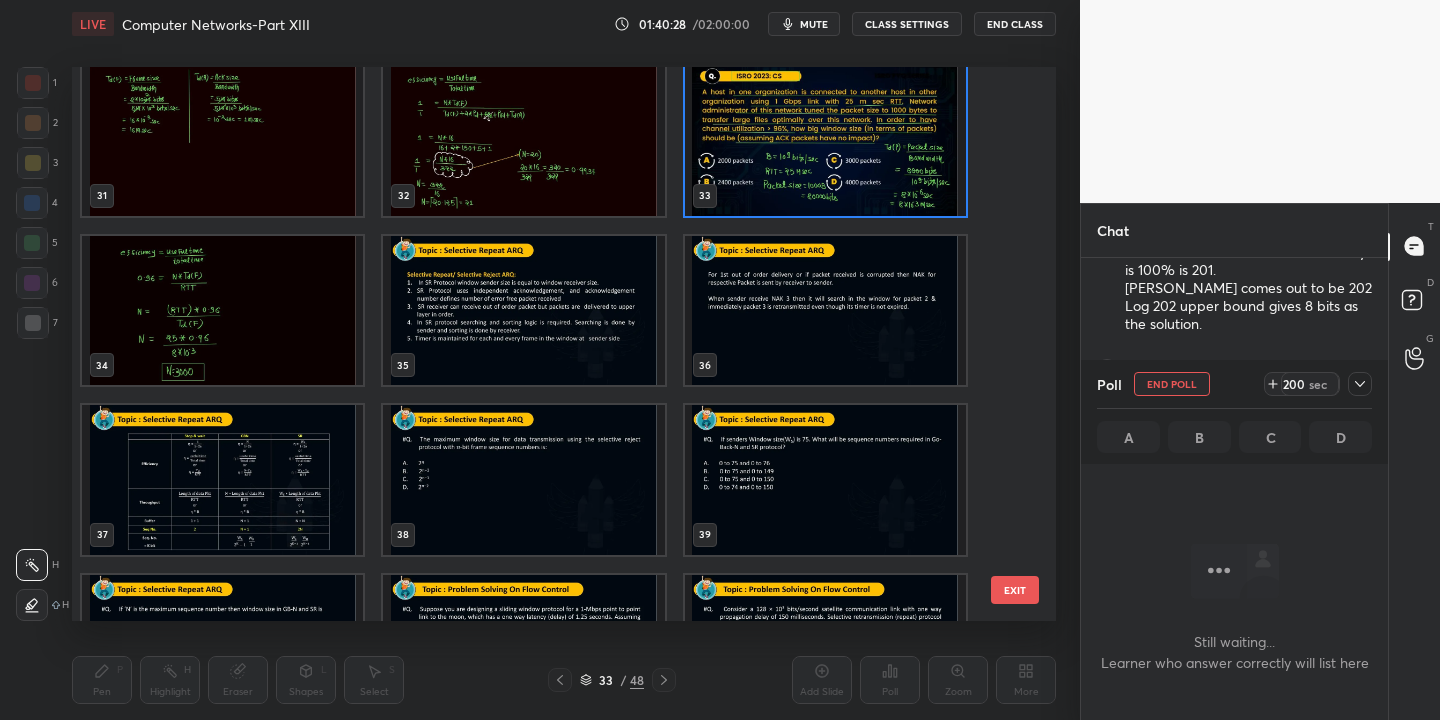 click on "EXIT" at bounding box center [1015, 590] 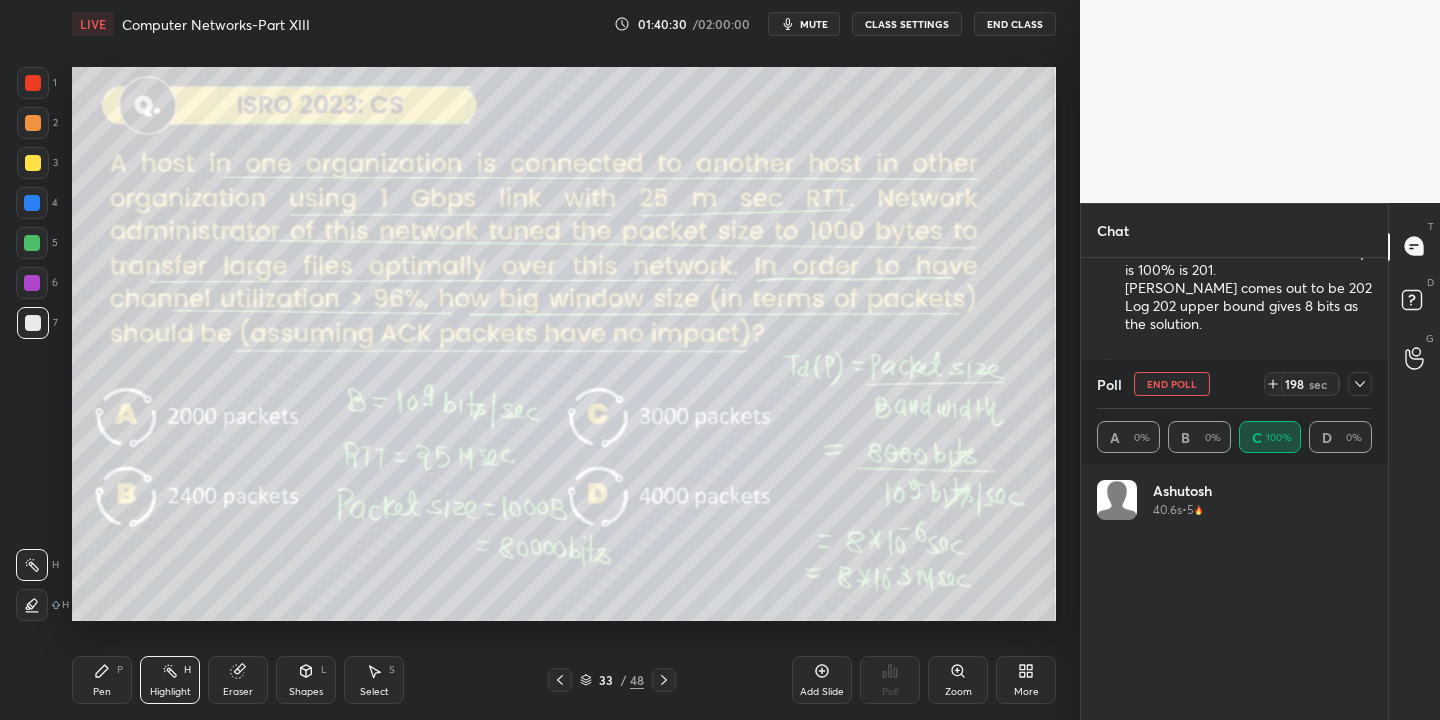 scroll, scrollTop: 7, scrollLeft: 7, axis: both 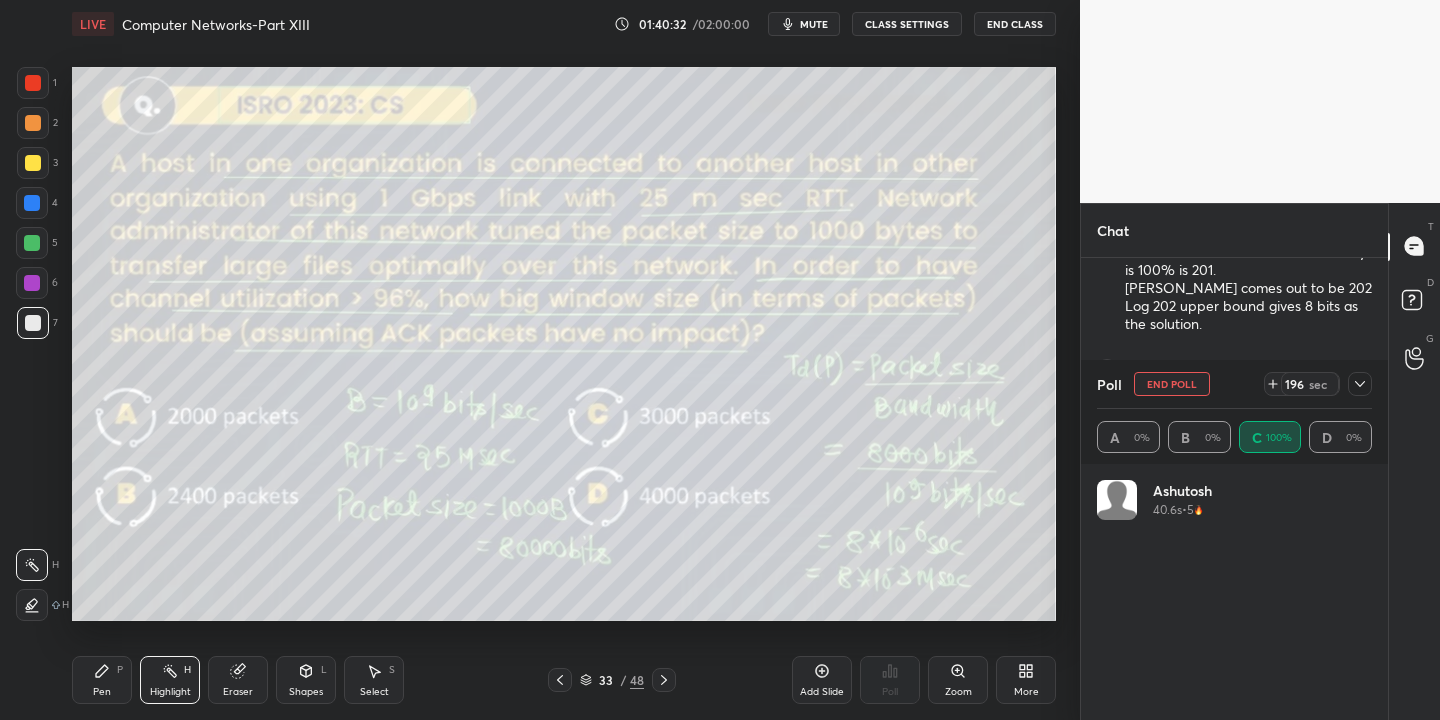 click 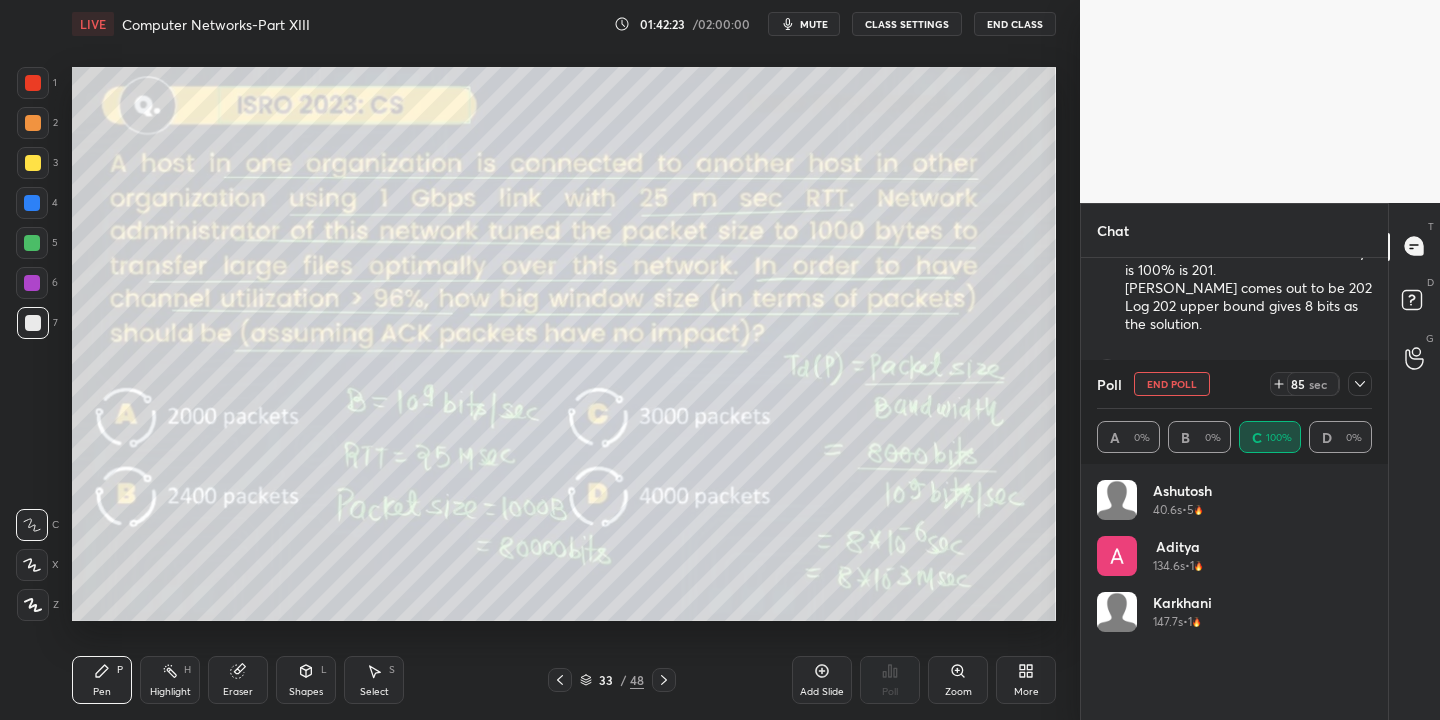 click 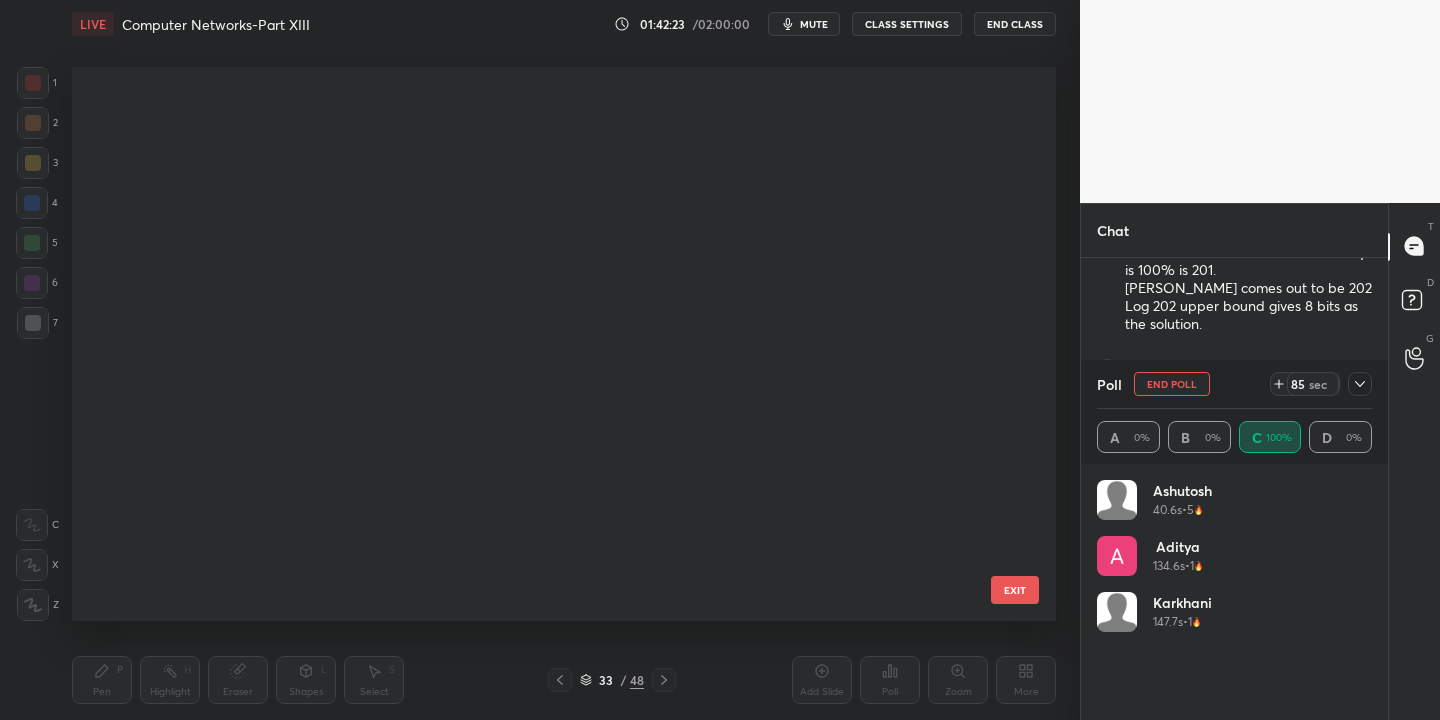 scroll, scrollTop: 1310, scrollLeft: 0, axis: vertical 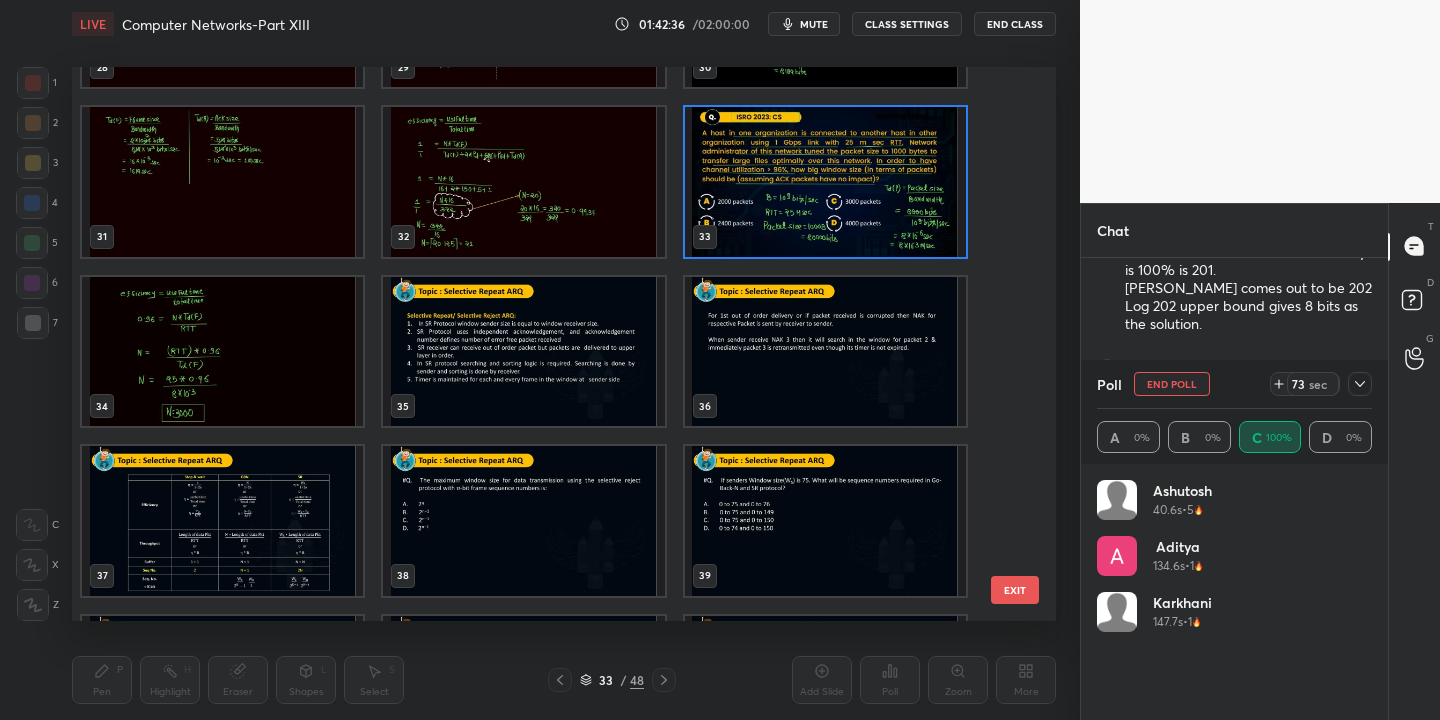 click on "EXIT" at bounding box center [1015, 590] 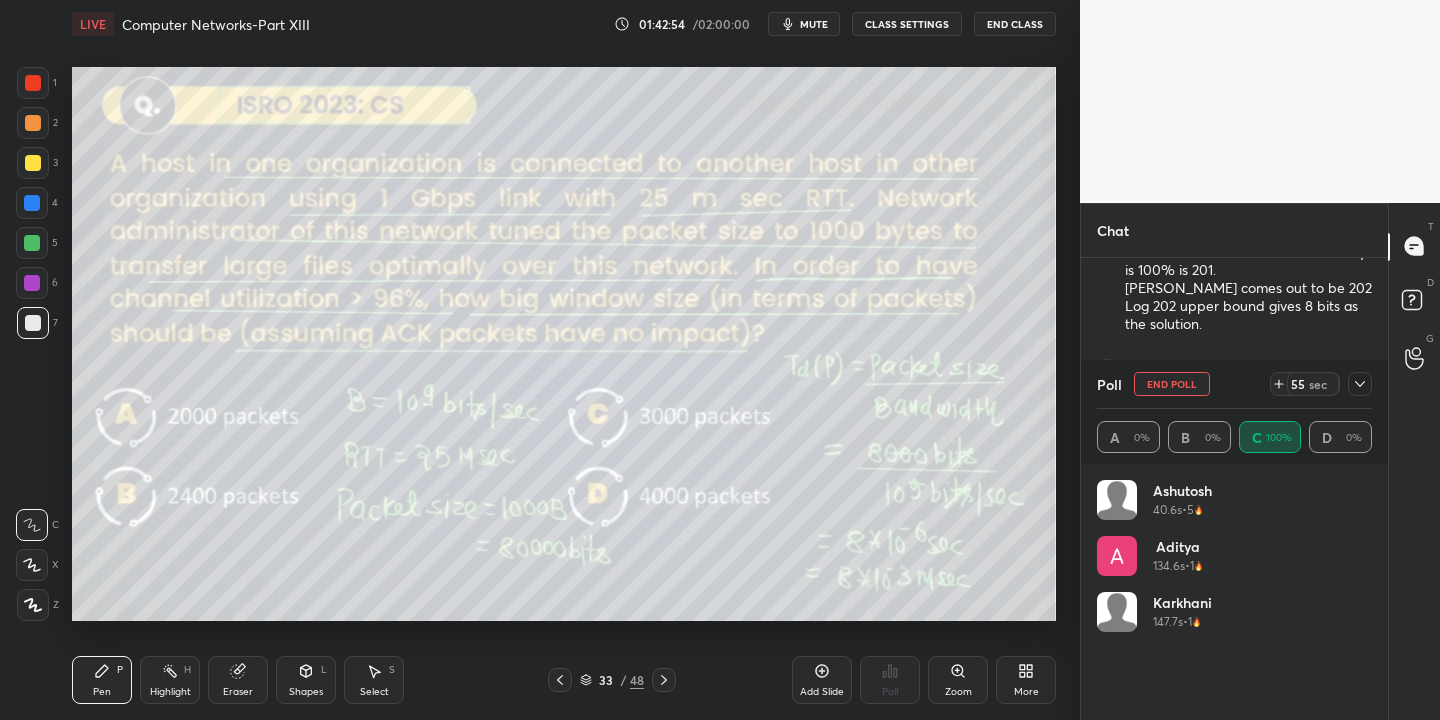 click on "End Poll" at bounding box center (1172, 384) 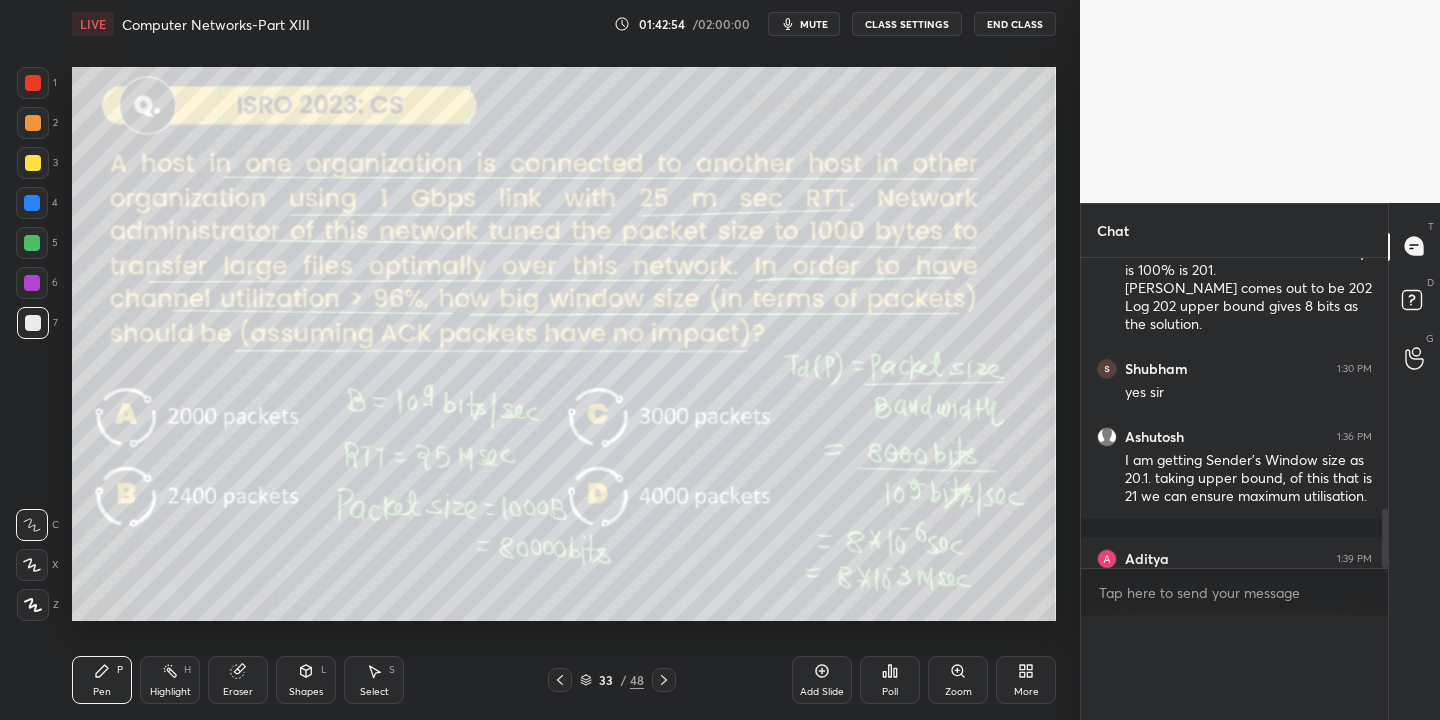 scroll, scrollTop: 0, scrollLeft: 0, axis: both 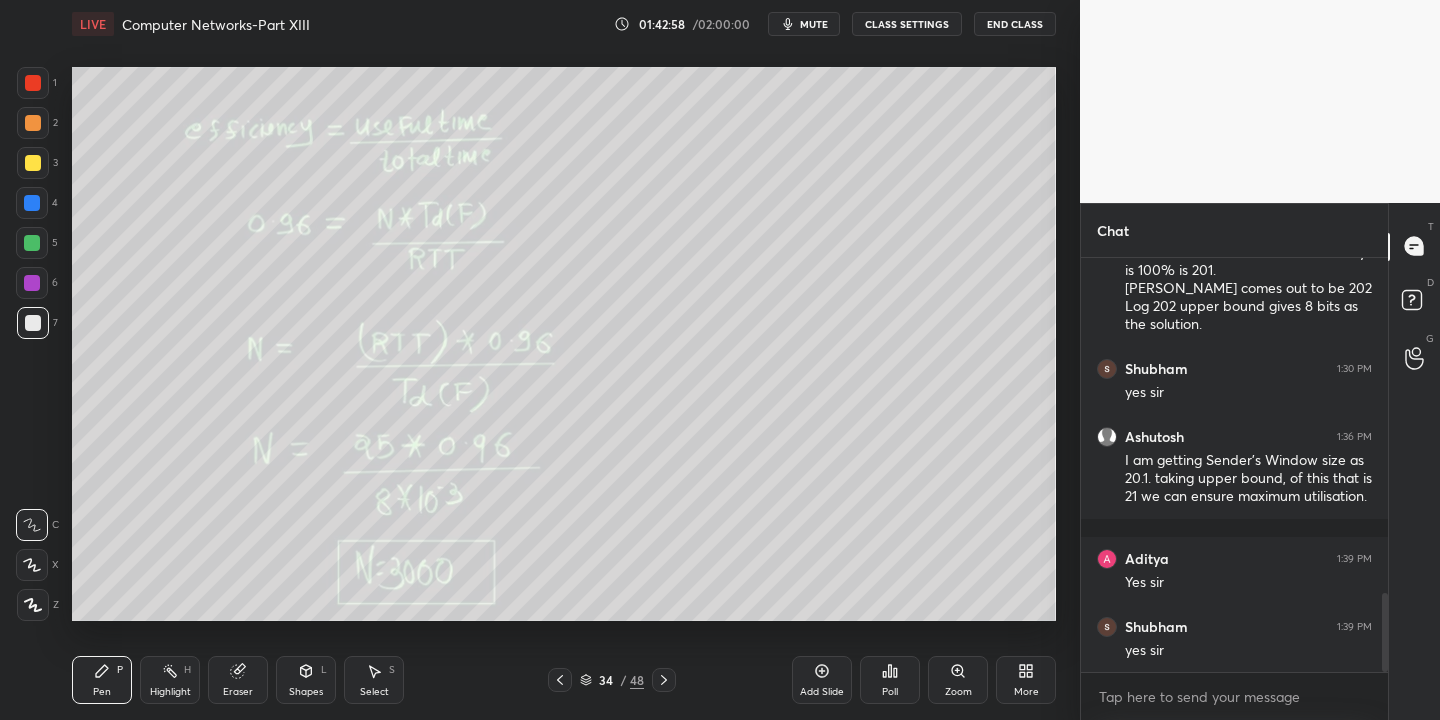 drag, startPoint x: 165, startPoint y: 682, endPoint x: 164, endPoint y: 636, distance: 46.010868 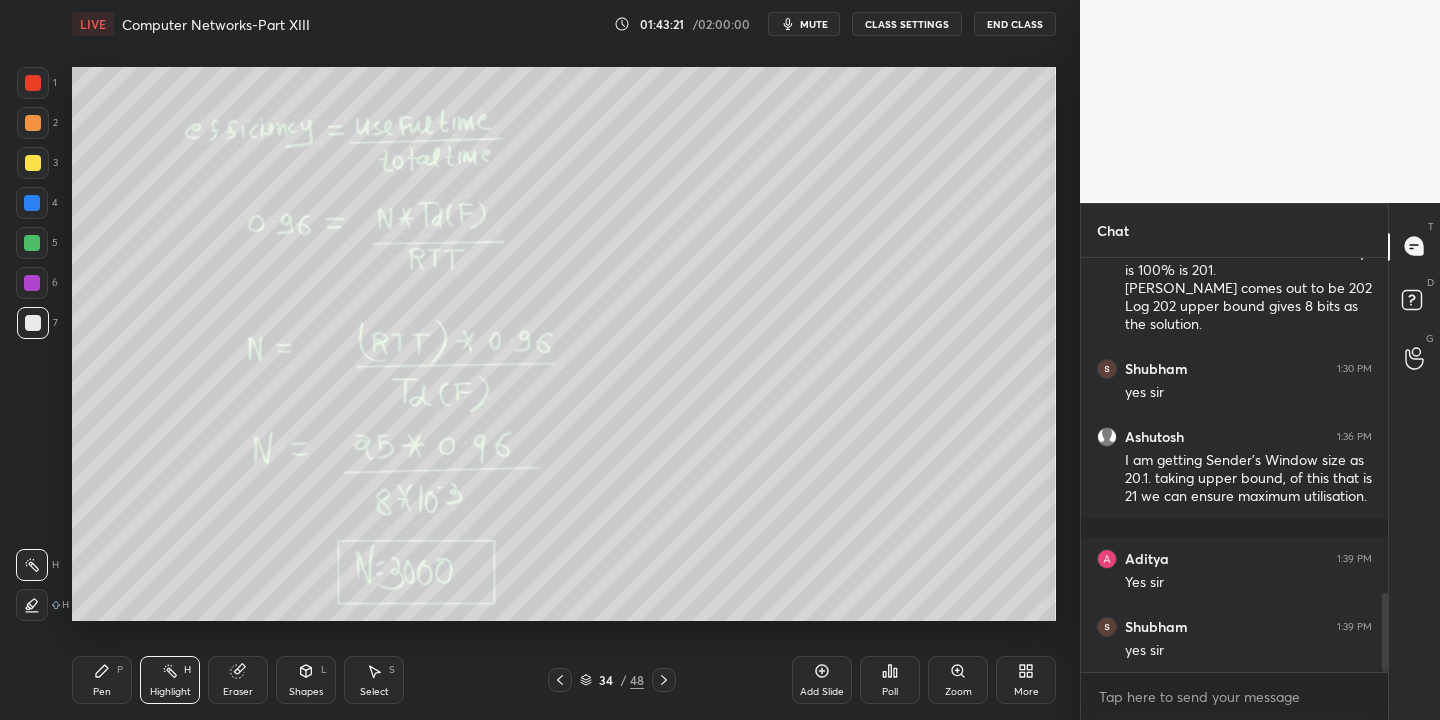drag, startPoint x: 164, startPoint y: 687, endPoint x: 233, endPoint y: 621, distance: 95.48299 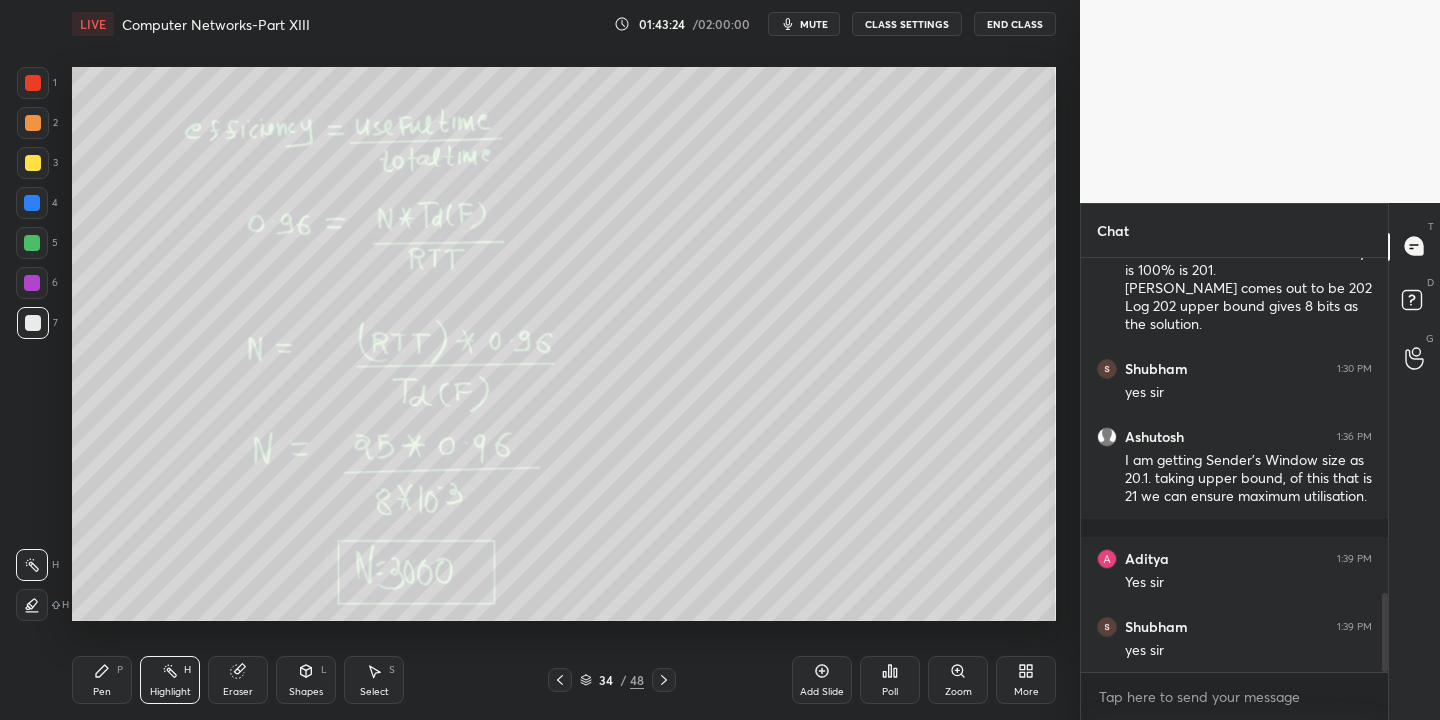 click on "Pen P" at bounding box center [102, 680] 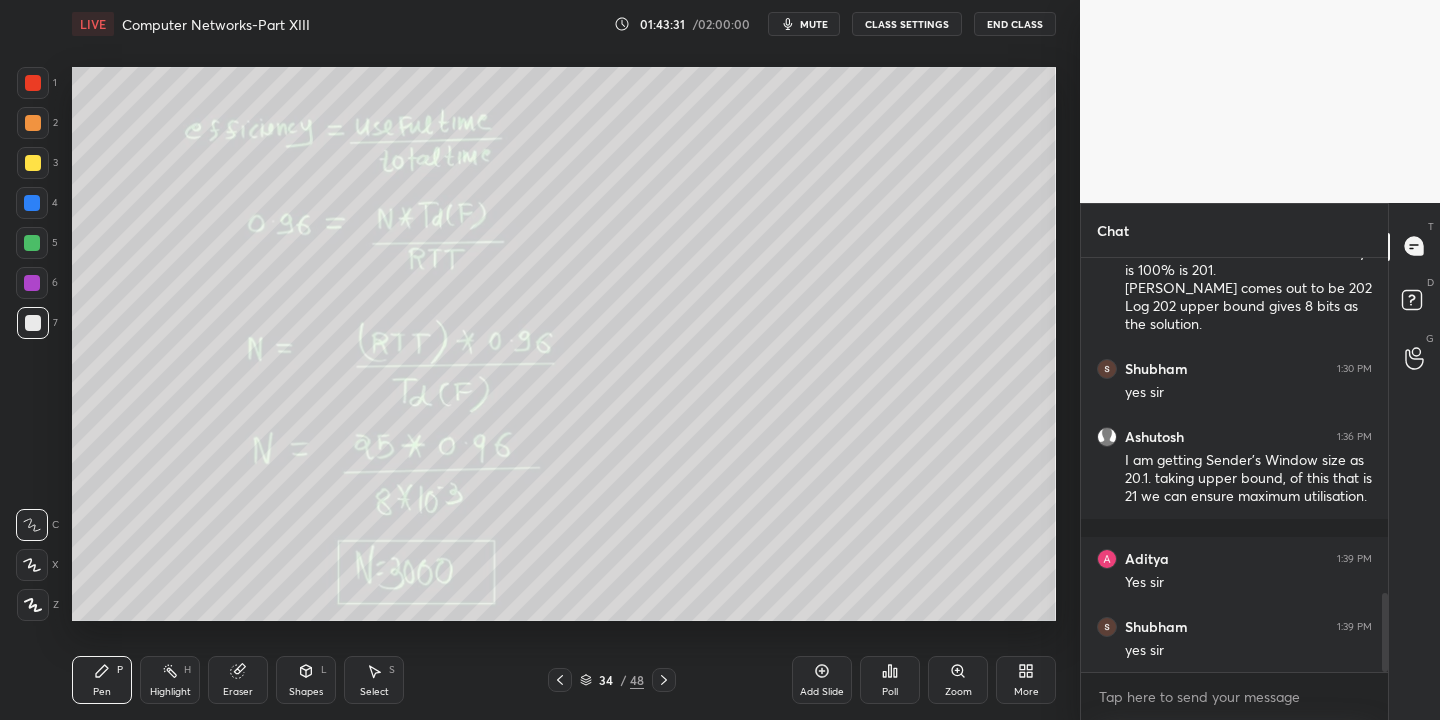 click at bounding box center (32, 243) 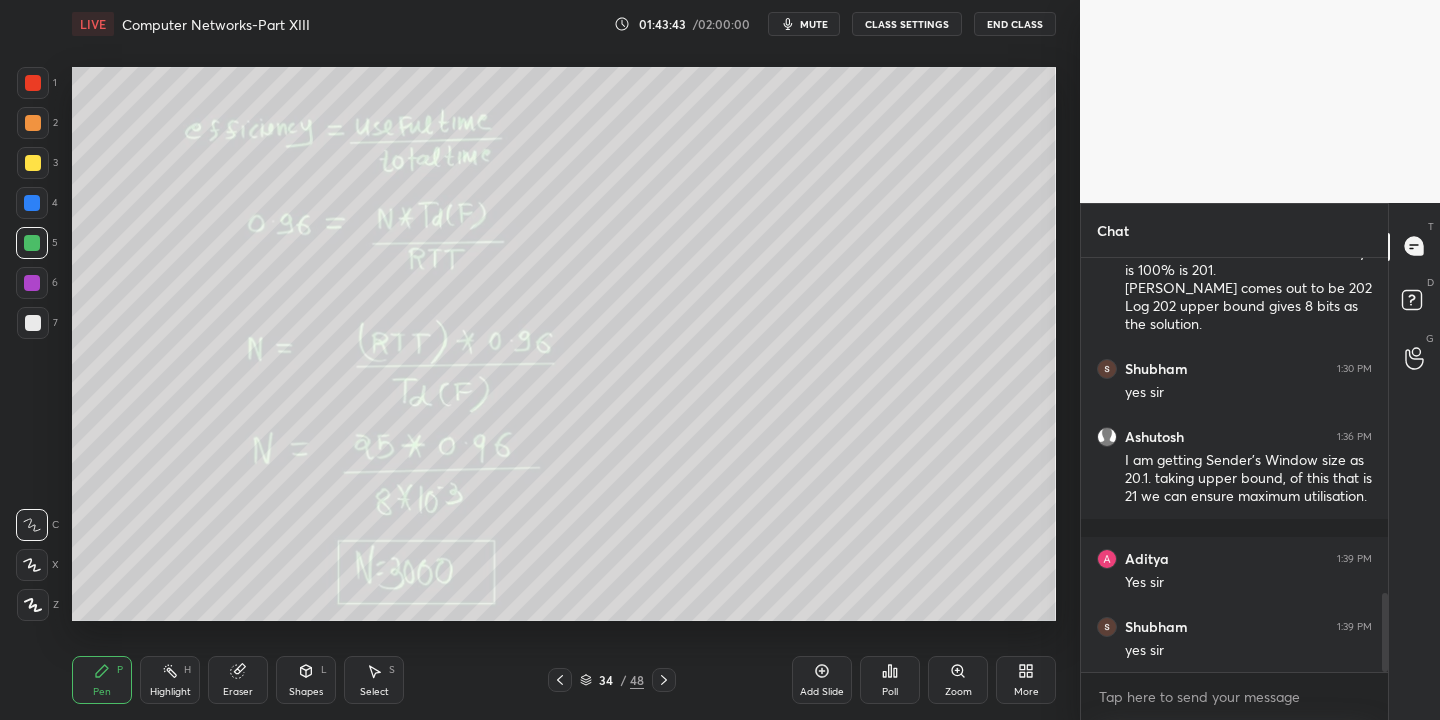 click 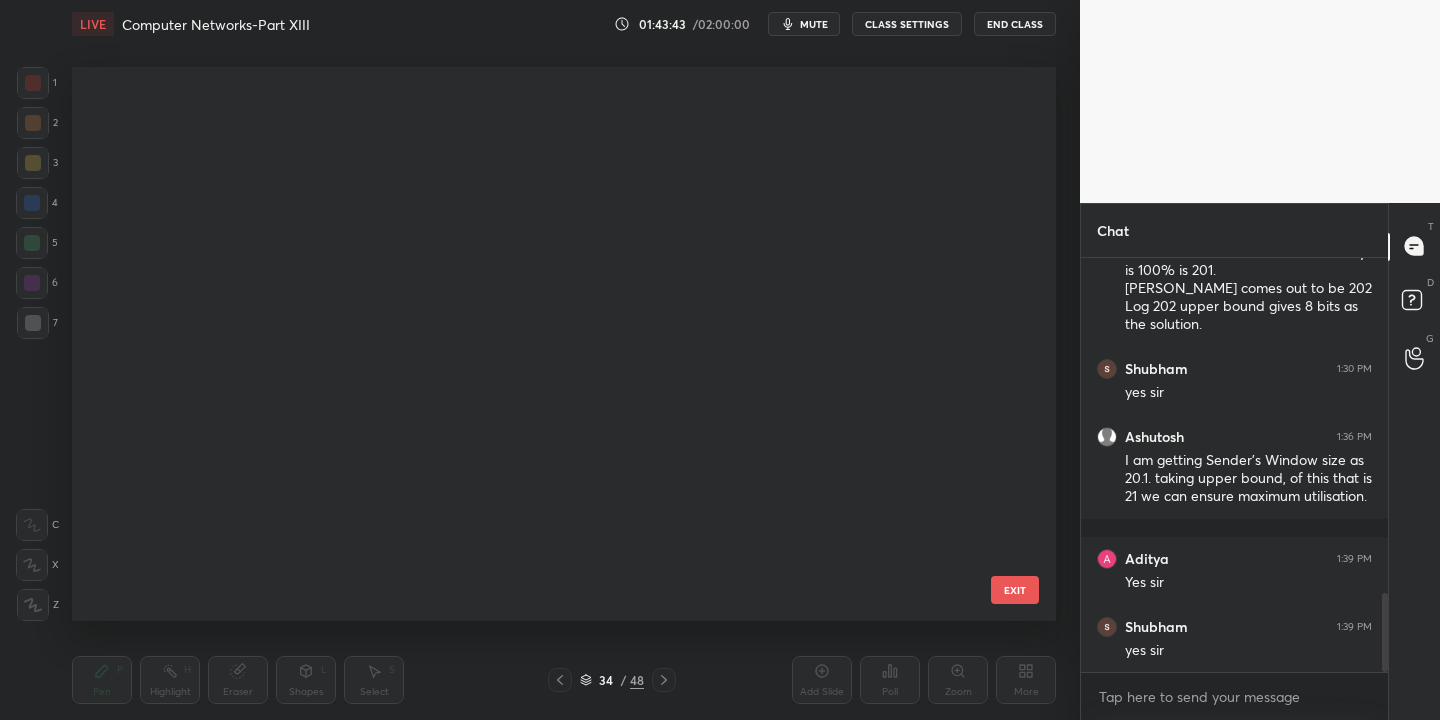 scroll, scrollTop: 1480, scrollLeft: 0, axis: vertical 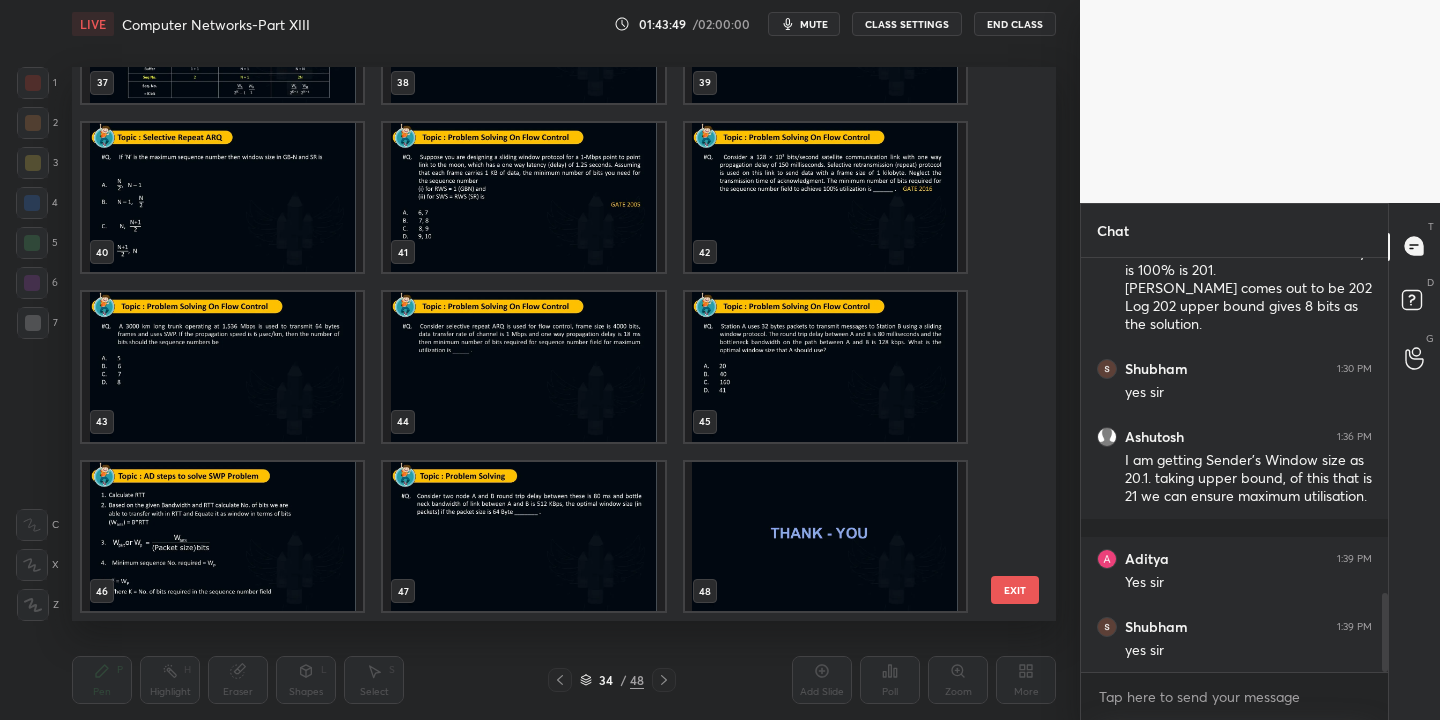click at bounding box center (825, 537) 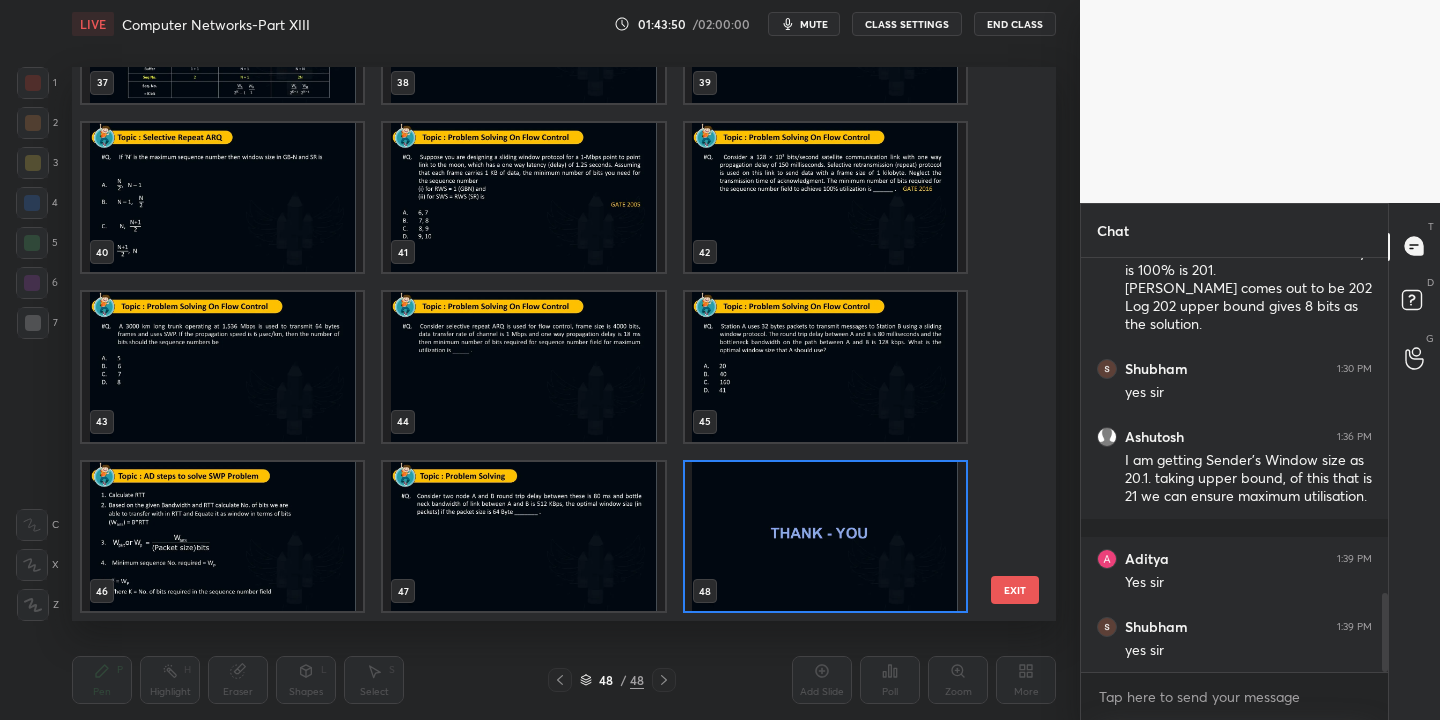 click on "EXIT" at bounding box center (1015, 590) 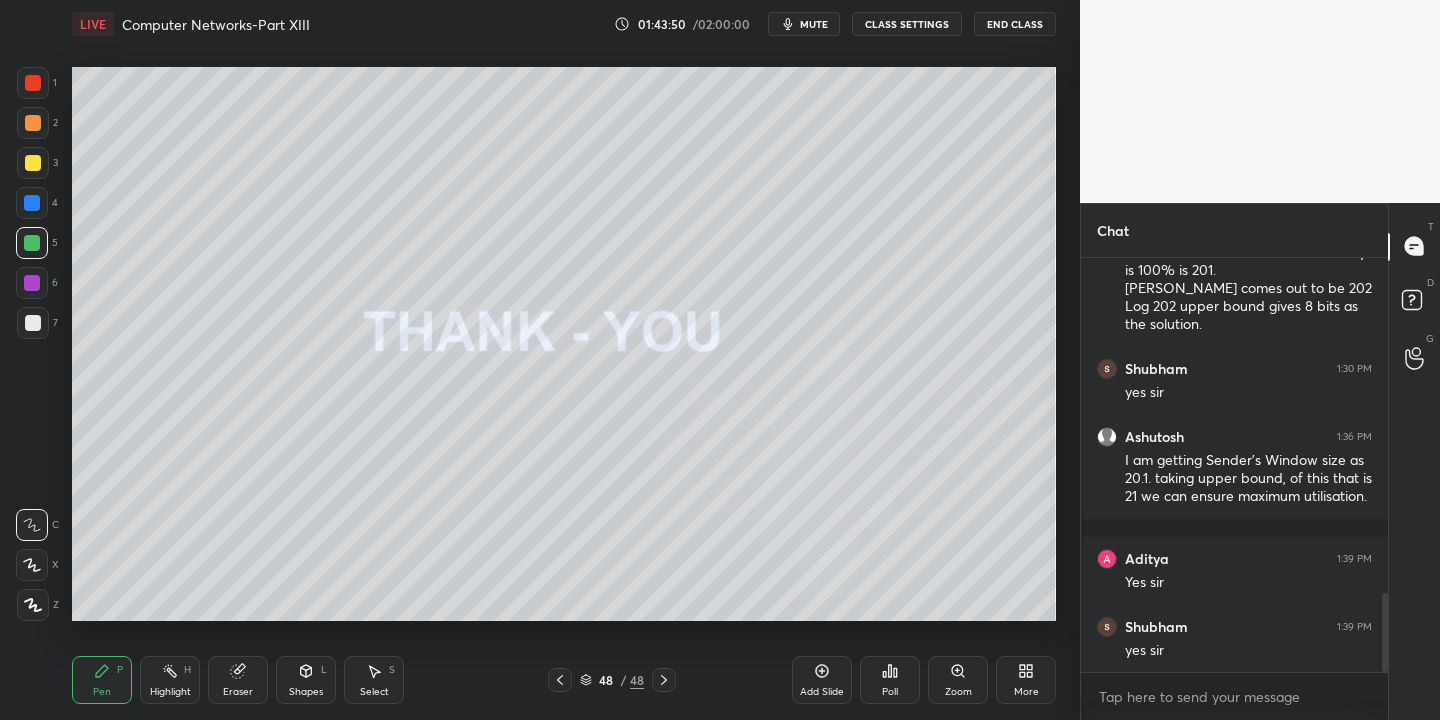 scroll, scrollTop: 0, scrollLeft: 0, axis: both 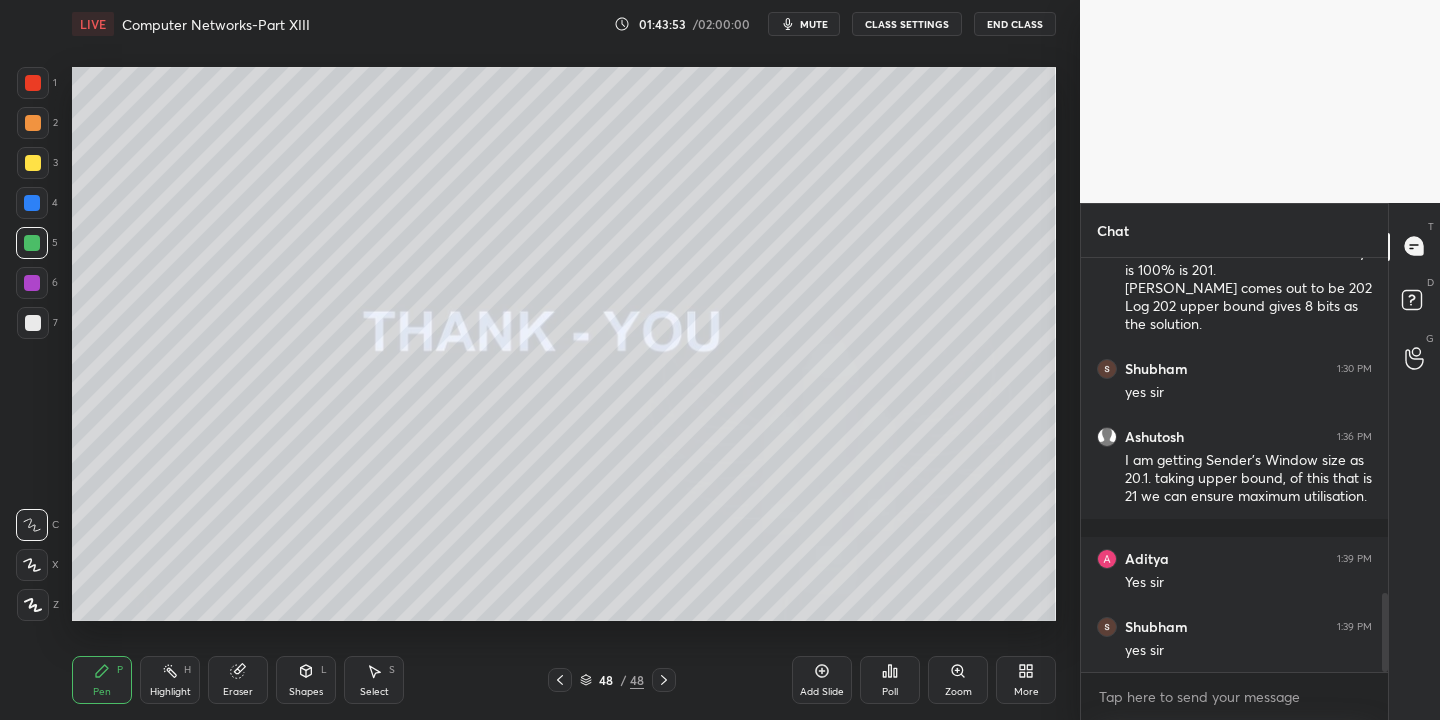 click 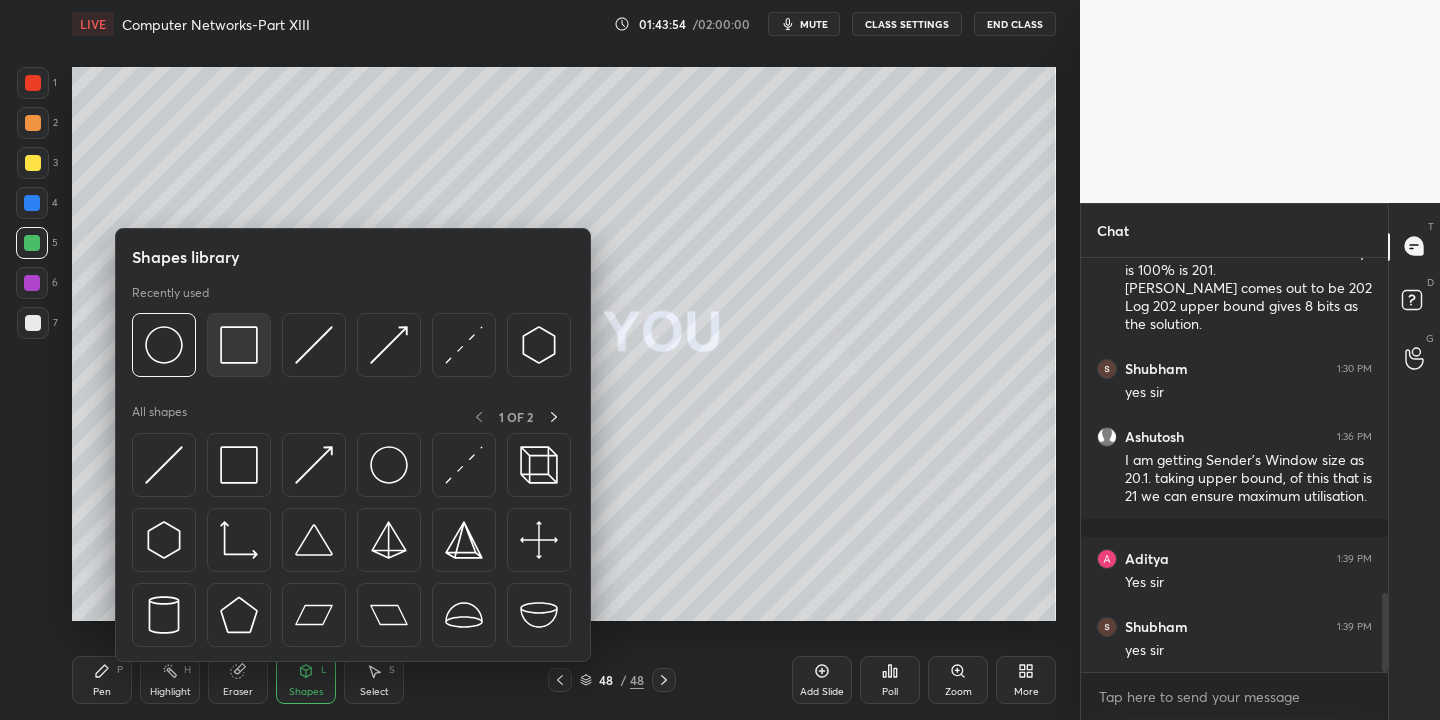 drag, startPoint x: 251, startPoint y: 354, endPoint x: 36, endPoint y: 161, distance: 288.91867 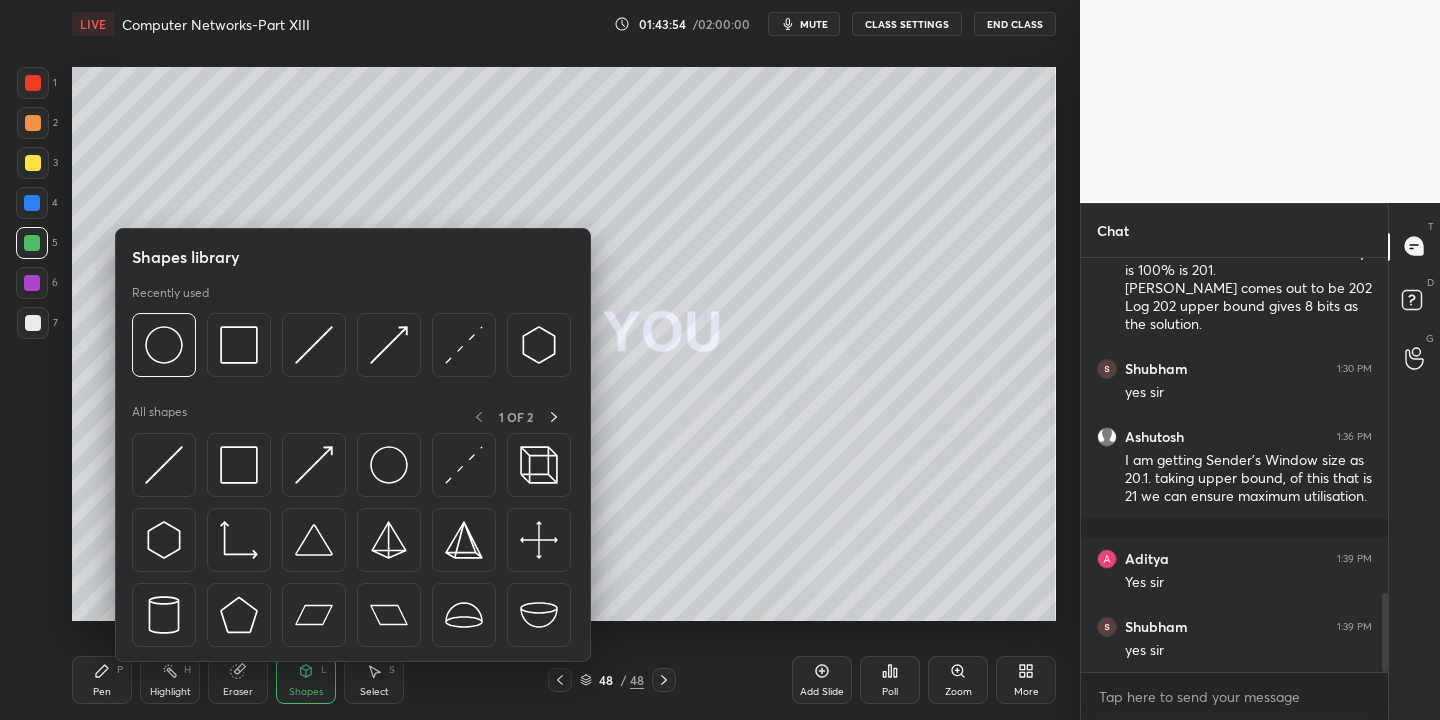 click at bounding box center [239, 345] 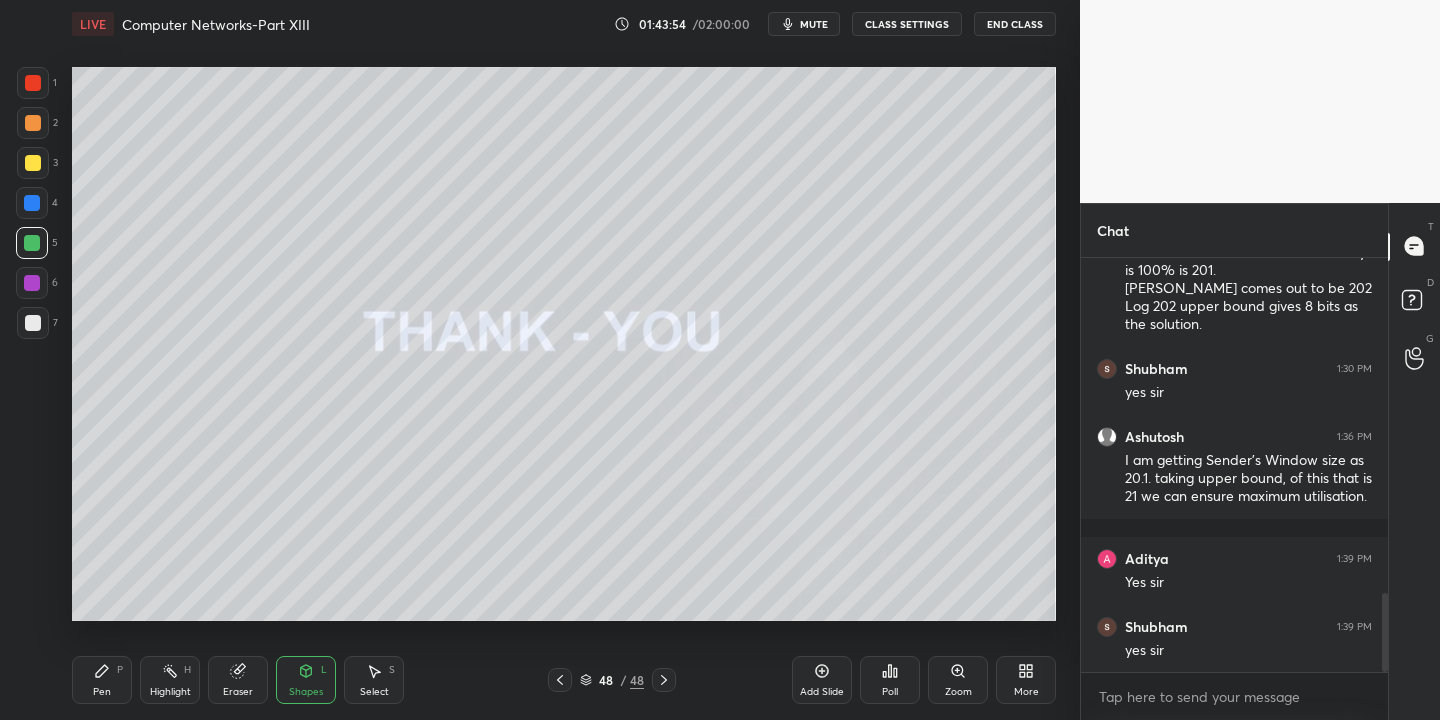 drag, startPoint x: 36, startPoint y: 161, endPoint x: 54, endPoint y: 157, distance: 18.439089 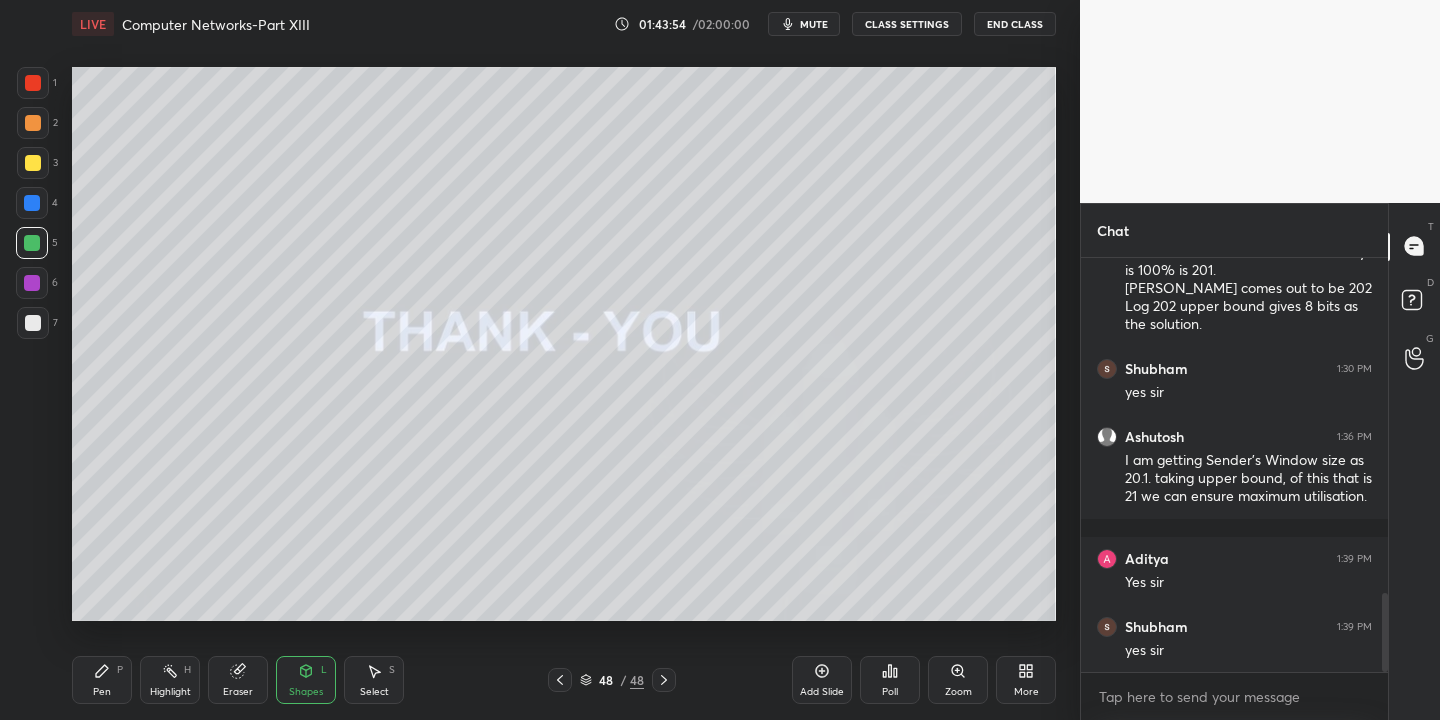 click at bounding box center (33, 163) 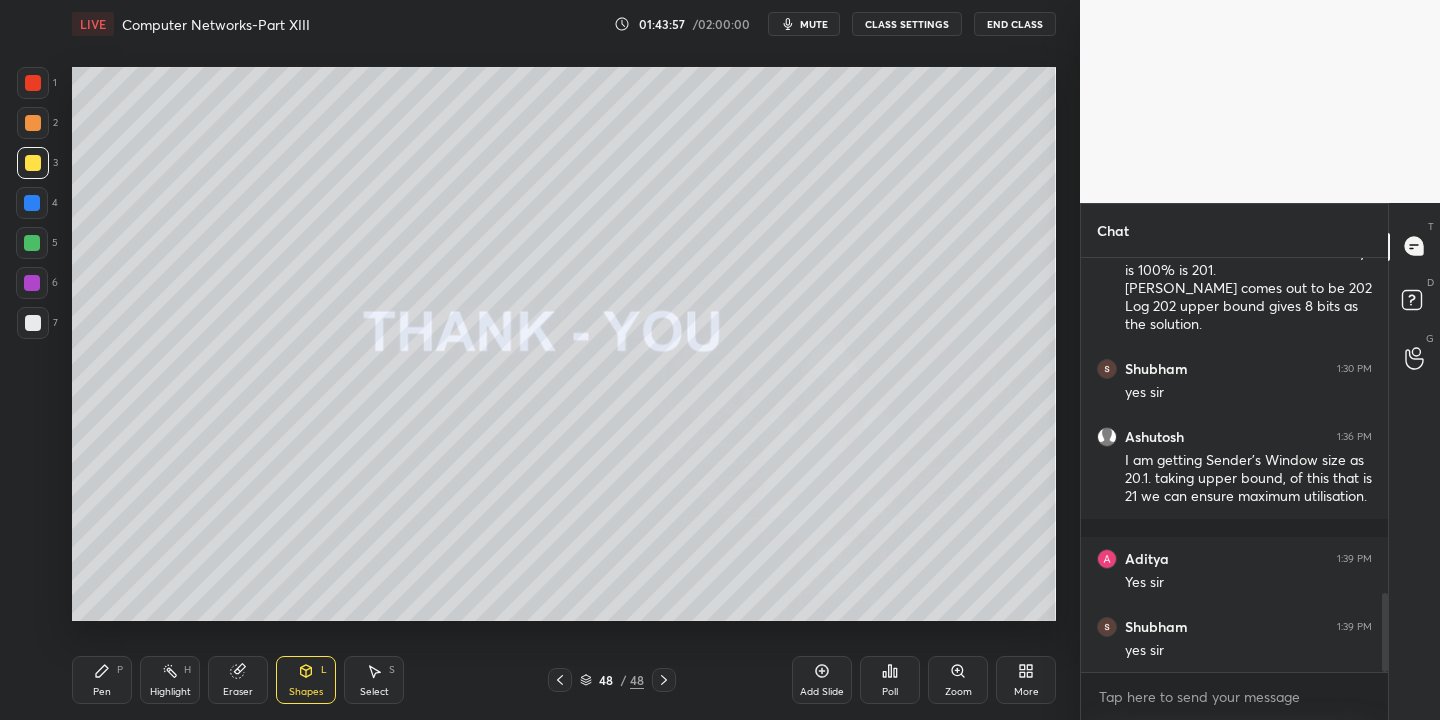 click on "Pen P" at bounding box center (102, 680) 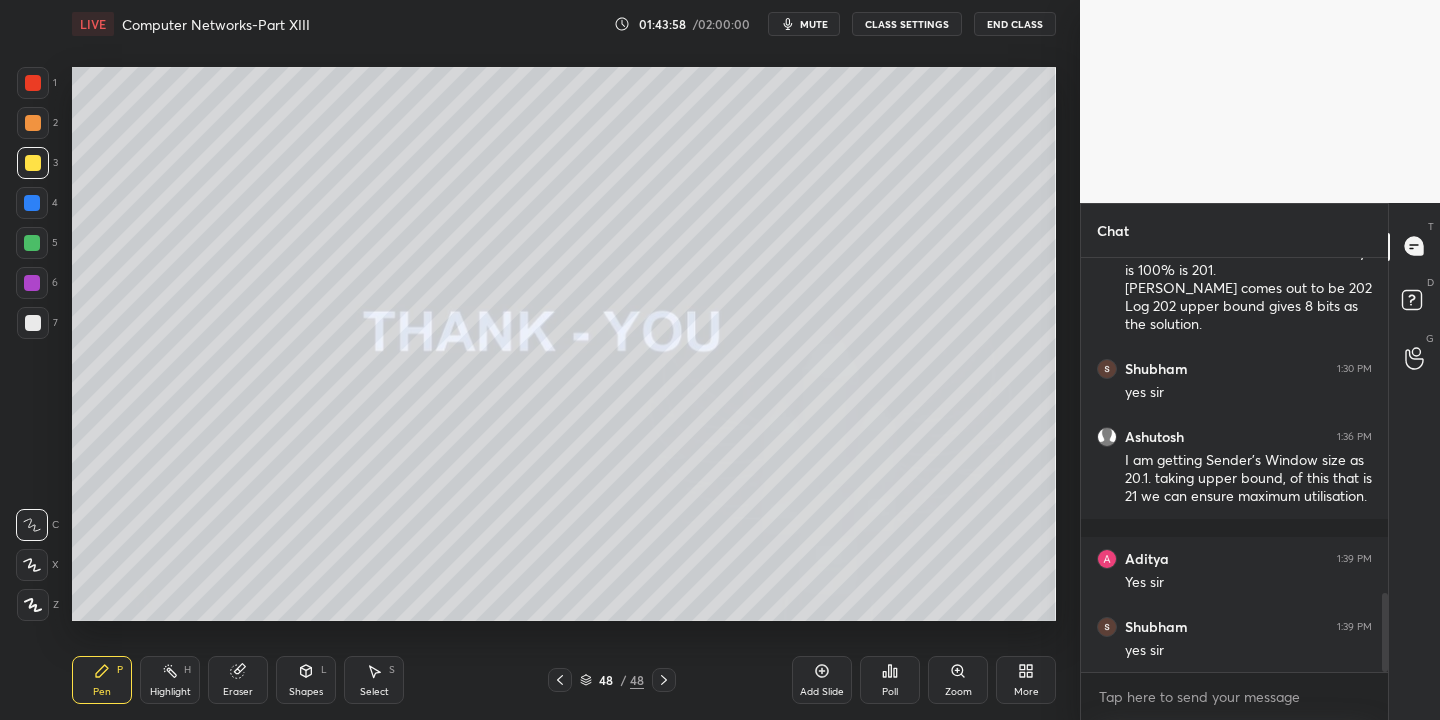click on "Highlight H" at bounding box center (170, 680) 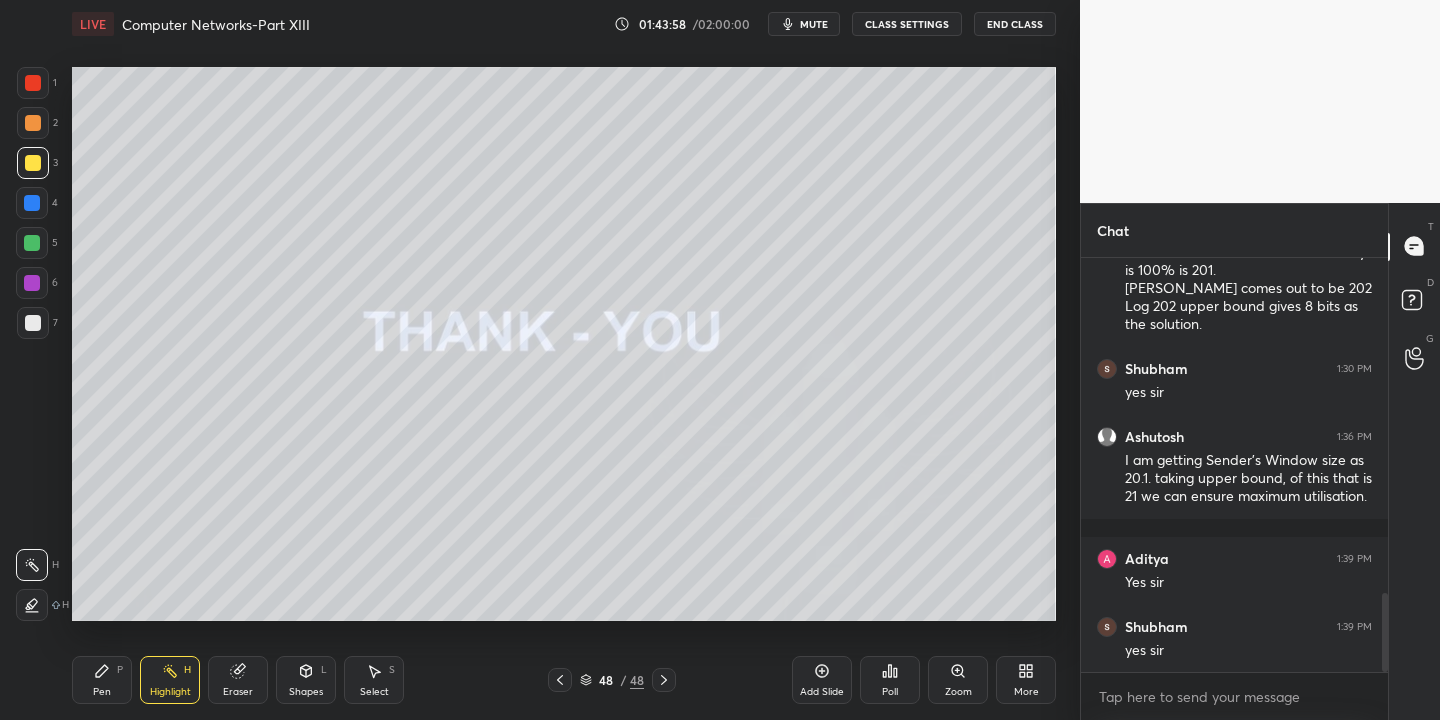 click on "Pen P" at bounding box center [102, 680] 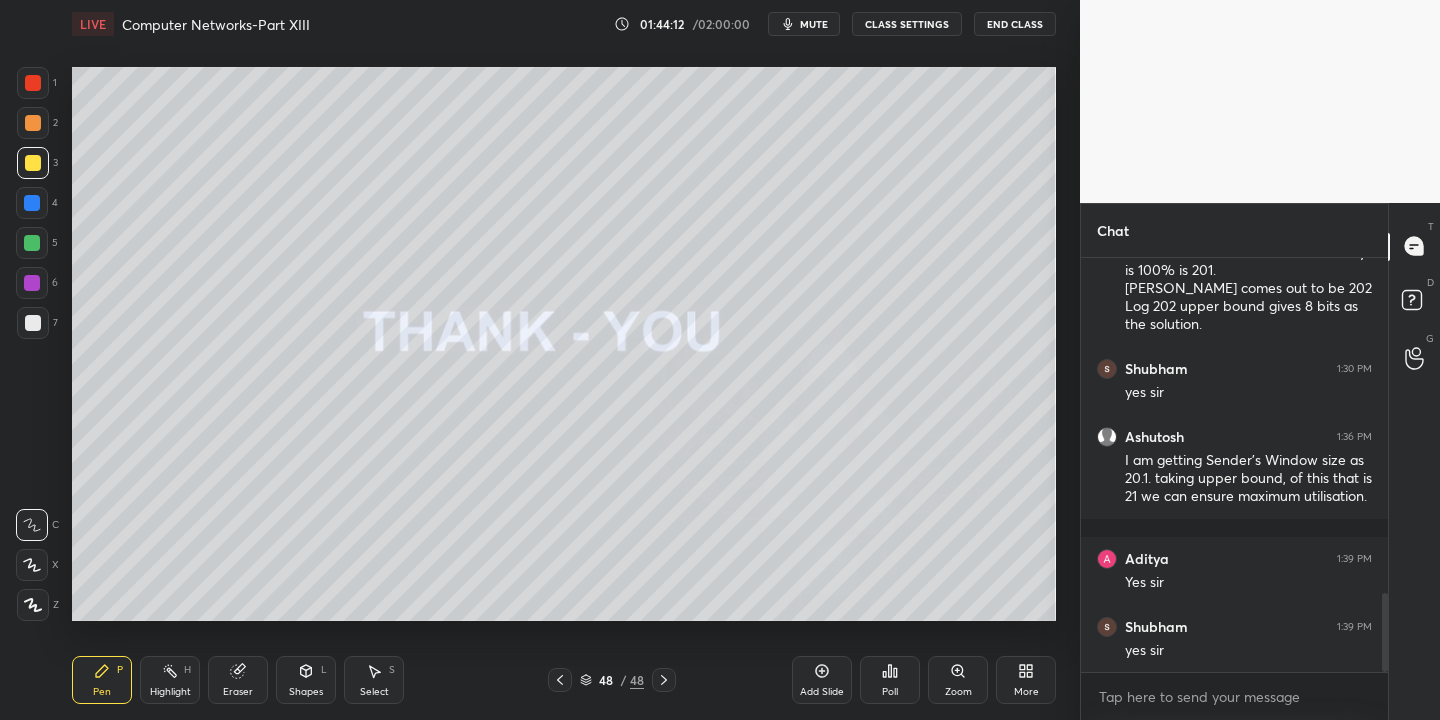 click at bounding box center [33, 123] 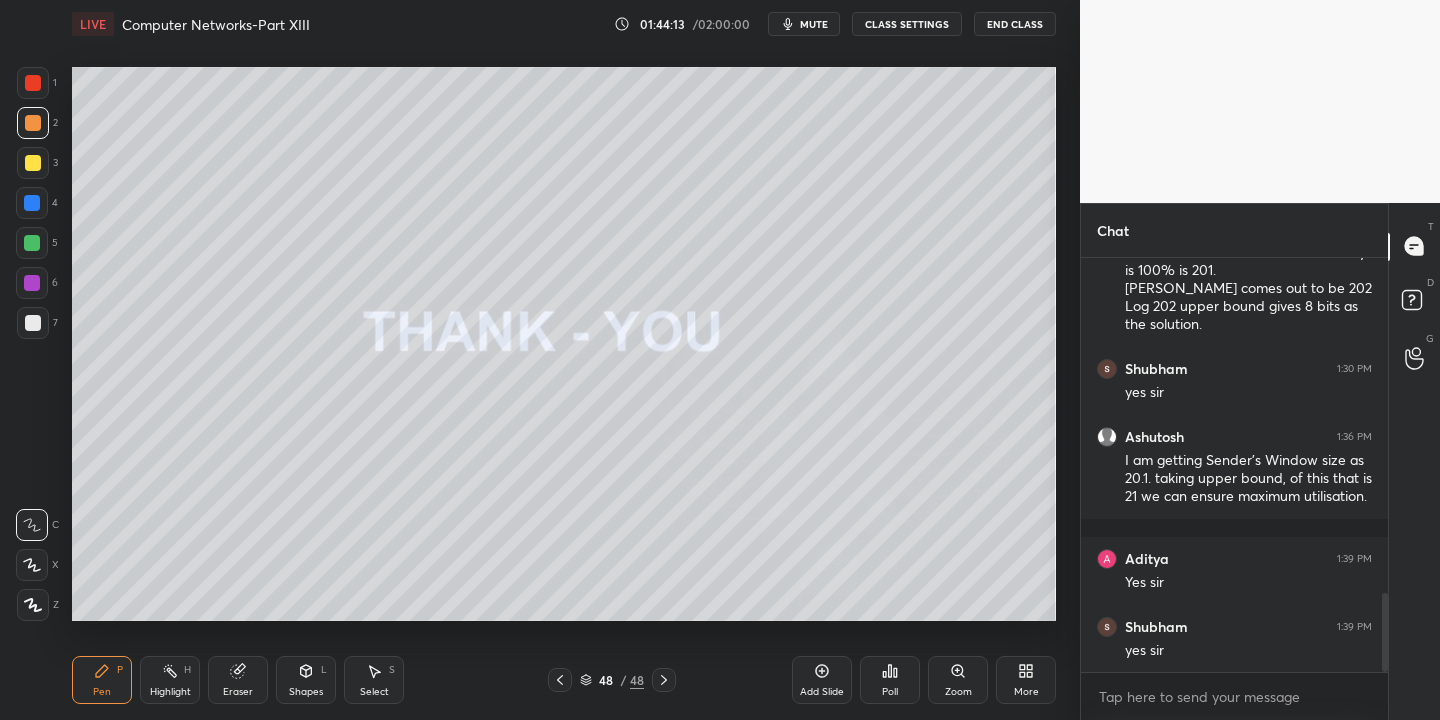 click on "3" at bounding box center [37, 163] 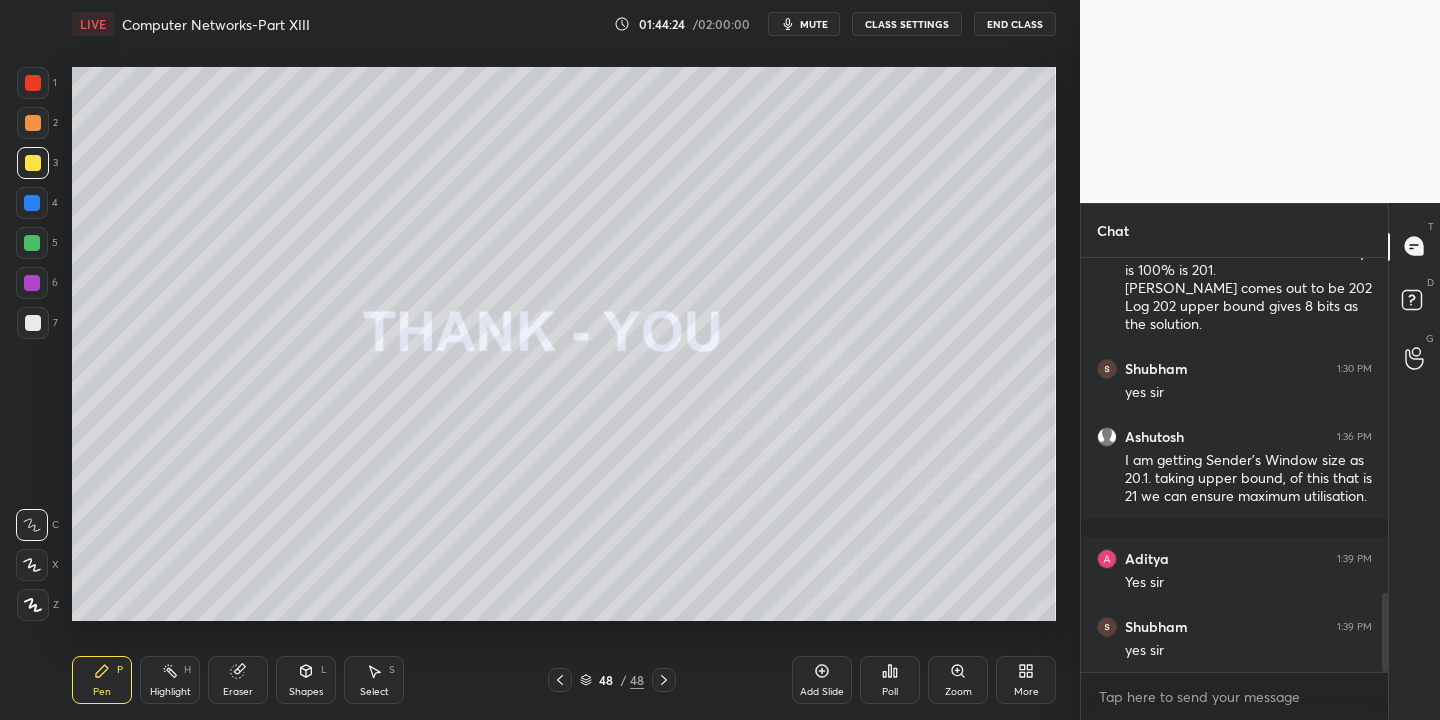 click on "End Class" at bounding box center (1015, 24) 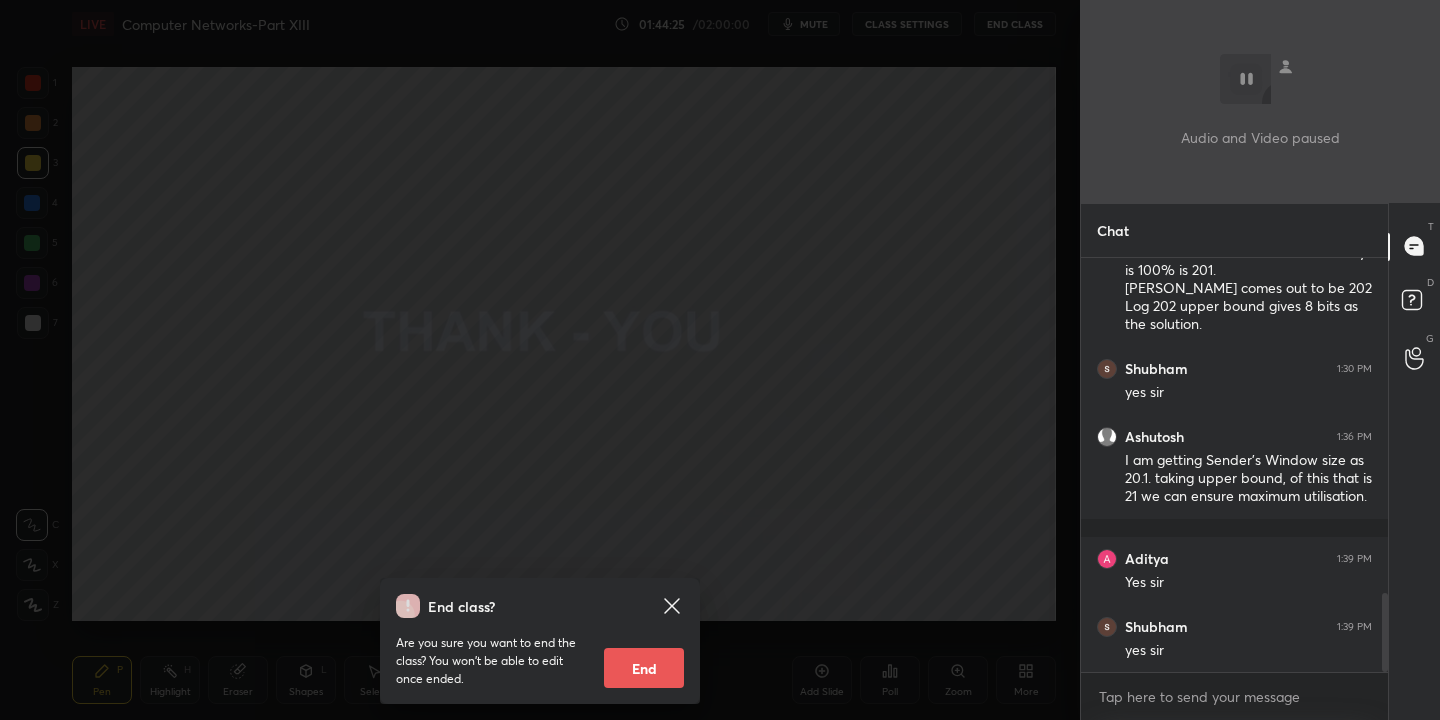 click on "End" at bounding box center (644, 668) 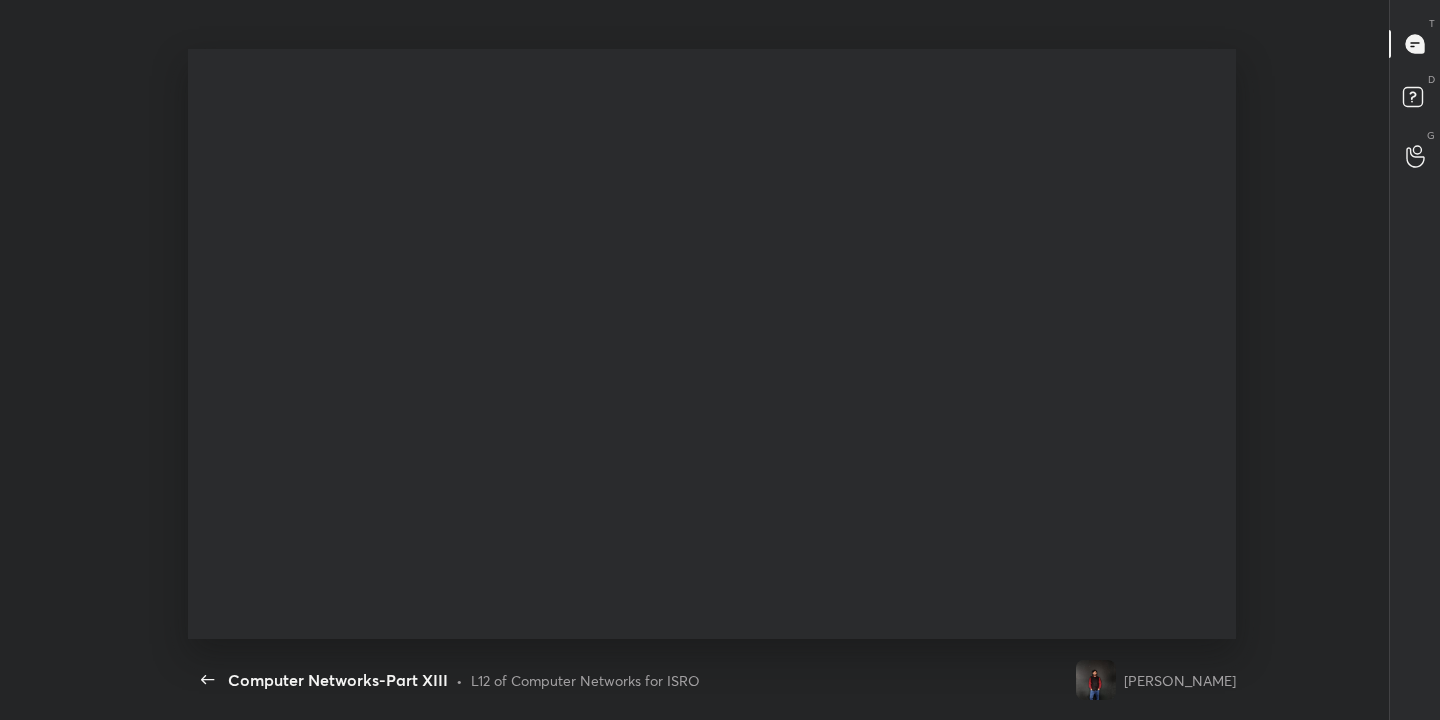 scroll, scrollTop: 99408, scrollLeft: 98776, axis: both 